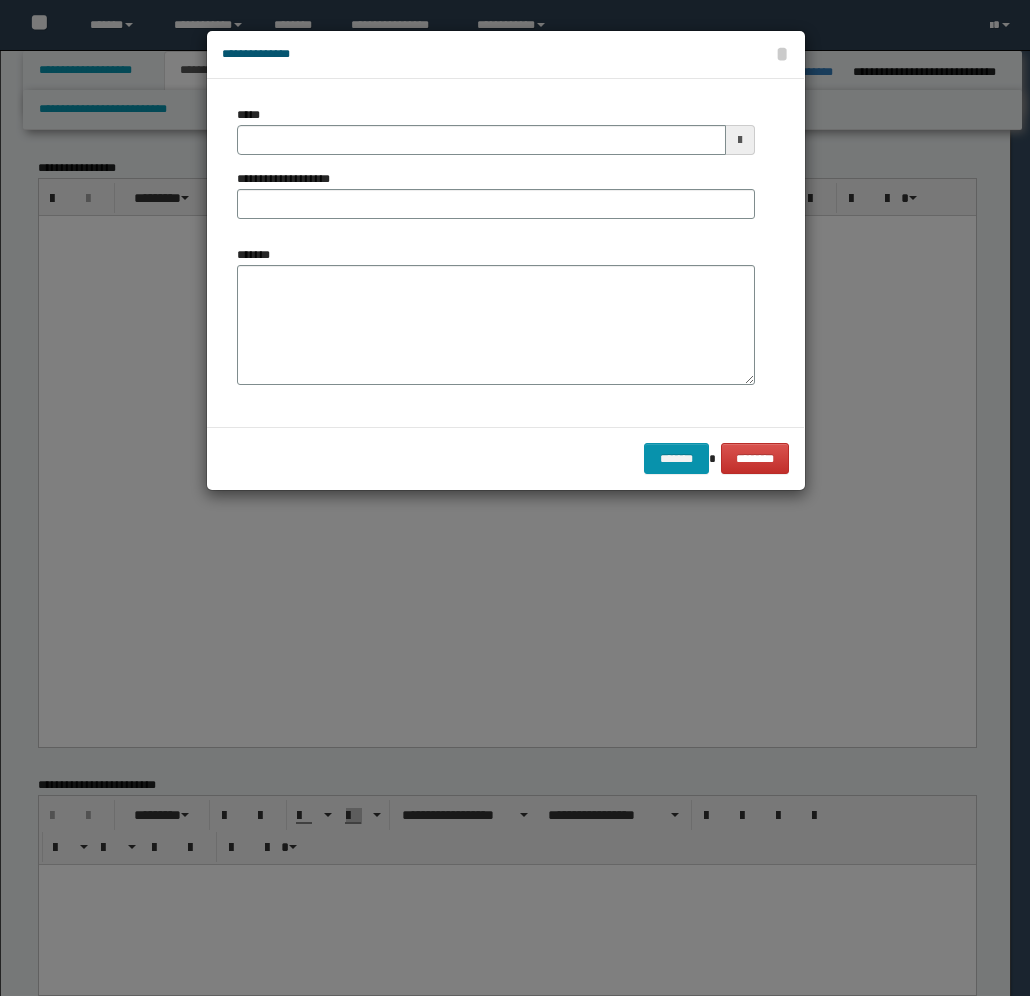 scroll, scrollTop: 875, scrollLeft: 0, axis: vertical 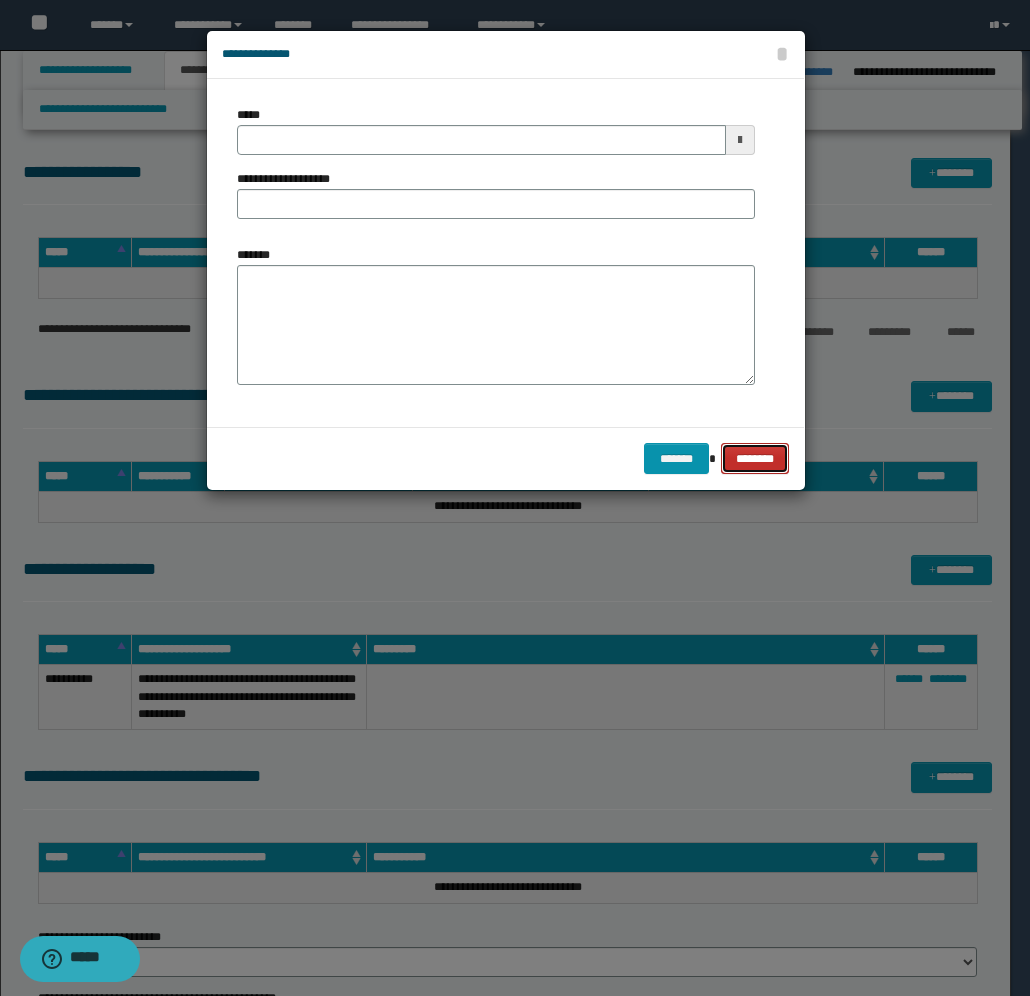 click on "********" at bounding box center (755, 458) 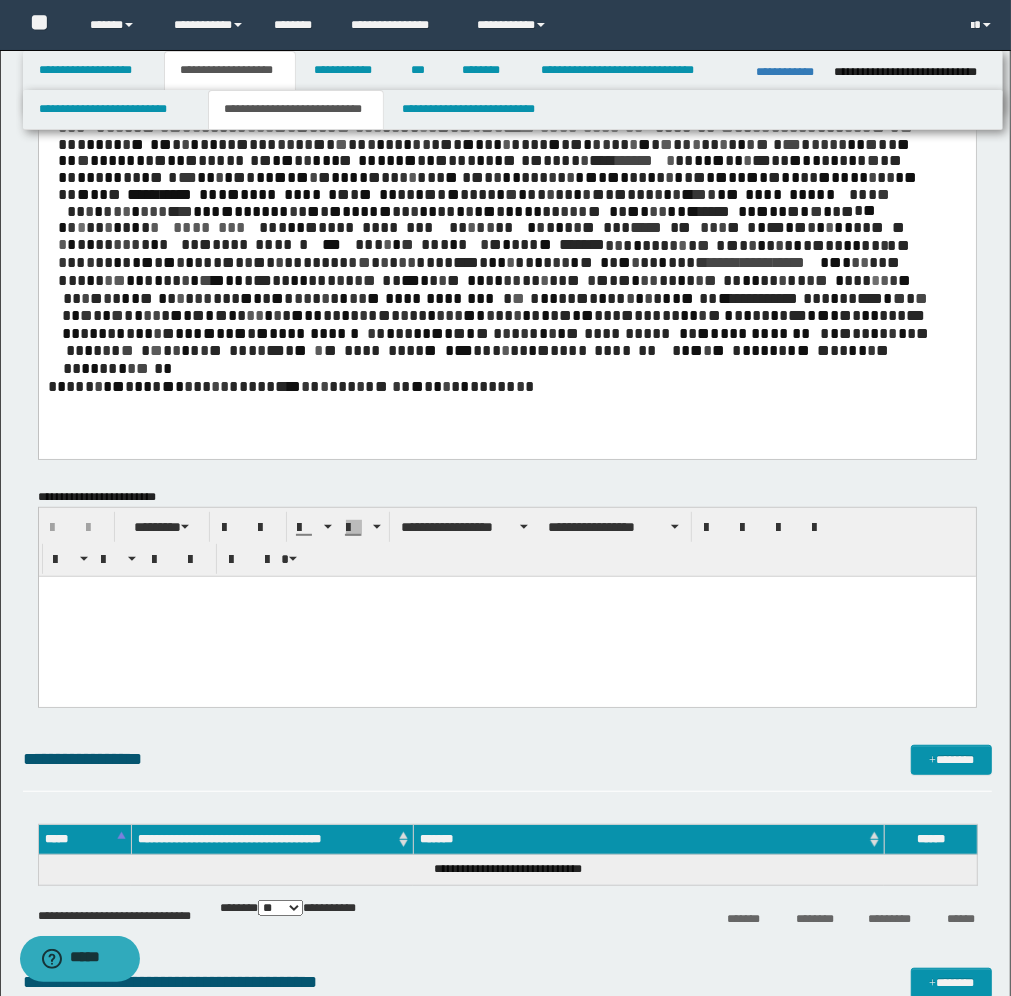 scroll, scrollTop: 375, scrollLeft: 0, axis: vertical 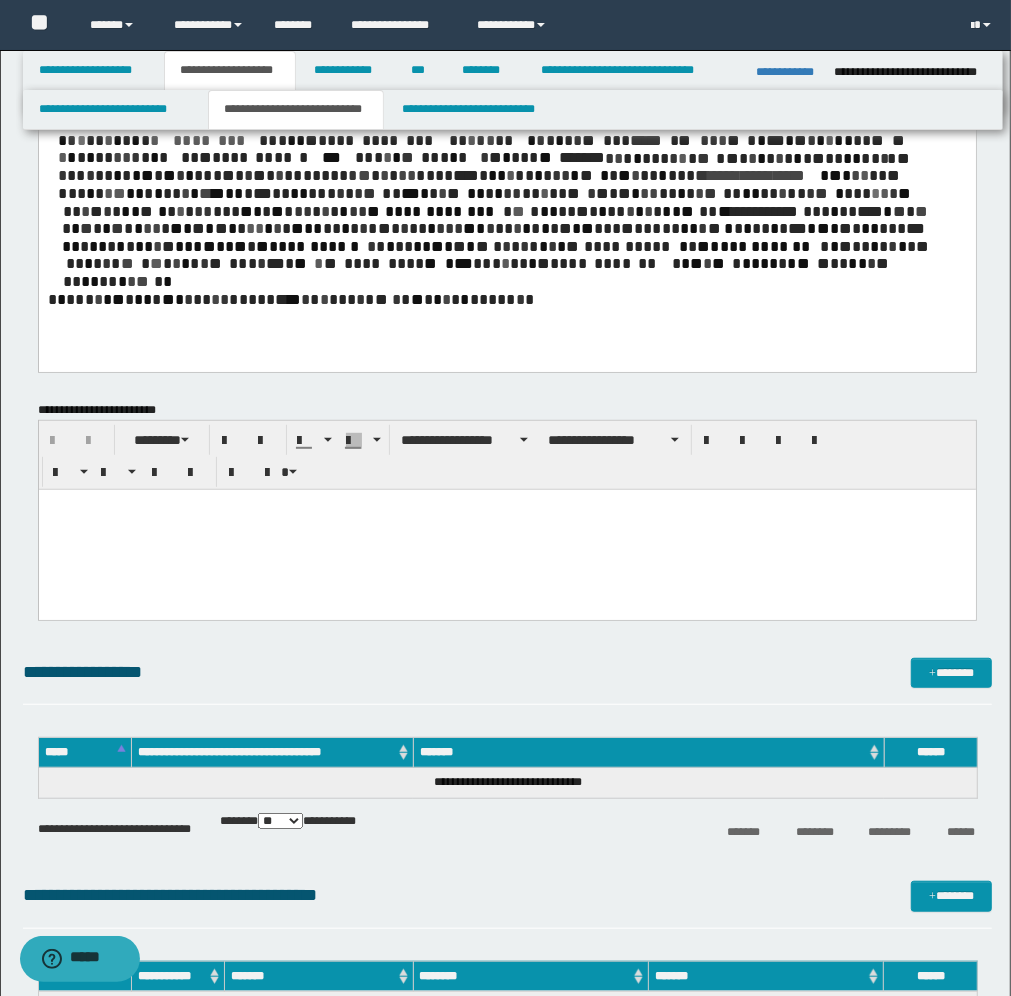 click at bounding box center [506, 529] 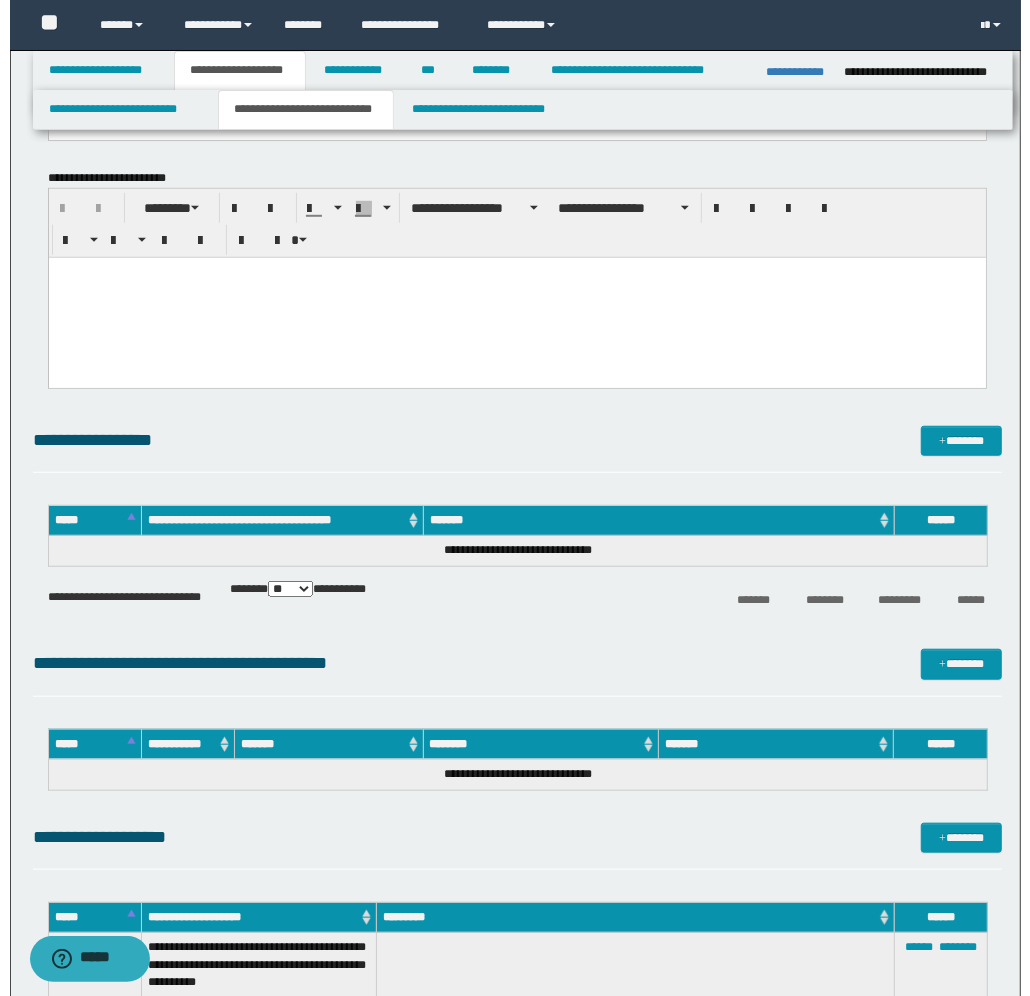 scroll, scrollTop: 625, scrollLeft: 0, axis: vertical 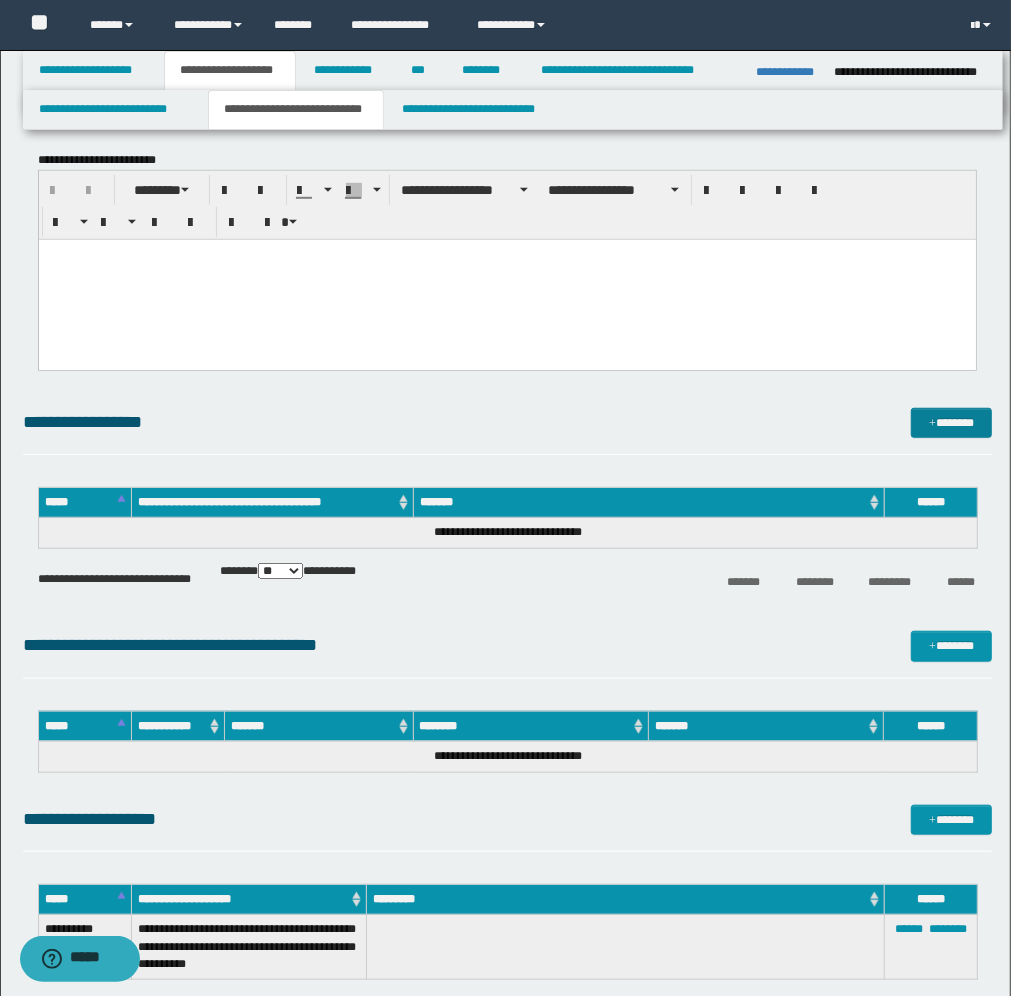 click on "*******" at bounding box center [951, 423] 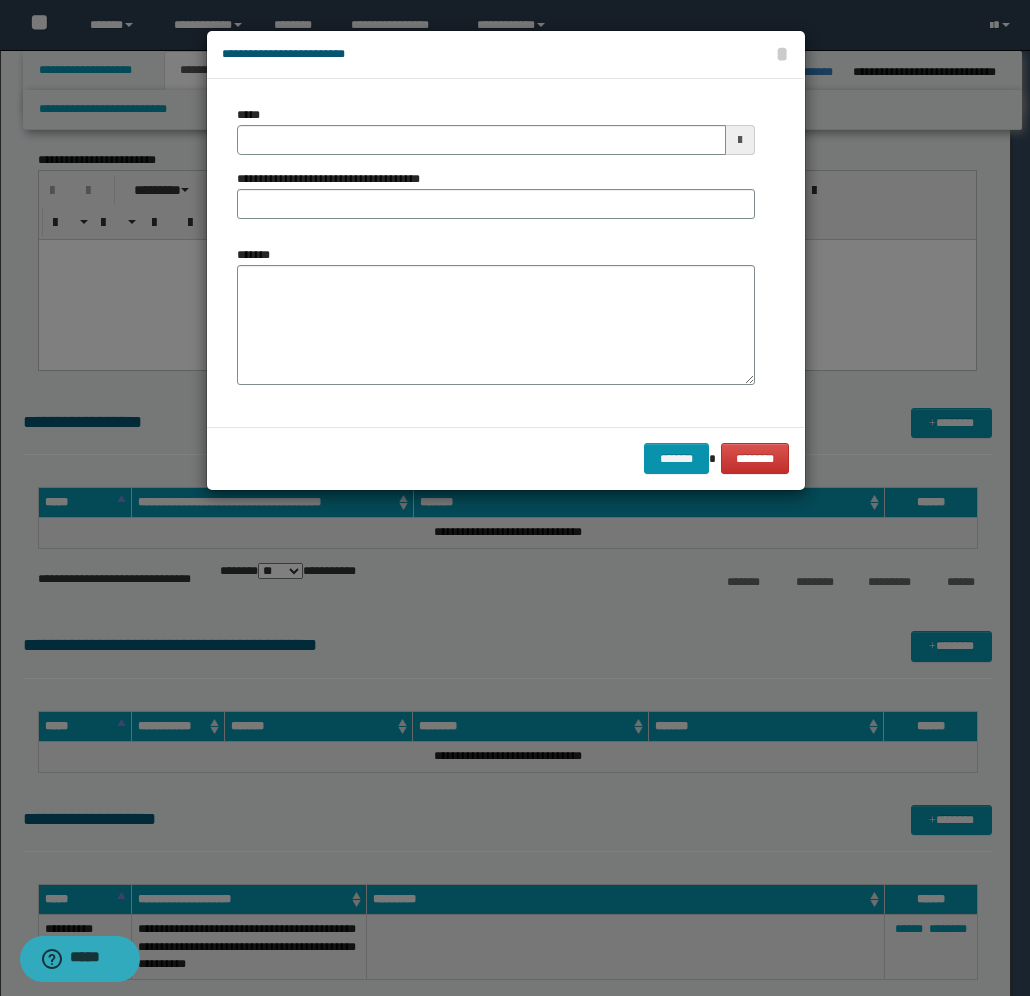 click at bounding box center [740, 140] 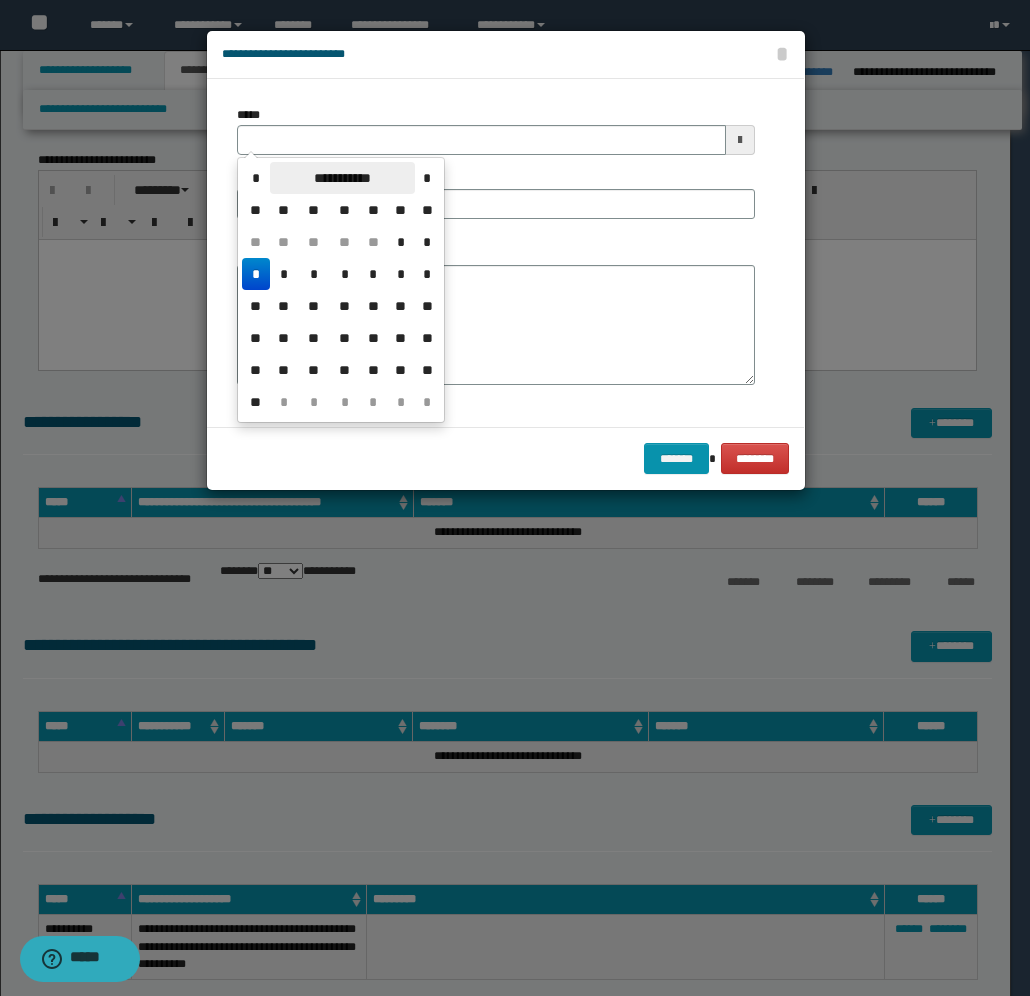 click on "**********" at bounding box center (342, 178) 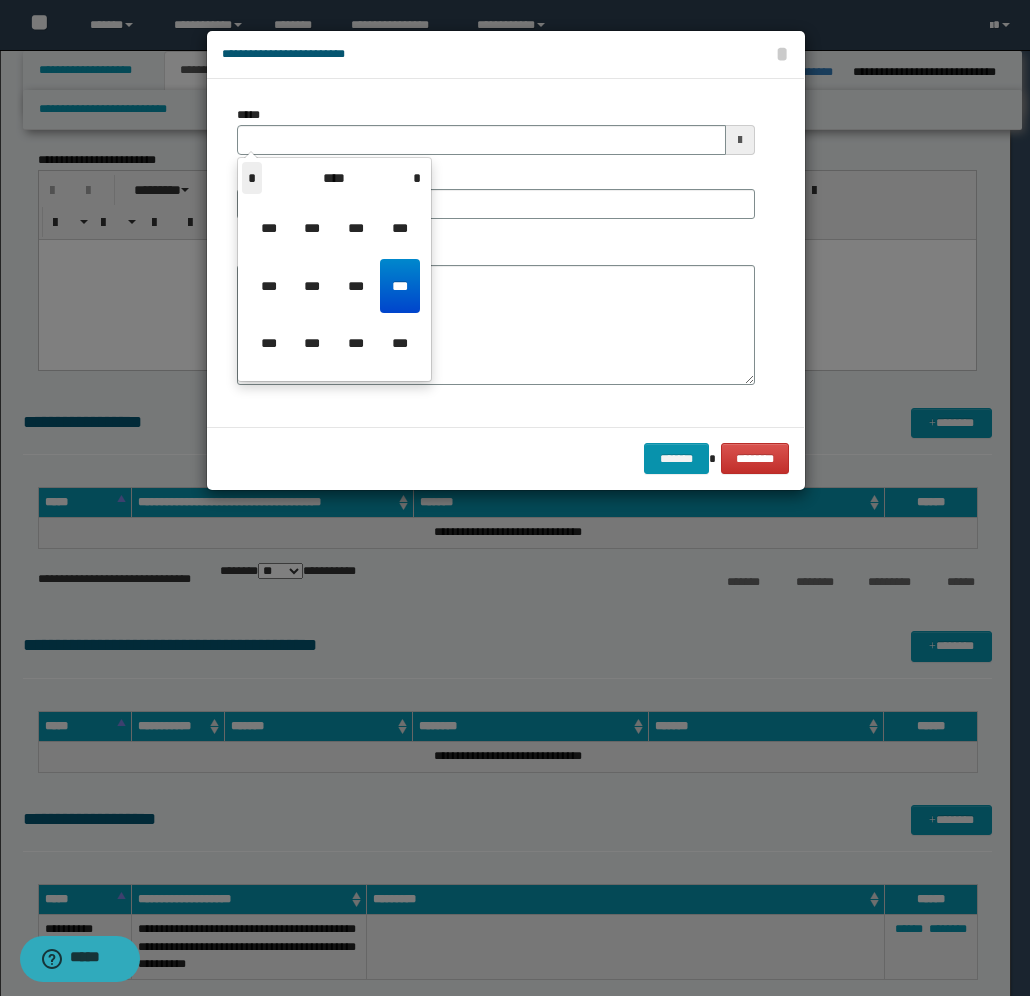click on "*" at bounding box center (252, 178) 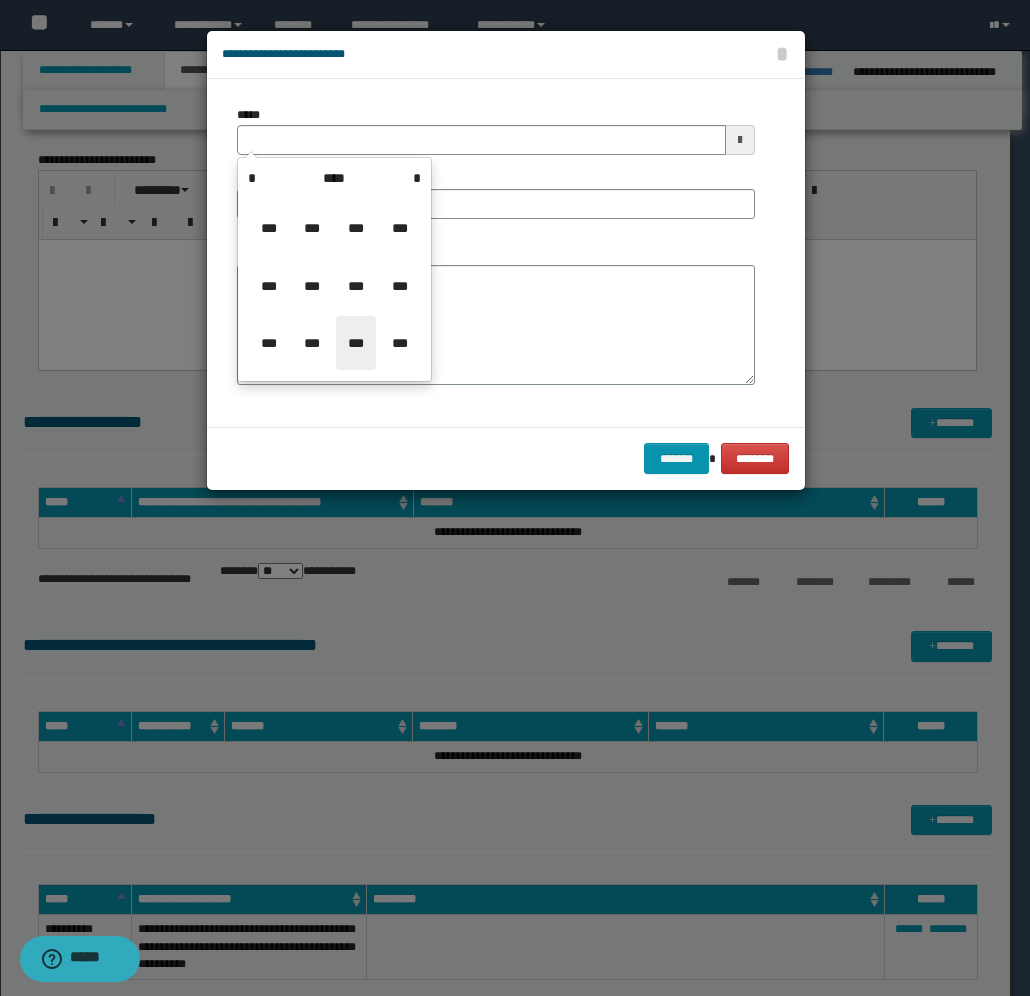 click on "***" at bounding box center [356, 343] 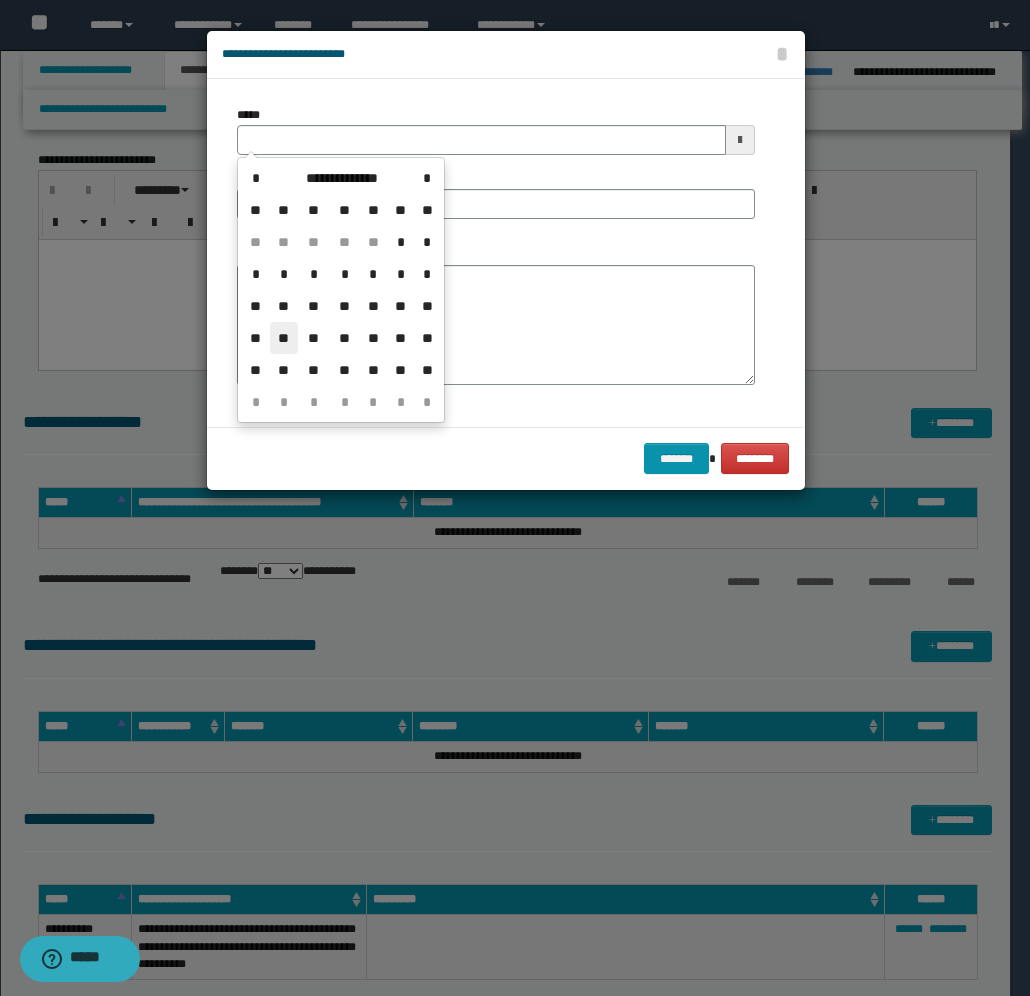 click on "**" at bounding box center (284, 338) 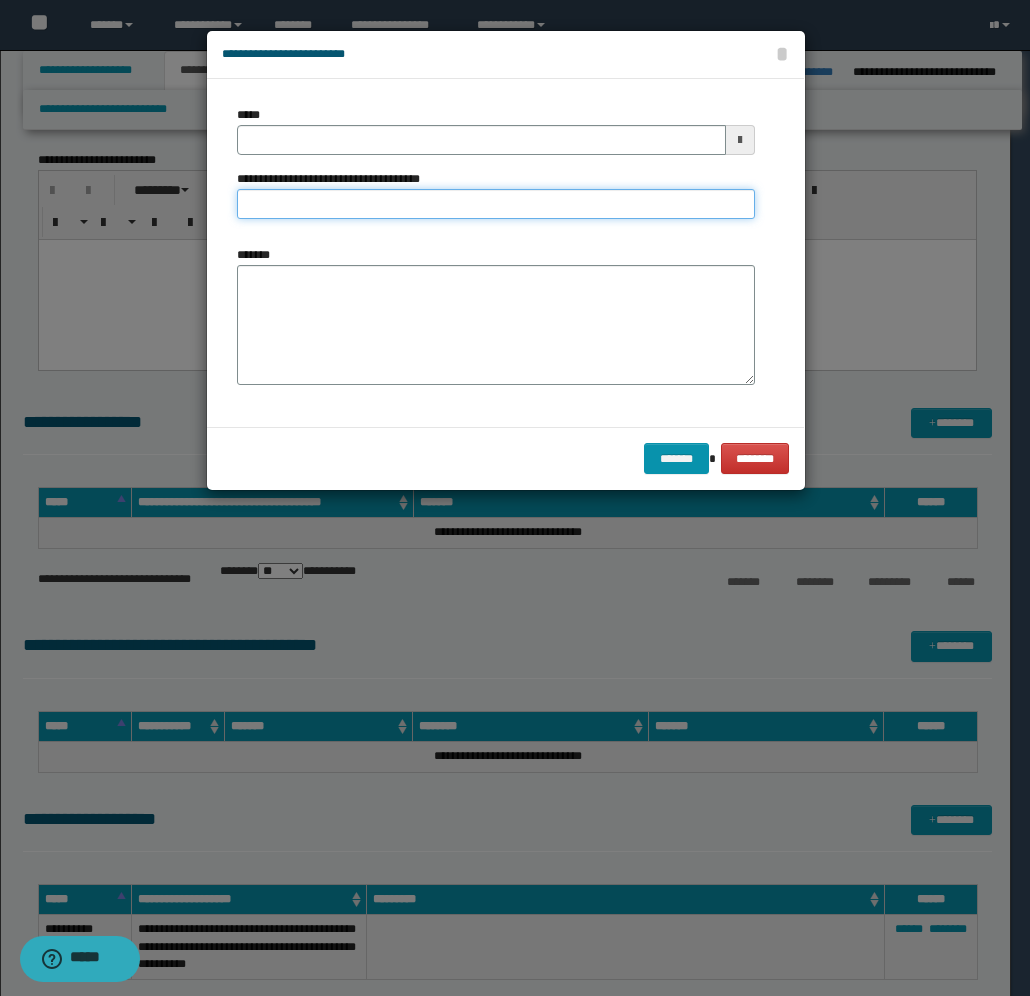click on "**********" at bounding box center [496, 204] 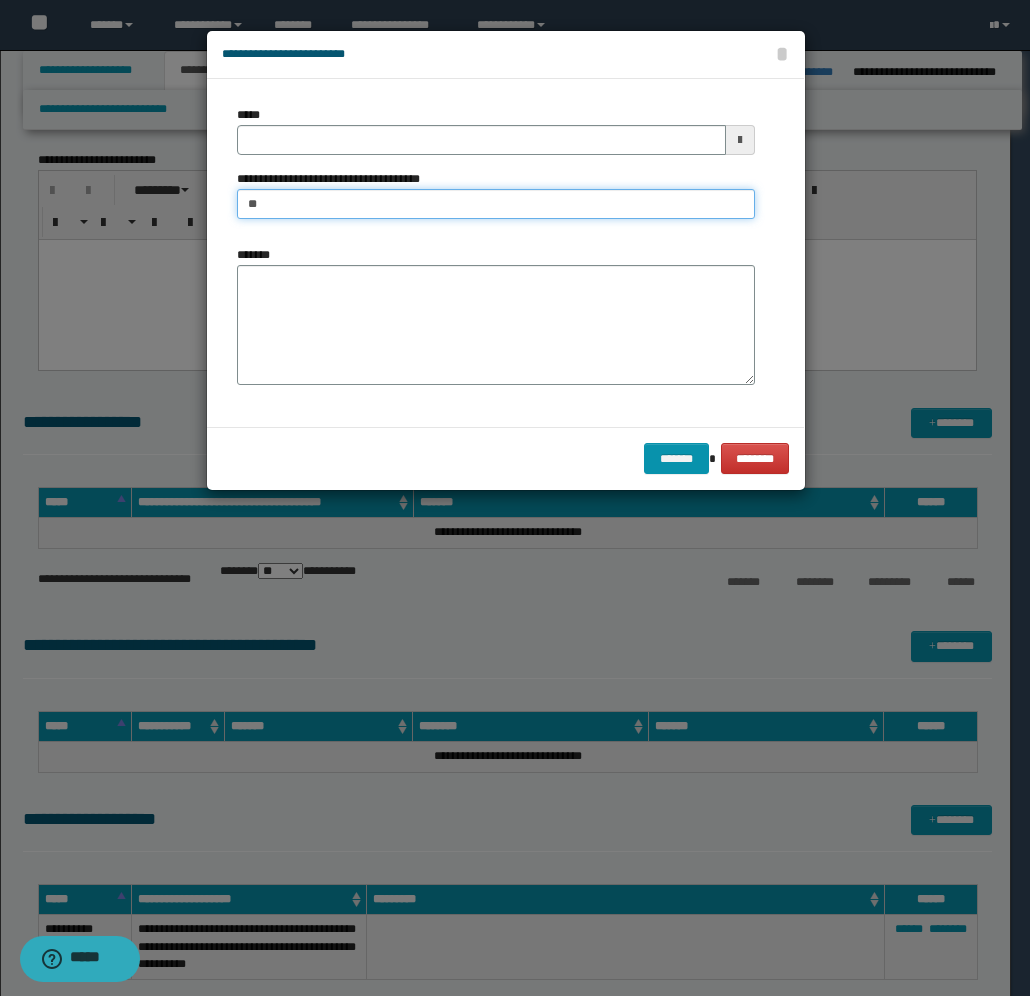 type on "*" 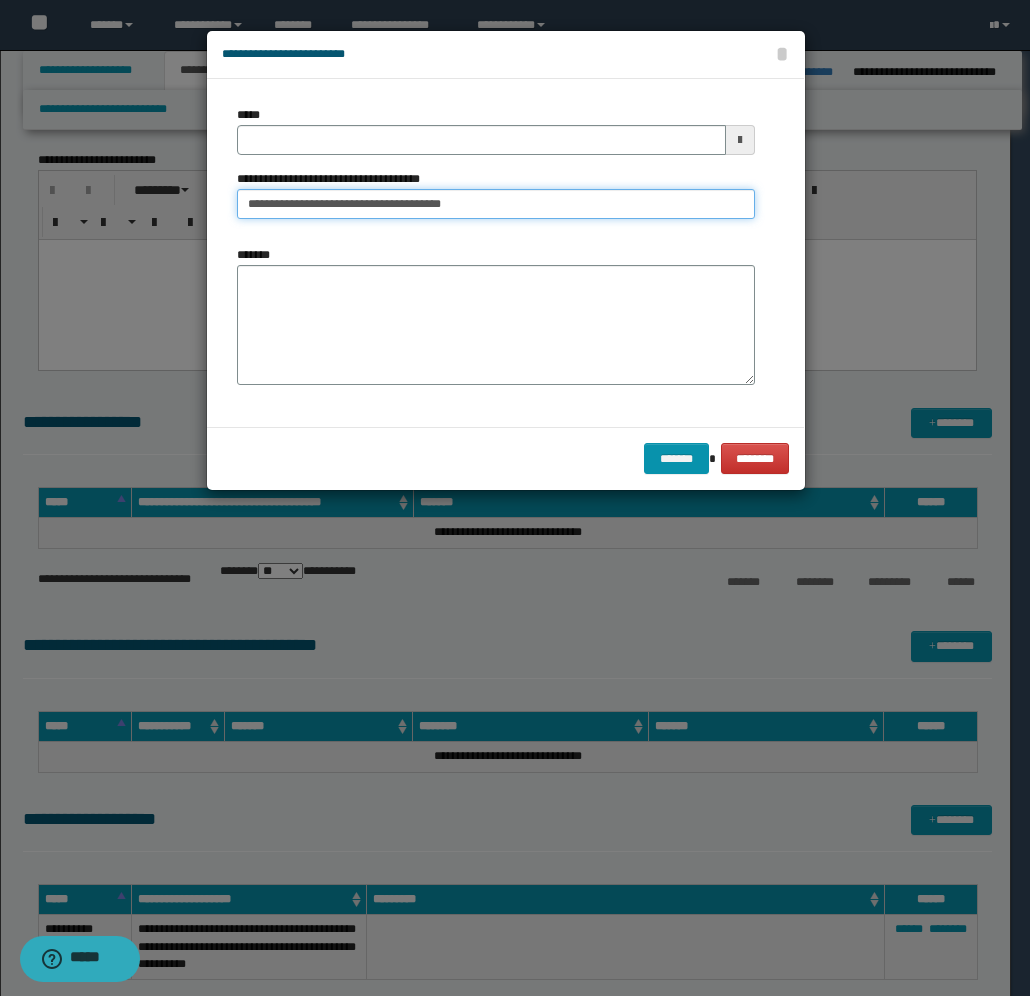 type on "**********" 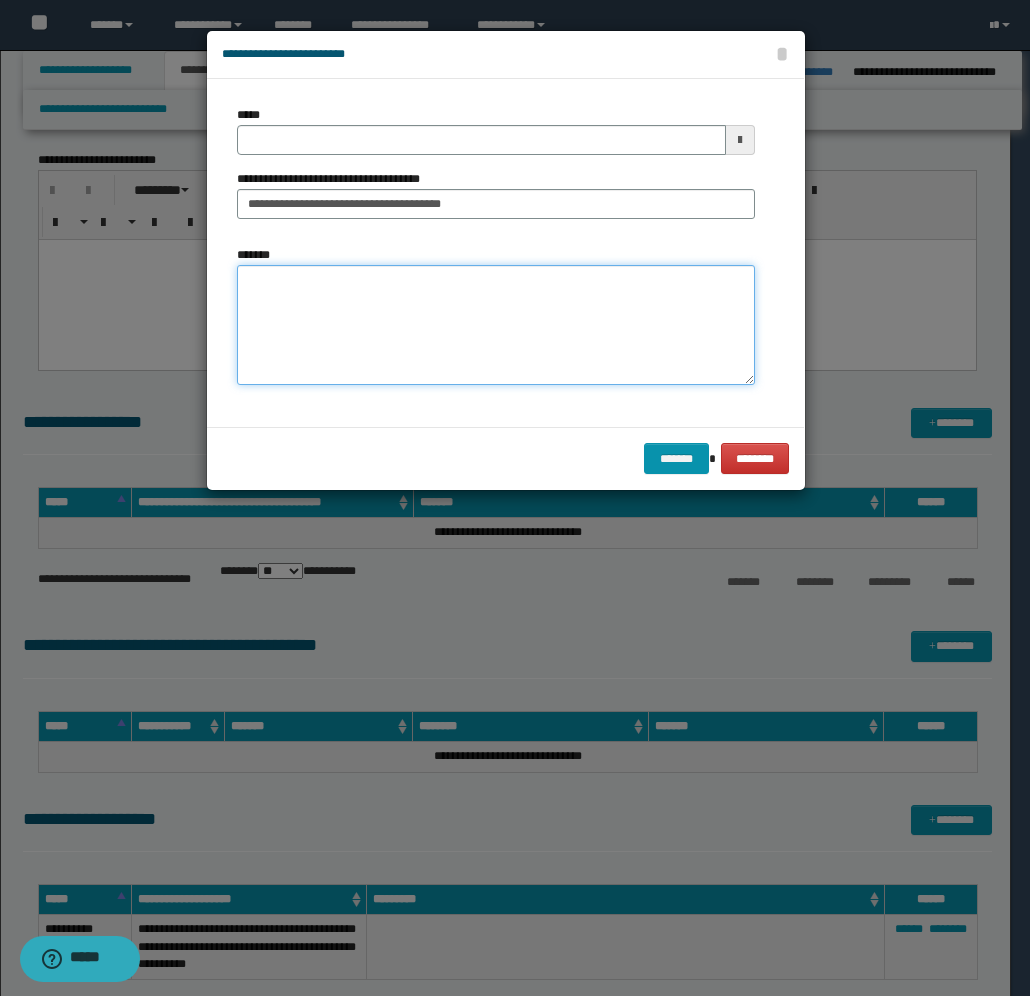 click on "*******" at bounding box center (496, 325) 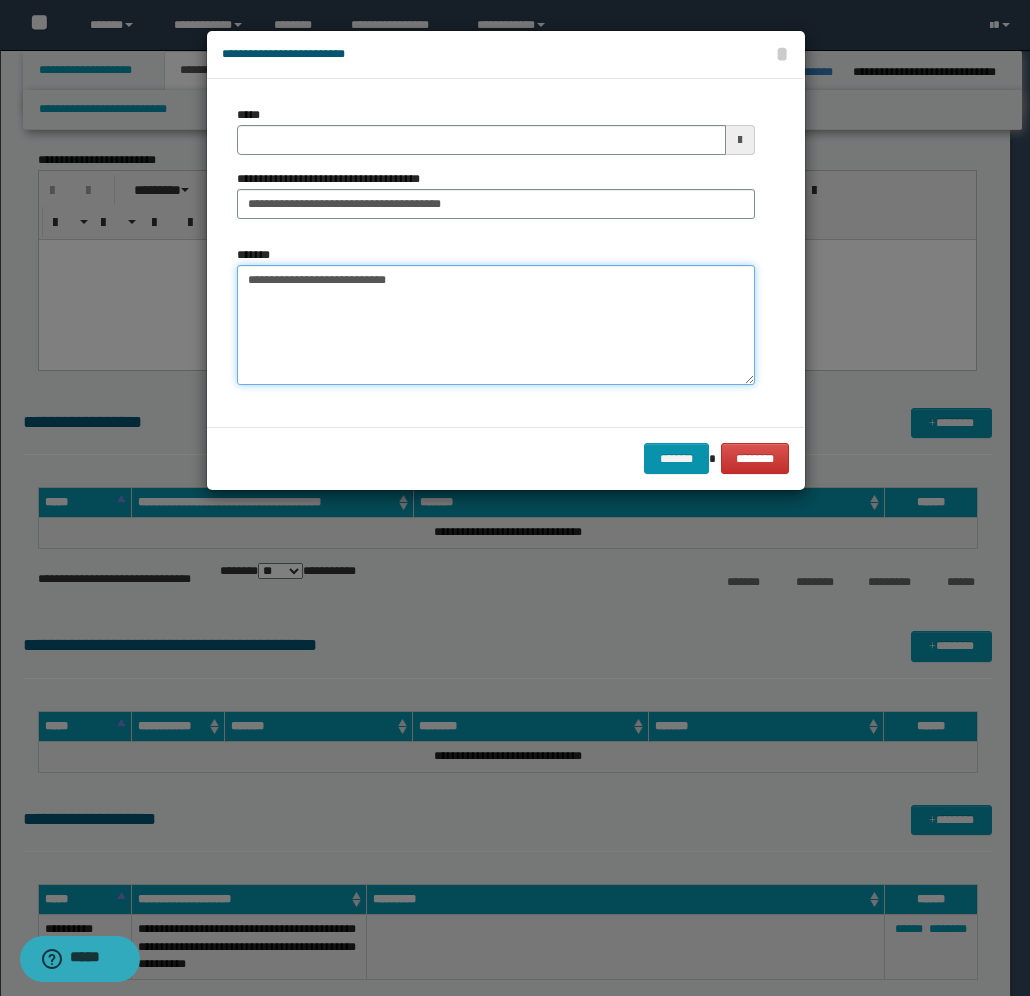 click on "**********" at bounding box center [496, 325] 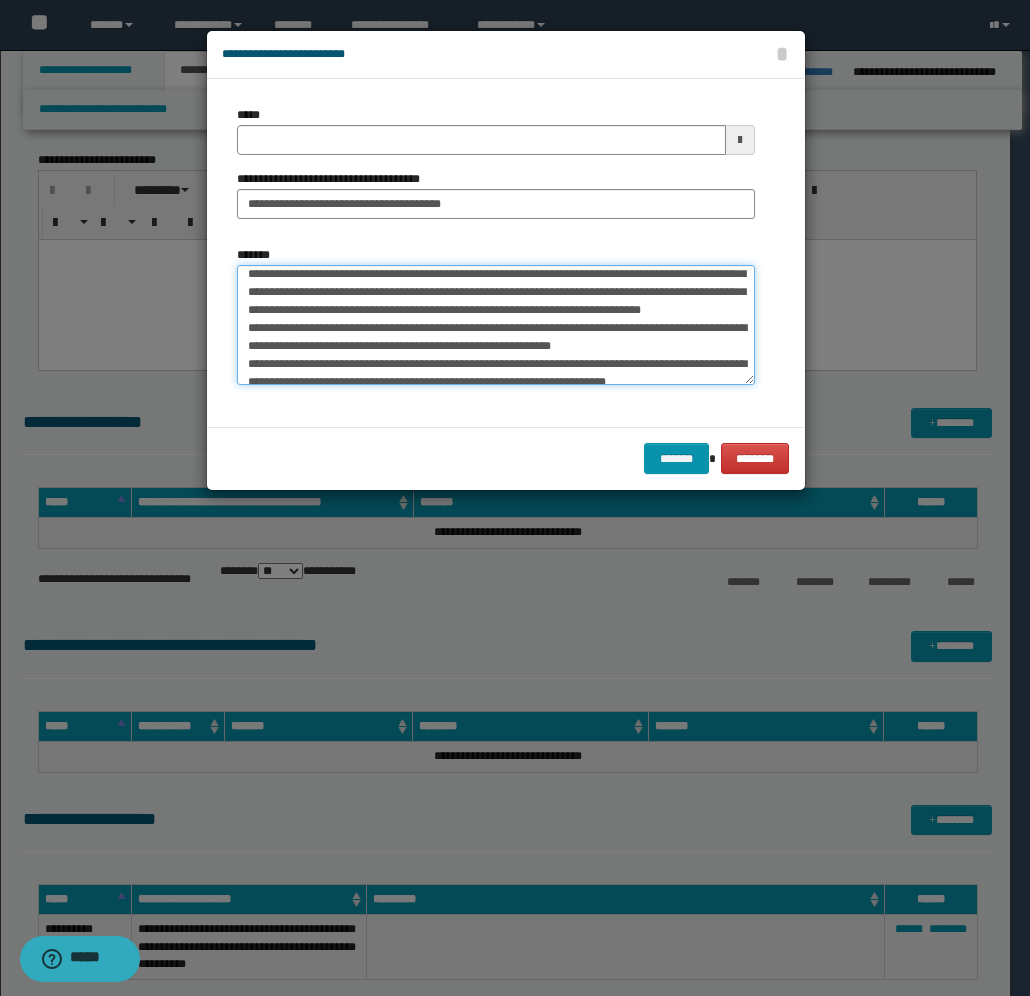 scroll, scrollTop: 0, scrollLeft: 0, axis: both 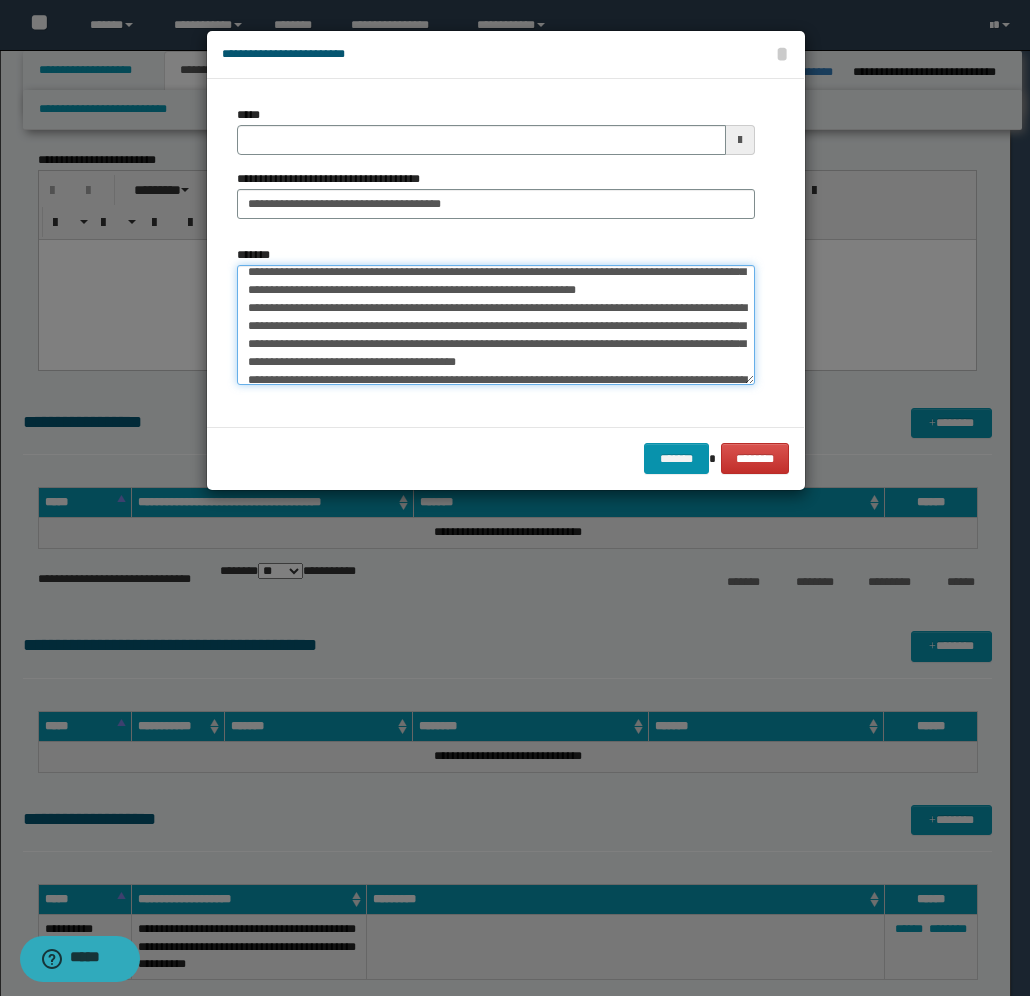 click on "*******" at bounding box center [496, 325] 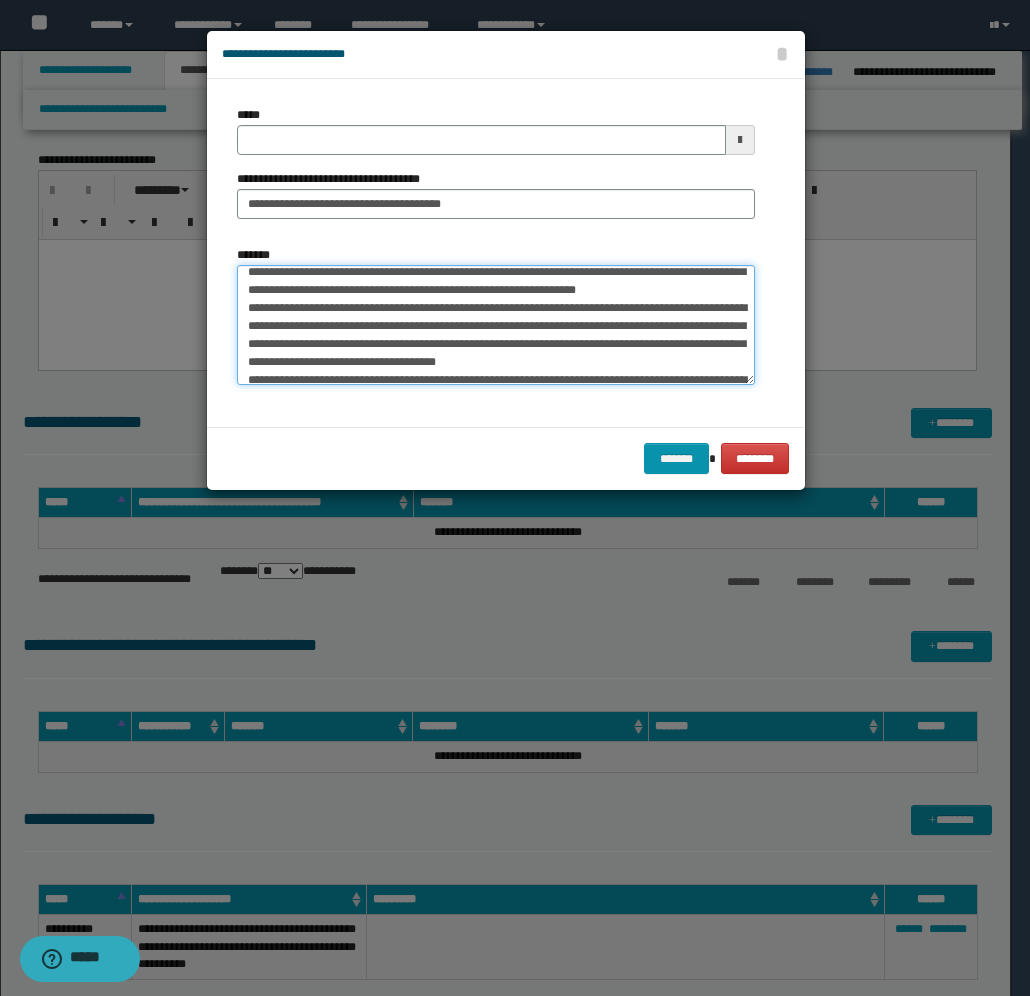 click on "*******" at bounding box center (496, 325) 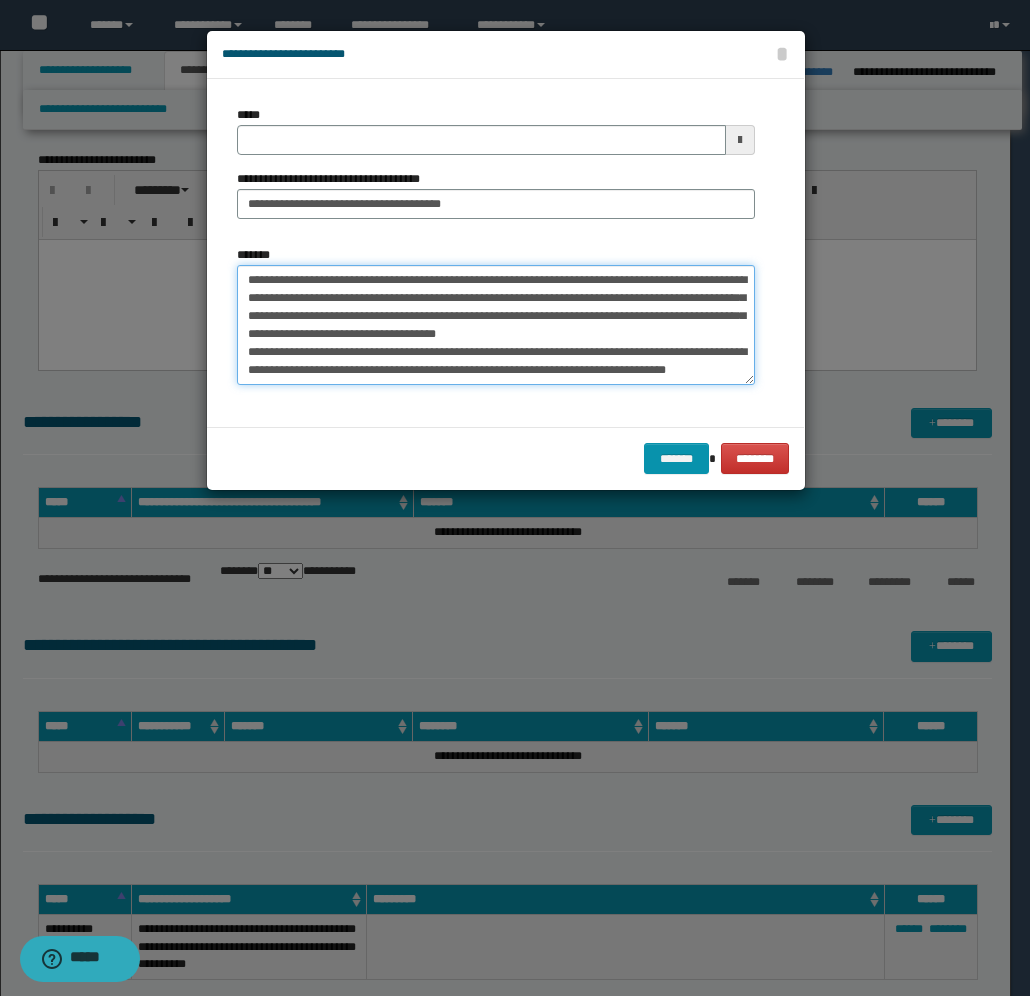 scroll, scrollTop: 400, scrollLeft: 0, axis: vertical 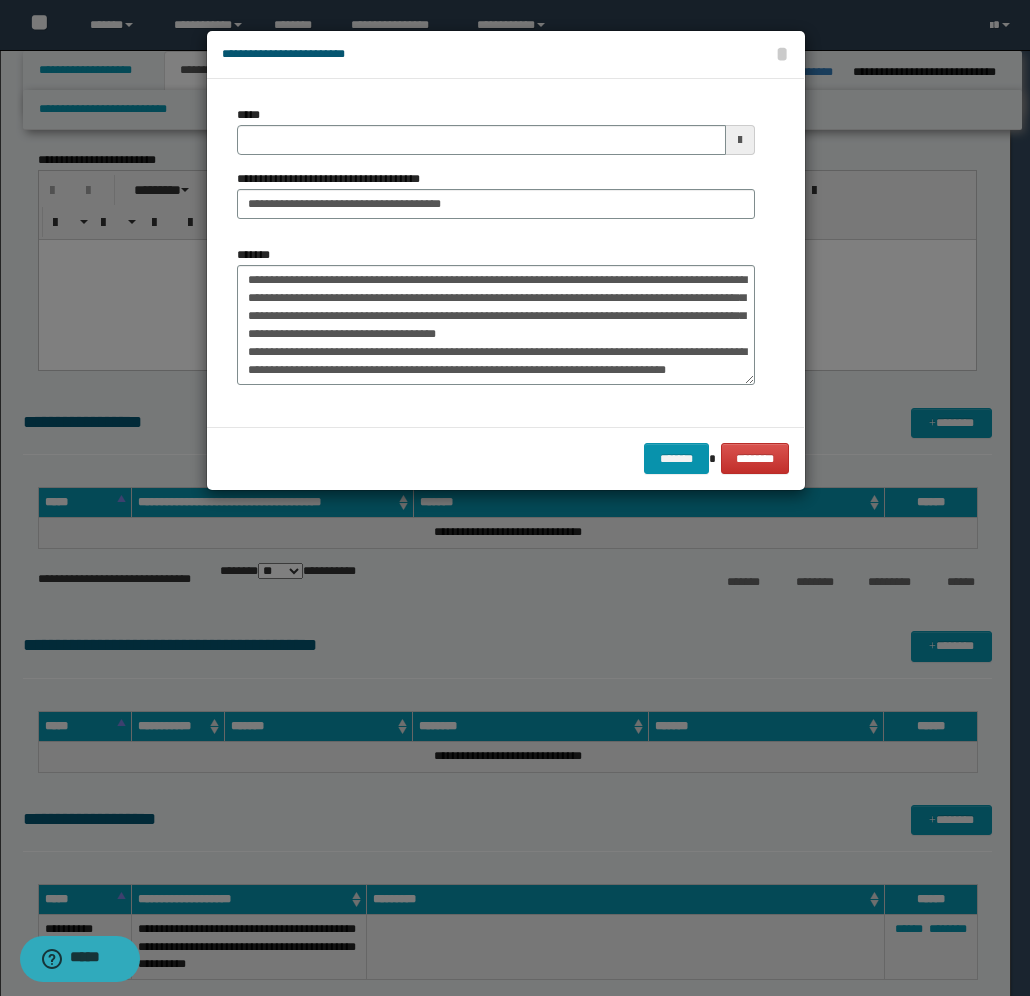drag, startPoint x: 570, startPoint y: 370, endPoint x: 507, endPoint y: 408, distance: 73.57309 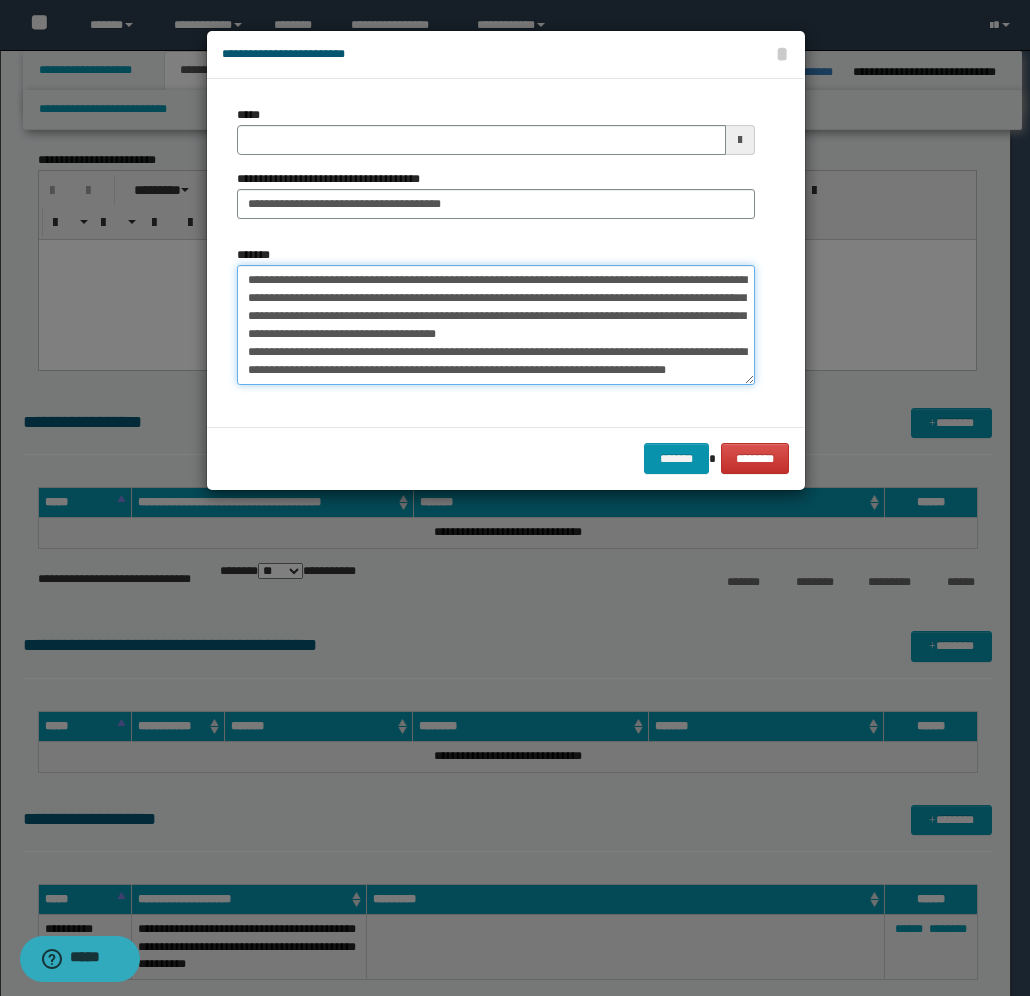click on "*******" at bounding box center [496, 325] 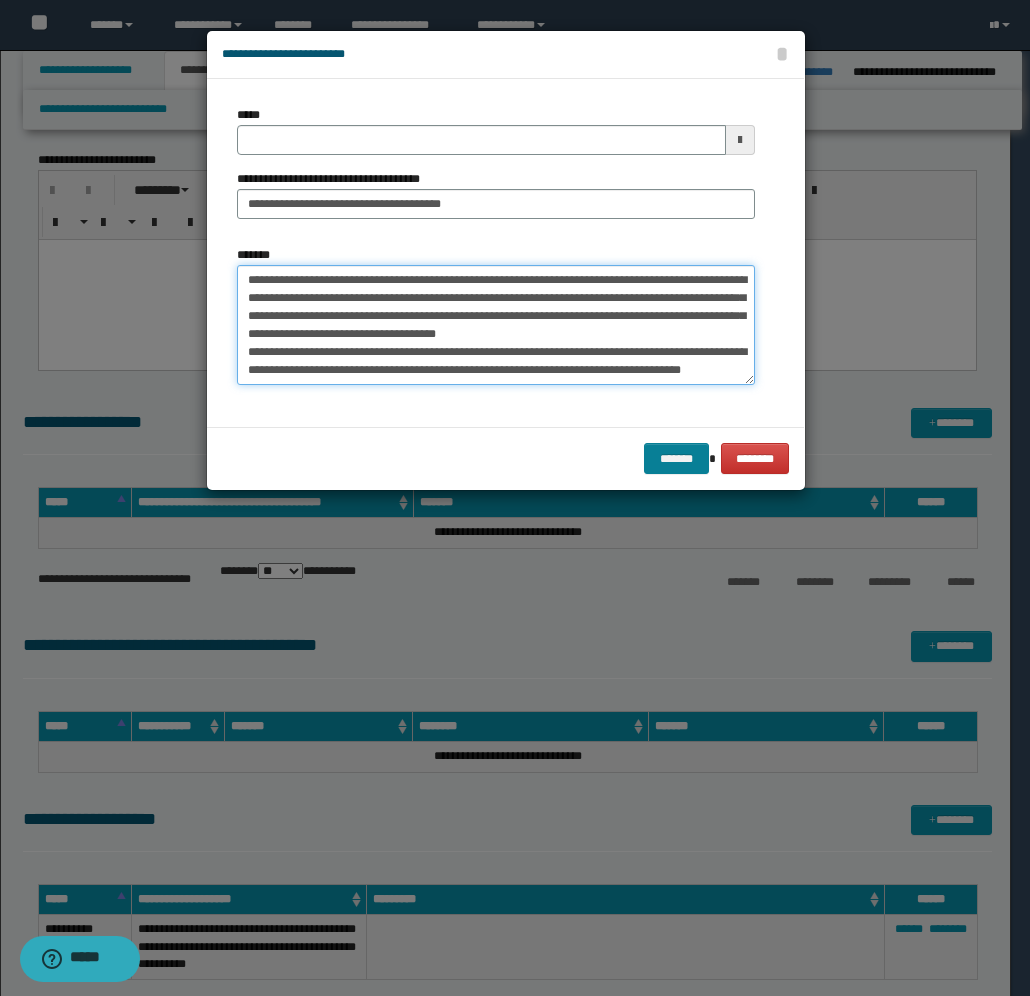 type on "**********" 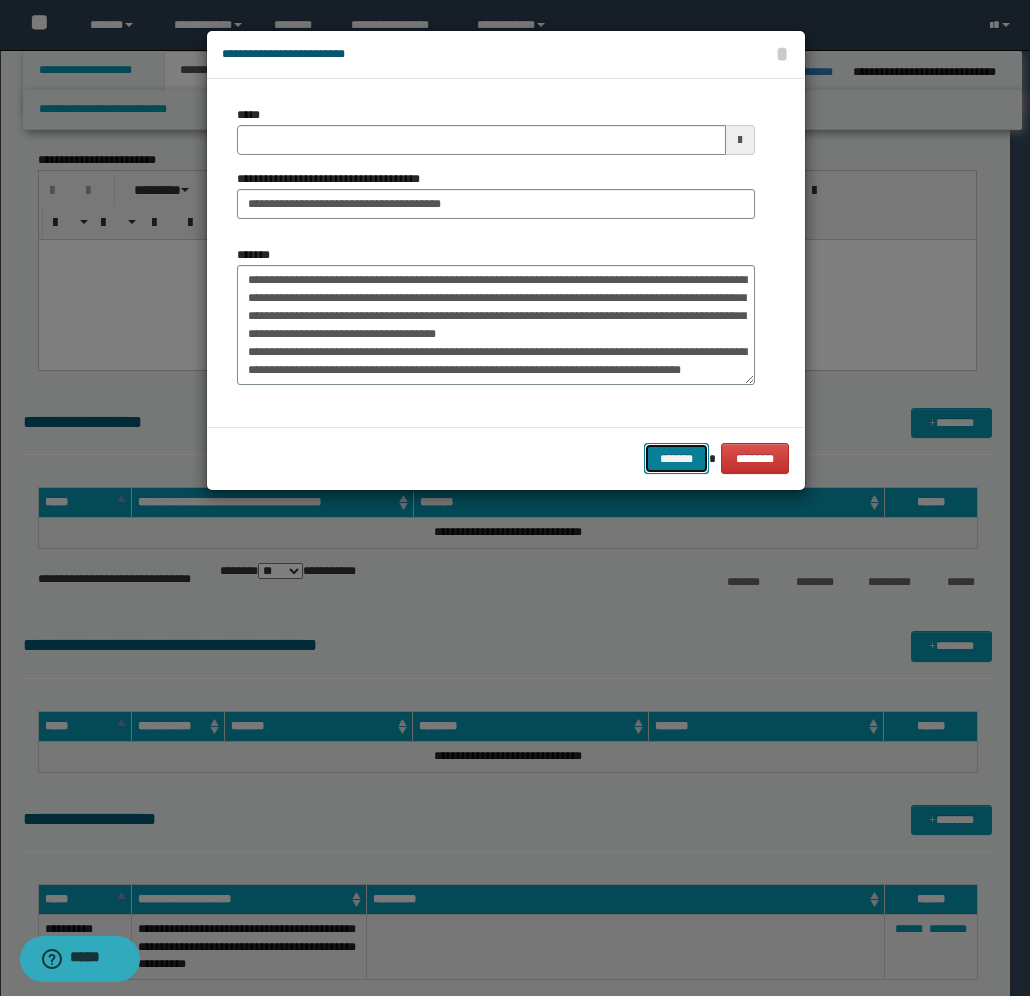 click on "*******" at bounding box center [676, 458] 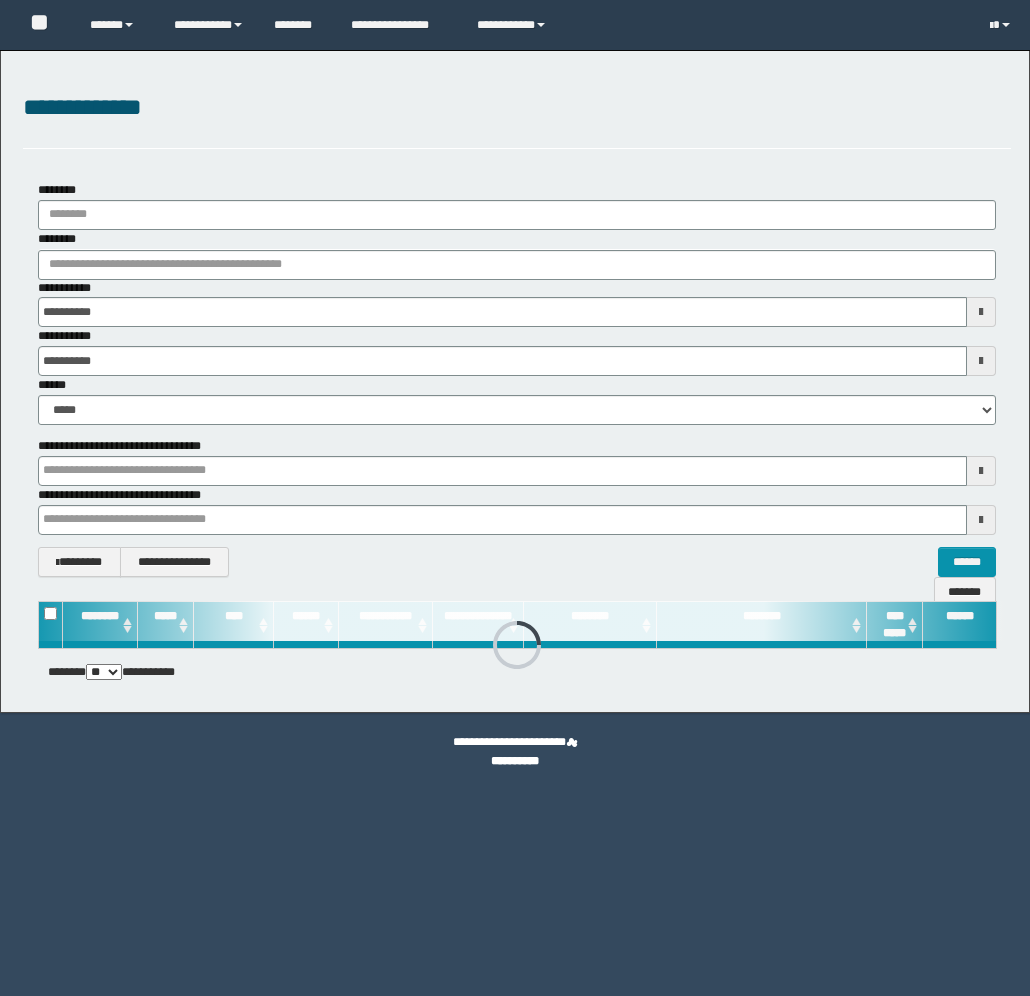 scroll, scrollTop: 0, scrollLeft: 0, axis: both 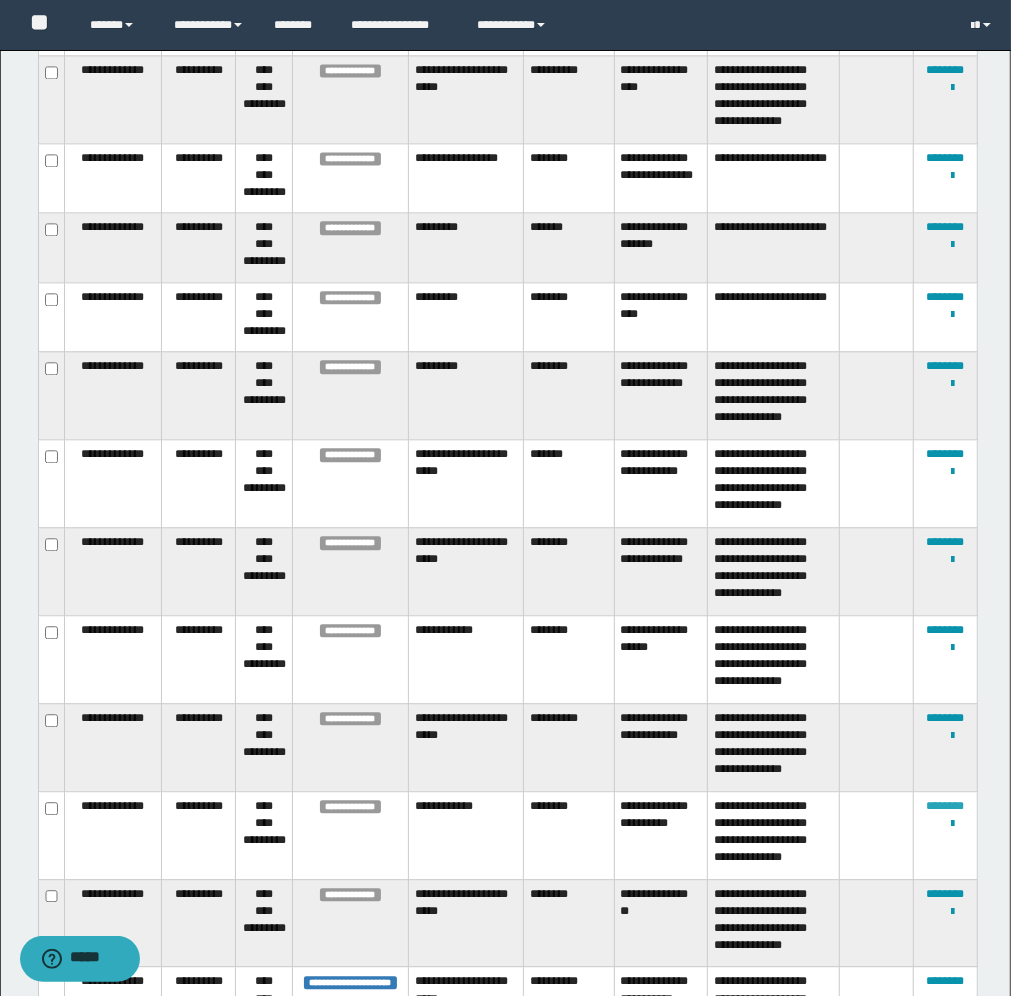 click on "********" at bounding box center (945, 806) 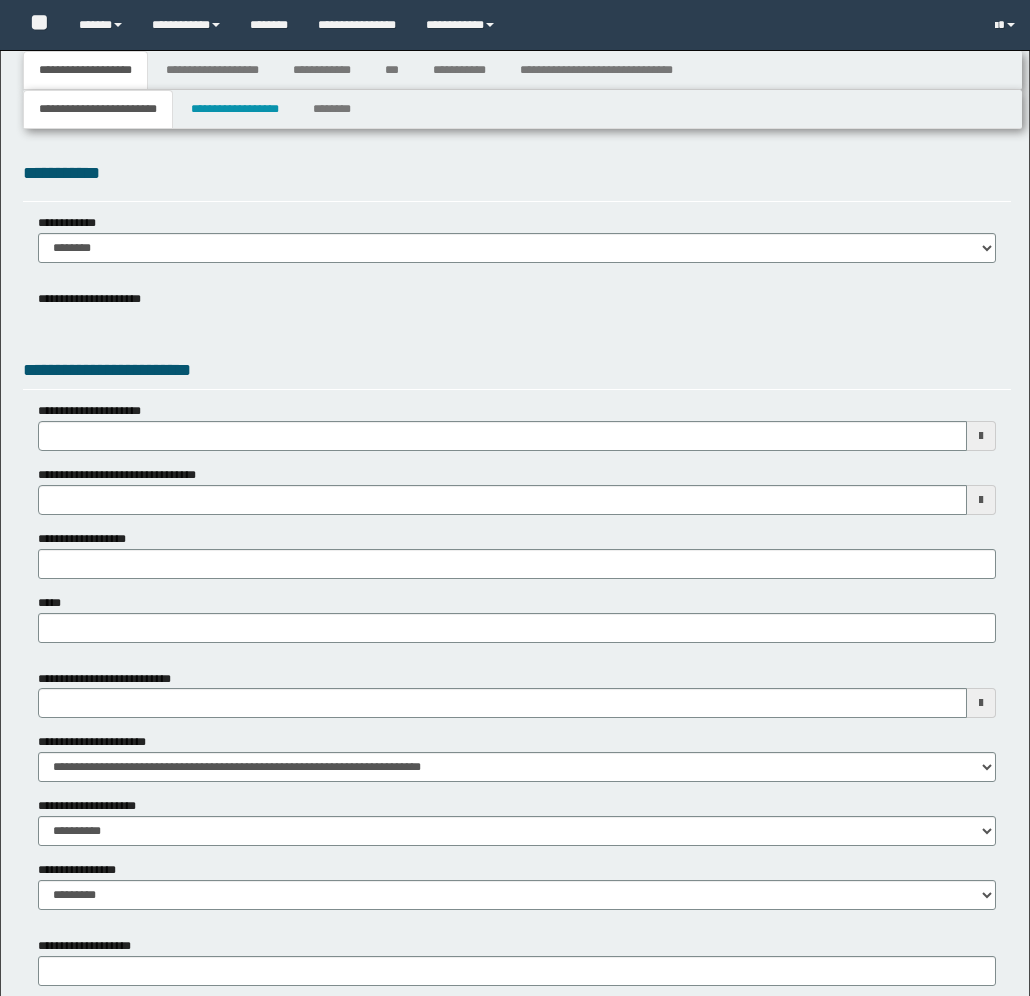 type 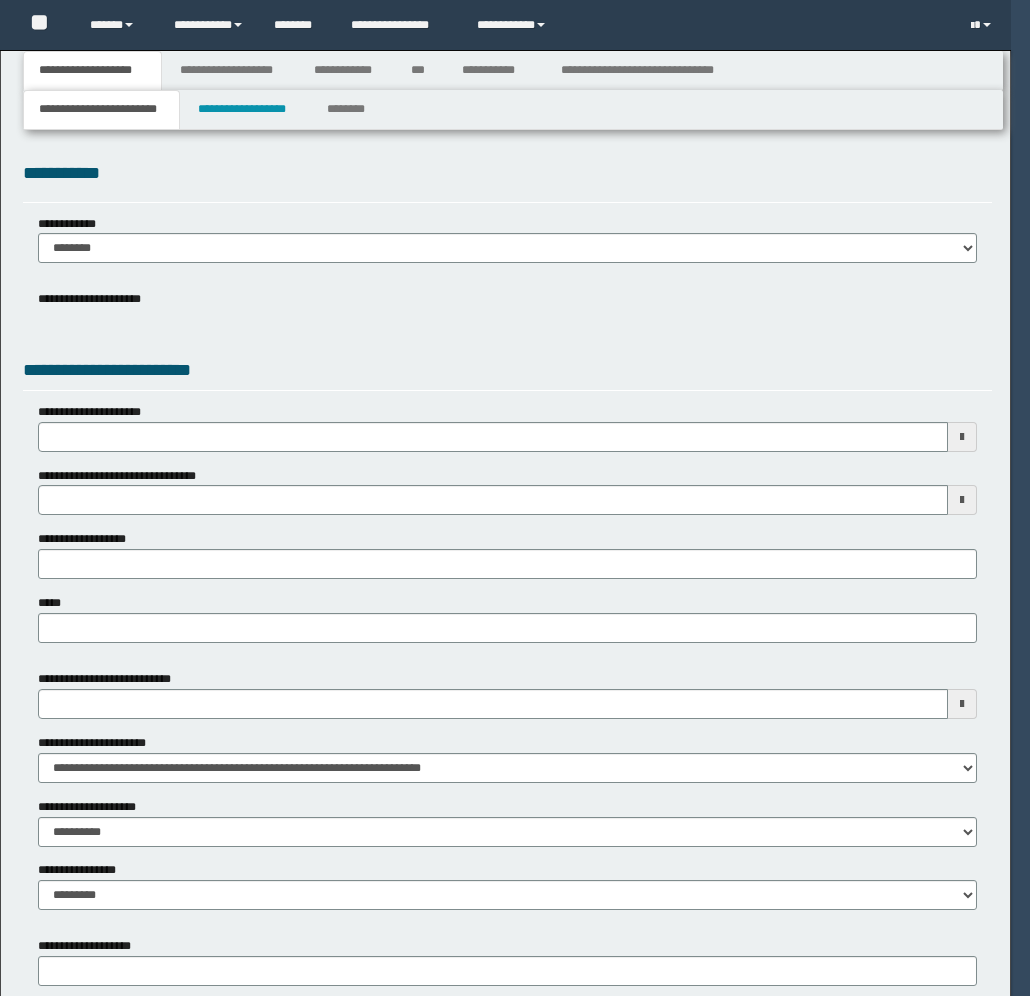 scroll, scrollTop: 0, scrollLeft: 0, axis: both 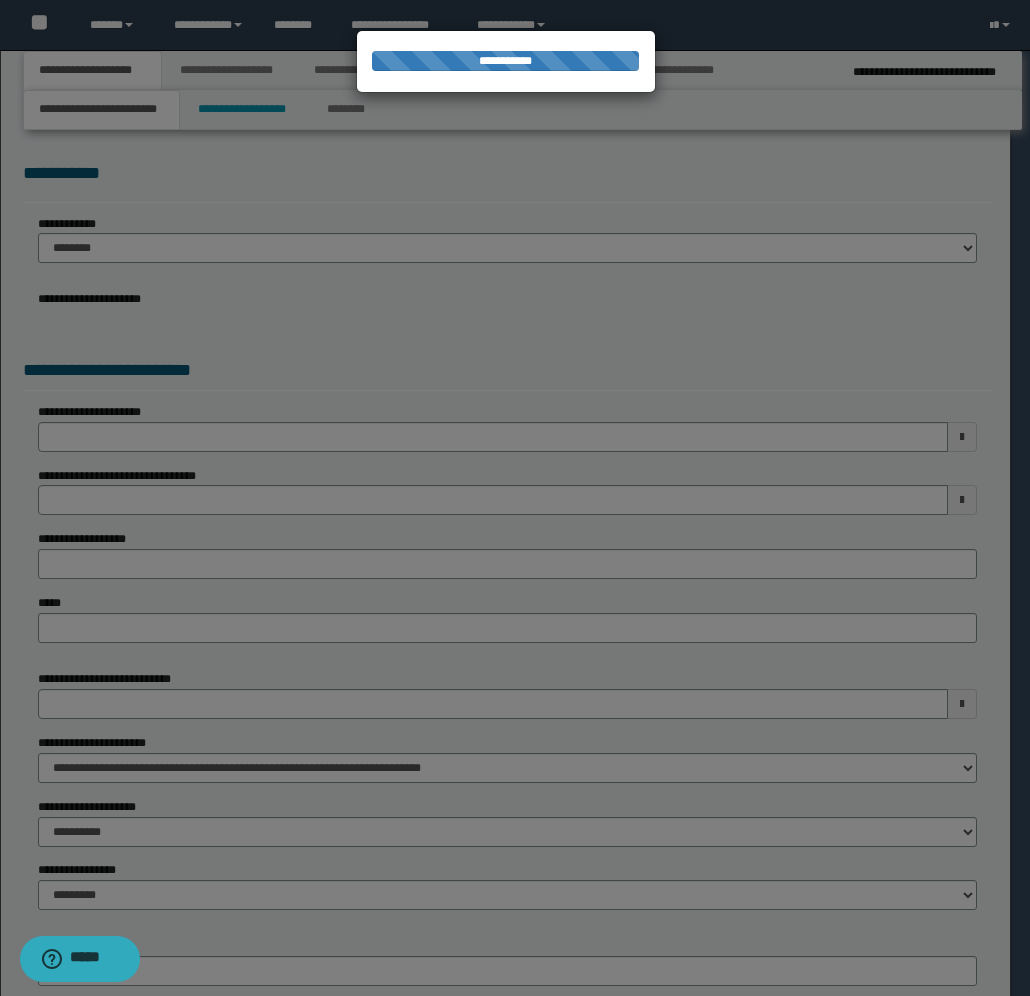 type on "**********" 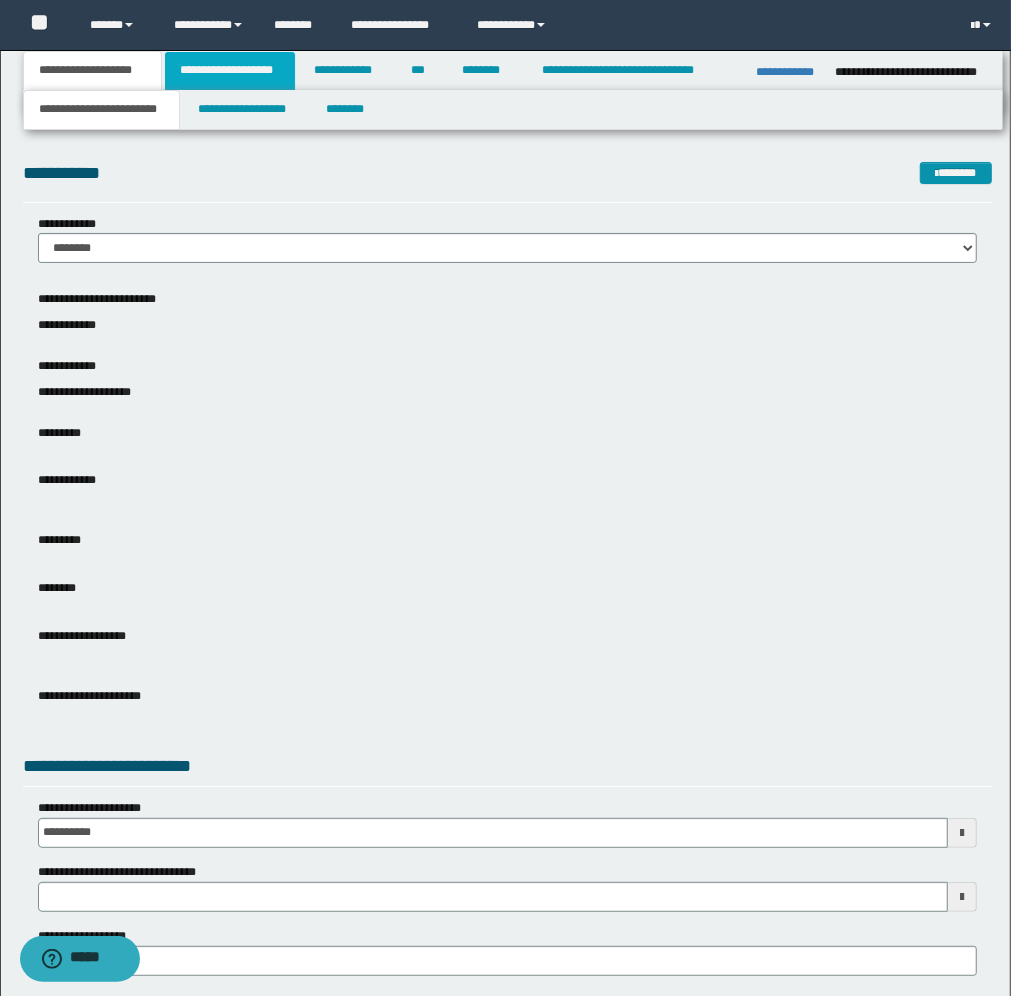 click on "**********" at bounding box center (230, 71) 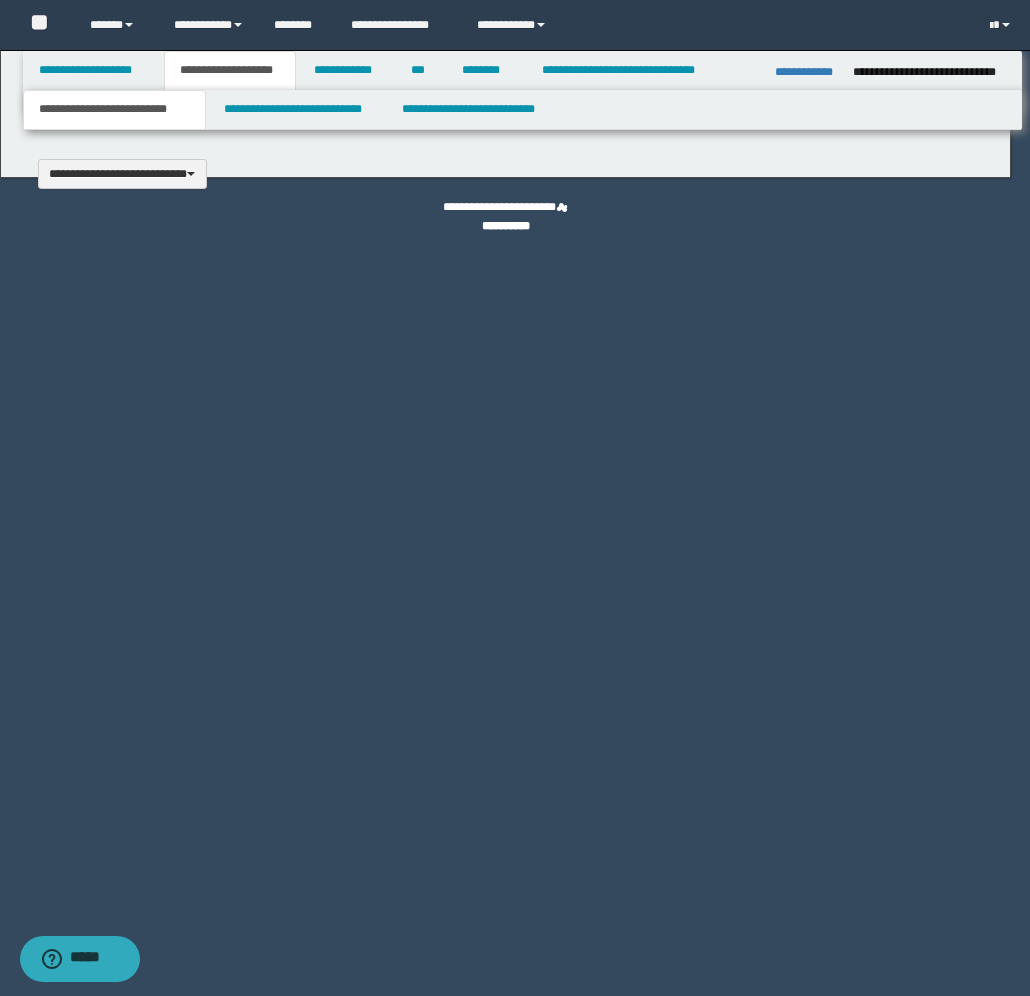 type 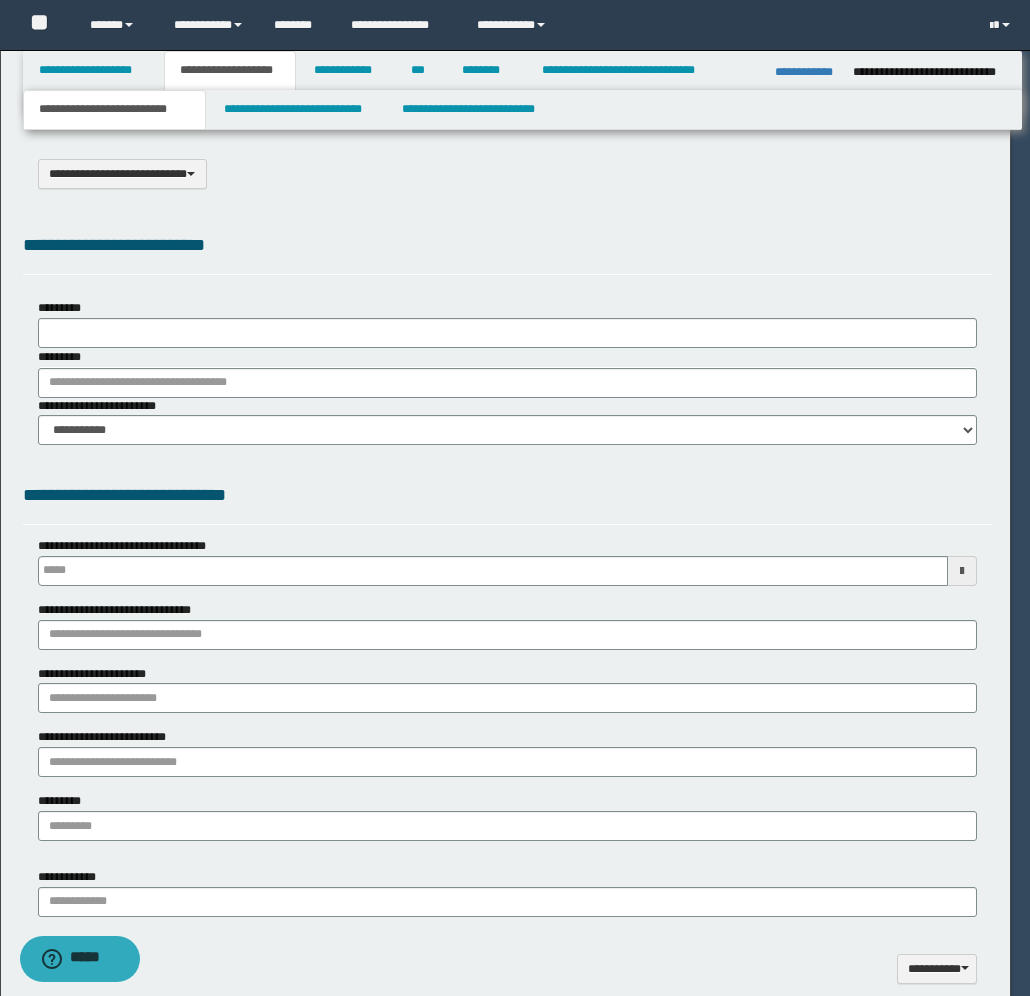 scroll, scrollTop: 0, scrollLeft: 0, axis: both 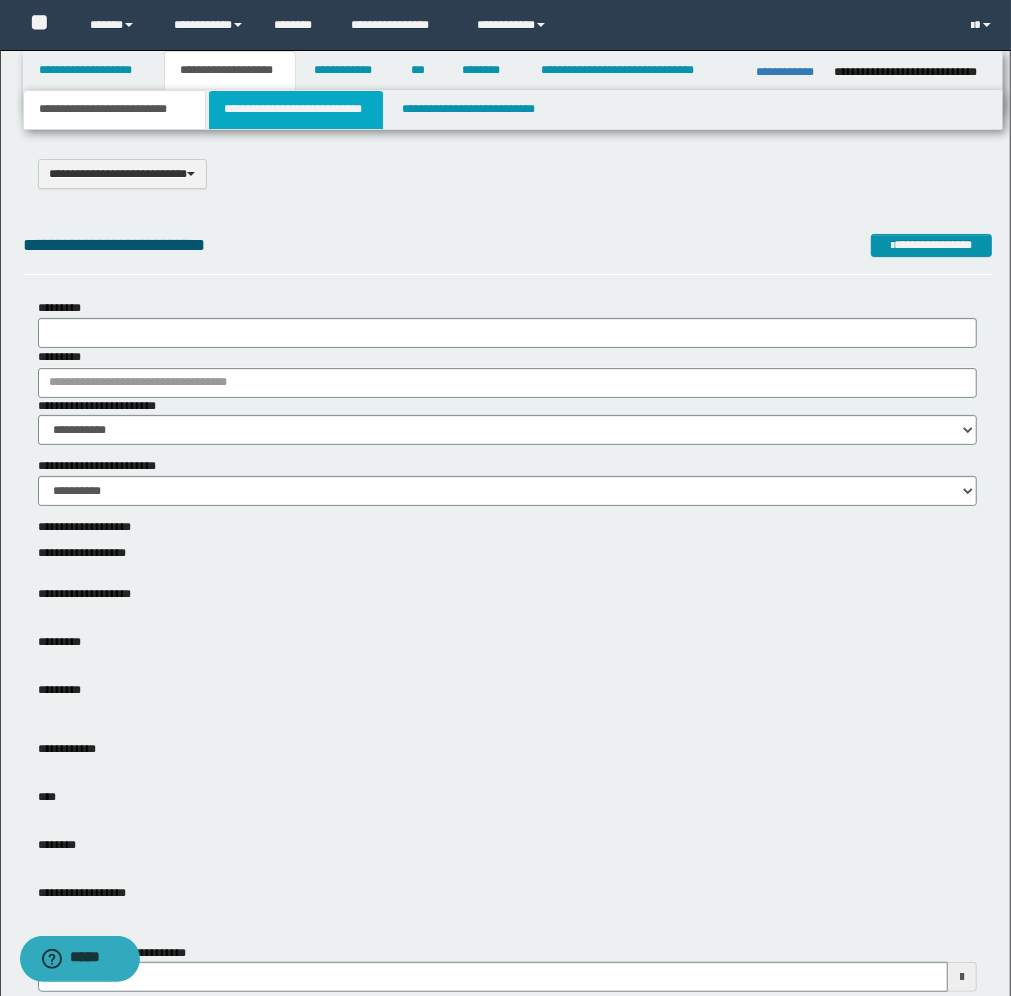 click on "**********" at bounding box center (296, 110) 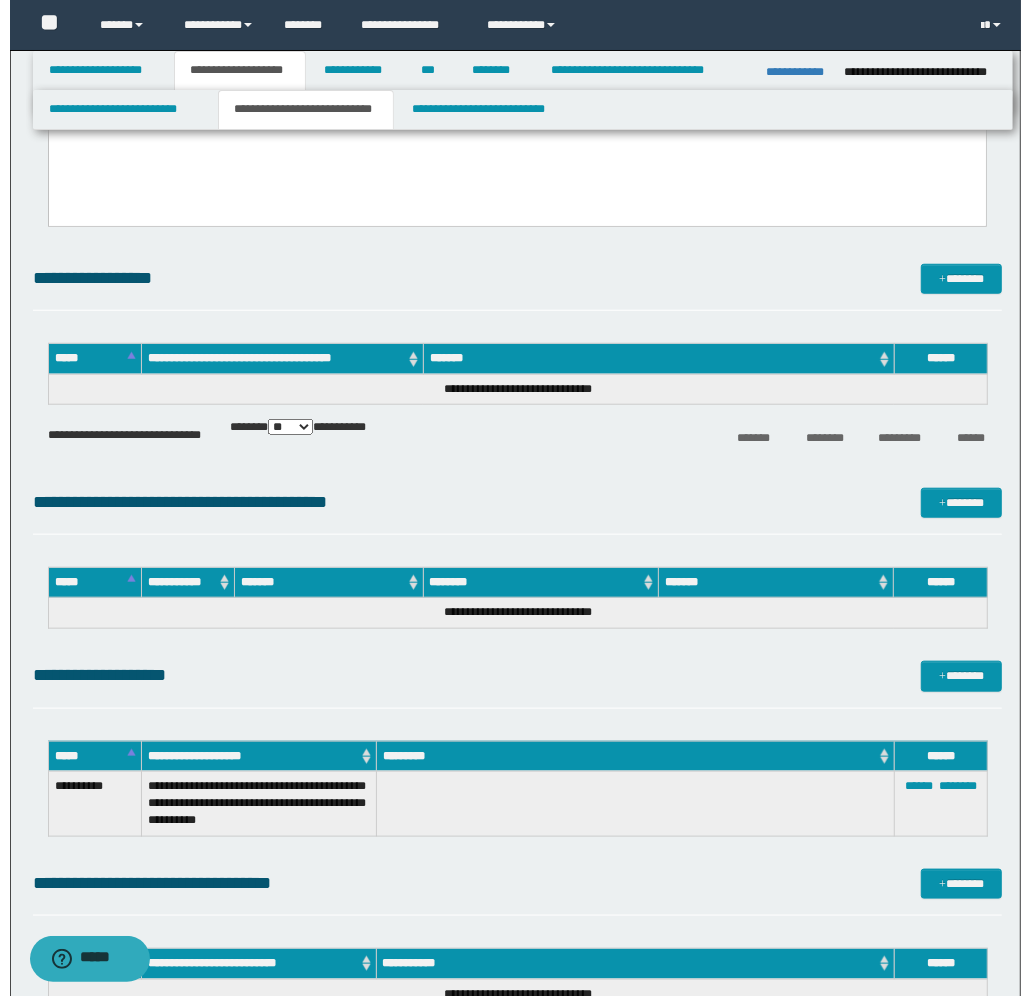 scroll, scrollTop: 750, scrollLeft: 0, axis: vertical 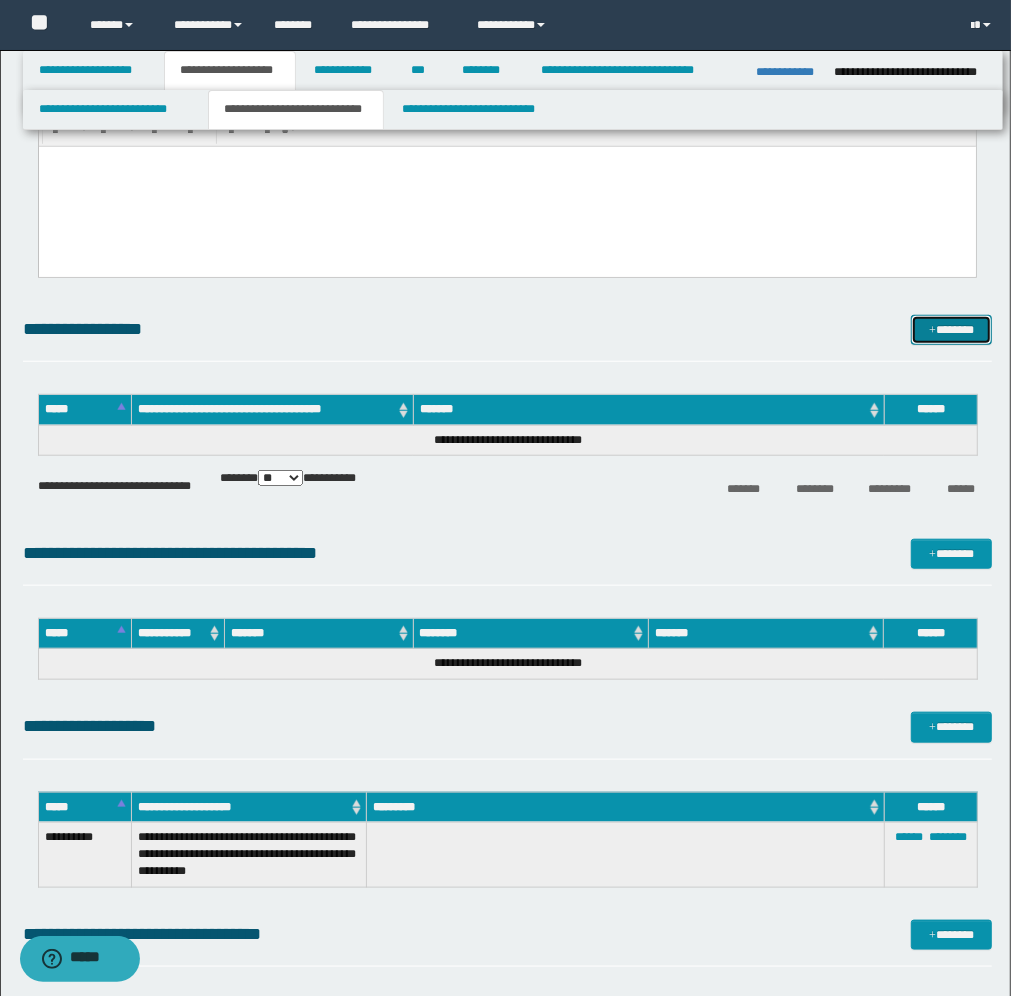 click on "*******" at bounding box center [951, 330] 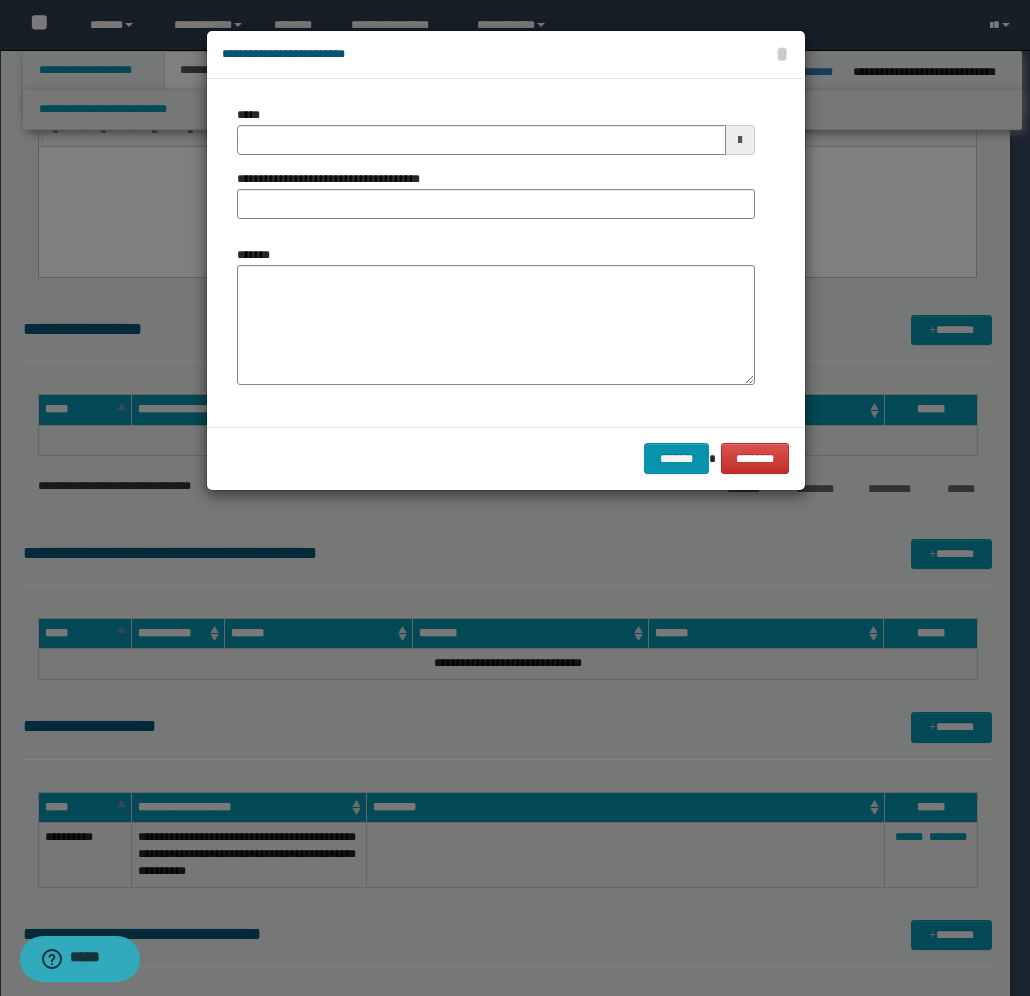 click at bounding box center [740, 140] 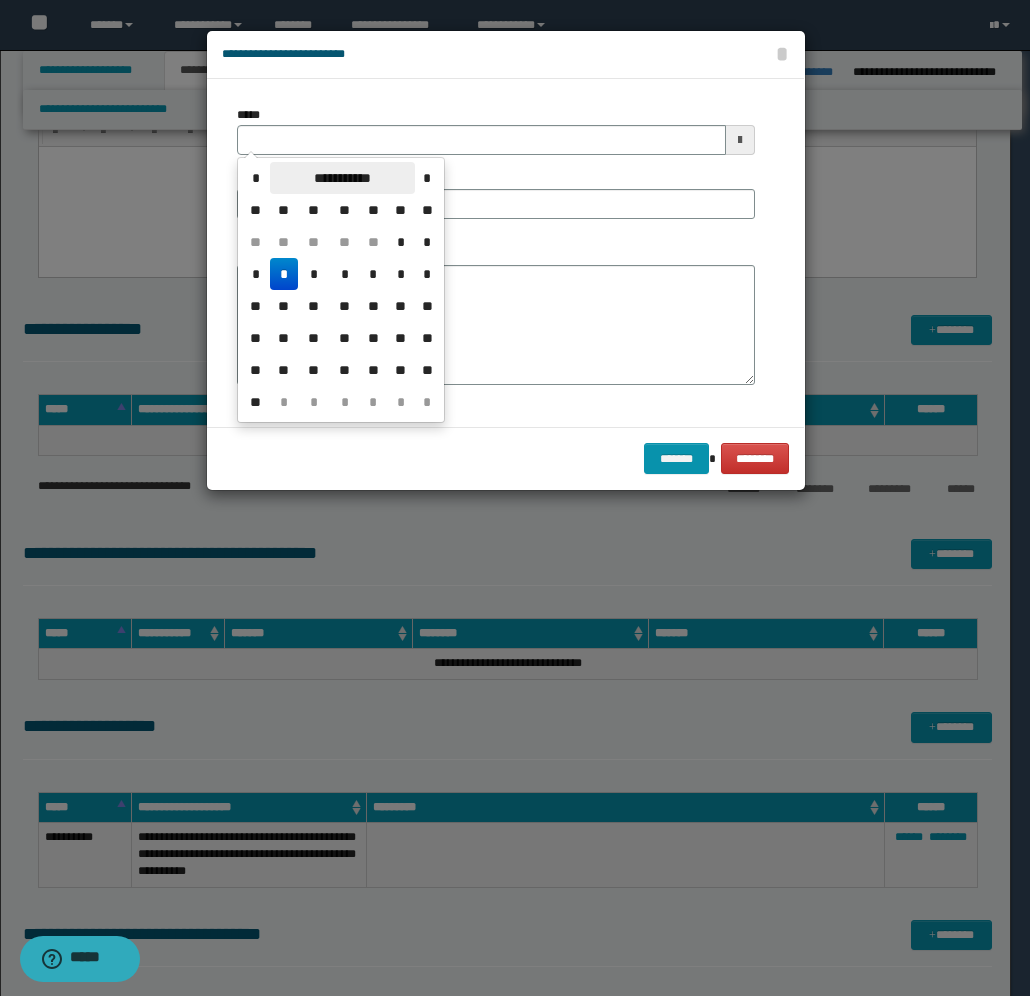 click on "**********" at bounding box center (342, 178) 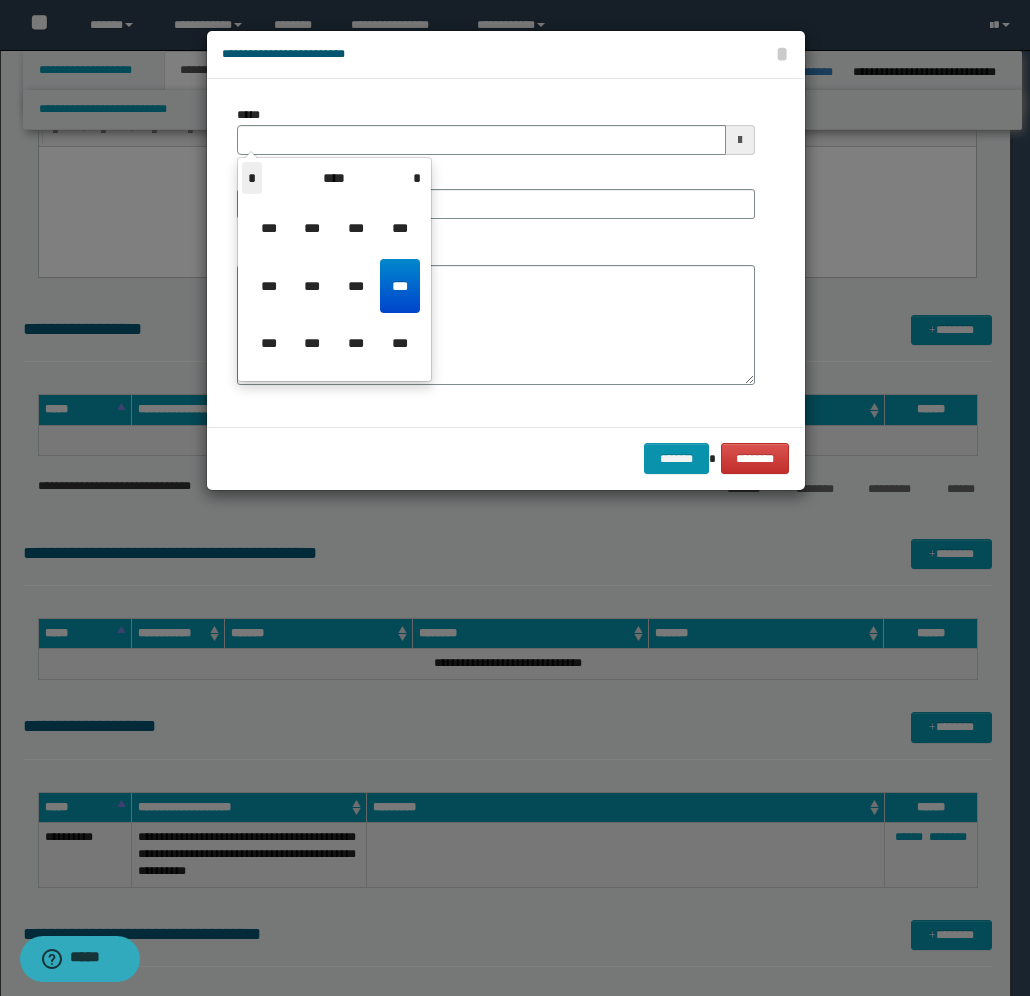 click on "*" at bounding box center (252, 178) 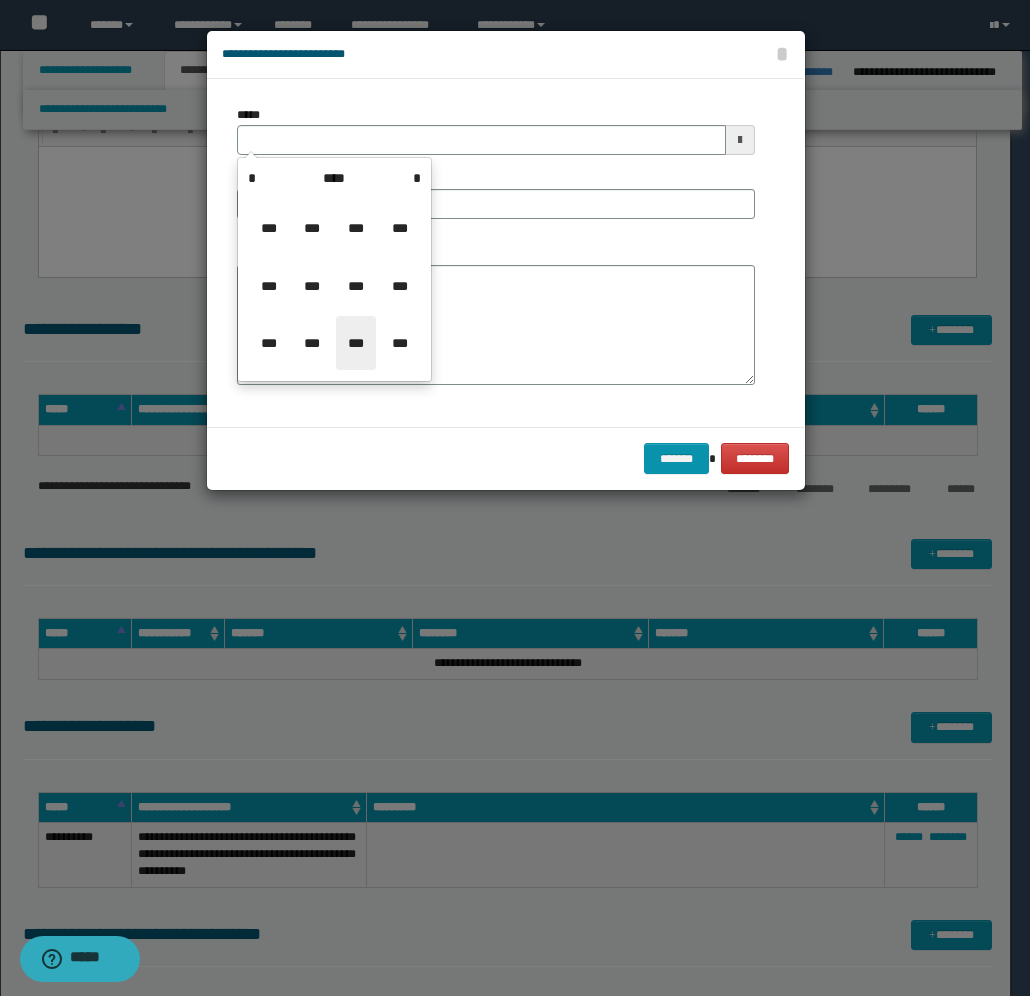 click on "***" at bounding box center (356, 343) 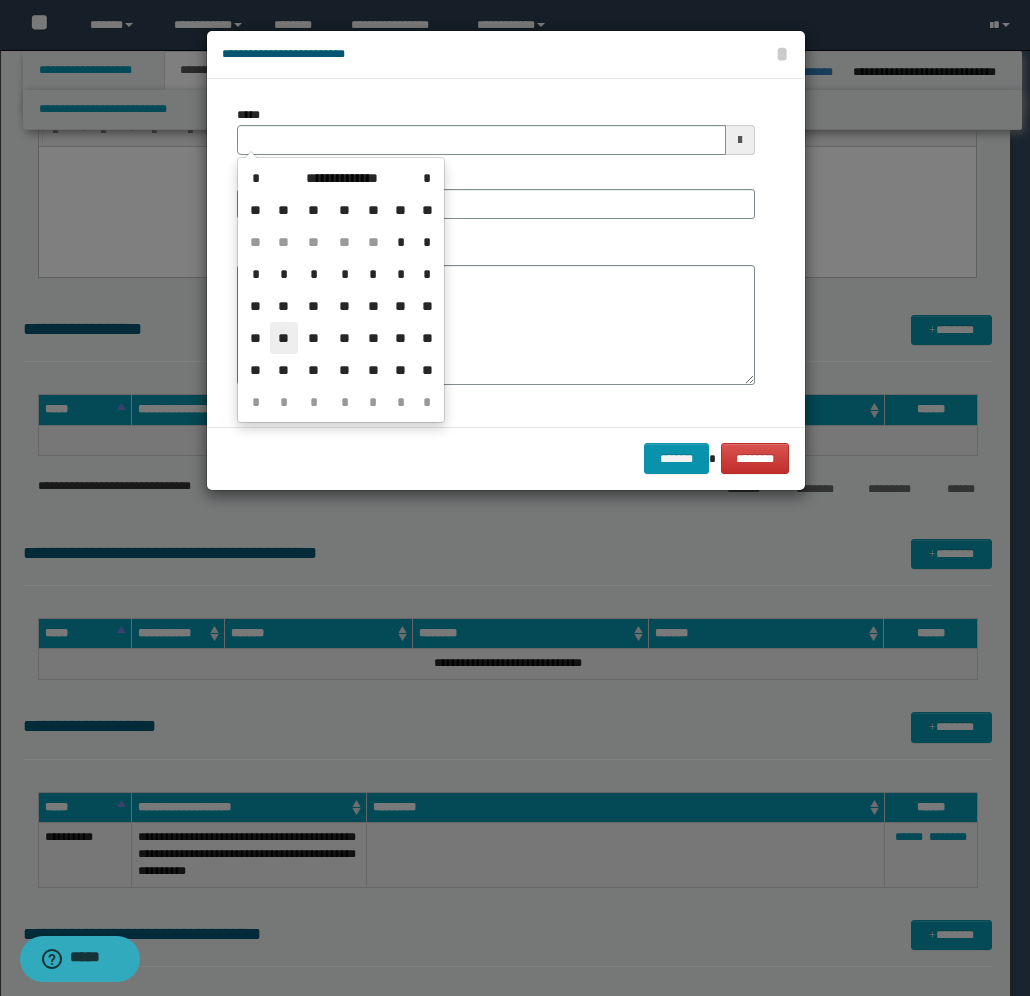 click on "**" at bounding box center (284, 338) 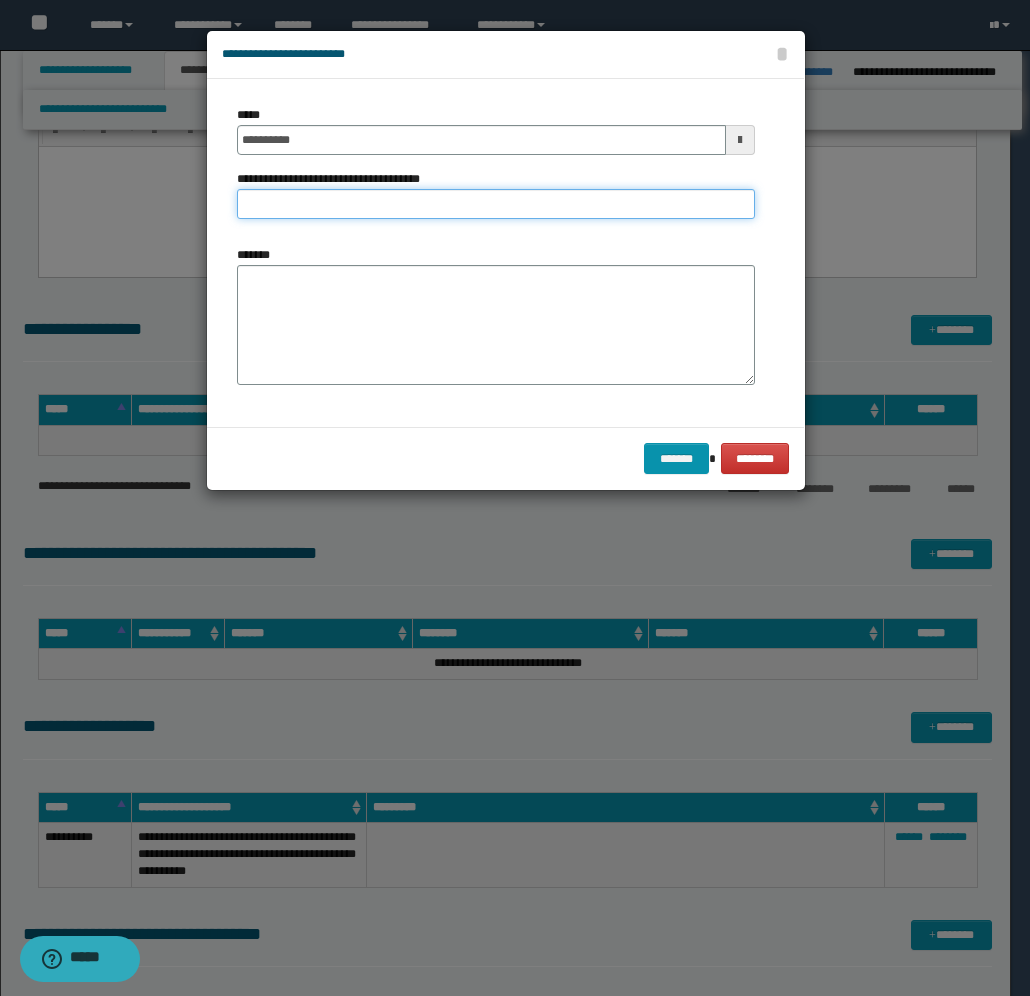 click on "**********" at bounding box center (496, 204) 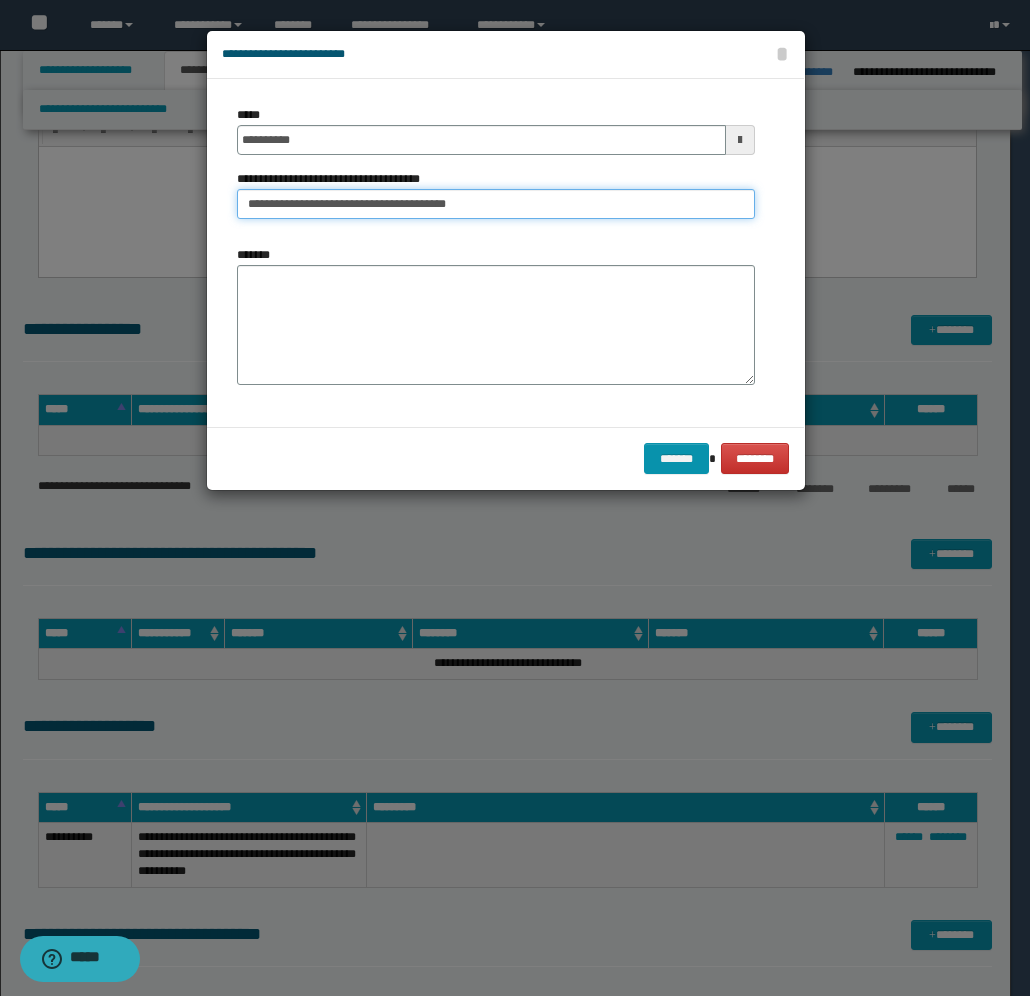 type on "**********" 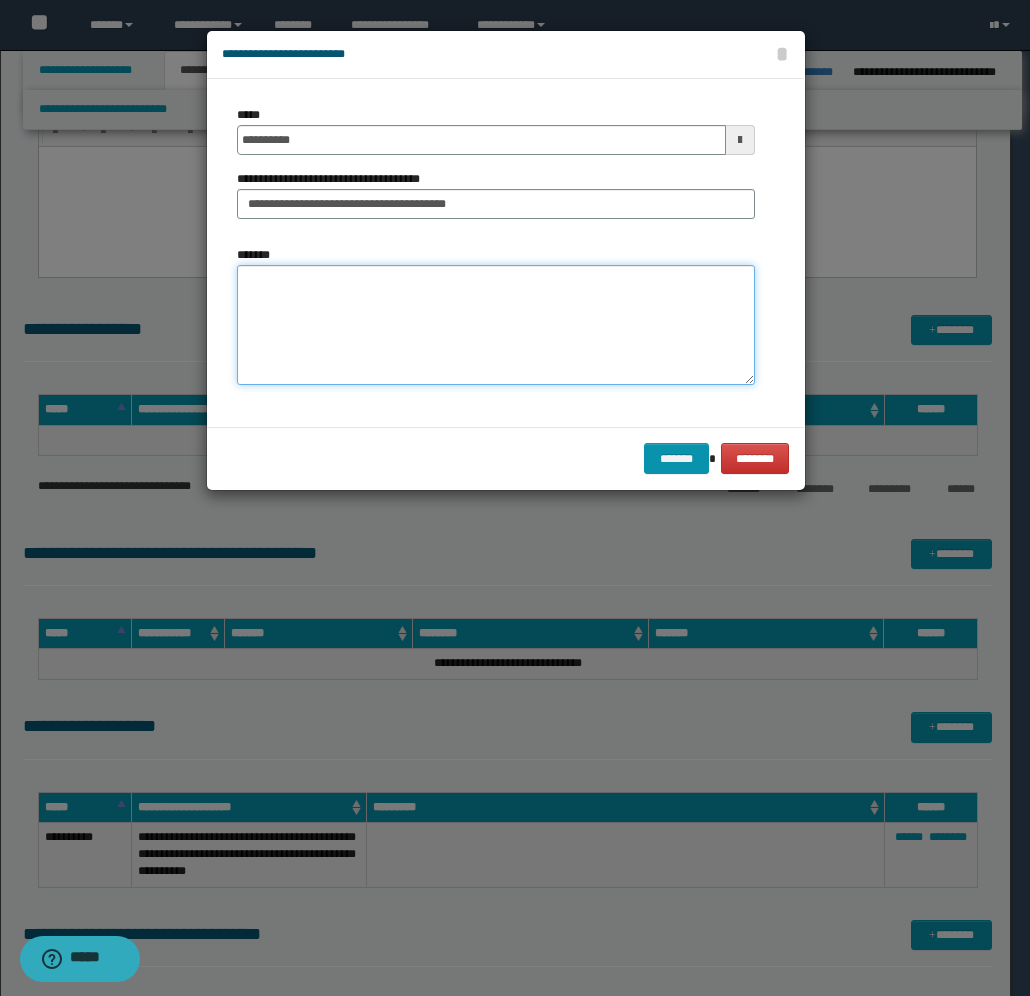click on "*******" at bounding box center (496, 325) 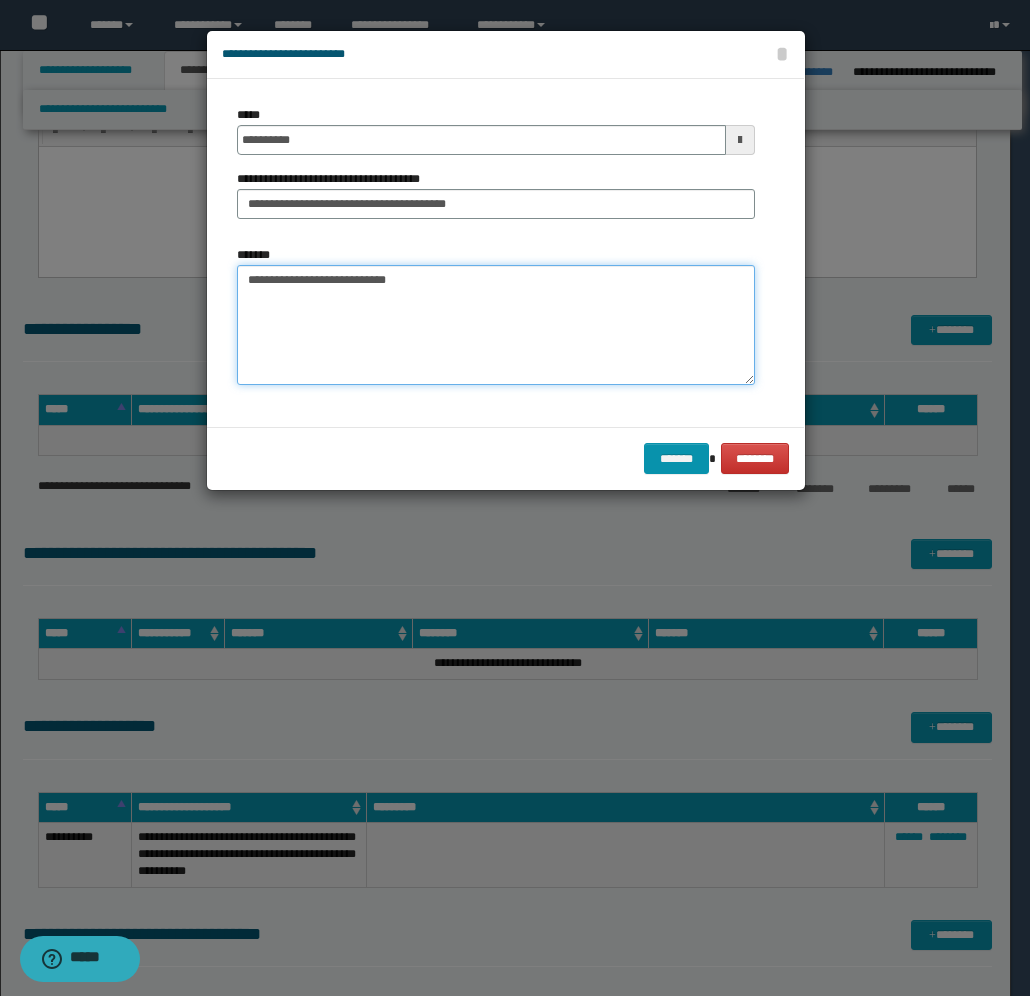 paste on "**********" 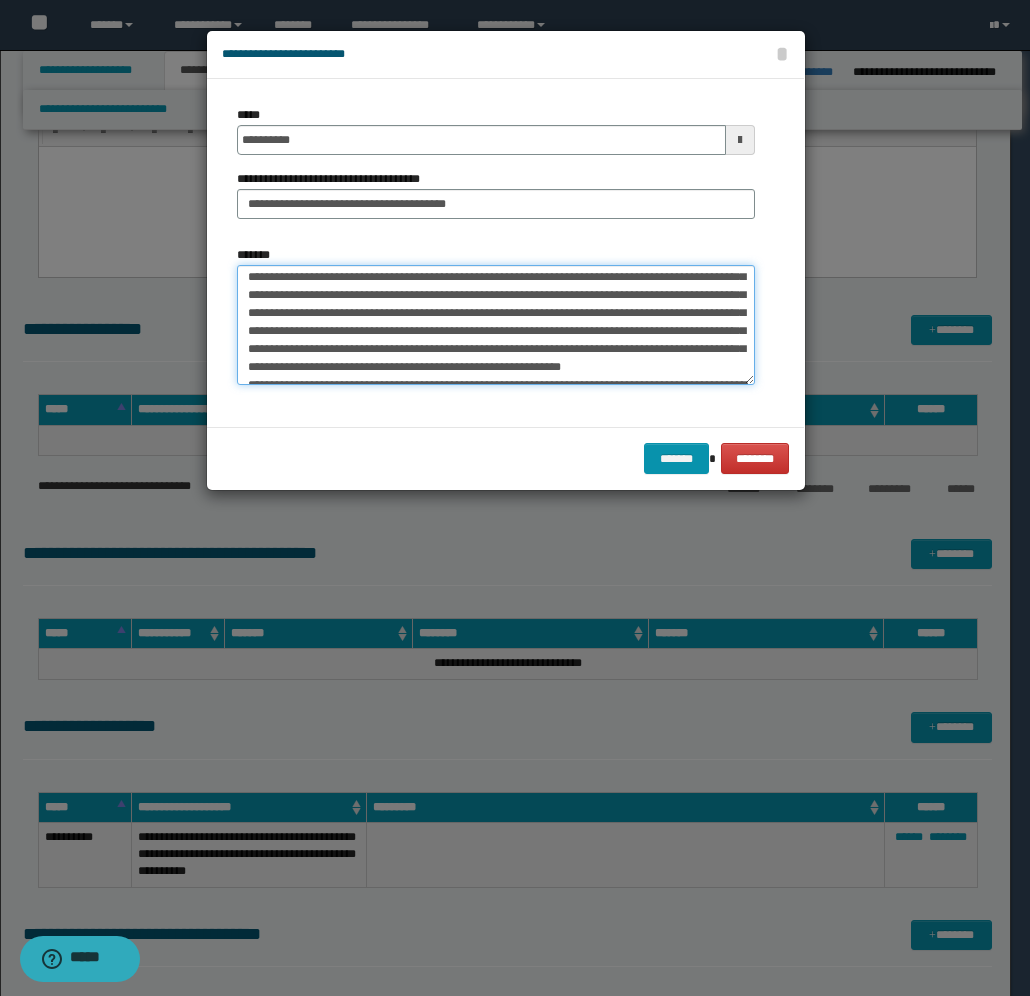 scroll, scrollTop: 0, scrollLeft: 0, axis: both 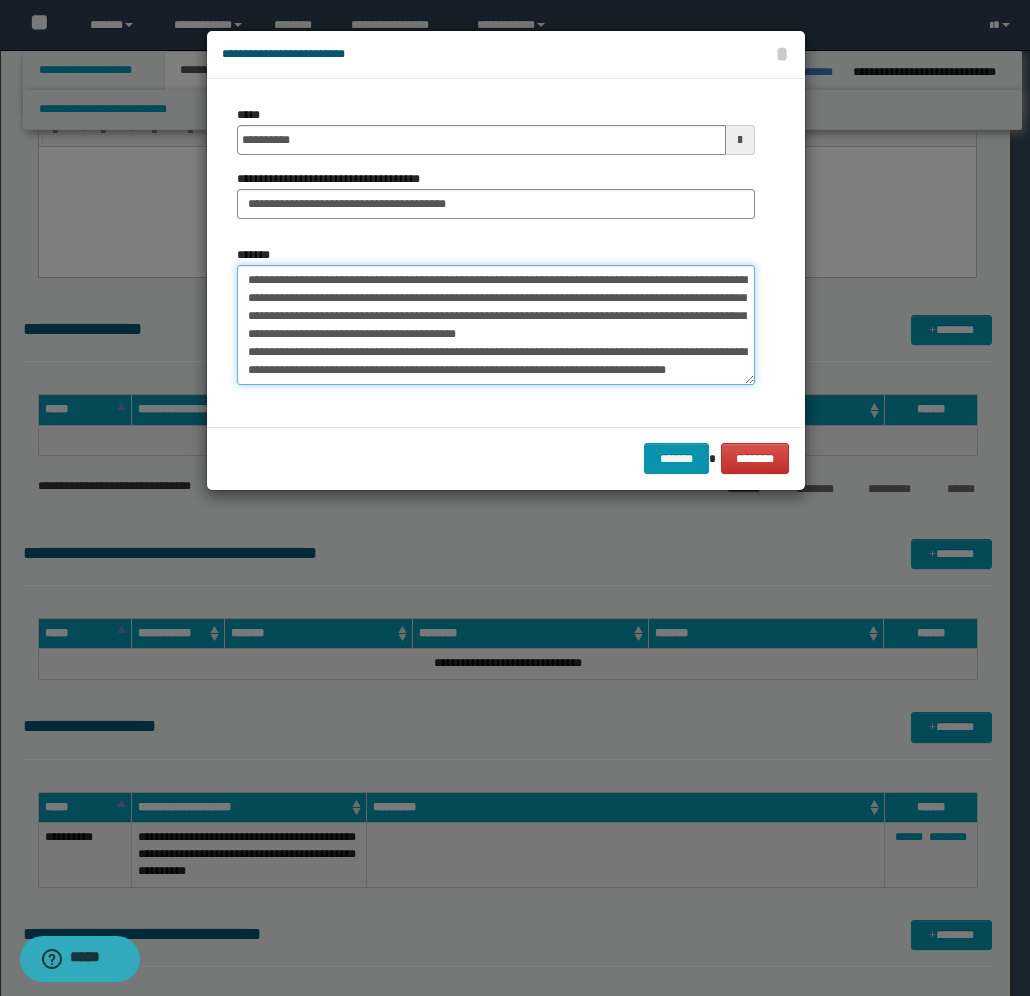 click on "*******" at bounding box center [496, 325] 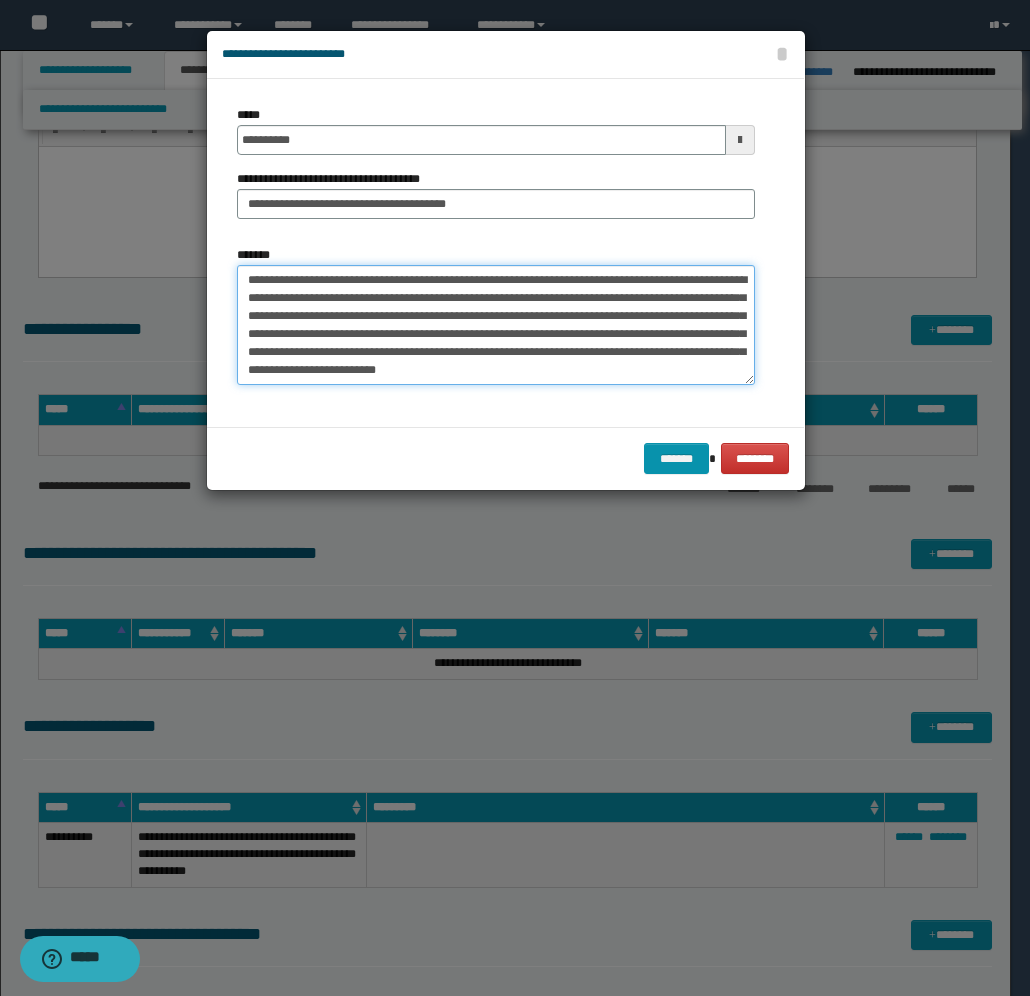 scroll, scrollTop: 432, scrollLeft: 0, axis: vertical 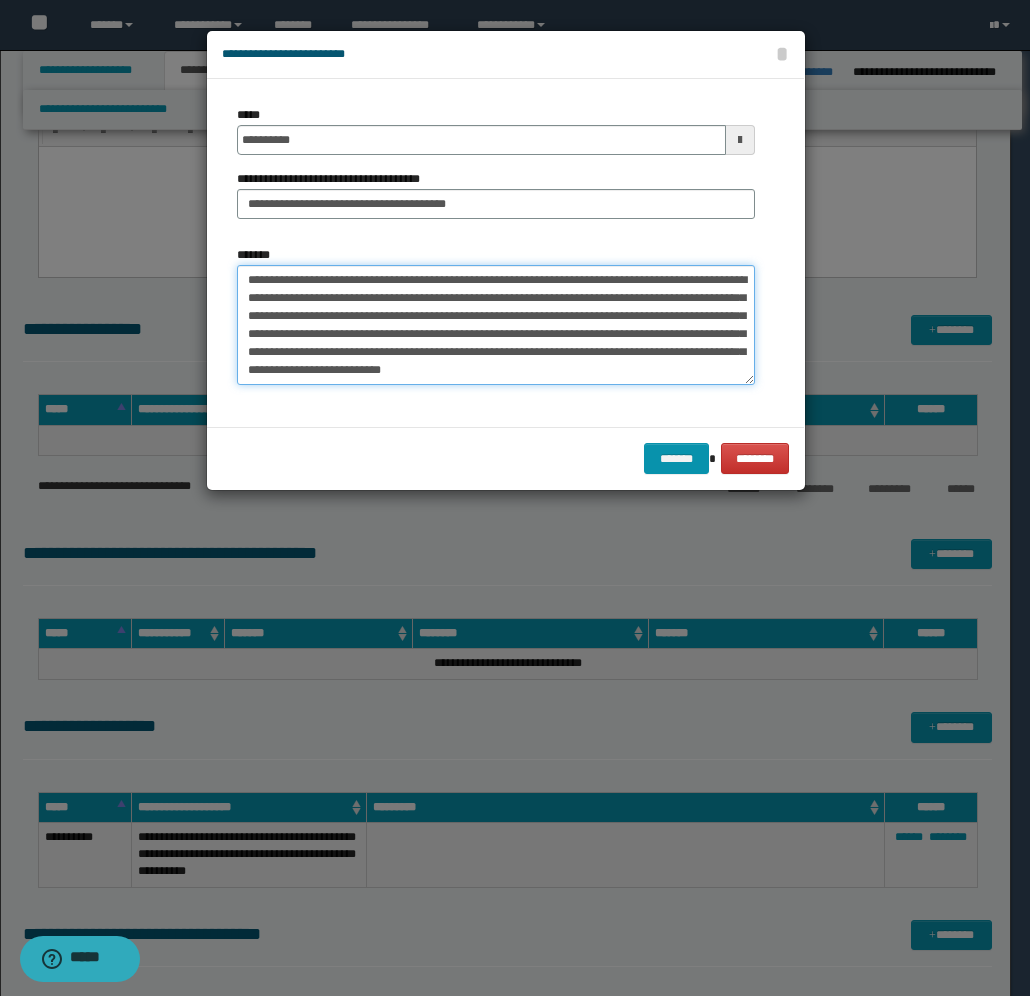 drag, startPoint x: 595, startPoint y: 330, endPoint x: 585, endPoint y: 335, distance: 11.18034 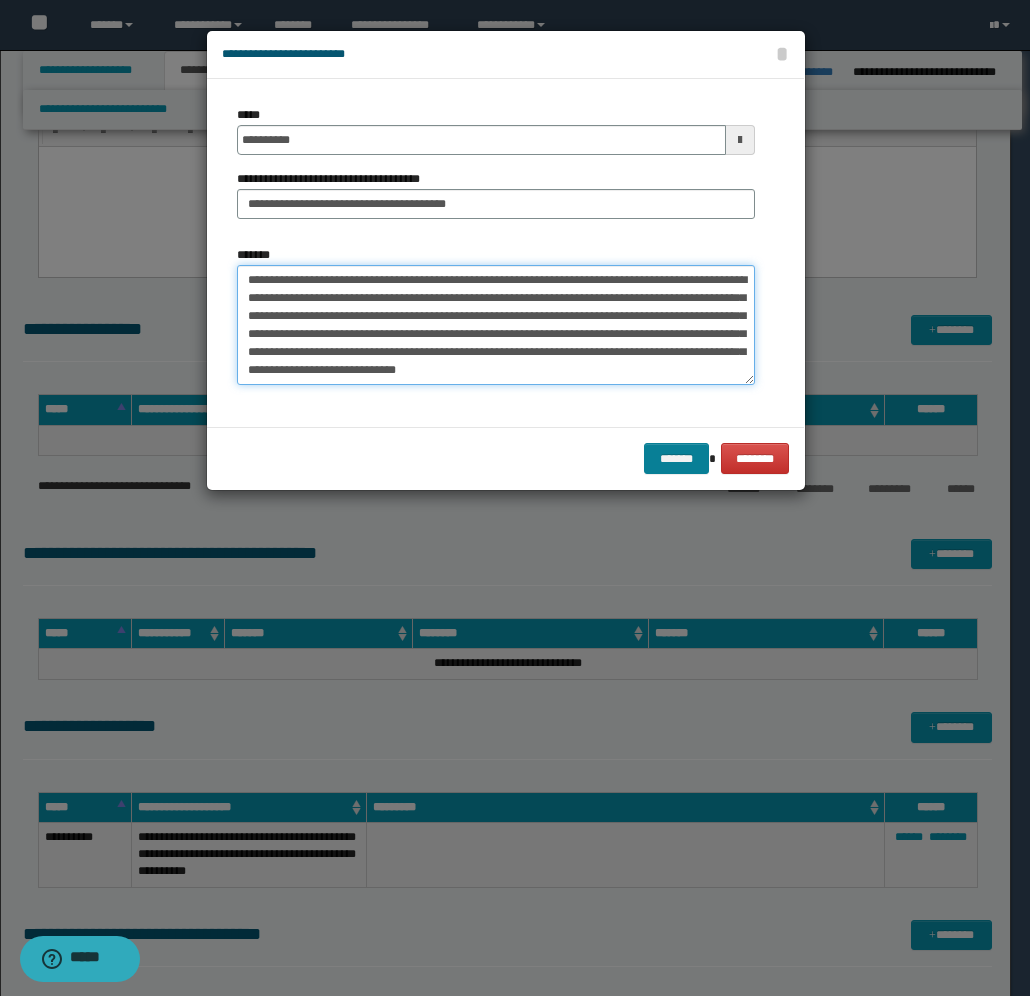 type on "**********" 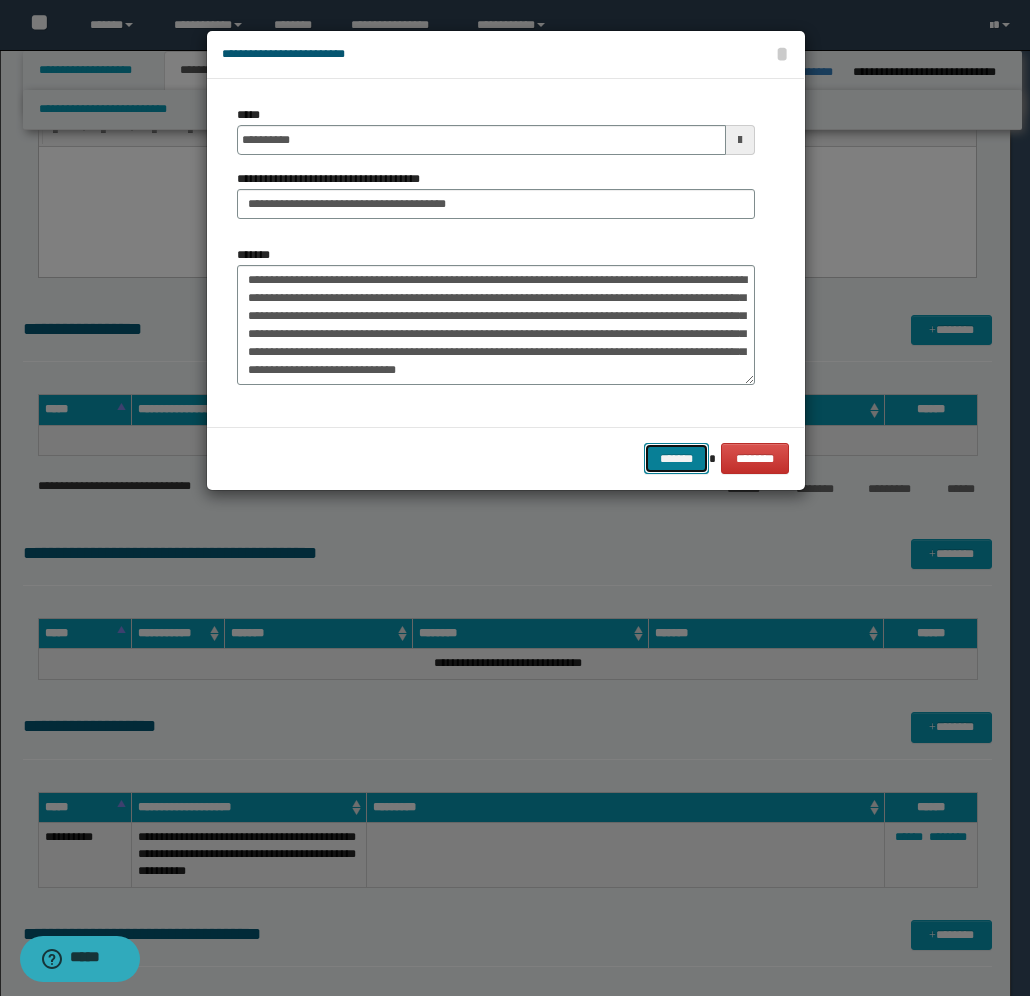 click on "*******" at bounding box center (676, 458) 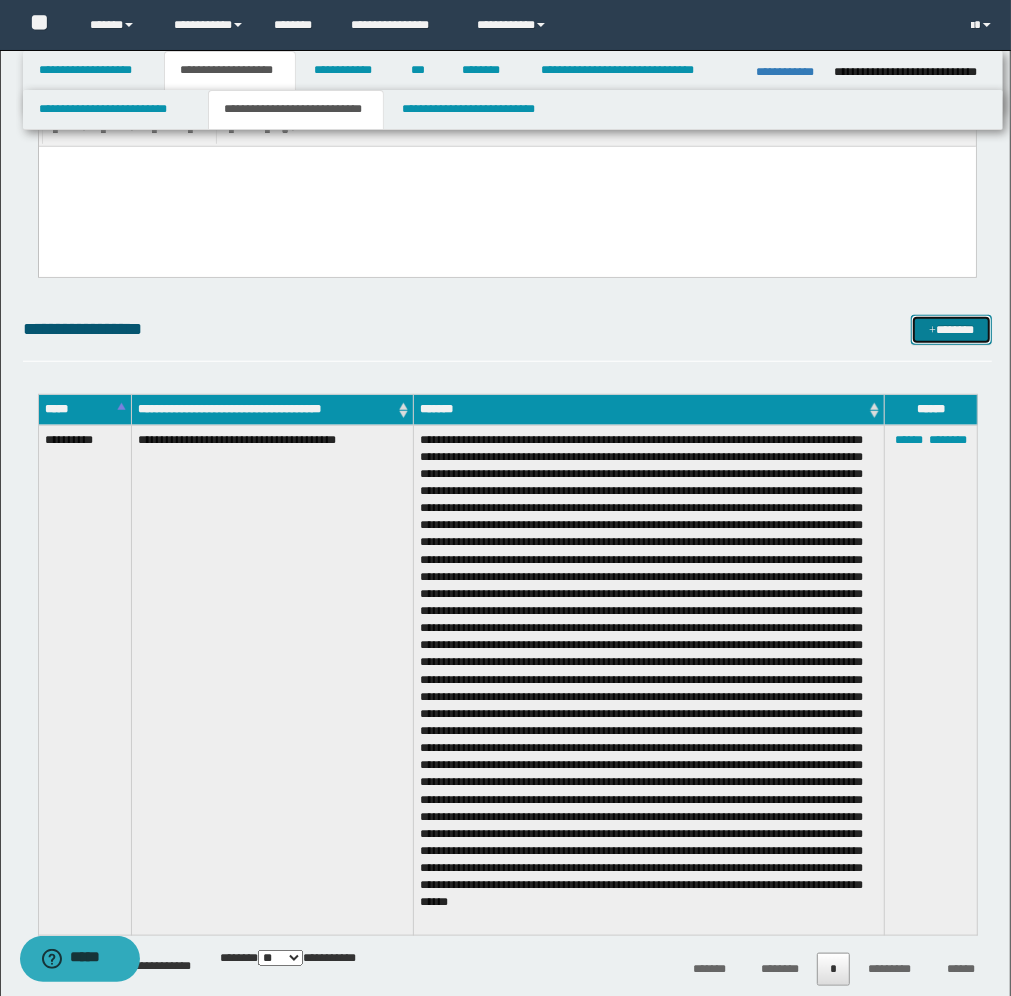 click at bounding box center (932, 331) 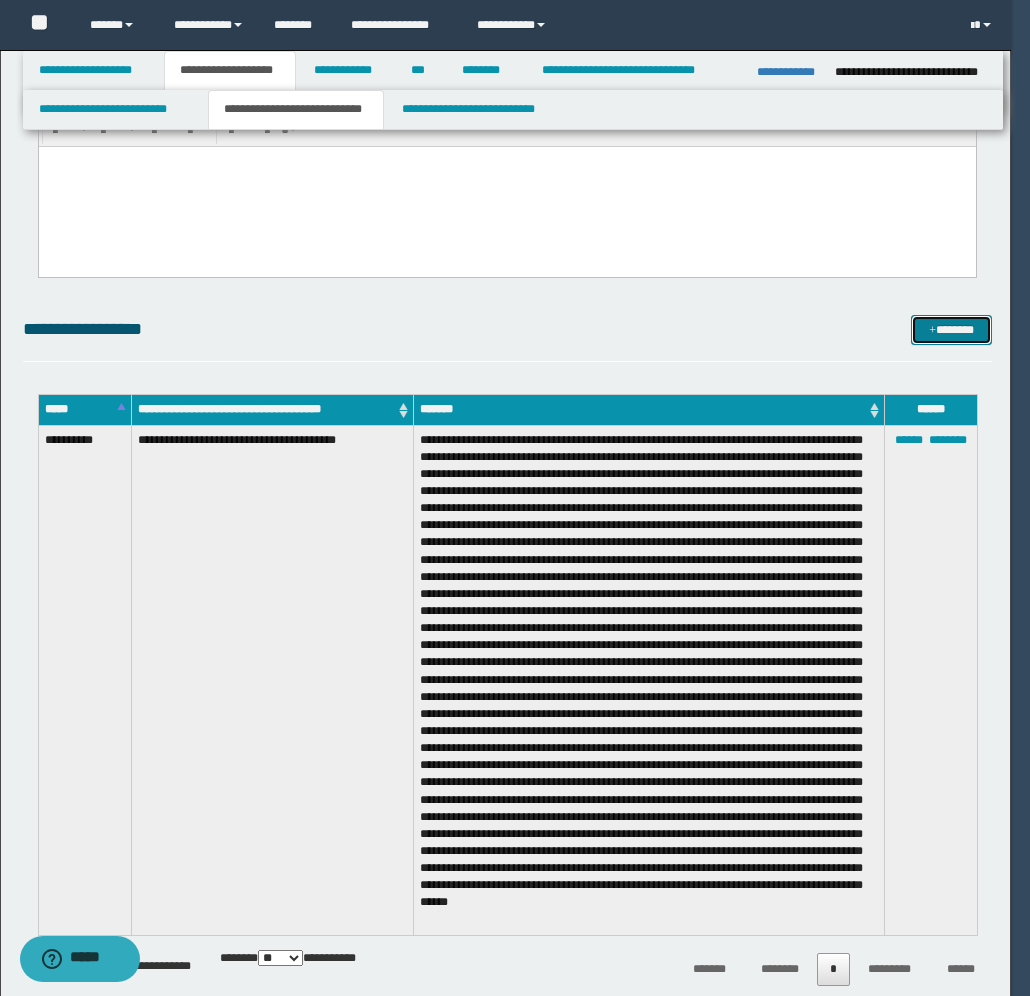 scroll, scrollTop: 0, scrollLeft: 0, axis: both 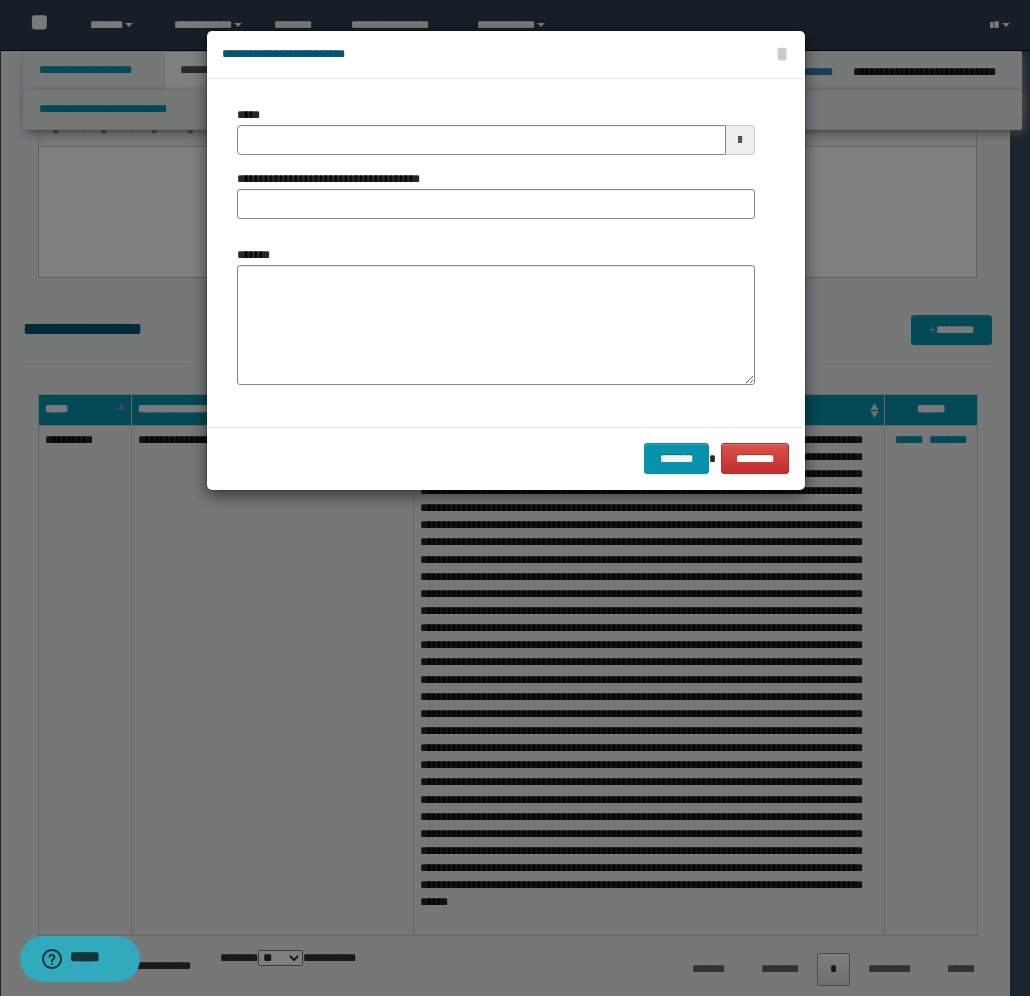 click at bounding box center (740, 140) 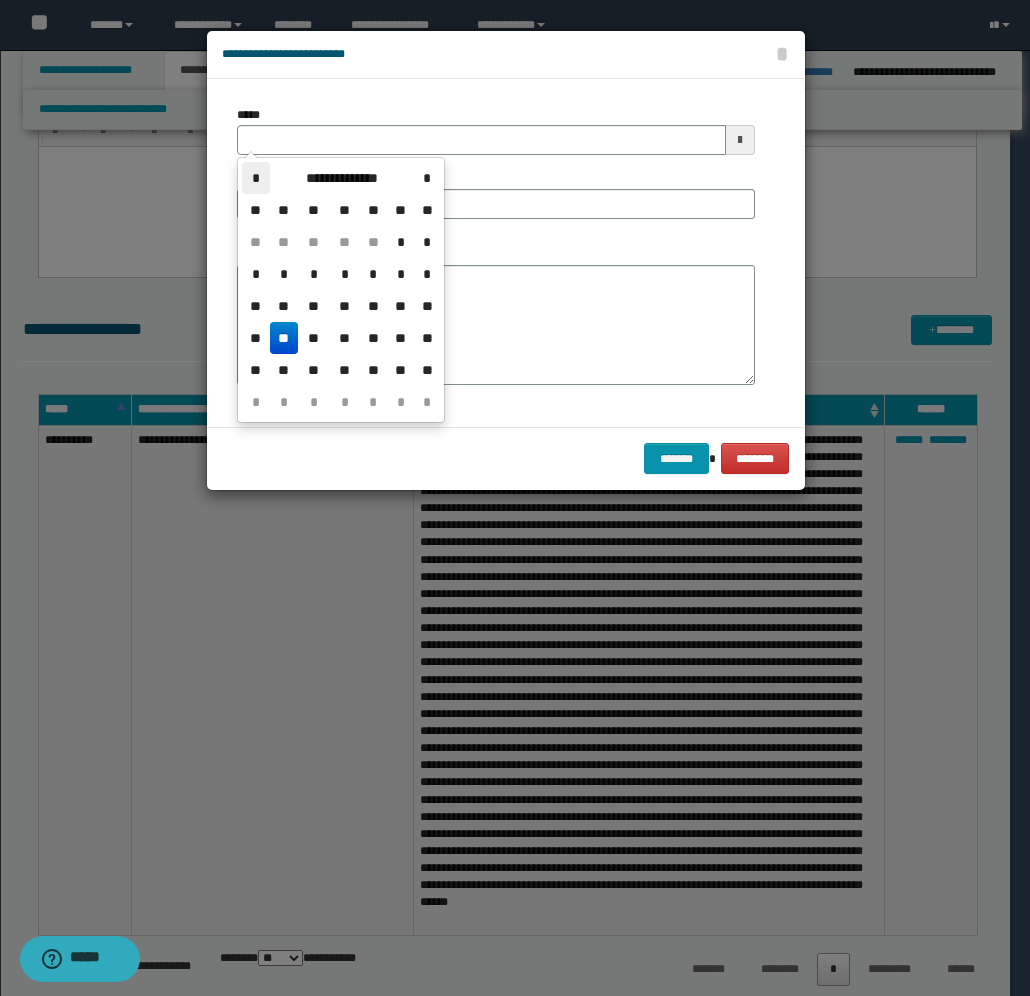 click on "*" at bounding box center (256, 178) 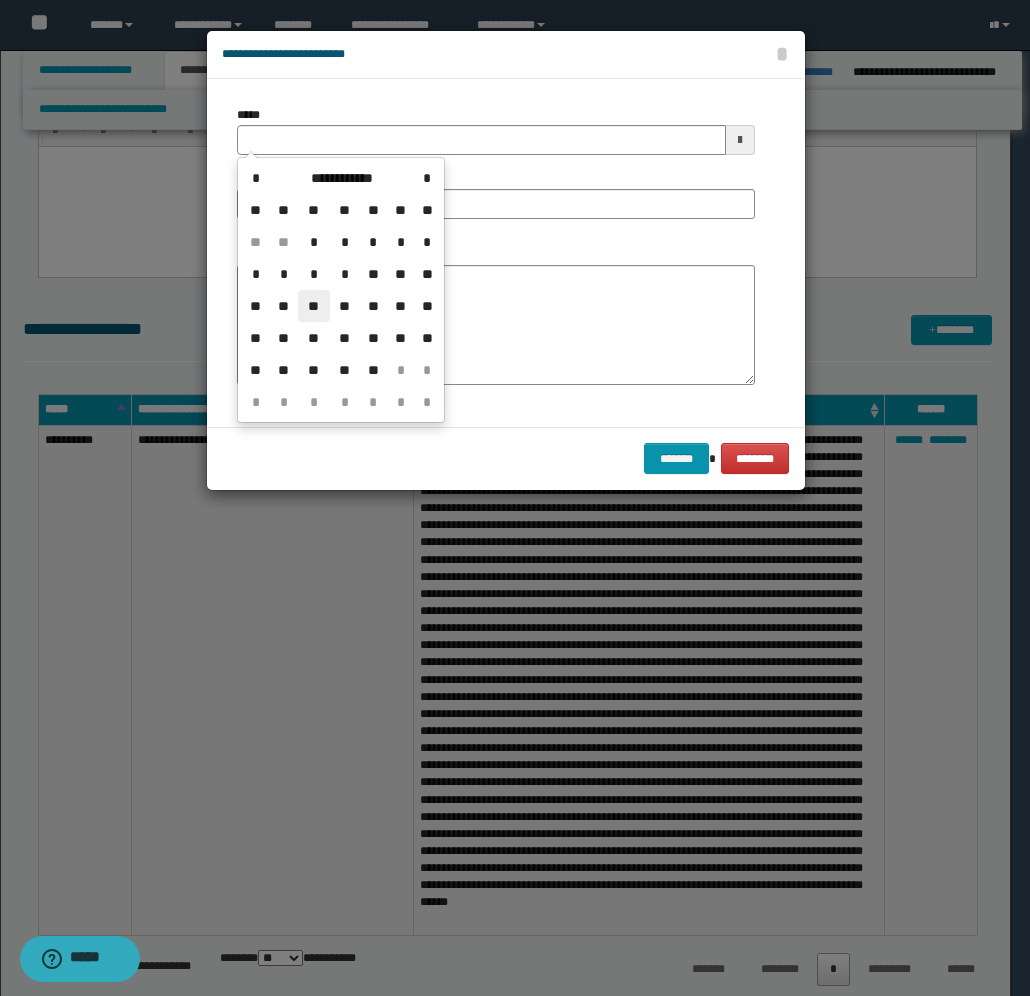 click on "**" at bounding box center (314, 306) 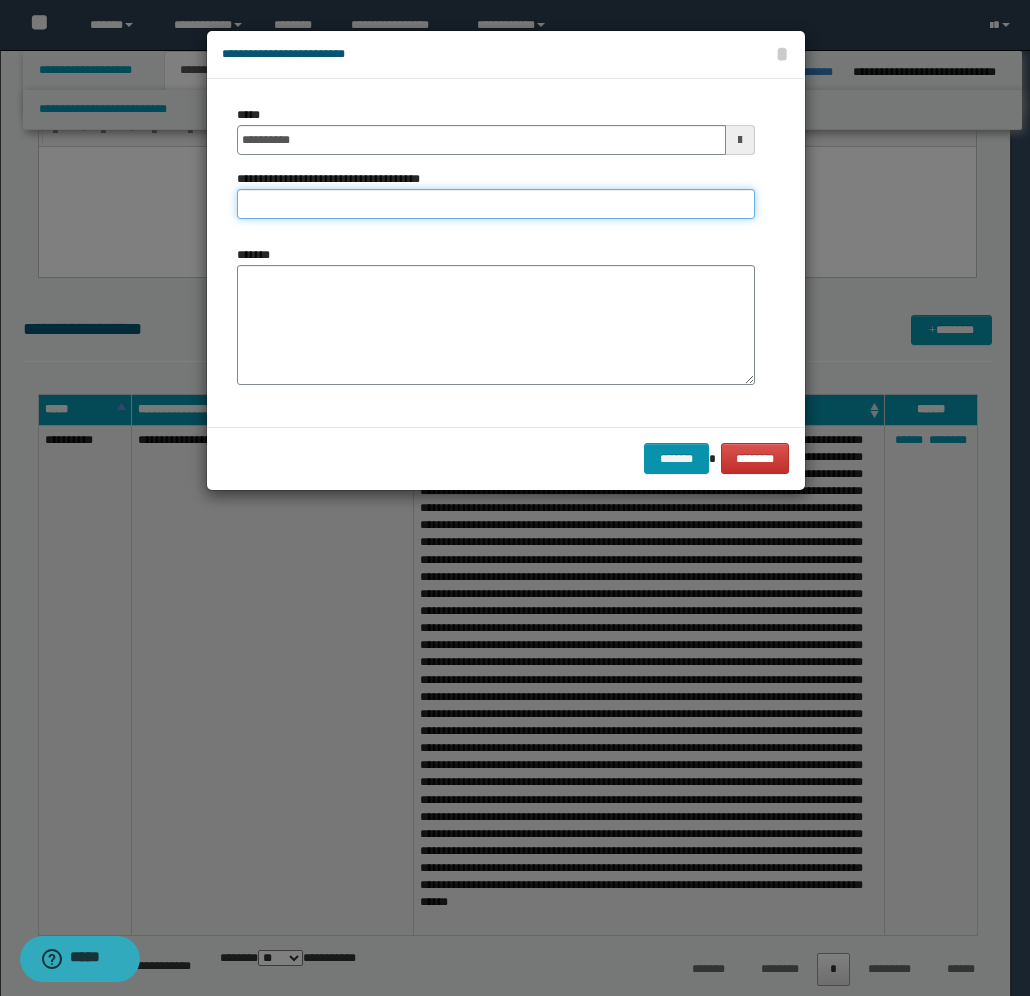 click on "**********" at bounding box center (496, 204) 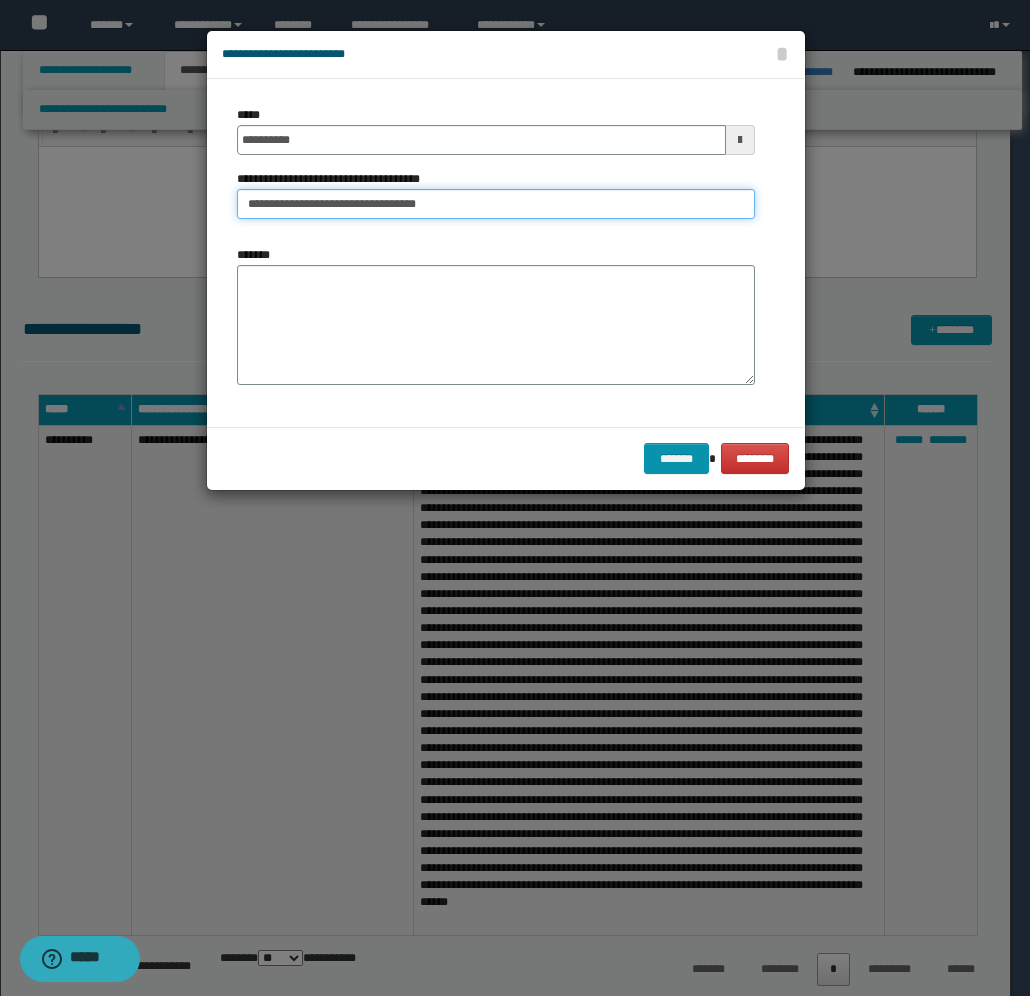 type on "**********" 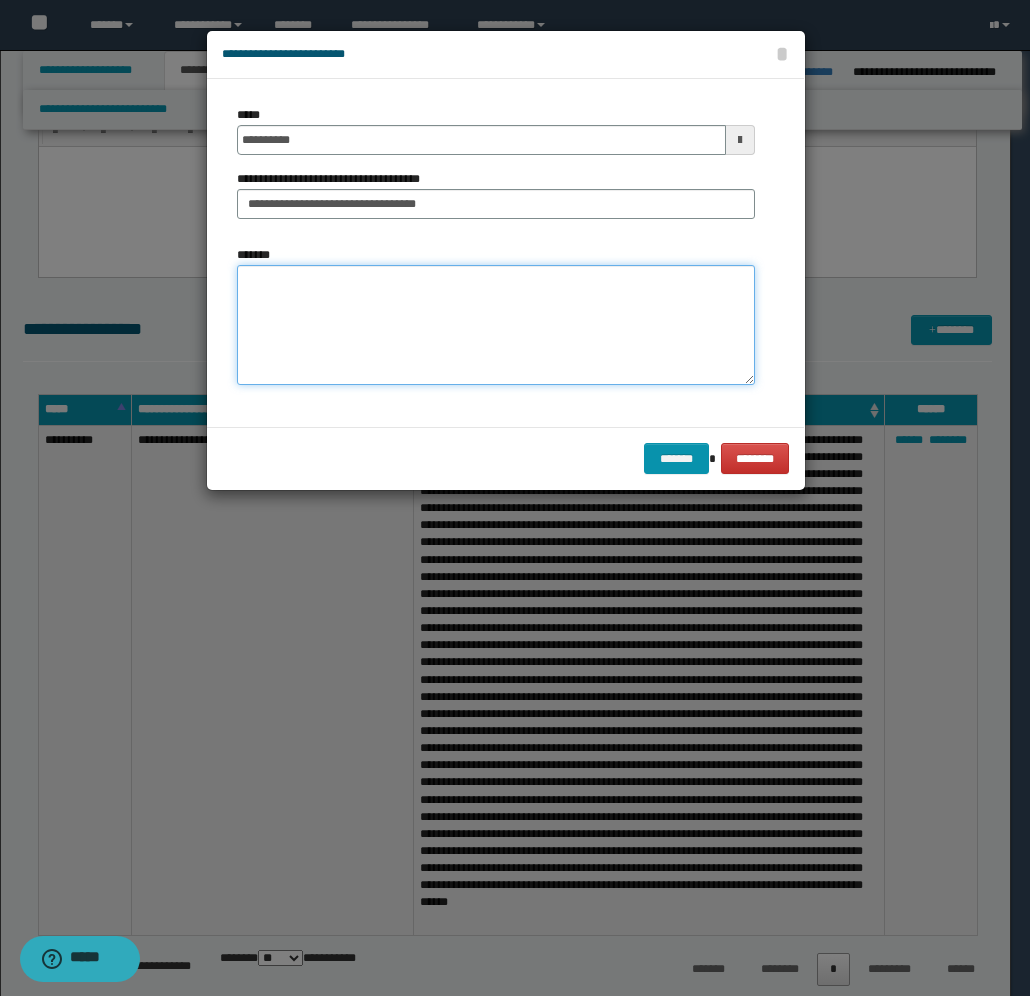 click on "*******" at bounding box center (496, 325) 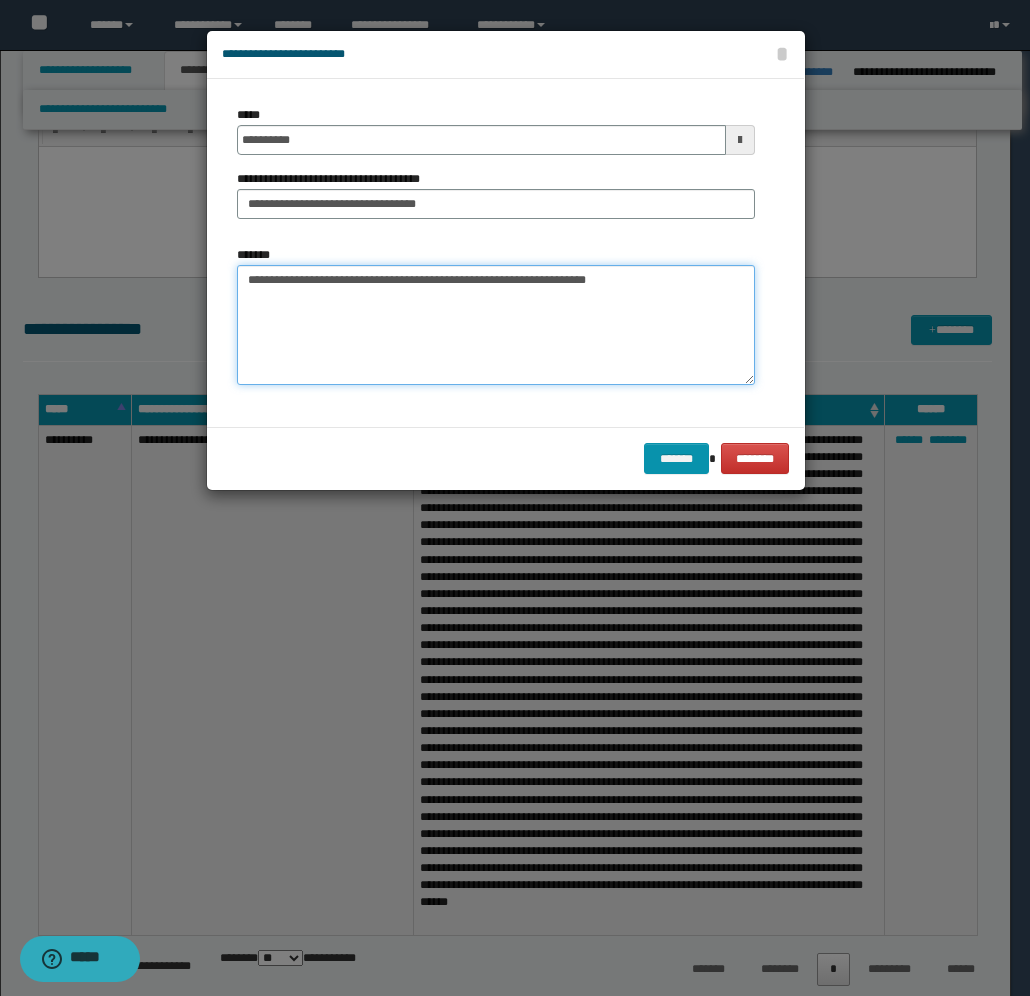 type on "**********" 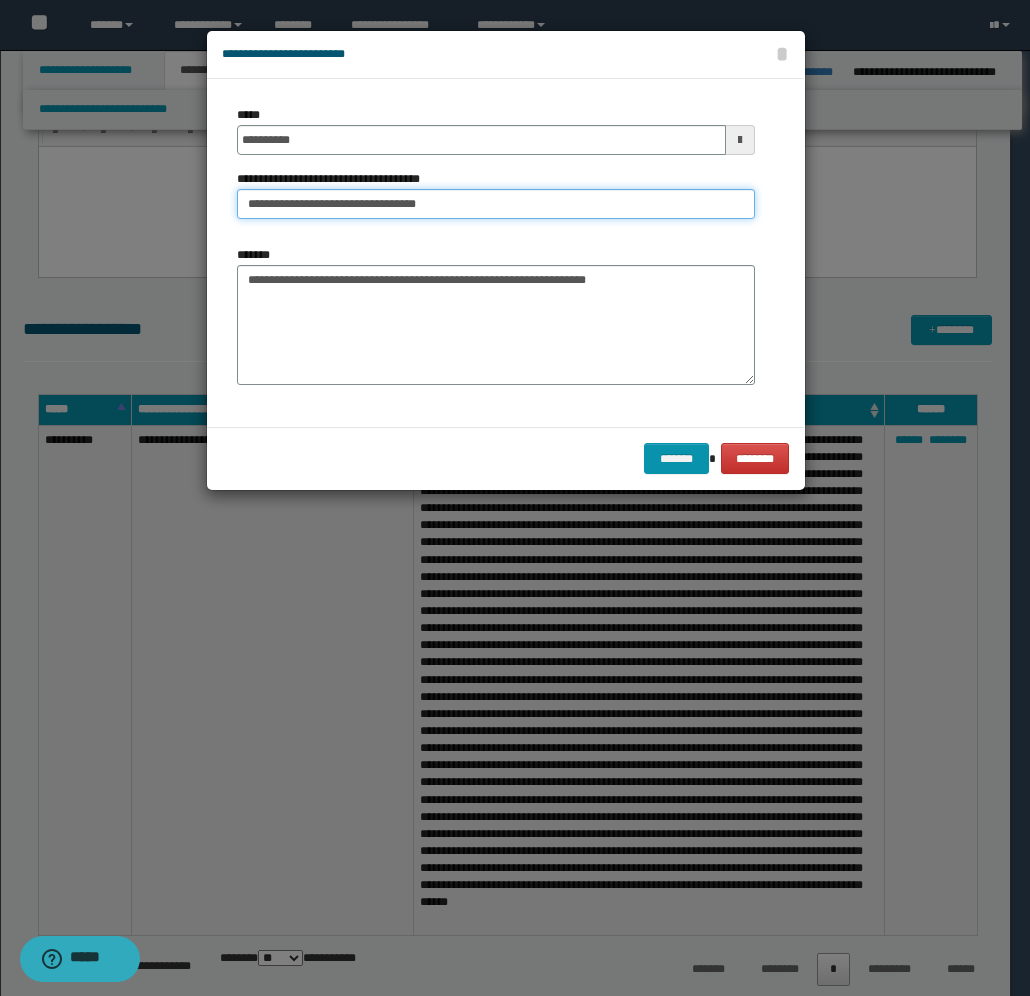 click on "**********" at bounding box center [496, 204] 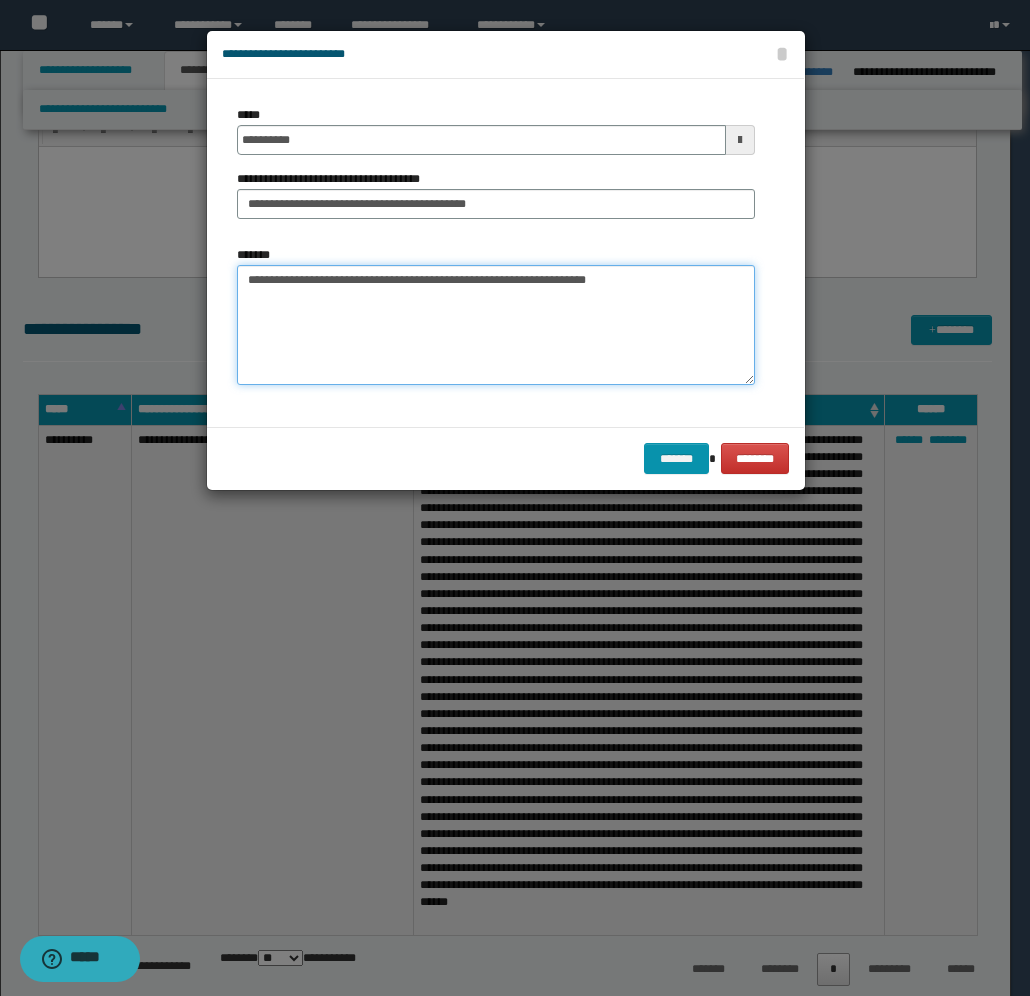 click on "**********" at bounding box center [496, 325] 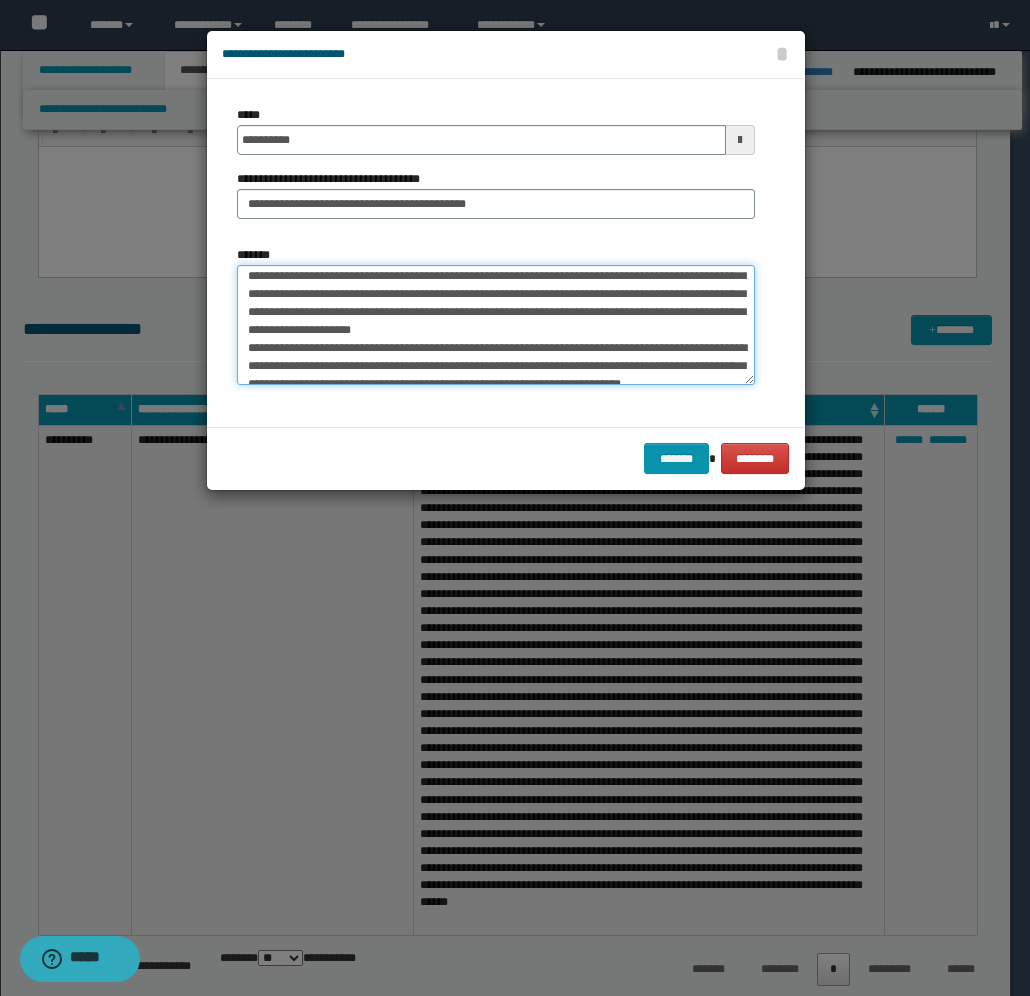 scroll, scrollTop: 162, scrollLeft: 0, axis: vertical 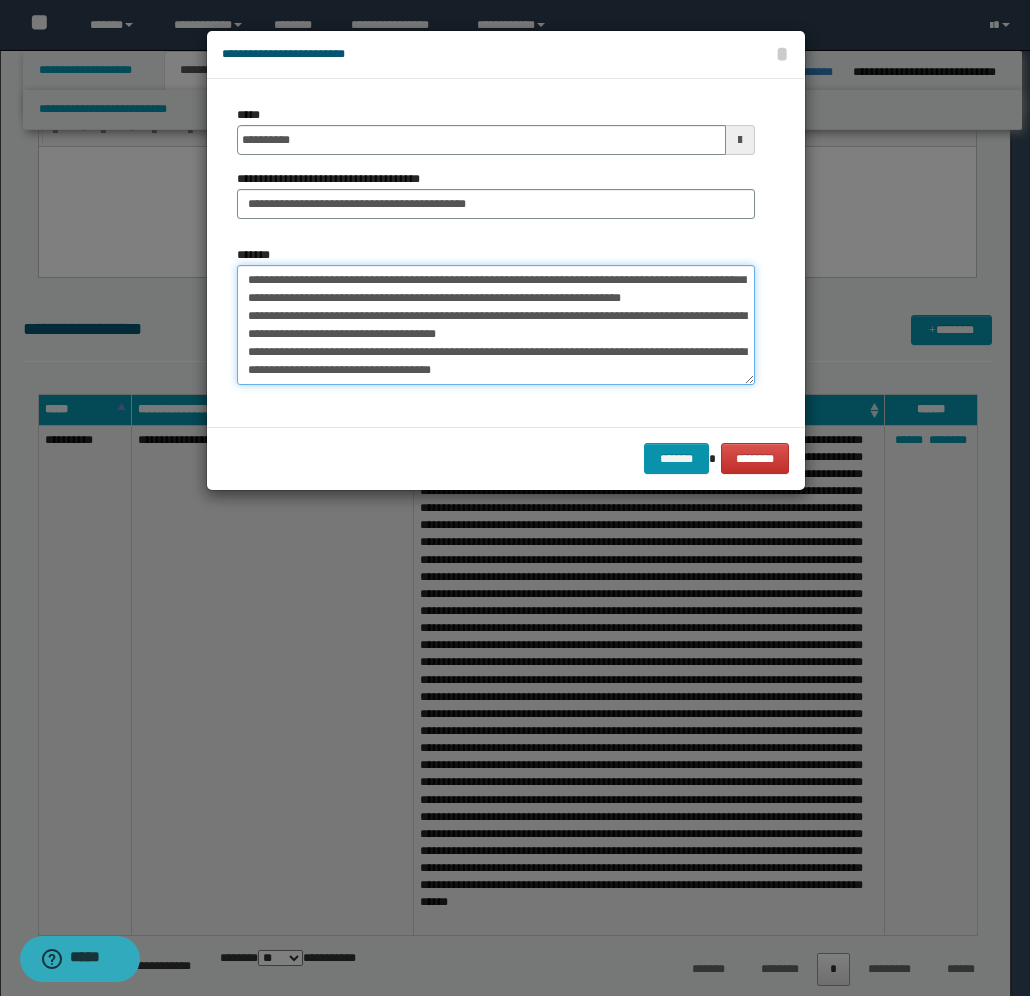 click on "*******" at bounding box center [496, 325] 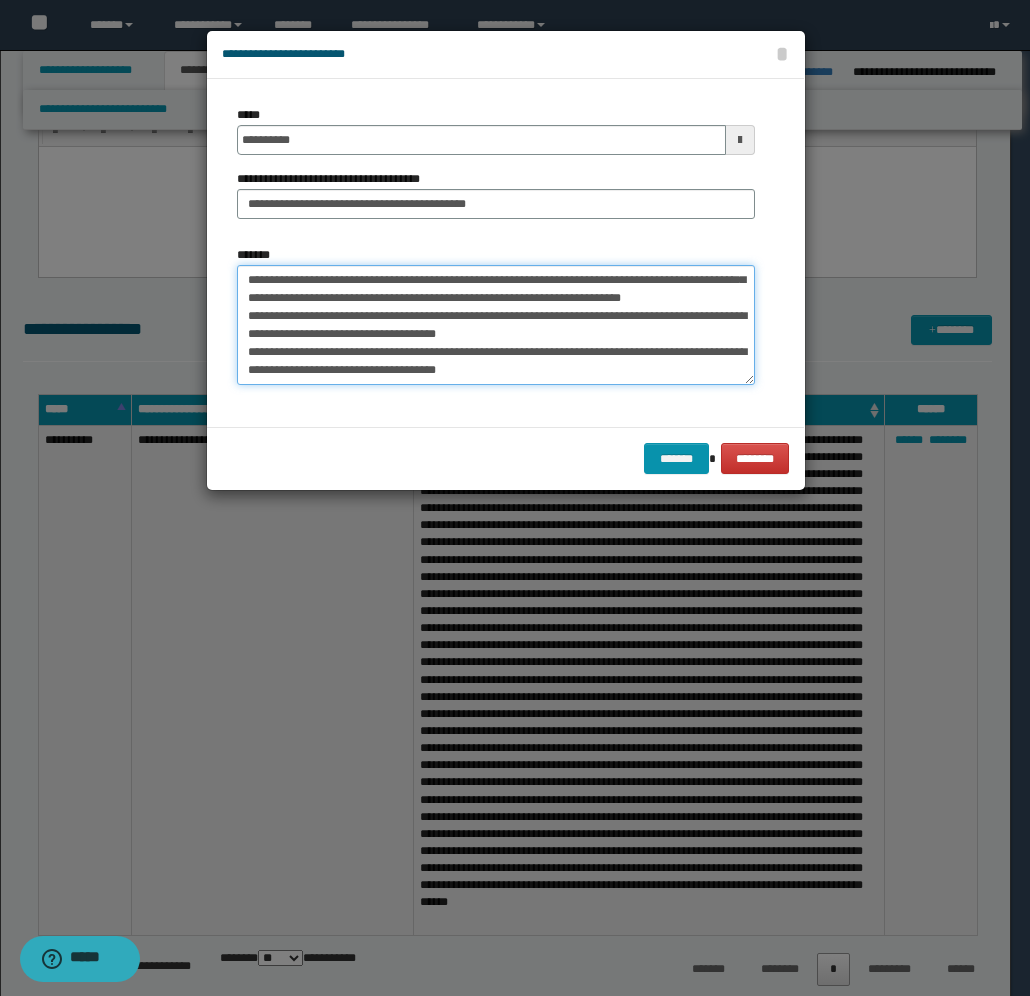 click on "*******" at bounding box center (496, 325) 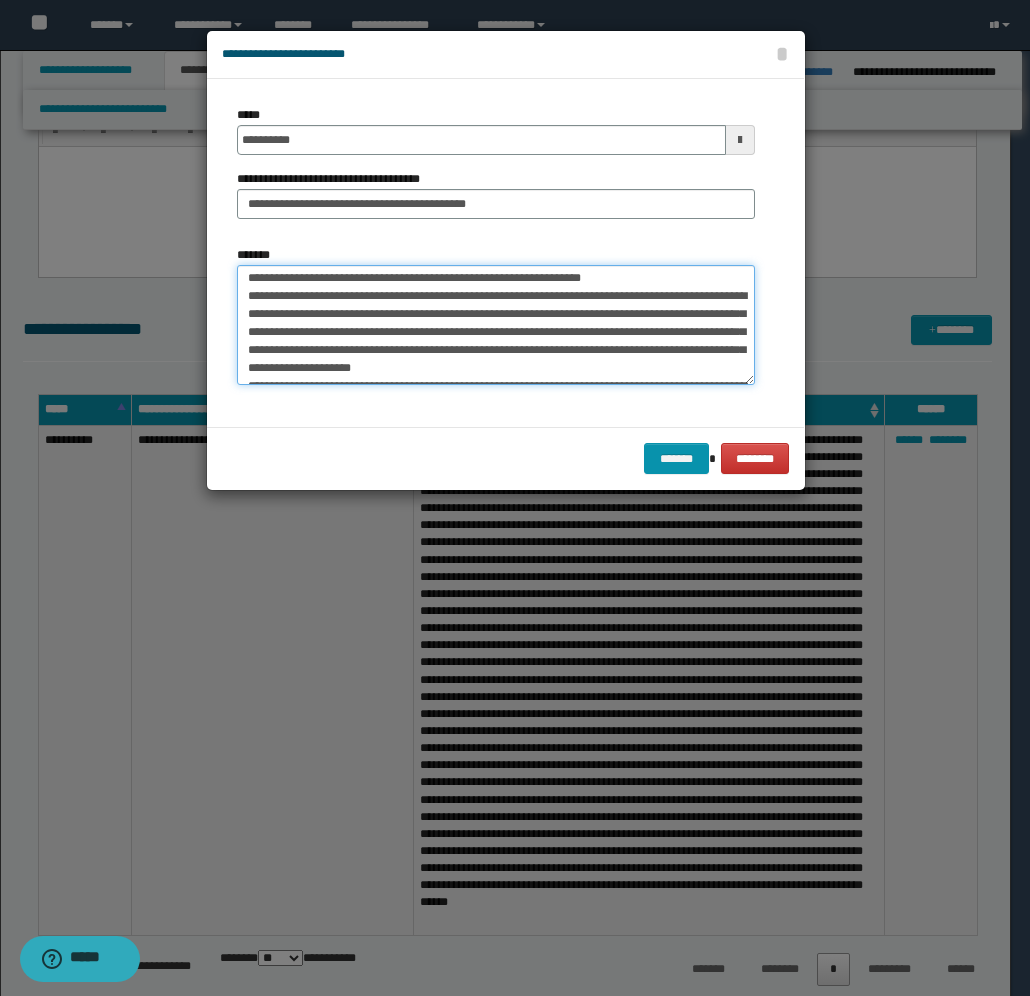 scroll, scrollTop: 0, scrollLeft: 0, axis: both 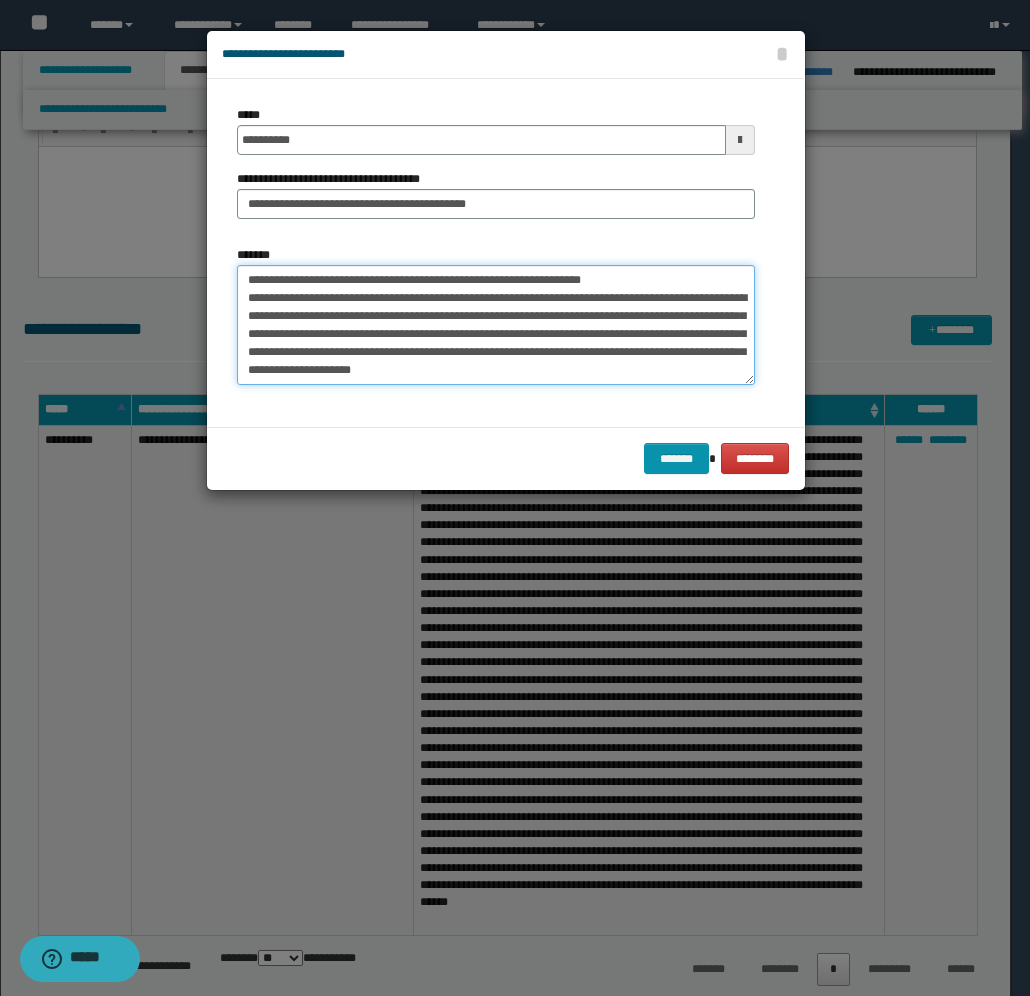 click on "*******" at bounding box center (496, 325) 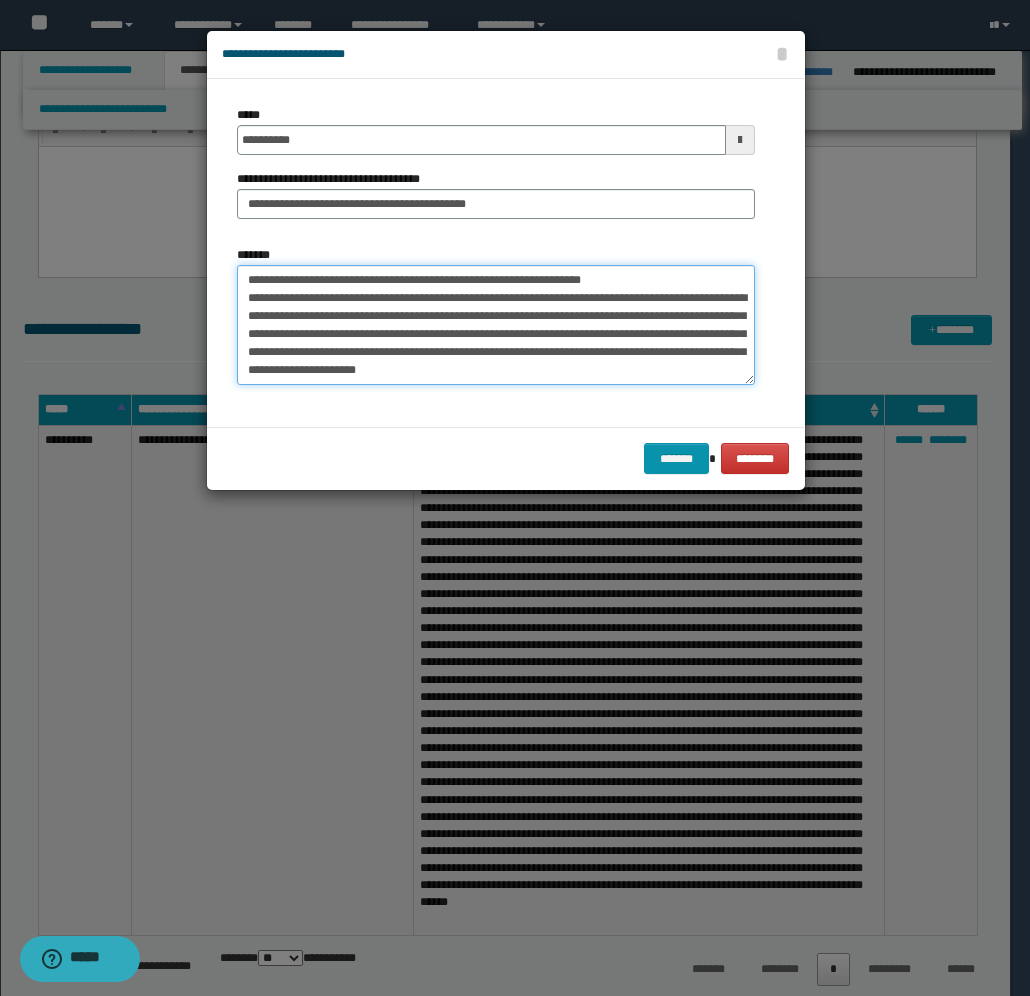 click on "*******" at bounding box center [496, 325] 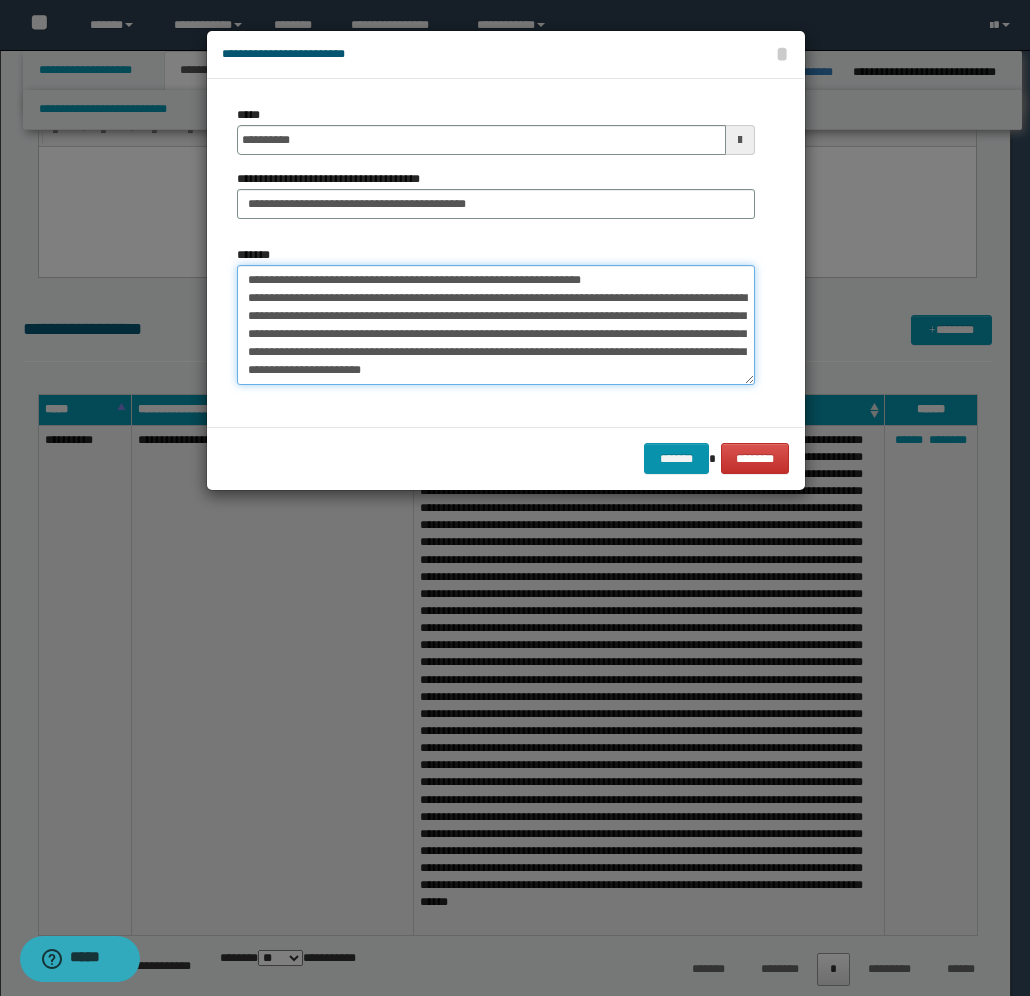 click on "*******" at bounding box center [496, 325] 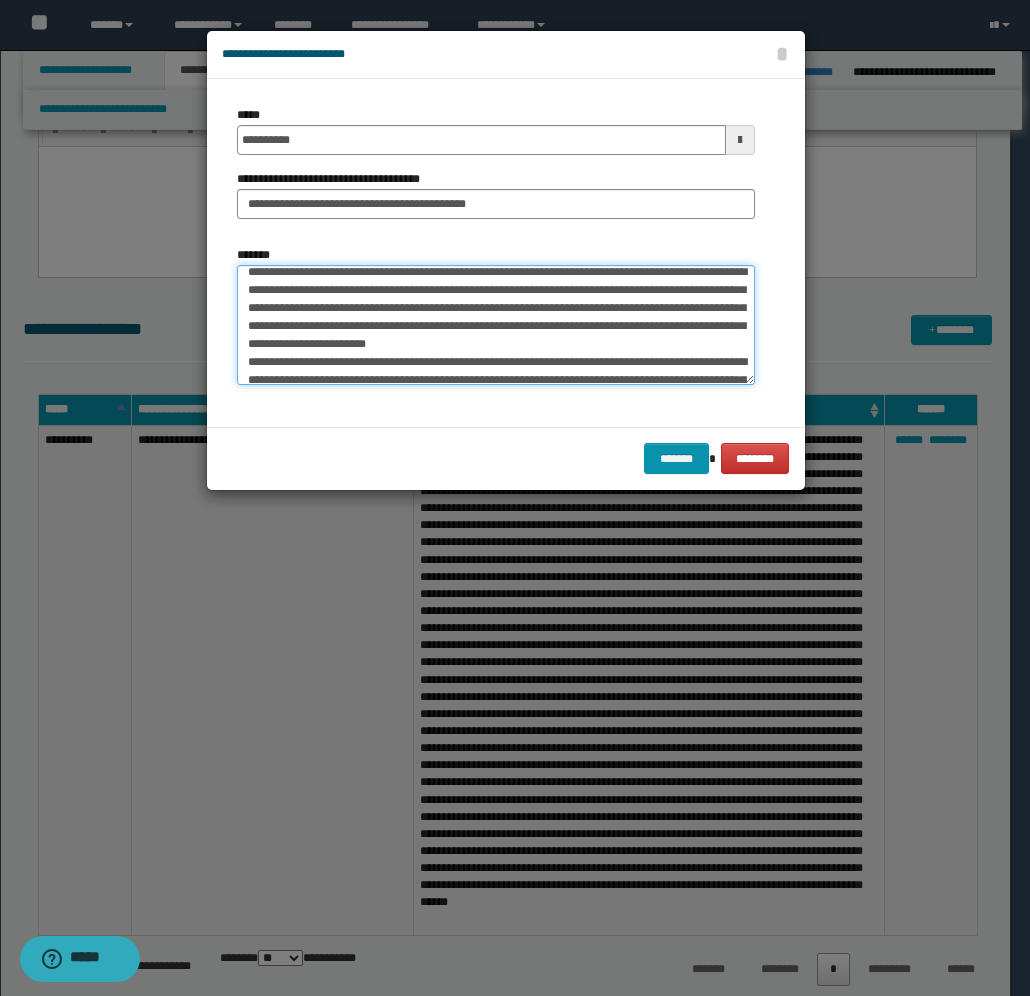 scroll, scrollTop: 50, scrollLeft: 0, axis: vertical 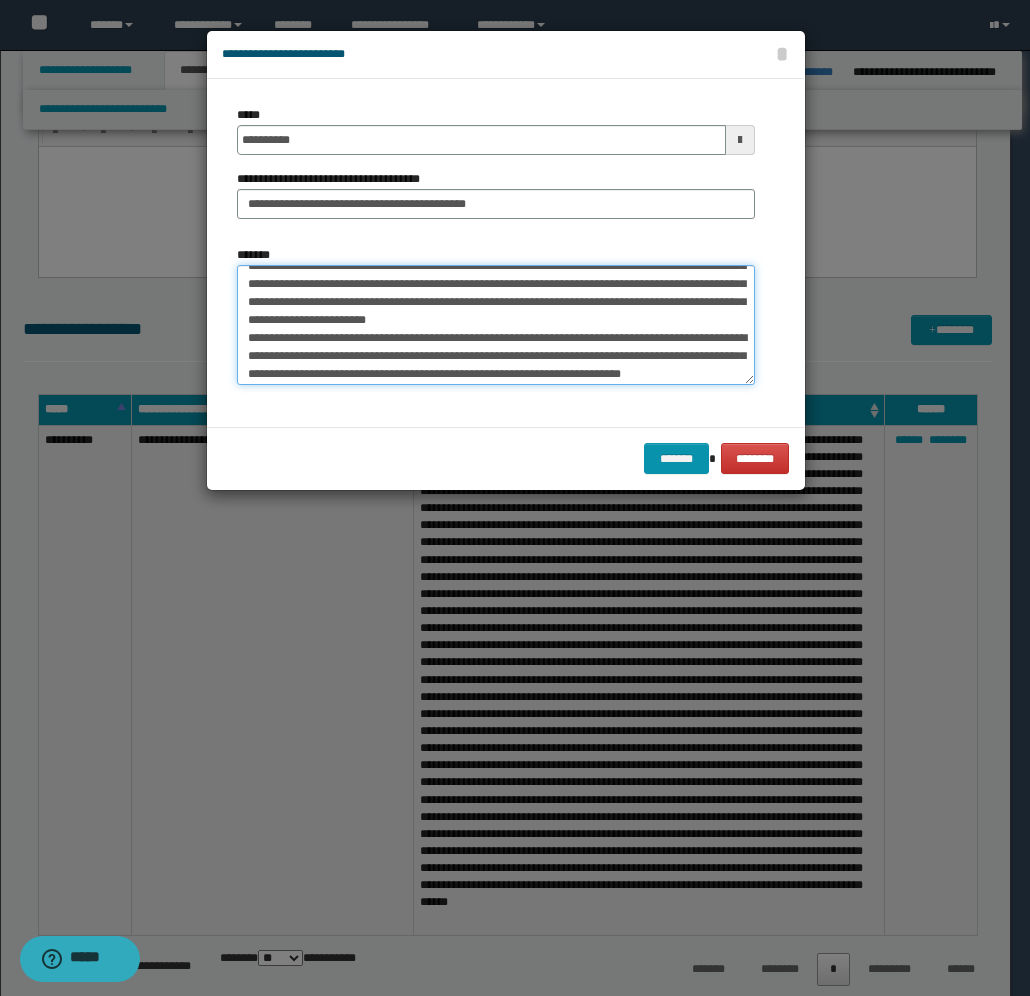click on "*******" at bounding box center (496, 325) 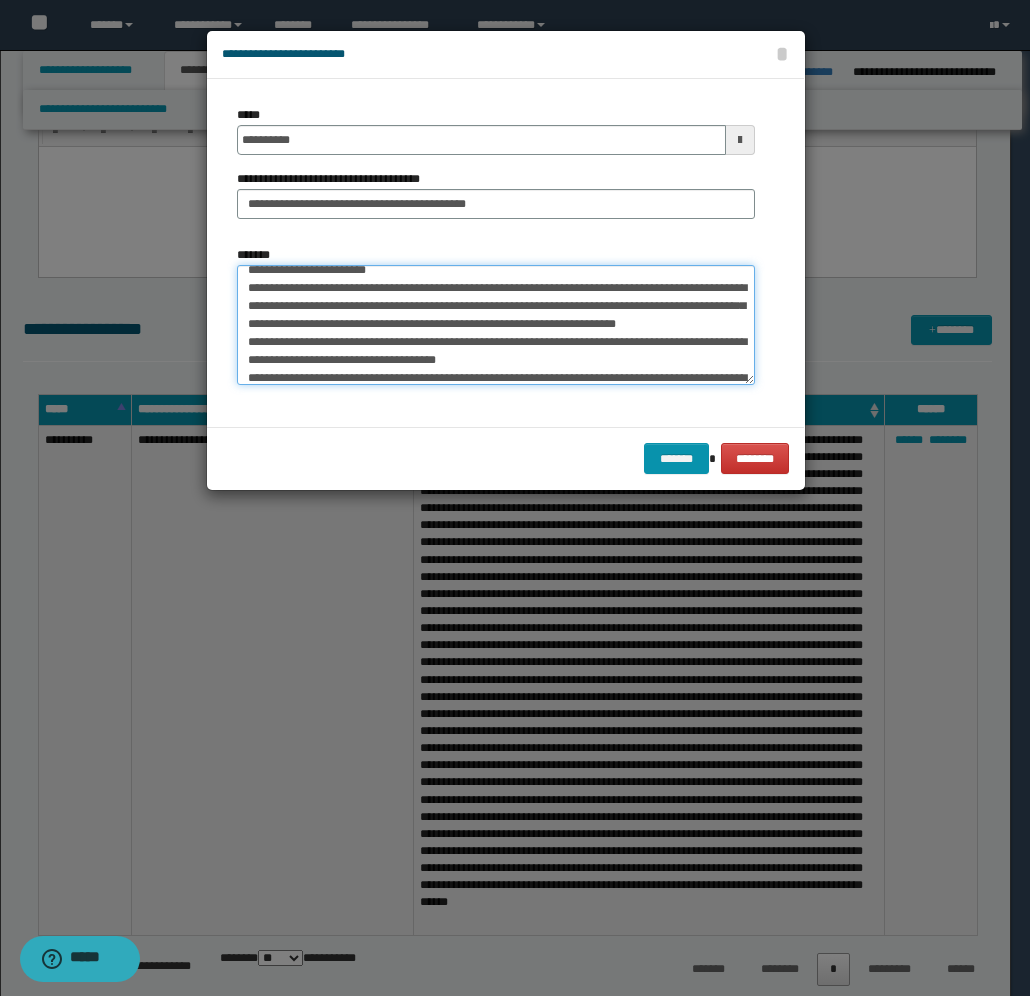 click on "*******" at bounding box center (496, 325) 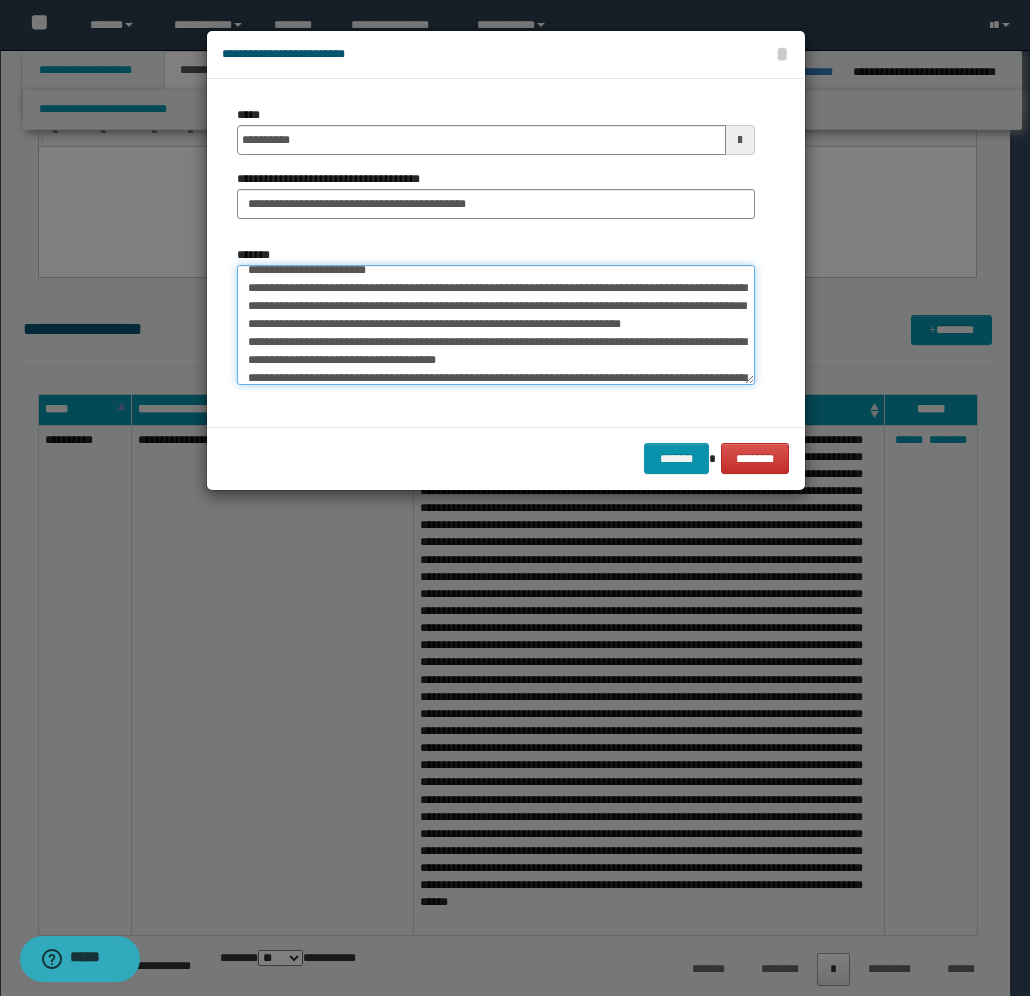 click on "*******" at bounding box center [496, 325] 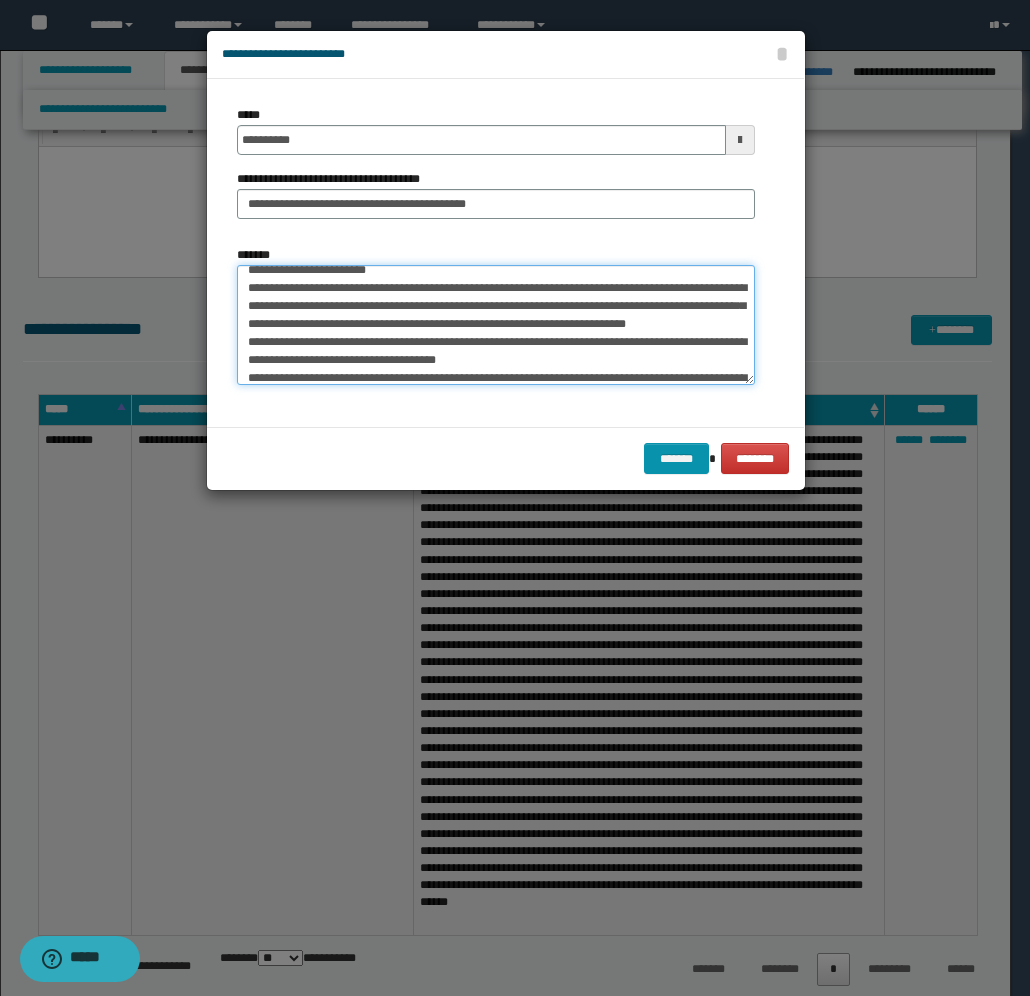 click on "*******" at bounding box center (496, 325) 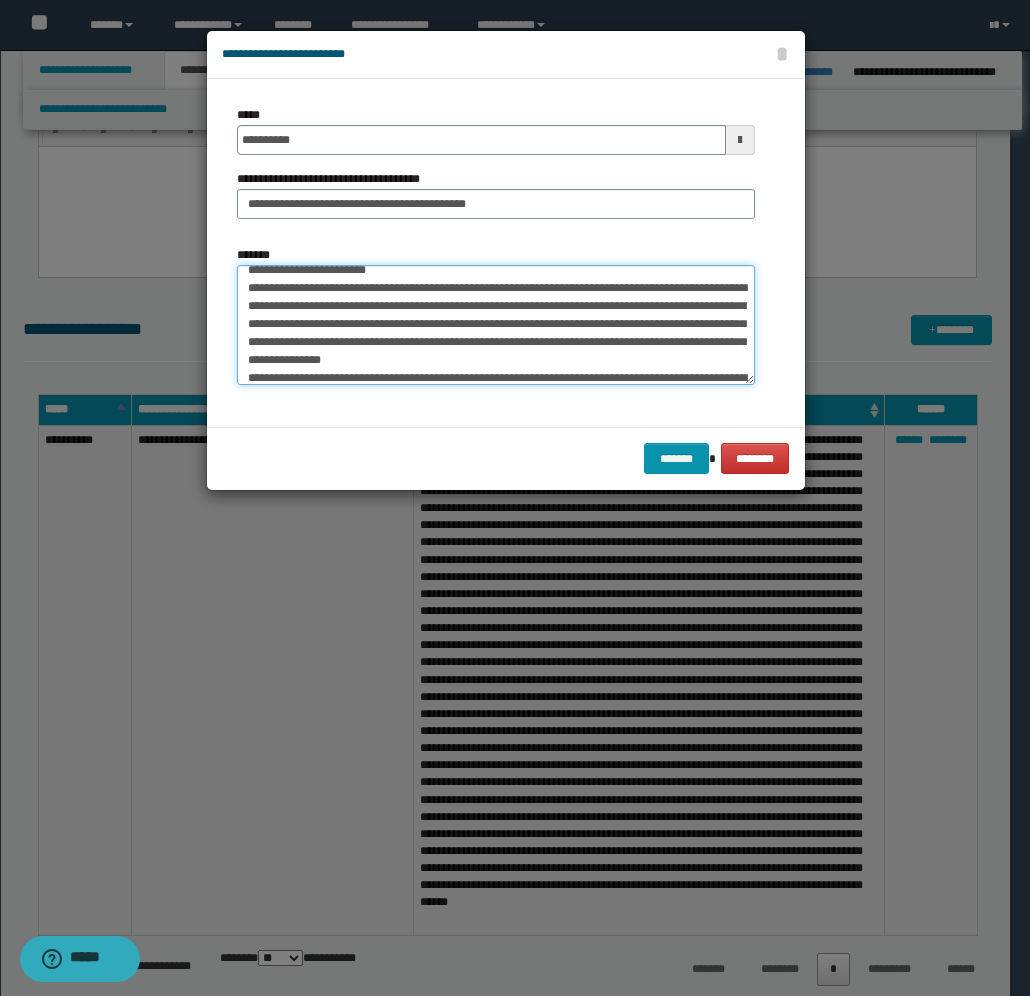 click on "*******" at bounding box center (496, 325) 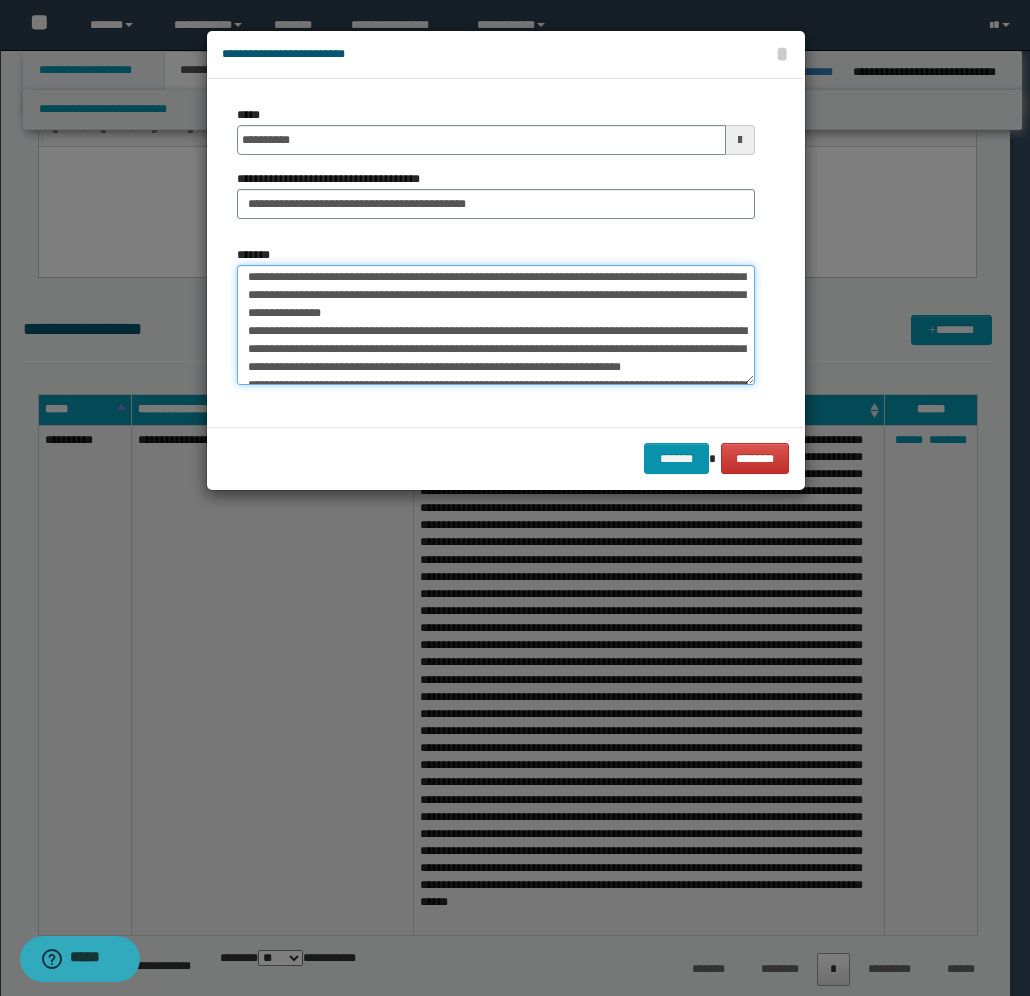 scroll, scrollTop: 150, scrollLeft: 0, axis: vertical 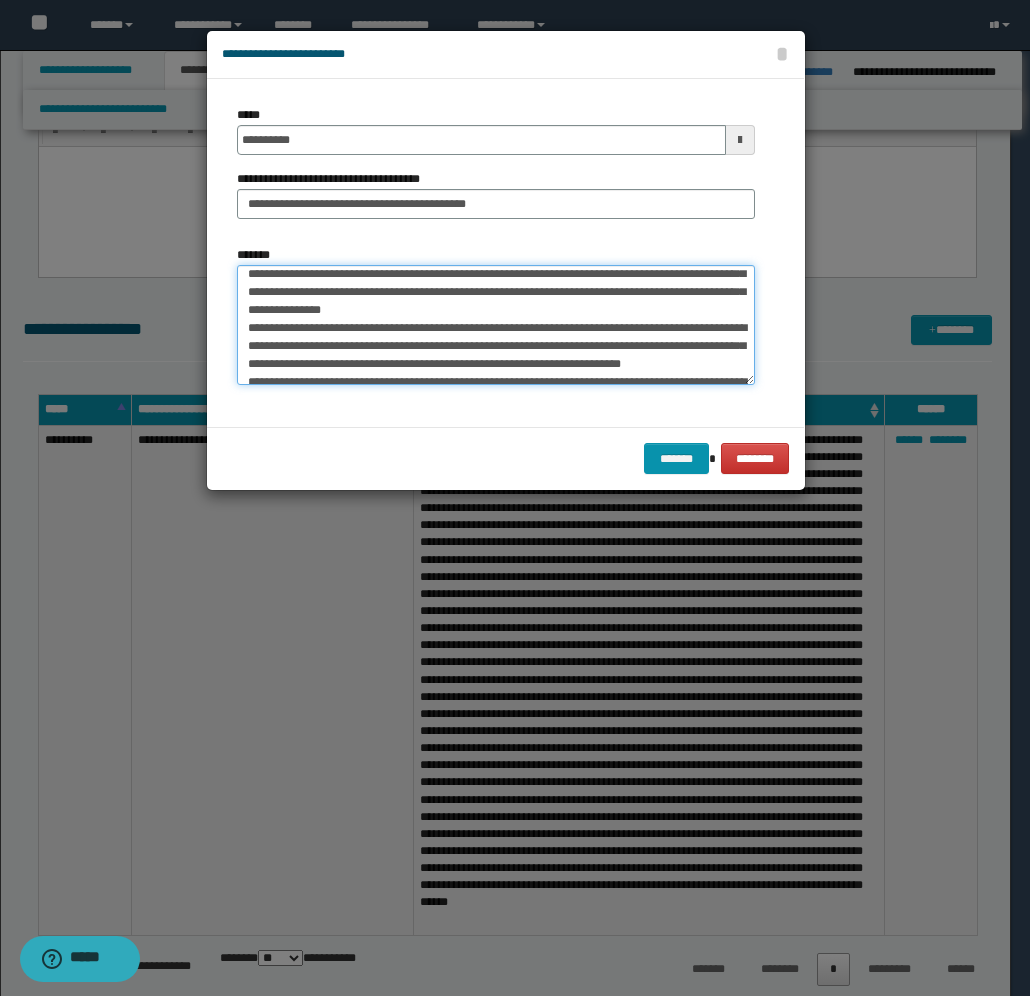 click on "*******" at bounding box center [496, 325] 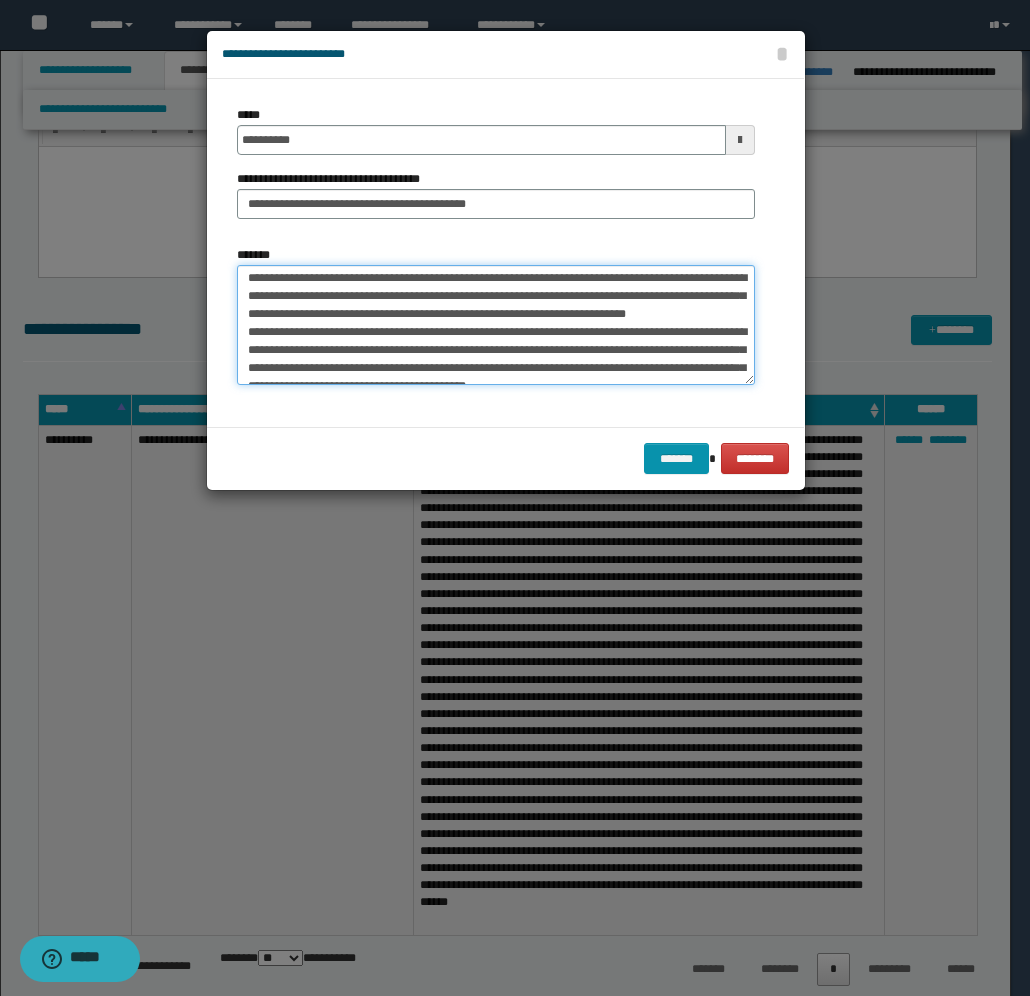 scroll, scrollTop: 250, scrollLeft: 0, axis: vertical 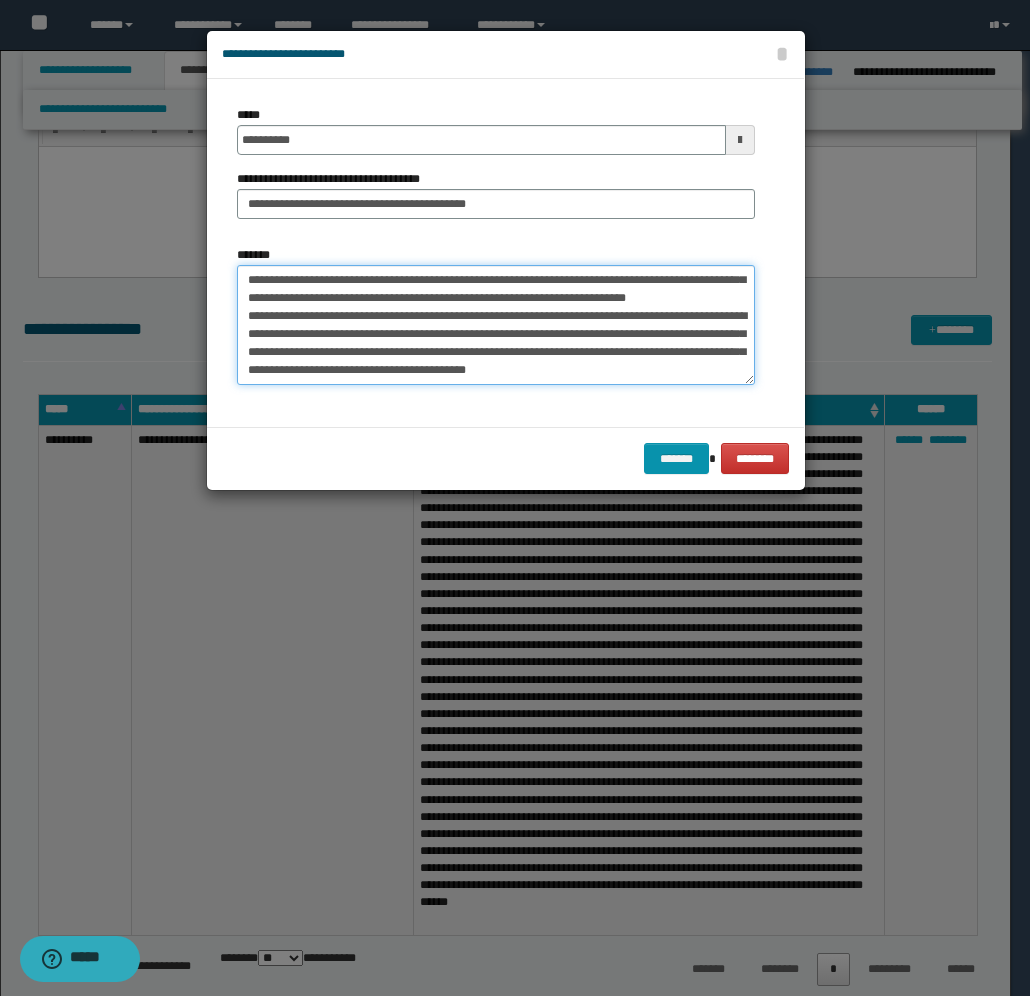 click on "*******" at bounding box center (496, 325) 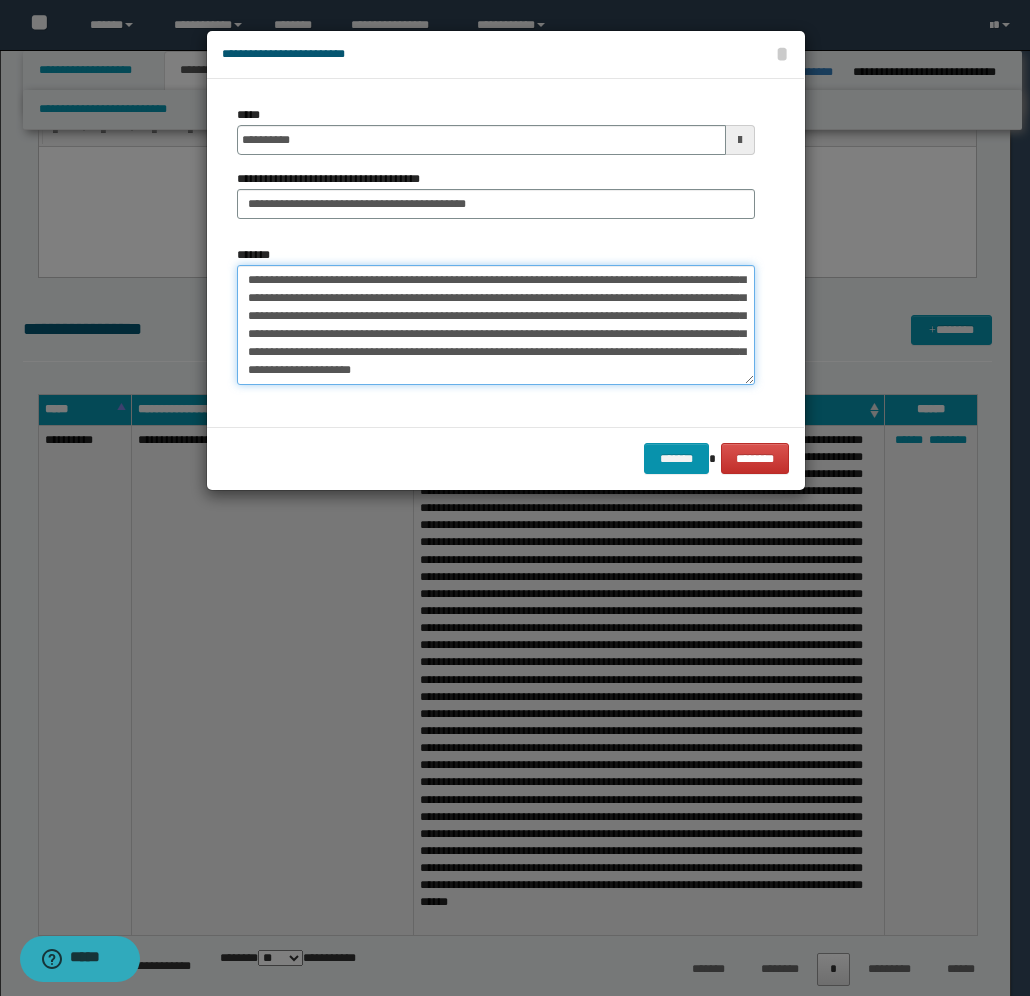 scroll, scrollTop: 270, scrollLeft: 0, axis: vertical 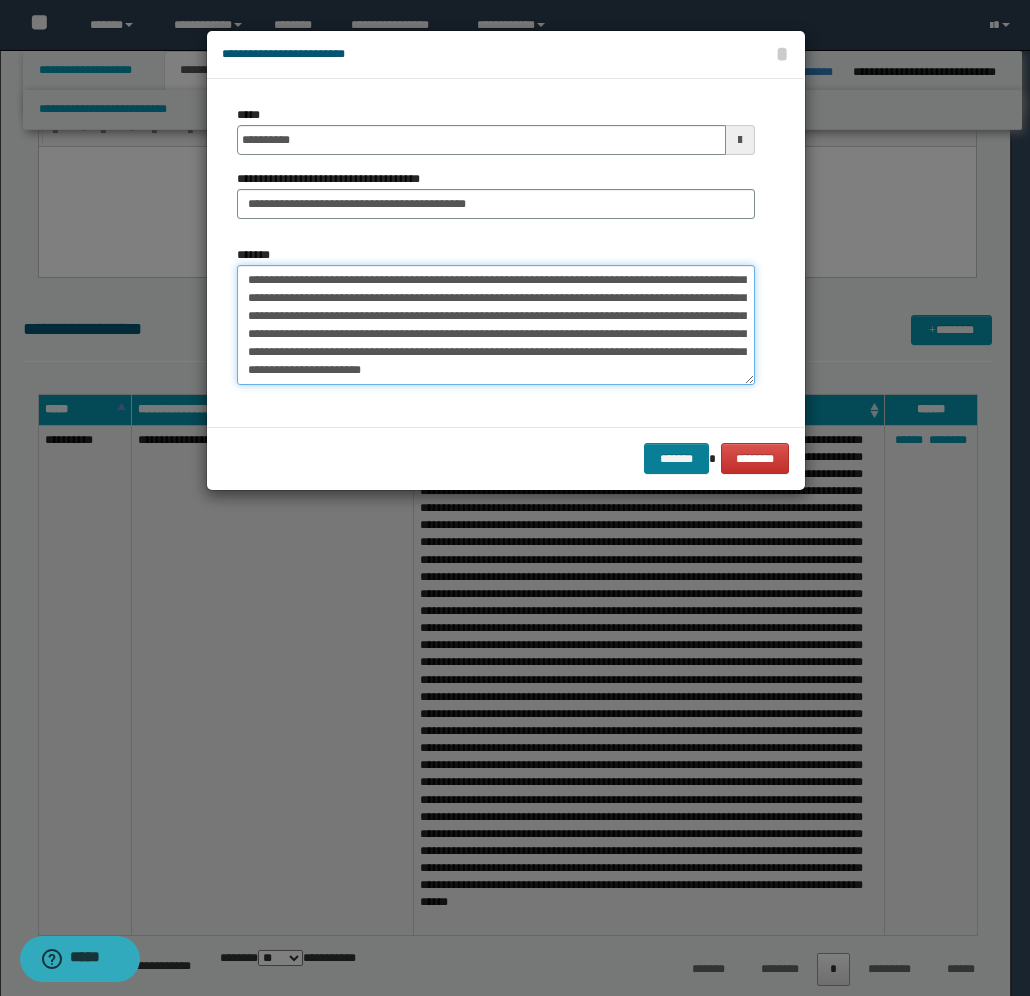 type on "**********" 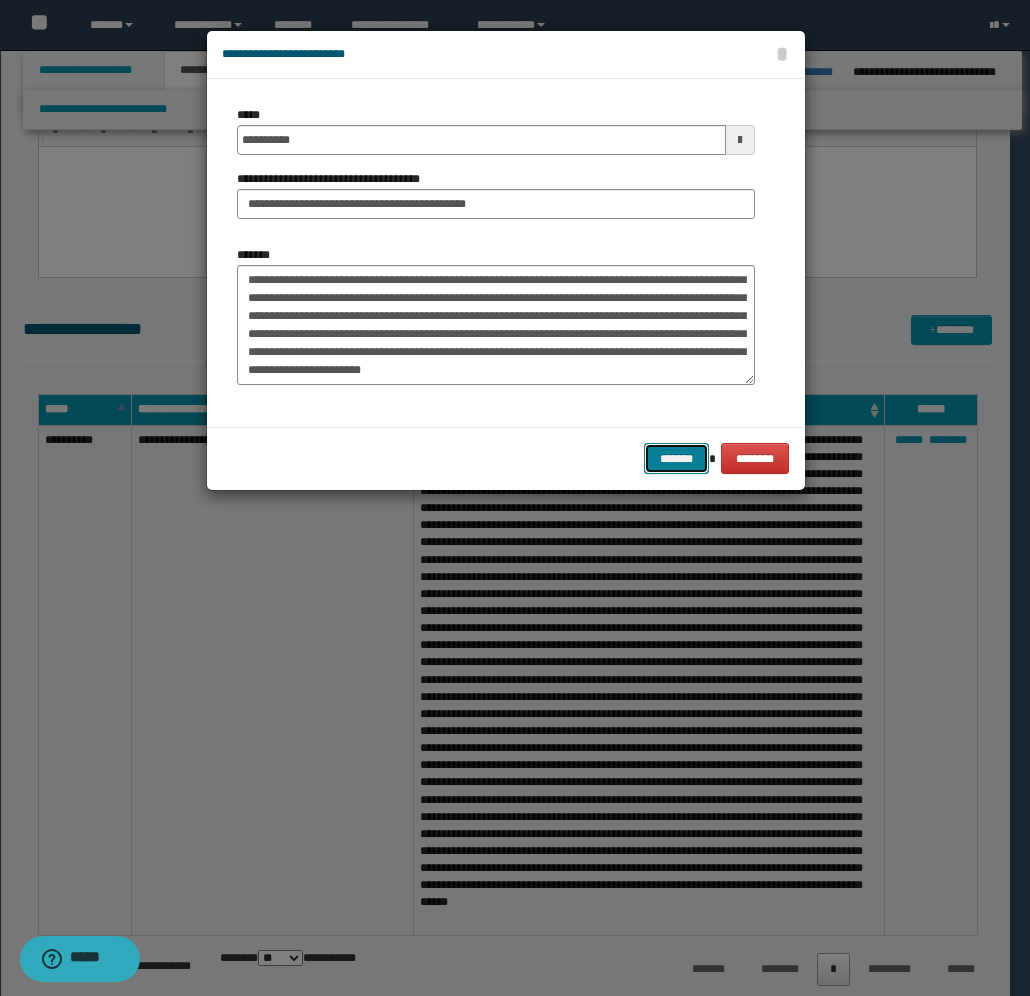 click on "*******" at bounding box center (676, 458) 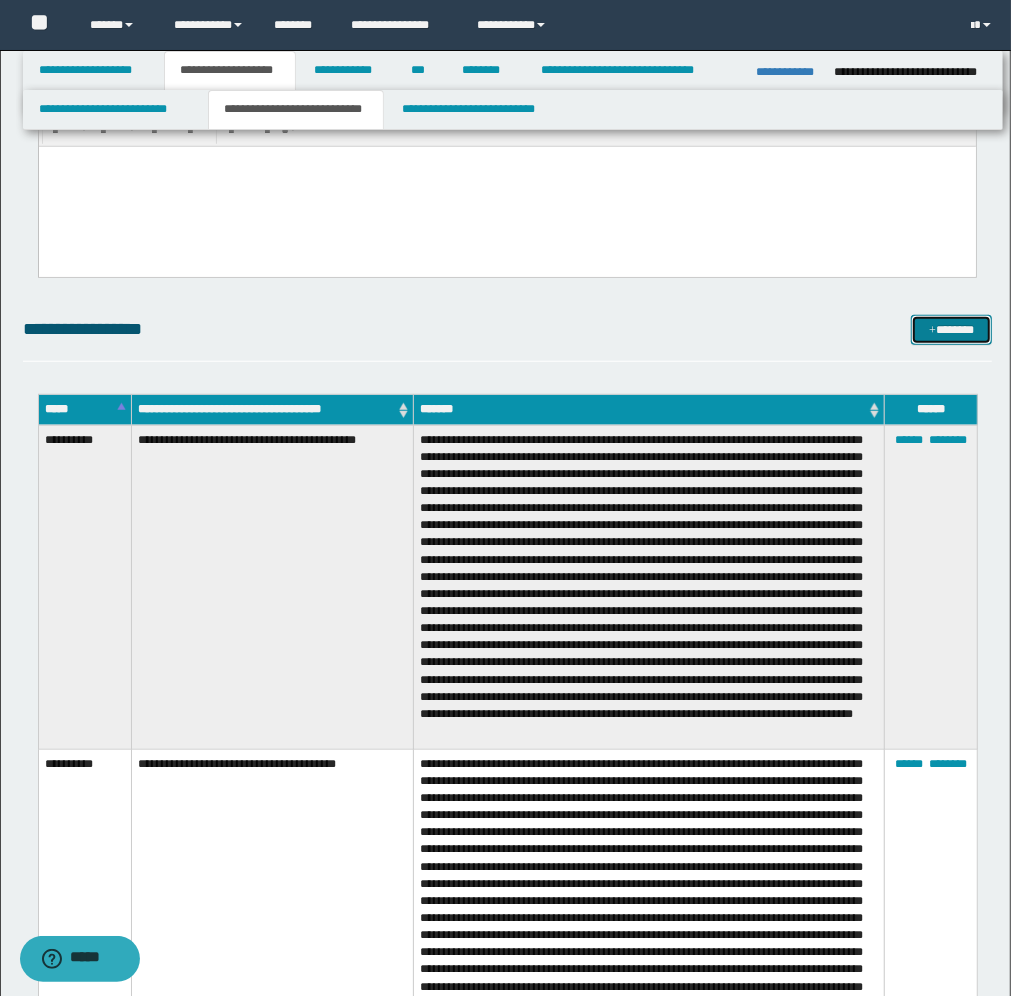 click on "*******" at bounding box center [951, 330] 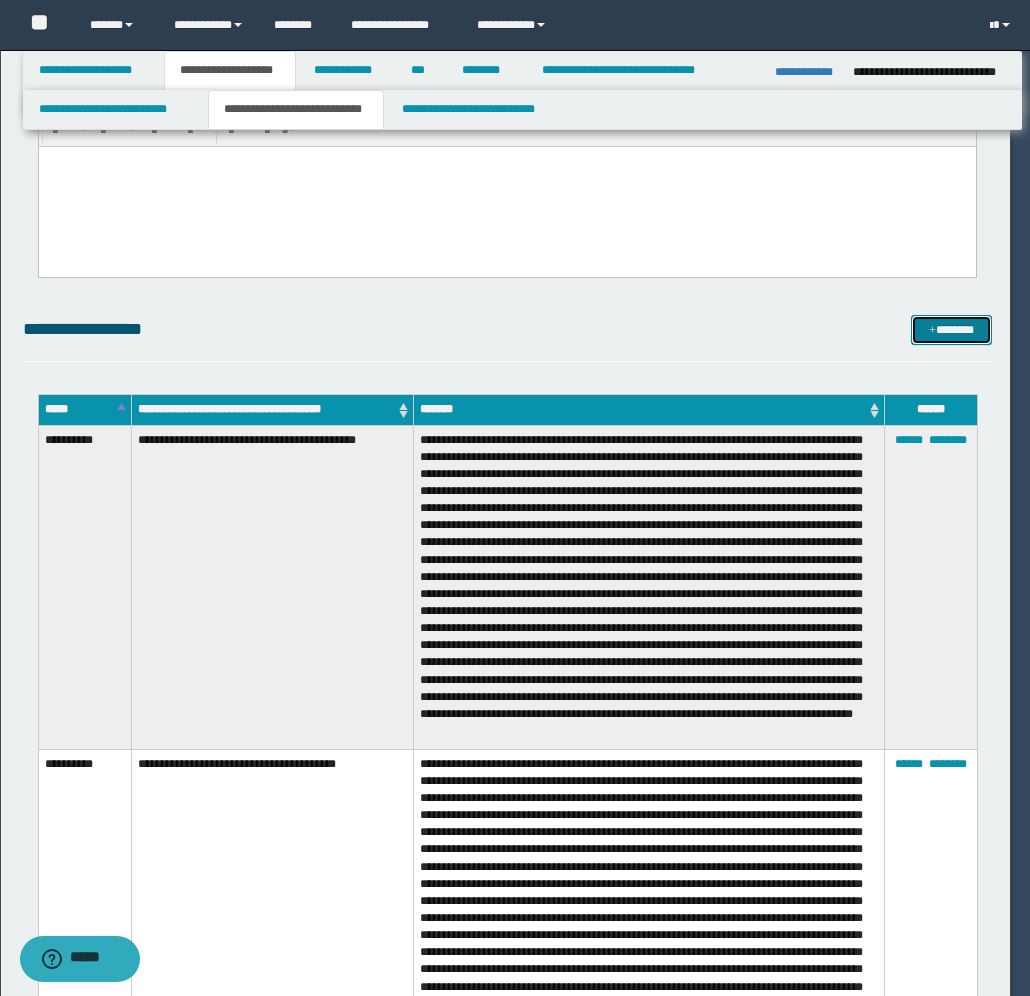 scroll, scrollTop: 0, scrollLeft: 0, axis: both 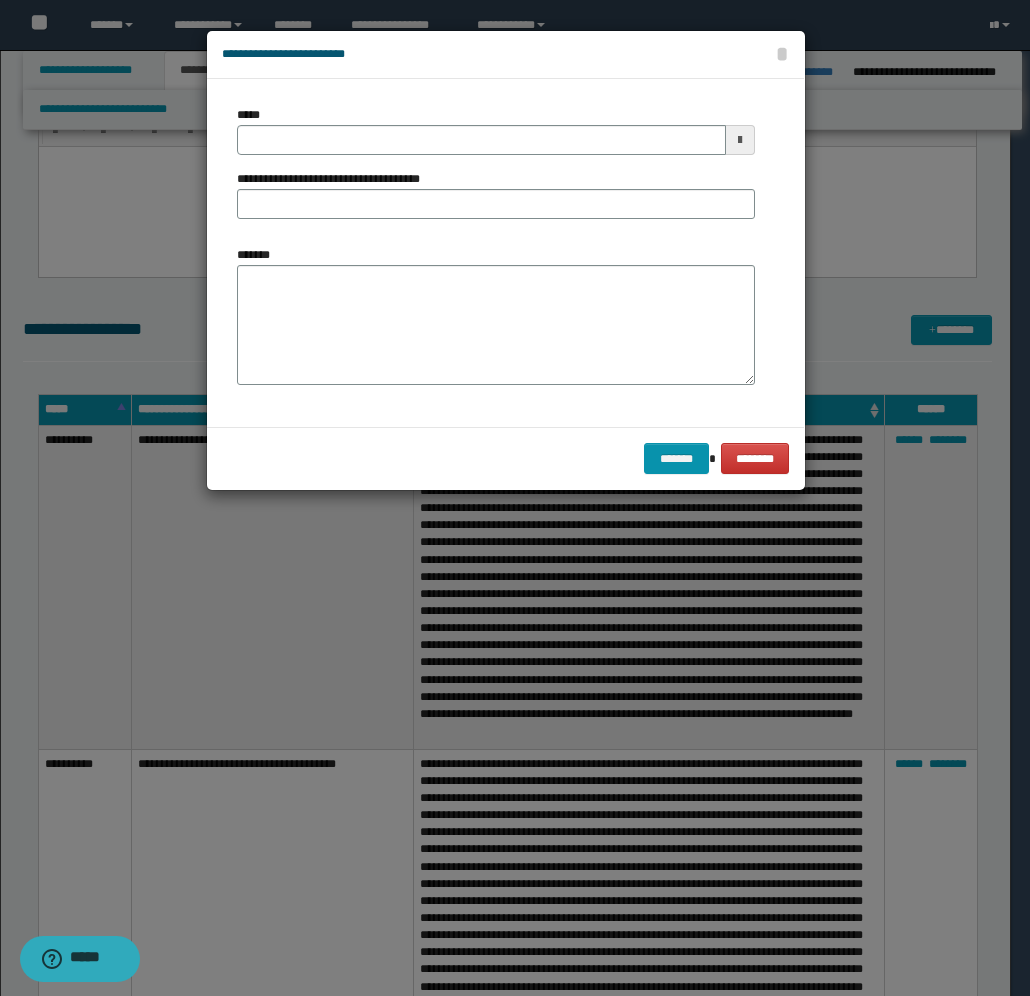 click at bounding box center [740, 140] 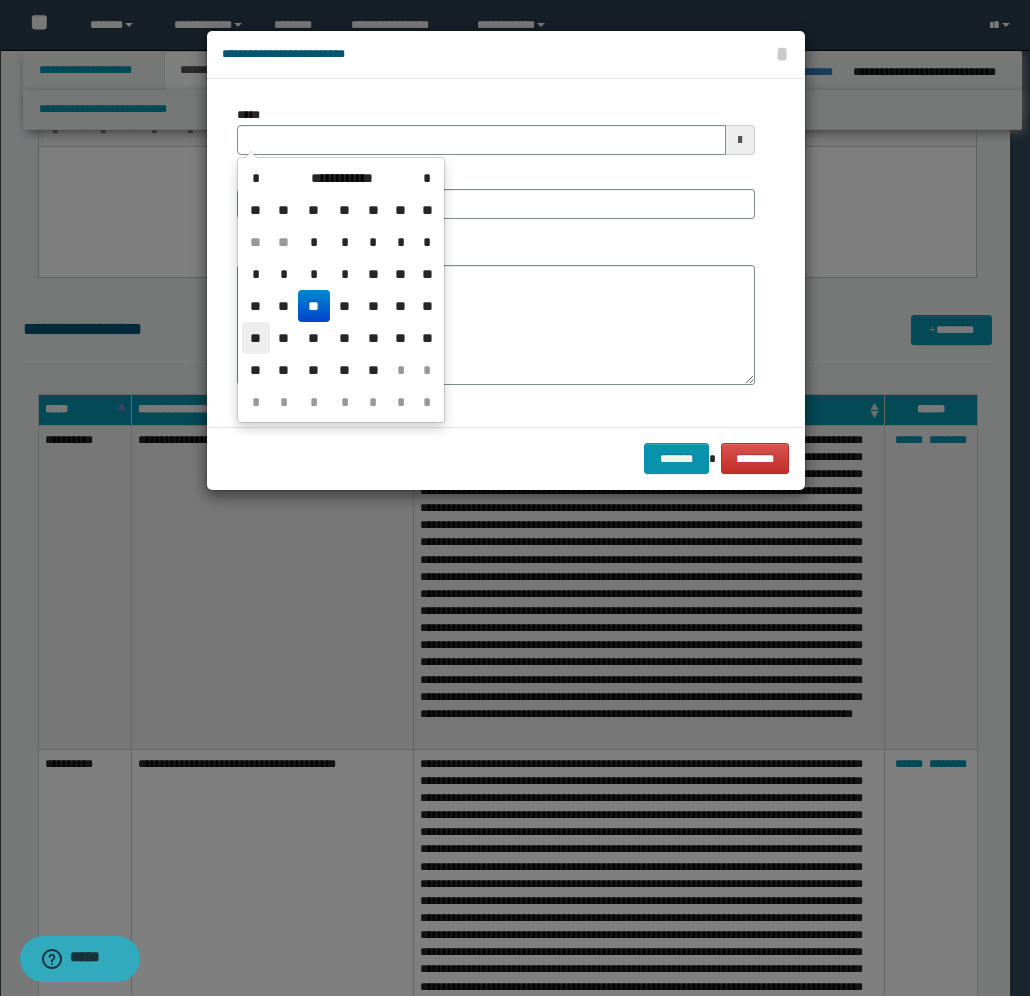 click on "**" at bounding box center [256, 338] 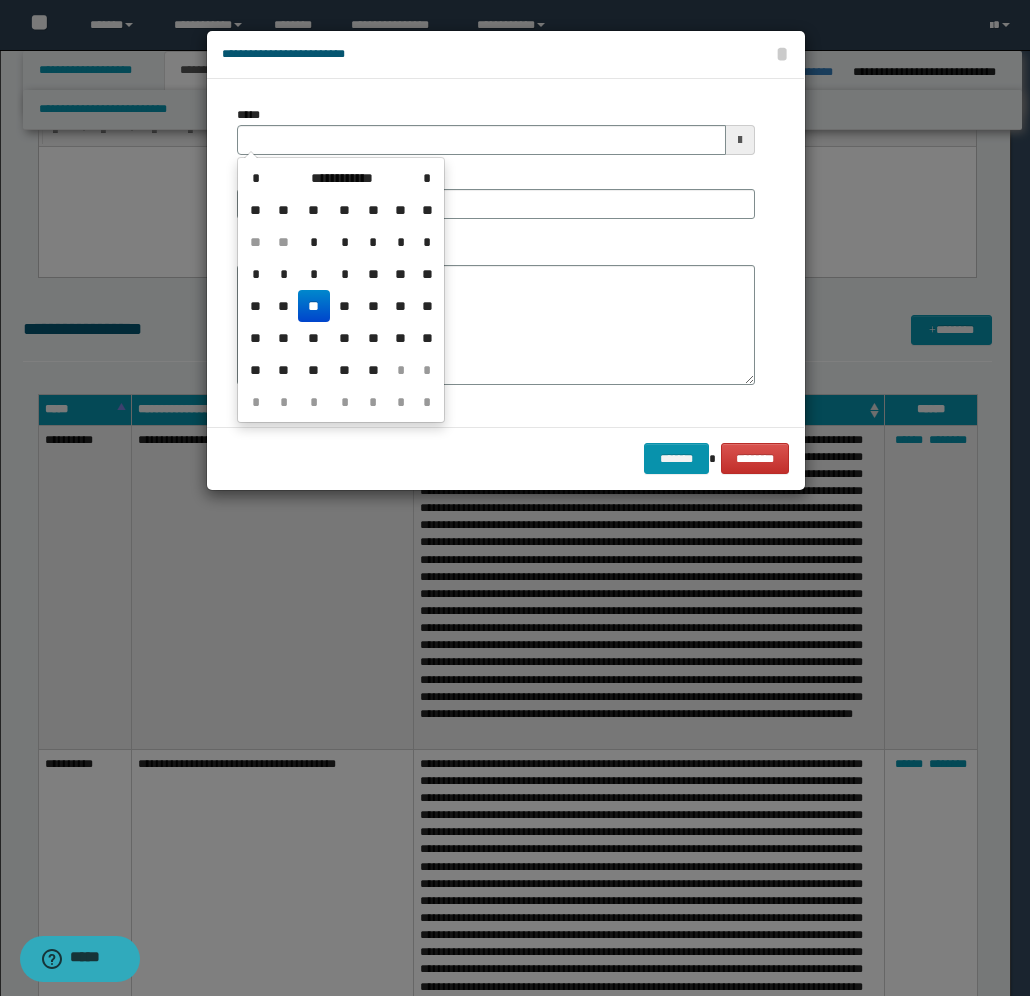 type on "**********" 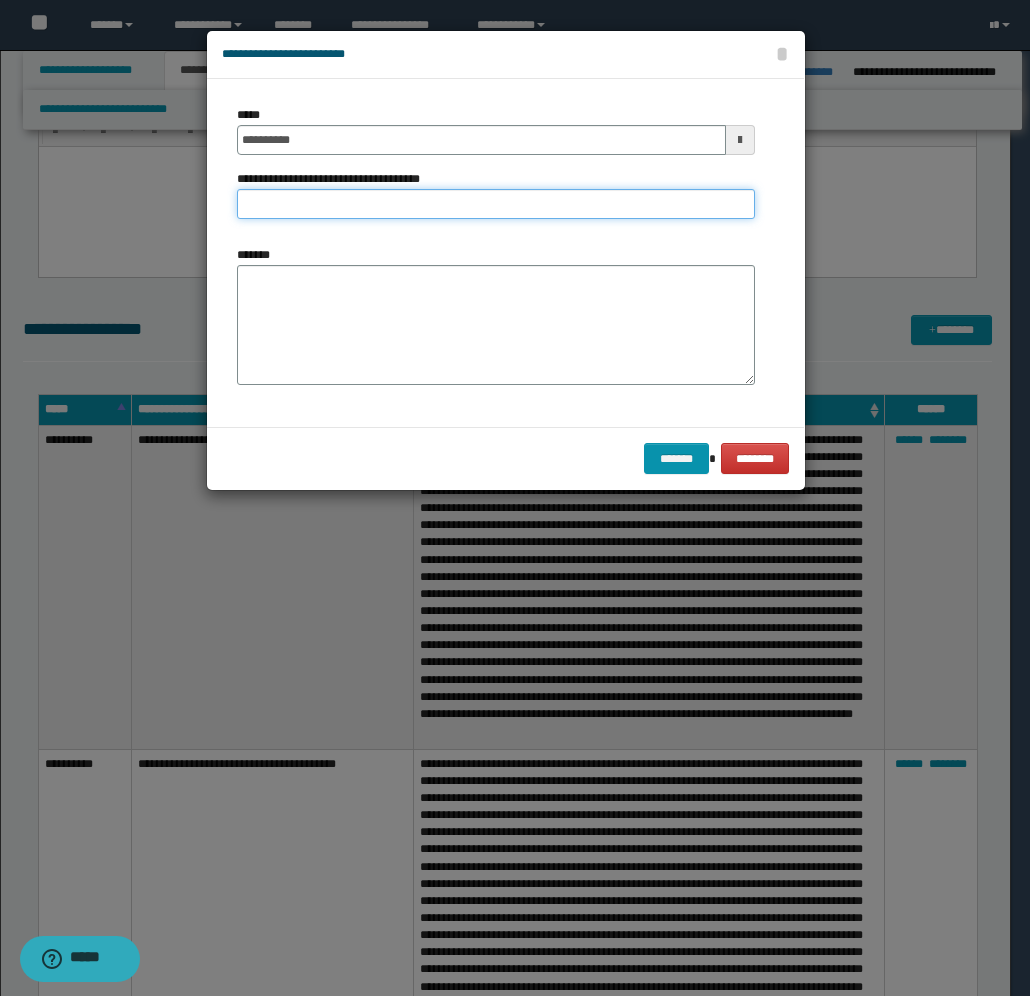 click on "**********" at bounding box center [496, 204] 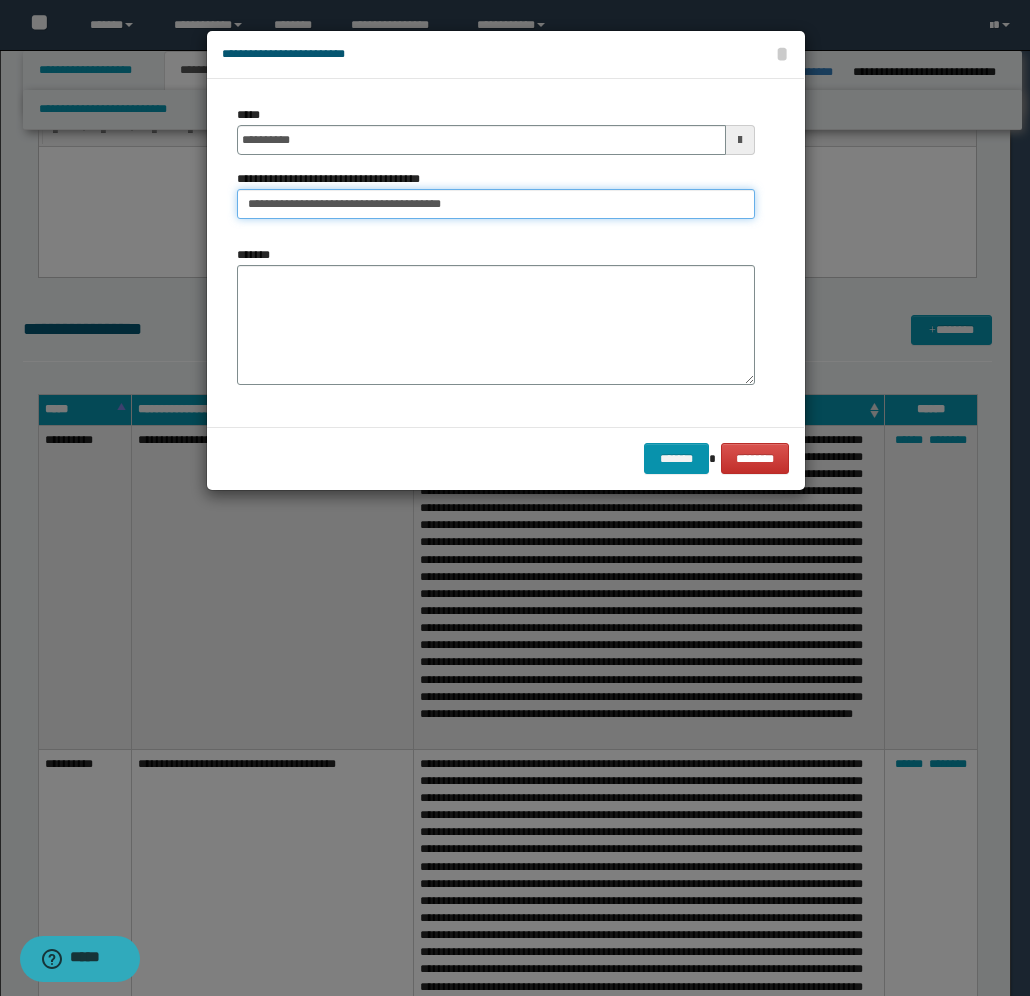 type on "**********" 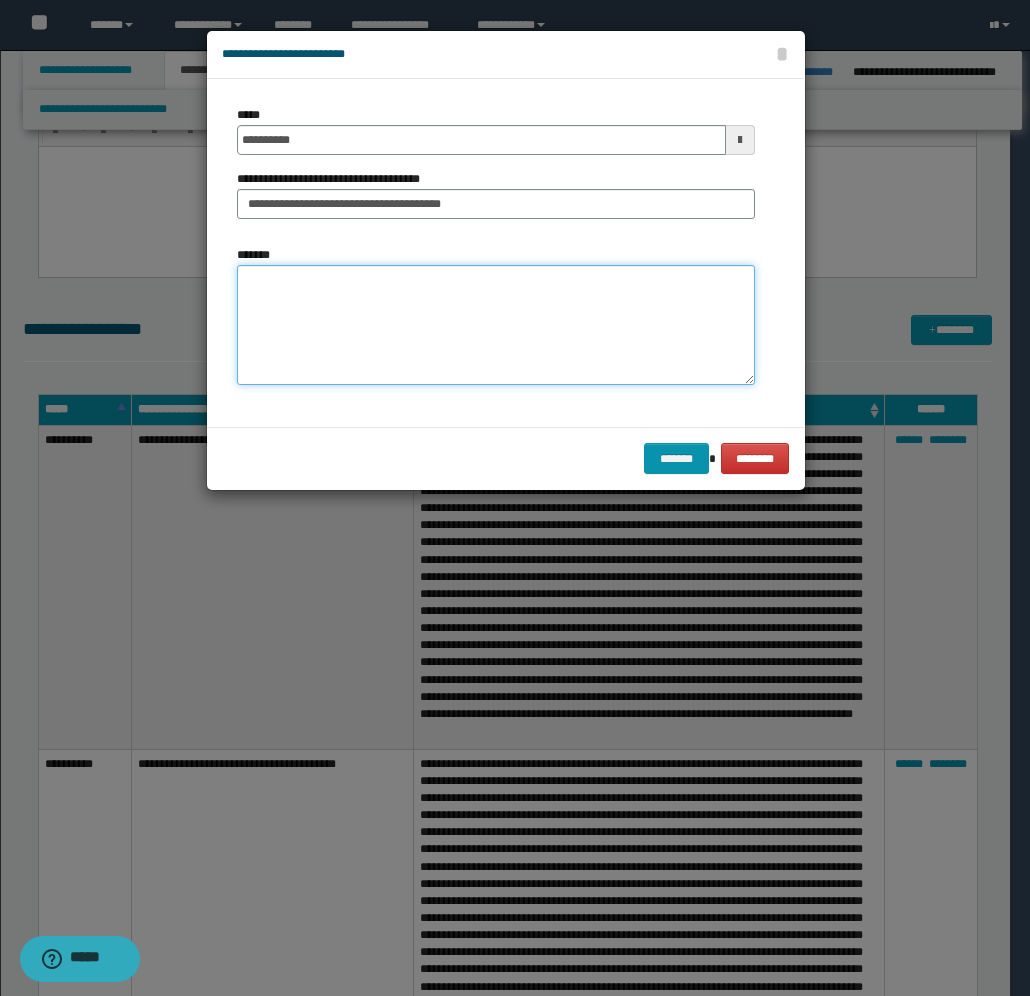 click on "*******" at bounding box center [496, 325] 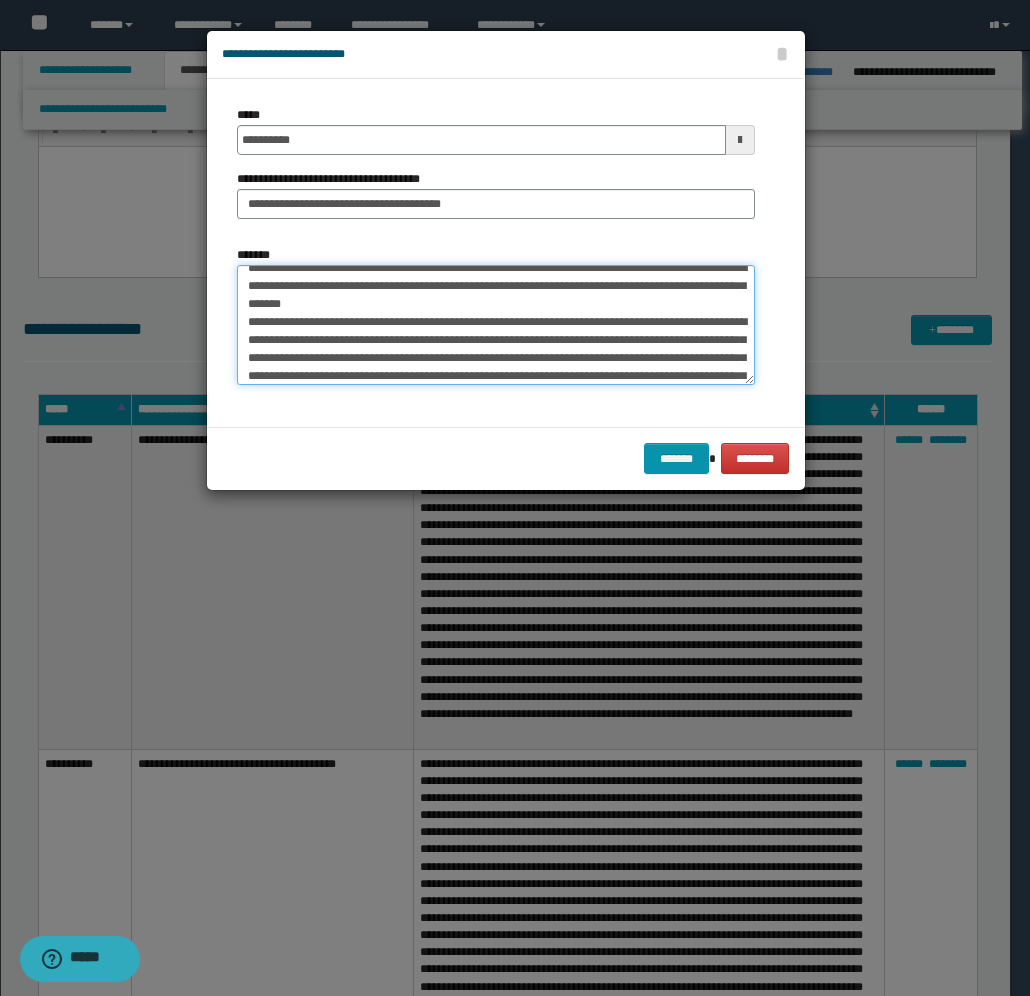 scroll, scrollTop: 0, scrollLeft: 0, axis: both 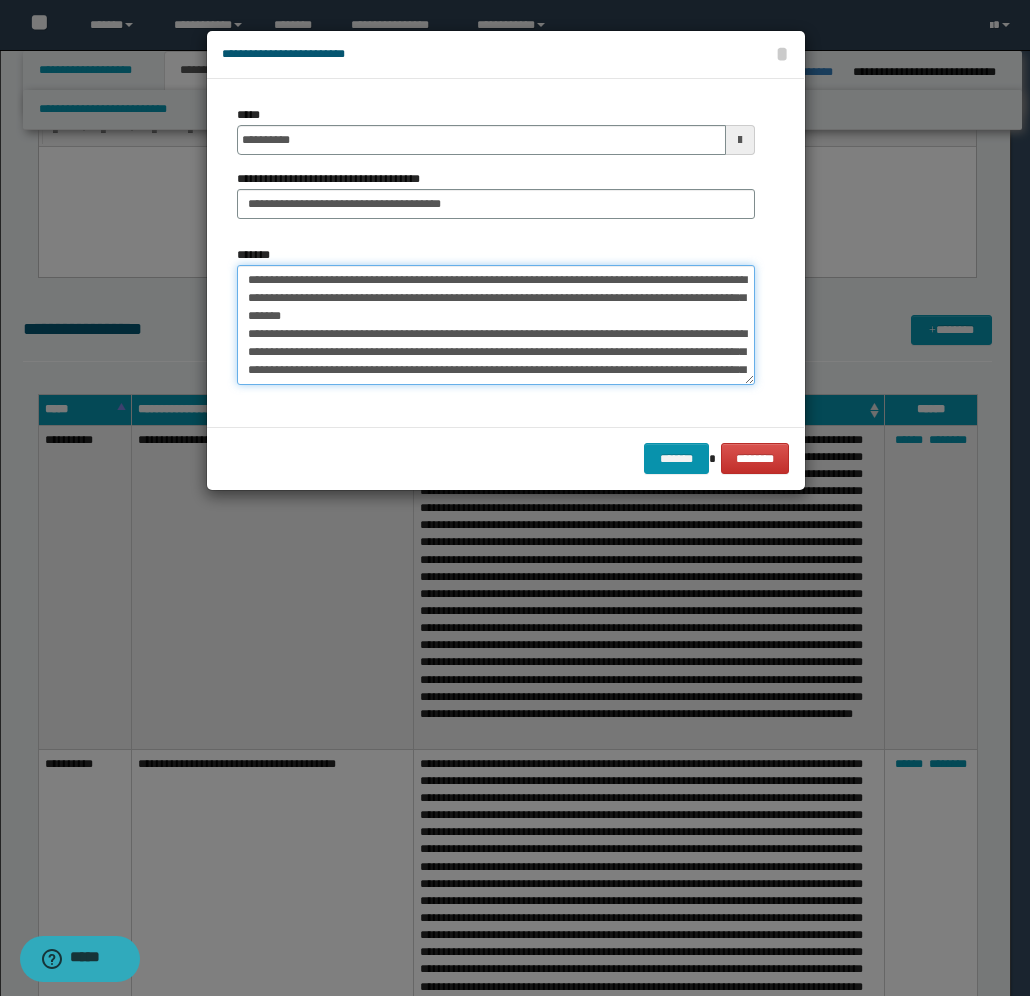 click on "*******" at bounding box center (496, 325) 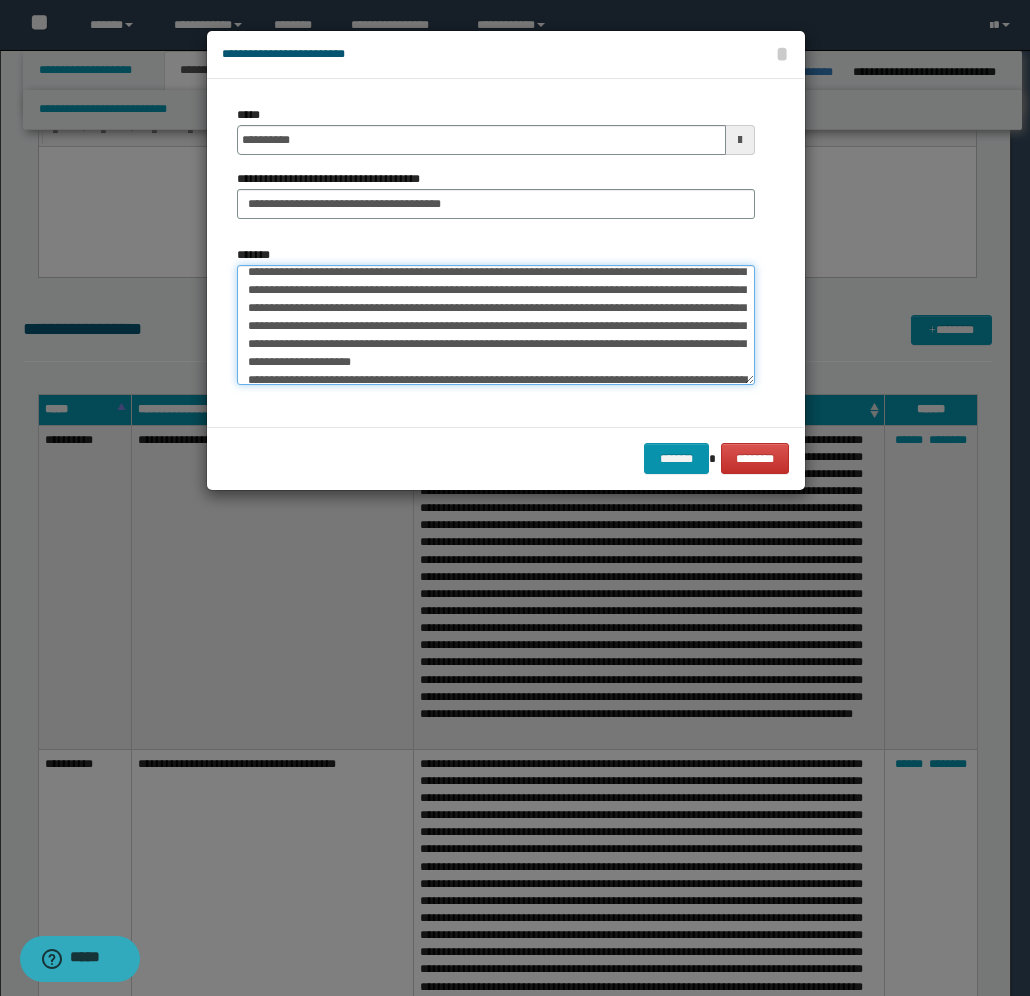 scroll, scrollTop: 50, scrollLeft: 0, axis: vertical 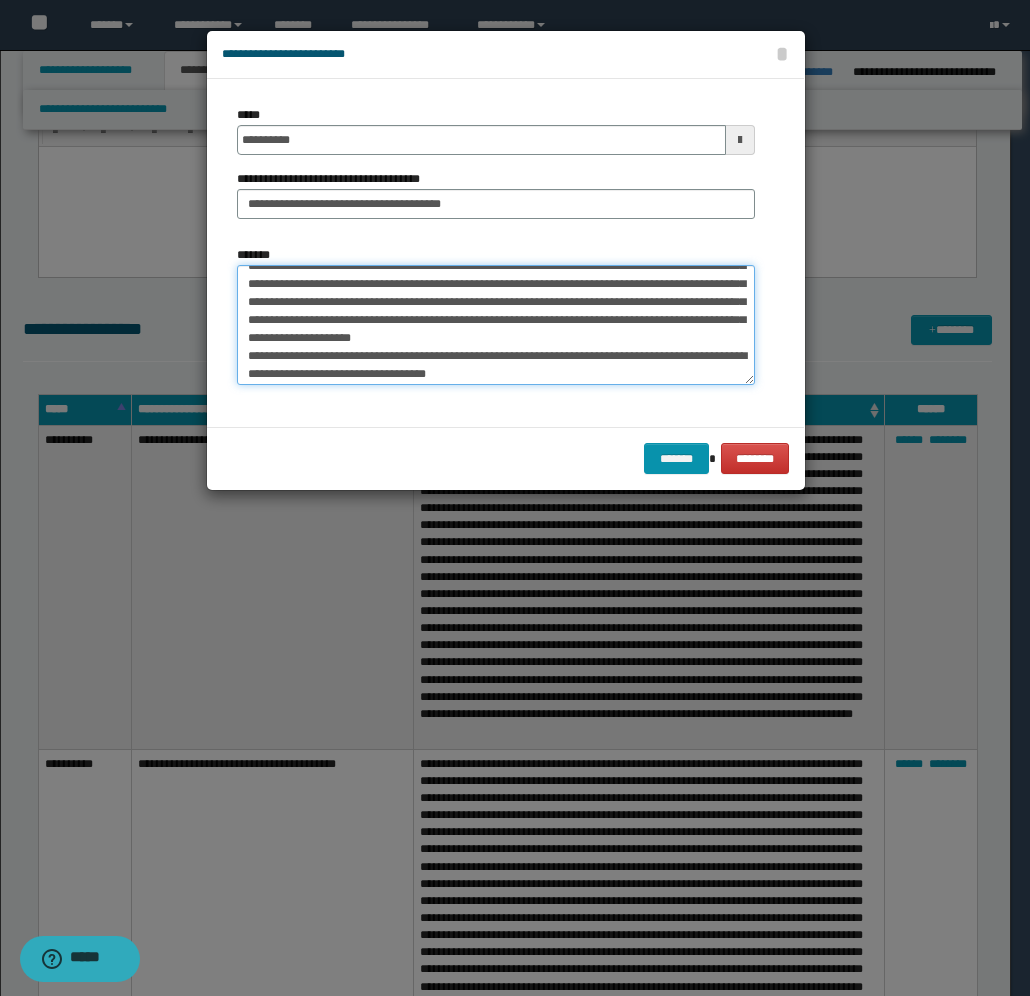 click on "*******" at bounding box center [496, 325] 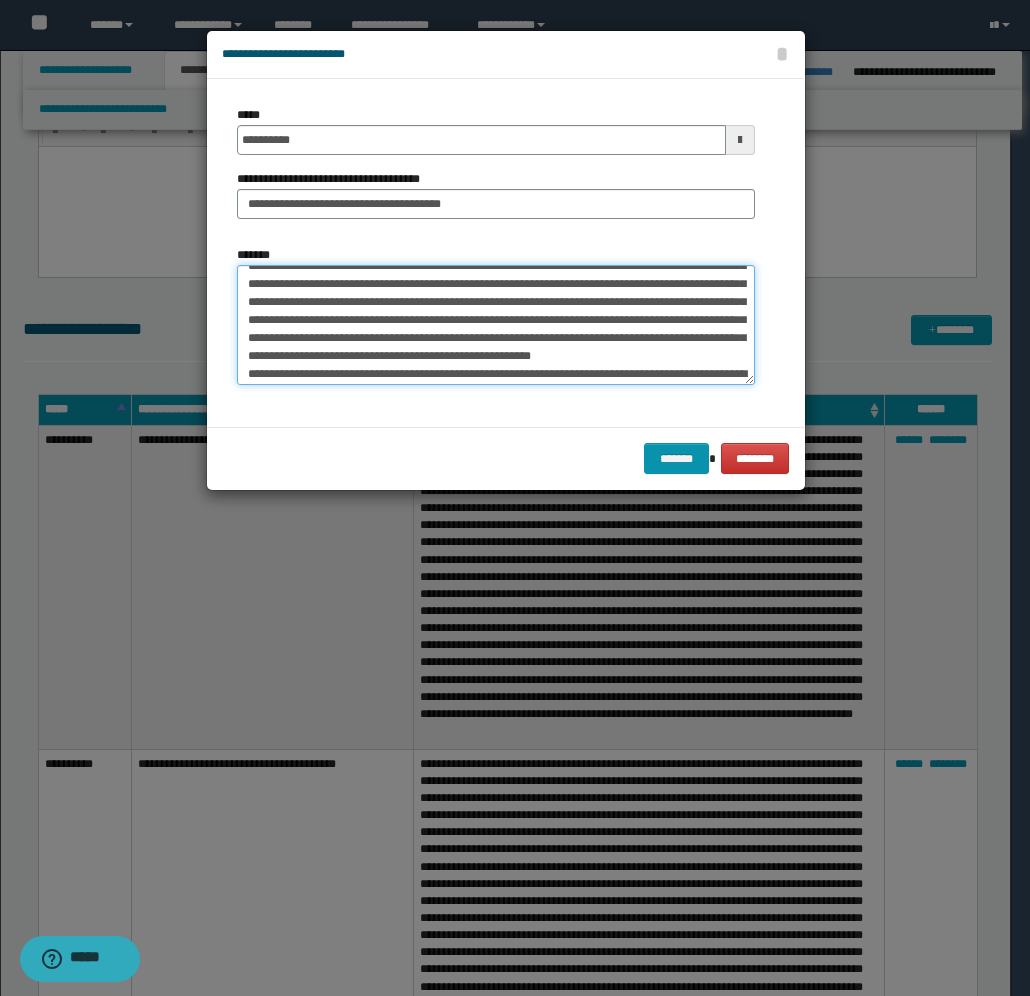 scroll, scrollTop: 32, scrollLeft: 0, axis: vertical 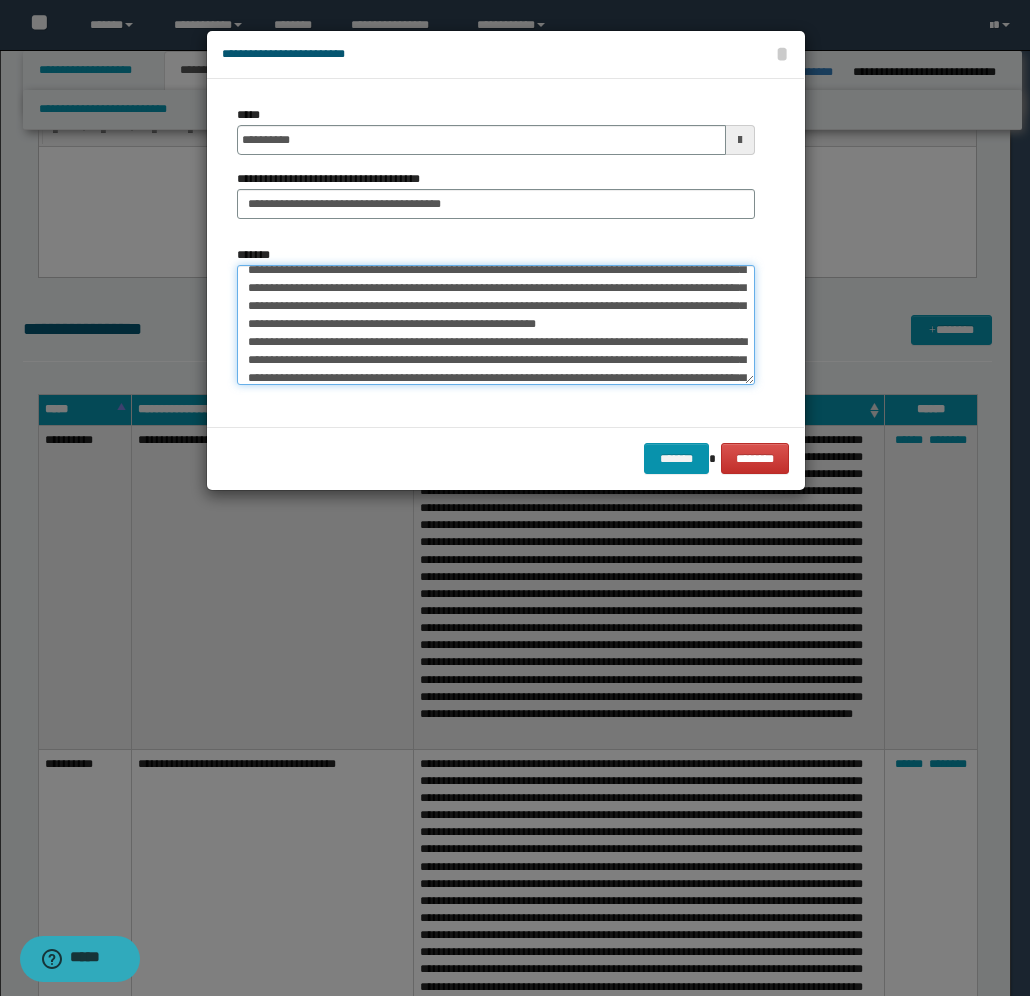 click on "*******" at bounding box center (496, 325) 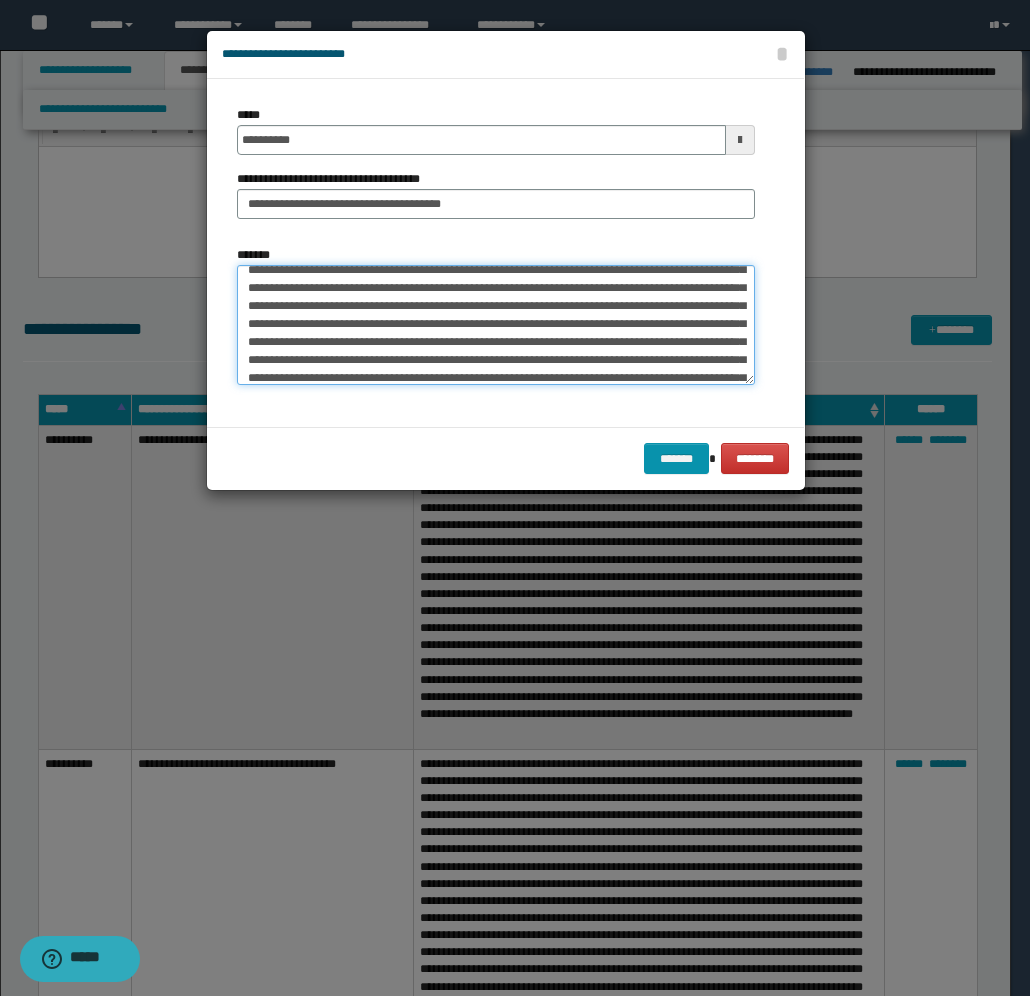 scroll, scrollTop: 63, scrollLeft: 0, axis: vertical 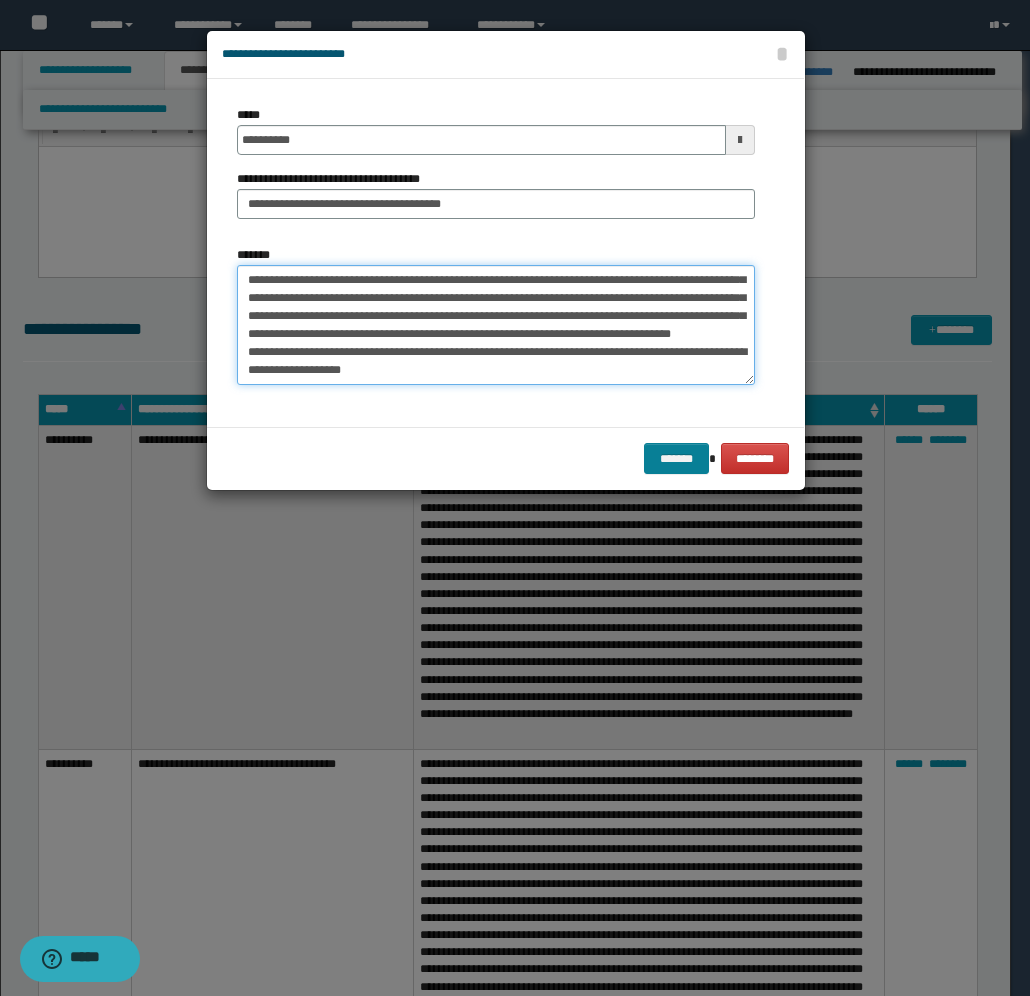 type on "**********" 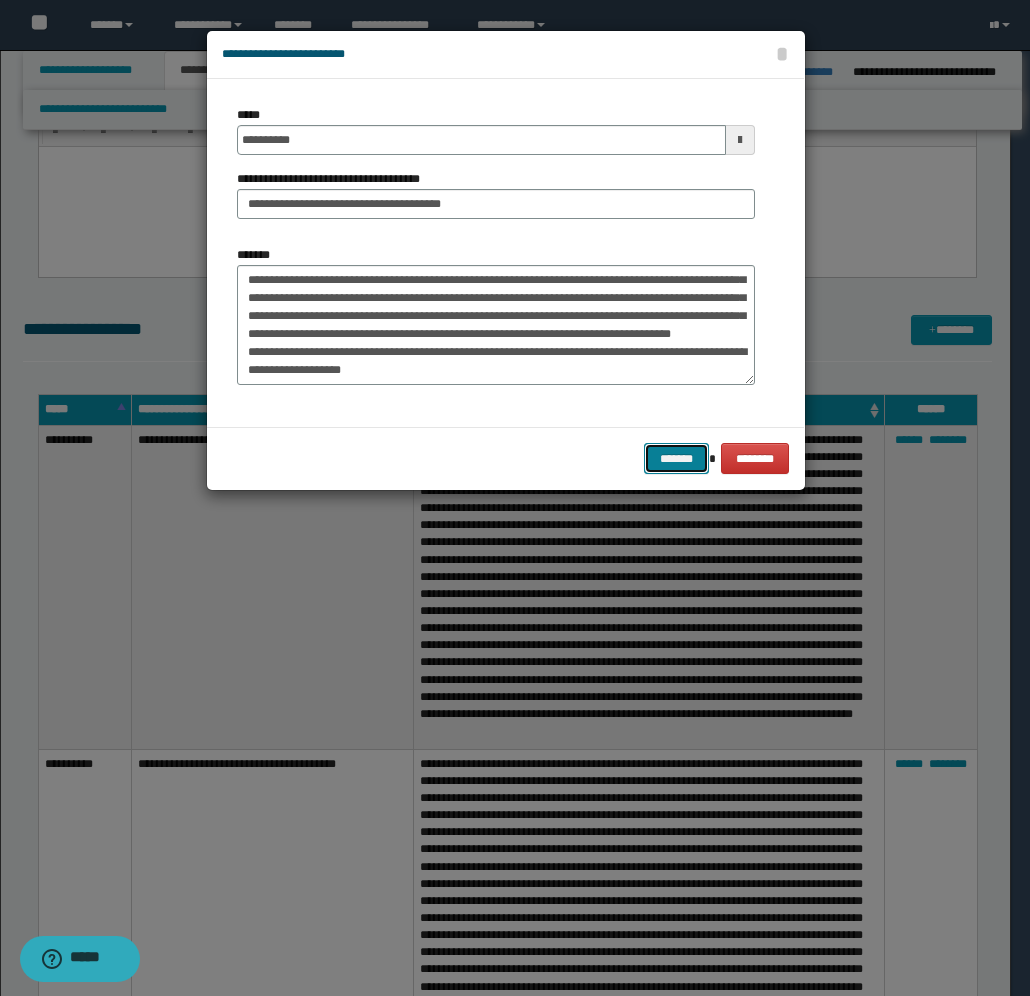 click on "*******" at bounding box center [676, 458] 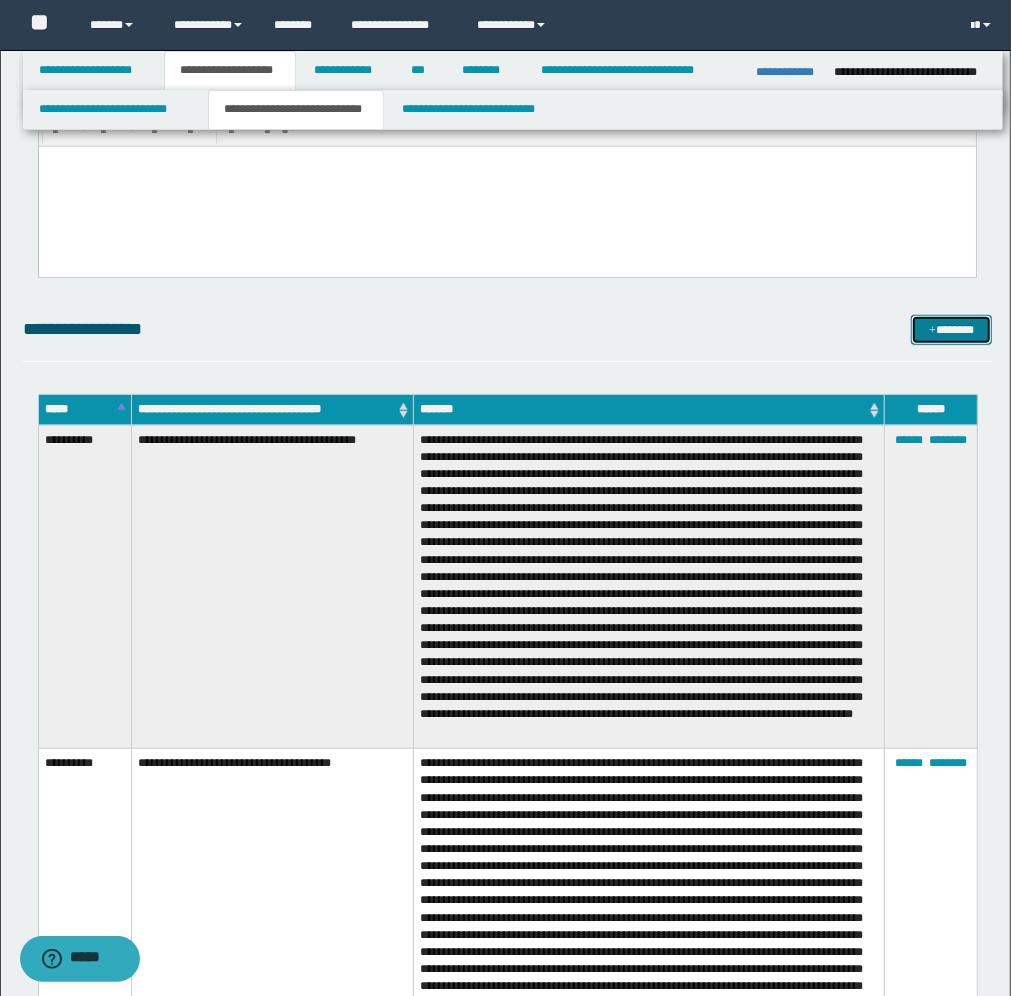 click on "*******" at bounding box center [951, 330] 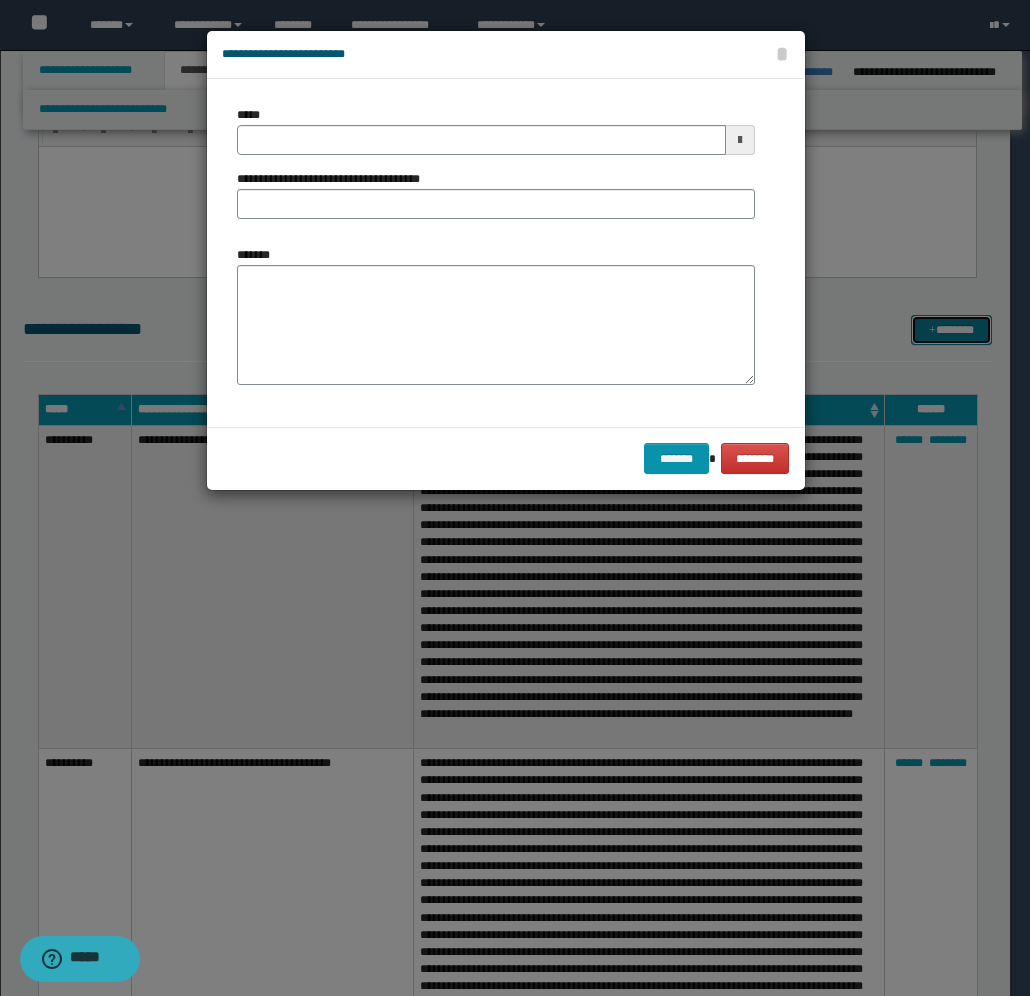 scroll, scrollTop: 0, scrollLeft: 0, axis: both 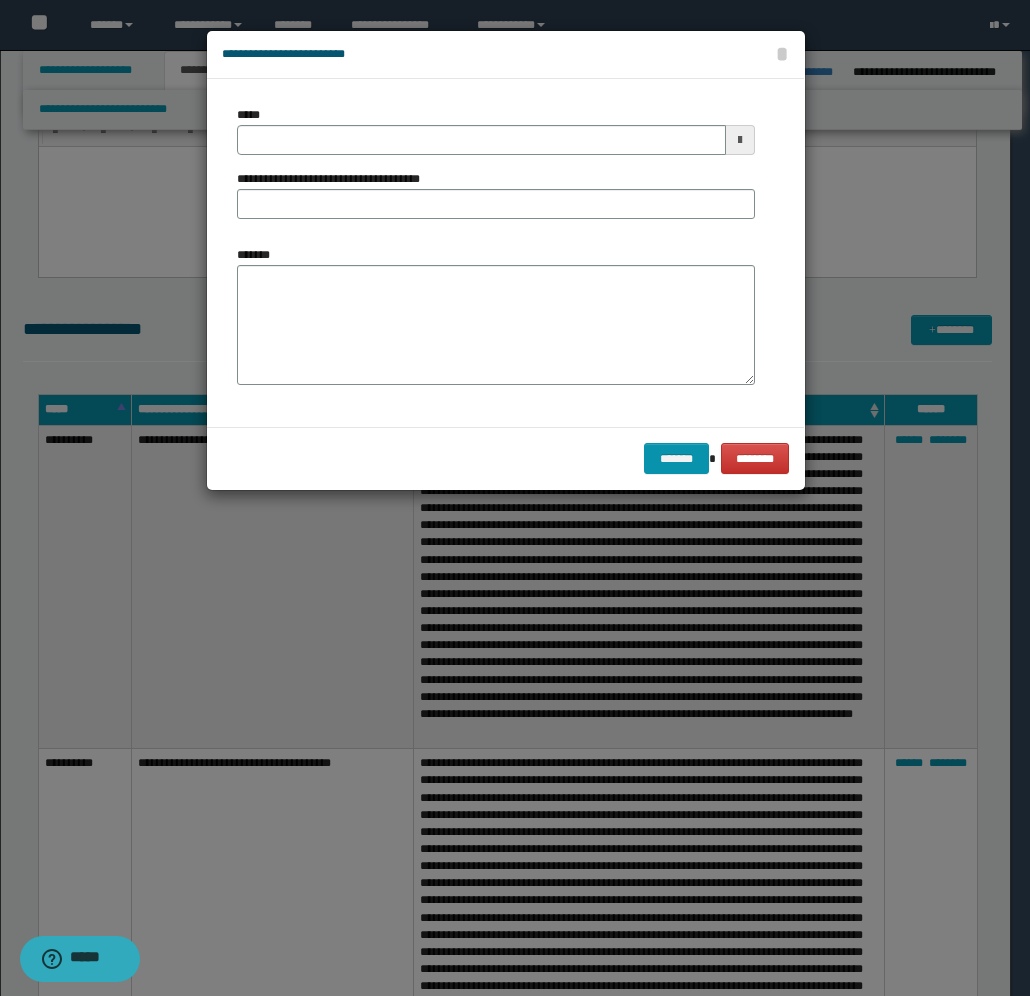 click at bounding box center [740, 140] 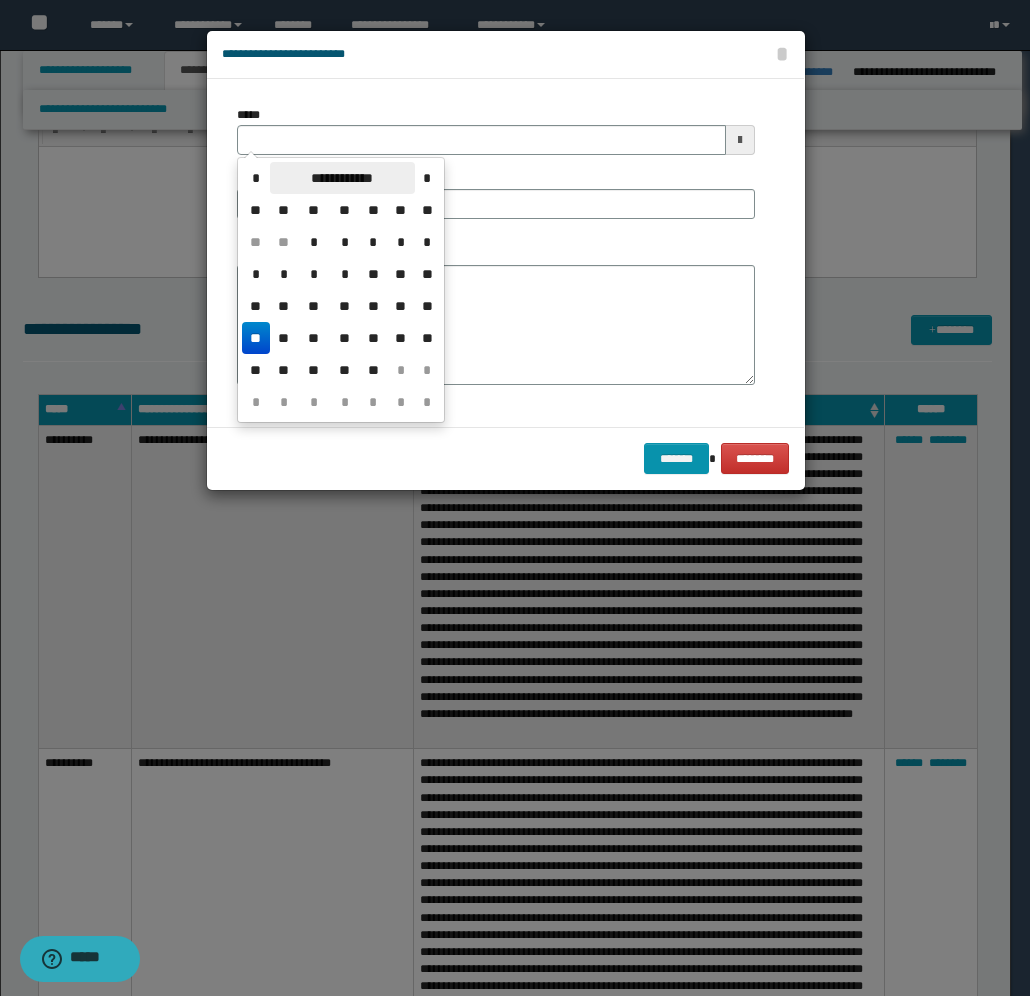 click on "**********" at bounding box center (342, 178) 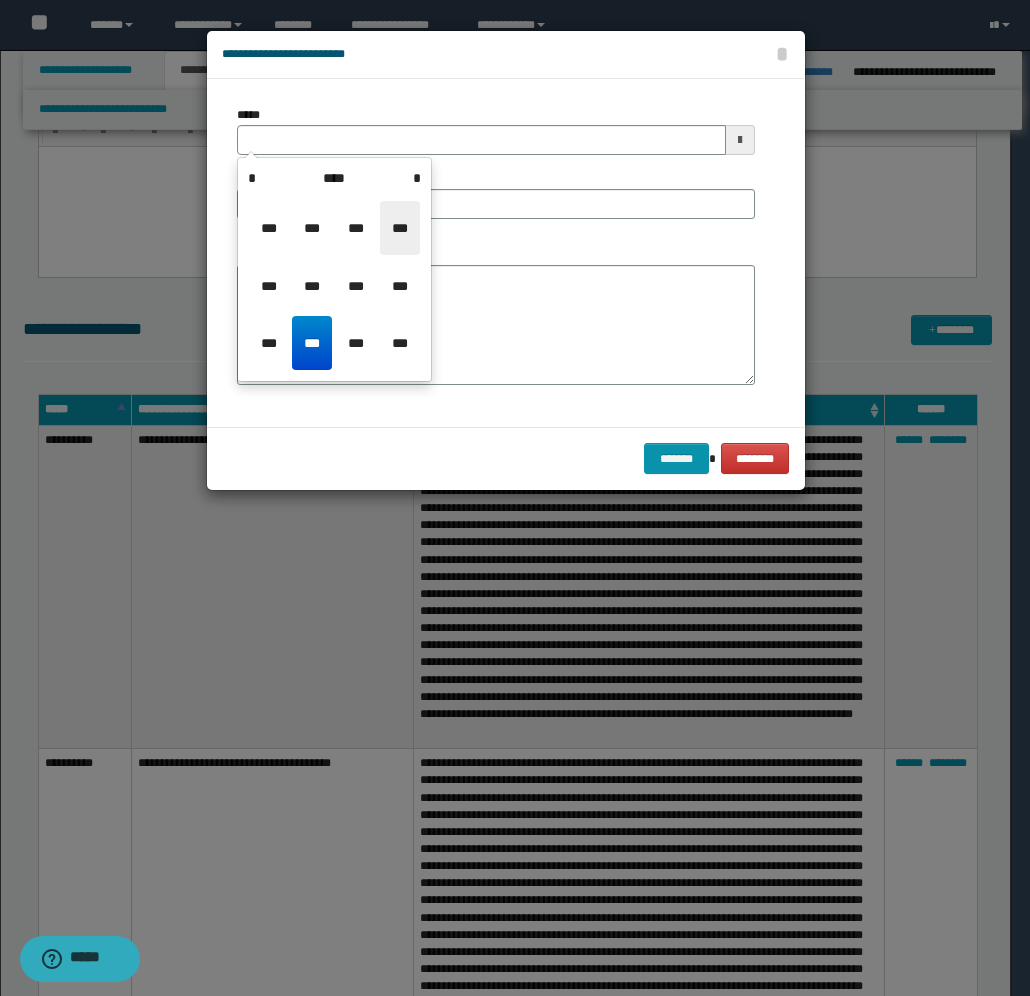 click on "***" at bounding box center (400, 228) 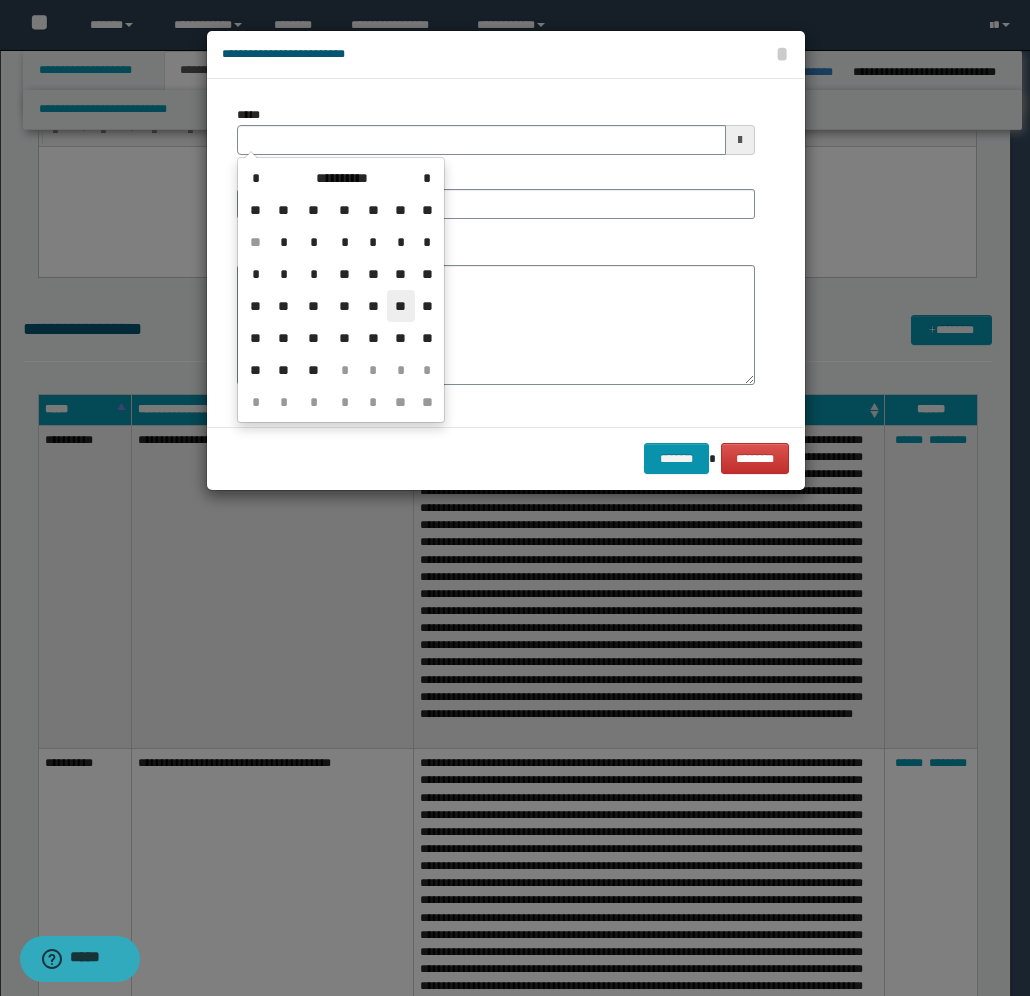 click on "**" at bounding box center [401, 306] 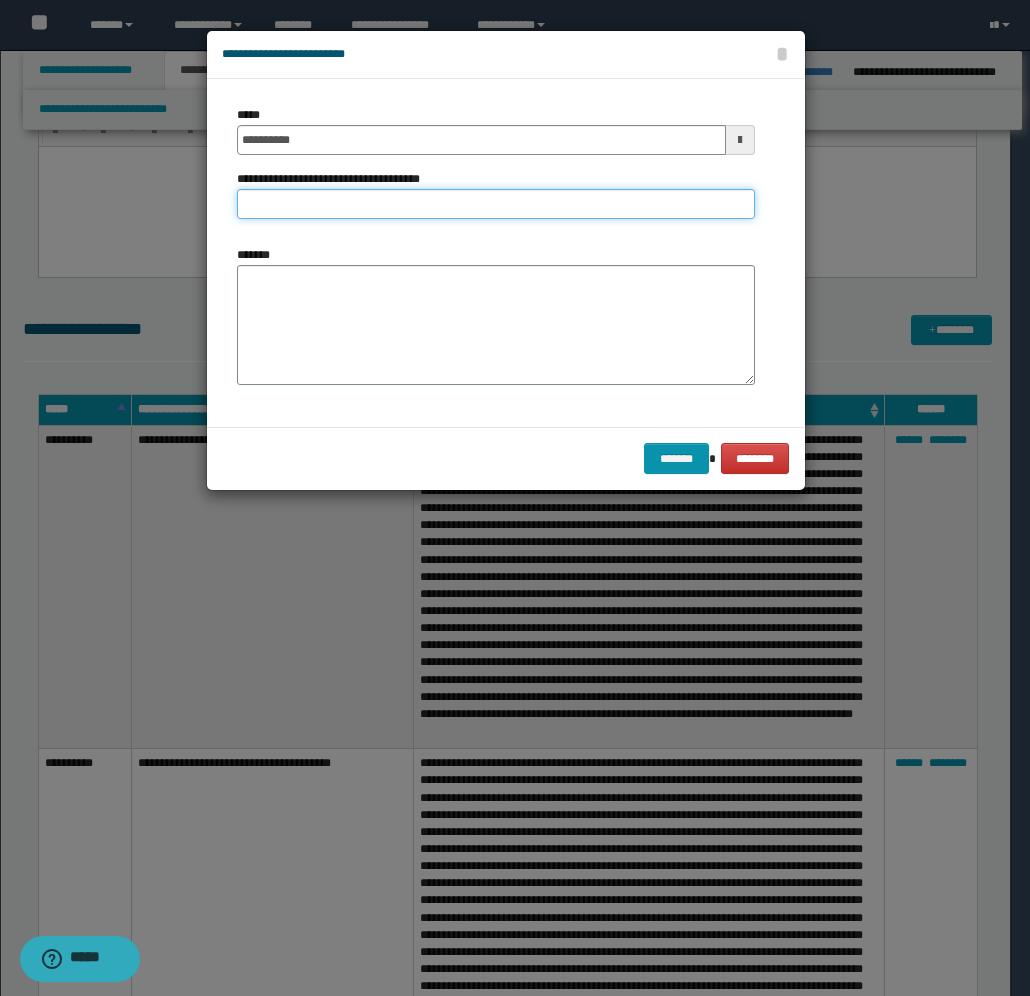 click on "**********" at bounding box center (496, 204) 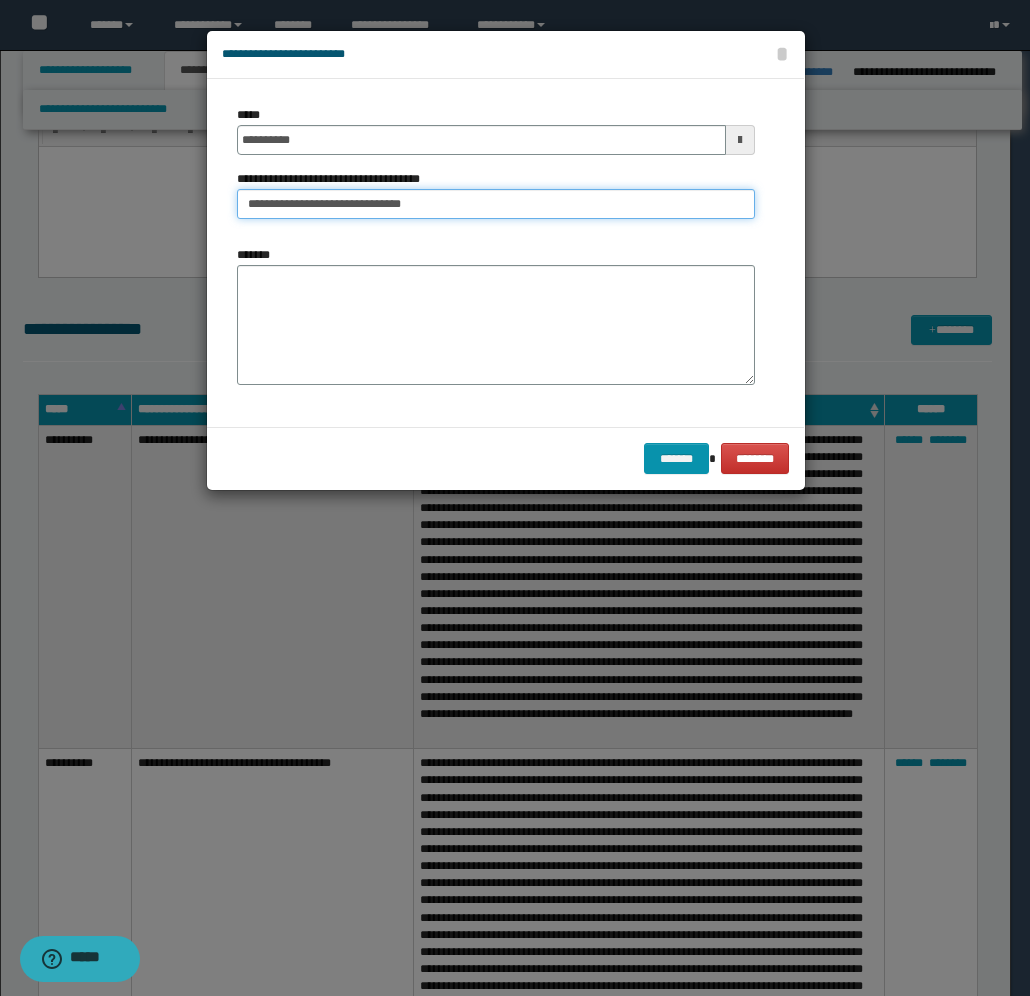 type on "**********" 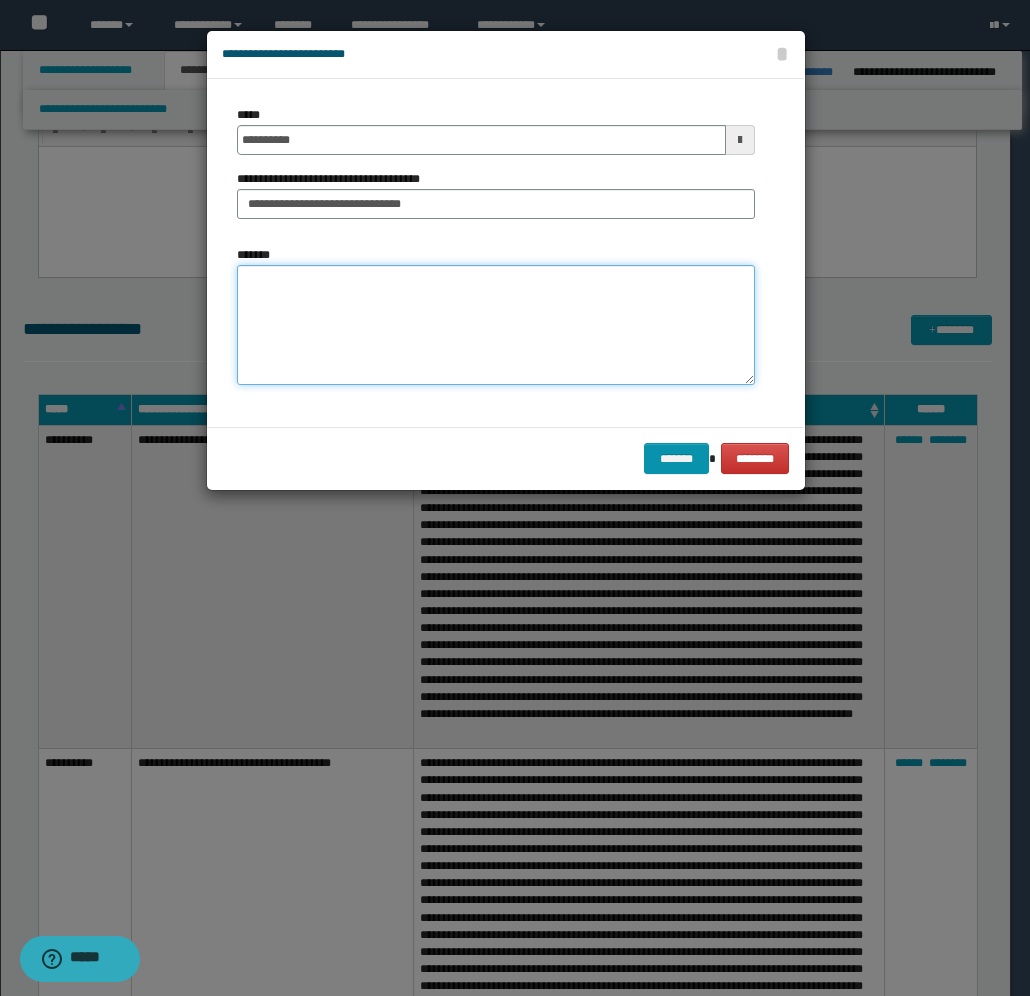 click on "*******" at bounding box center (496, 325) 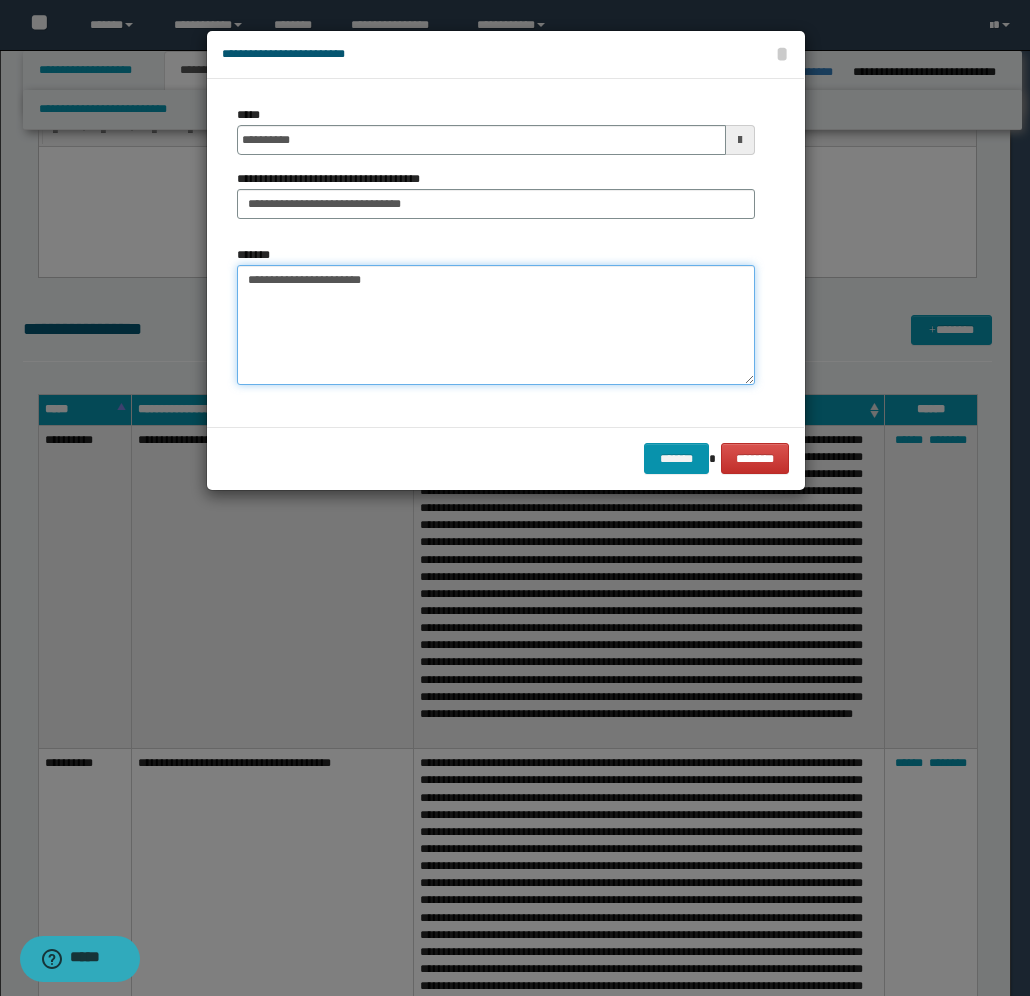 paste on "**********" 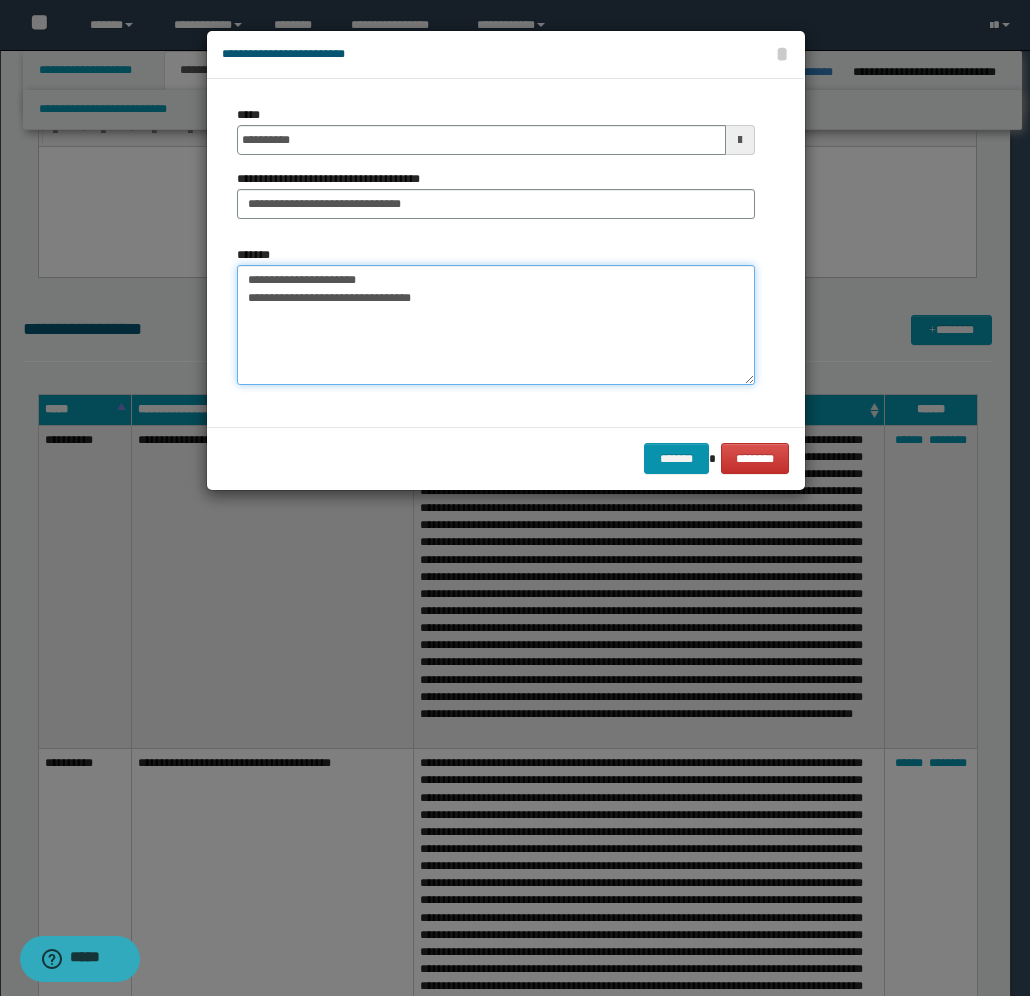 click on "**********" at bounding box center (496, 325) 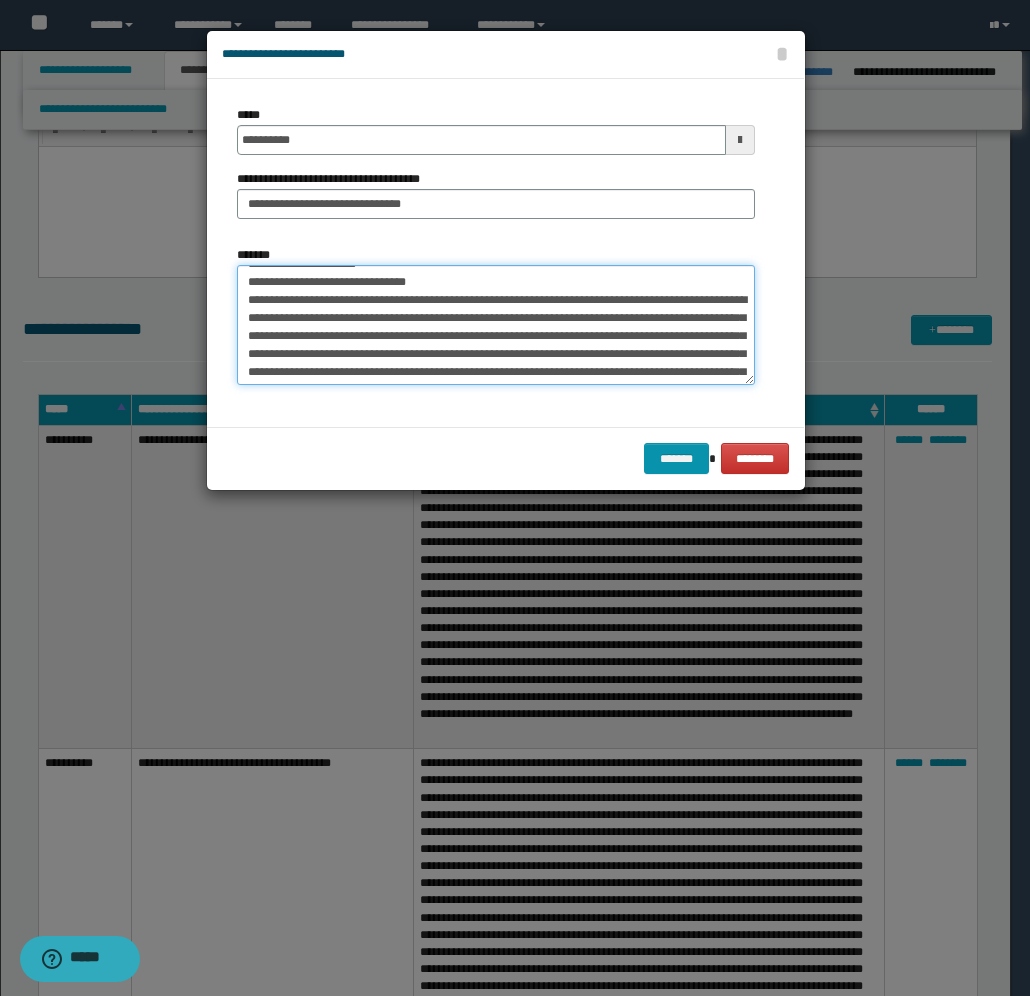 scroll, scrollTop: 0, scrollLeft: 0, axis: both 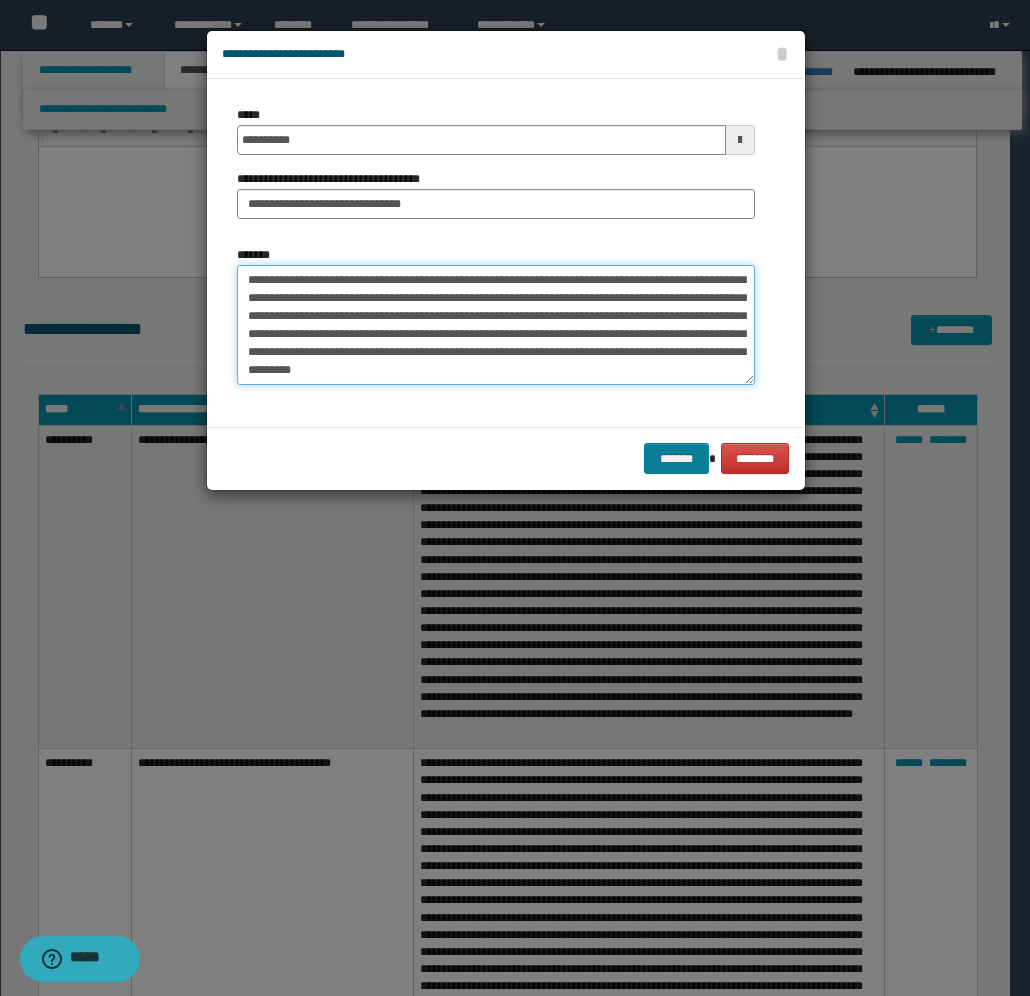 type on "**********" 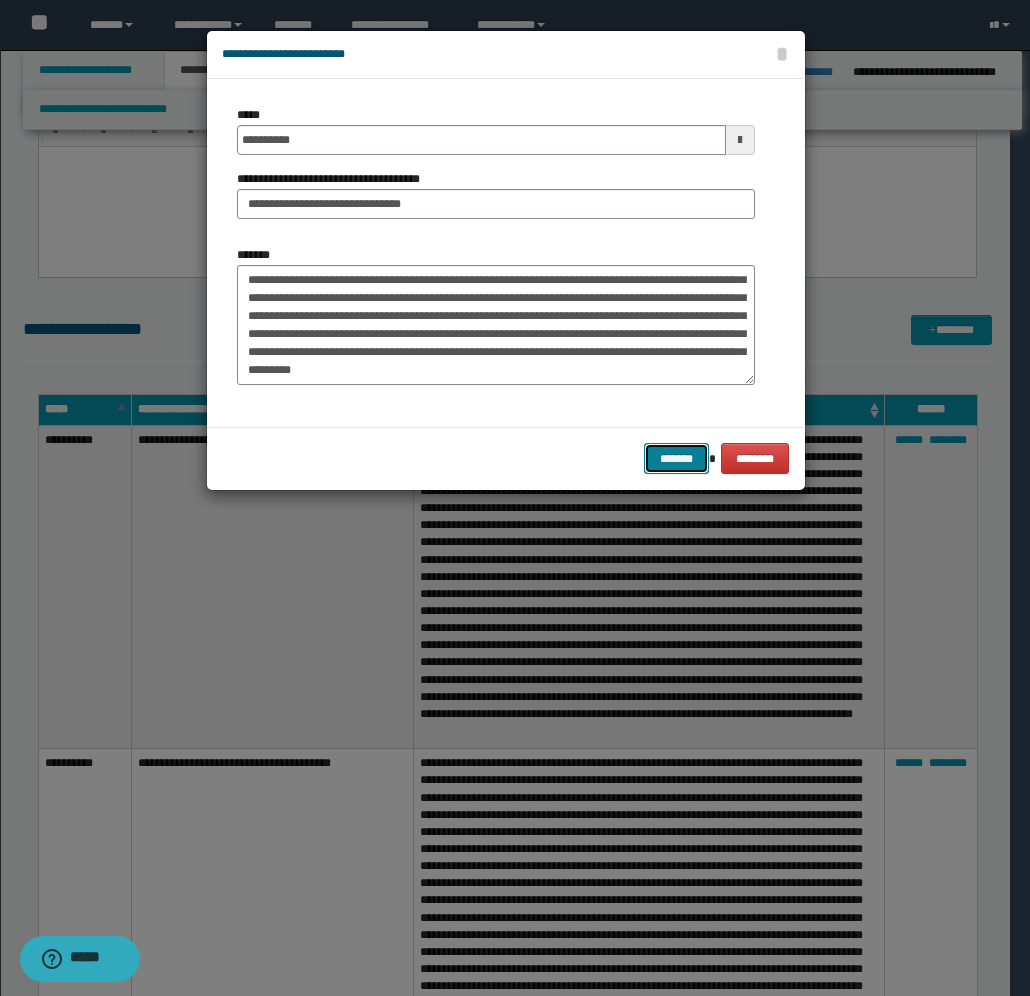 click on "*******" at bounding box center (676, 458) 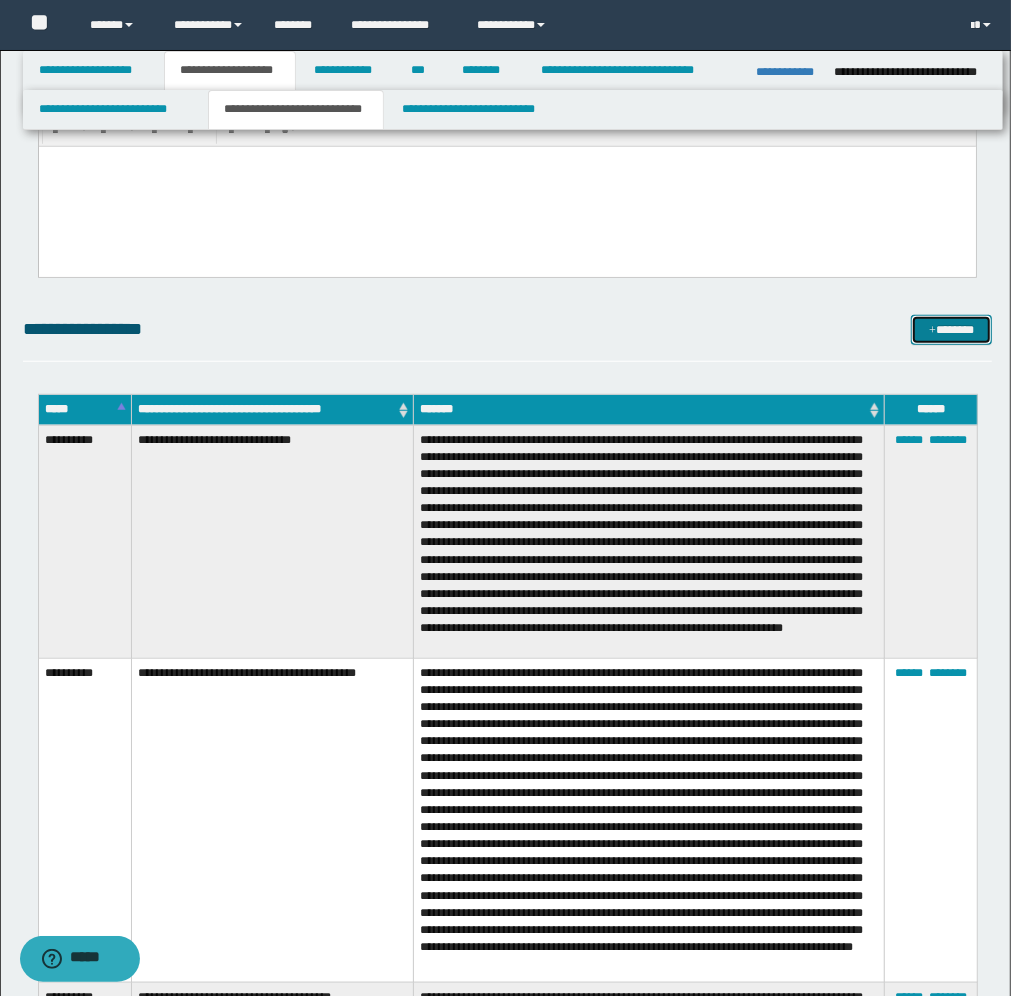 click on "*******" at bounding box center (951, 330) 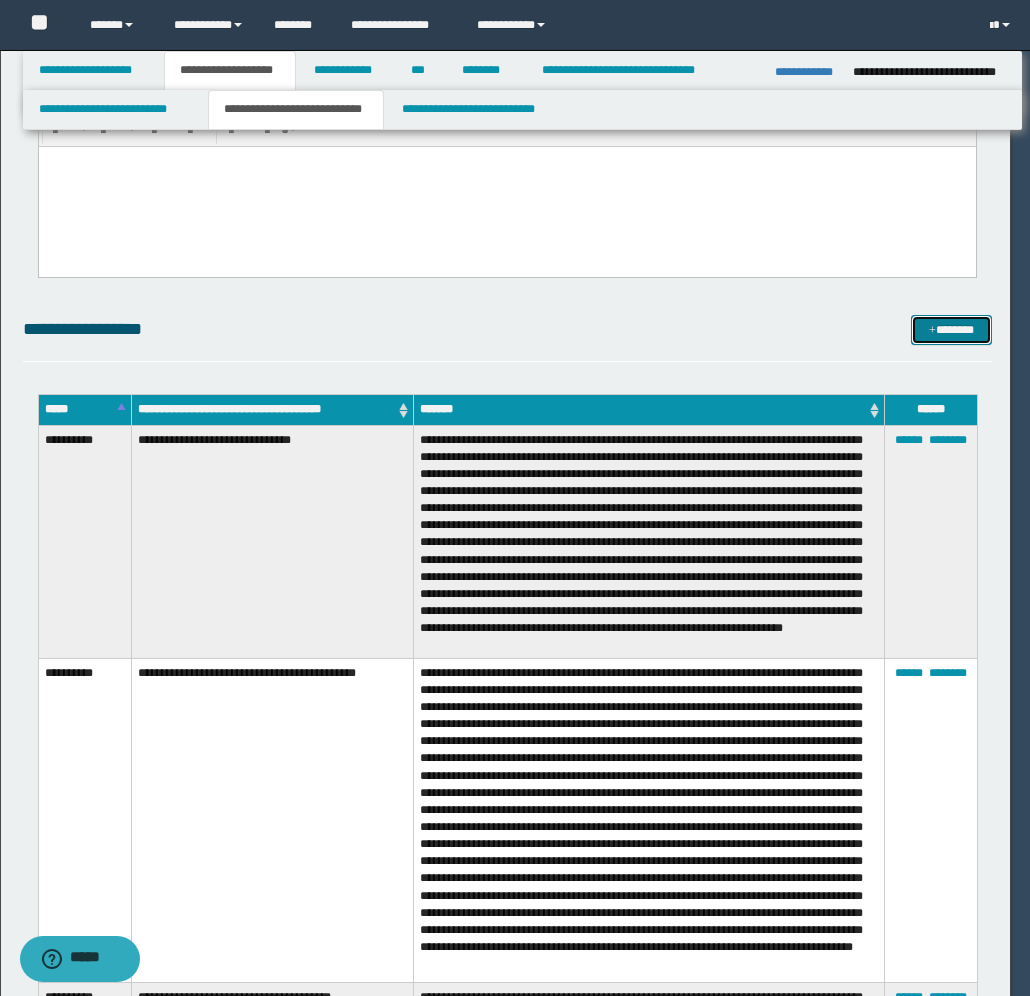 scroll, scrollTop: 0, scrollLeft: 0, axis: both 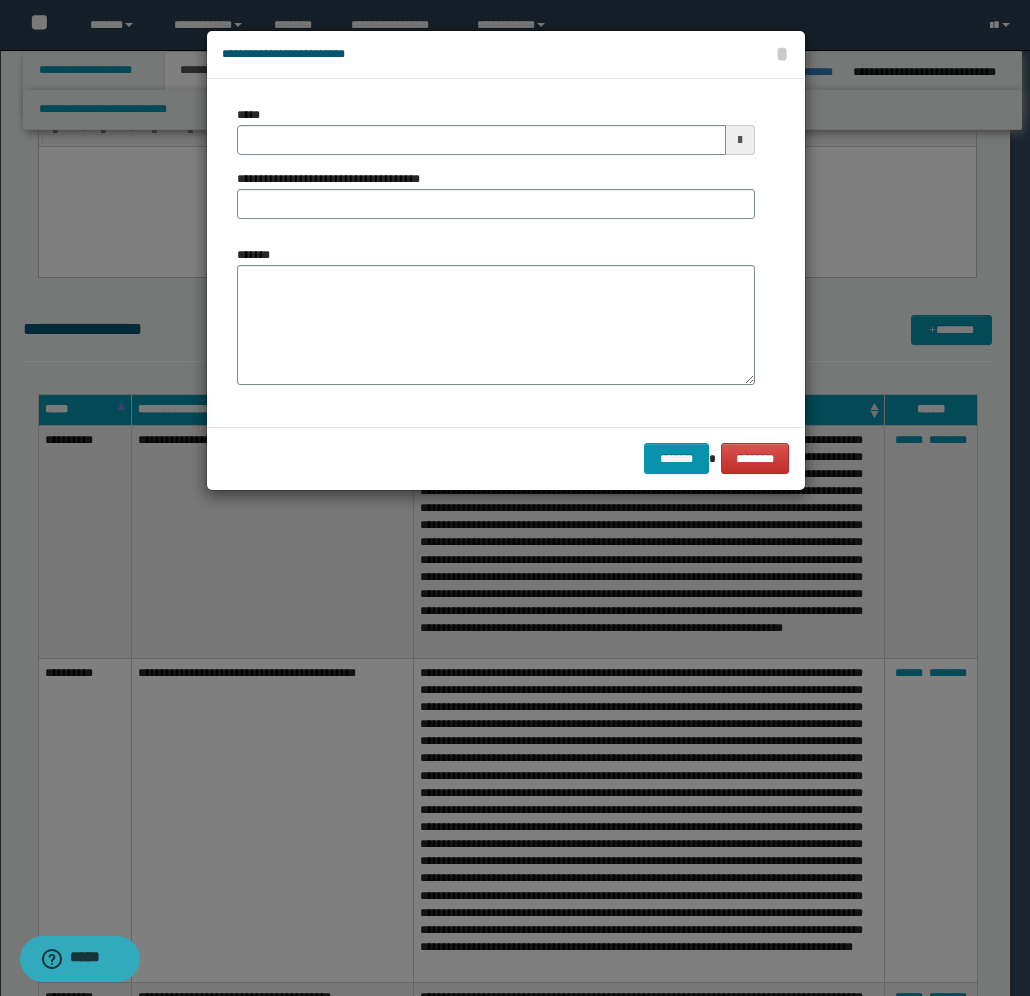 click at bounding box center (740, 140) 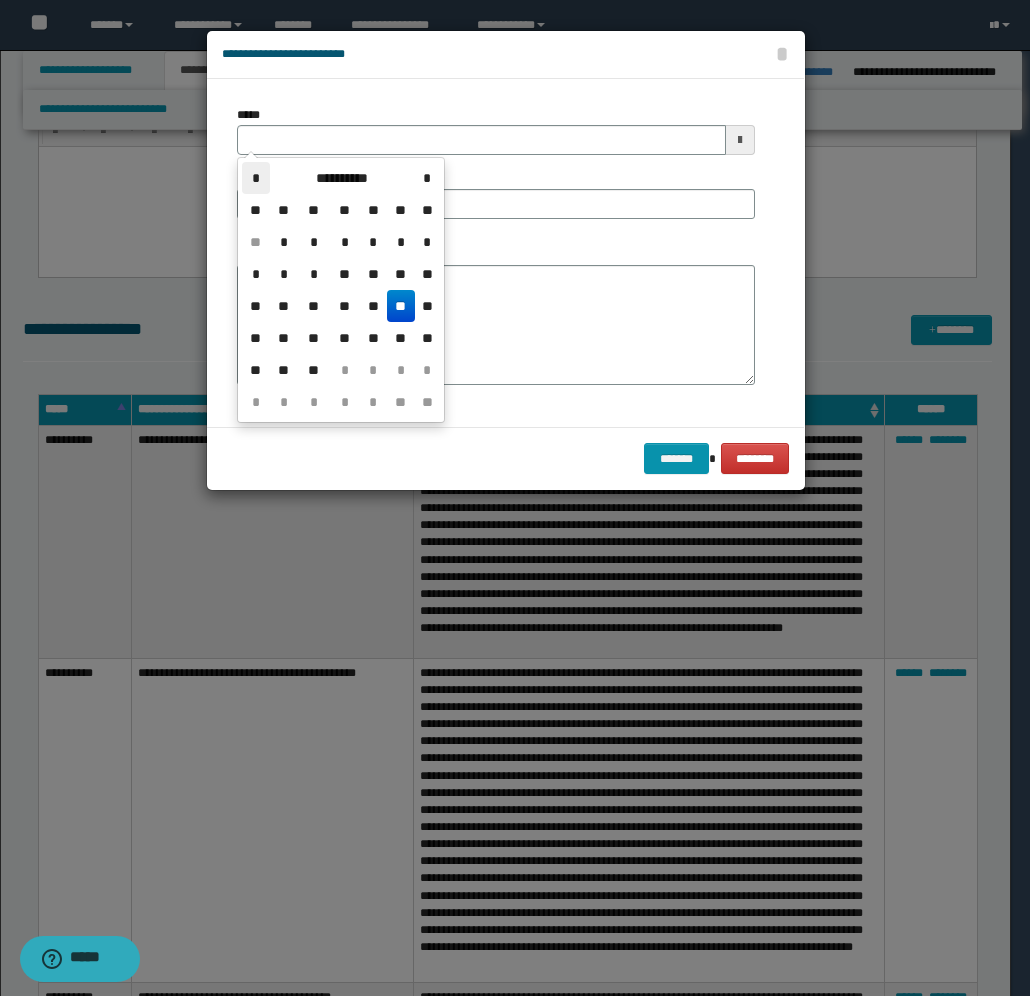 click on "*" at bounding box center (256, 178) 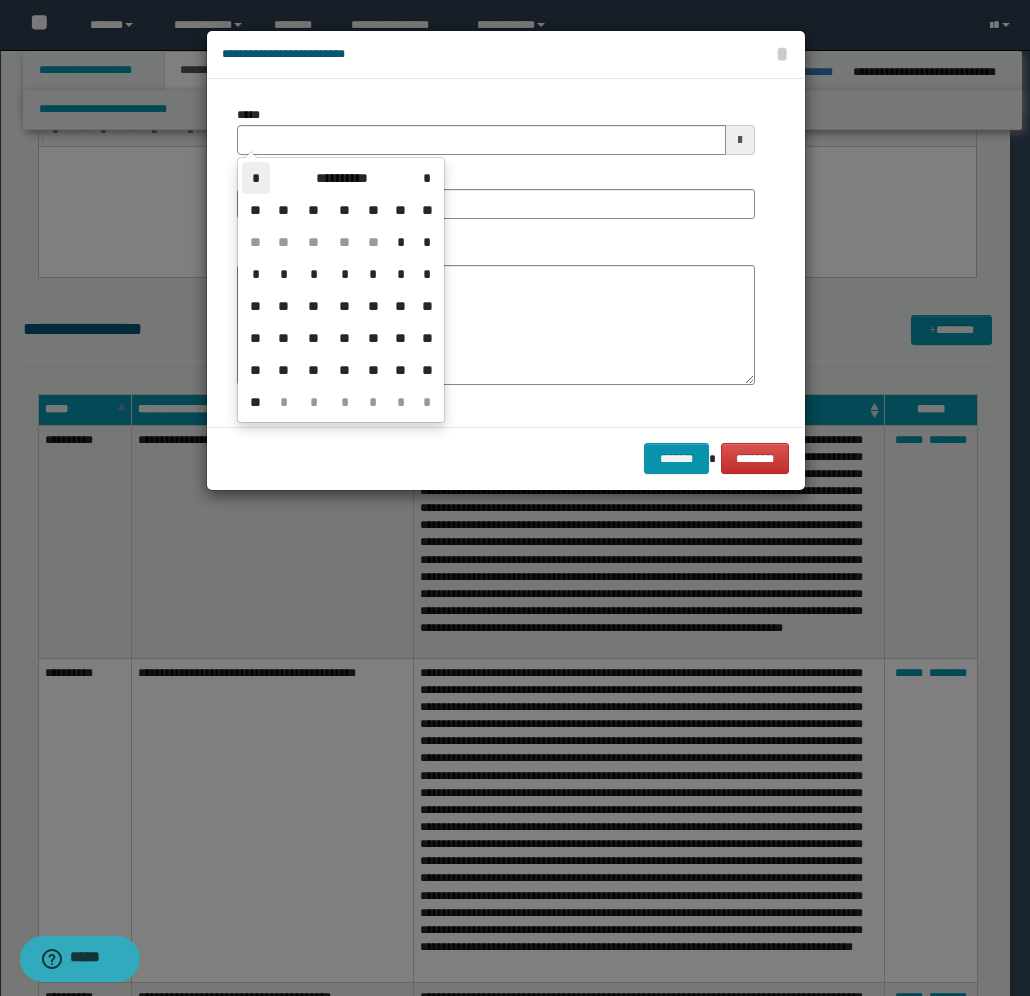 click on "*" at bounding box center (256, 178) 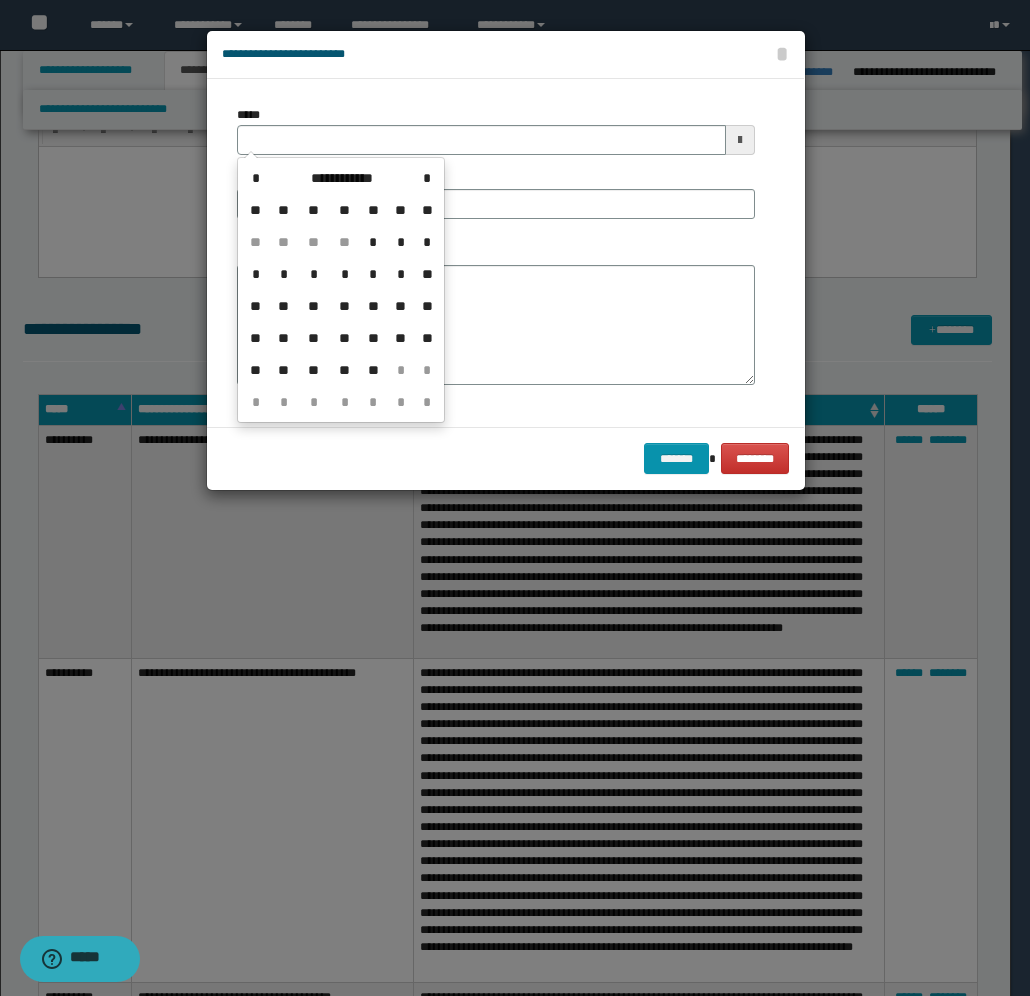 click on "**" at bounding box center (373, 306) 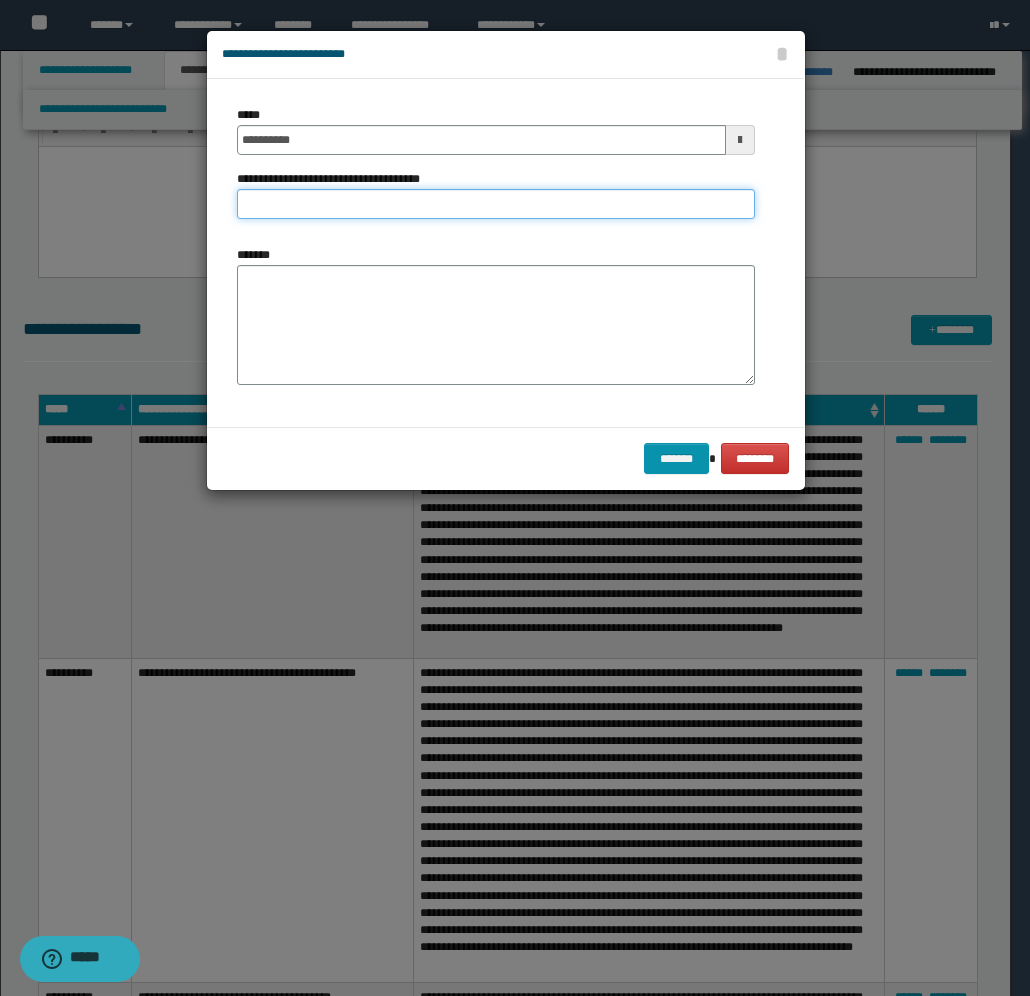 click on "**********" at bounding box center (496, 204) 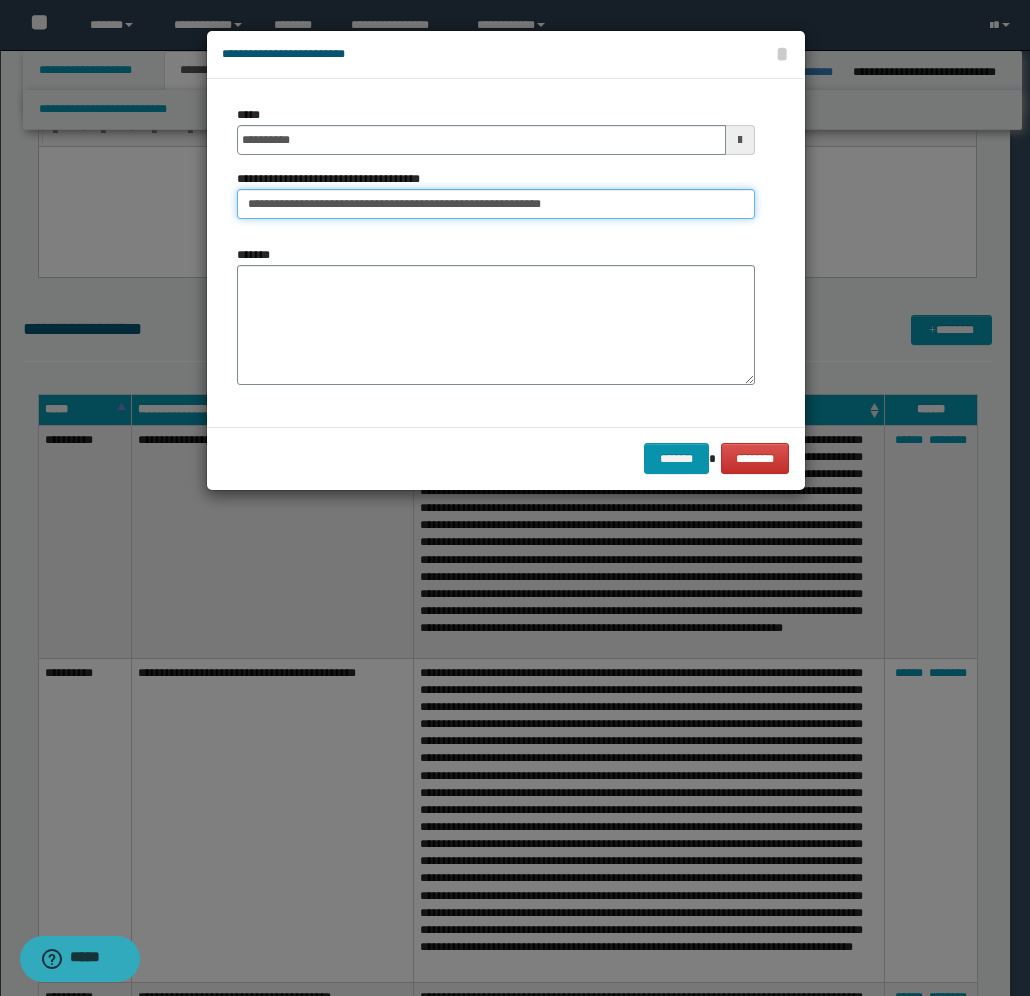 type on "**********" 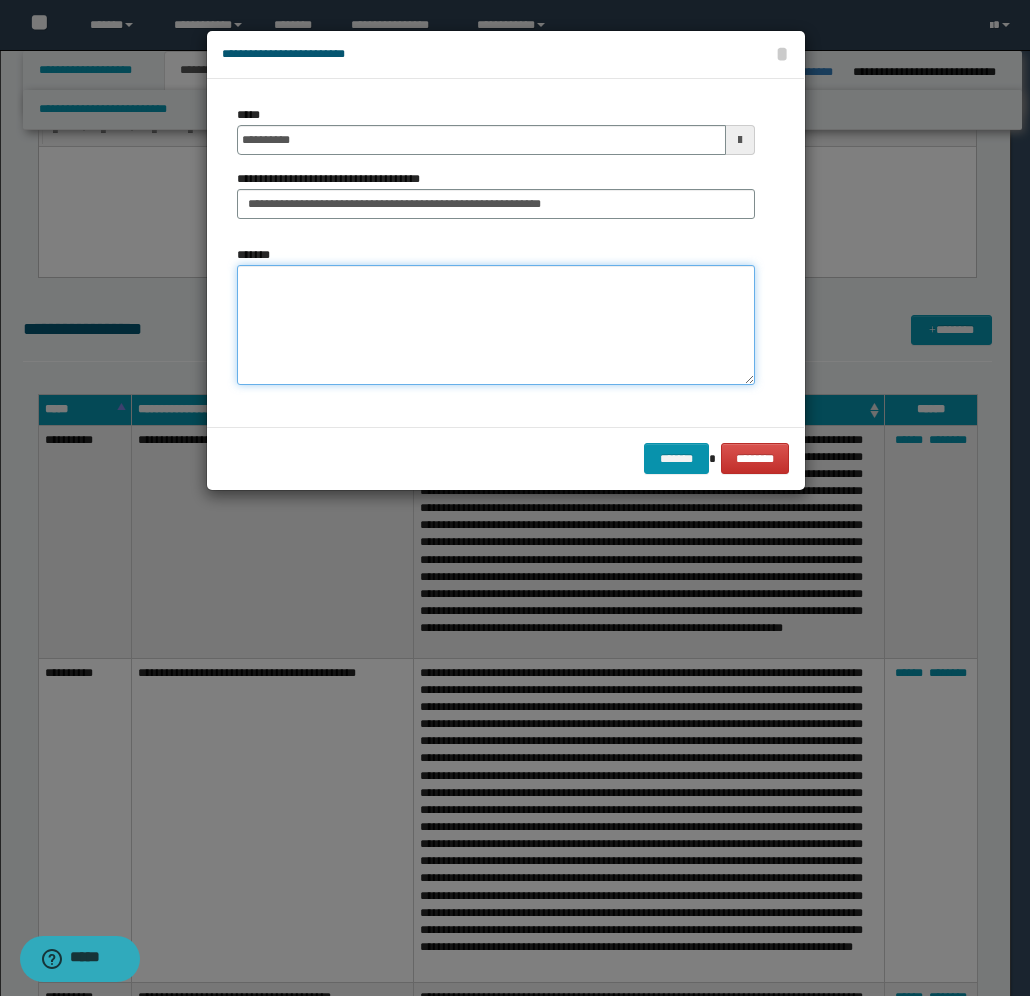 click on "*******" at bounding box center (496, 325) 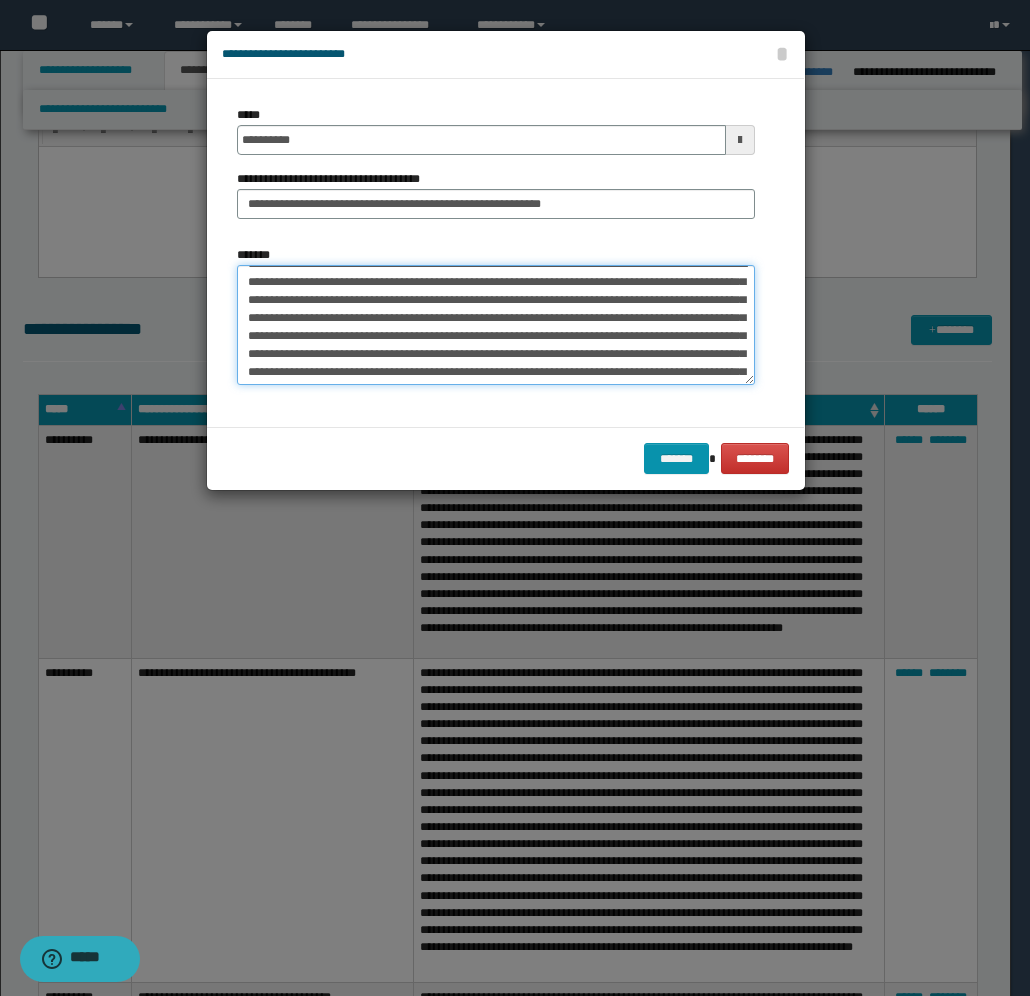 scroll, scrollTop: 0, scrollLeft: 0, axis: both 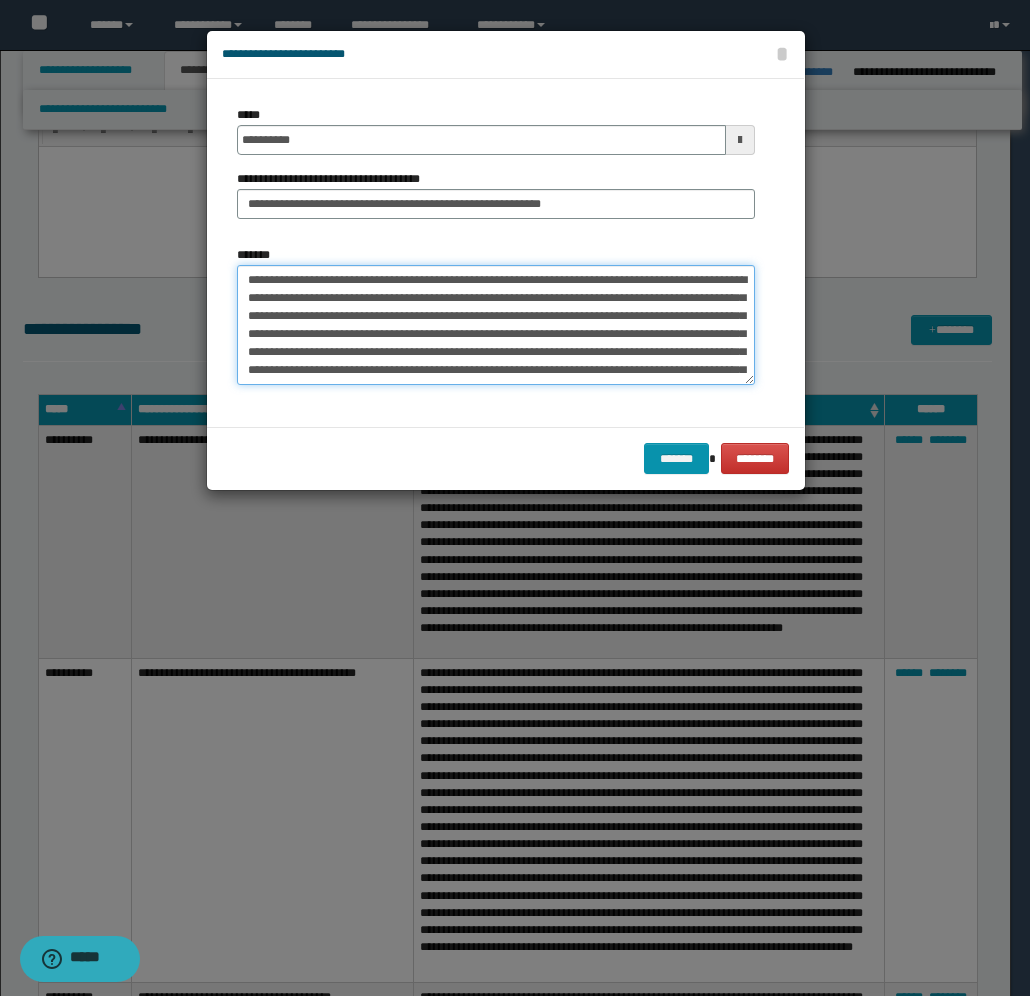 click on "*******" at bounding box center [496, 325] 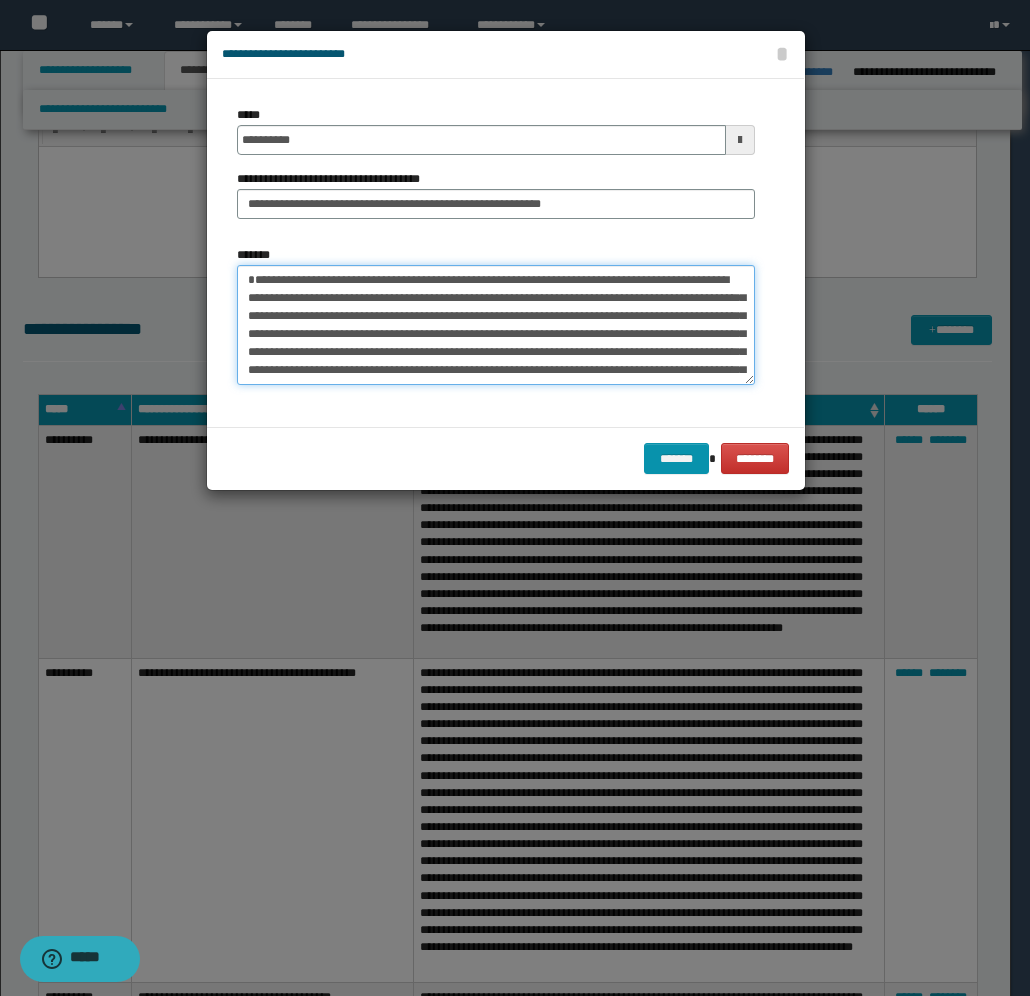 click on "*******" at bounding box center (496, 325) 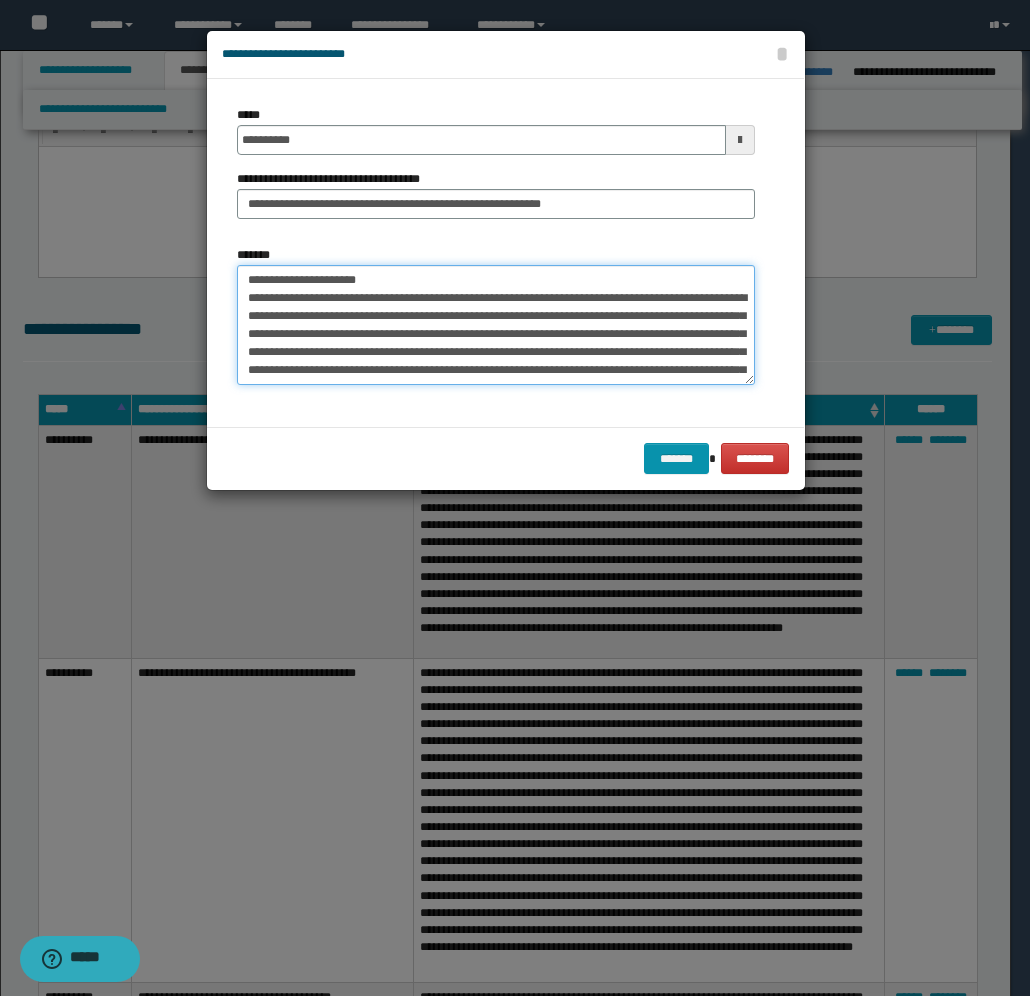 scroll, scrollTop: 50, scrollLeft: 0, axis: vertical 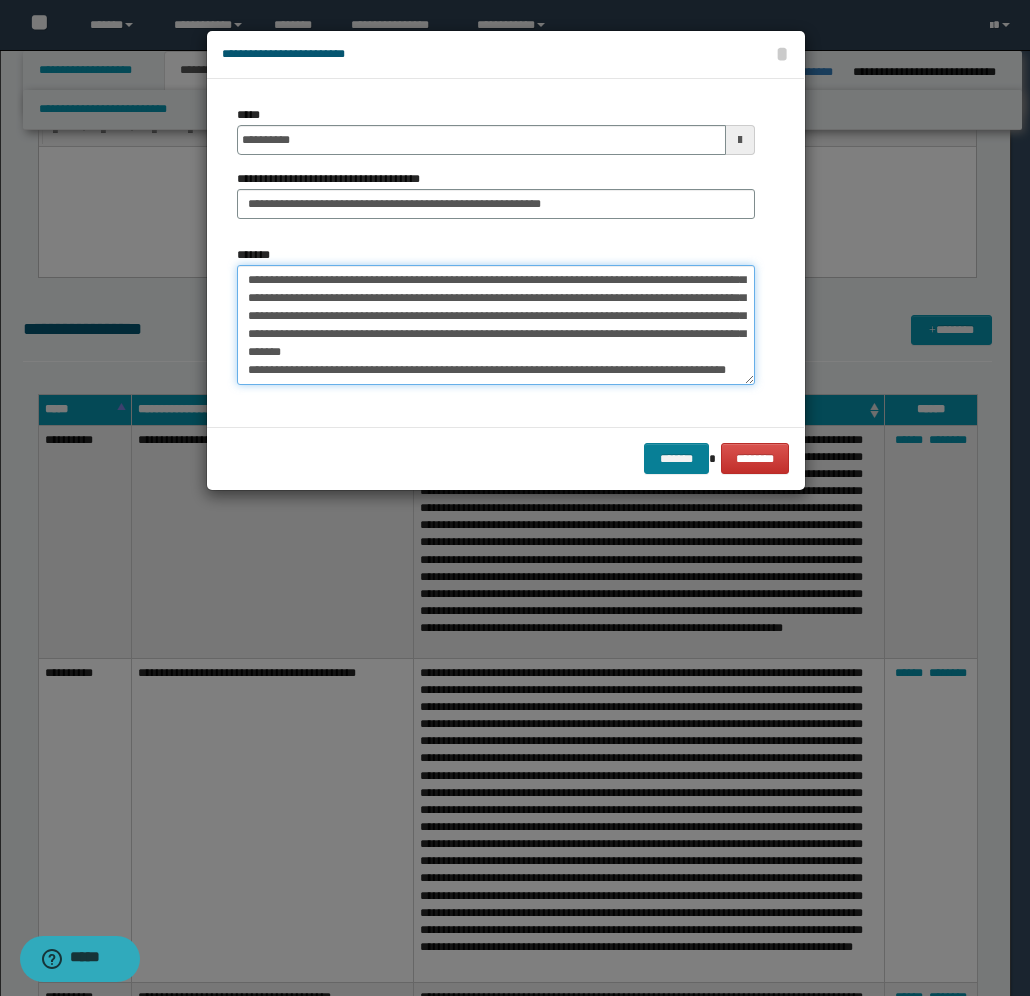 type on "**********" 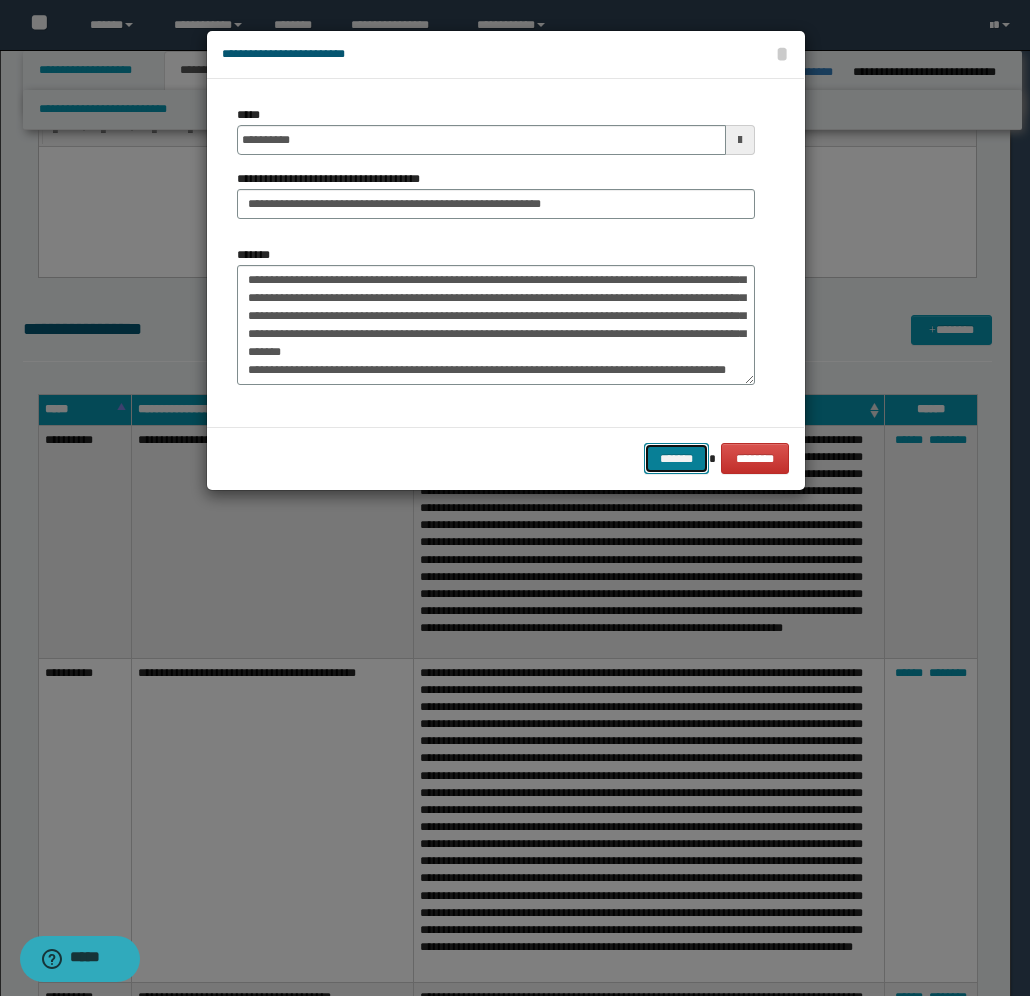 click on "*******" at bounding box center [676, 458] 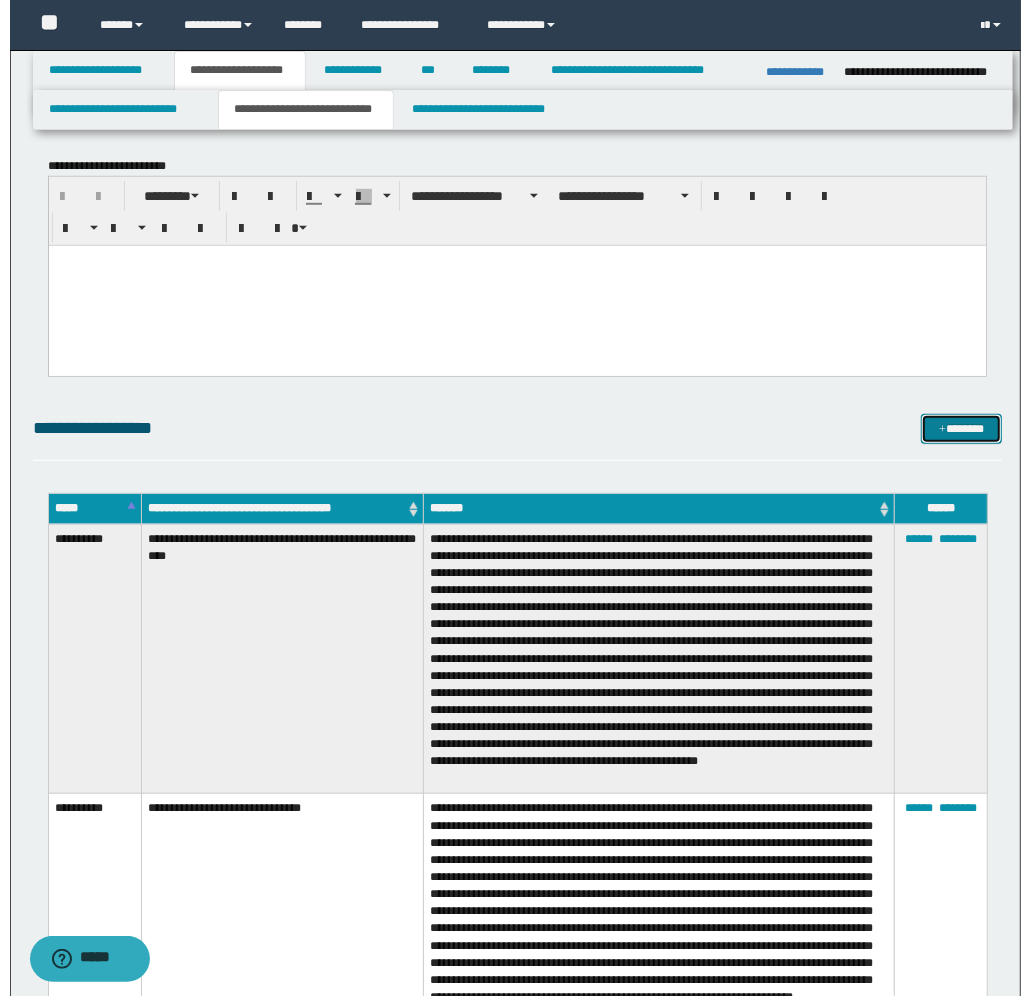 scroll, scrollTop: 625, scrollLeft: 0, axis: vertical 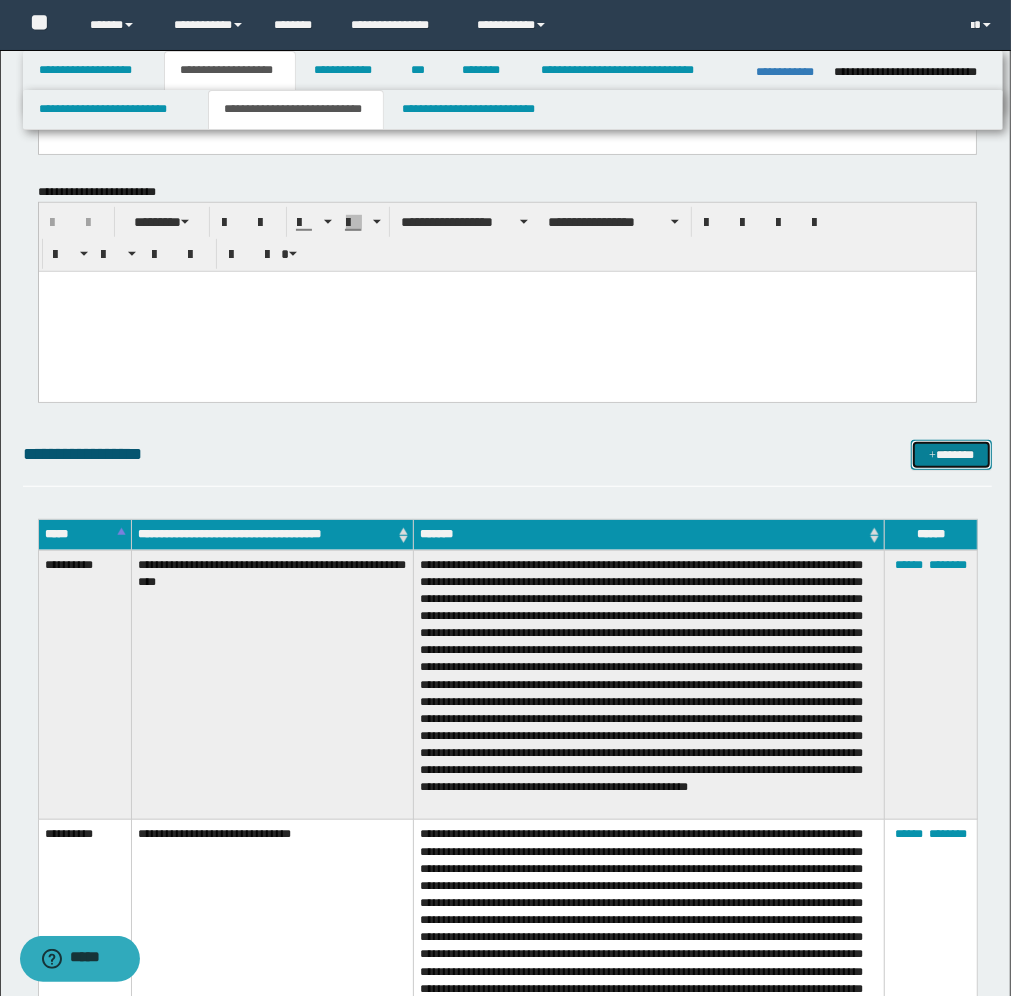 click on "*******" at bounding box center (951, 455) 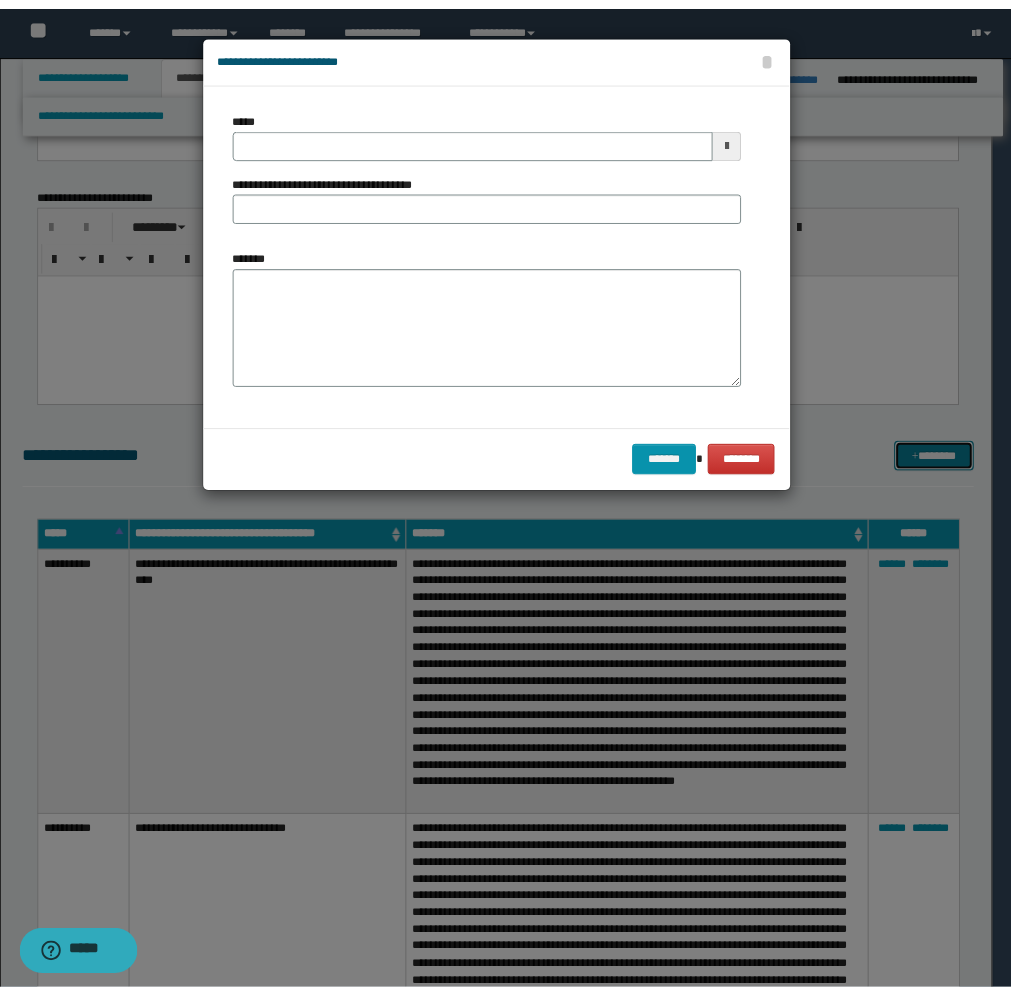 scroll, scrollTop: 0, scrollLeft: 0, axis: both 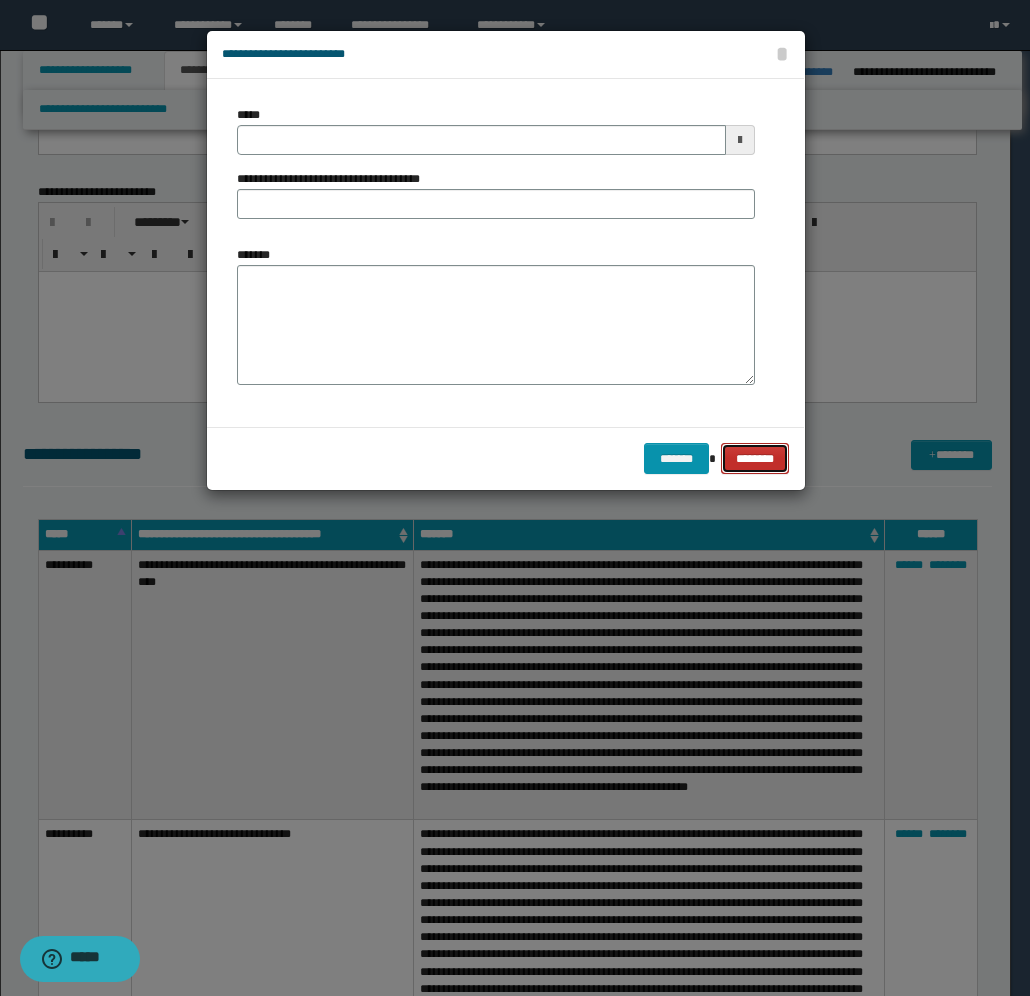 click on "********" at bounding box center [755, 458] 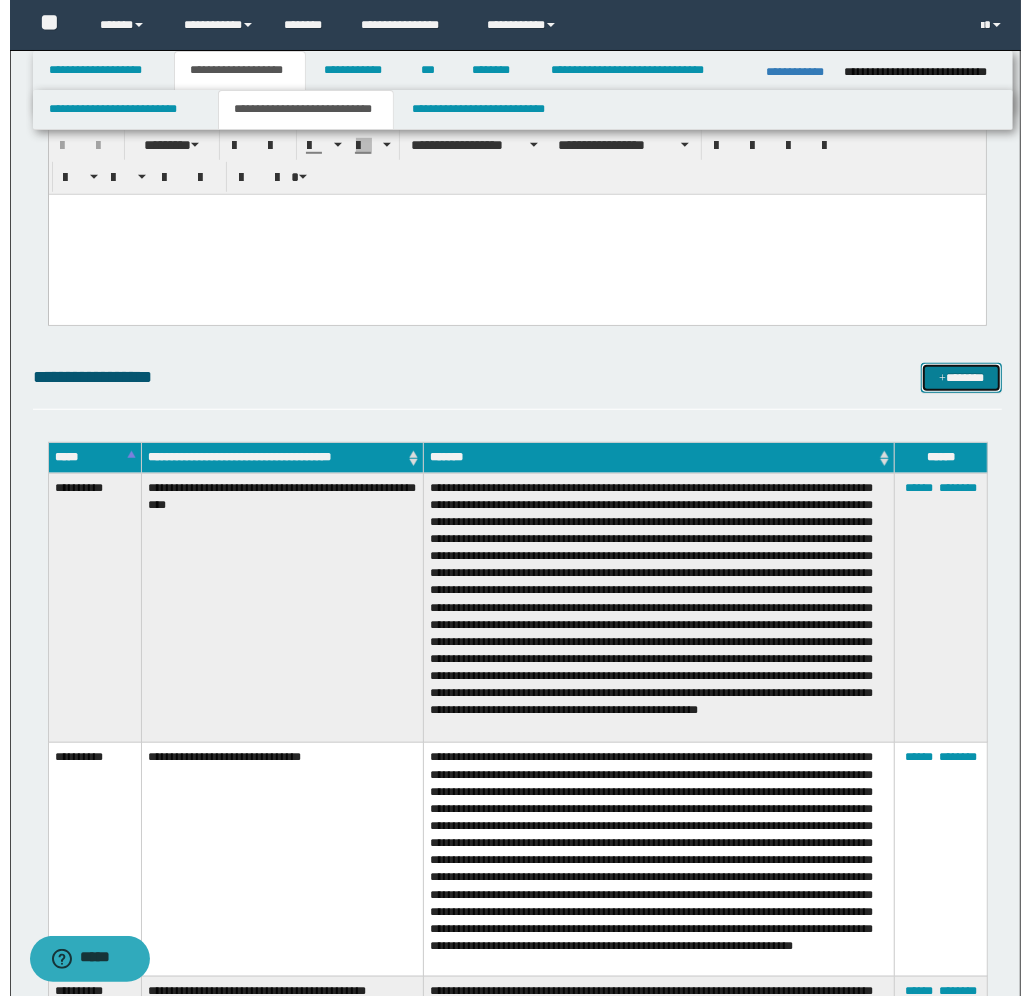 scroll, scrollTop: 625, scrollLeft: 0, axis: vertical 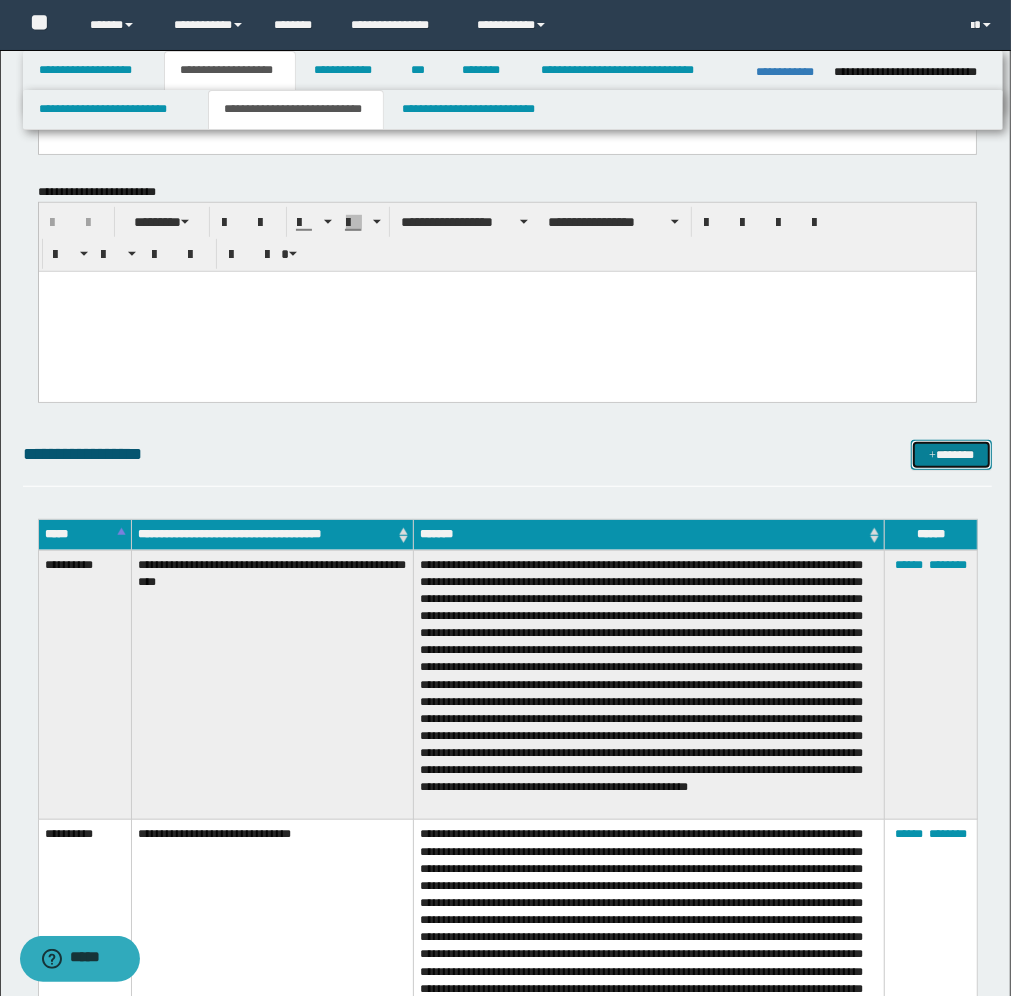 click on "*******" at bounding box center [951, 455] 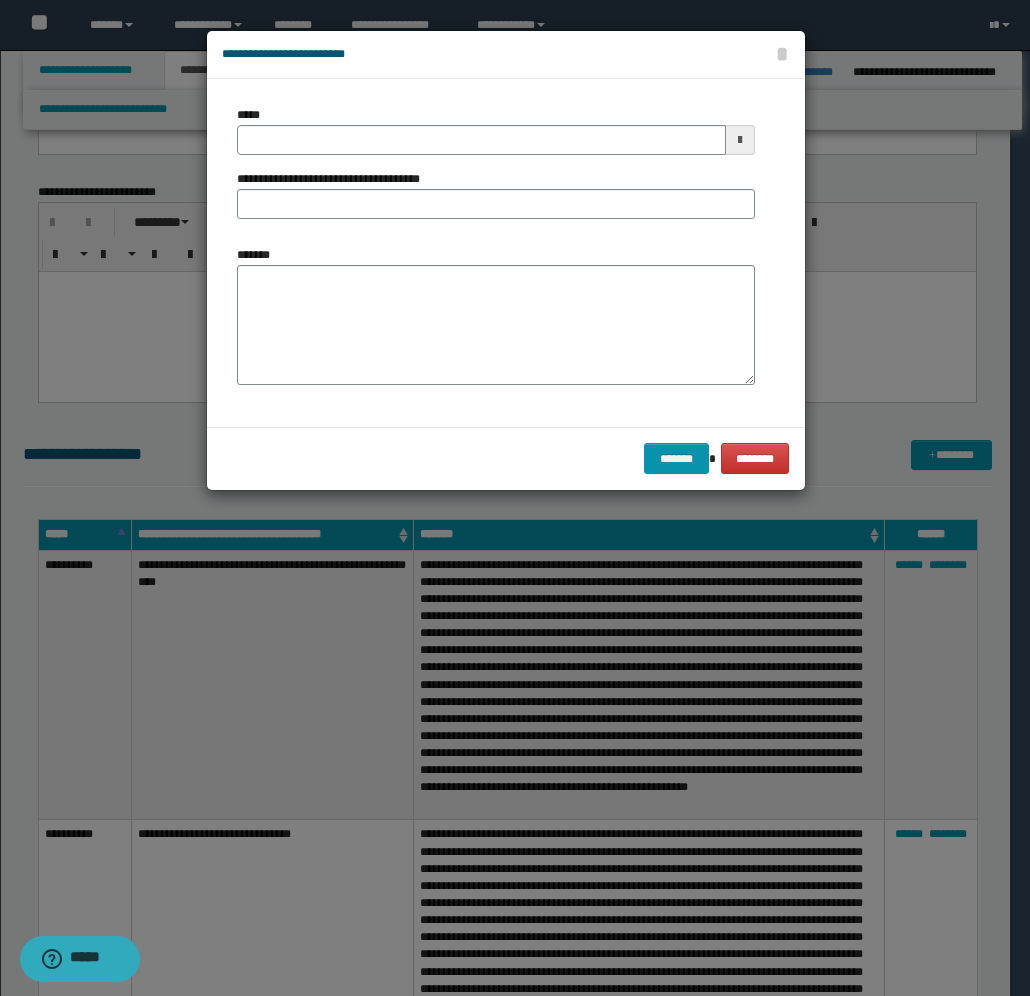 click at bounding box center [740, 140] 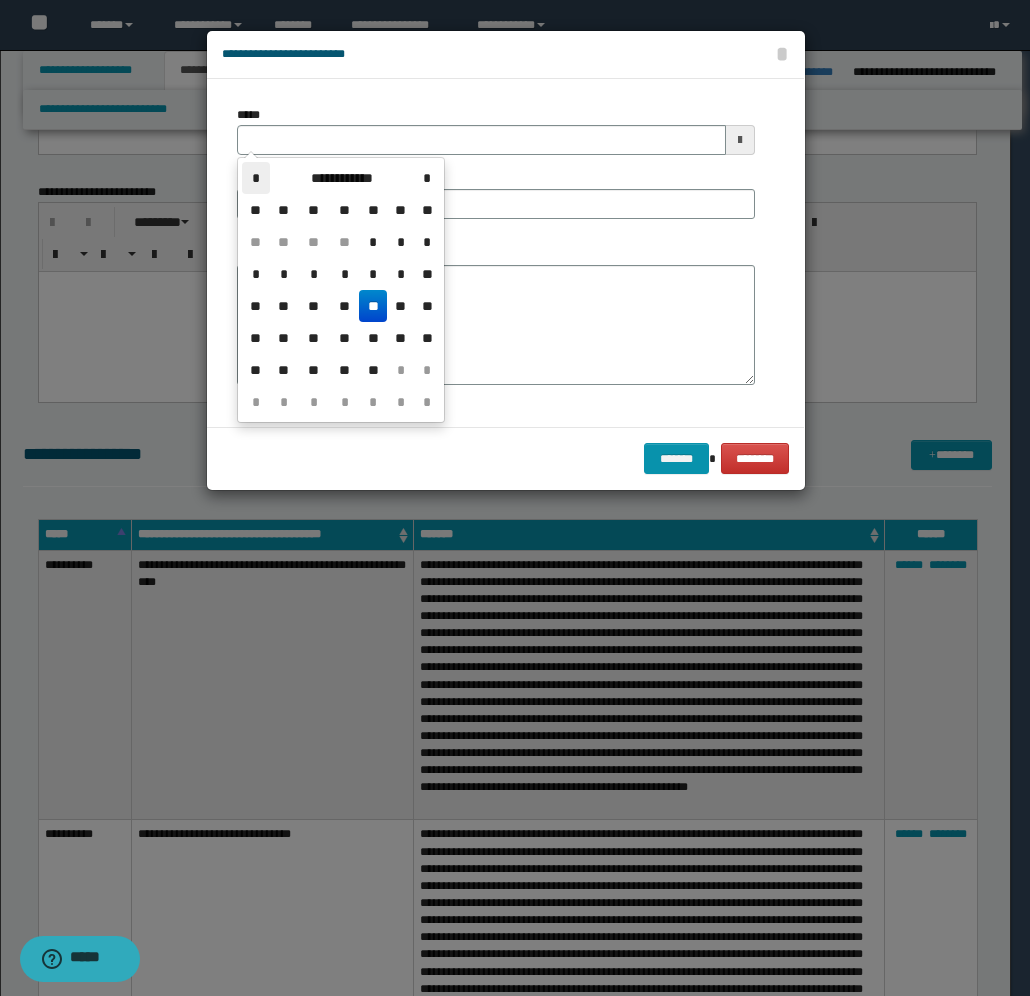 click on "*" at bounding box center (256, 178) 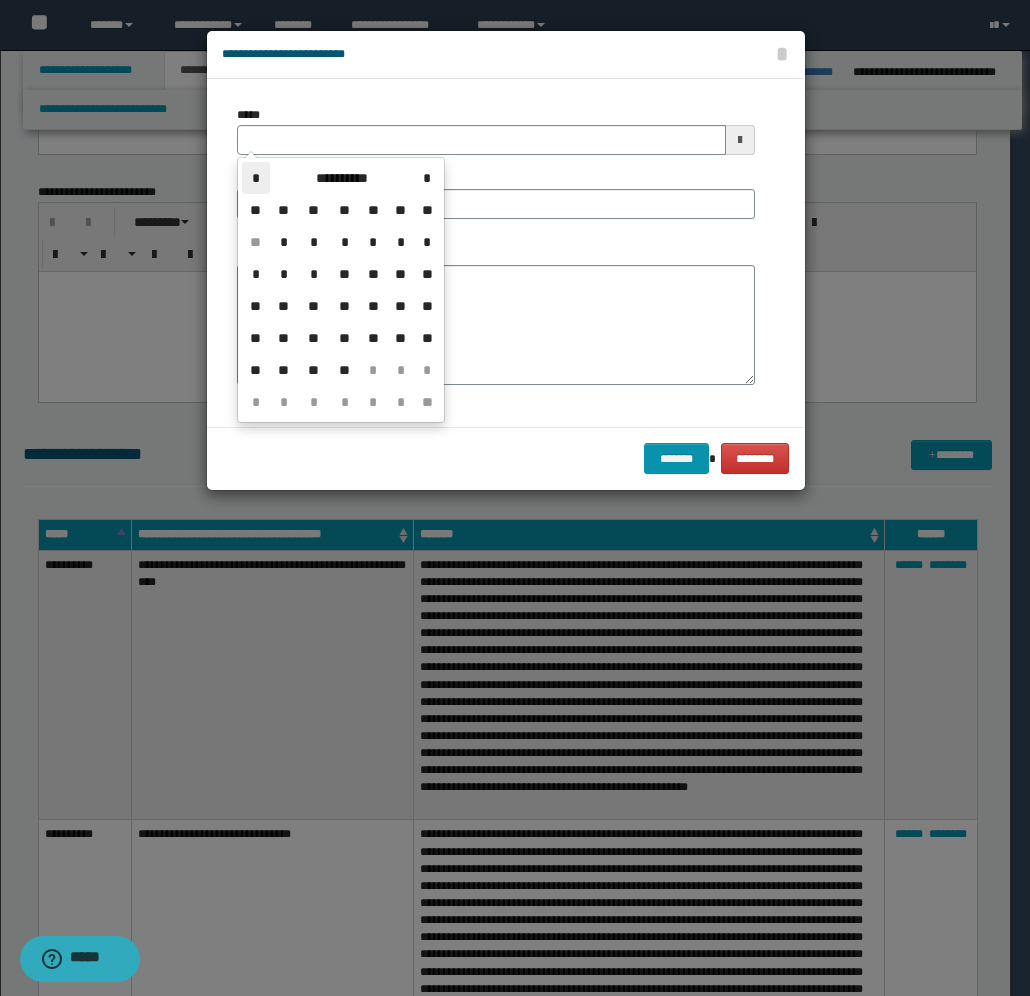 click on "*" at bounding box center [256, 178] 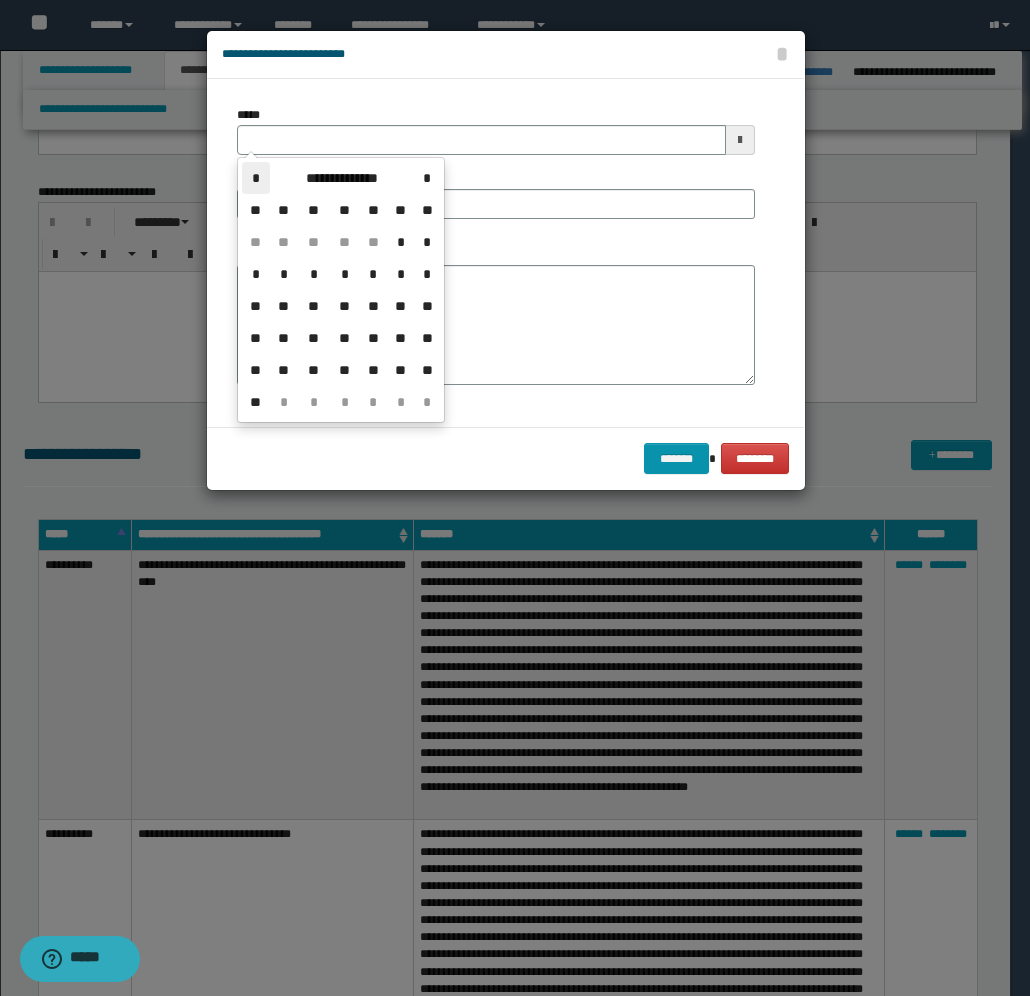 click on "*" at bounding box center (256, 178) 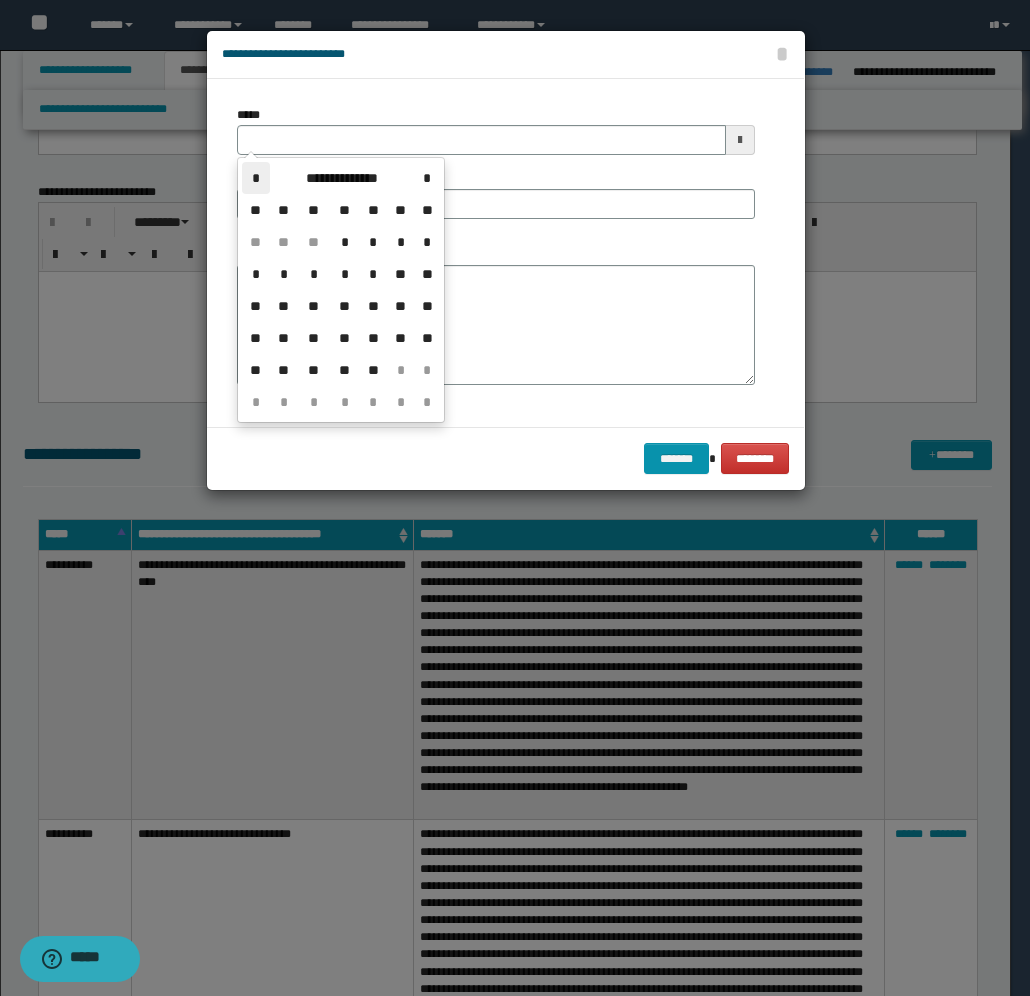 click on "*" at bounding box center (256, 178) 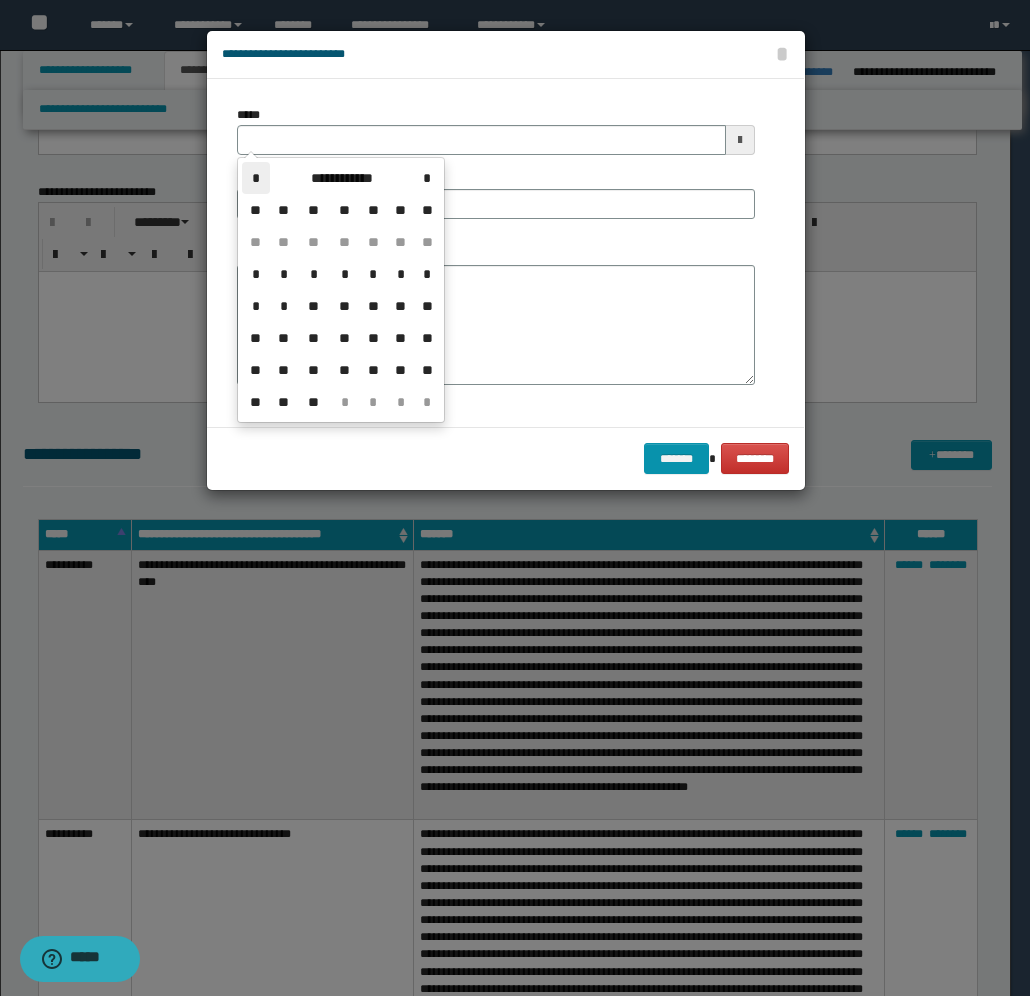 click on "*" at bounding box center [256, 178] 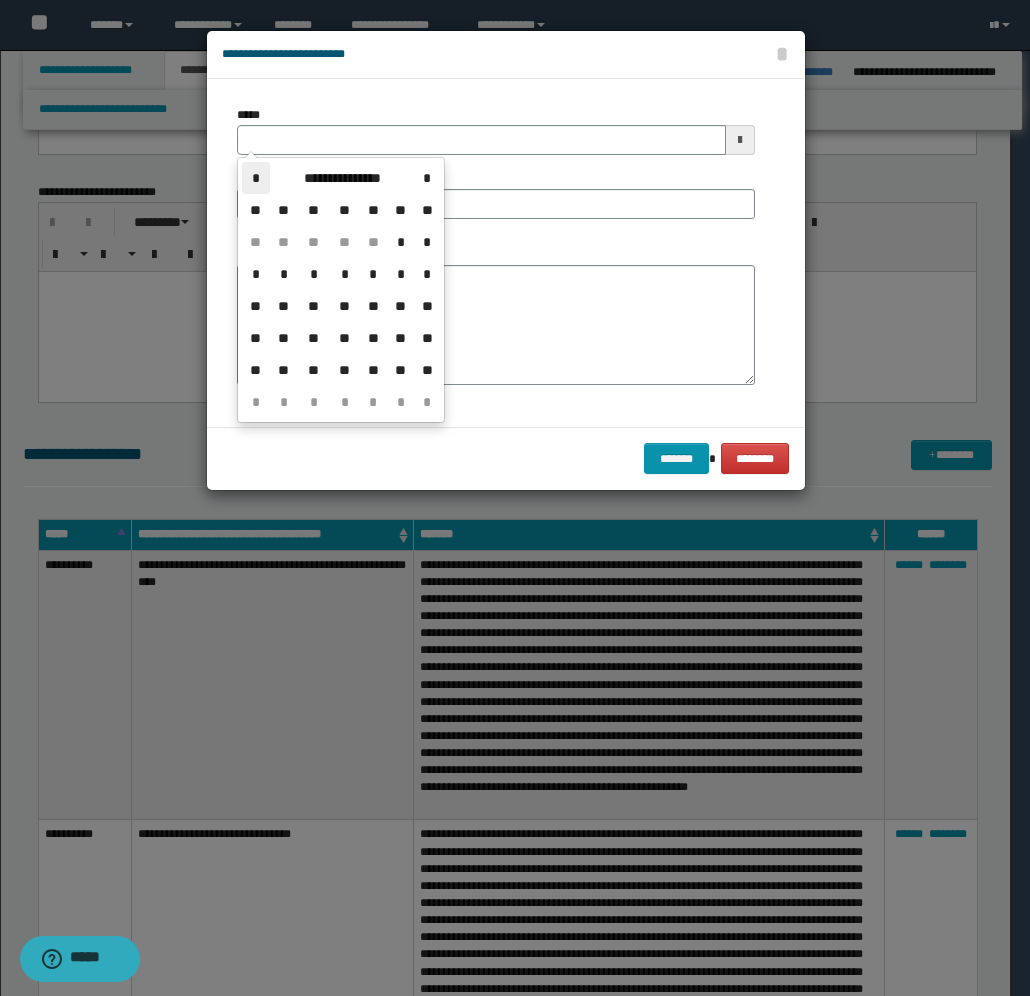 click on "*" at bounding box center [256, 178] 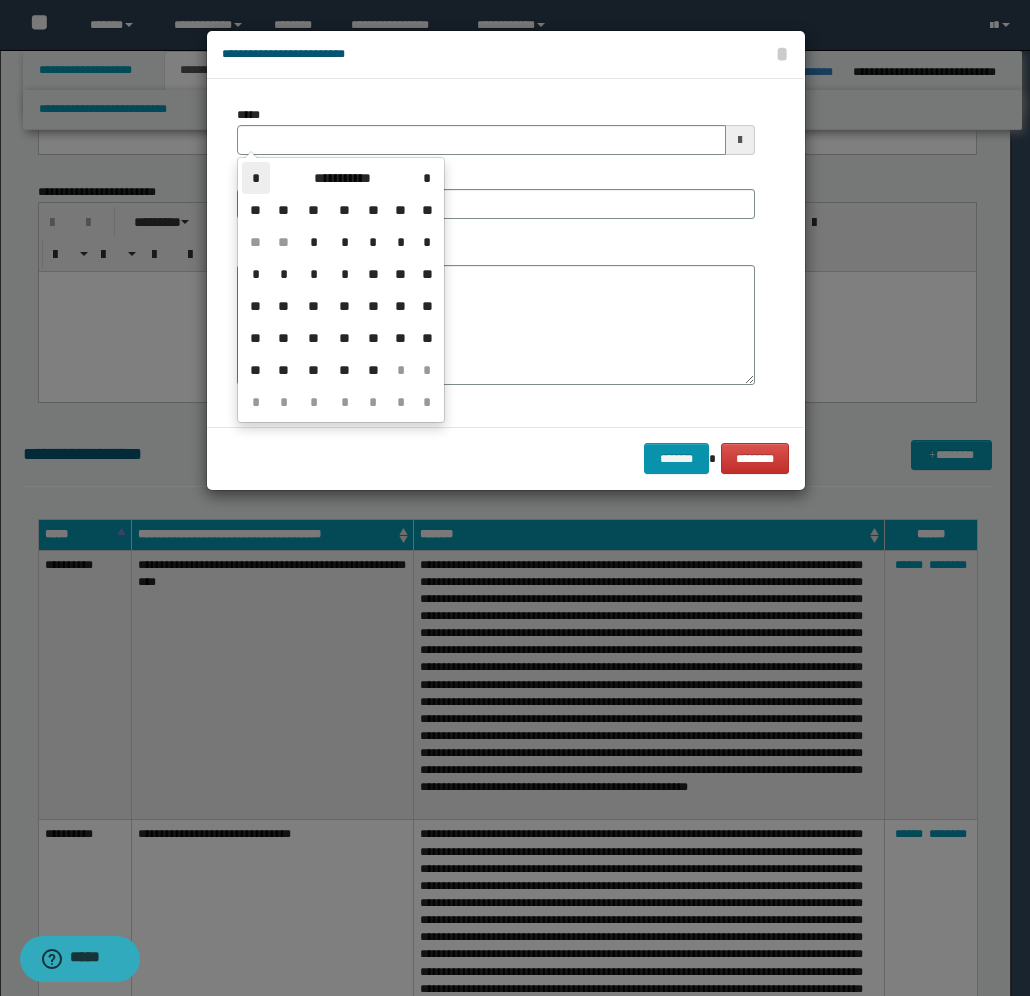 click on "*" at bounding box center (256, 178) 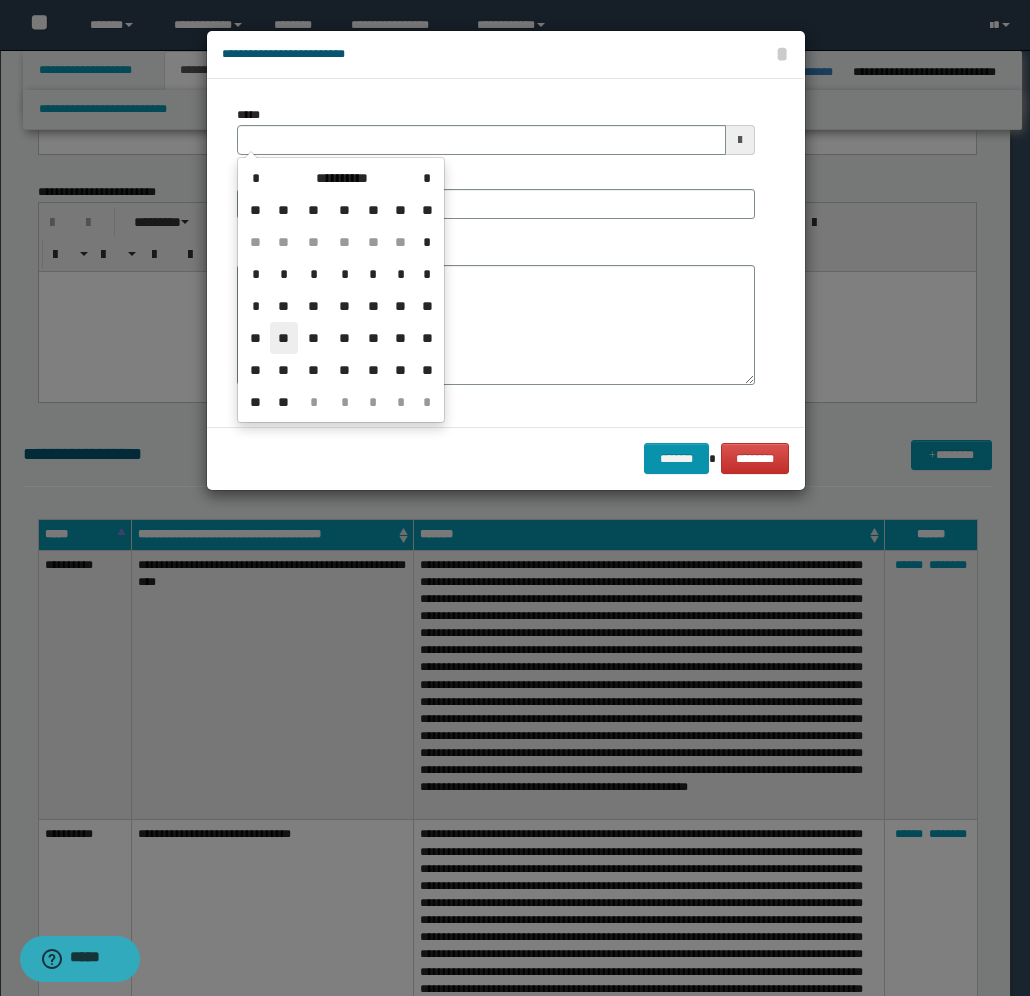 click on "**" at bounding box center [284, 338] 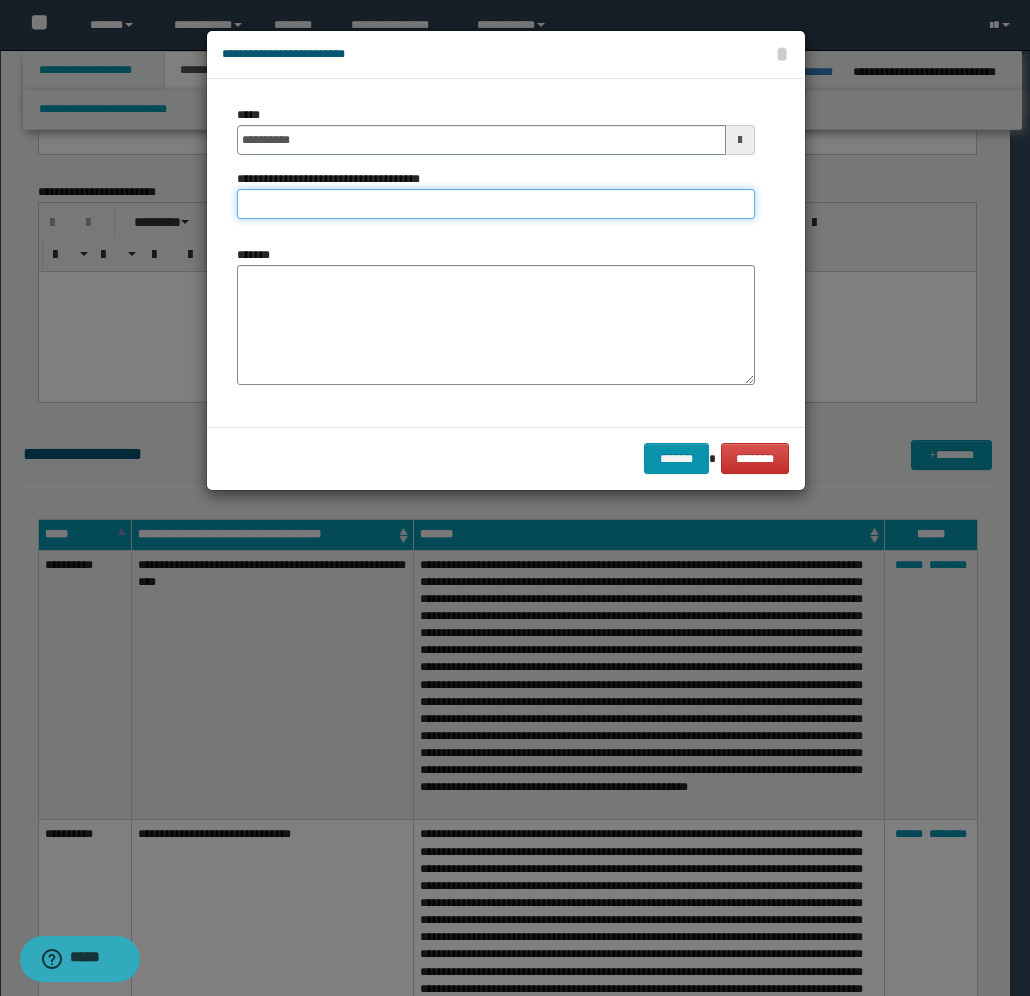 click on "**********" at bounding box center [496, 204] 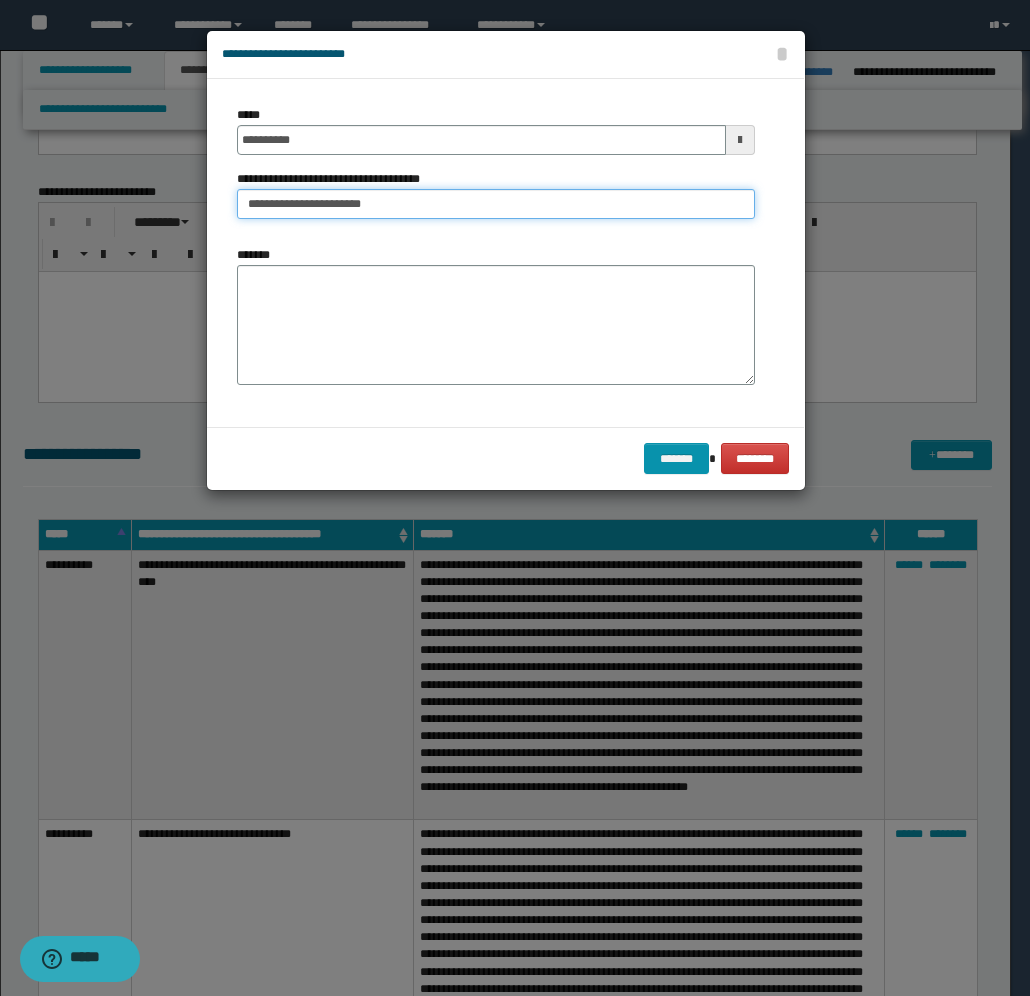 type on "**********" 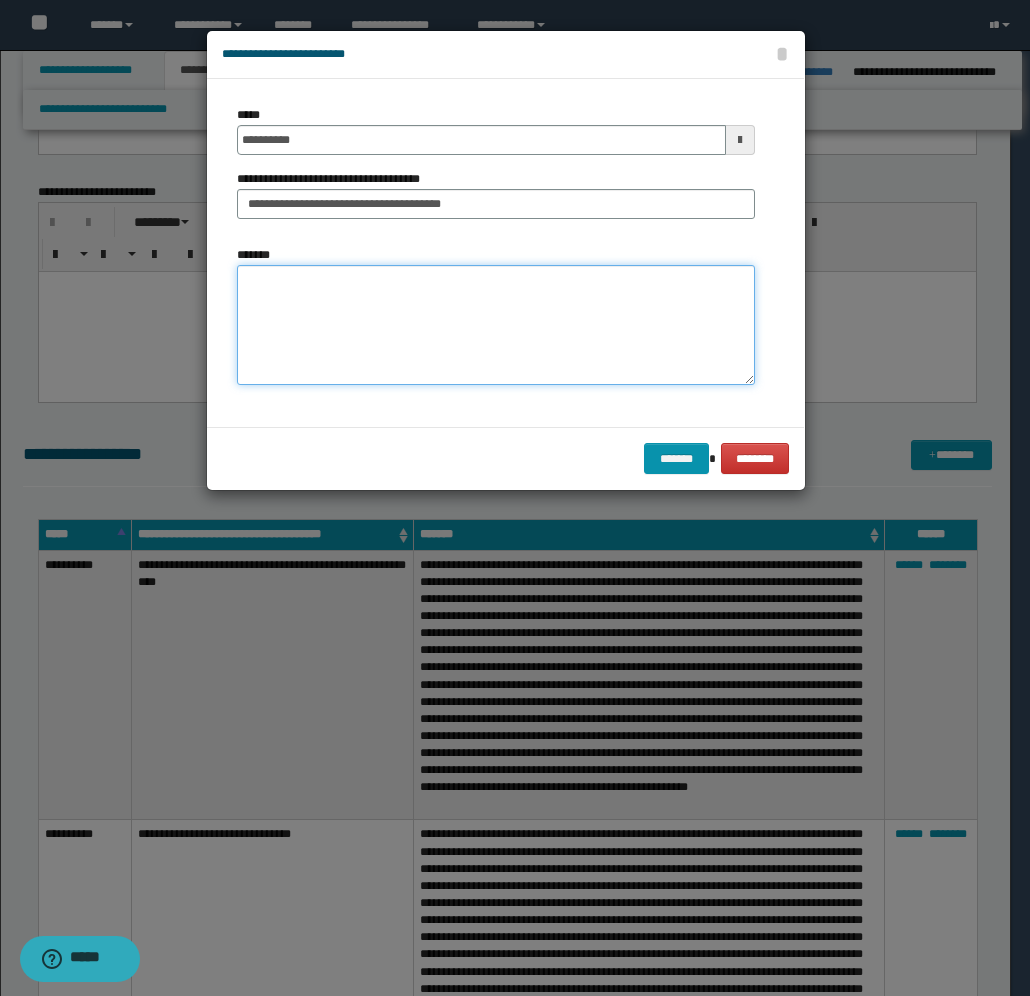 click on "*******" at bounding box center (496, 325) 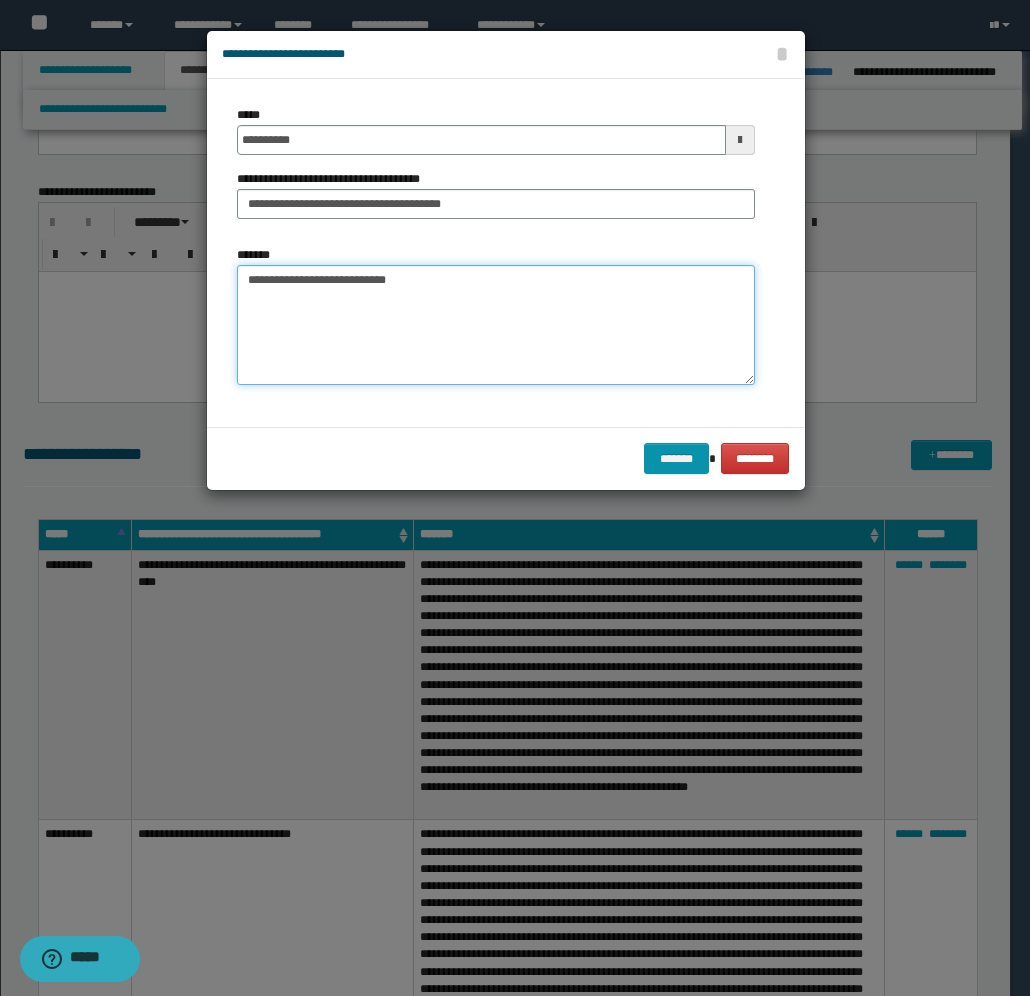 click on "**********" at bounding box center (496, 325) 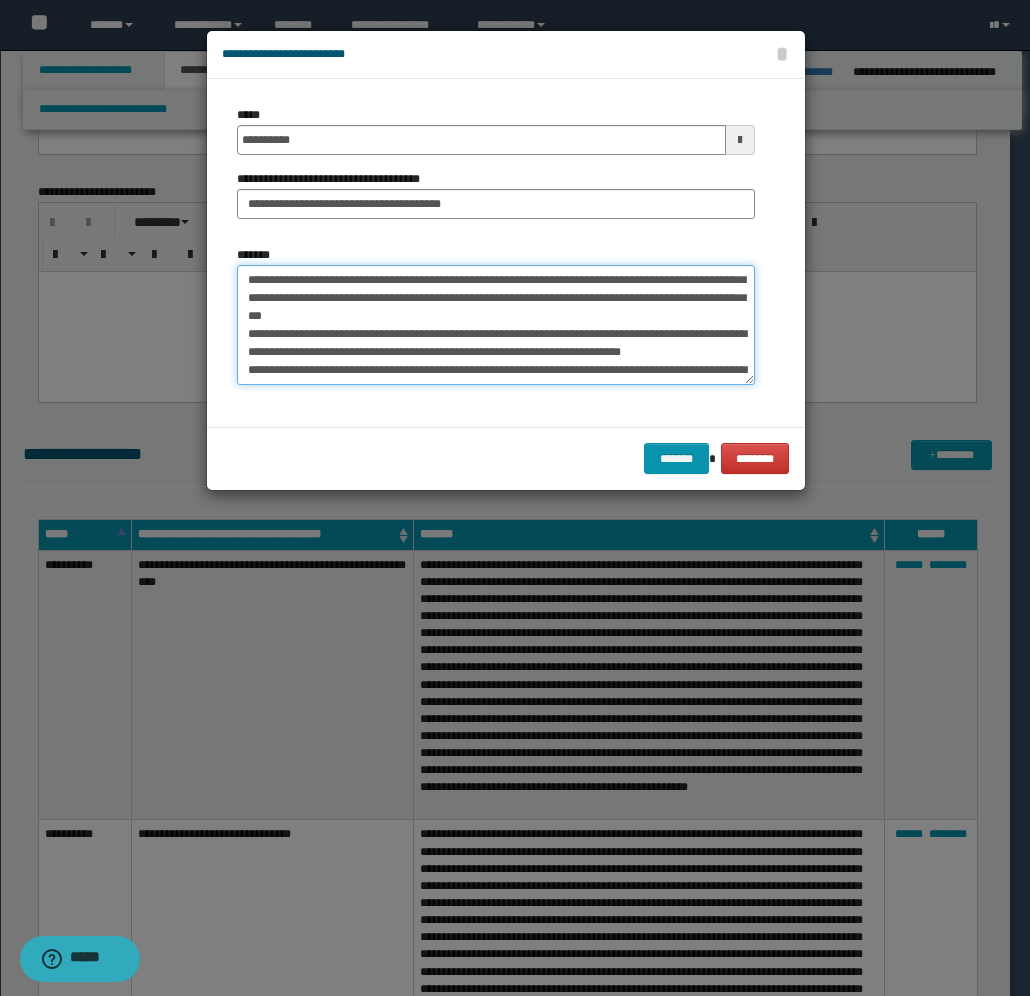 scroll, scrollTop: 0, scrollLeft: 0, axis: both 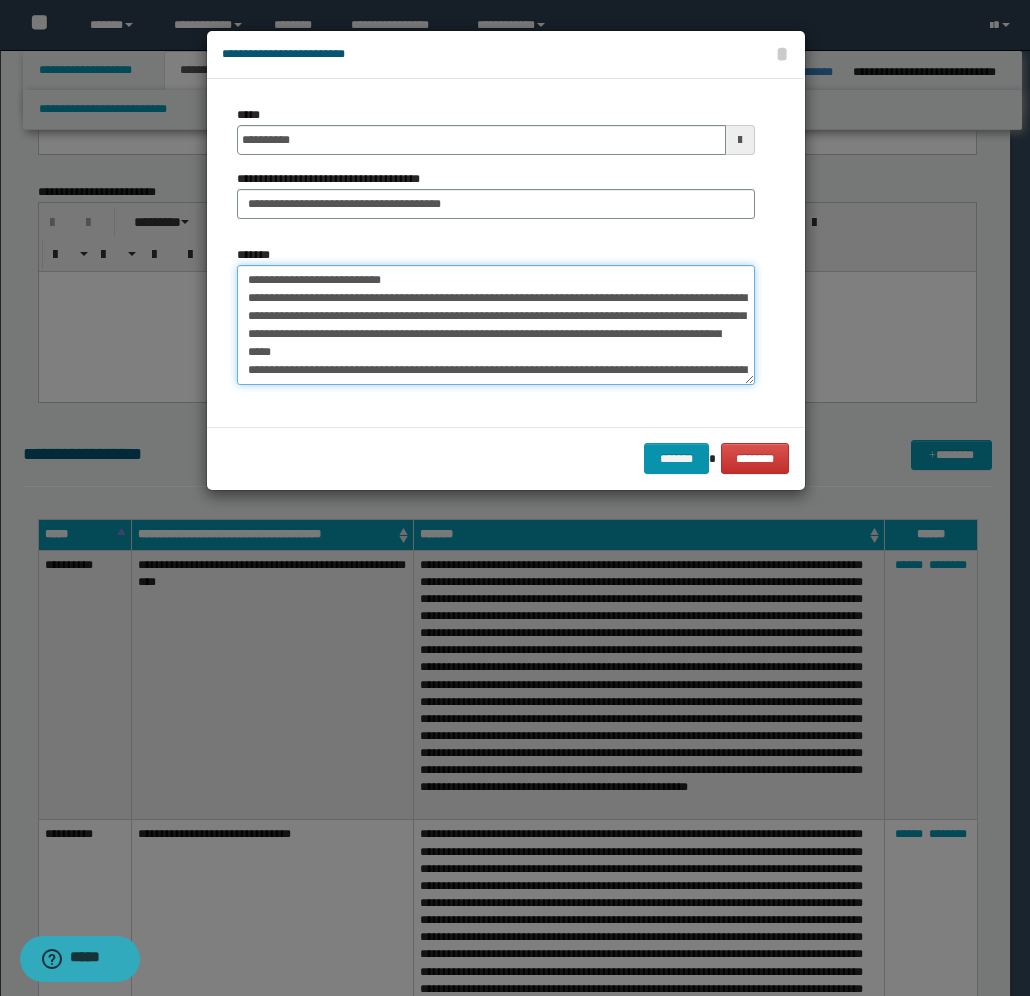 click on "*******" at bounding box center [496, 325] 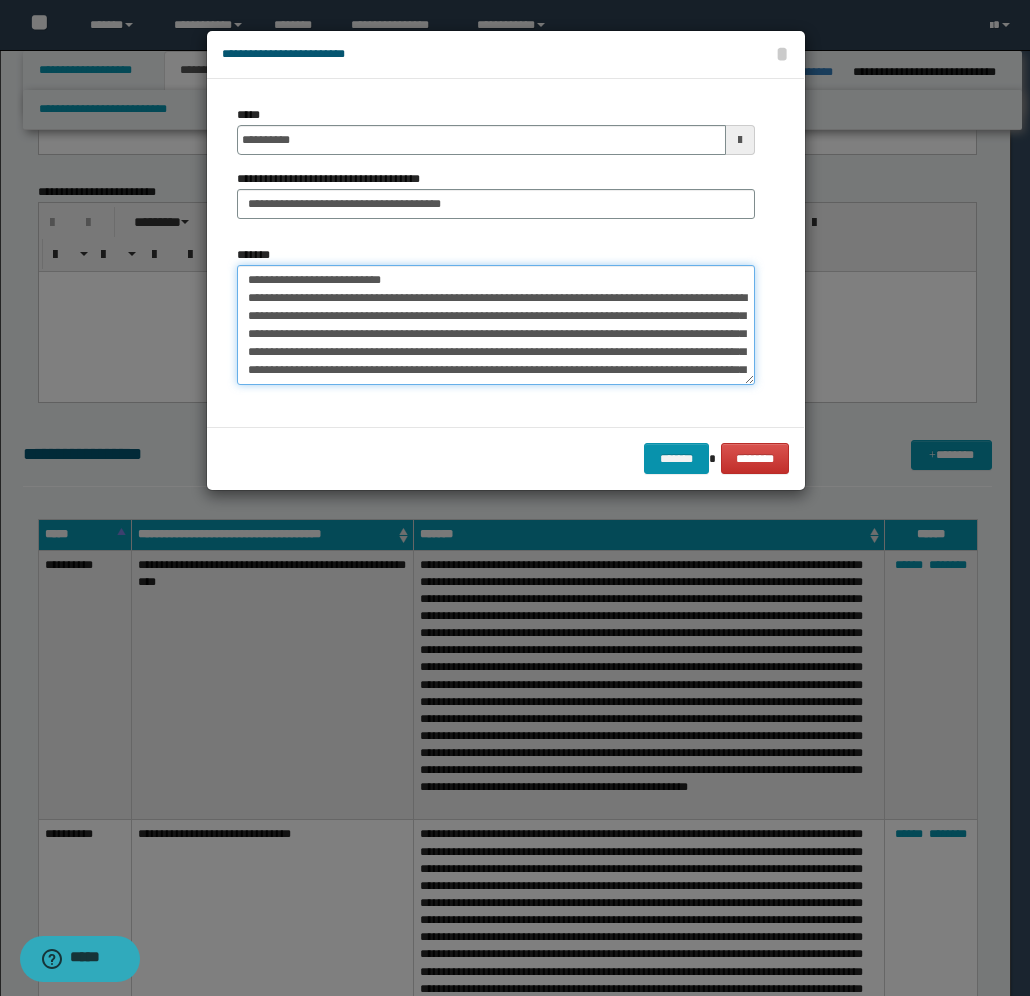 scroll, scrollTop: 50, scrollLeft: 0, axis: vertical 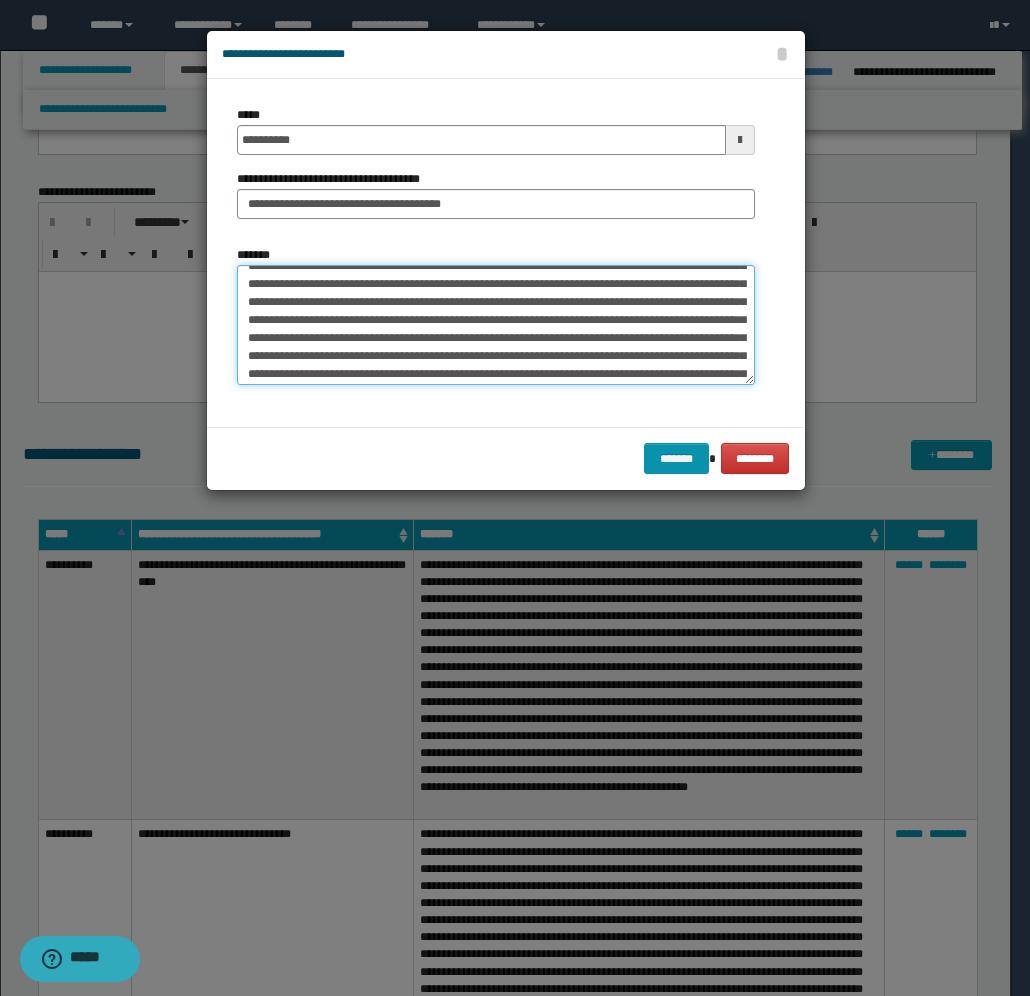 drag, startPoint x: 567, startPoint y: 330, endPoint x: 553, endPoint y: 322, distance: 16.124516 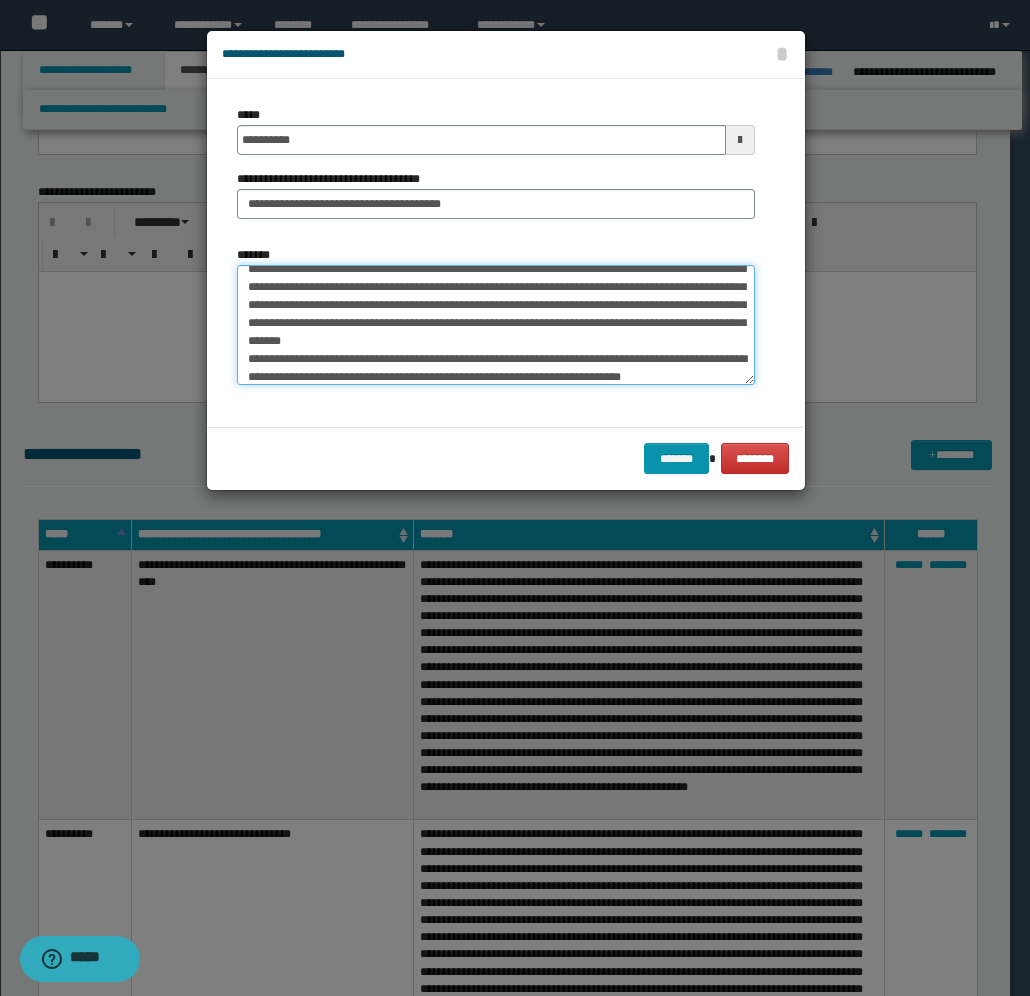 scroll, scrollTop: 250, scrollLeft: 0, axis: vertical 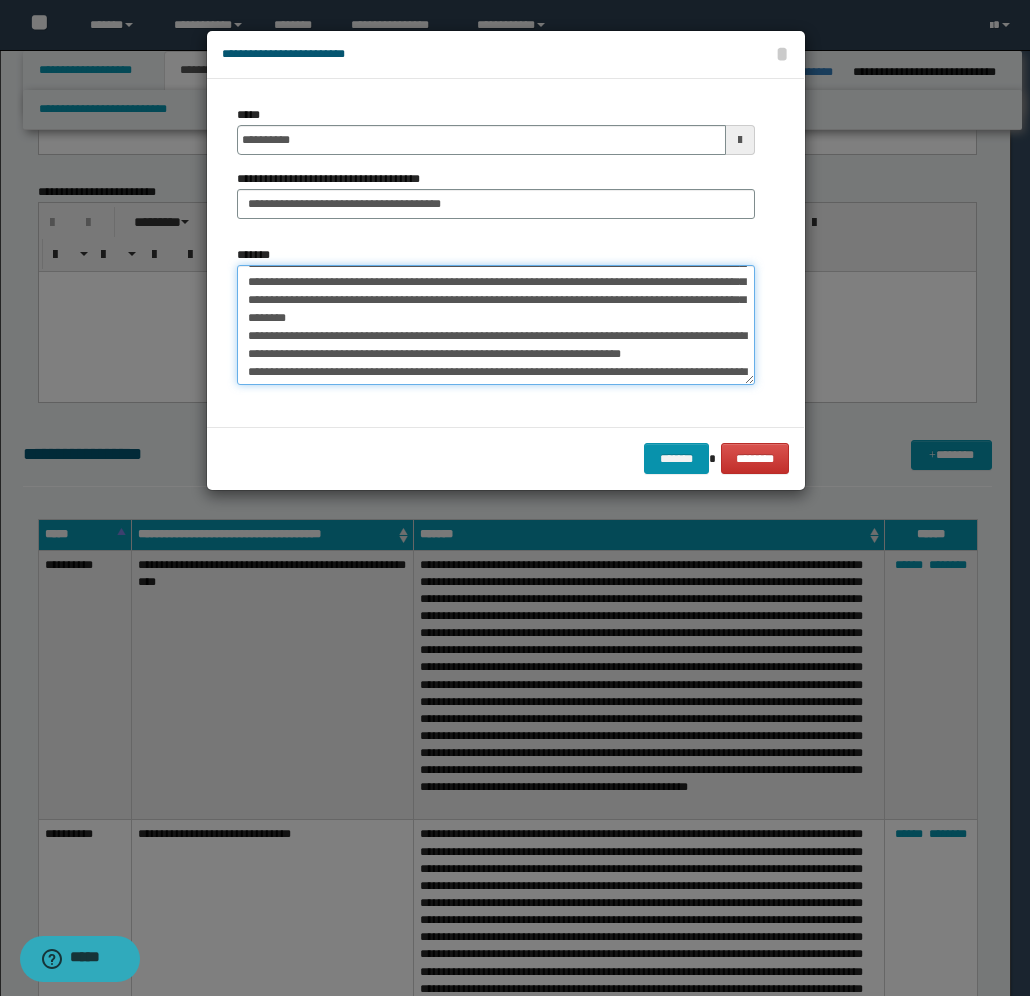click on "*******" at bounding box center (496, 325) 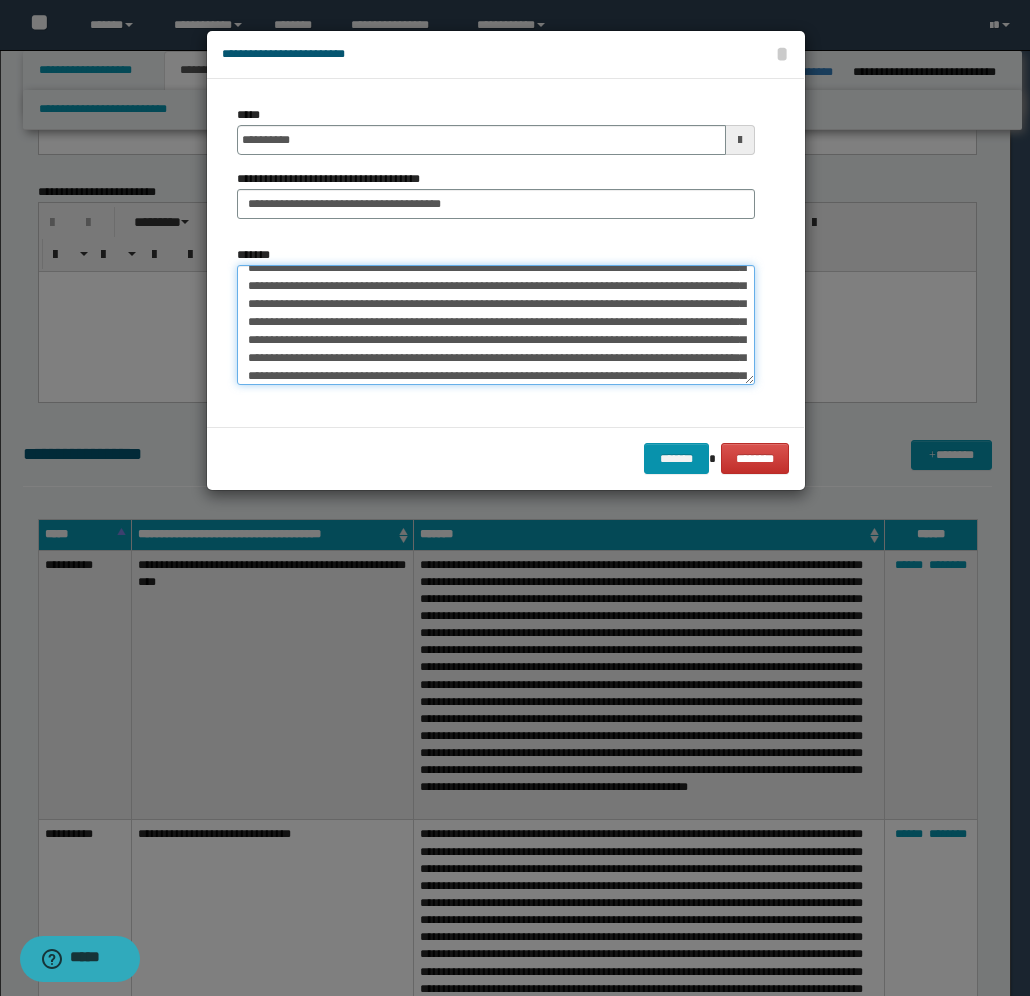 scroll, scrollTop: 0, scrollLeft: 0, axis: both 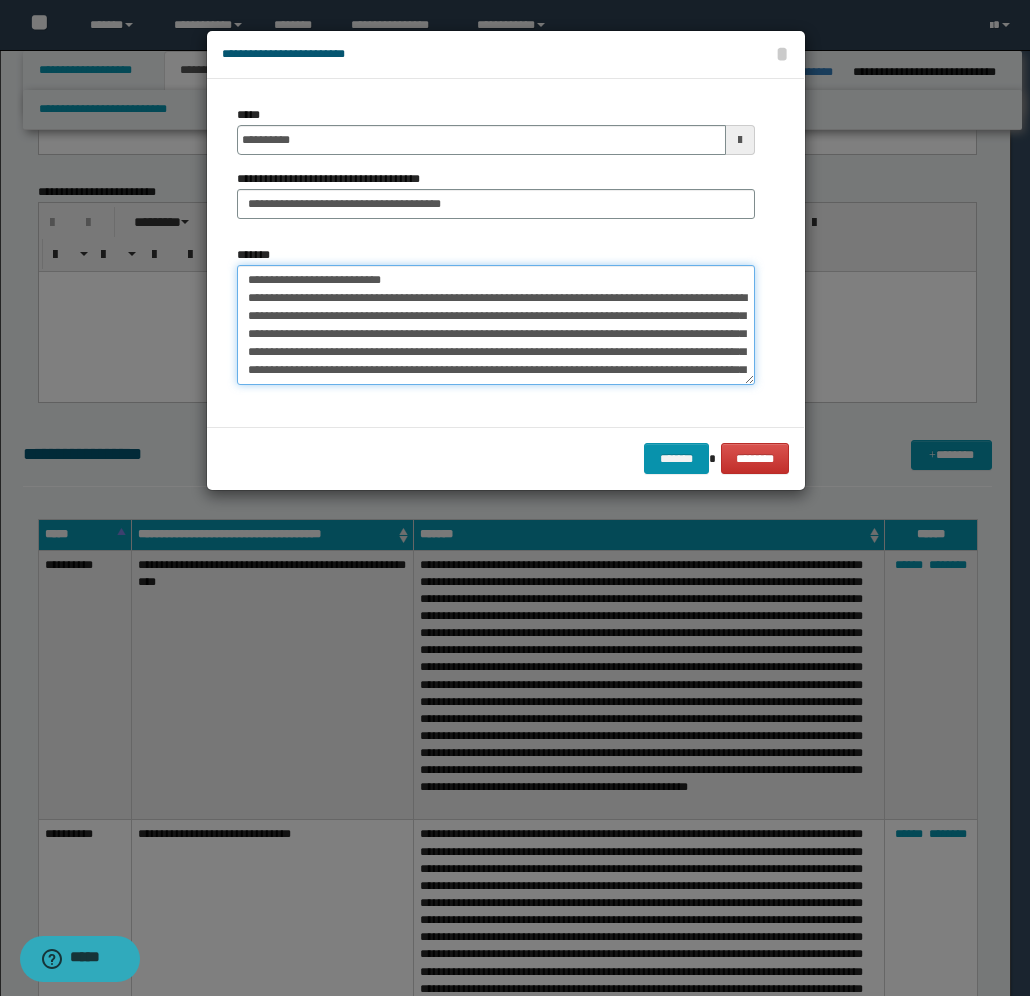 click on "*******" at bounding box center (496, 325) 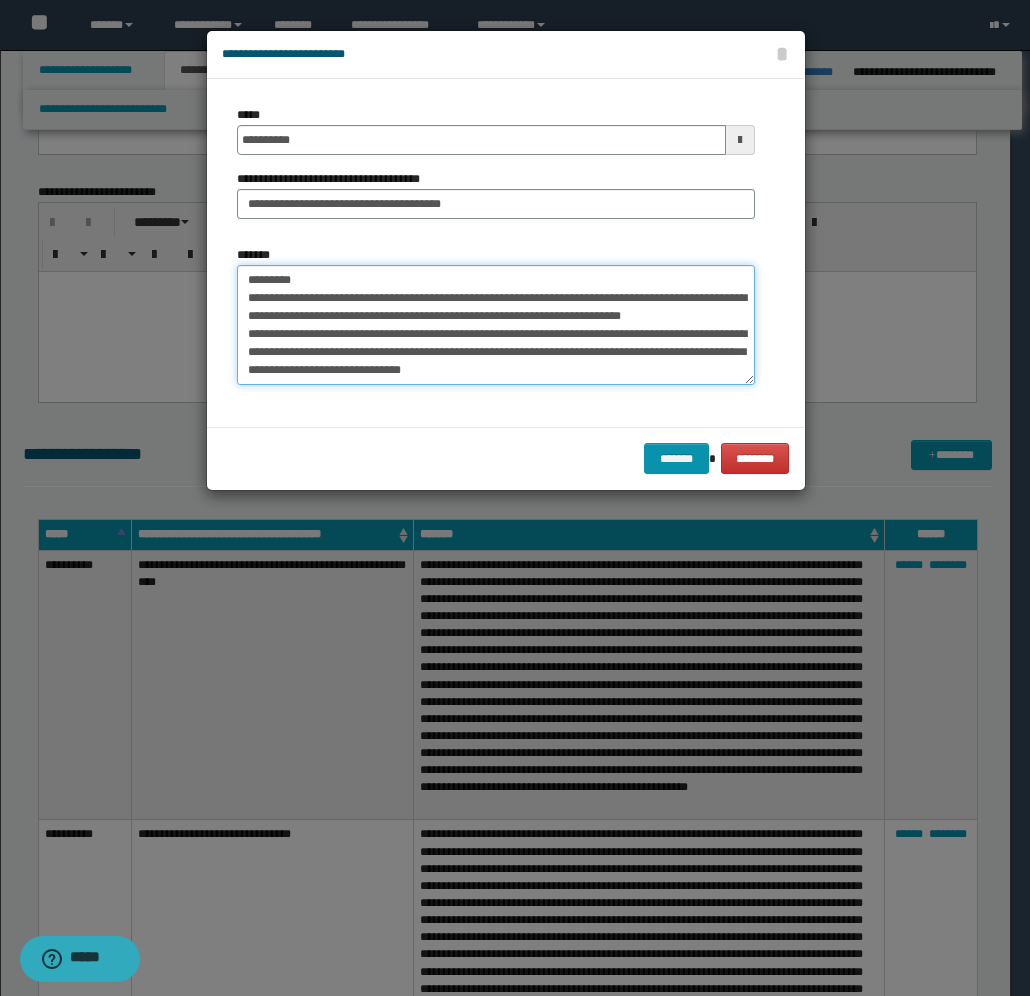 scroll, scrollTop: 292, scrollLeft: 0, axis: vertical 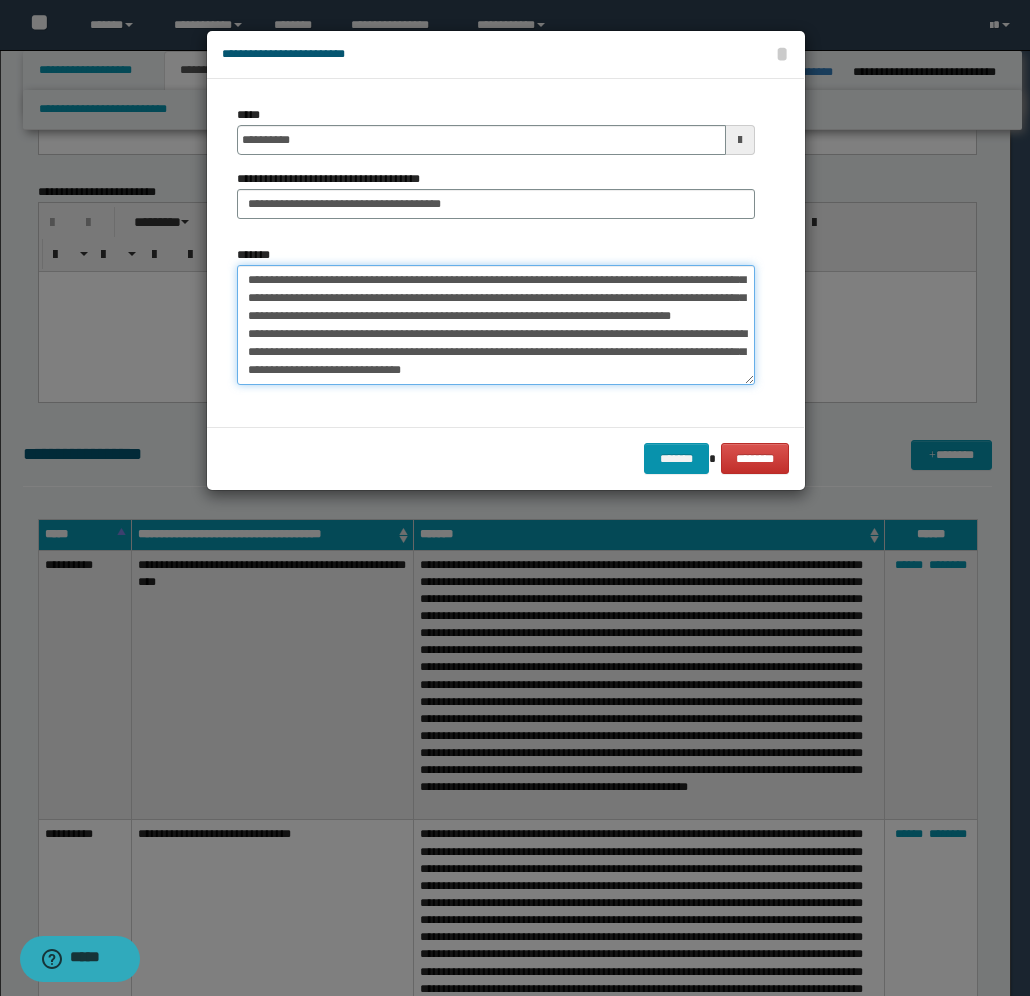 click on "*******" at bounding box center [496, 325] 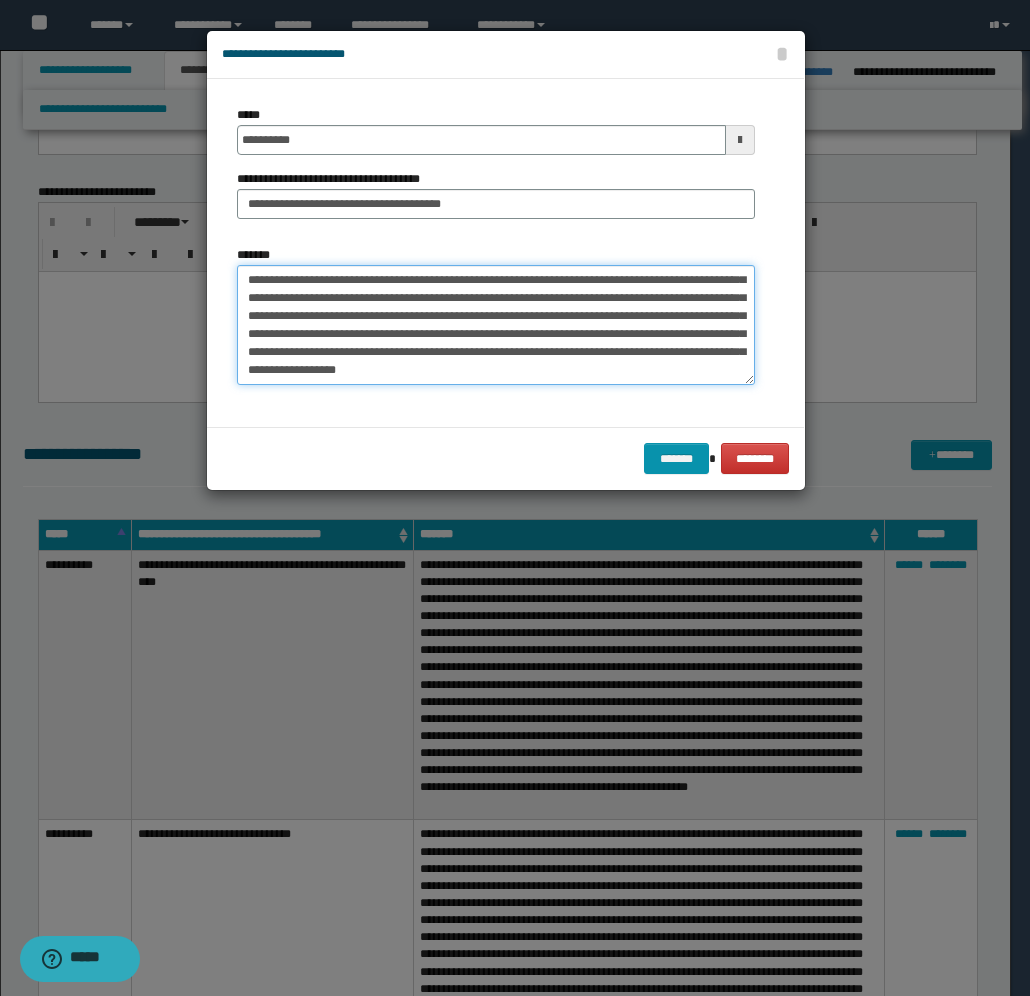 scroll, scrollTop: 323, scrollLeft: 0, axis: vertical 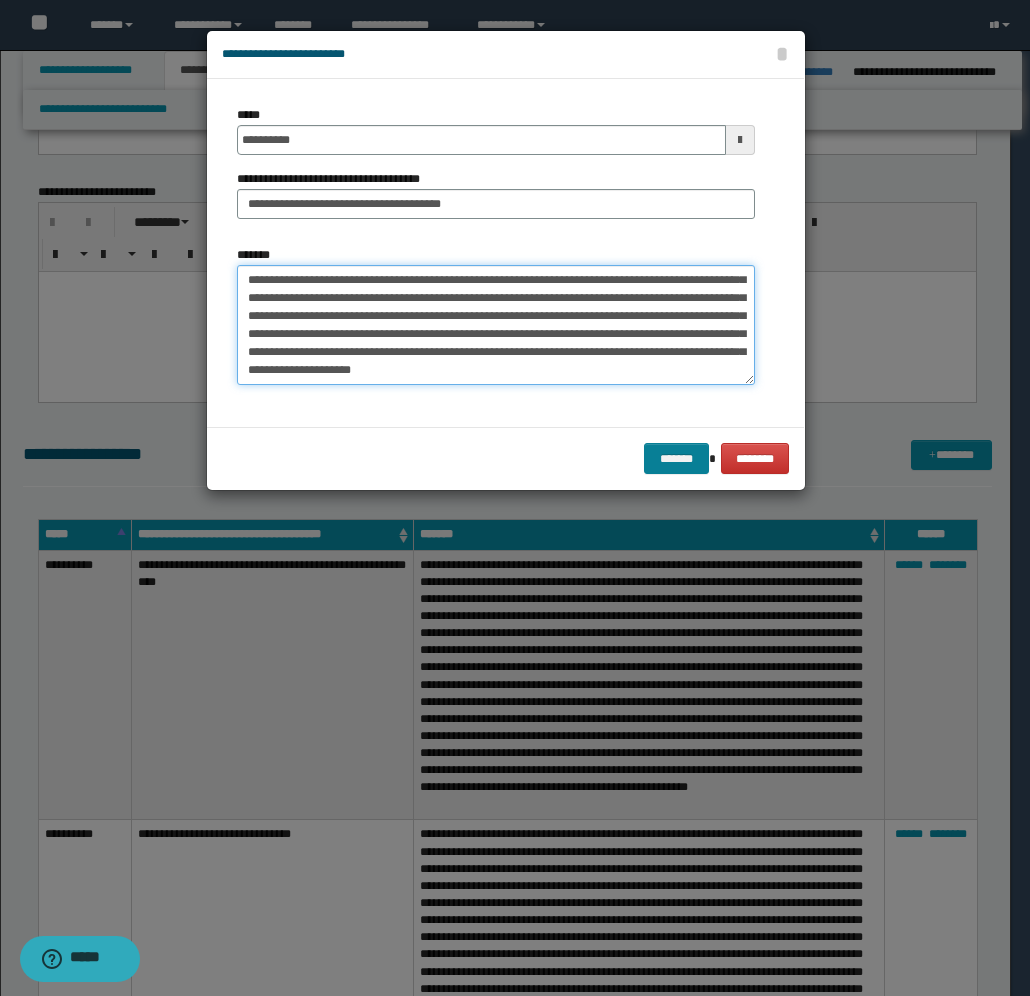 type on "**********" 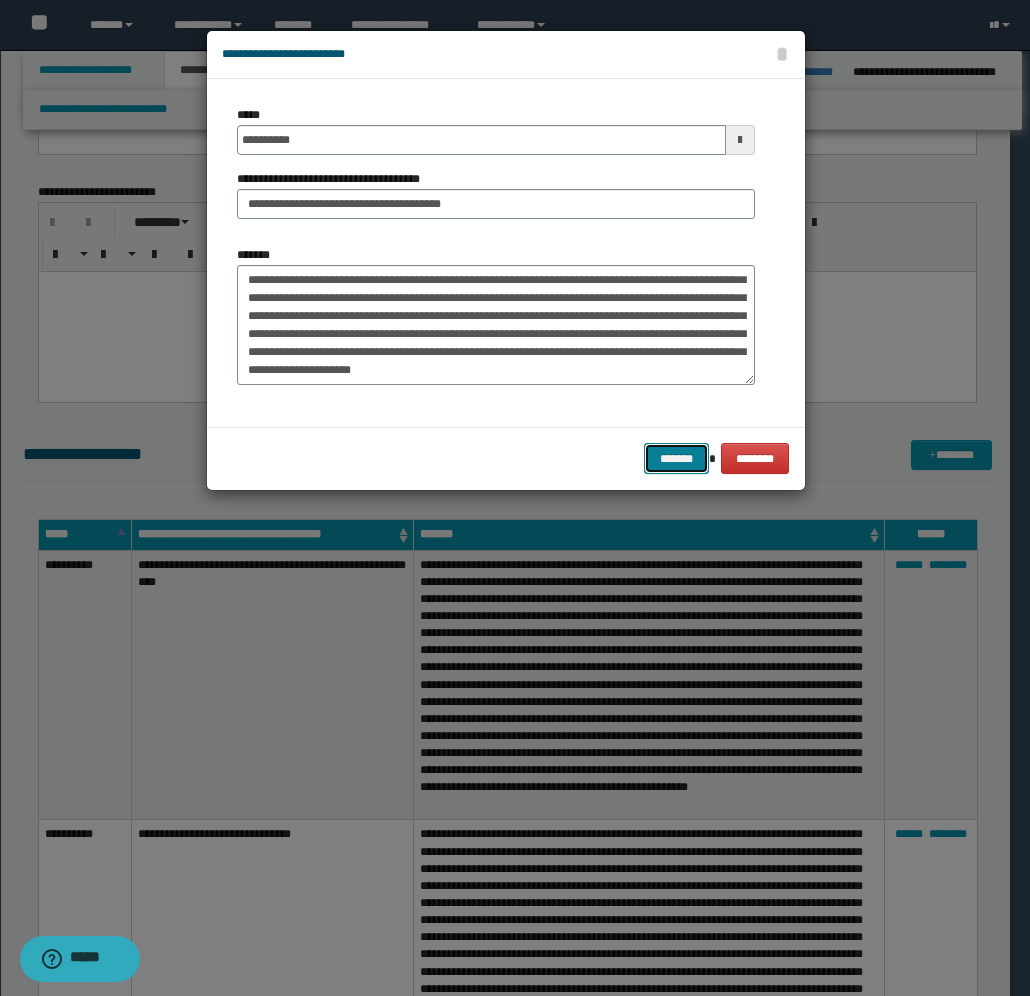 click on "*******" at bounding box center [676, 458] 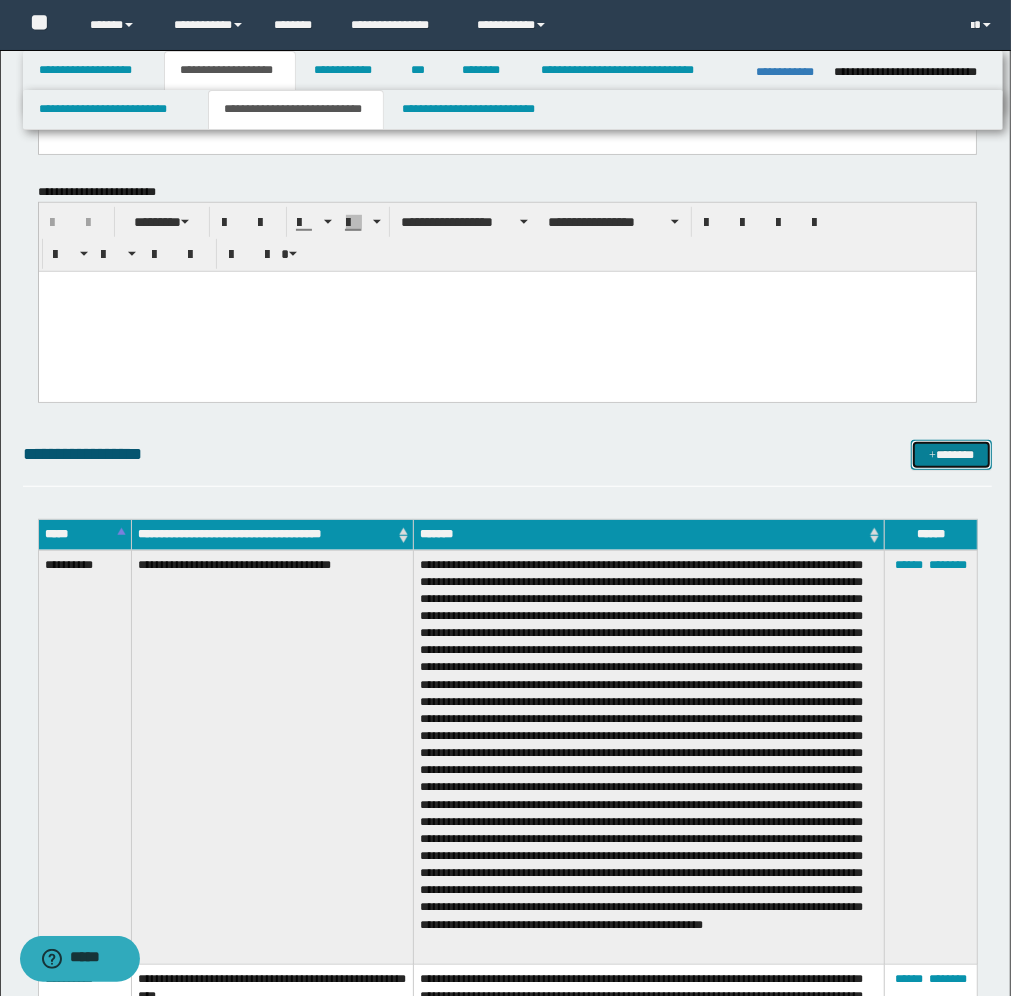 click on "*******" at bounding box center (951, 455) 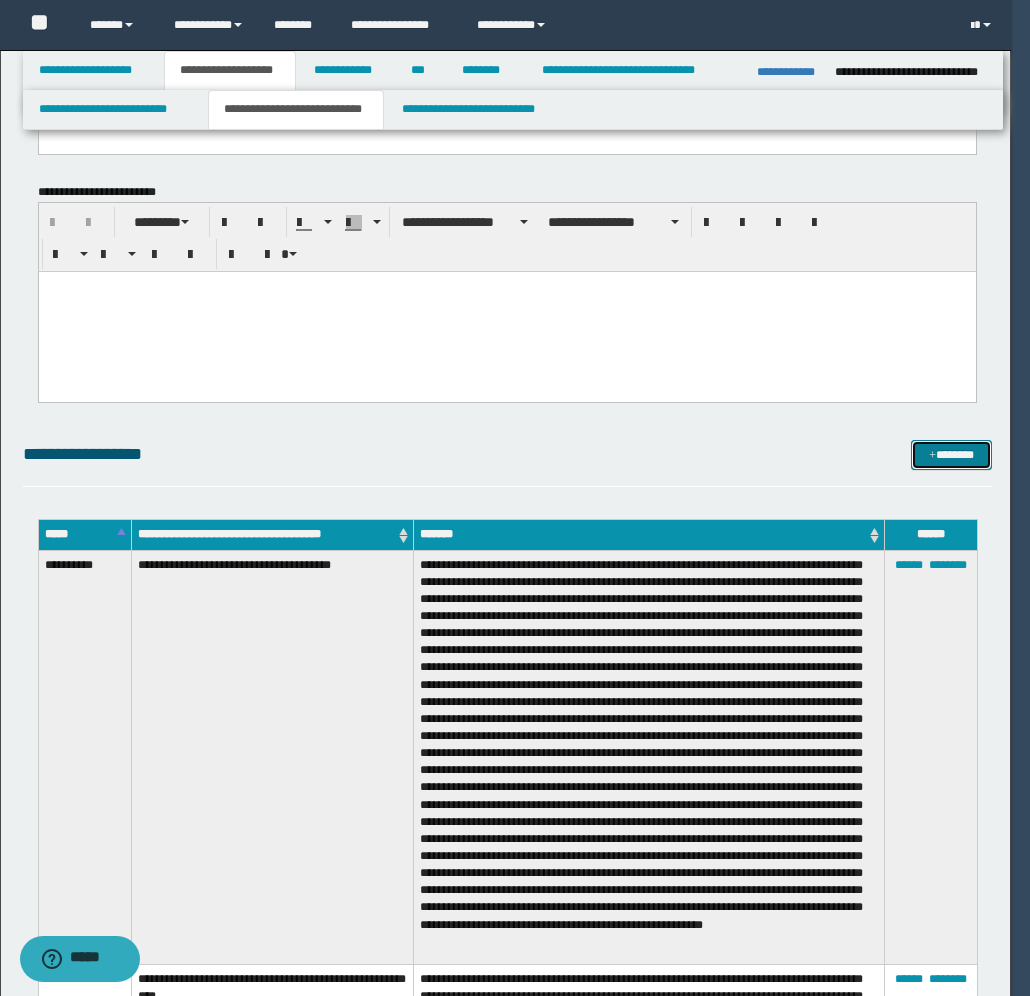 scroll, scrollTop: 0, scrollLeft: 0, axis: both 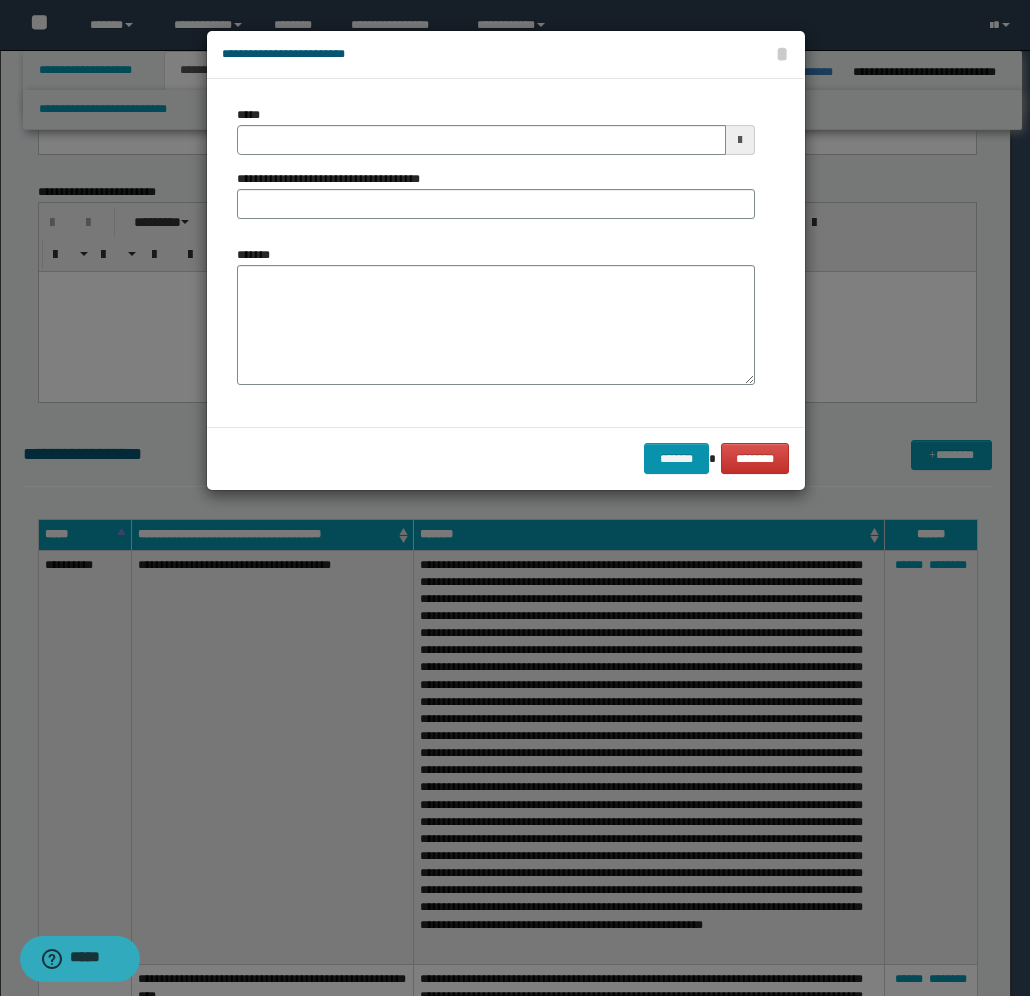 click at bounding box center (740, 140) 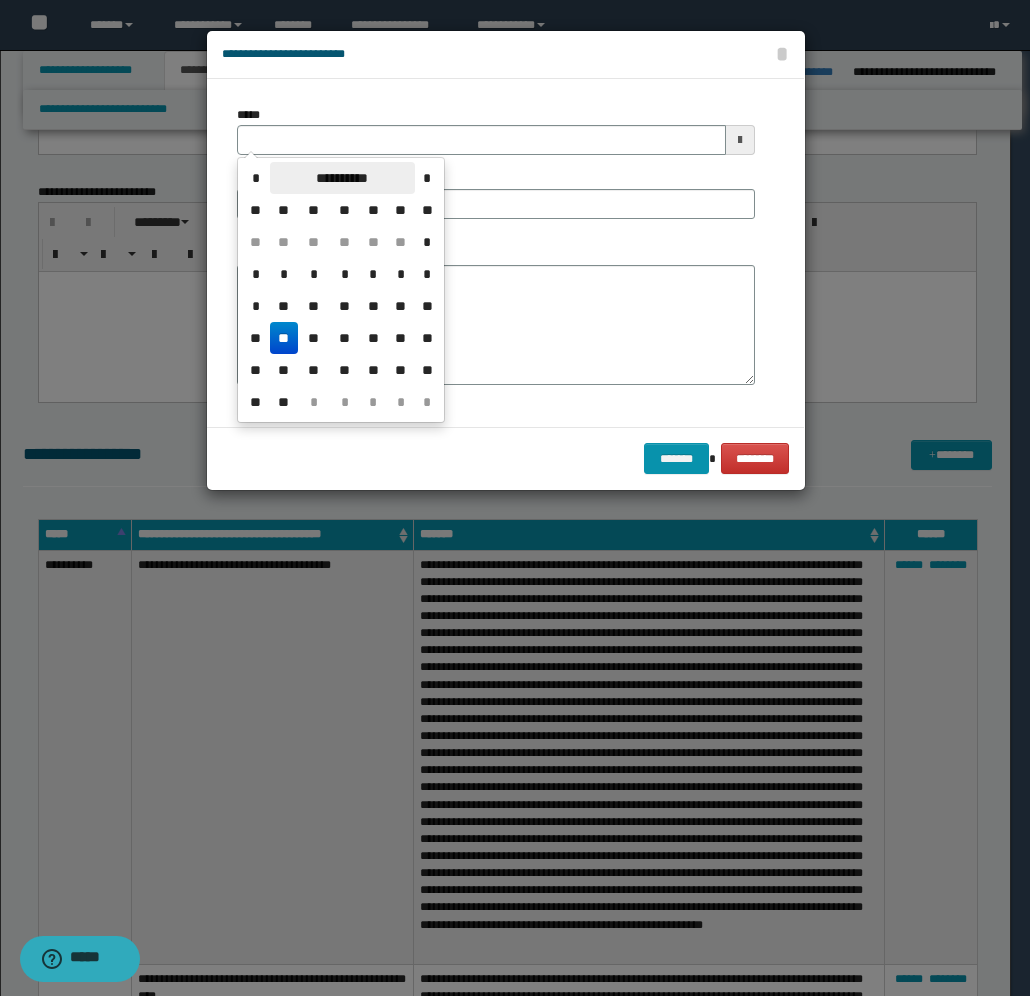 click on "**********" at bounding box center (342, 178) 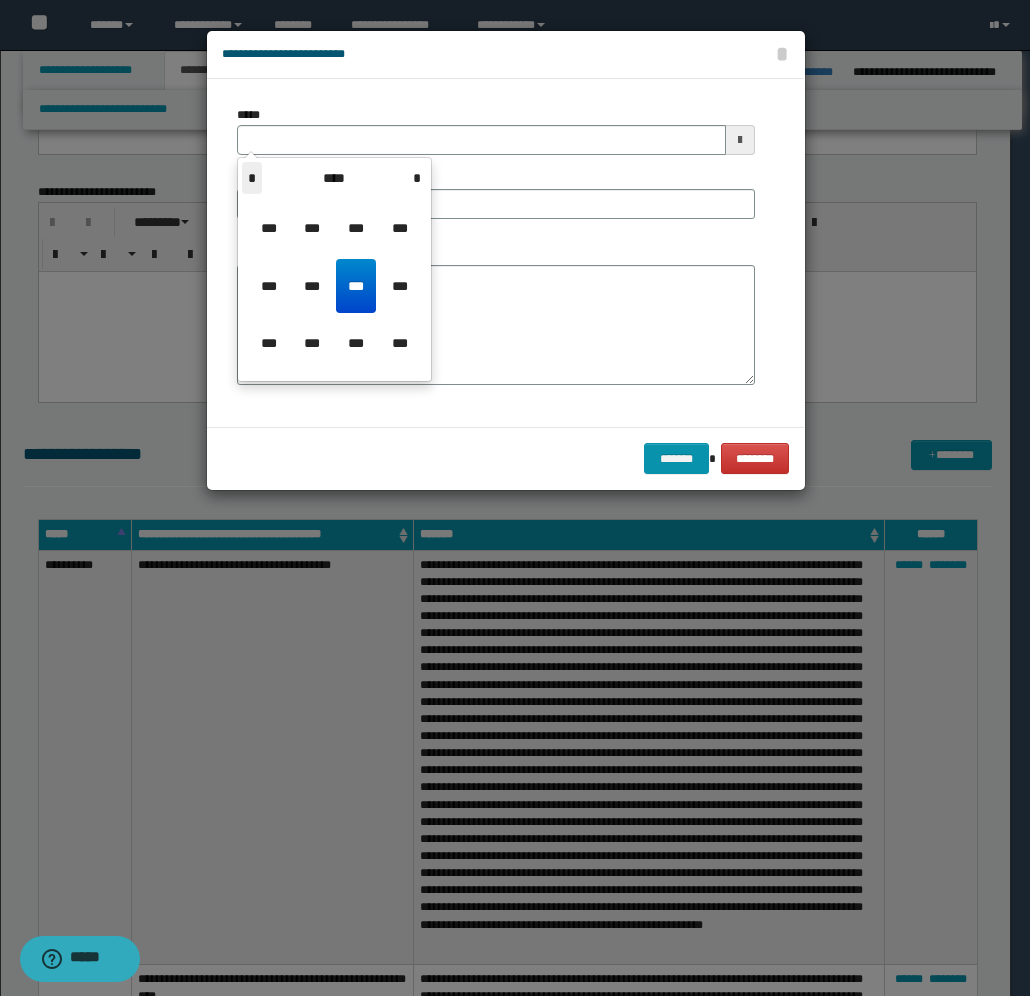 click on "*" at bounding box center [252, 178] 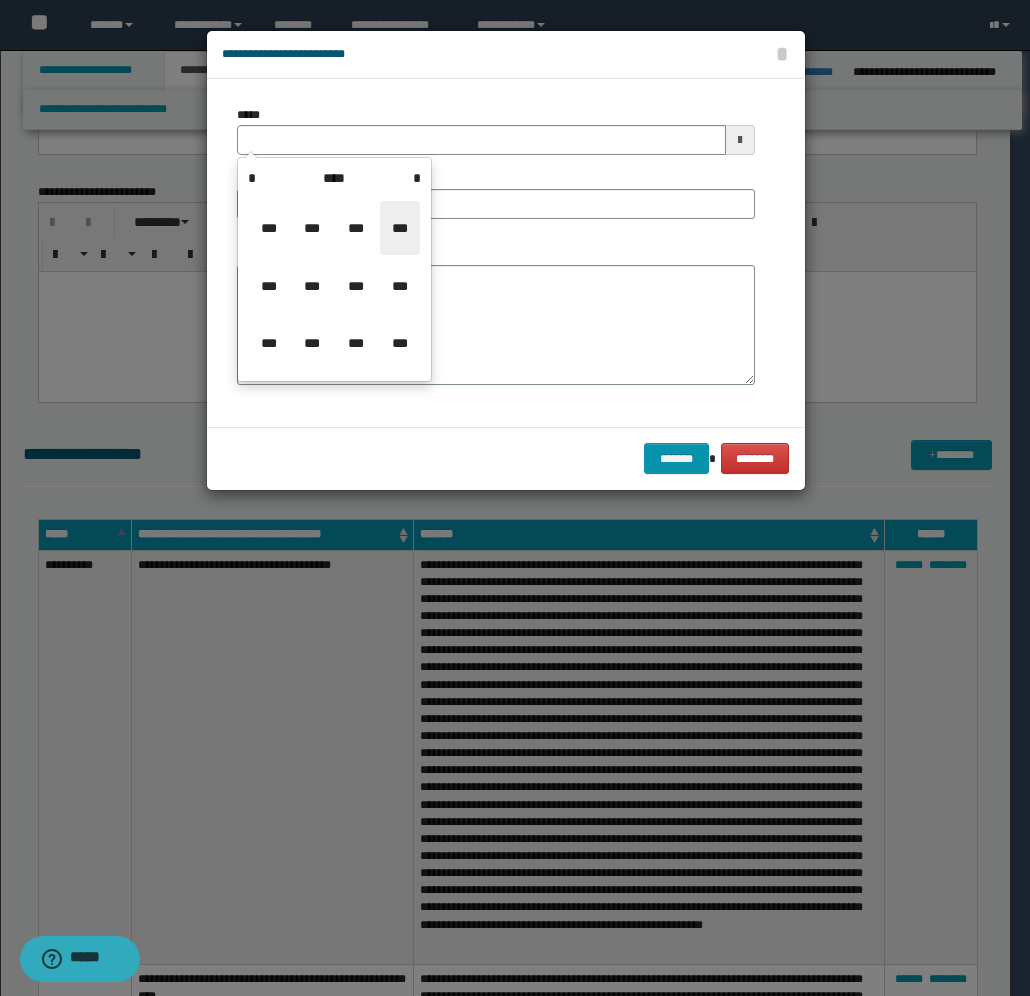 click on "***" at bounding box center (400, 228) 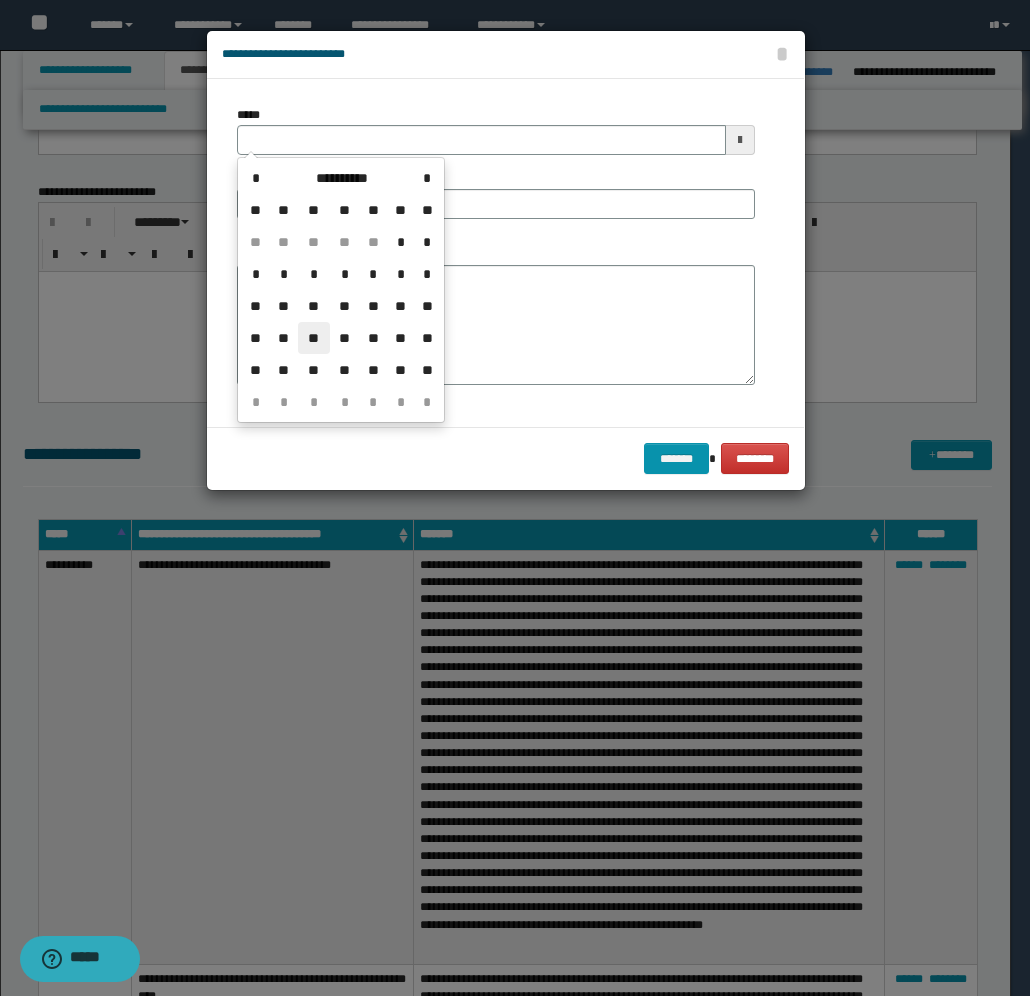 click on "**" at bounding box center [314, 338] 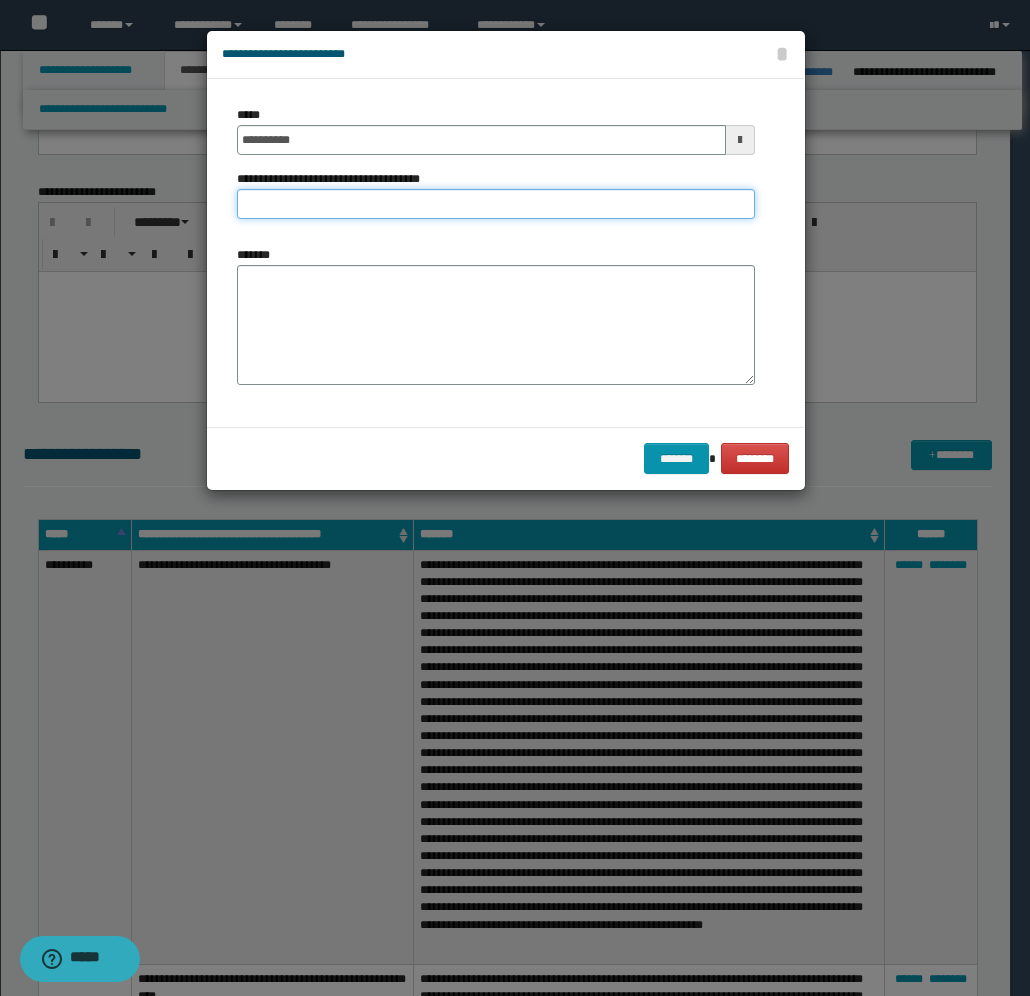 click on "**********" at bounding box center [496, 204] 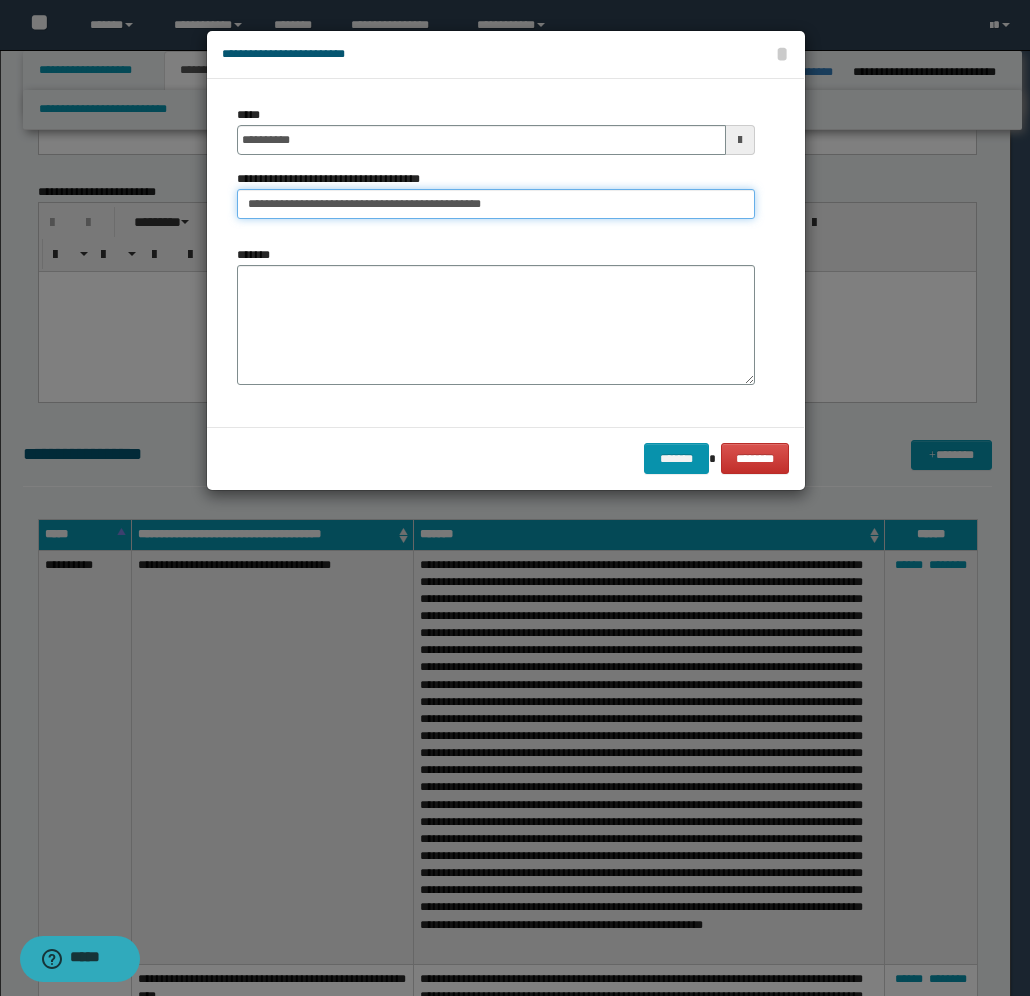 type on "**********" 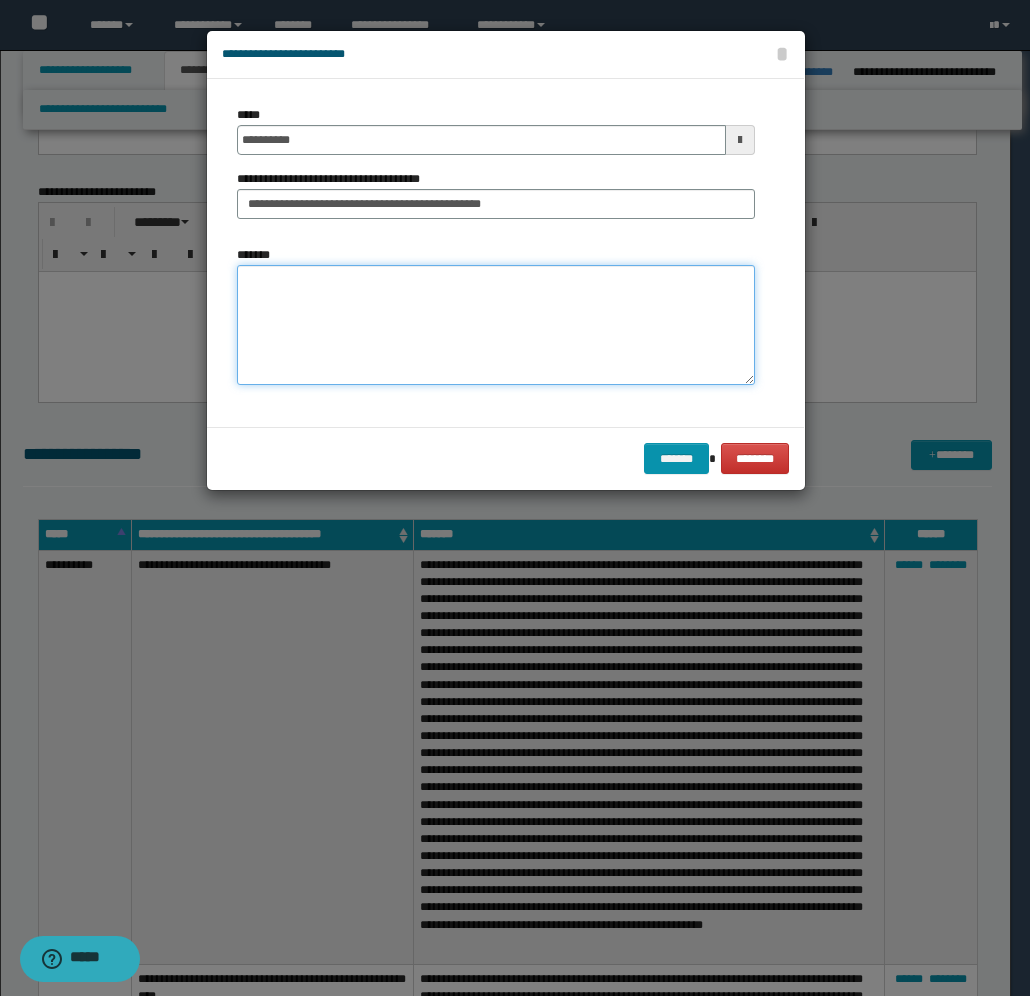 click on "*******" at bounding box center [496, 325] 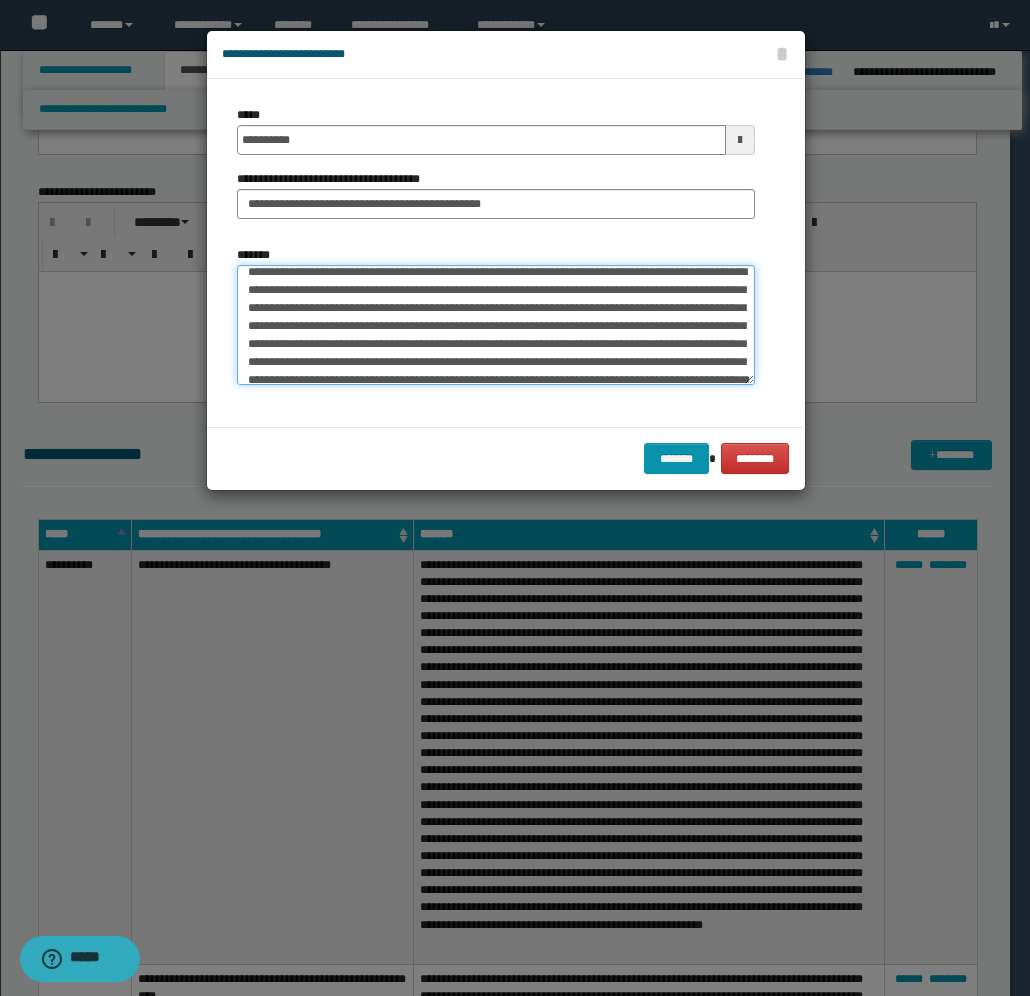 scroll, scrollTop: 0, scrollLeft: 0, axis: both 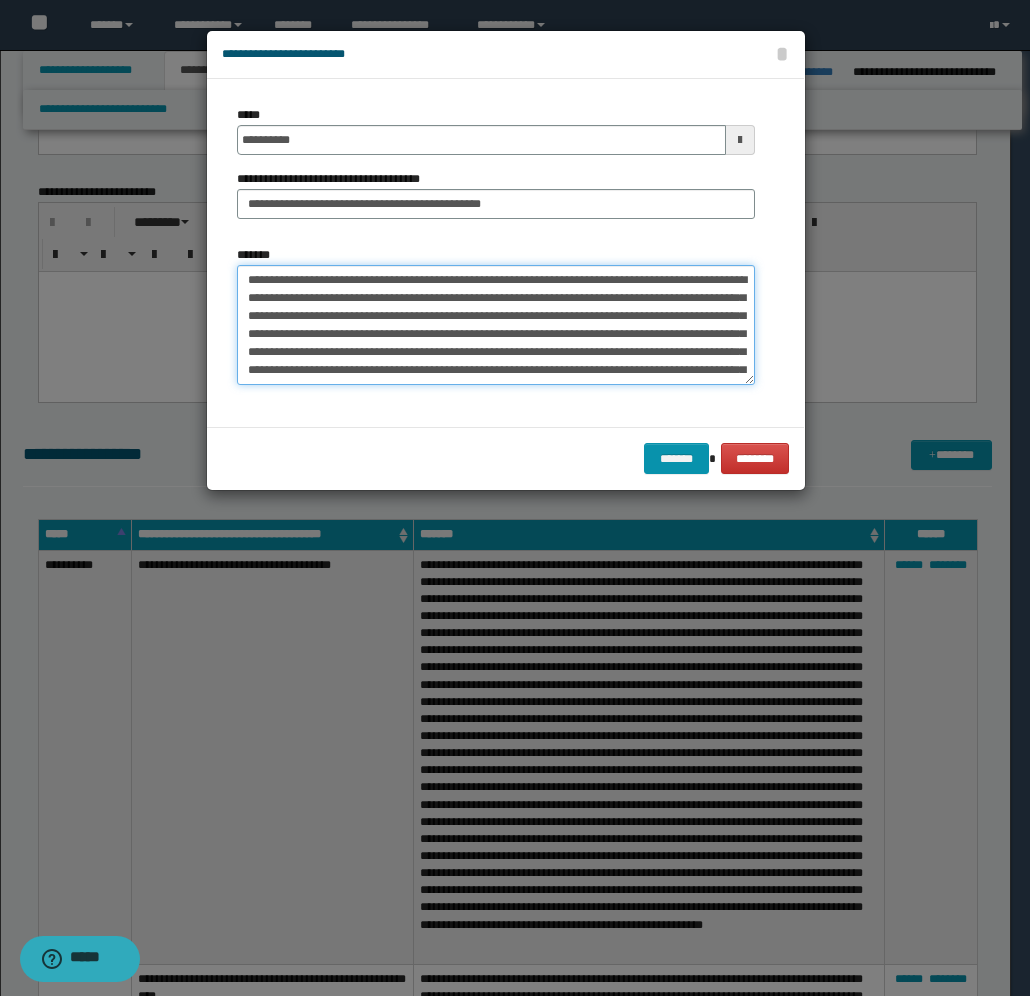 click on "*******" at bounding box center [496, 325] 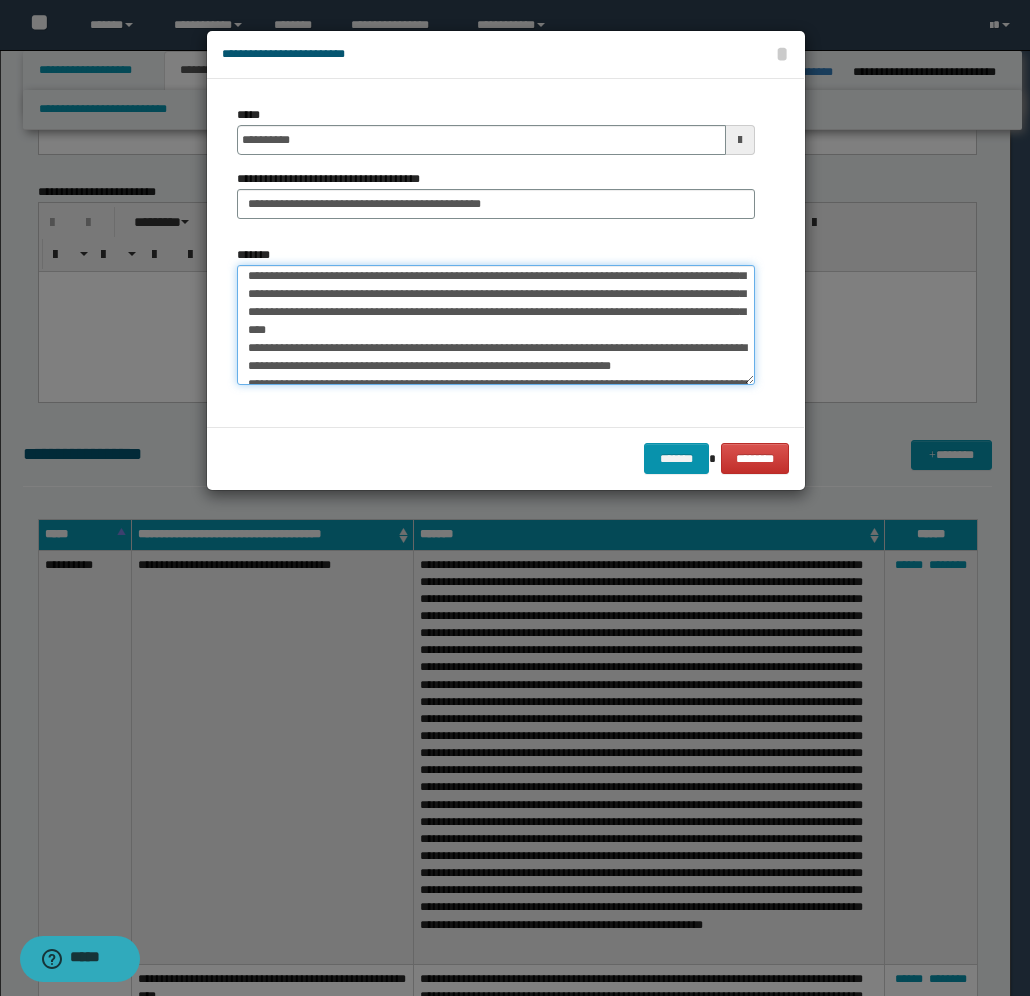scroll, scrollTop: 100, scrollLeft: 0, axis: vertical 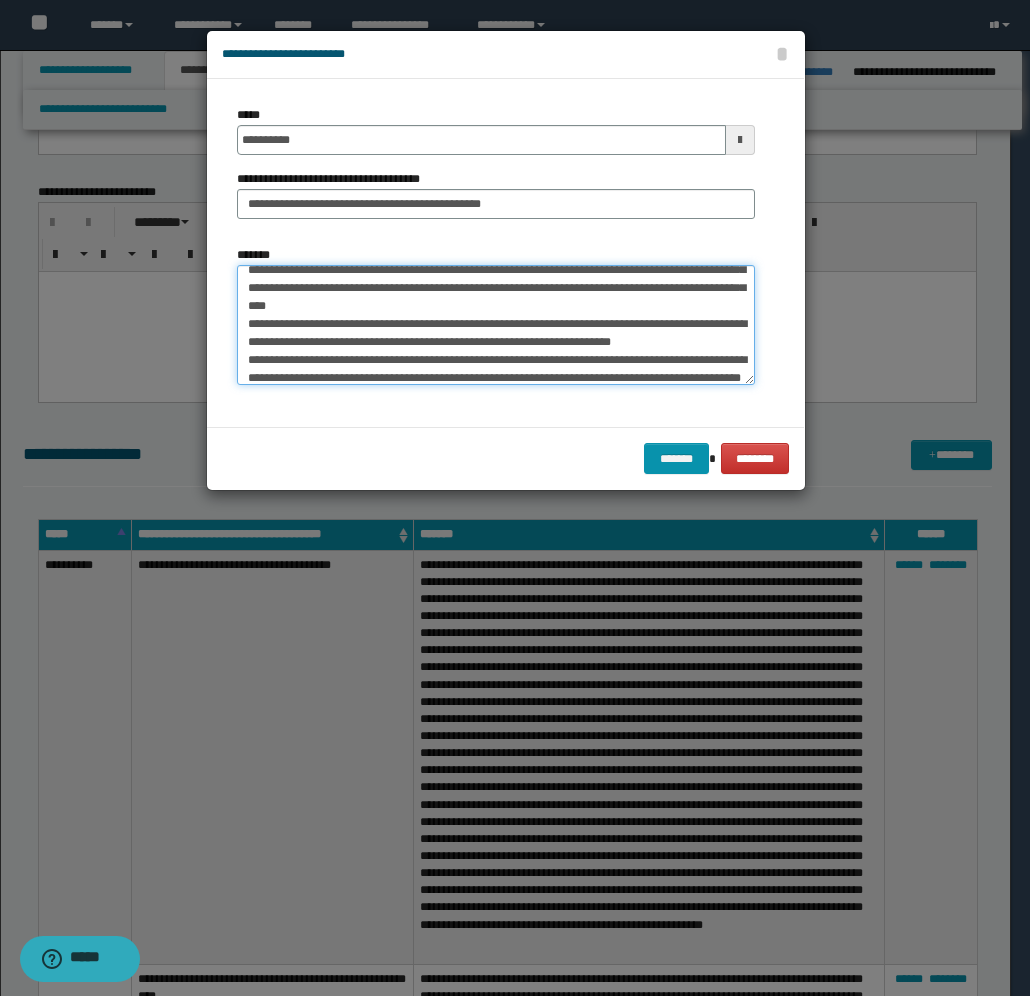 drag, startPoint x: 453, startPoint y: 343, endPoint x: 427, endPoint y: 371, distance: 38.209946 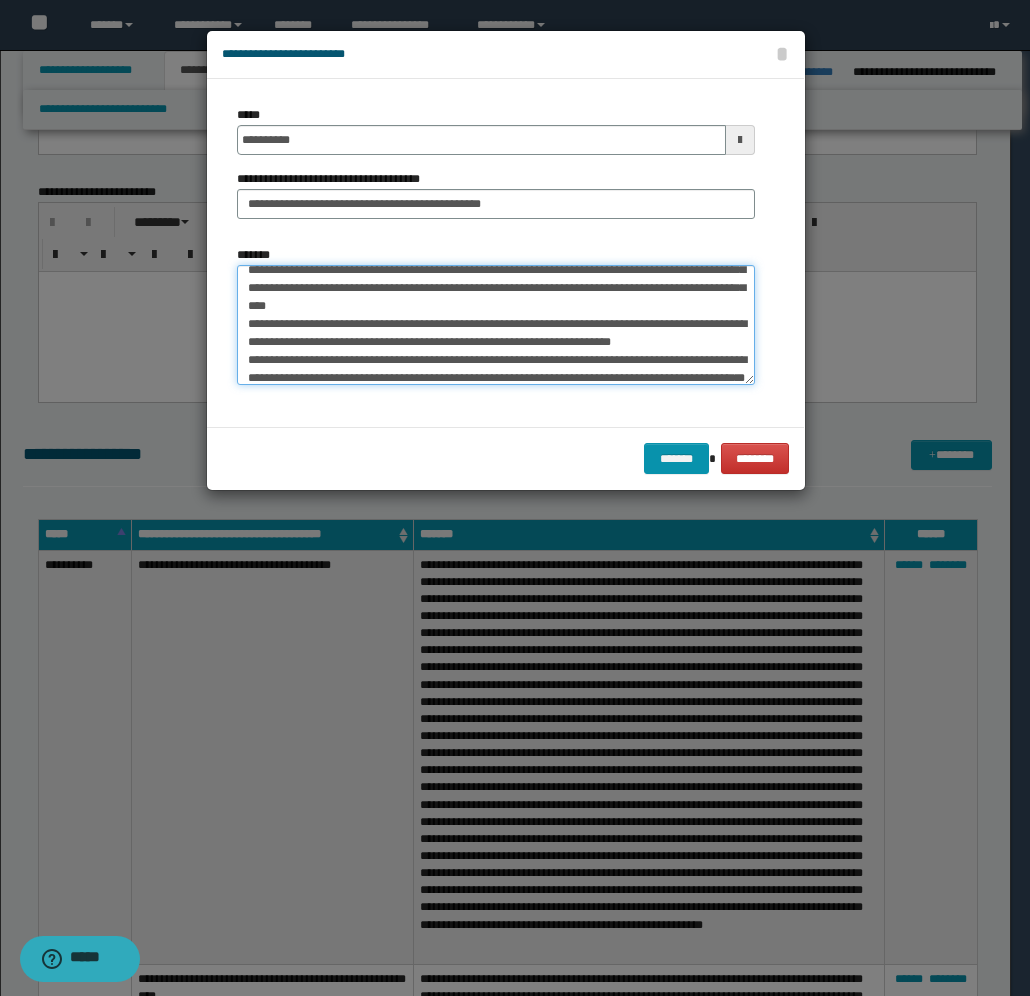 click on "*******" at bounding box center (496, 325) 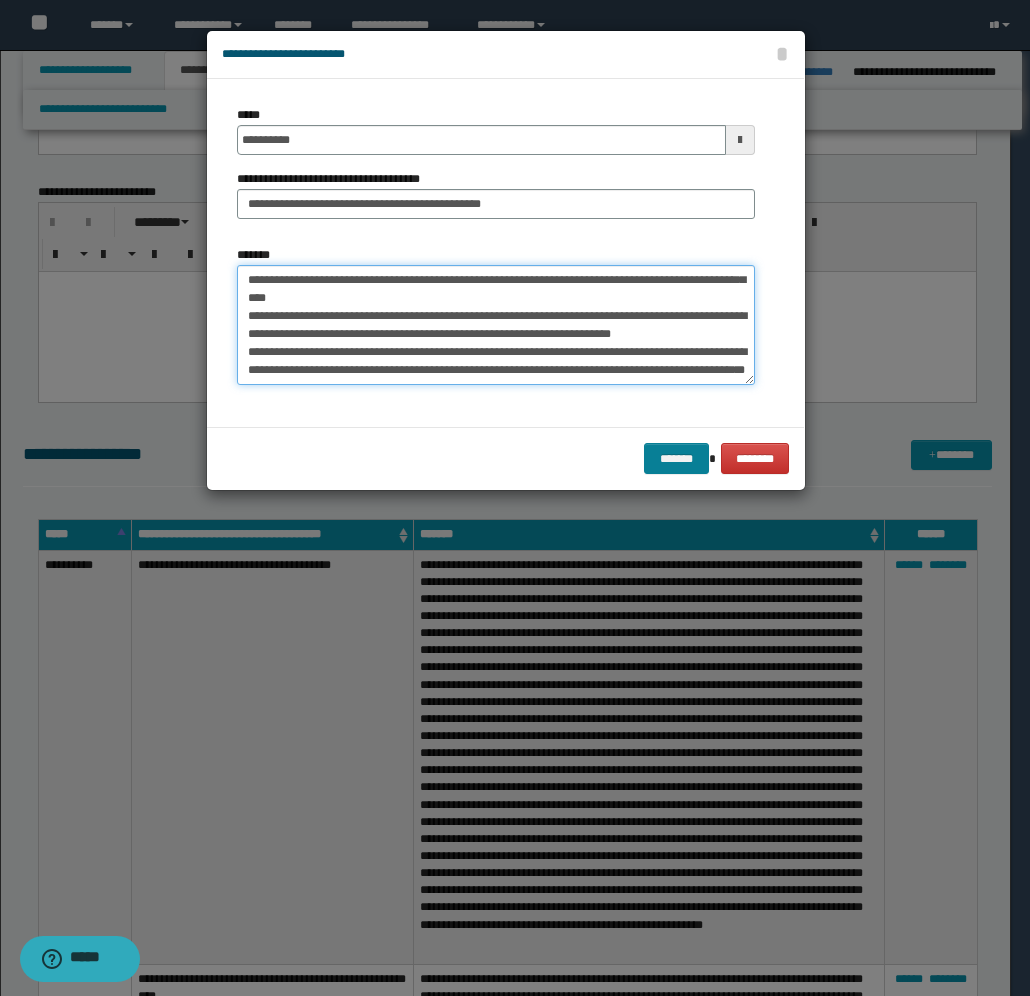 type on "**********" 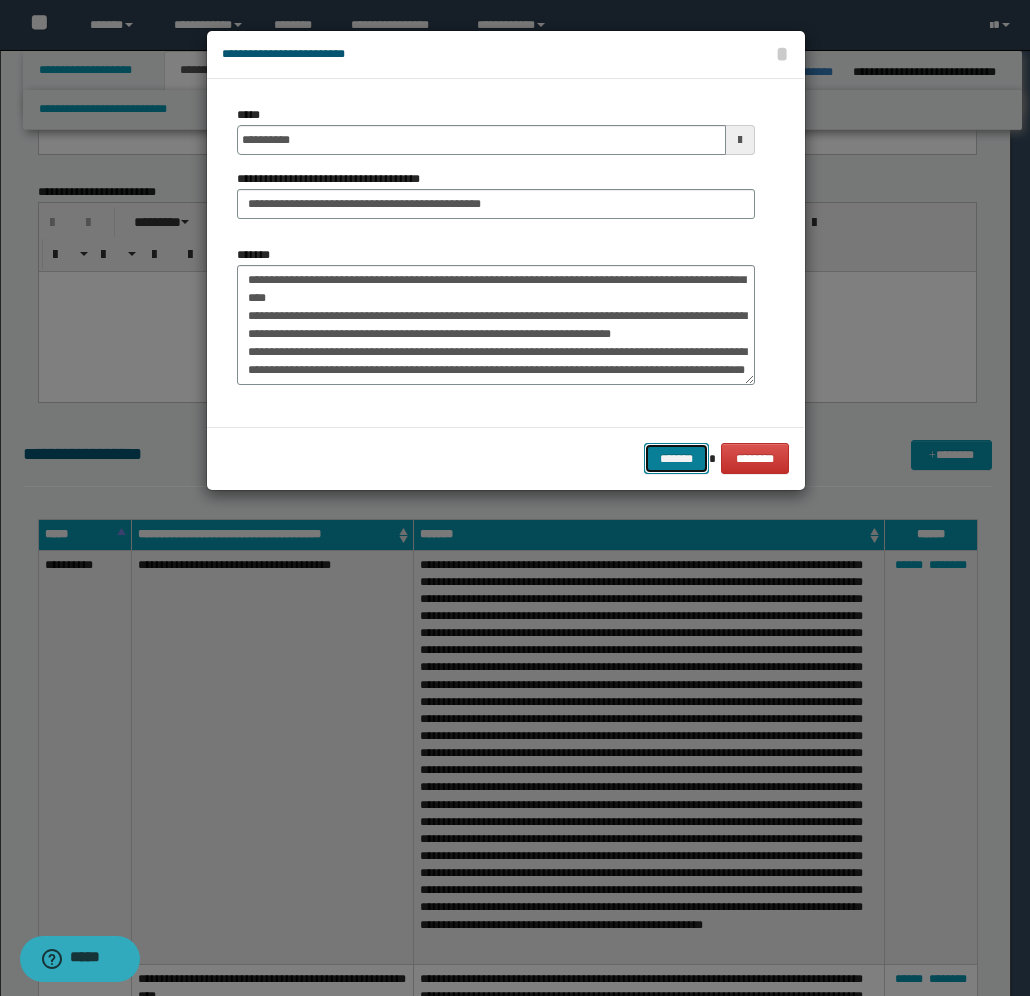 click on "*******" at bounding box center [676, 458] 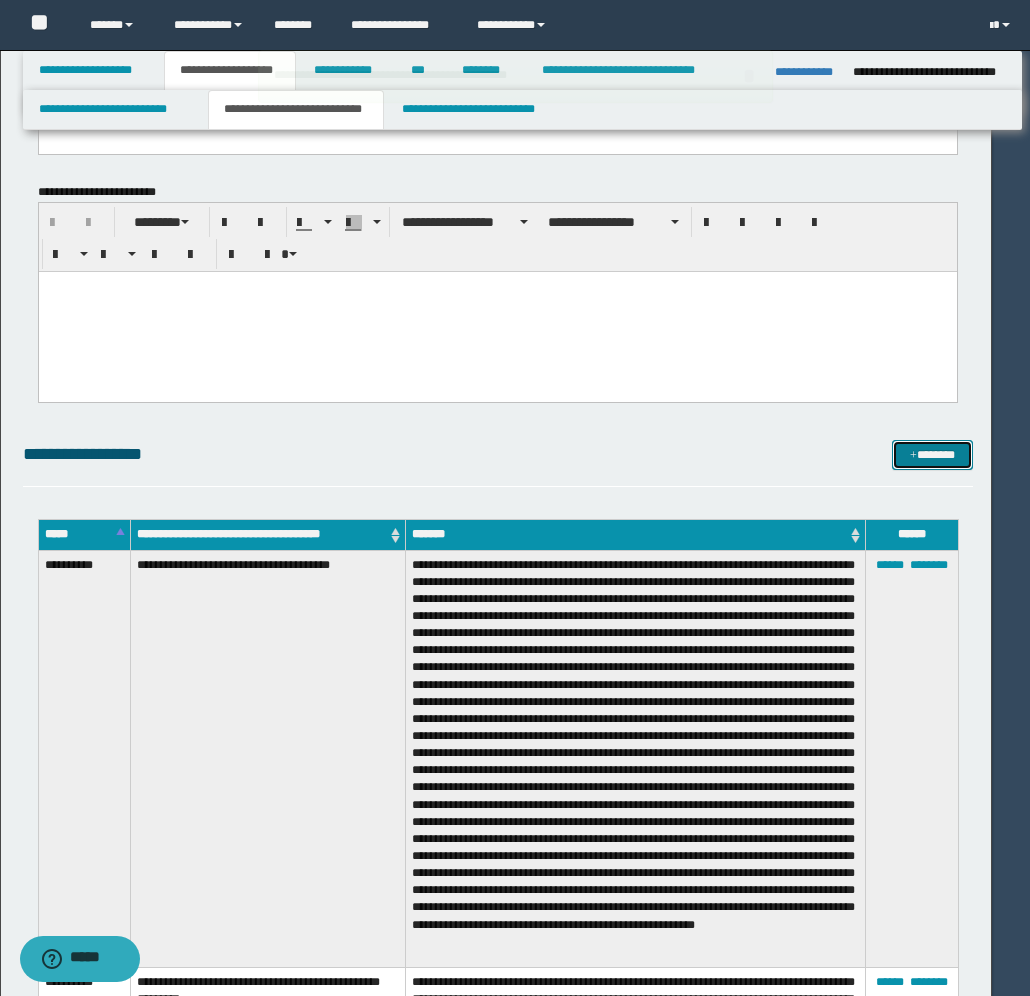 type 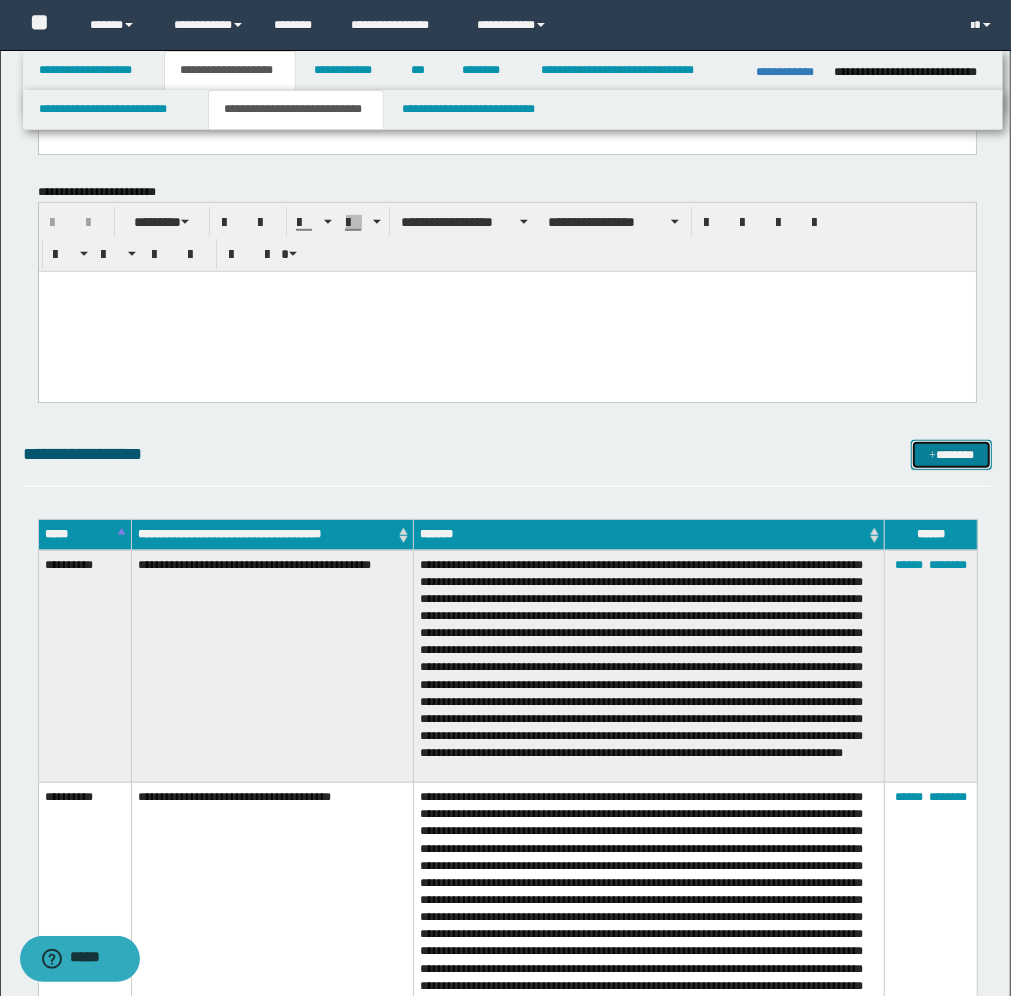 click on "*******" at bounding box center (951, 455) 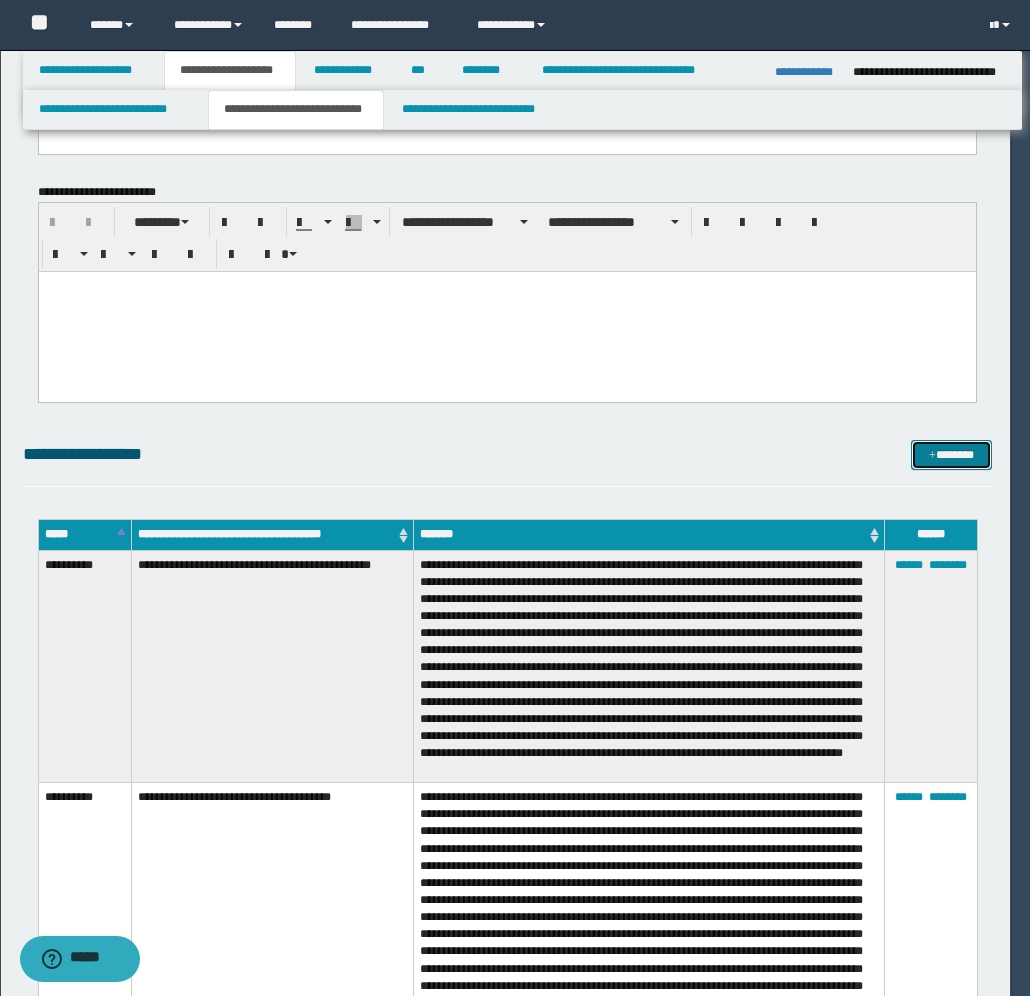 scroll, scrollTop: 0, scrollLeft: 0, axis: both 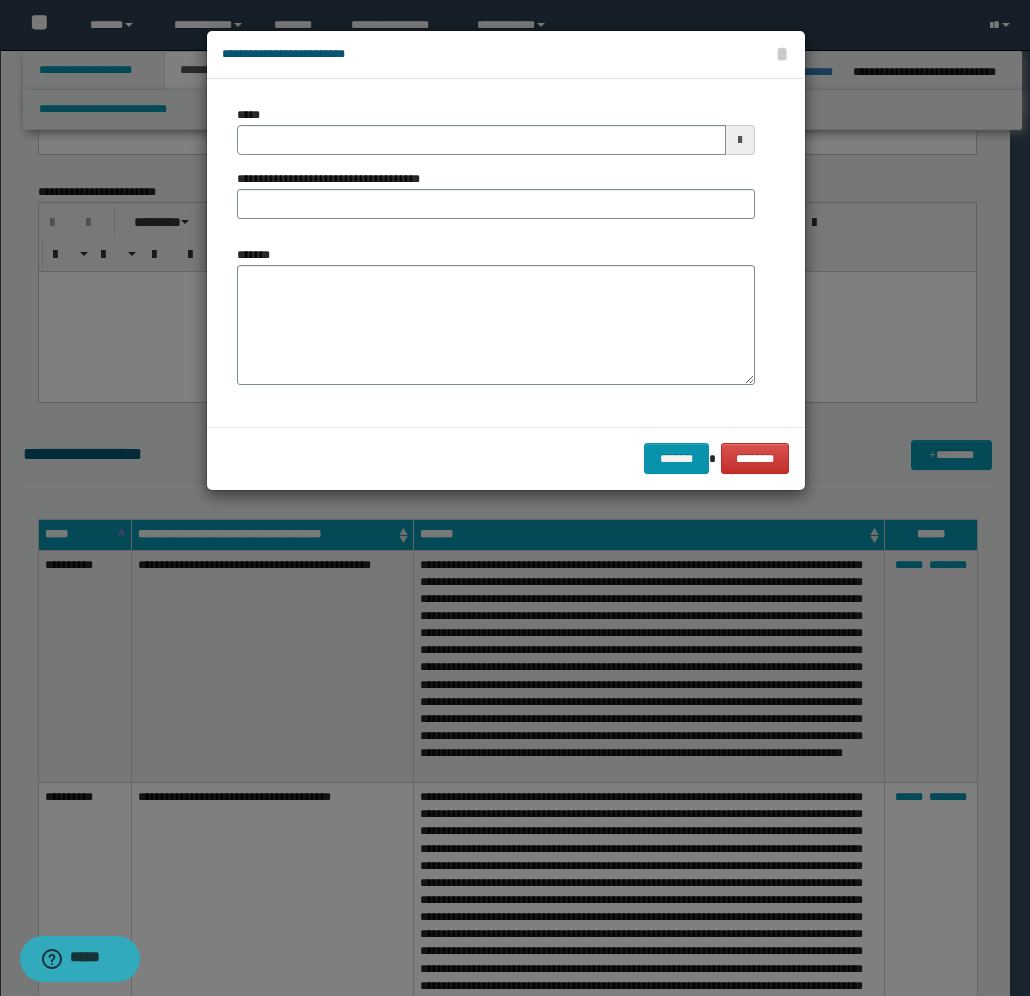 click at bounding box center [740, 140] 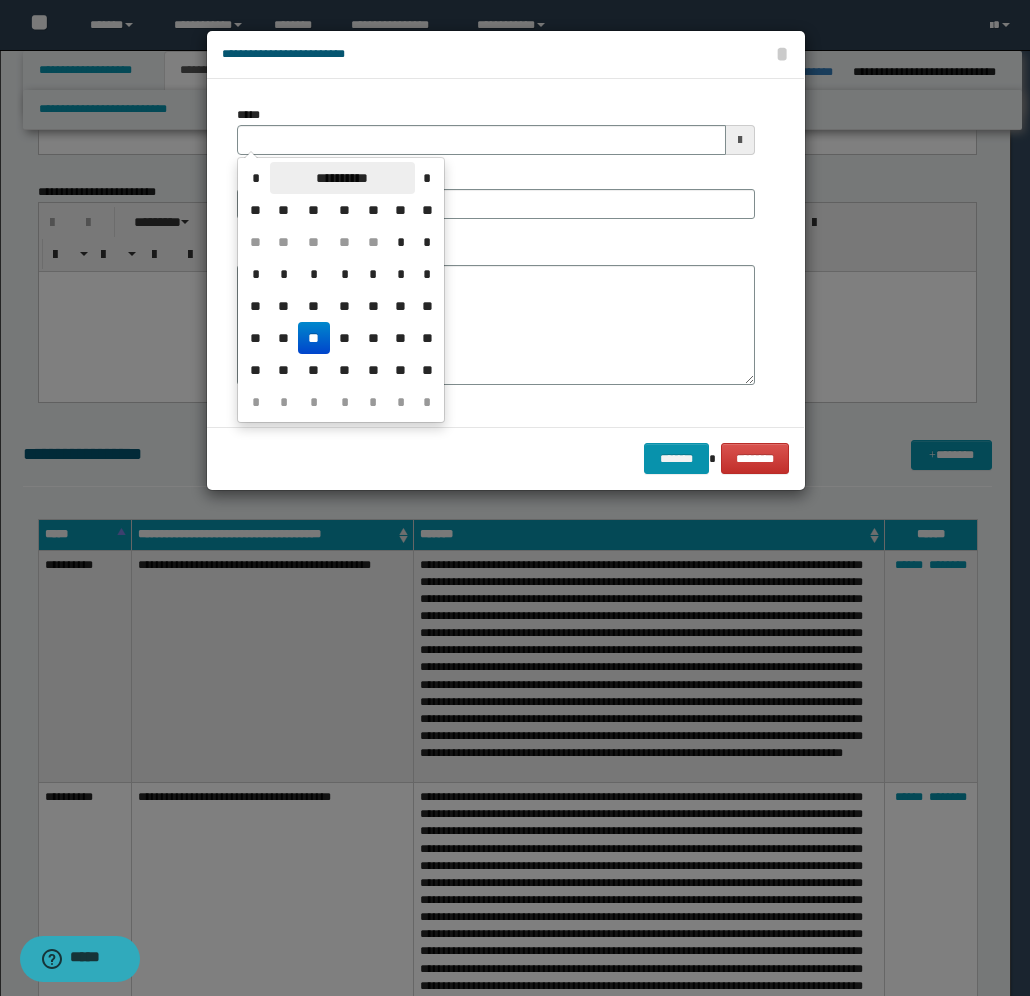 click on "**********" at bounding box center [342, 178] 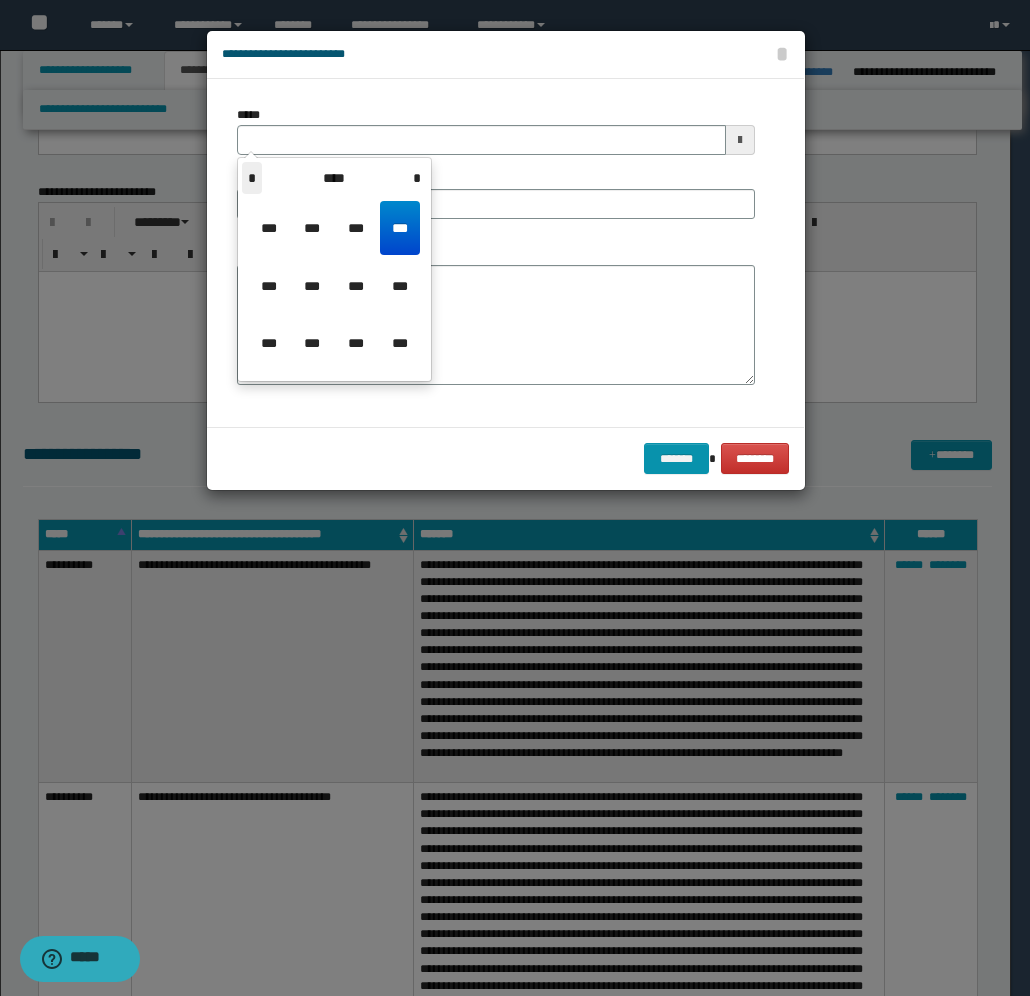 click on "*" at bounding box center [252, 178] 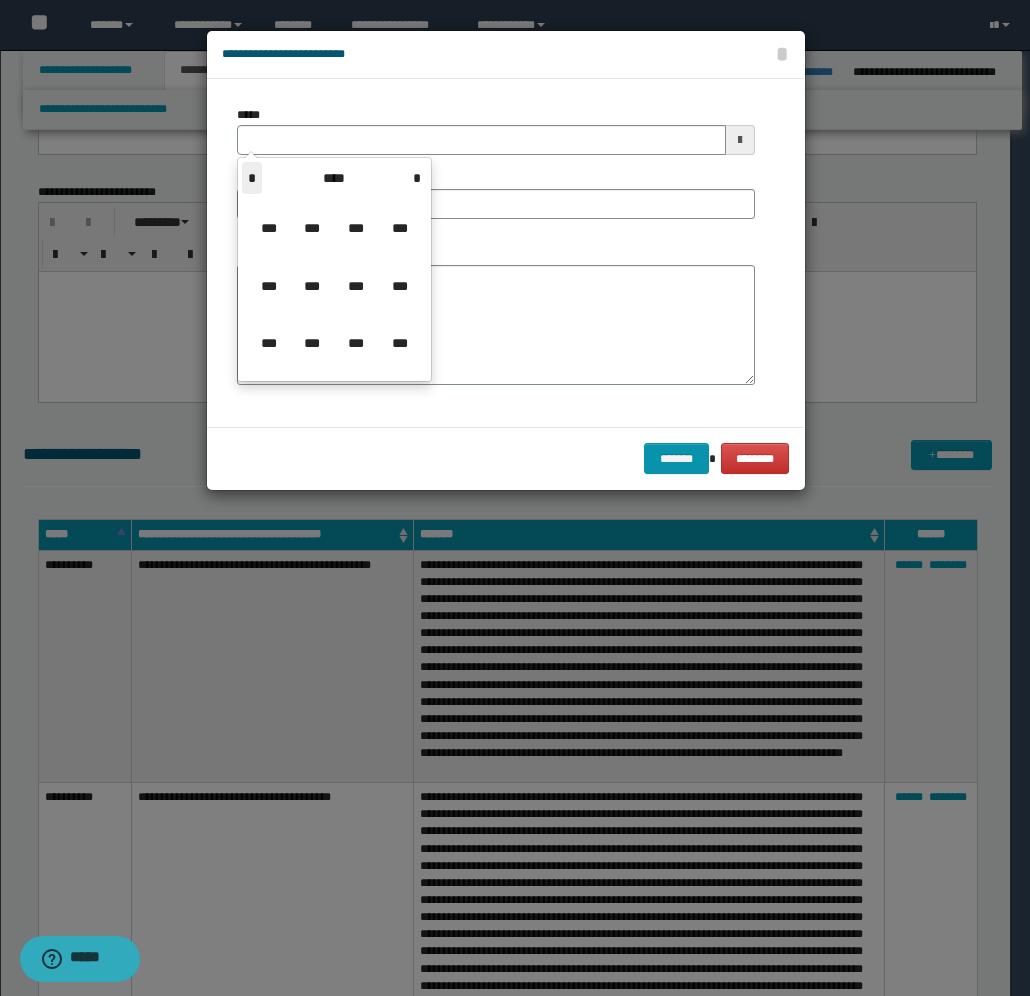 click on "*" at bounding box center (252, 178) 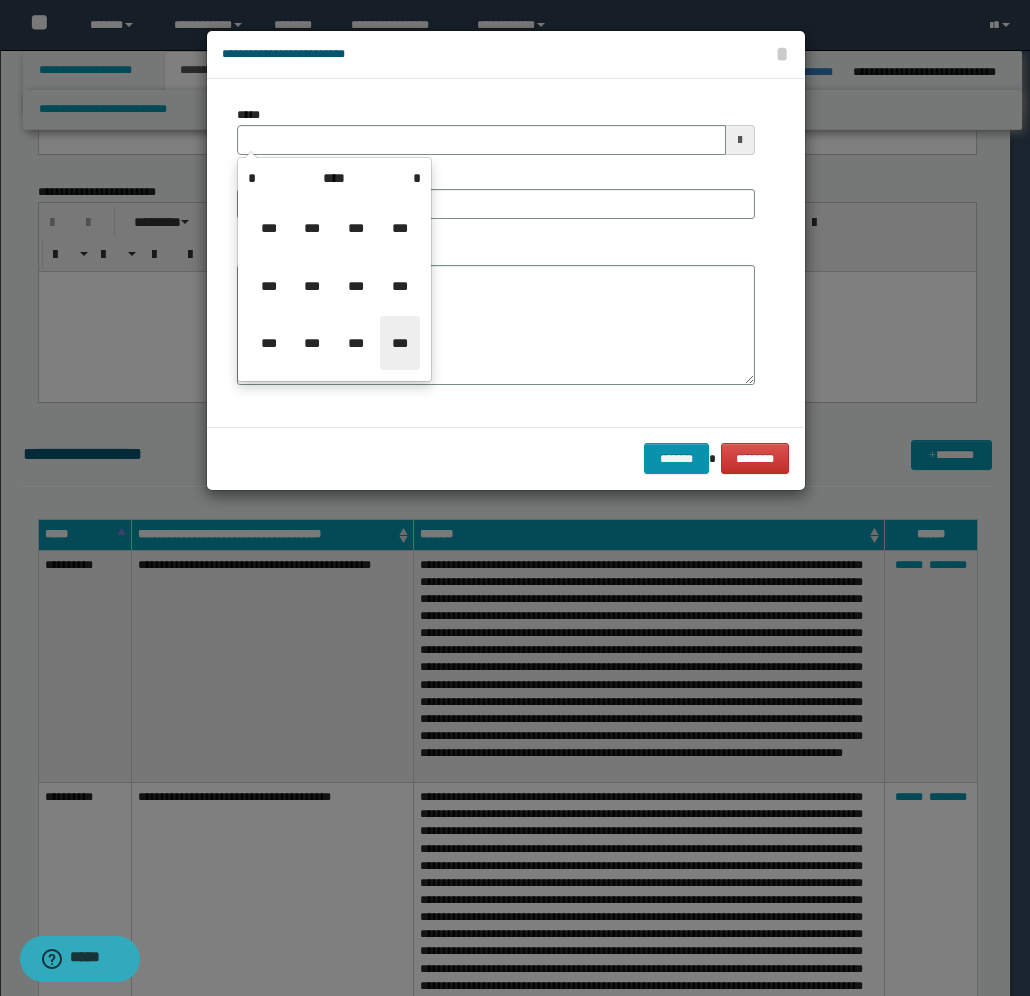 click on "***" at bounding box center [400, 343] 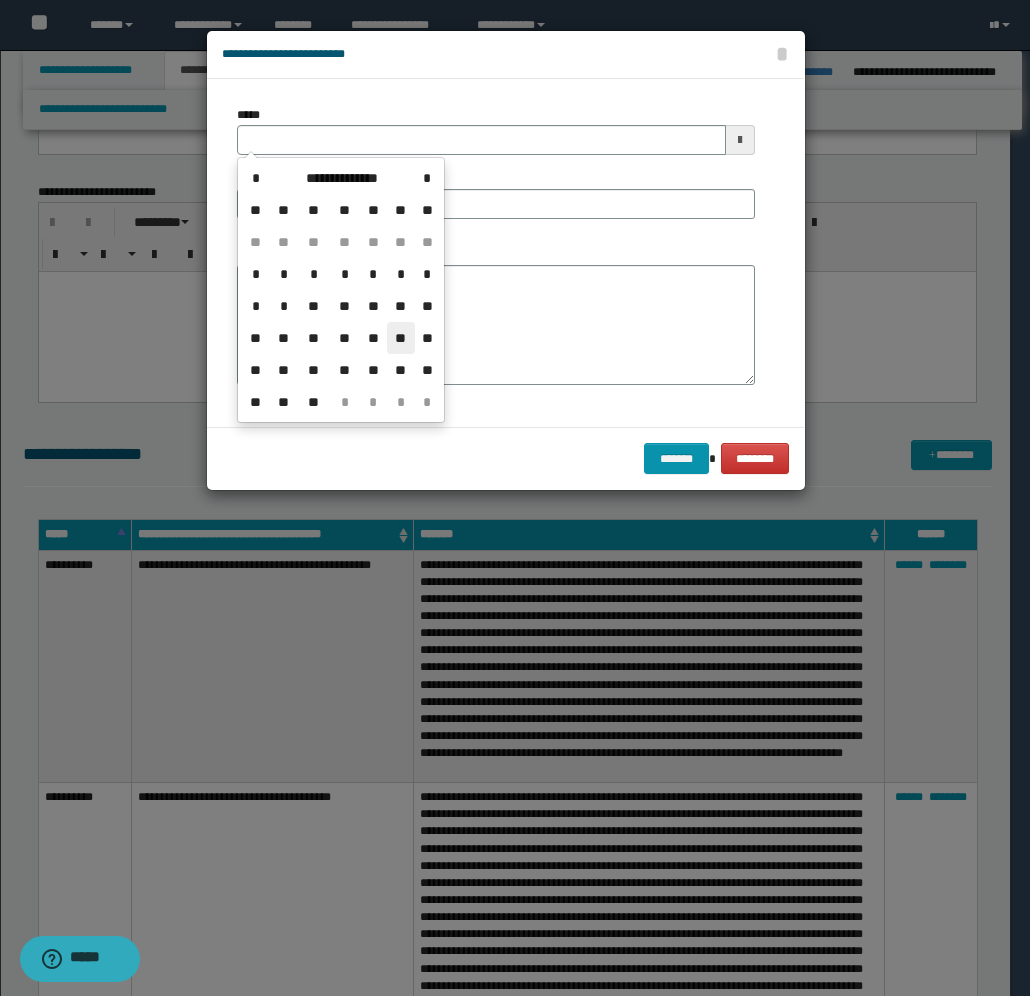 click on "**" at bounding box center [401, 338] 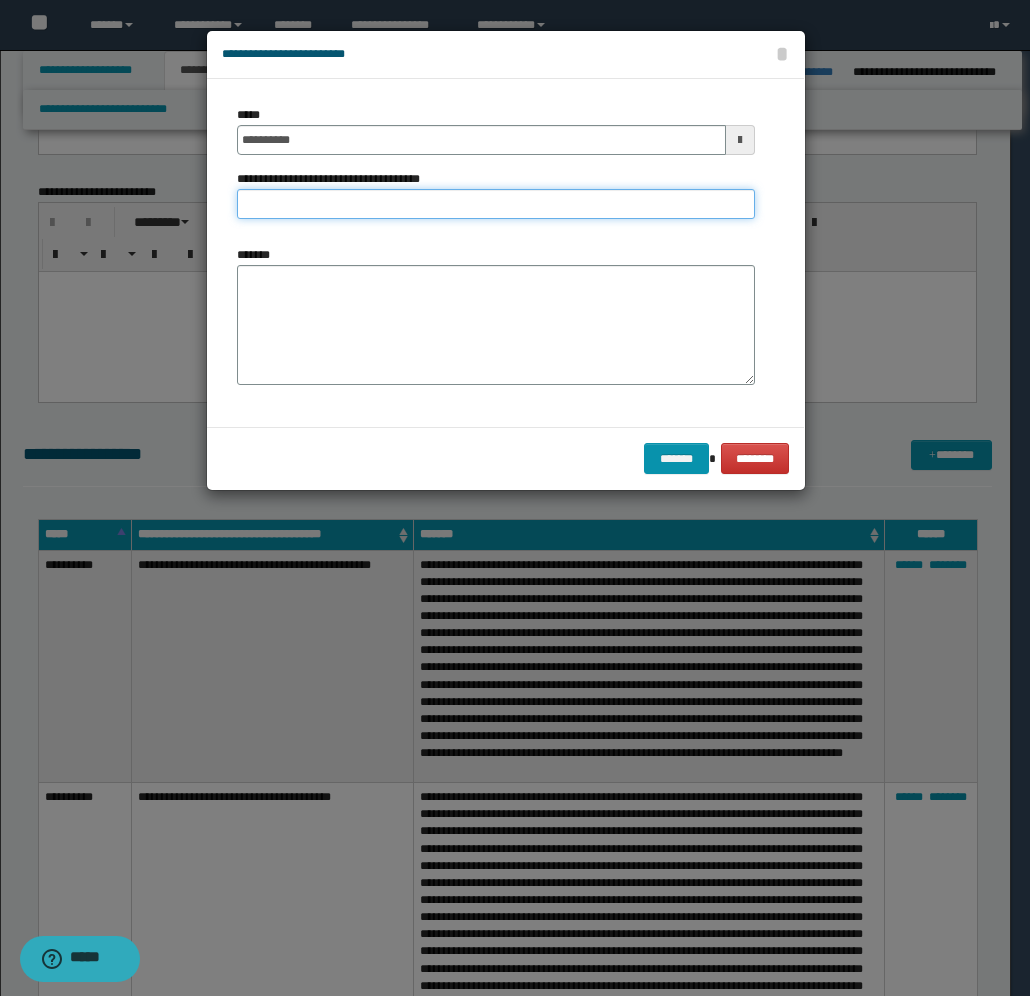 click on "**********" at bounding box center (496, 204) 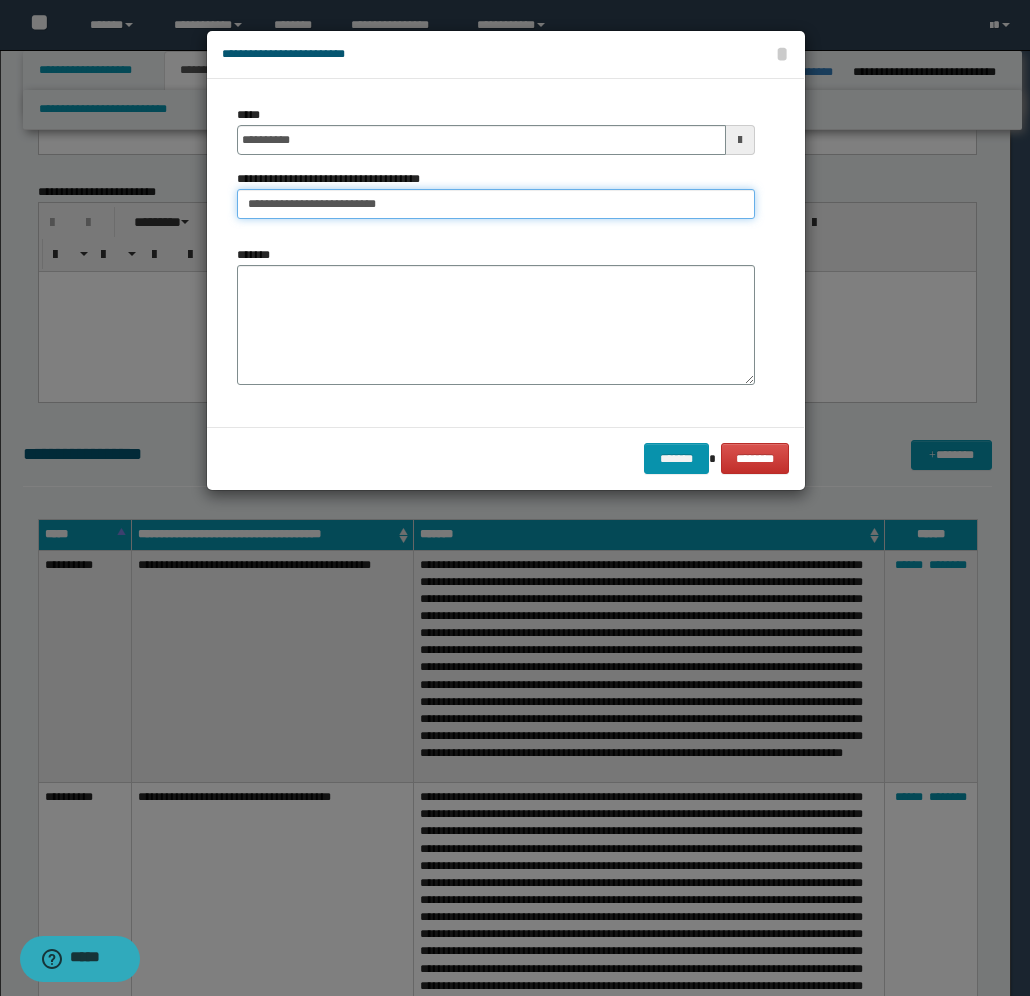 click on "**********" at bounding box center (496, 204) 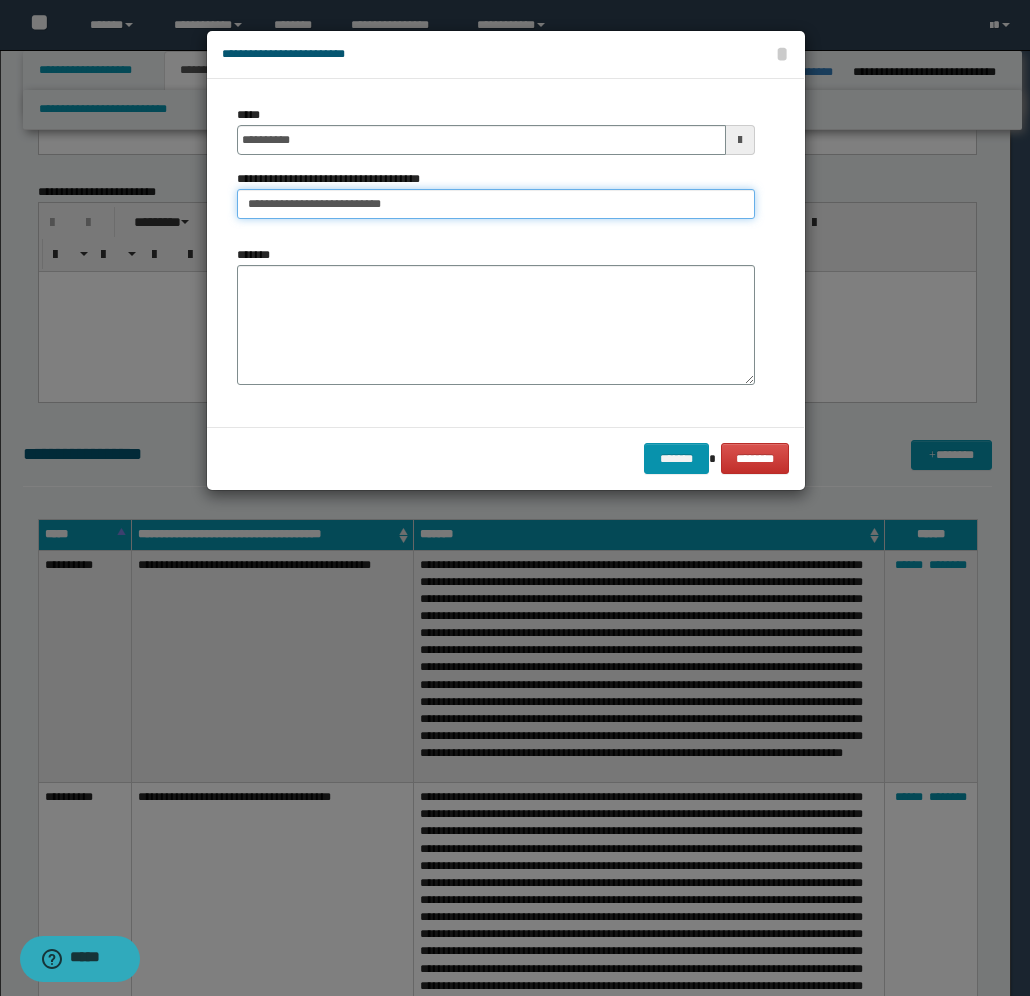 click on "**********" at bounding box center [496, 204] 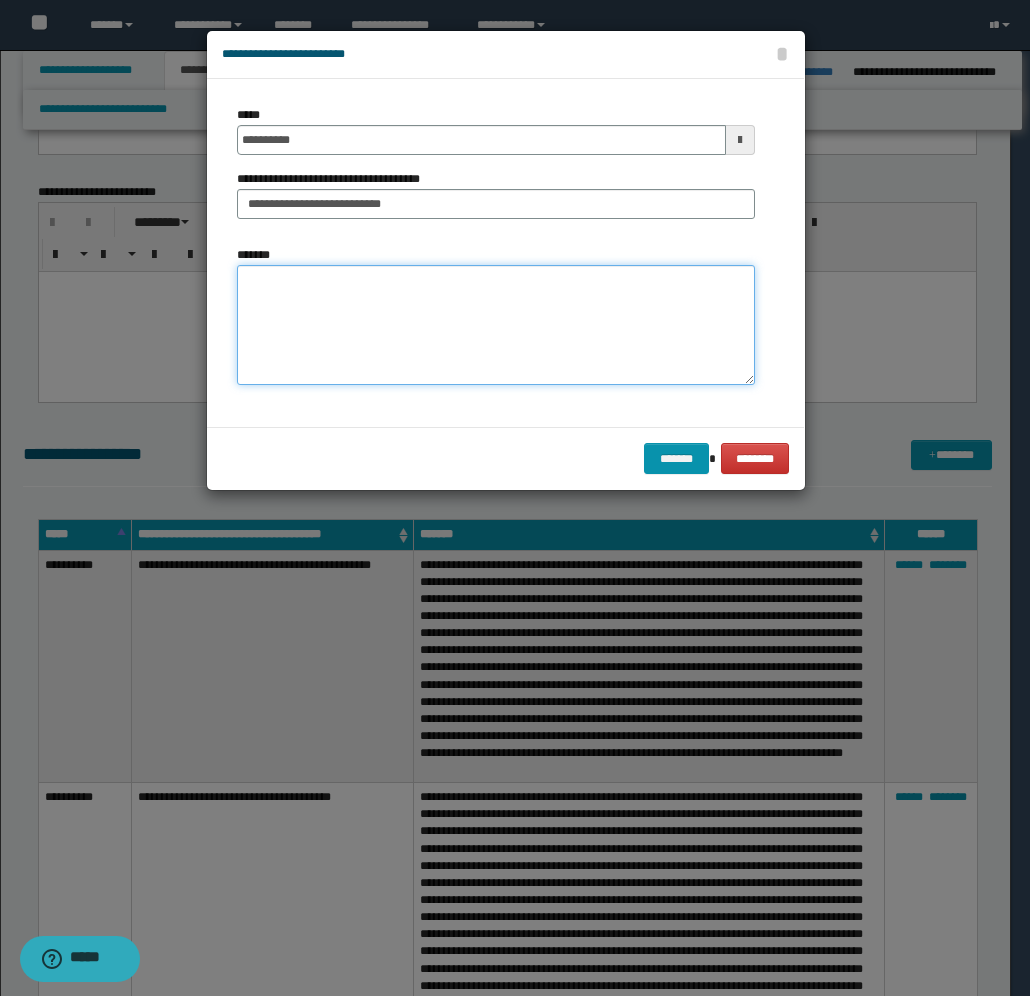 click on "*******" at bounding box center (496, 325) 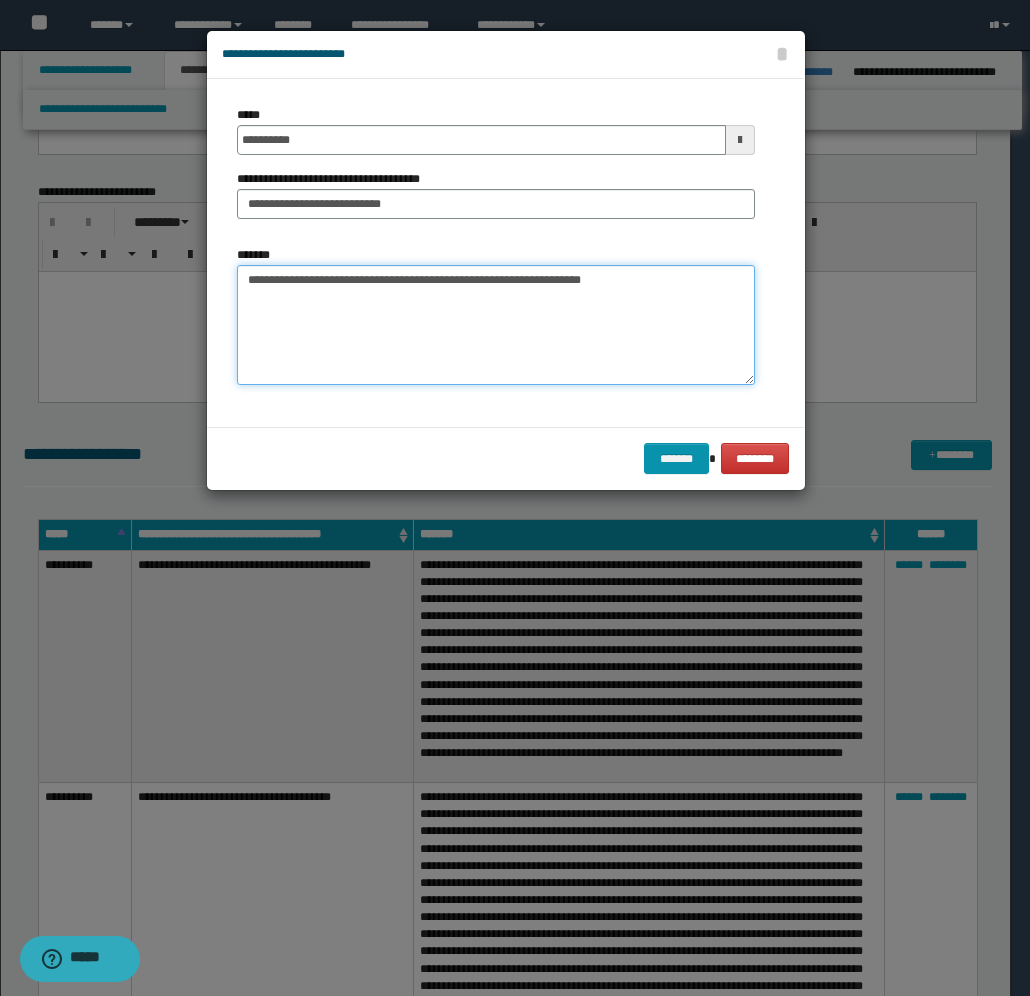 paste on "**********" 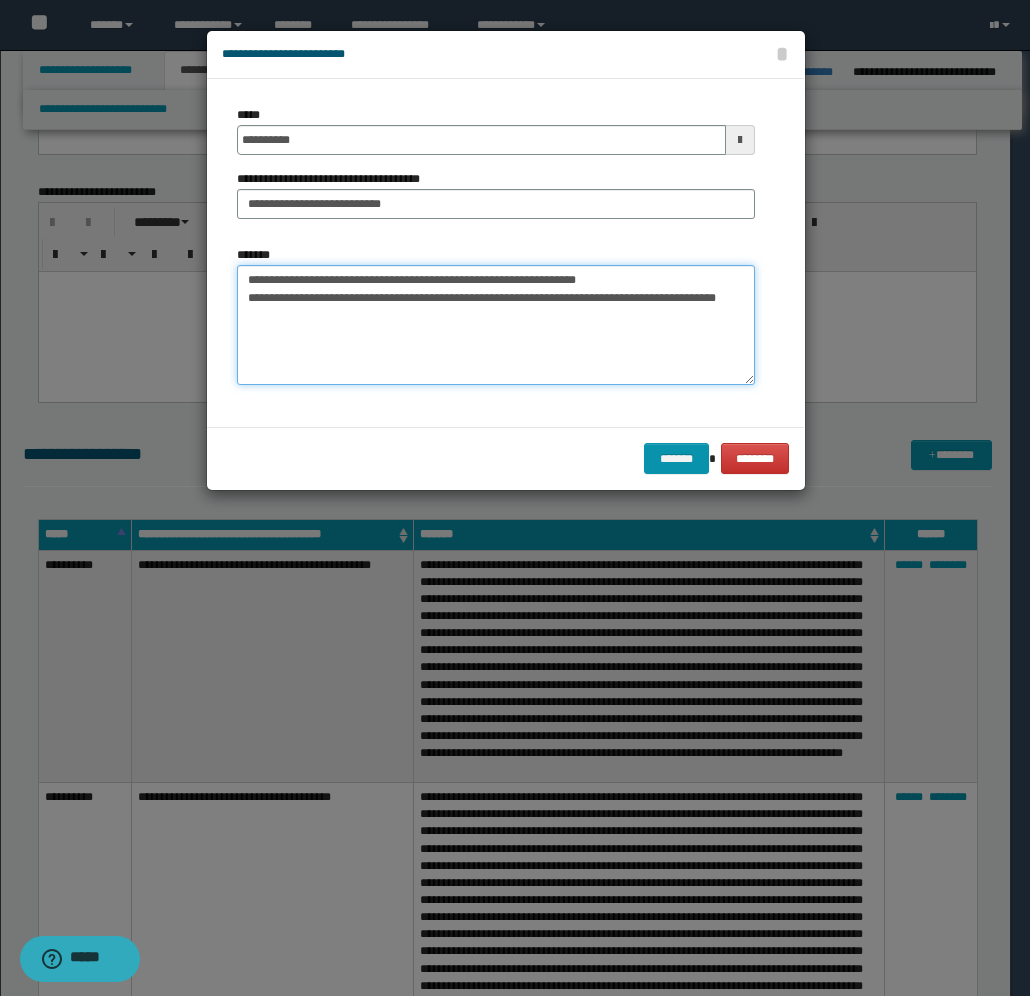 click on "**********" at bounding box center [496, 325] 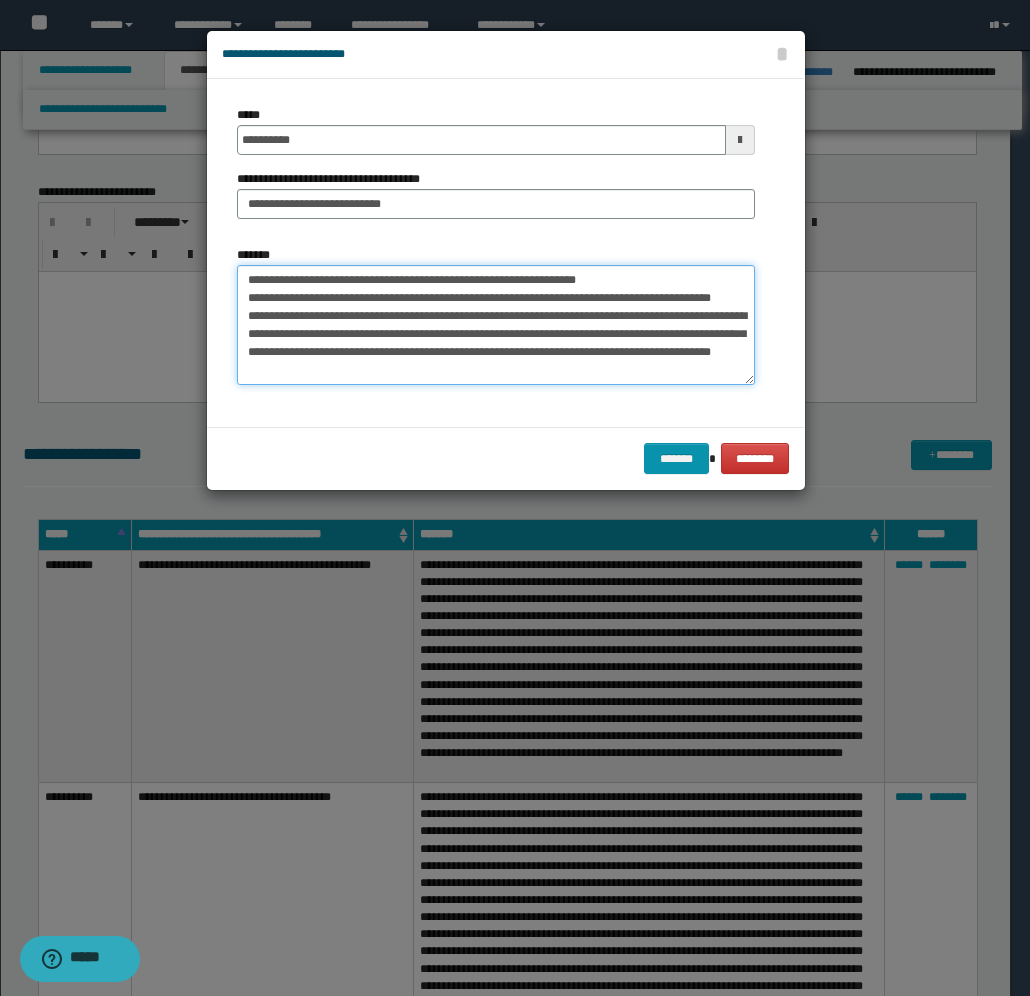 scroll, scrollTop: 12, scrollLeft: 0, axis: vertical 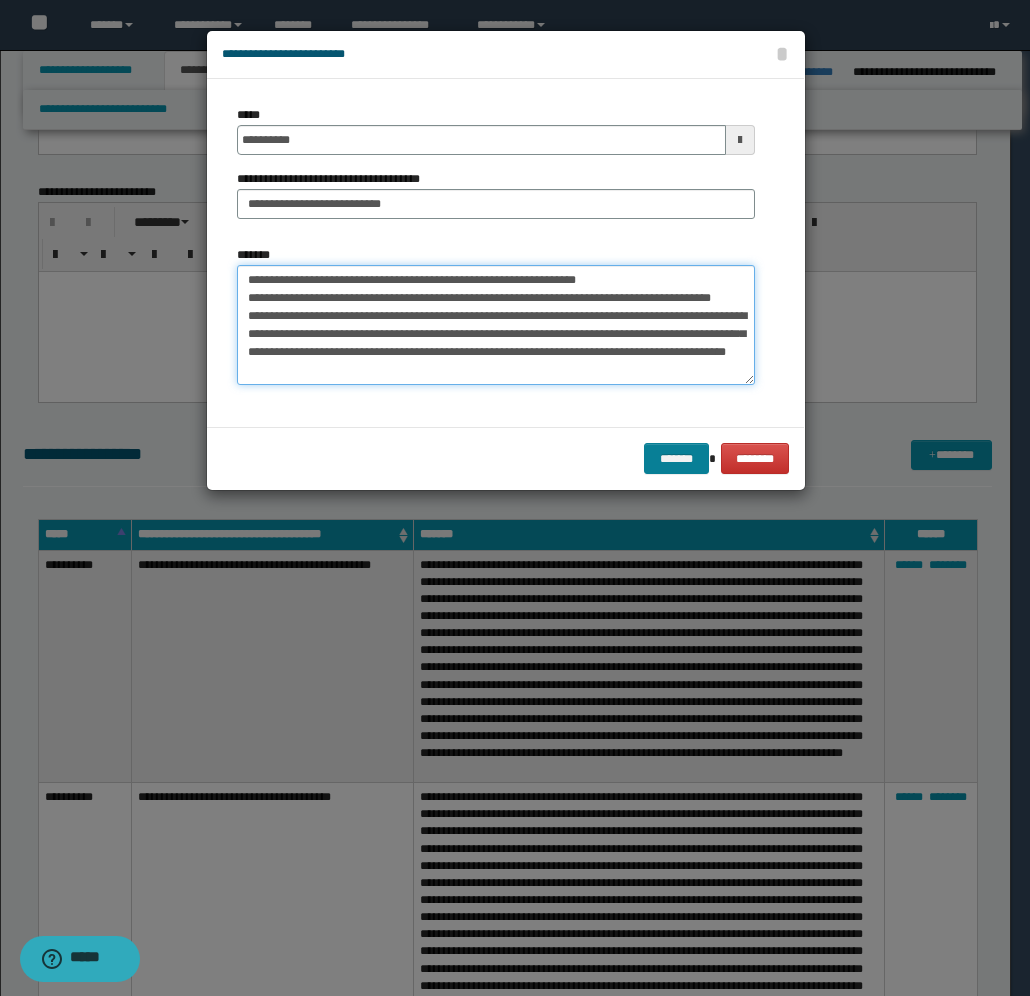 type on "**********" 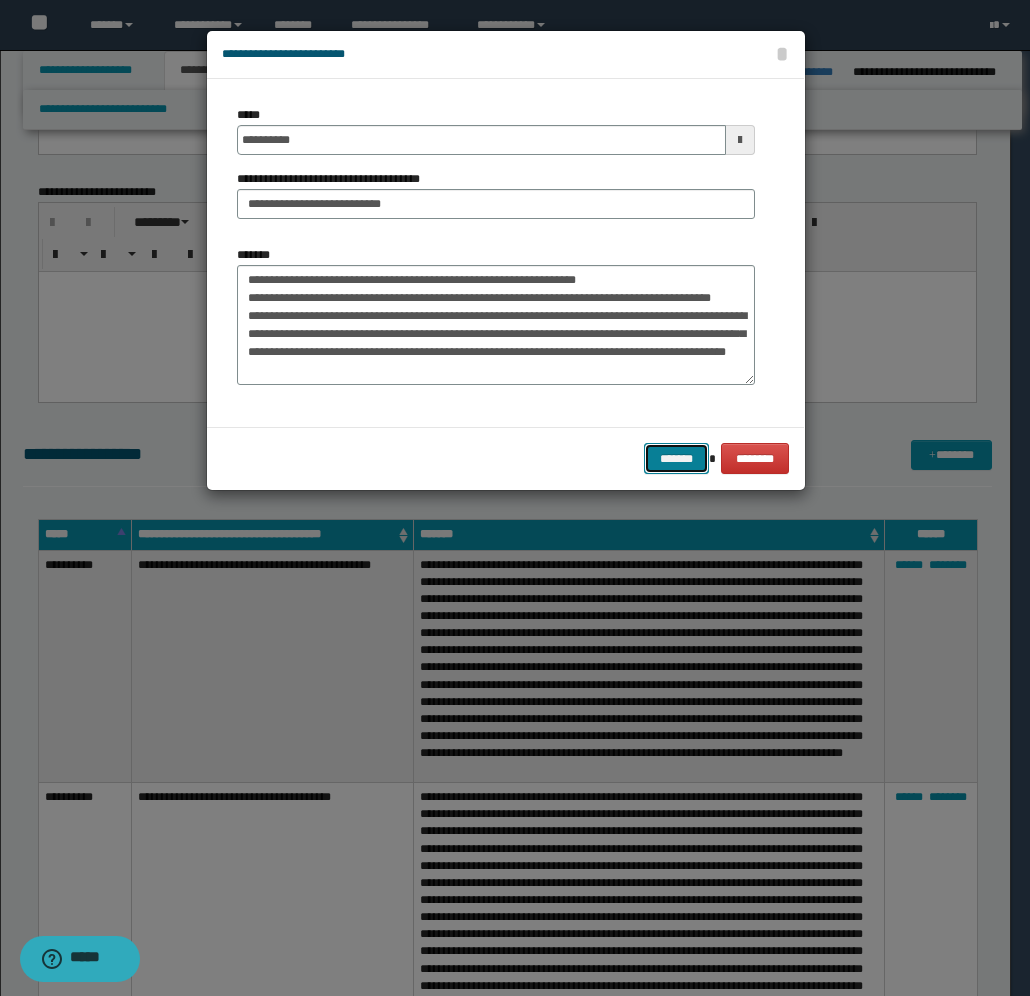 click on "*******" at bounding box center [676, 458] 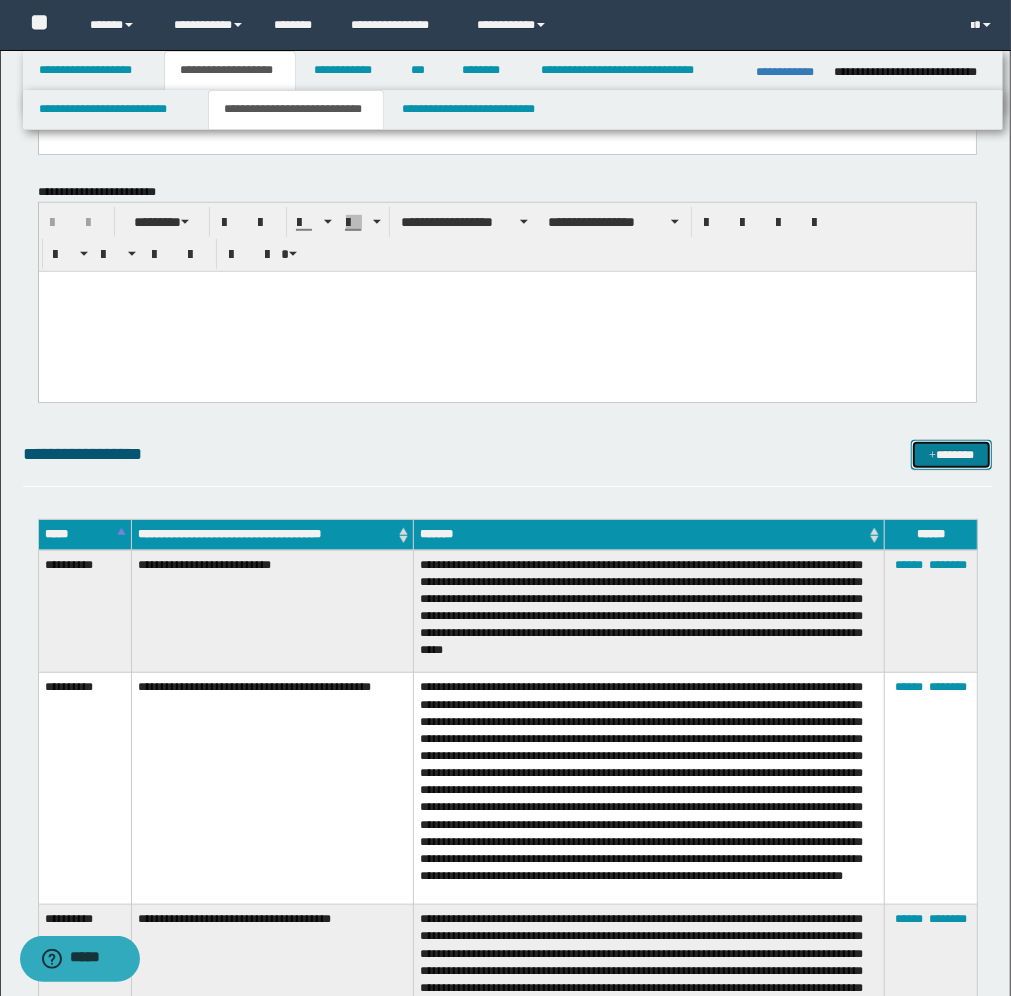 click on "*******" at bounding box center [951, 455] 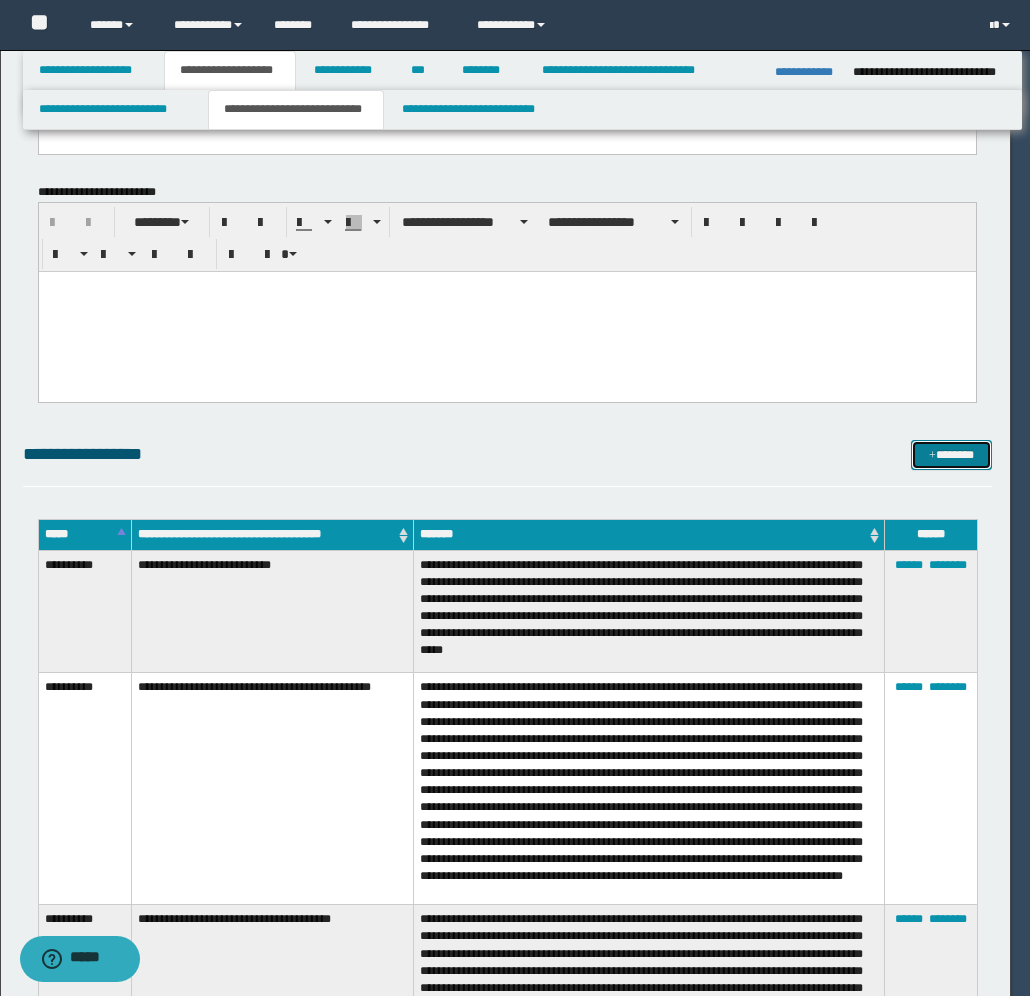 scroll, scrollTop: 0, scrollLeft: 0, axis: both 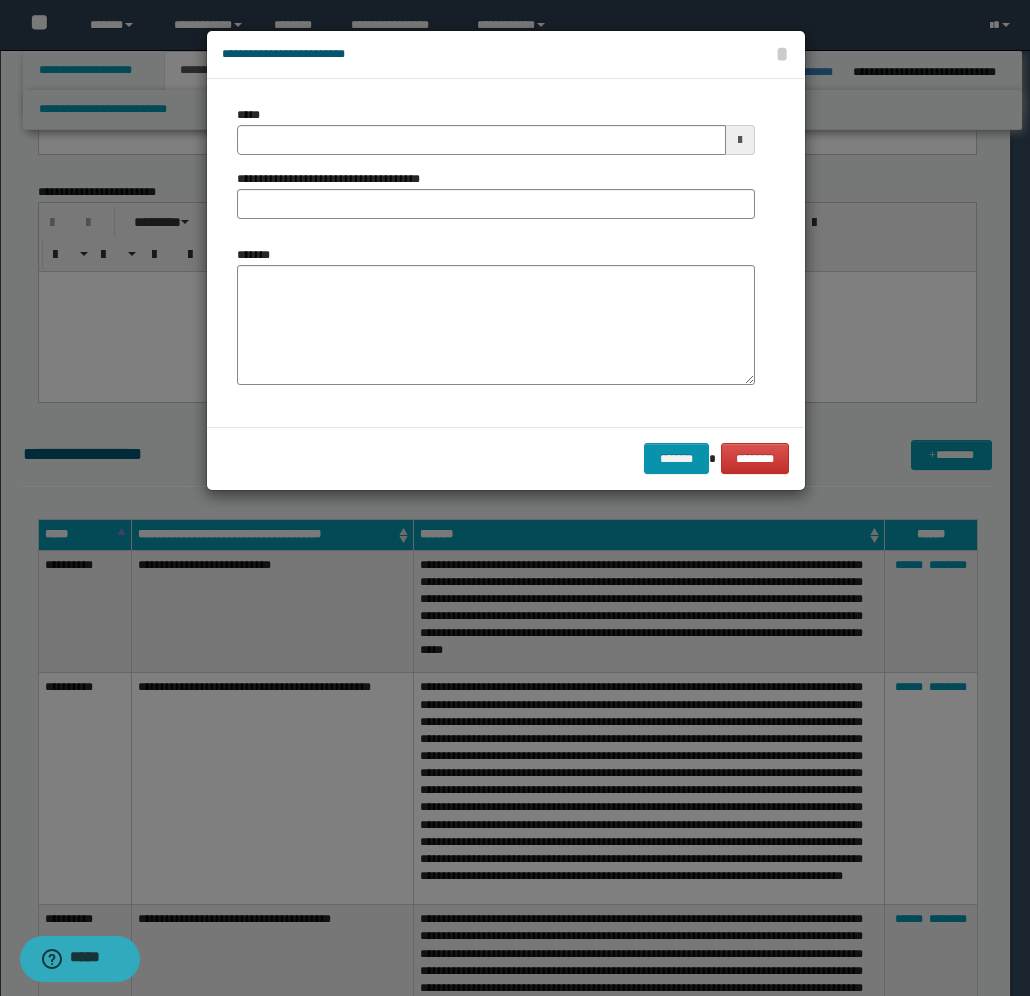 click at bounding box center (740, 140) 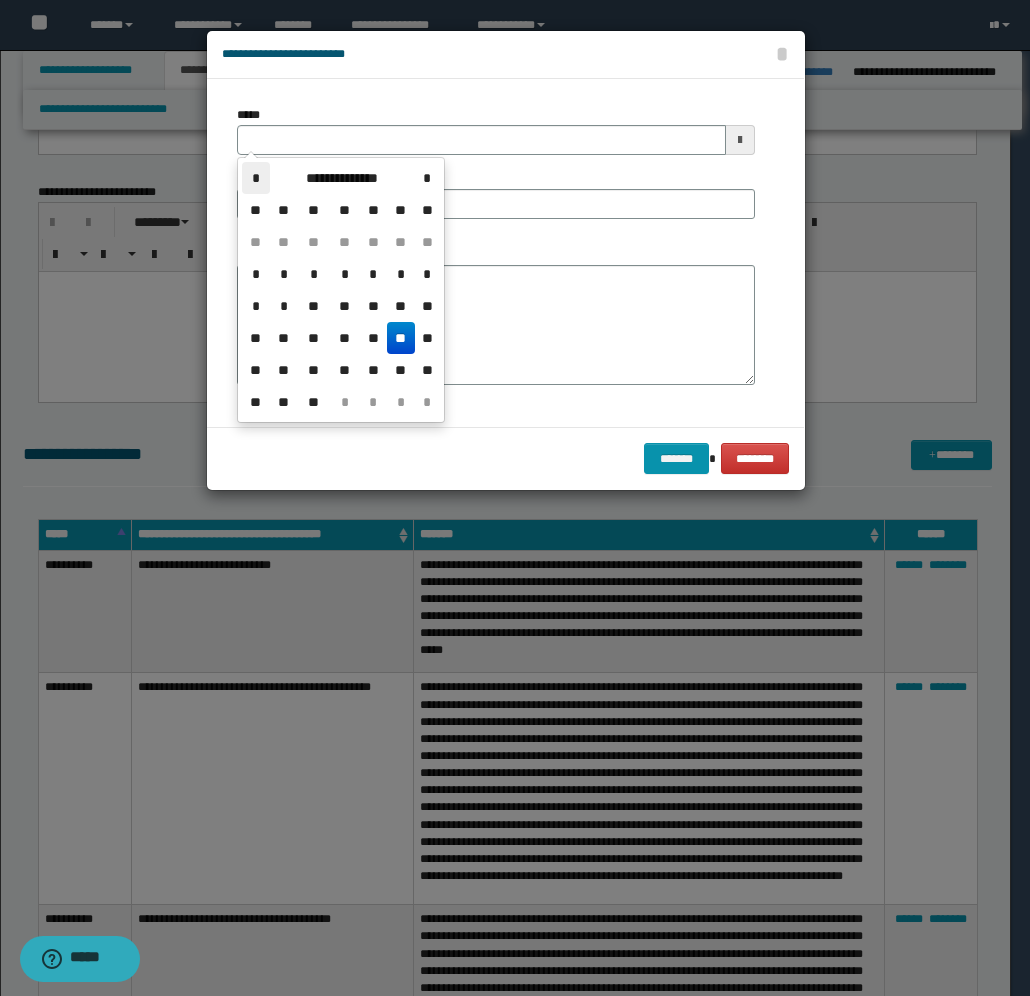 click on "*" at bounding box center (256, 178) 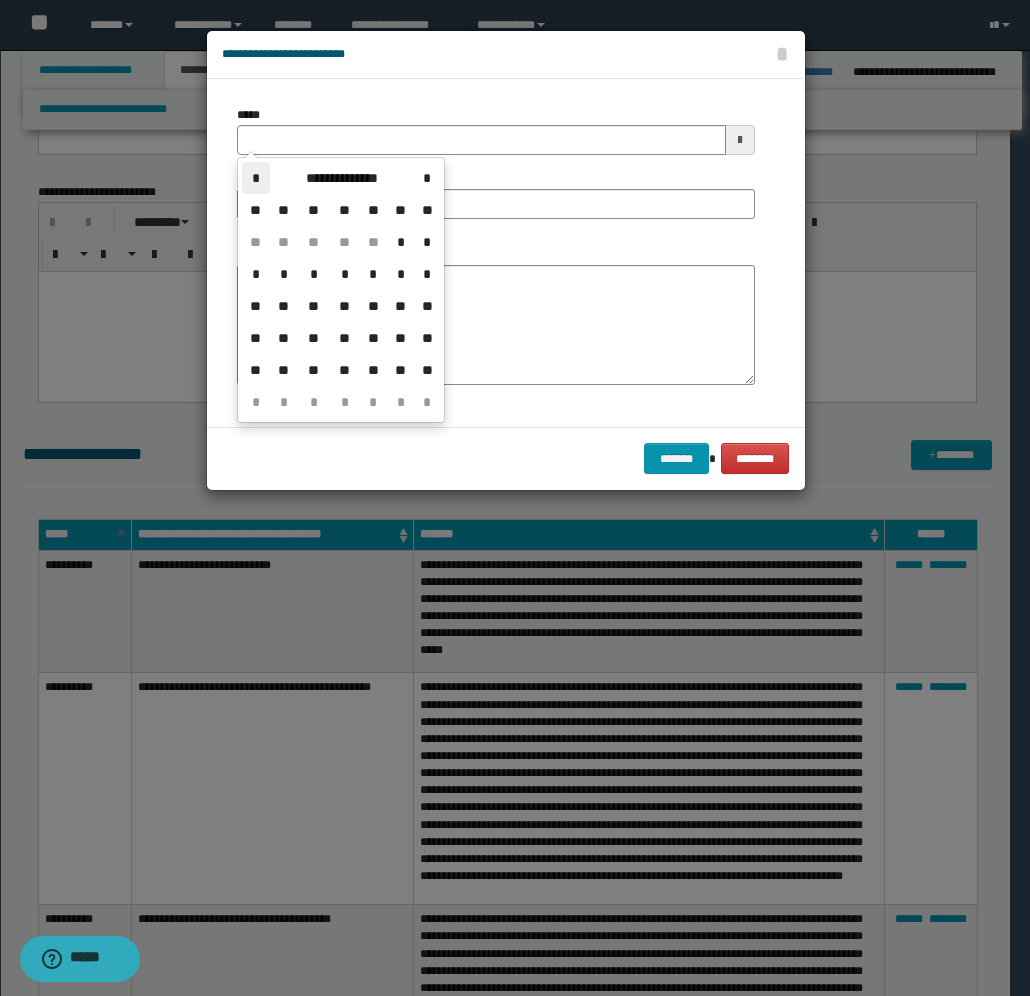 click on "*" at bounding box center (256, 178) 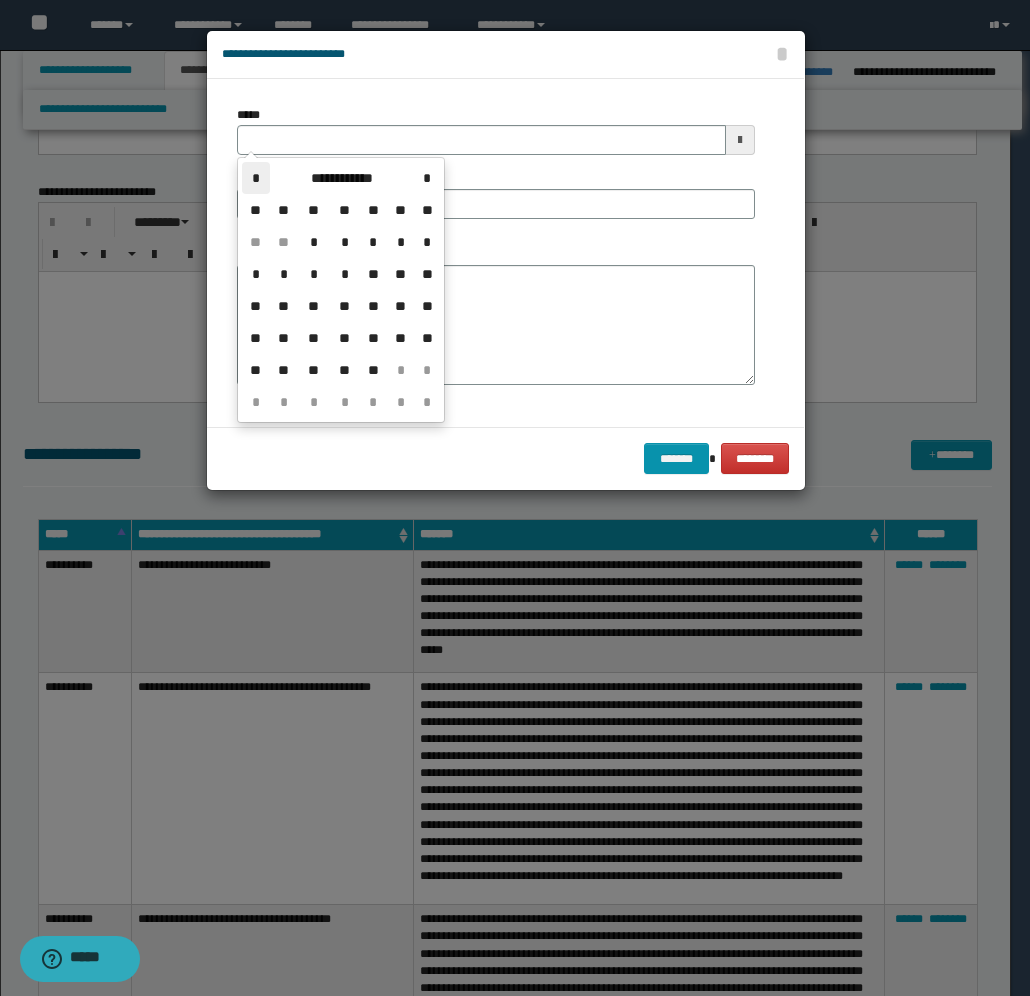 click on "*" at bounding box center [256, 178] 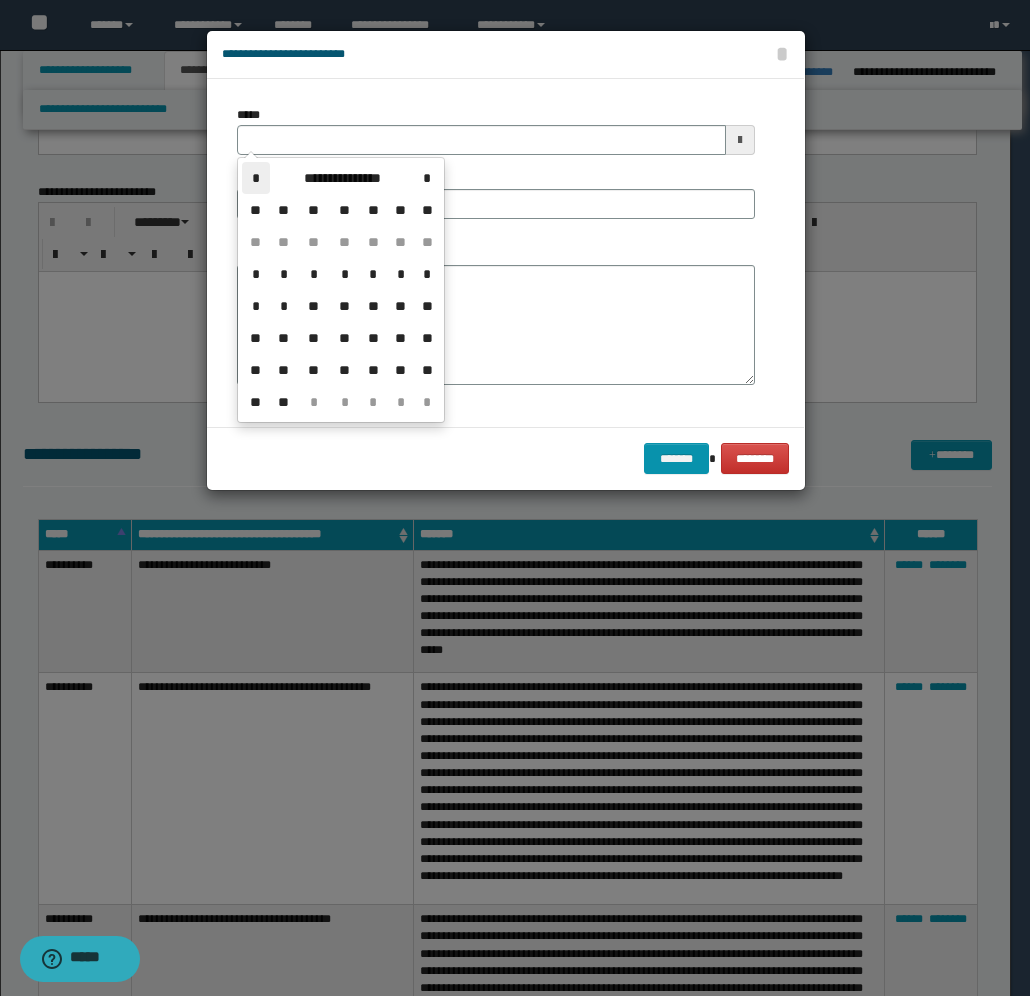 click on "*" at bounding box center (256, 178) 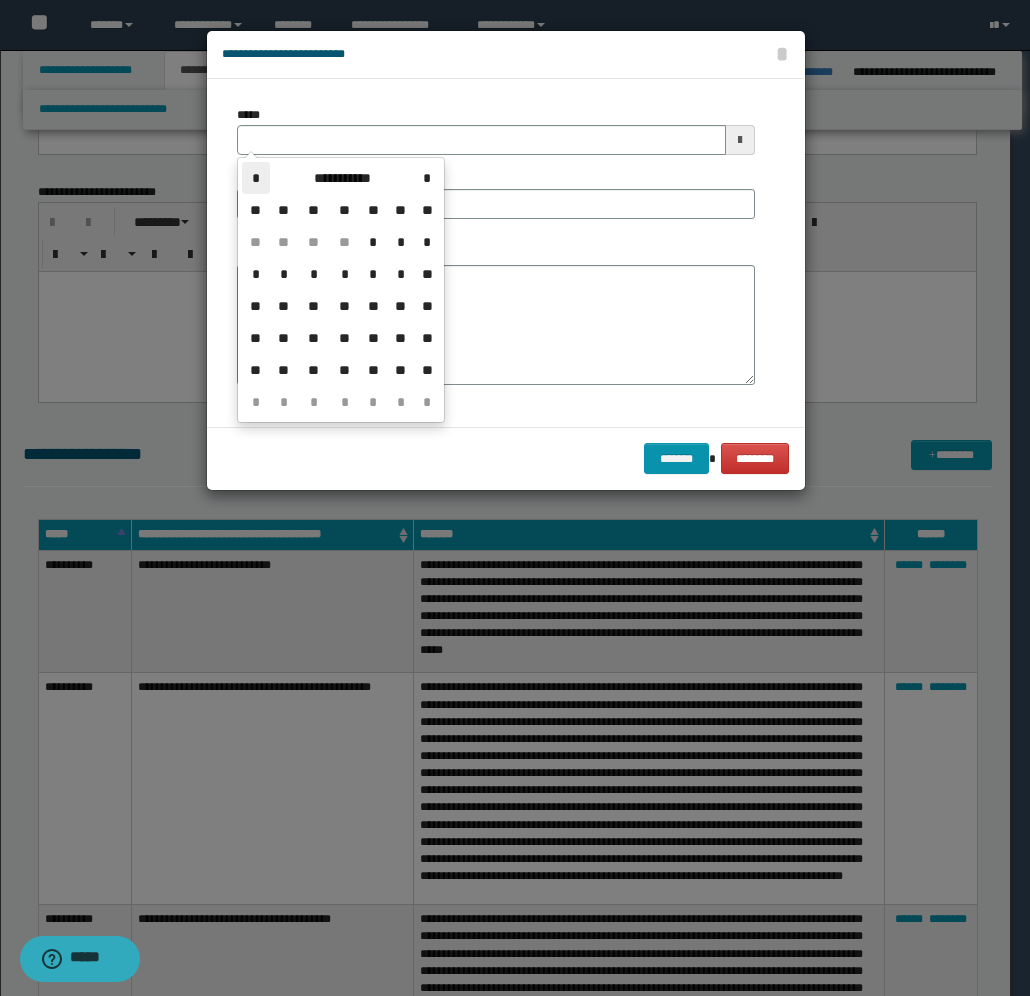 click on "*" at bounding box center (256, 178) 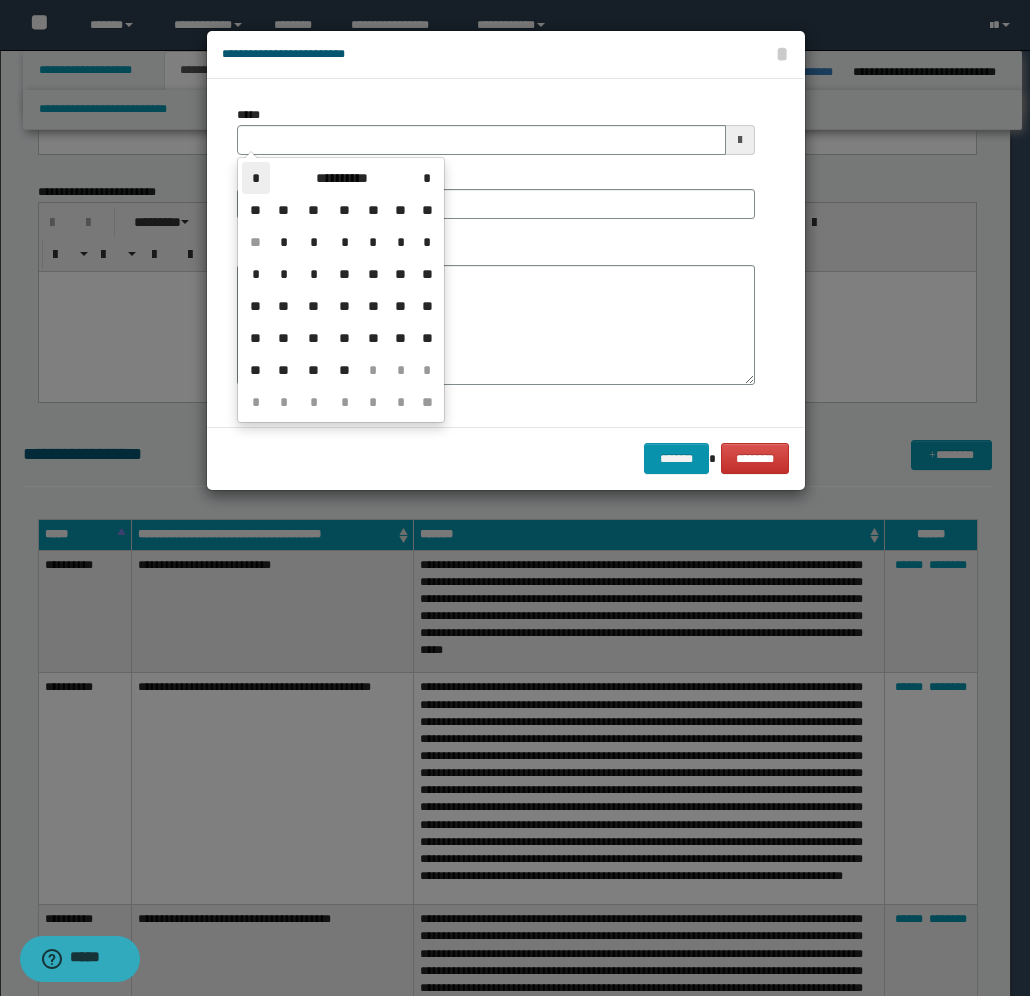 click on "*" at bounding box center (256, 178) 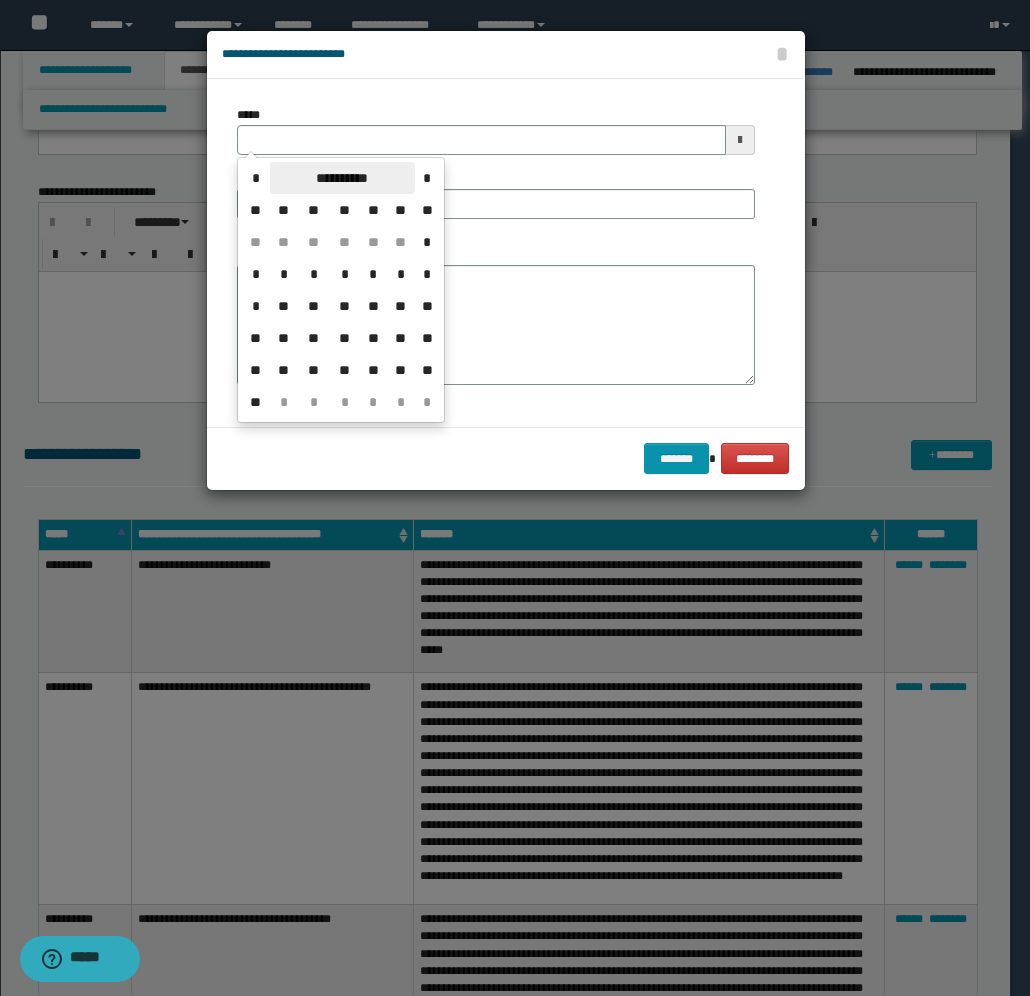 click on "**********" at bounding box center (342, 178) 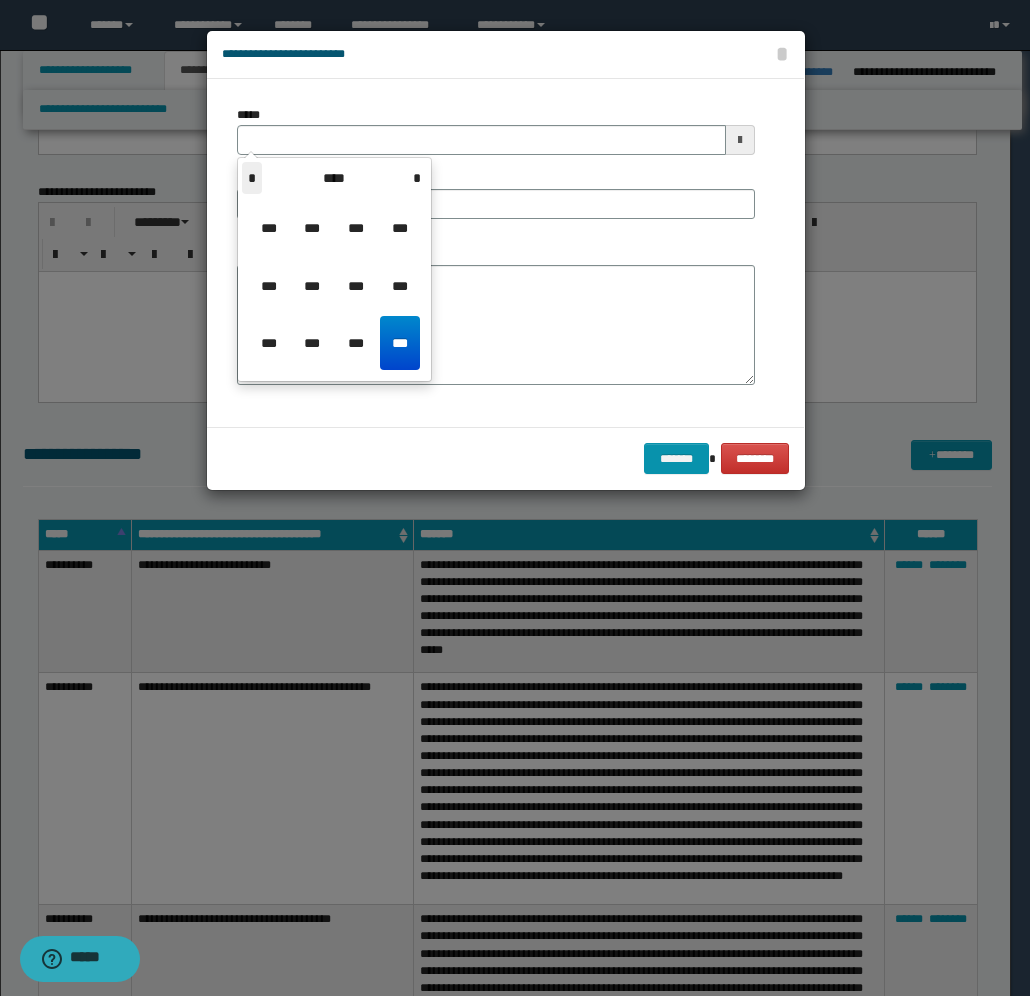 click on "*" at bounding box center [252, 178] 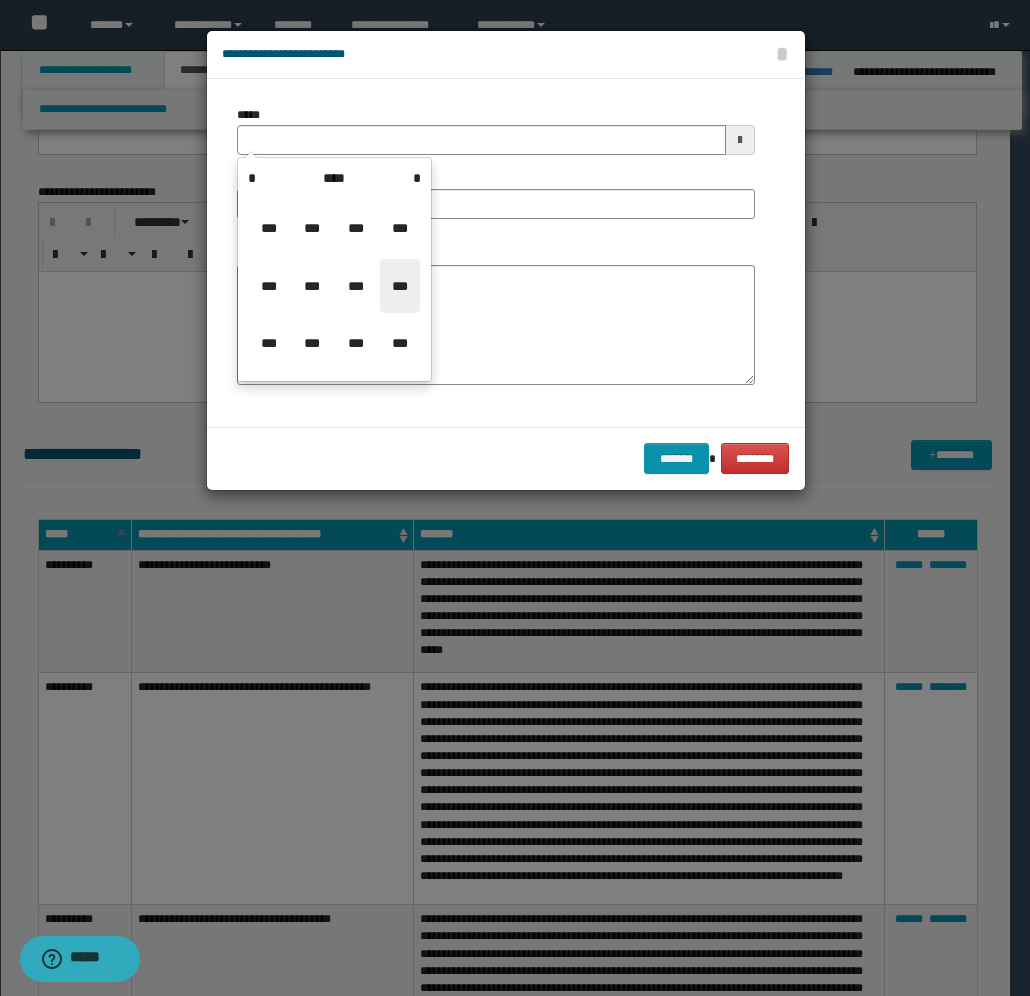 click on "***" at bounding box center [400, 286] 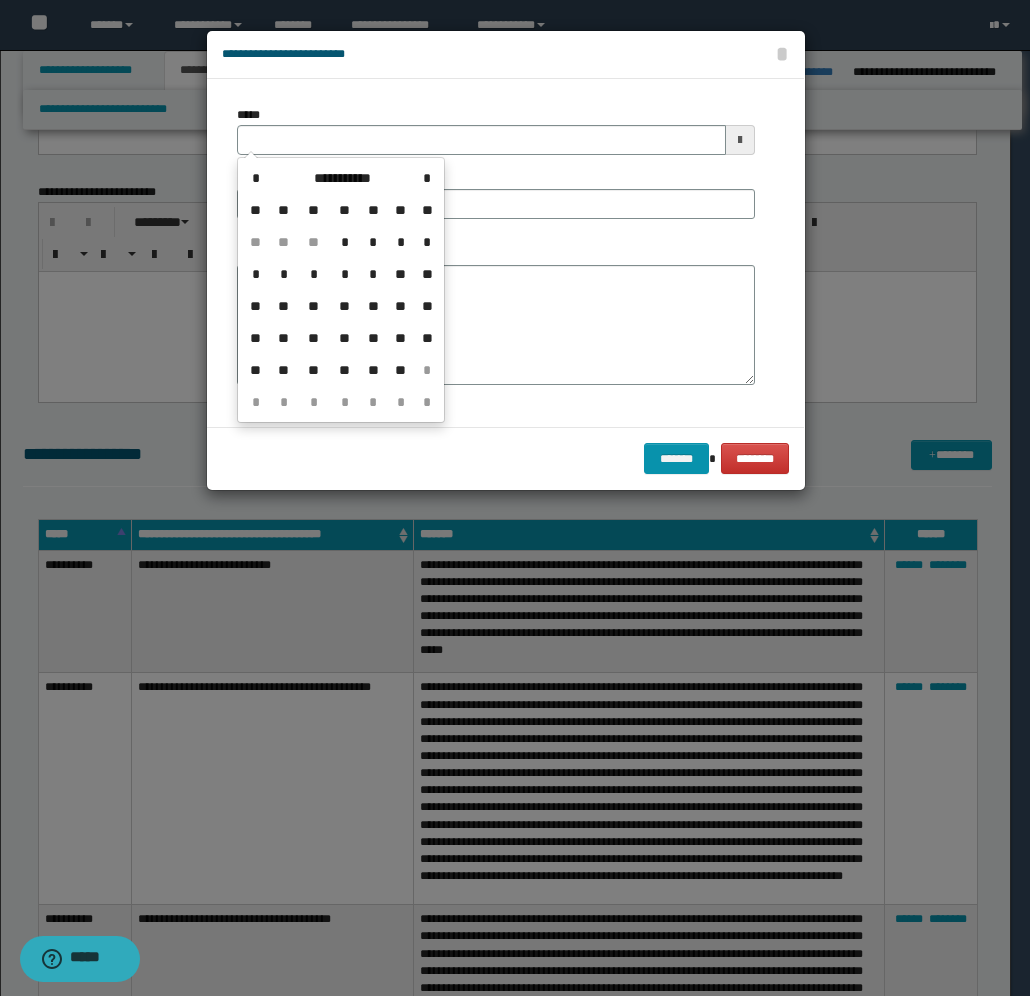 click on "*" at bounding box center (373, 242) 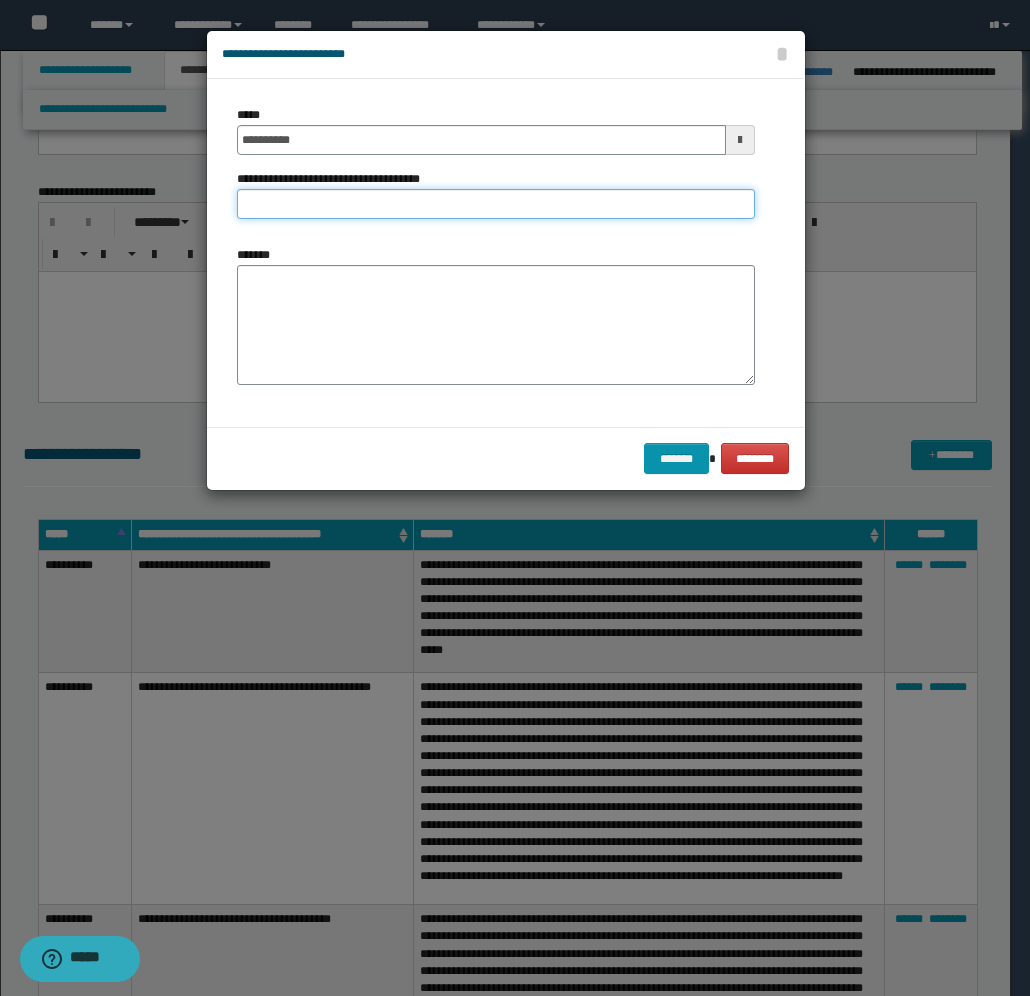 click on "**********" at bounding box center (496, 204) 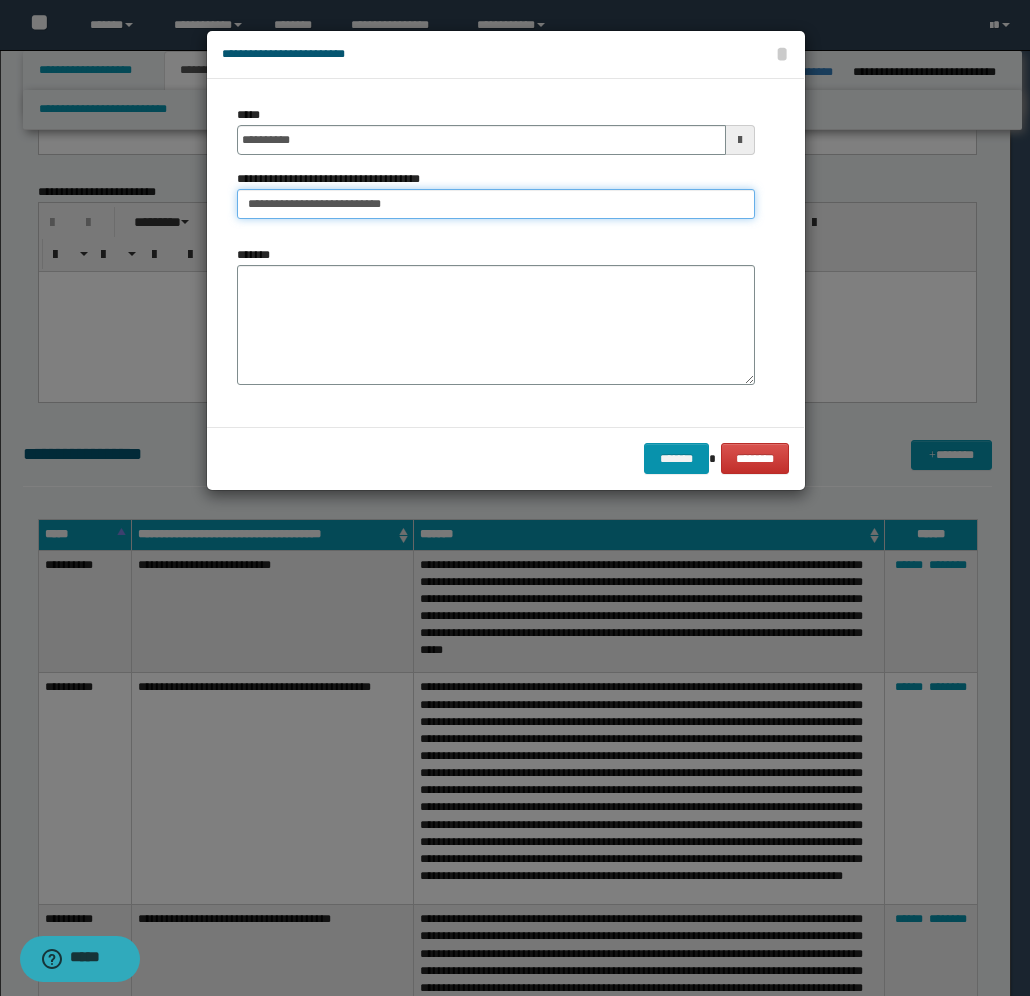type on "**********" 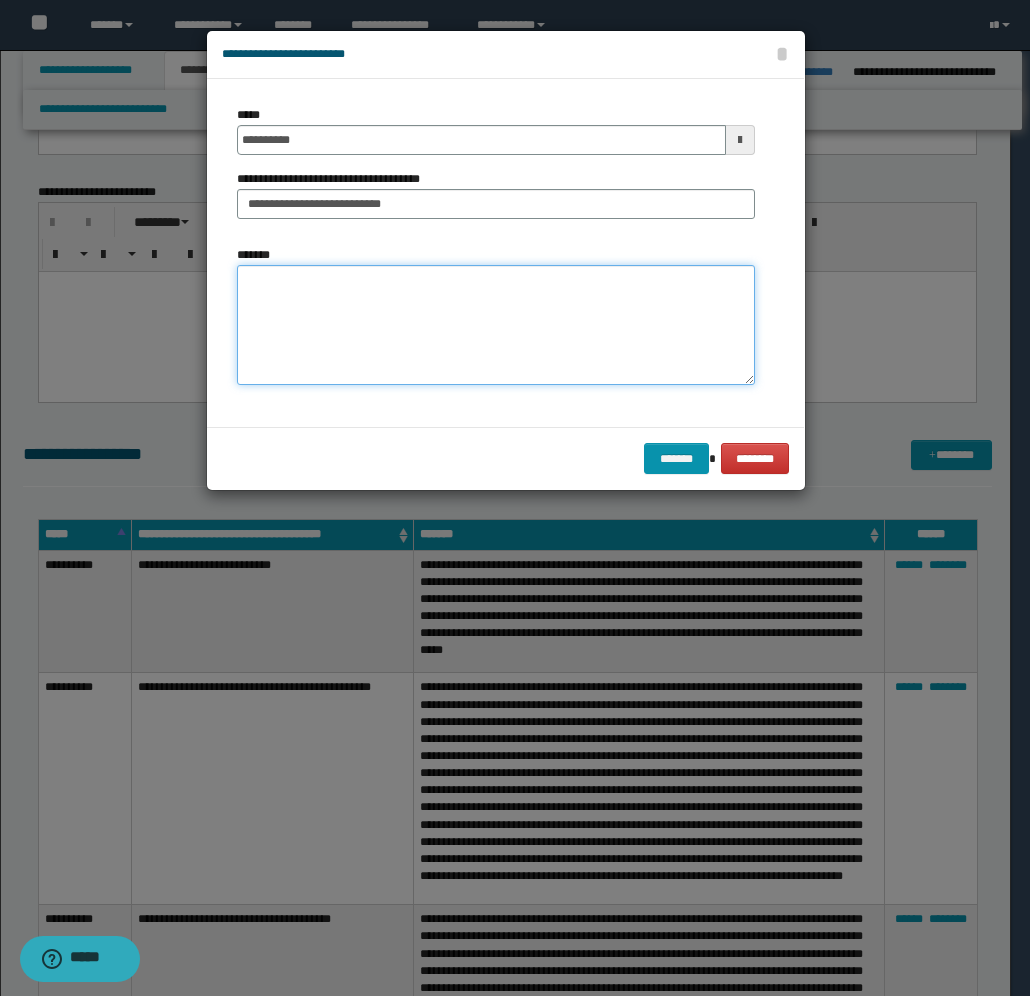 click on "*******" at bounding box center [496, 325] 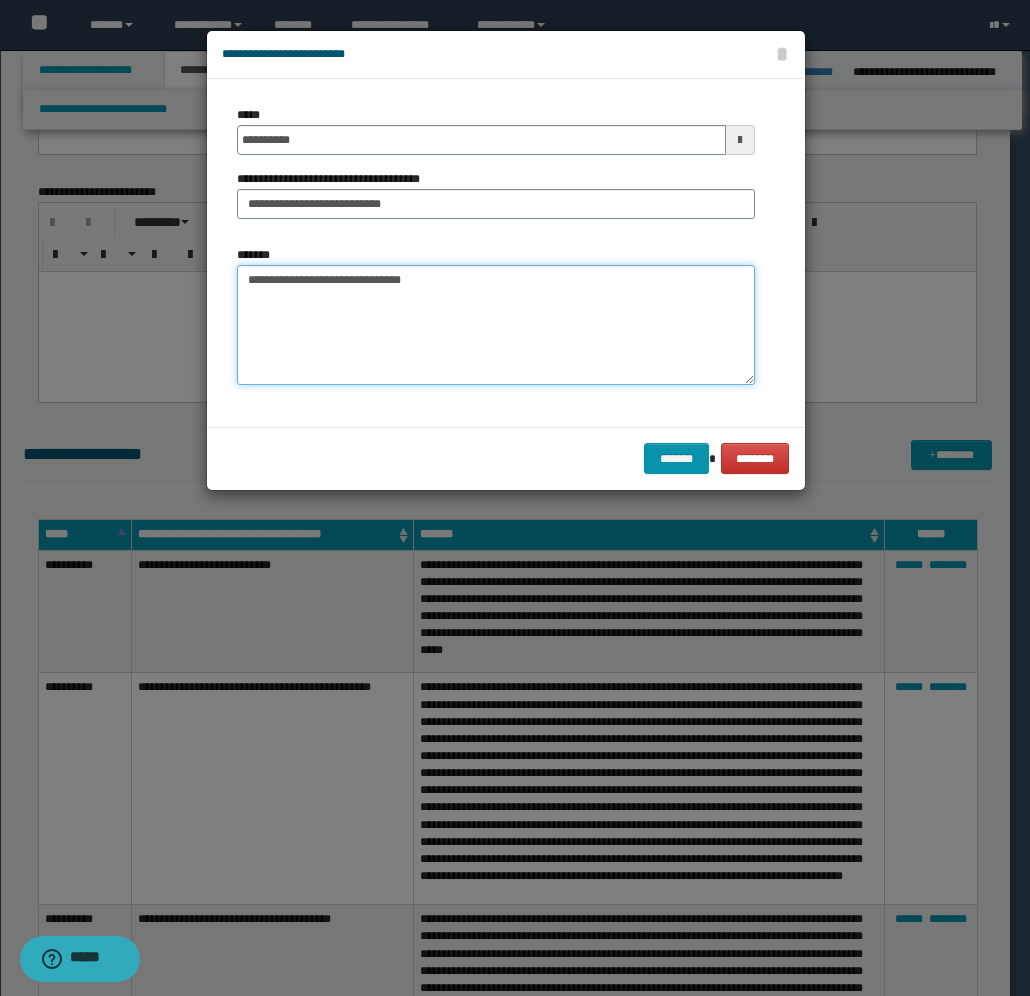 click on "**********" at bounding box center (496, 325) 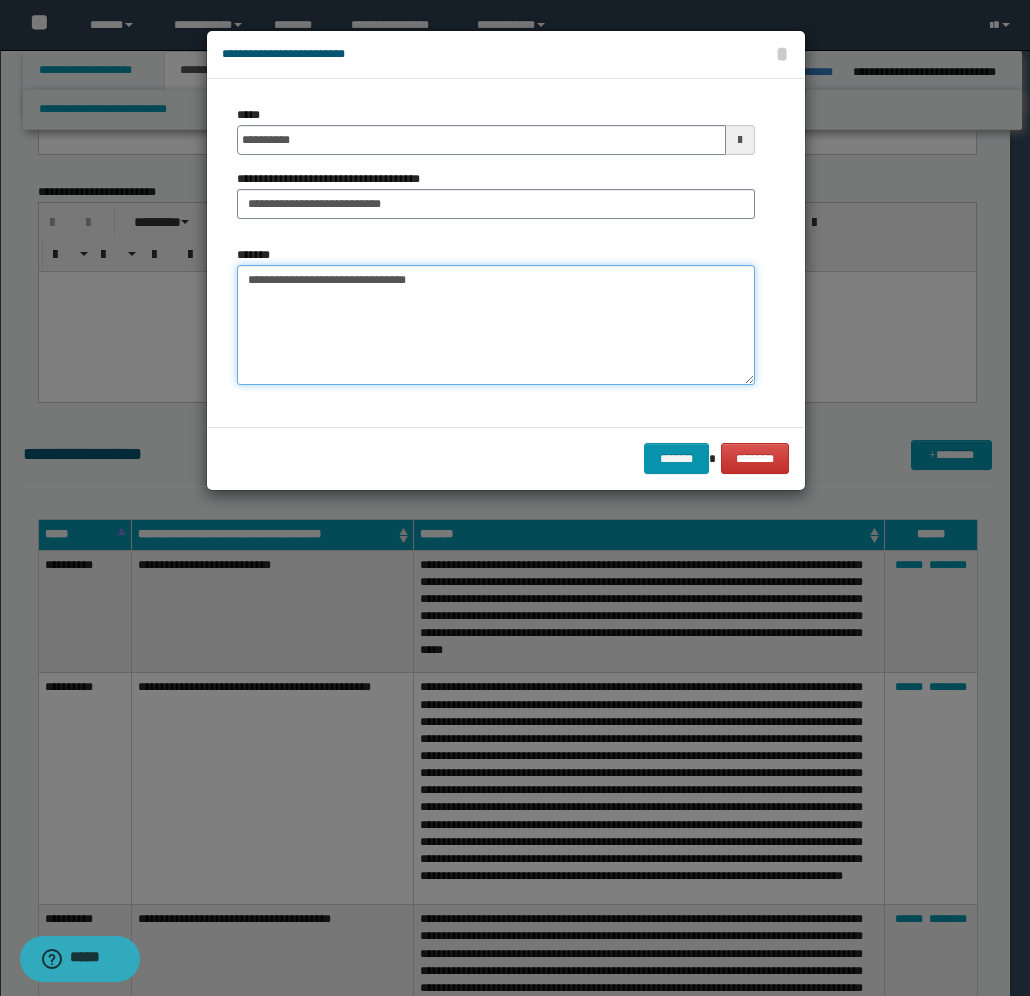 paste on "**********" 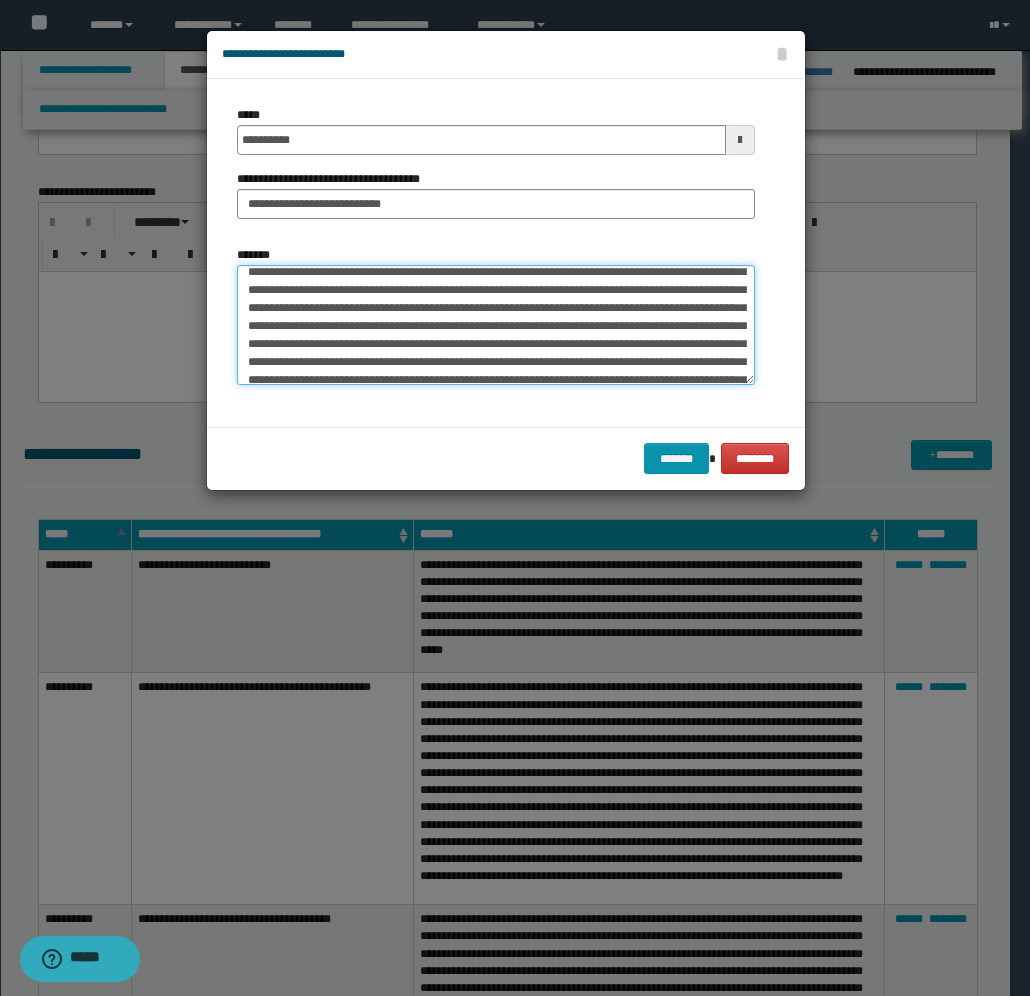scroll, scrollTop: 0, scrollLeft: 0, axis: both 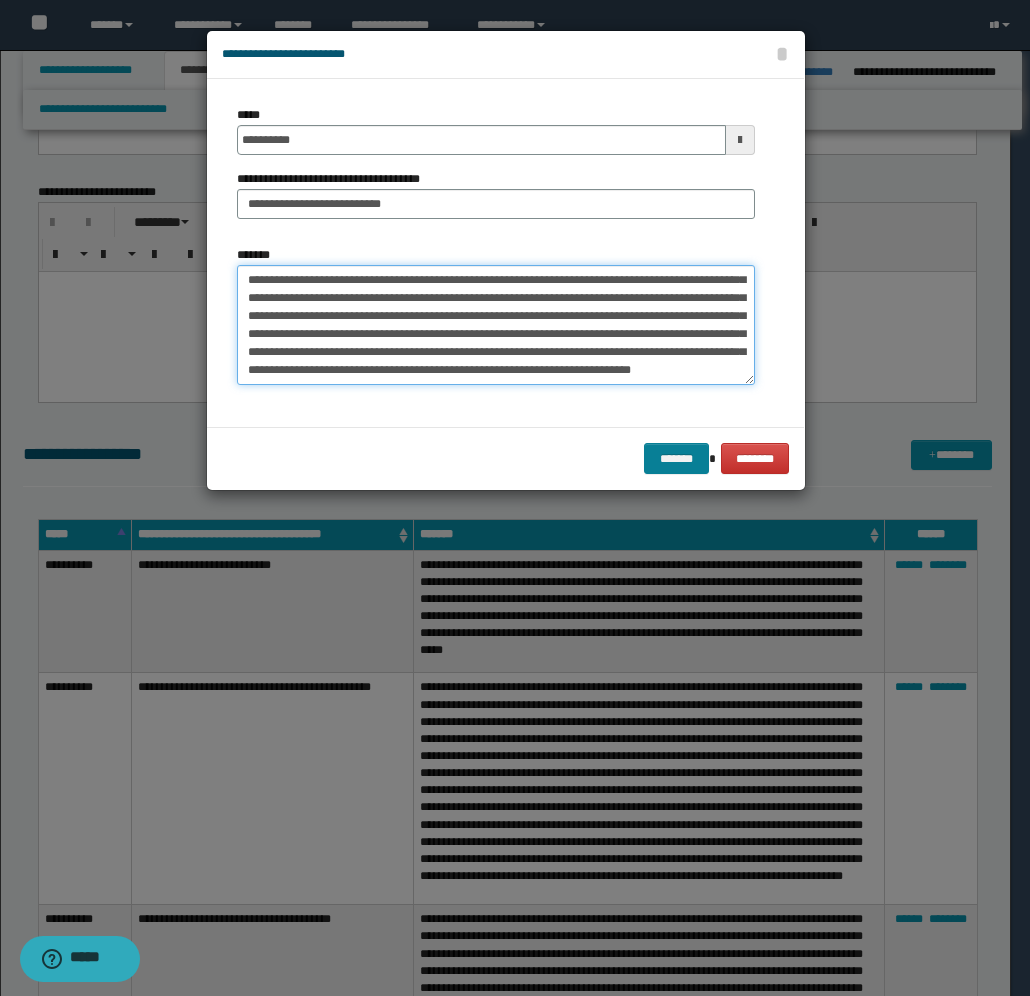 type on "**********" 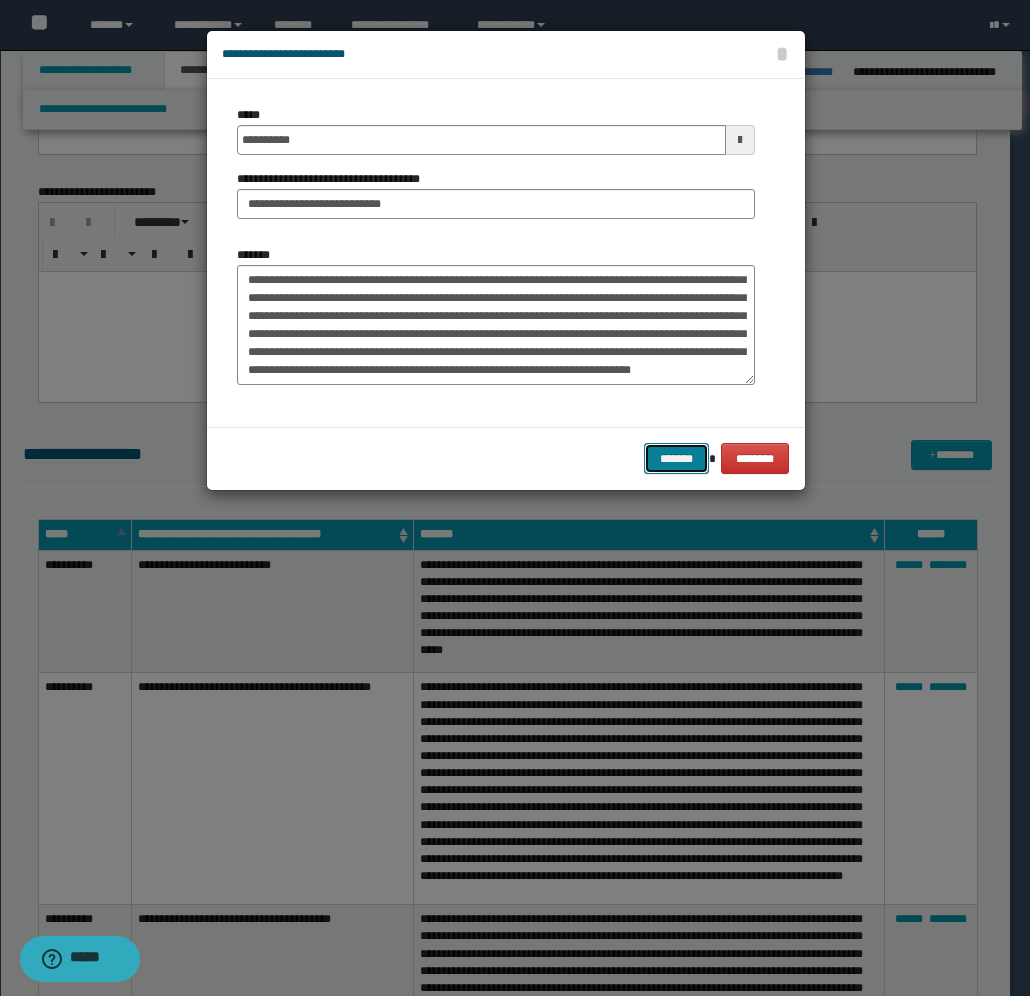 click on "*******" at bounding box center [676, 458] 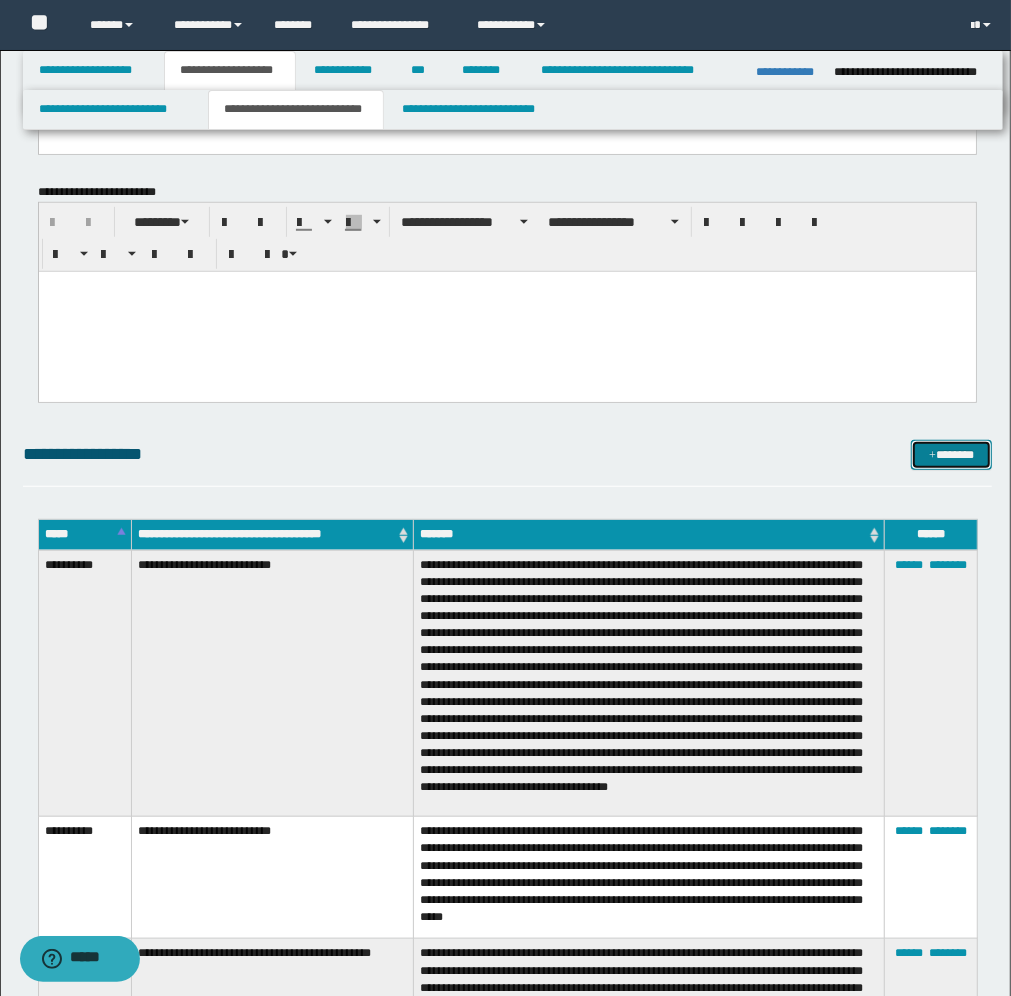 click on "*******" at bounding box center (951, 455) 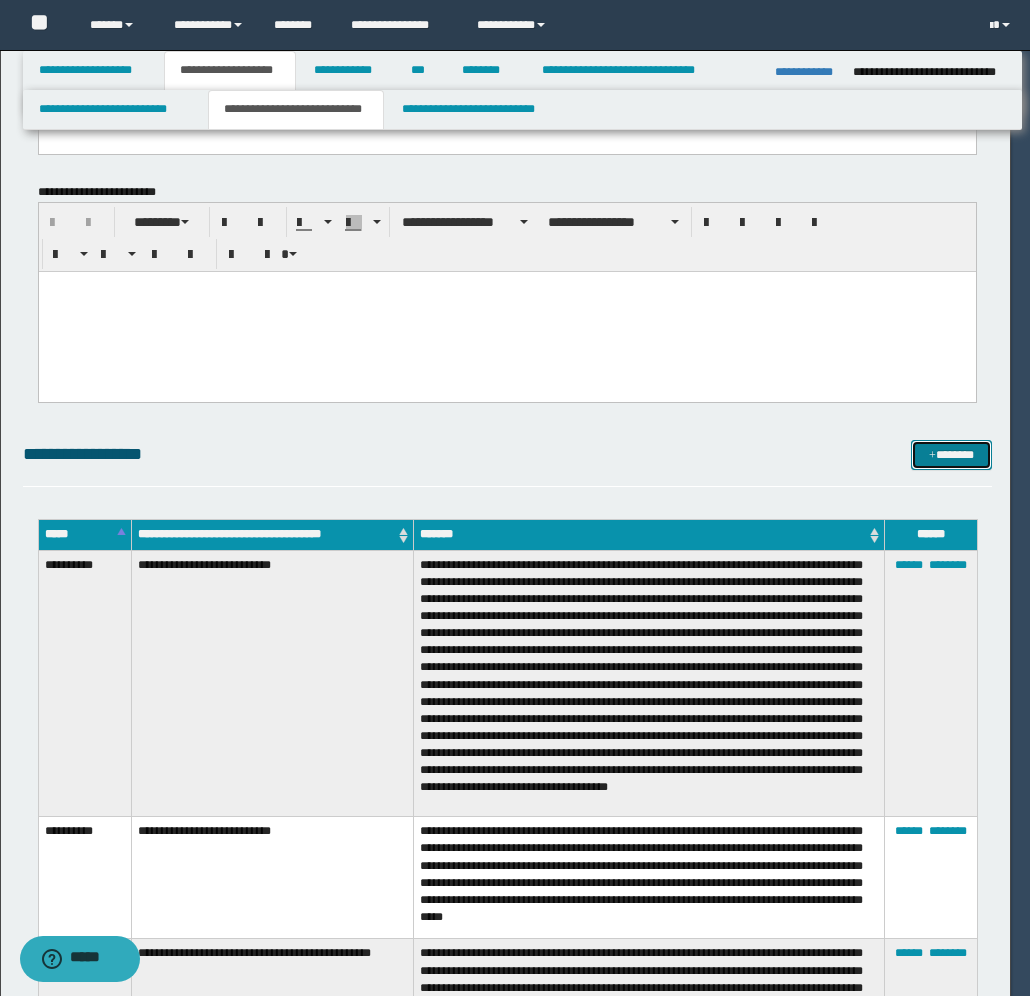 scroll, scrollTop: 0, scrollLeft: 0, axis: both 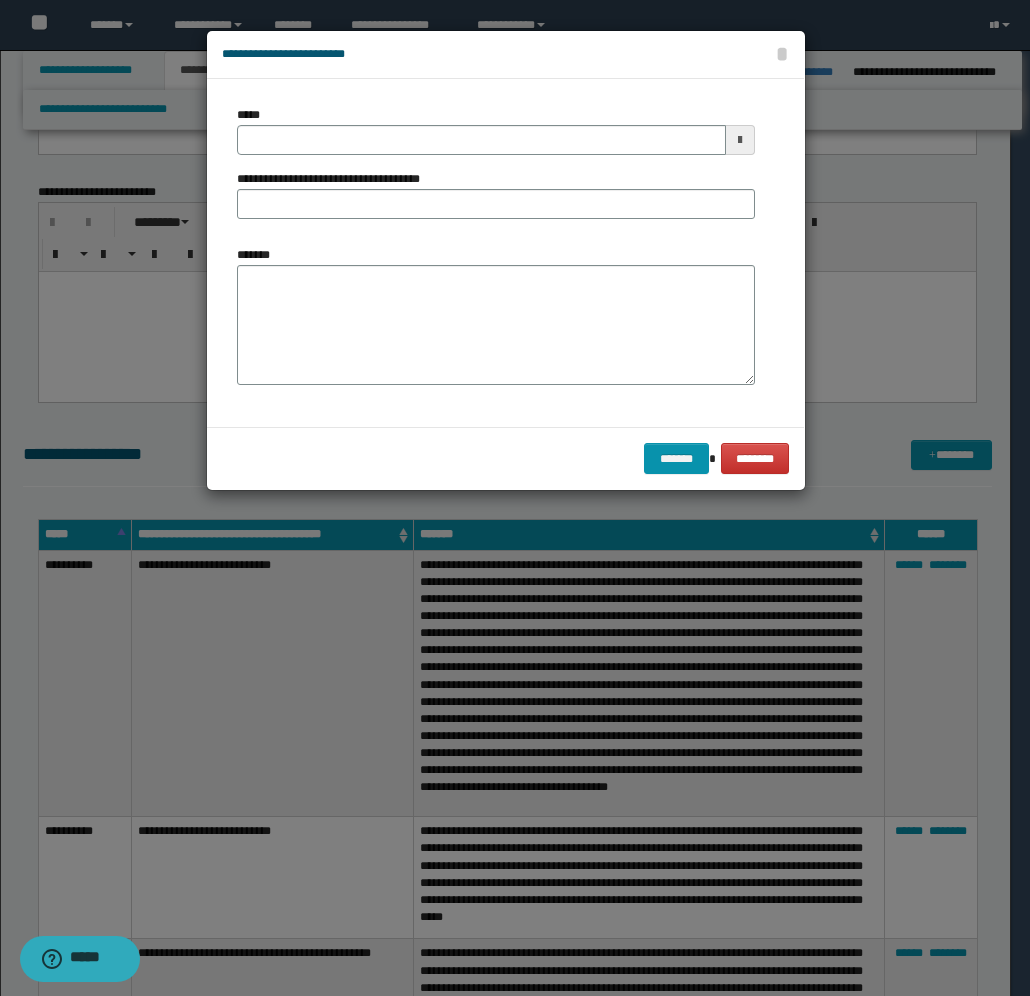 click at bounding box center [740, 140] 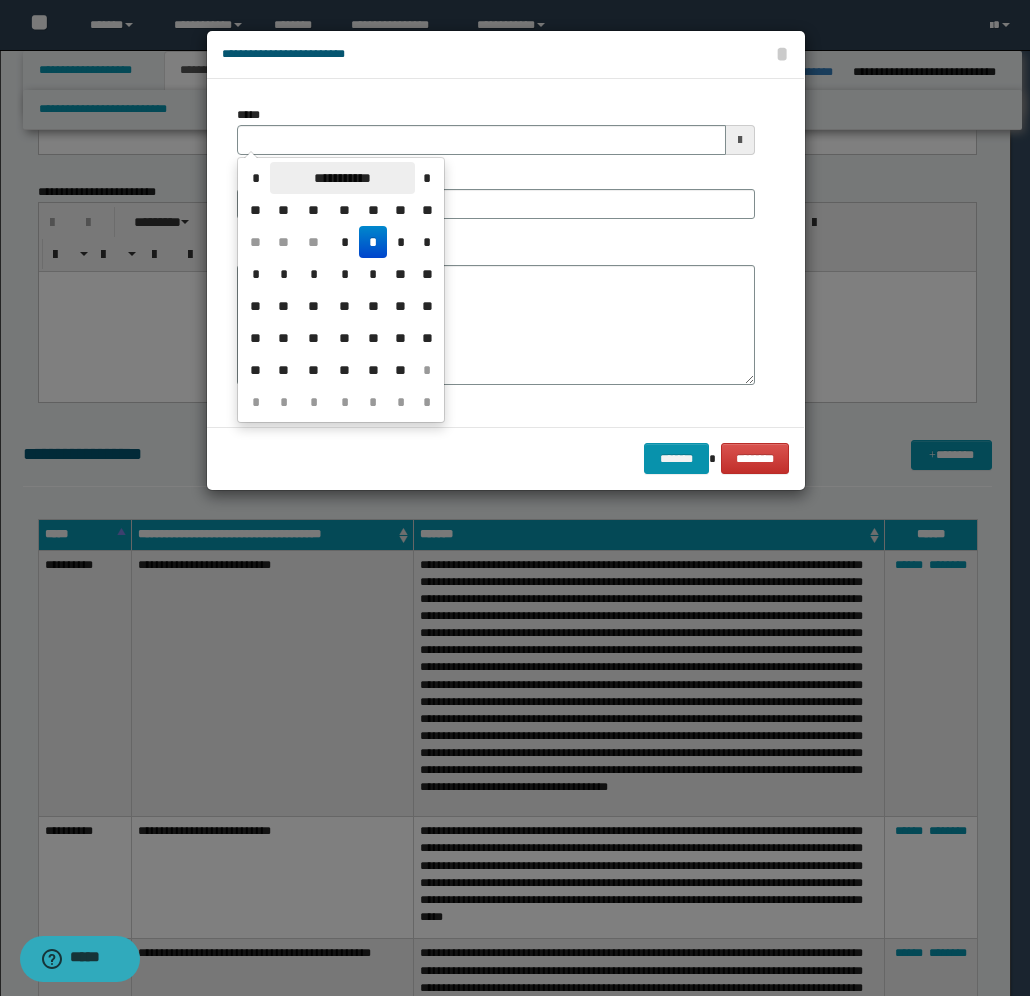 click on "**********" at bounding box center (342, 178) 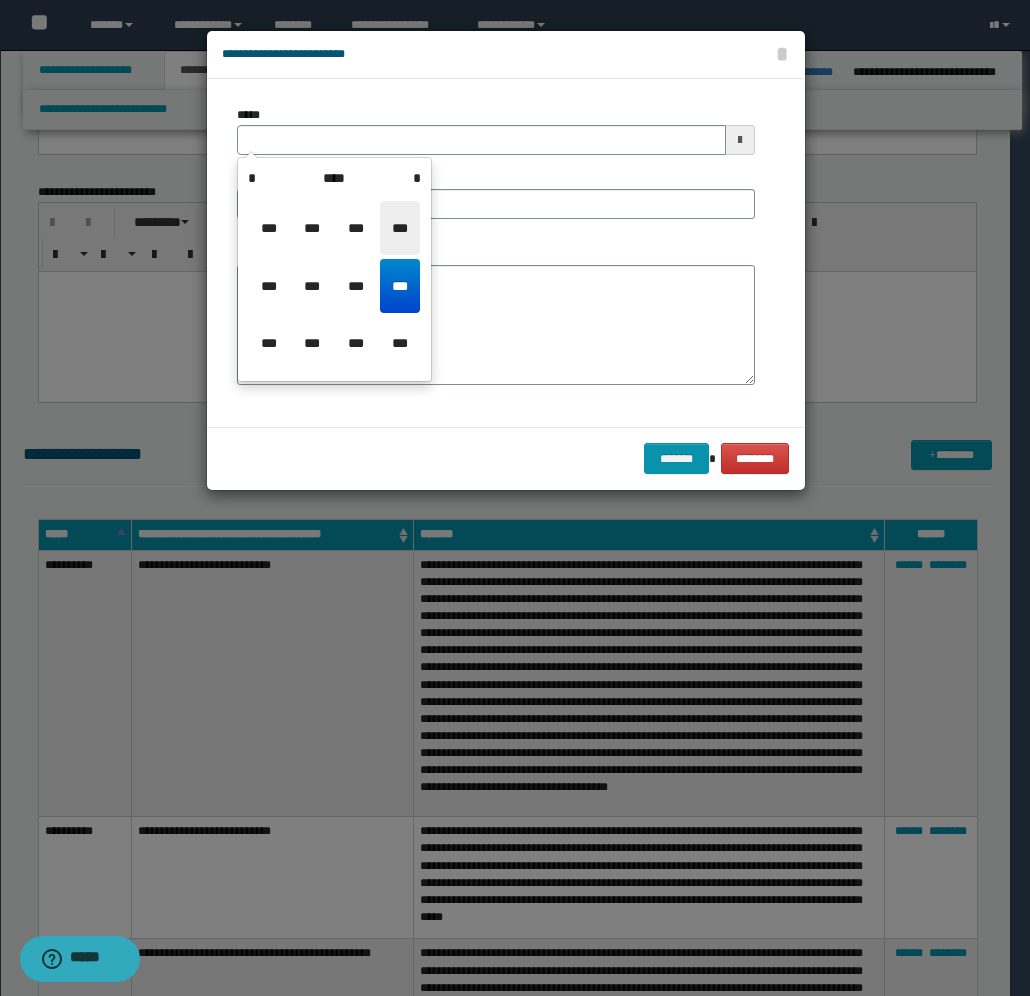 click on "***" at bounding box center [400, 228] 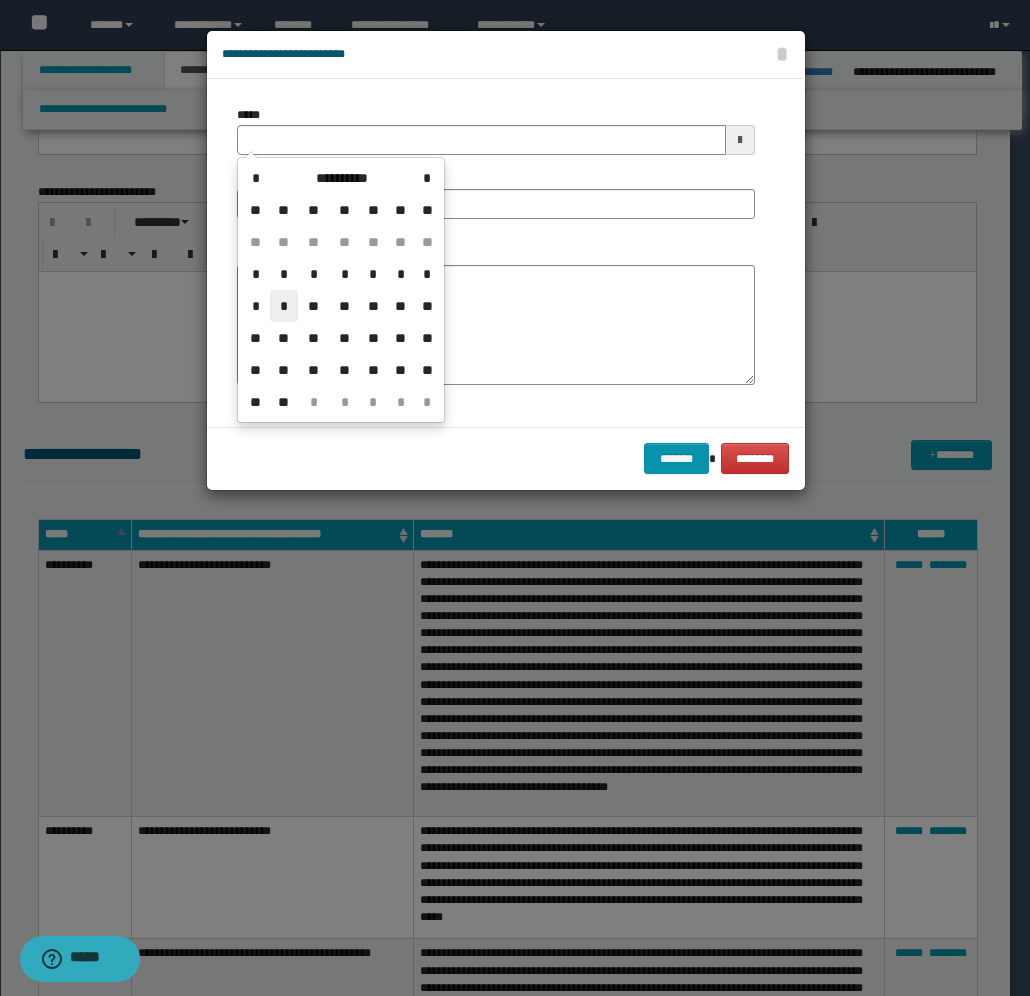 click on "*" at bounding box center (284, 306) 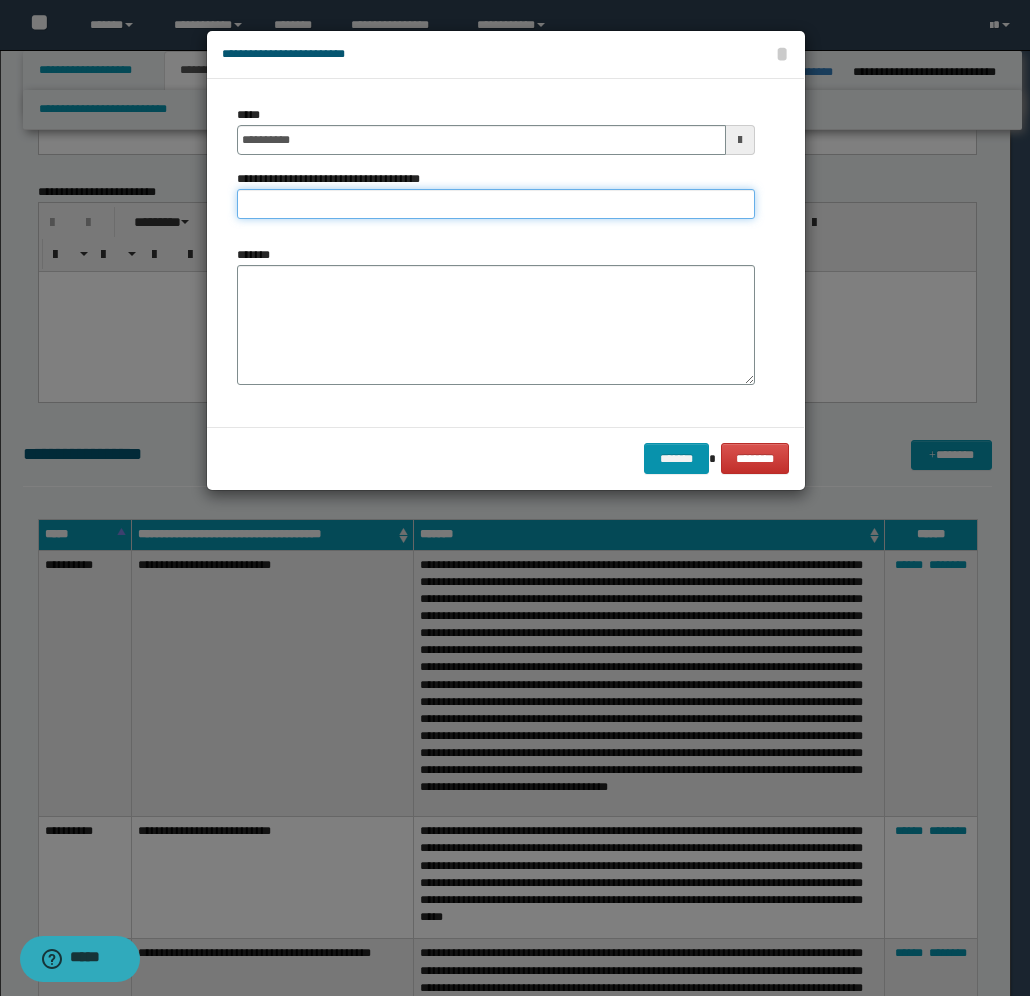 click on "**********" at bounding box center (496, 204) 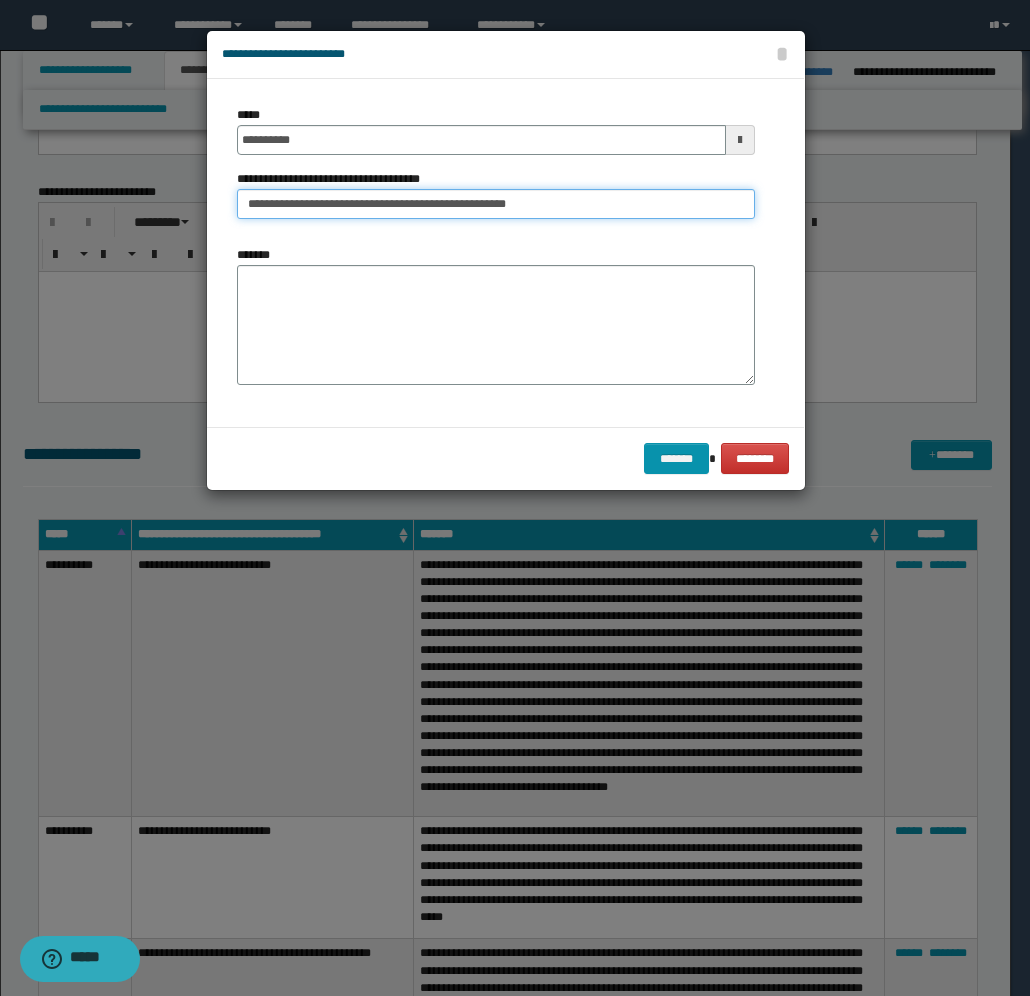 type on "**********" 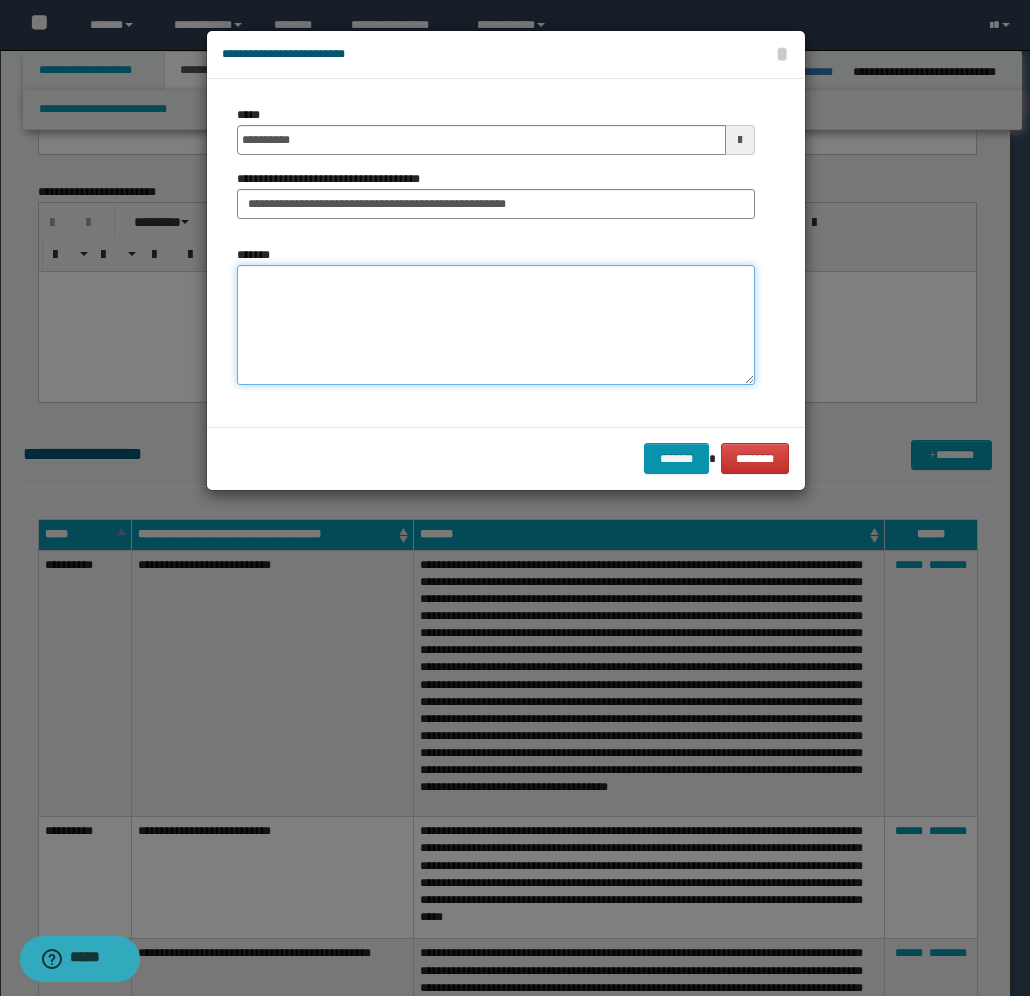 paste on "**********" 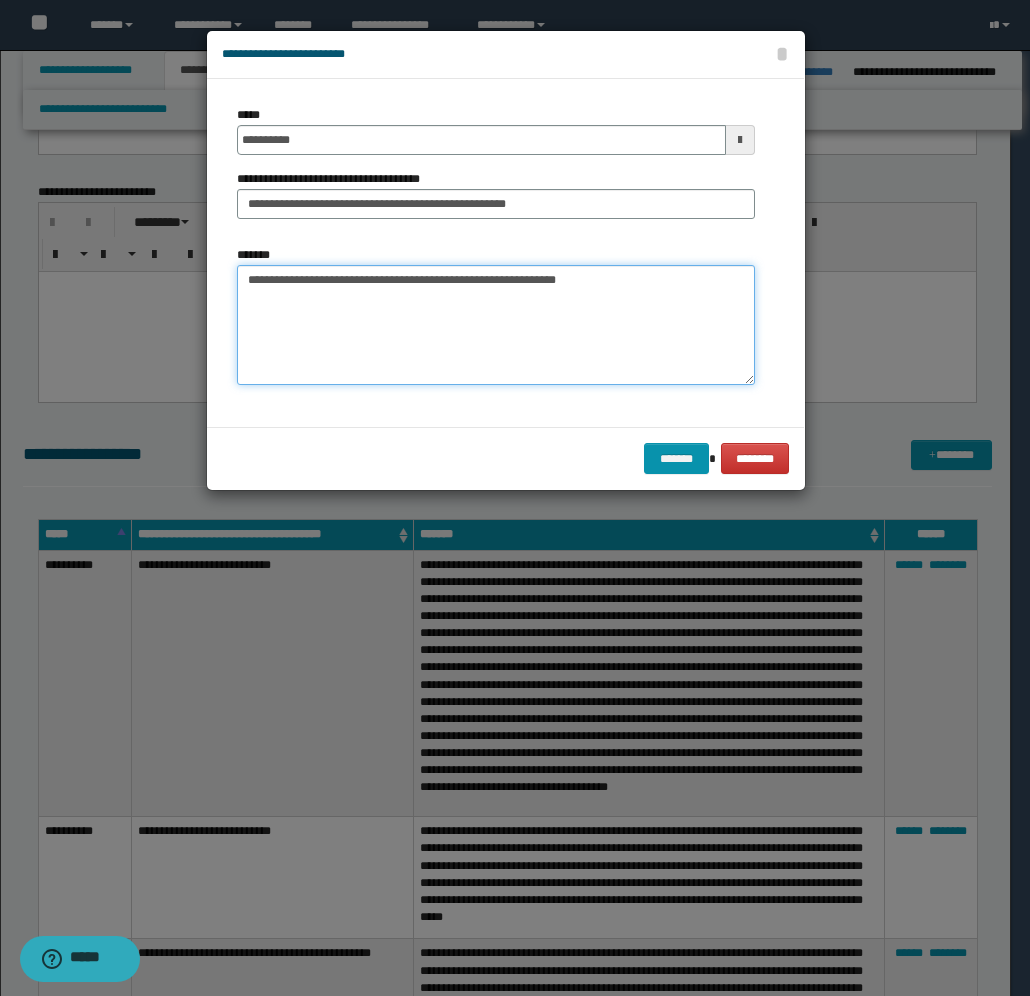 click on "**********" at bounding box center (496, 325) 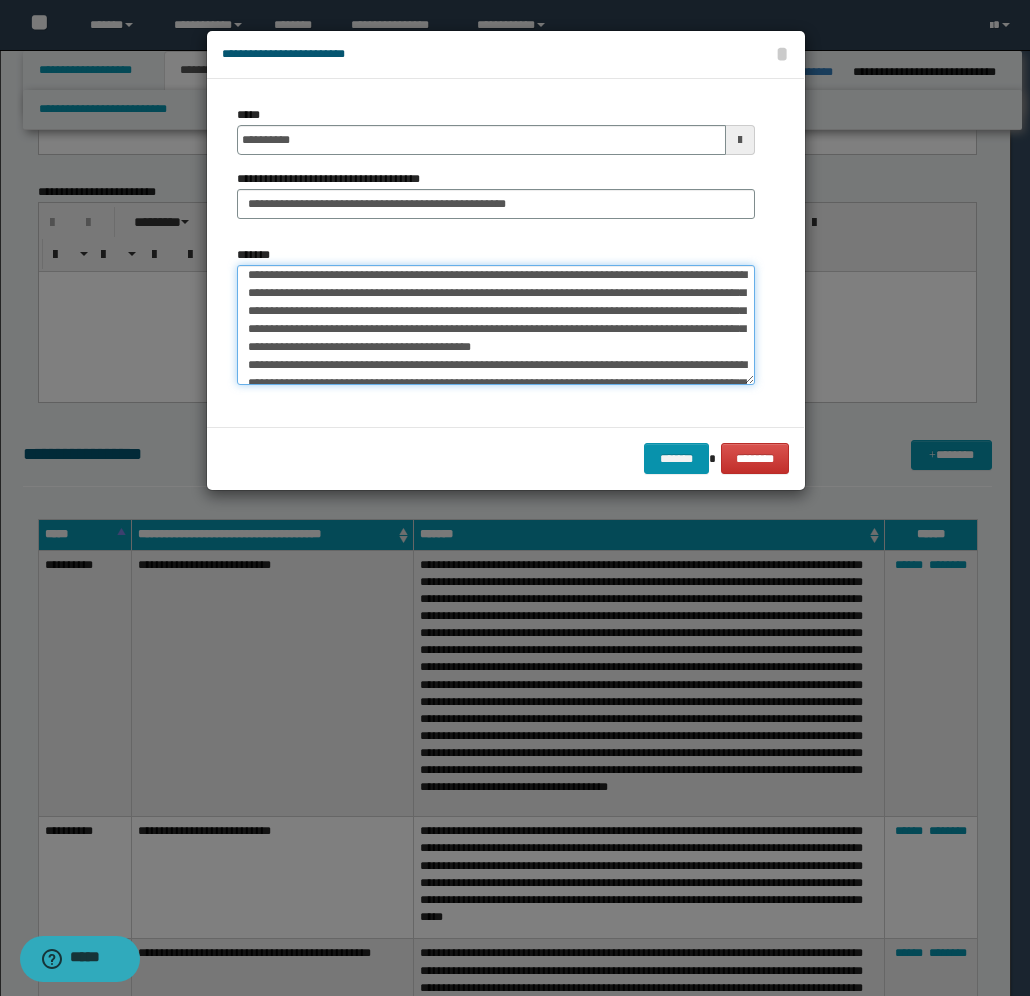 scroll, scrollTop: 0, scrollLeft: 0, axis: both 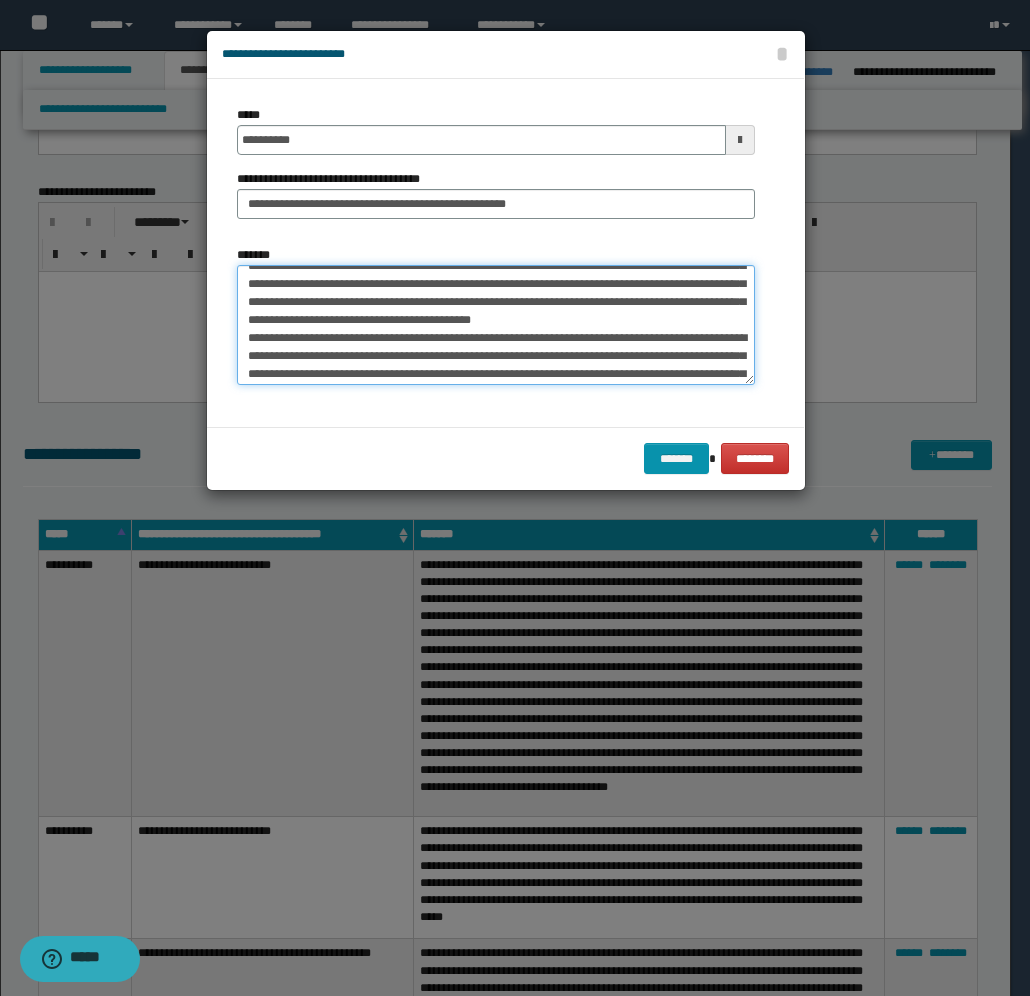 click on "*******" at bounding box center (496, 325) 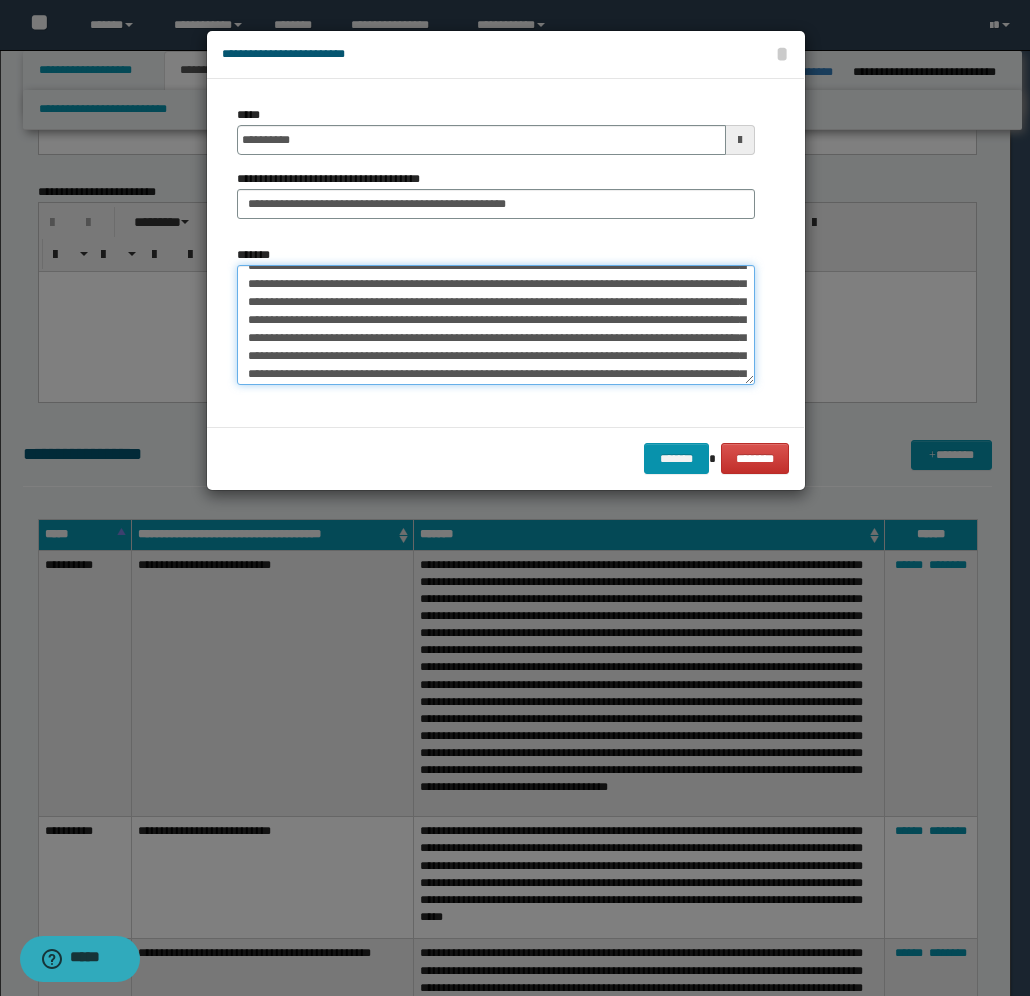 scroll, scrollTop: 31, scrollLeft: 0, axis: vertical 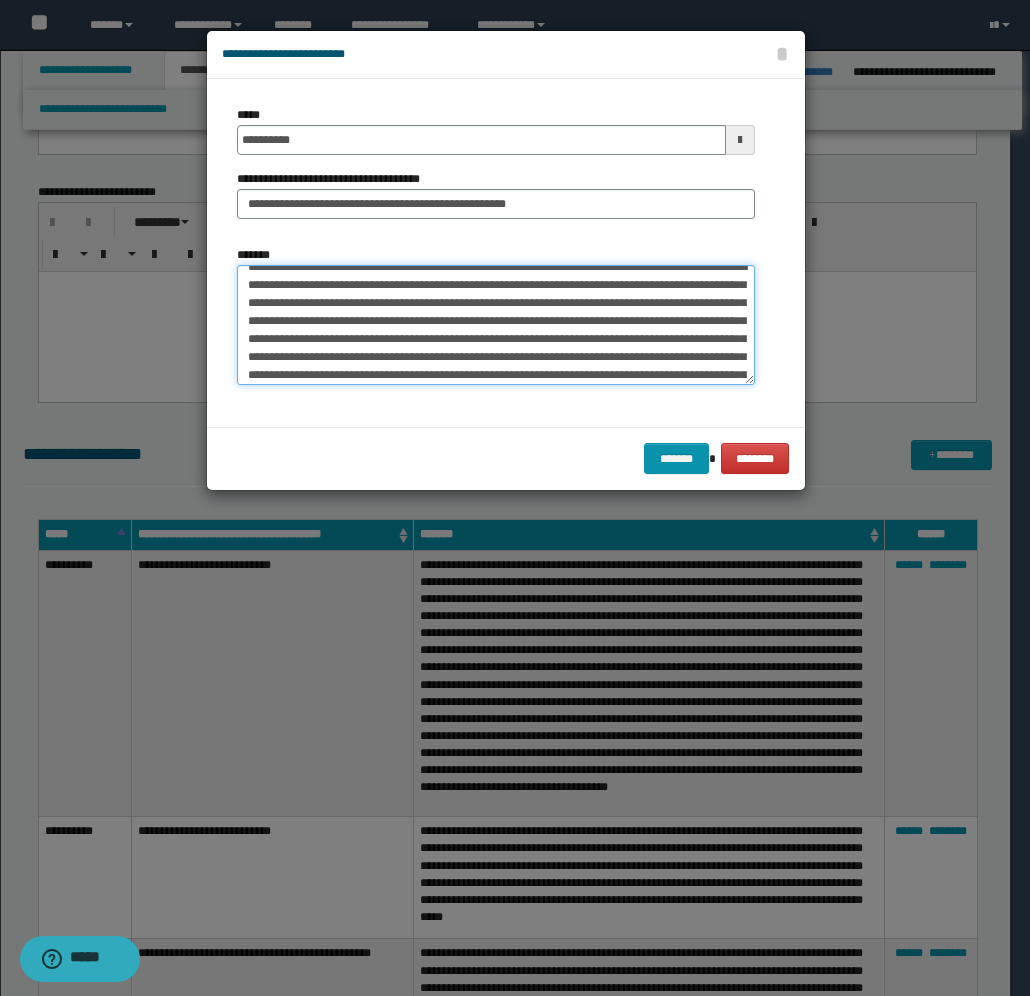 click on "*******" at bounding box center (496, 325) 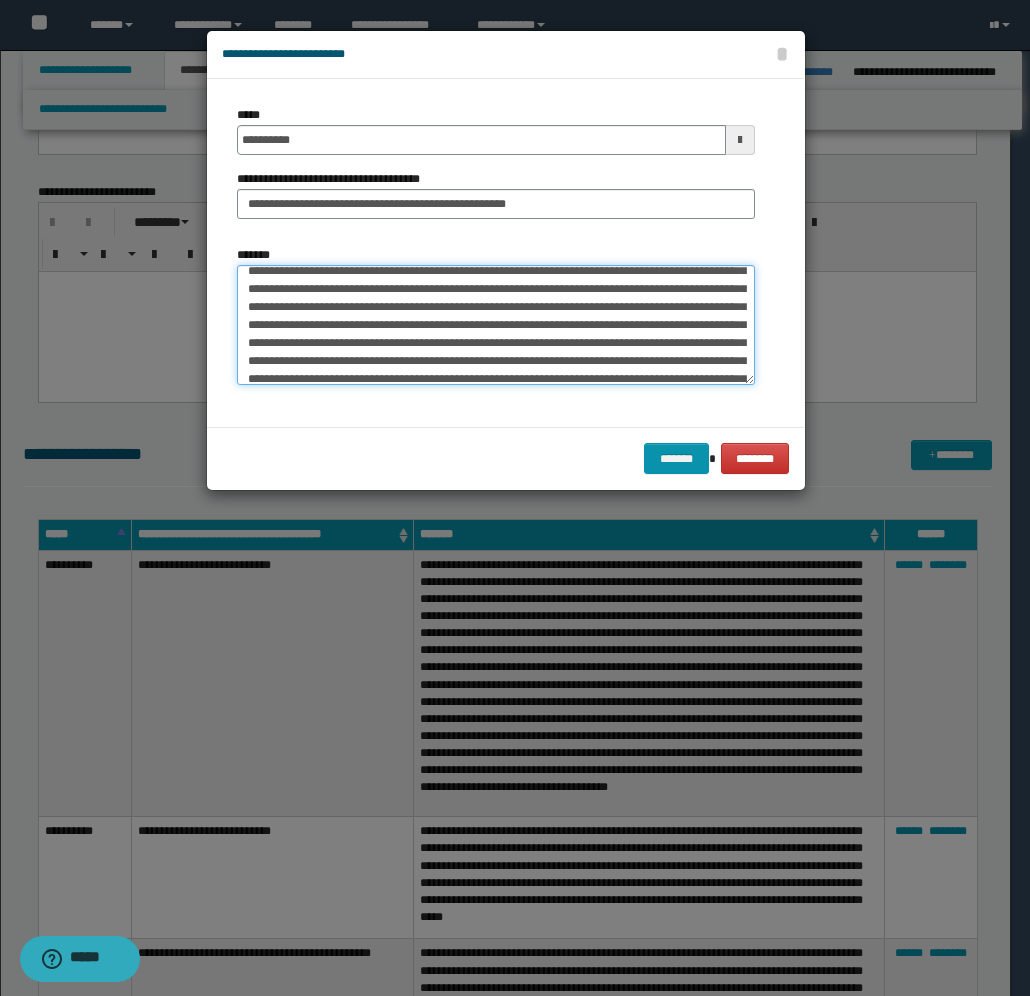 drag, startPoint x: 672, startPoint y: 336, endPoint x: 663, endPoint y: 328, distance: 12.0415945 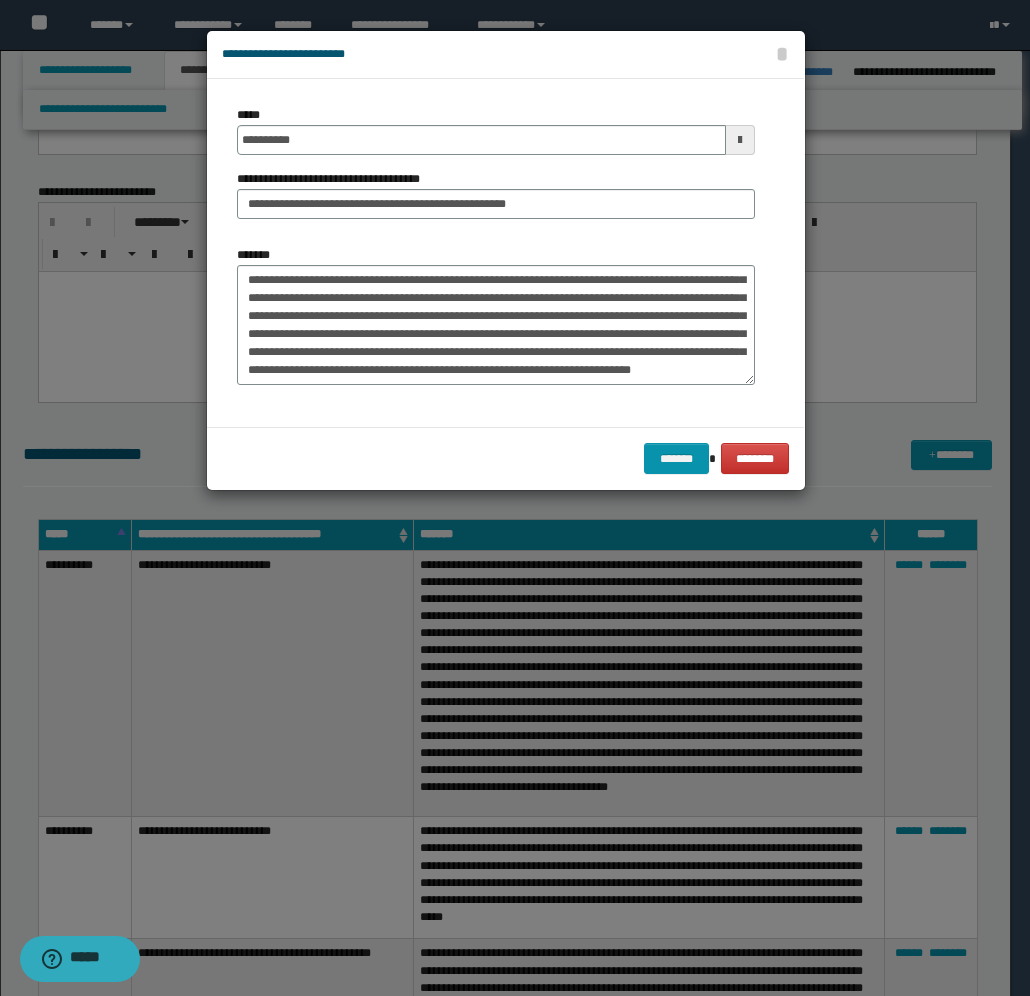 drag, startPoint x: 378, startPoint y: 327, endPoint x: 333, endPoint y: 388, distance: 75.802376 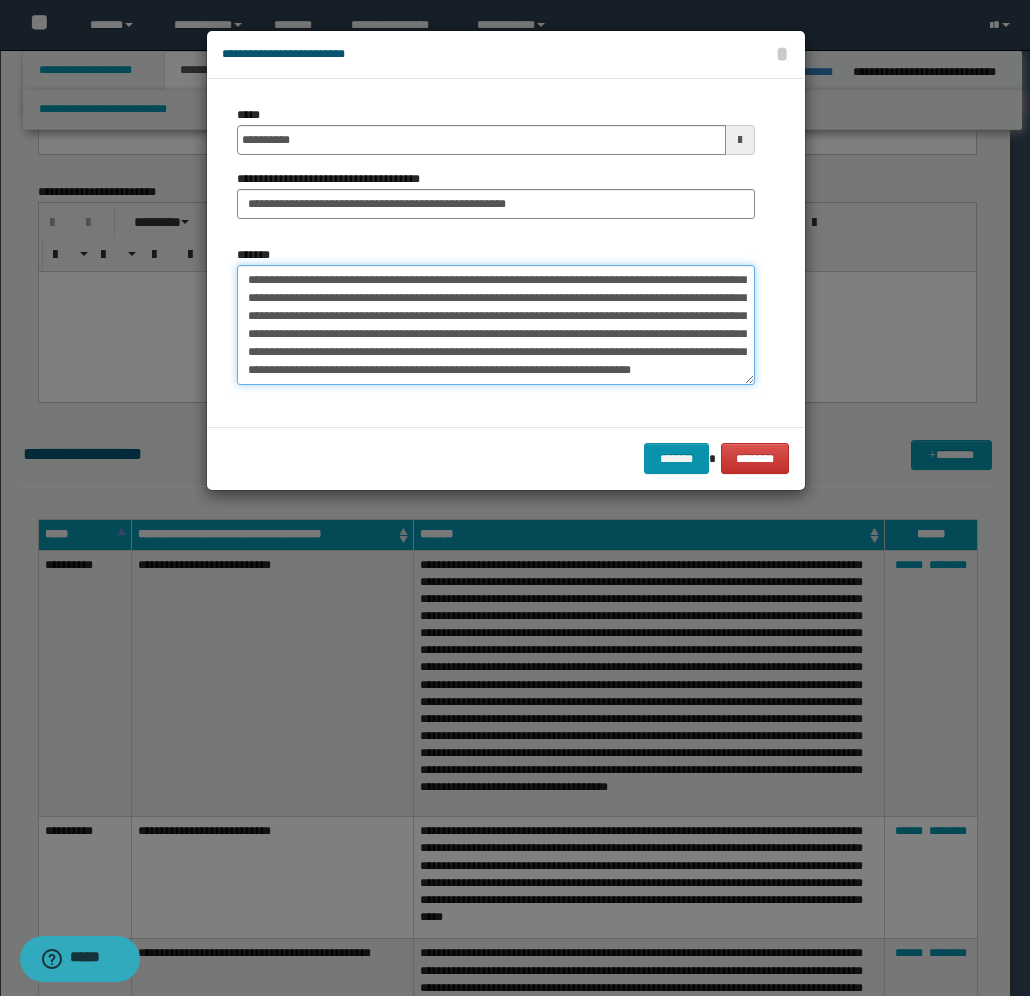 click on "*******" at bounding box center (496, 325) 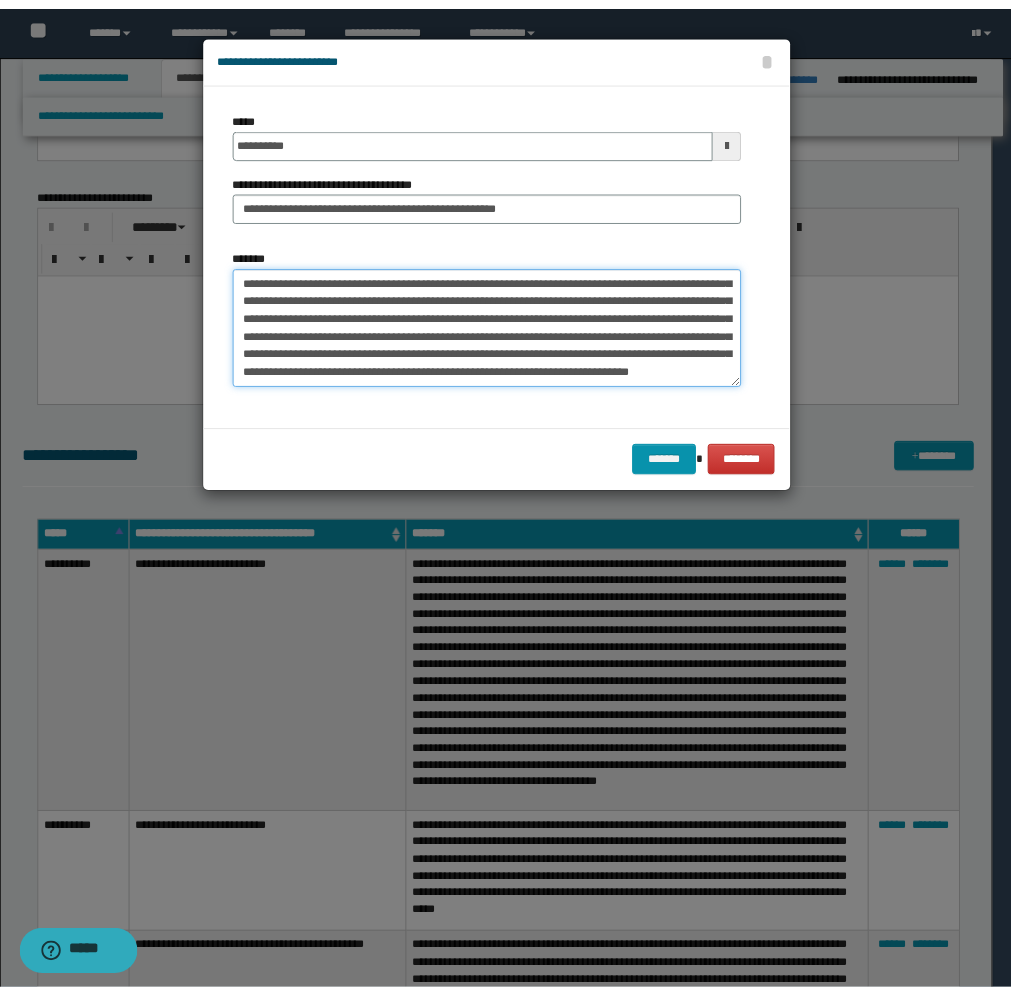 scroll, scrollTop: 180, scrollLeft: 0, axis: vertical 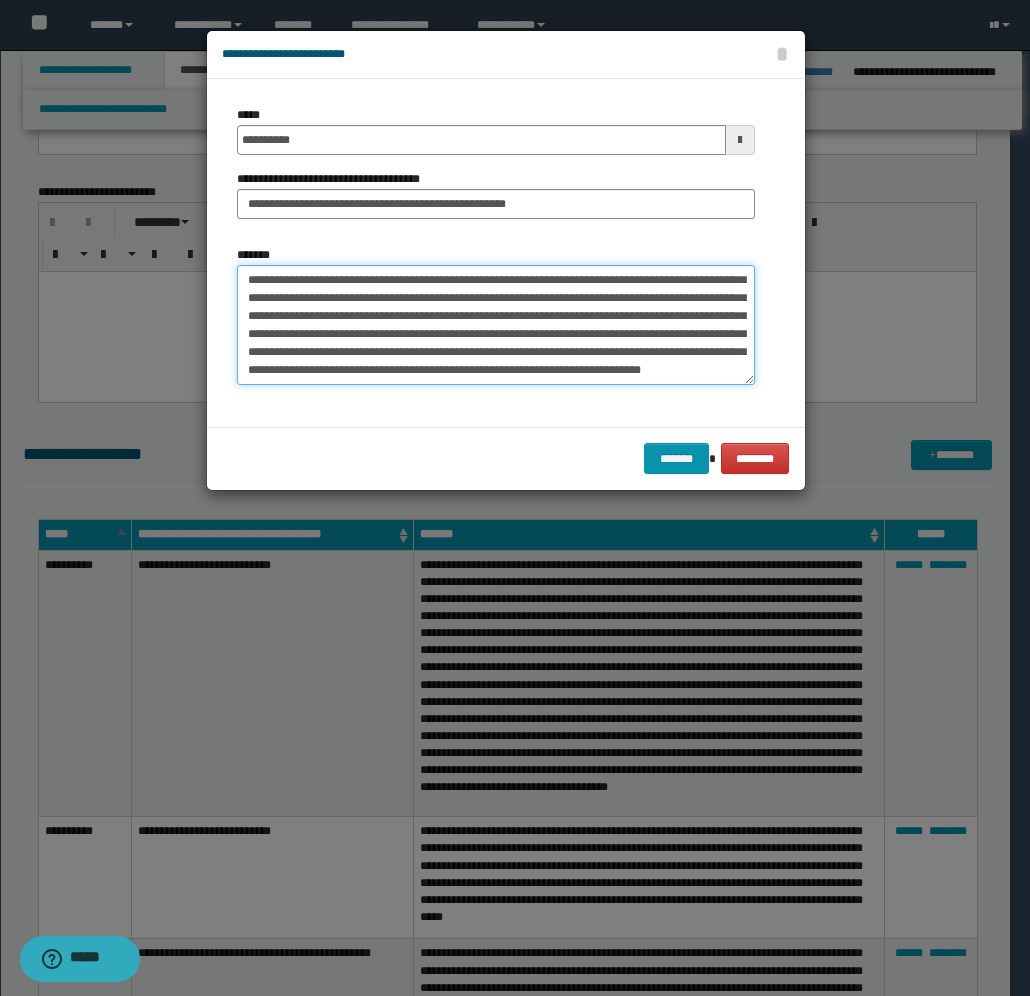 click on "*******" at bounding box center (496, 325) 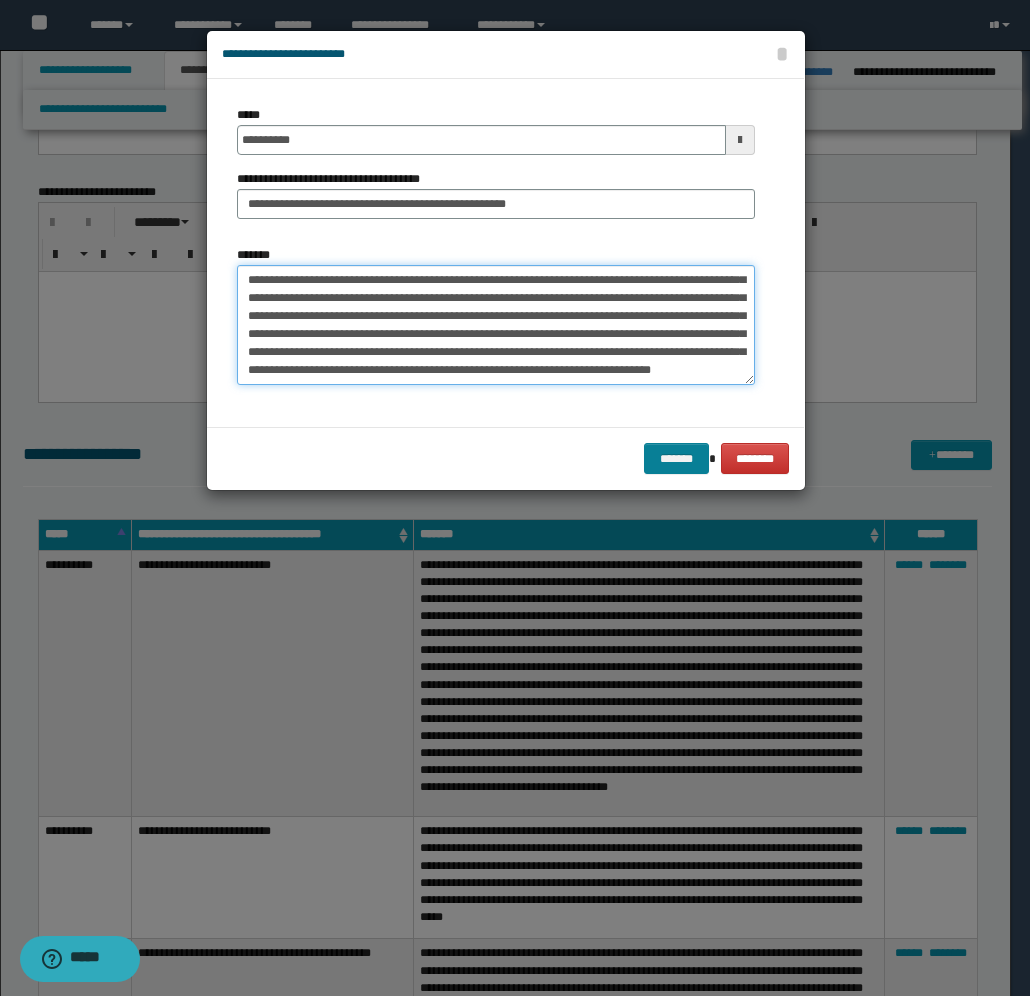 type on "**********" 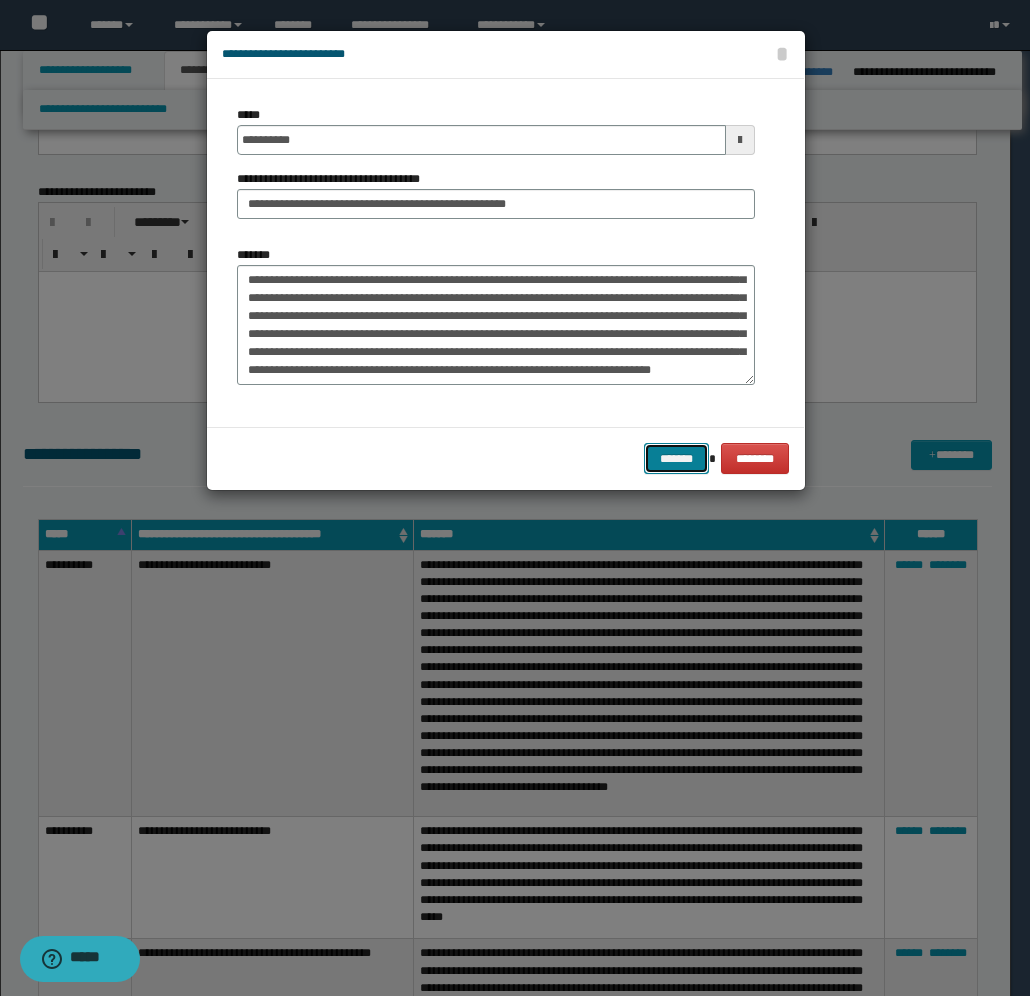 click on "*******" at bounding box center [676, 458] 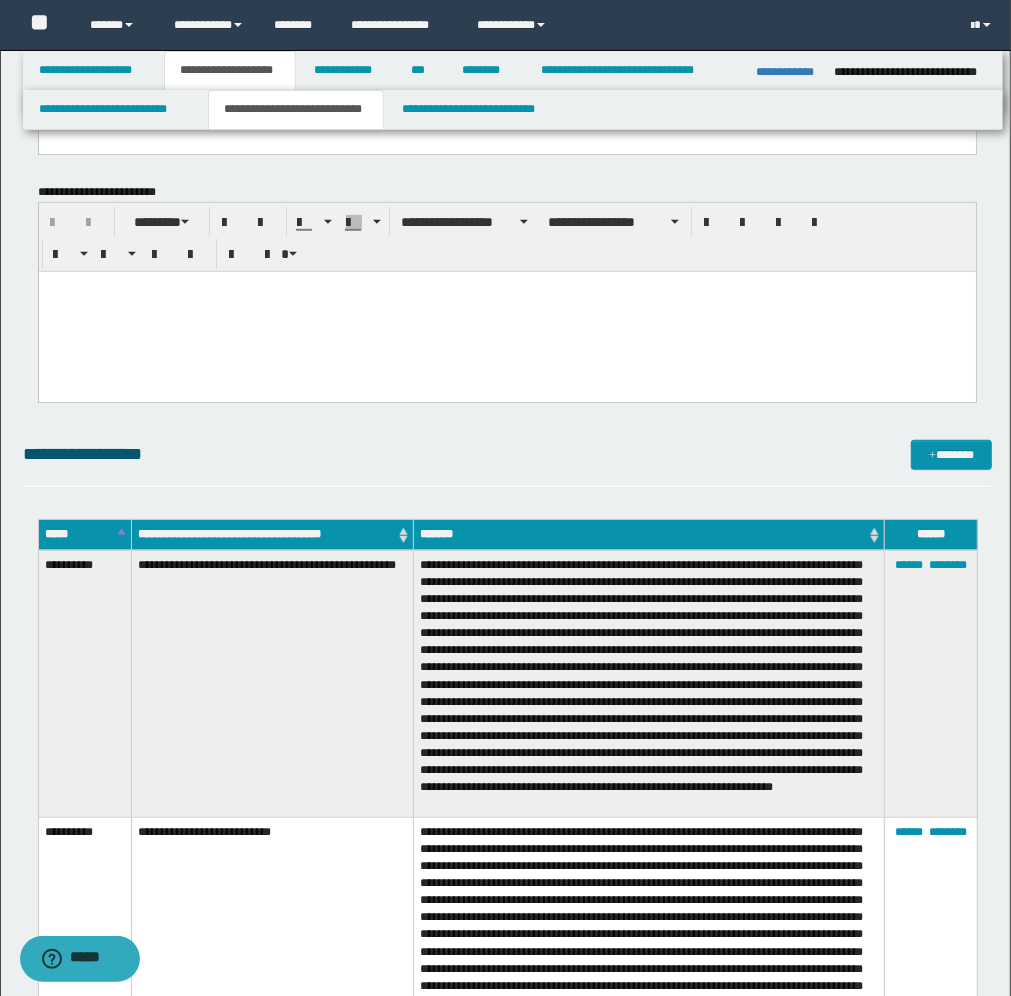 click at bounding box center [506, 312] 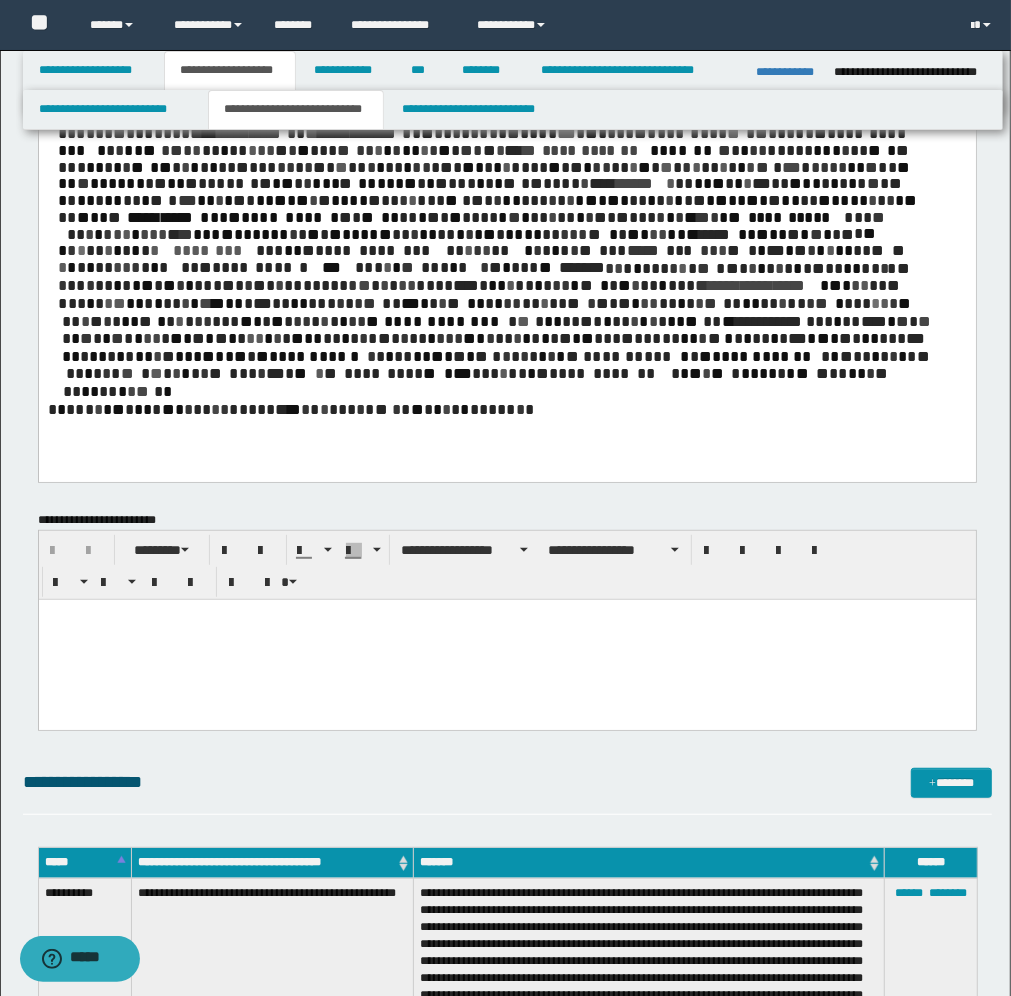 scroll, scrollTop: 250, scrollLeft: 0, axis: vertical 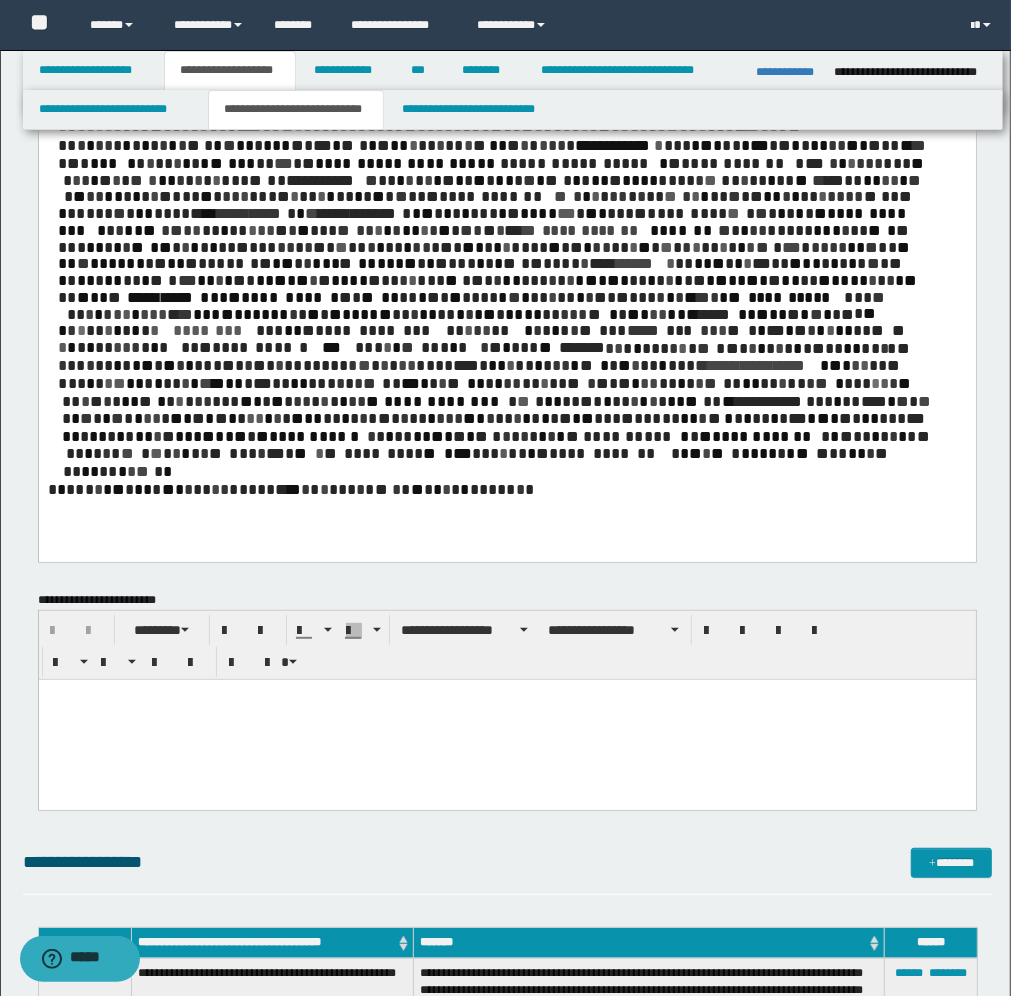click on "*" at bounding box center [51, 488] 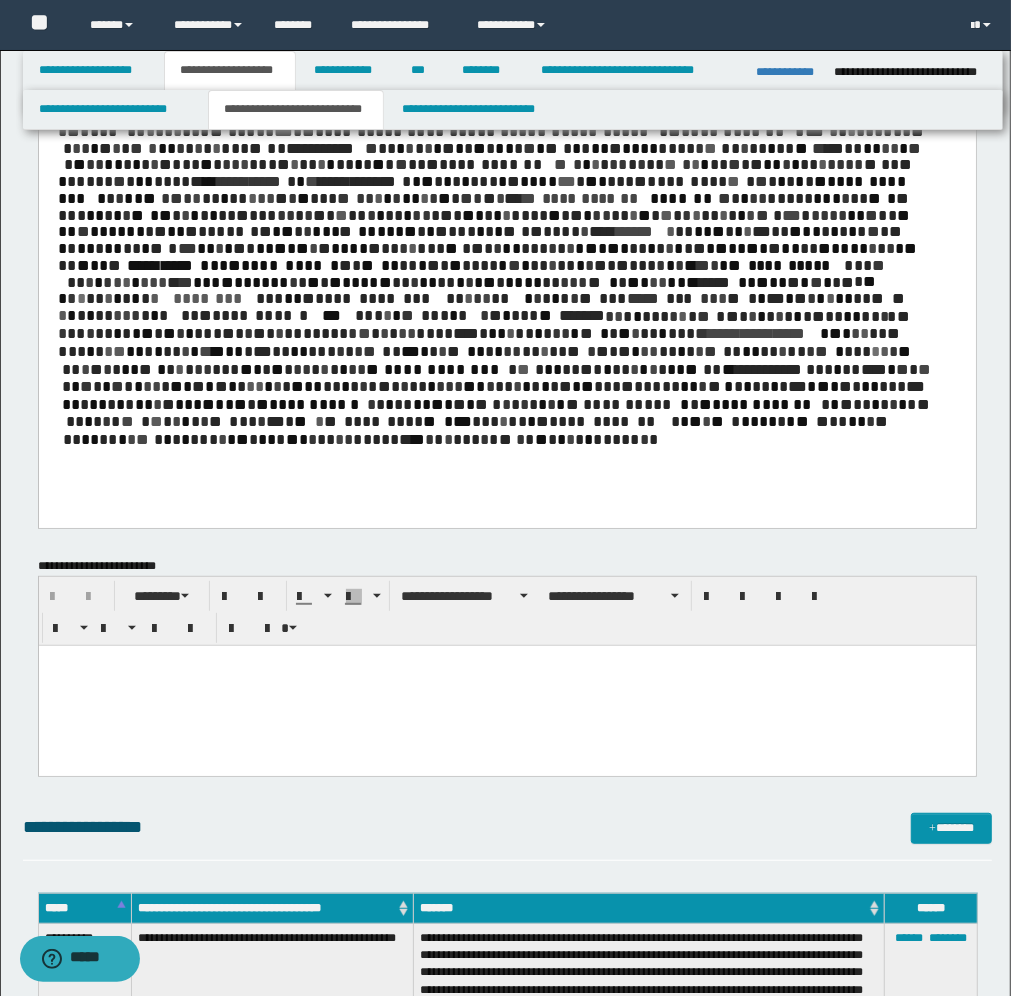 type 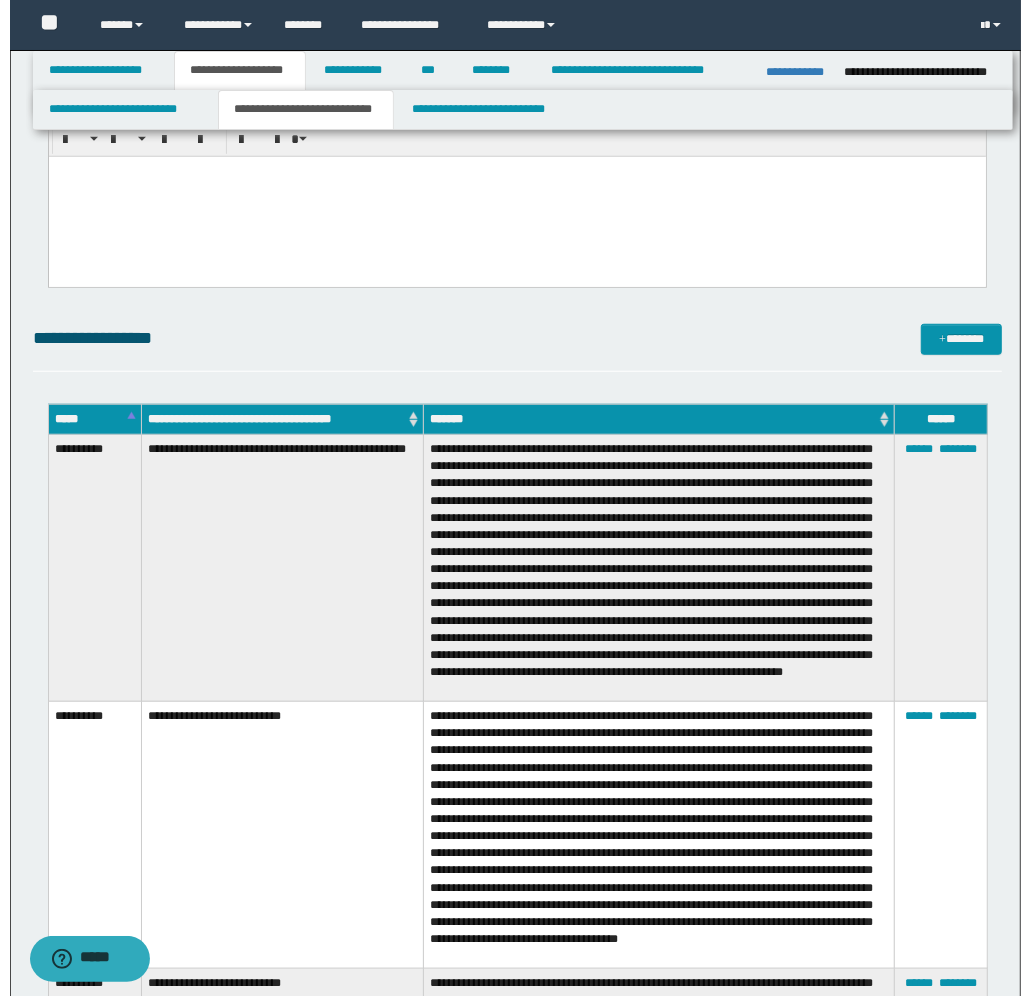 scroll, scrollTop: 717, scrollLeft: 0, axis: vertical 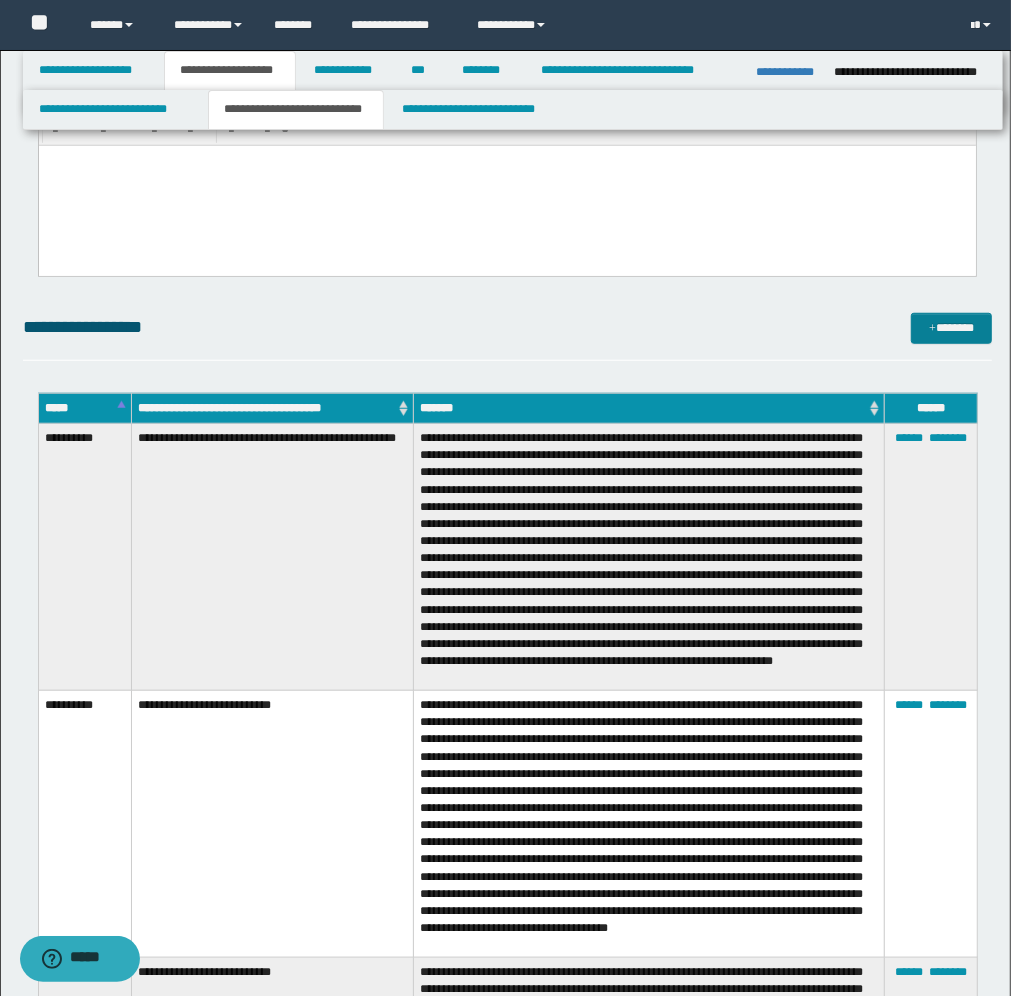 click on "*******" at bounding box center (951, 328) 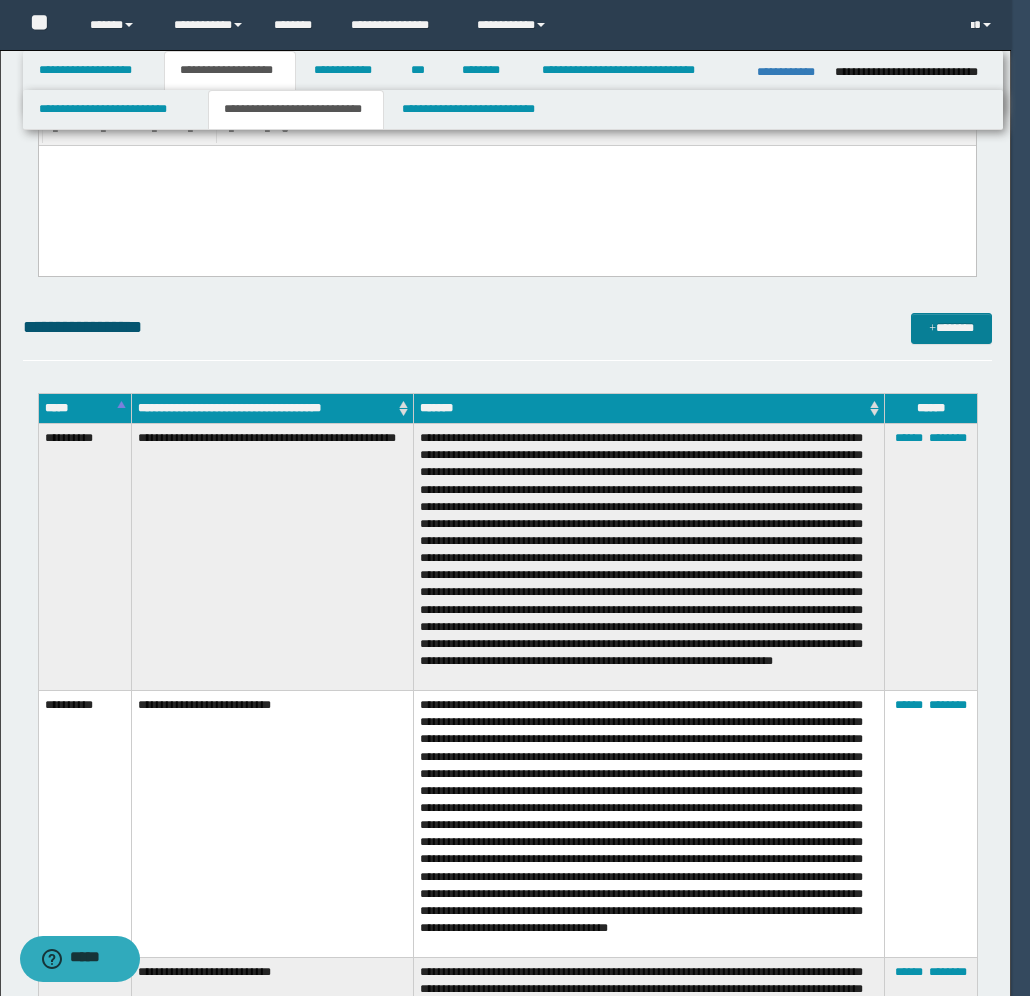 scroll, scrollTop: 0, scrollLeft: 0, axis: both 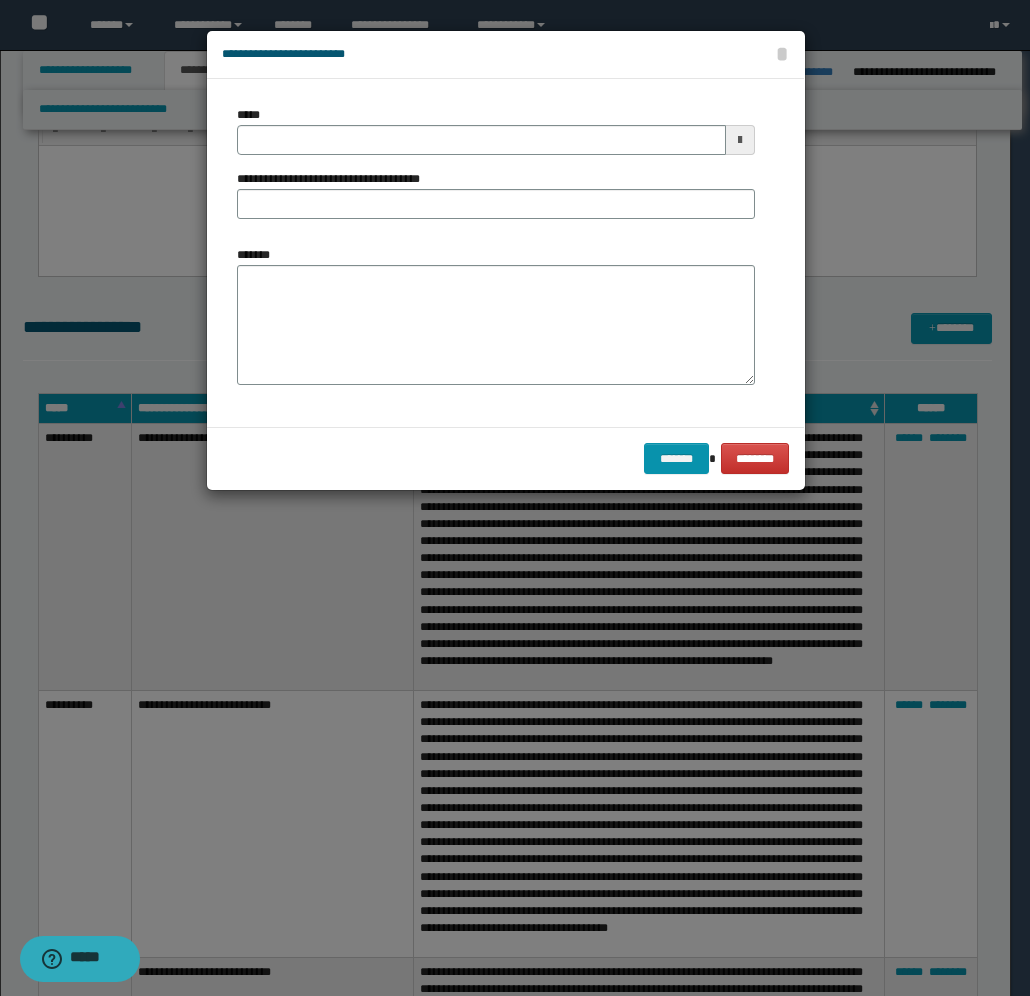 click at bounding box center (740, 140) 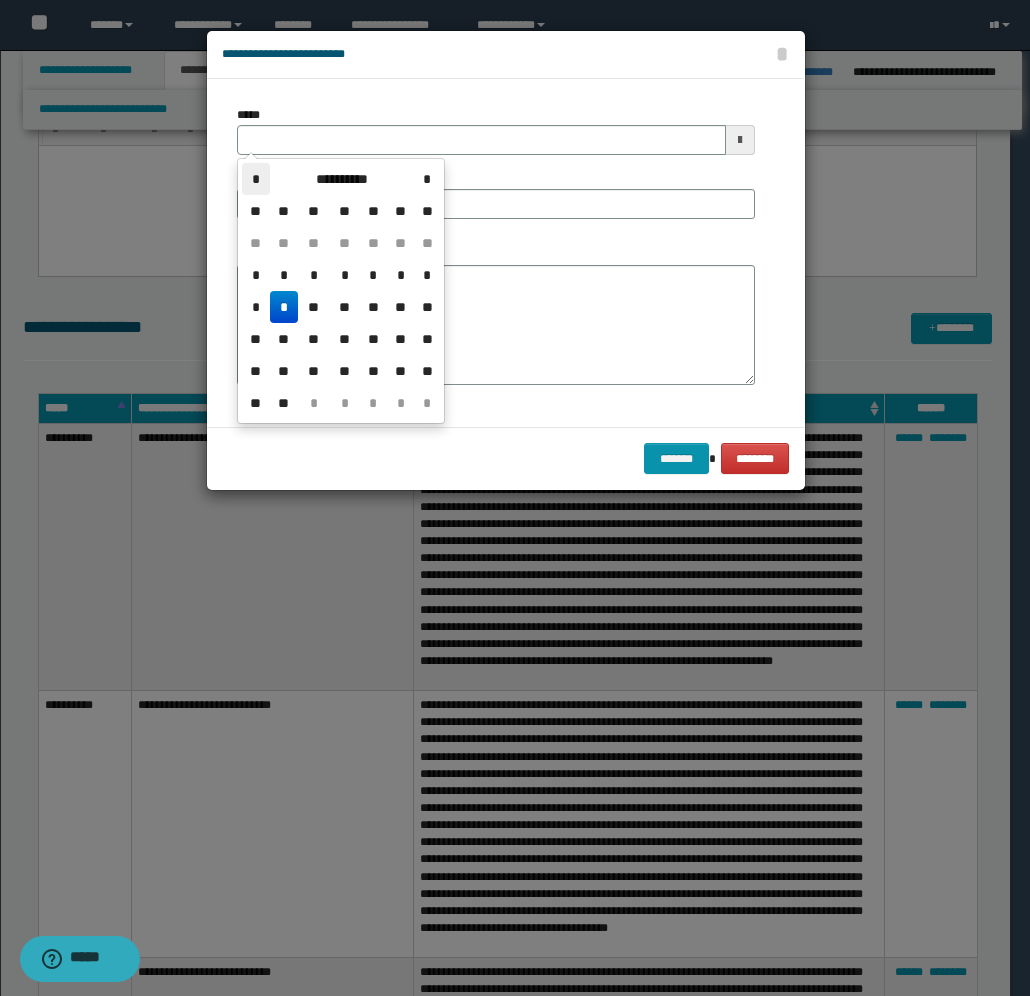 click on "*" at bounding box center [256, 179] 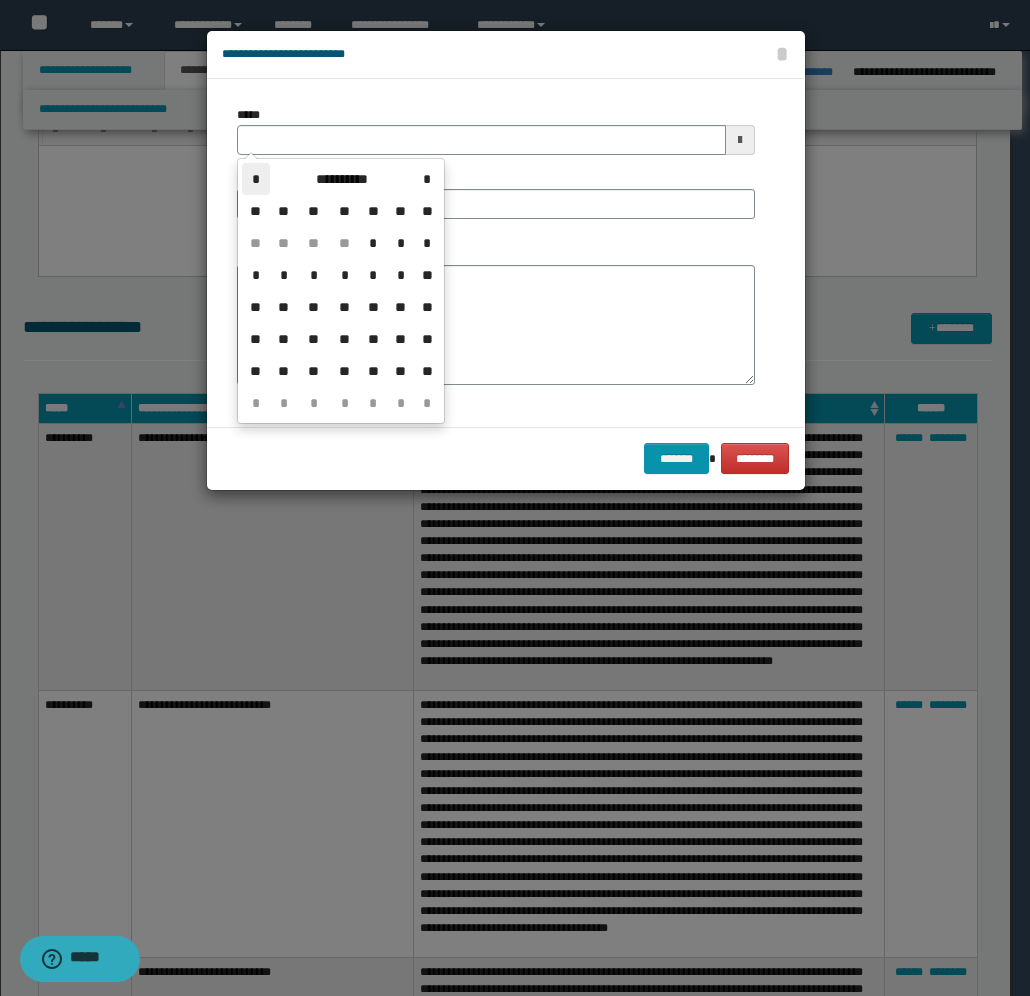 click on "*" at bounding box center (256, 179) 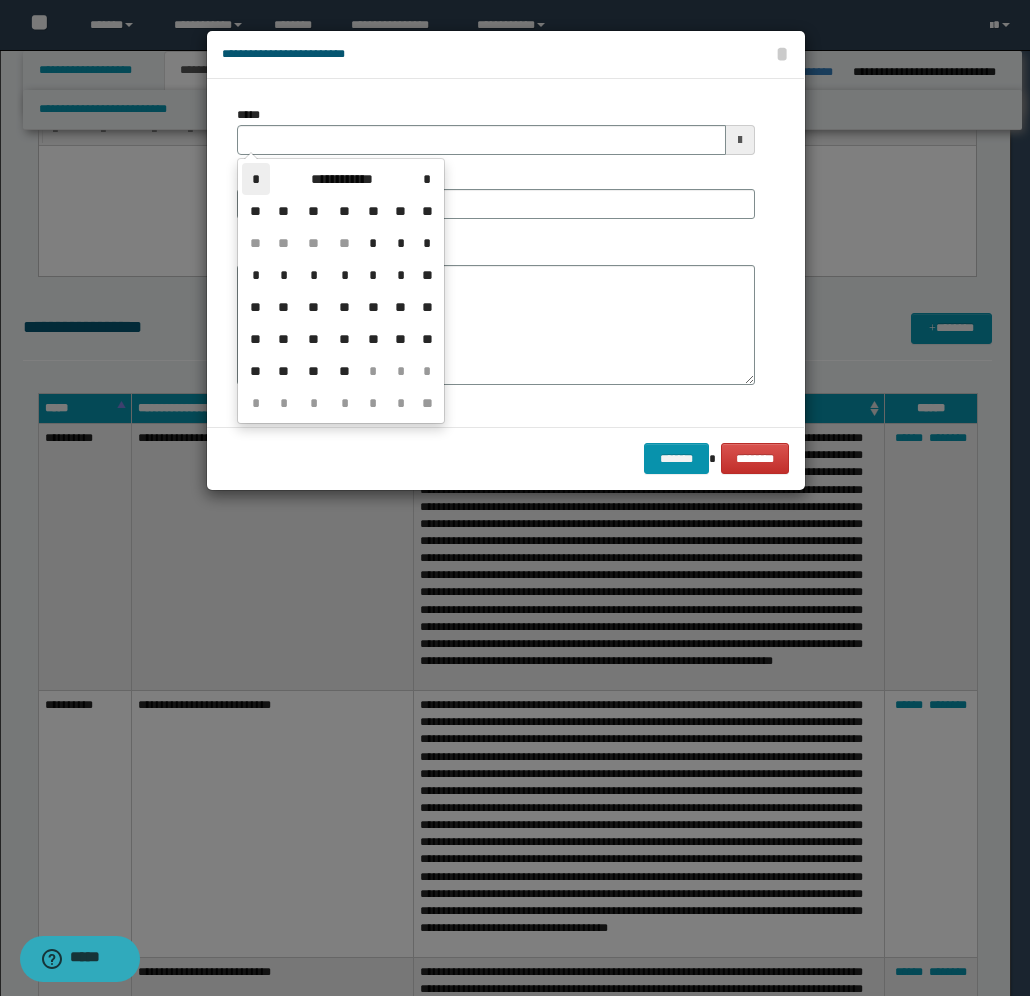 click on "*" at bounding box center [256, 179] 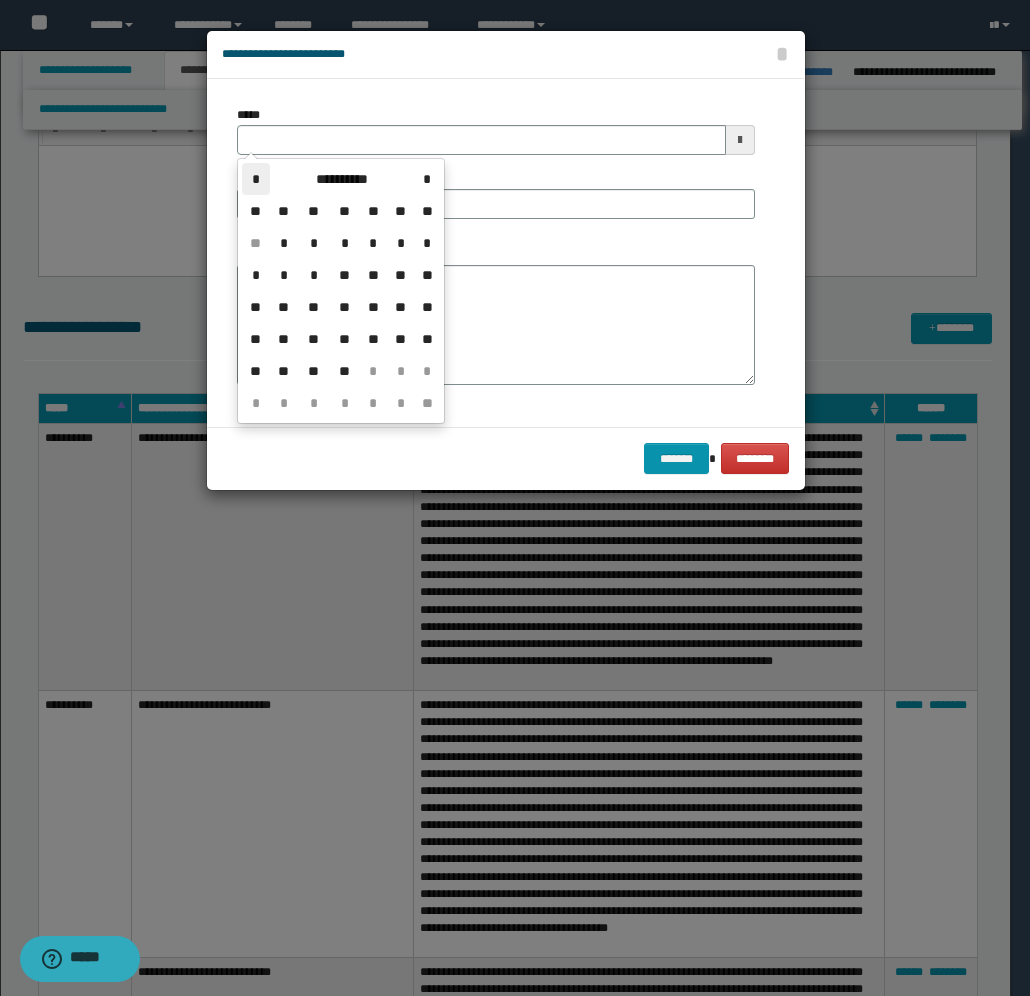 click on "*" at bounding box center (256, 179) 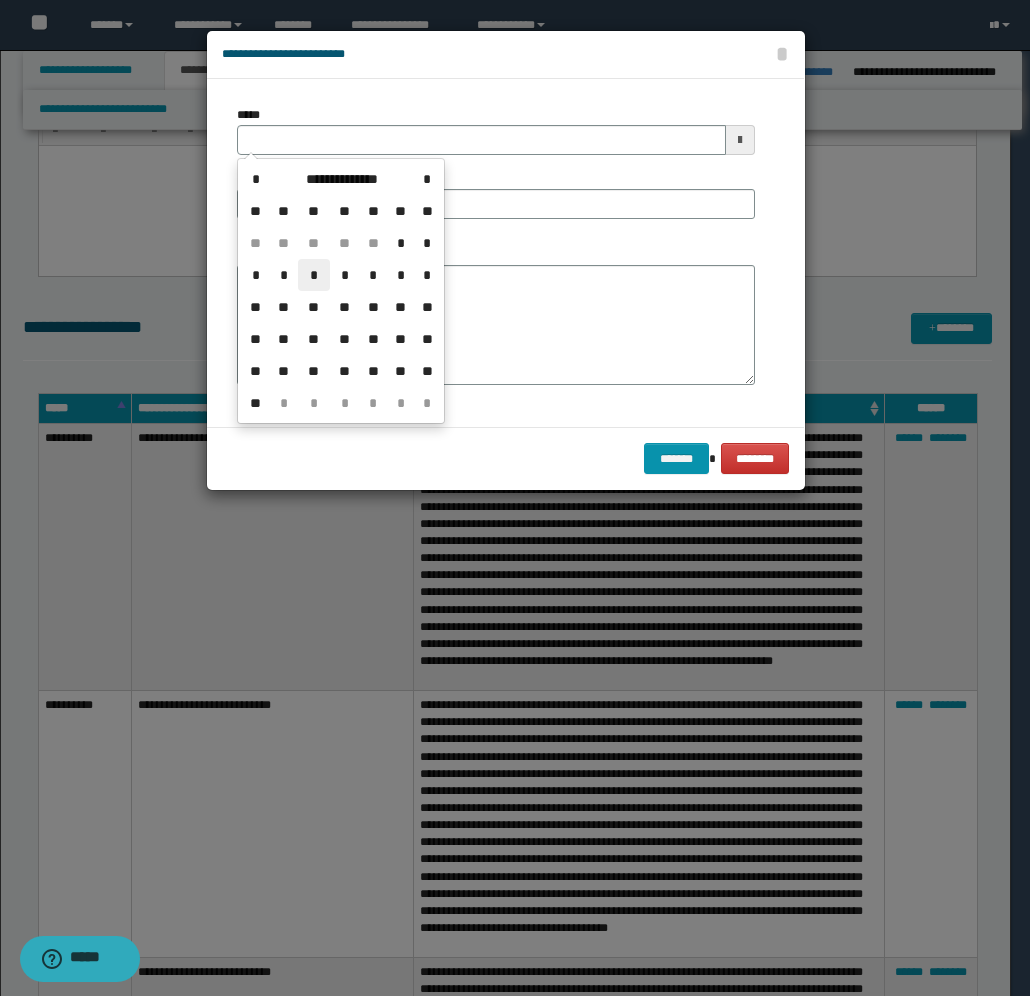 click on "*" at bounding box center [314, 275] 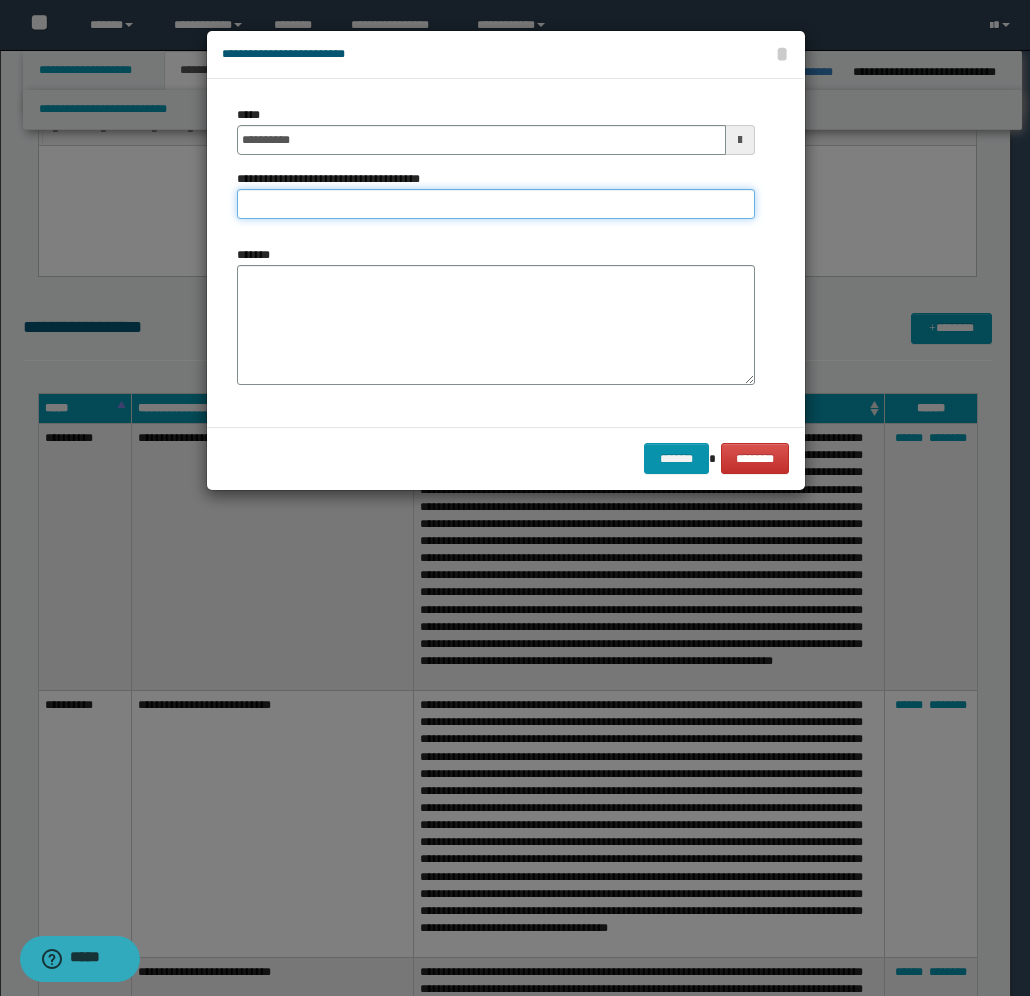 click on "**********" at bounding box center (496, 204) 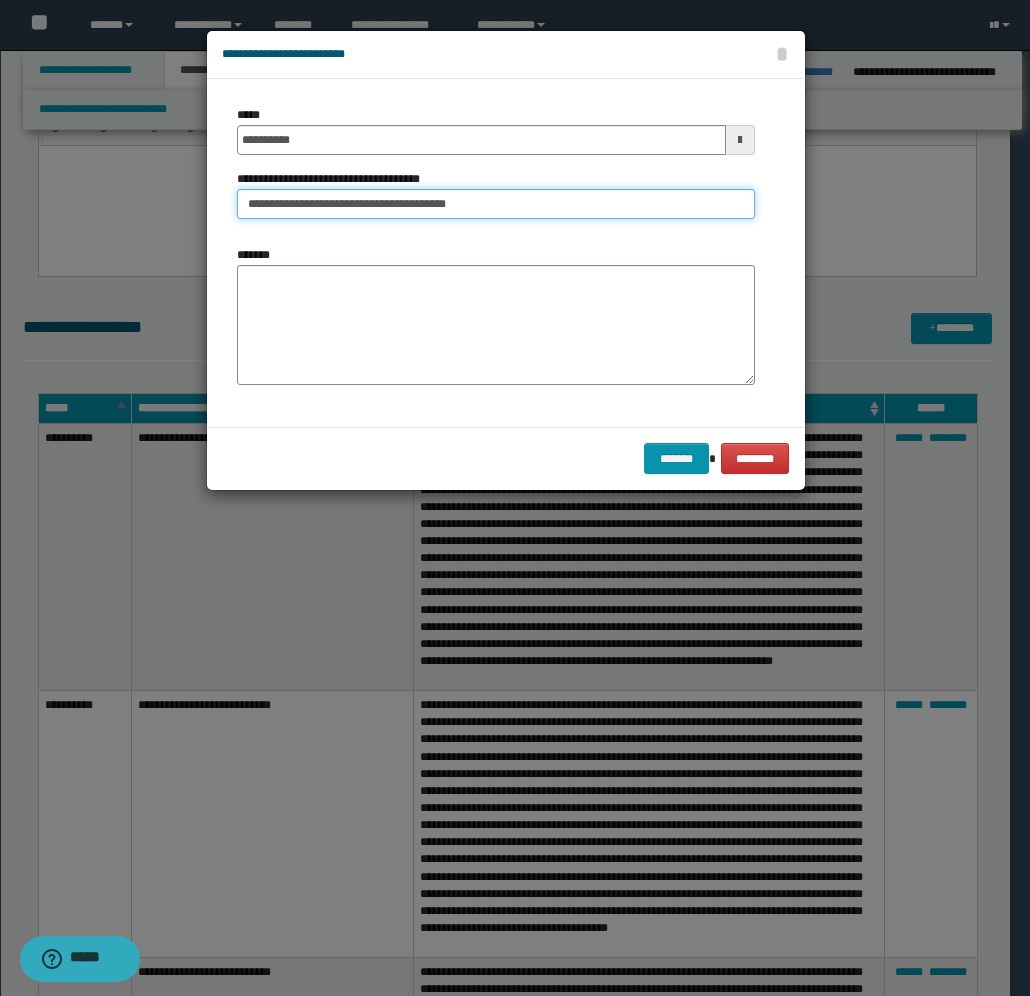type on "**********" 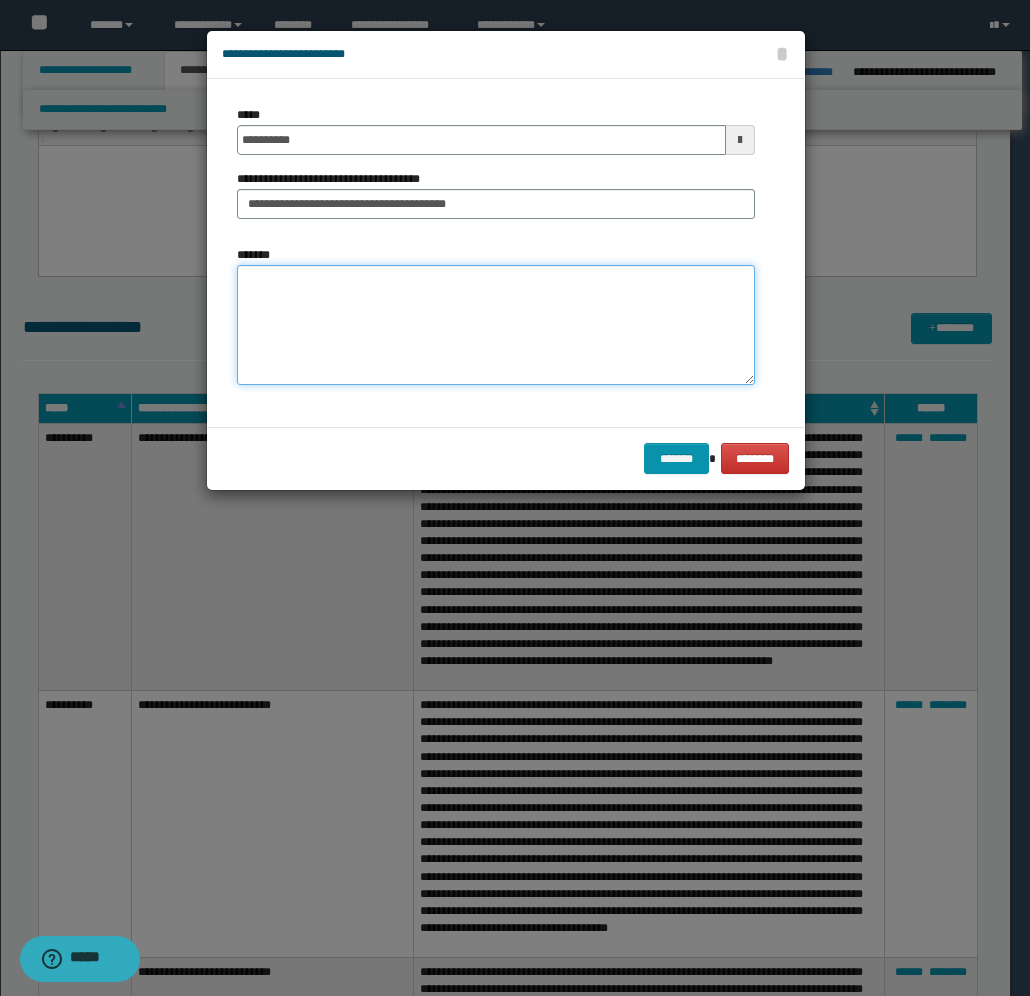 click on "*******" at bounding box center [496, 325] 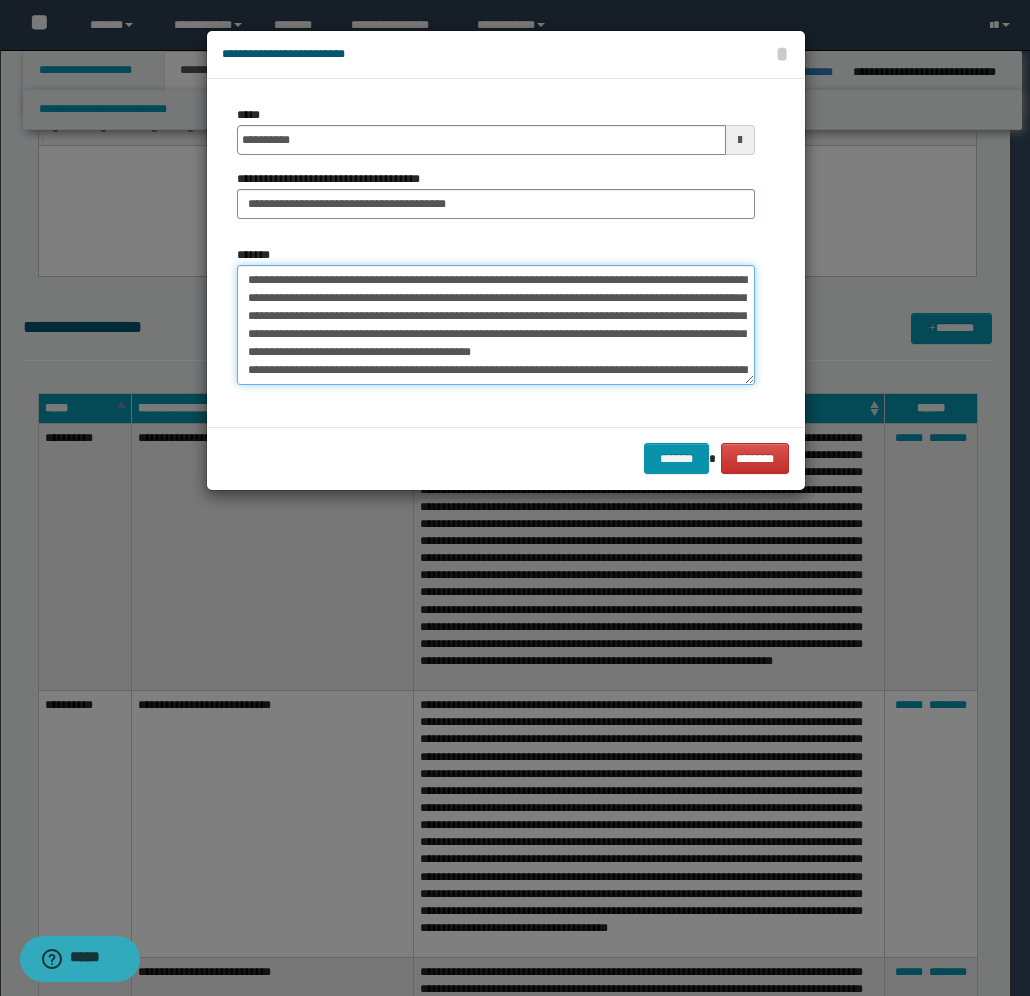 scroll, scrollTop: 173, scrollLeft: 0, axis: vertical 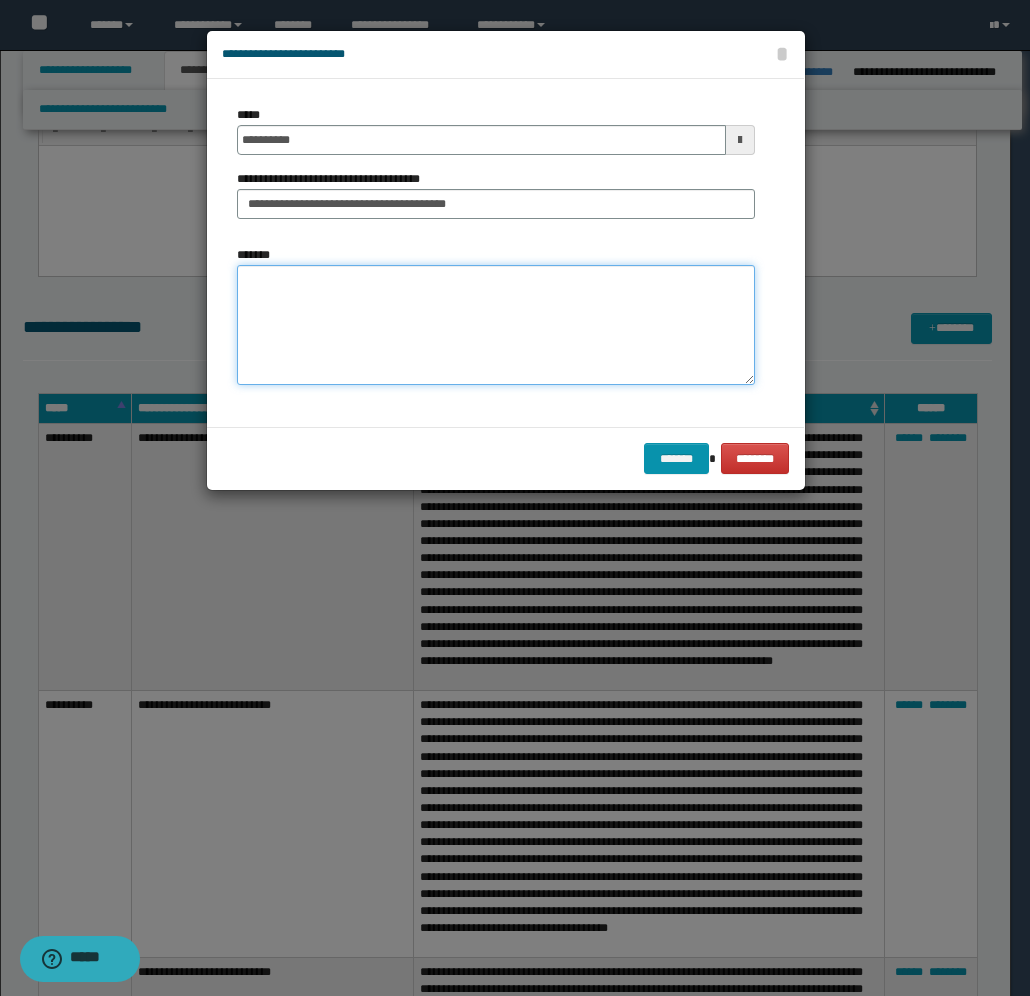 paste on "**********" 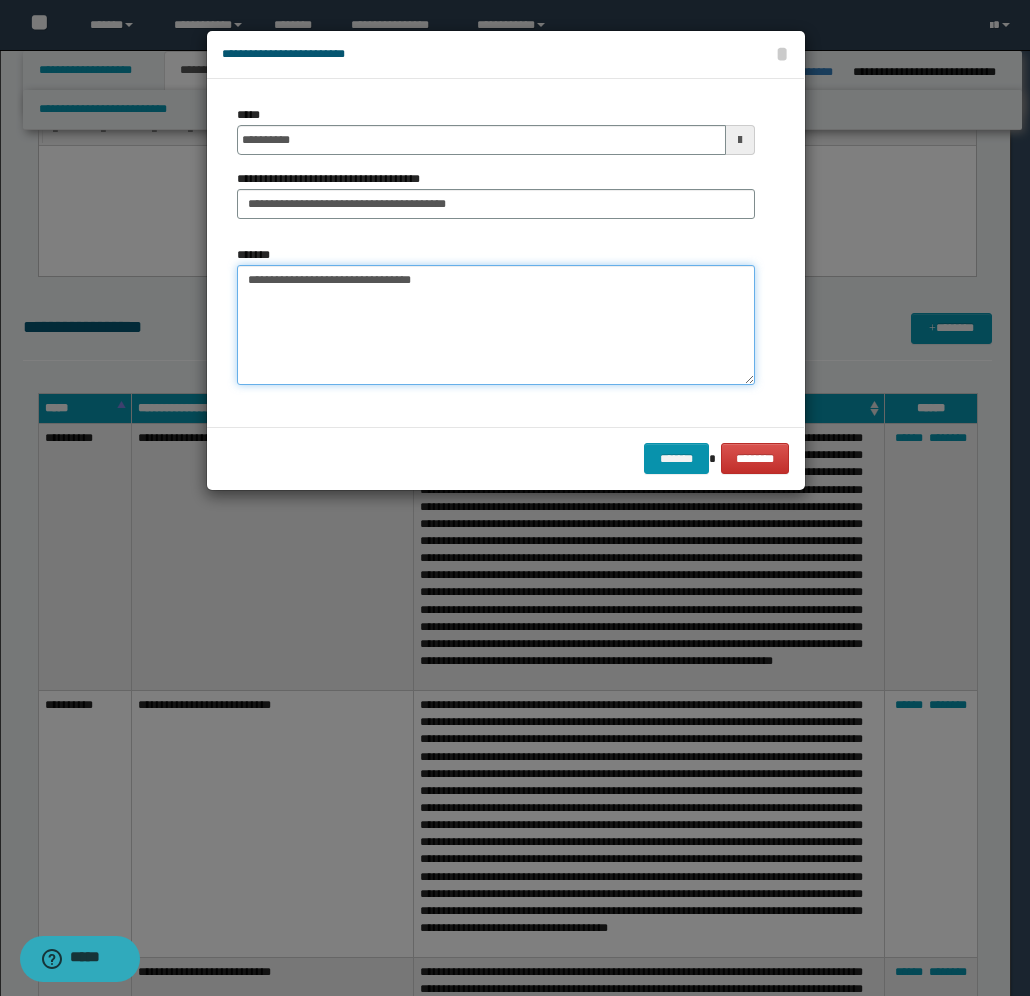 click on "**********" at bounding box center (496, 325) 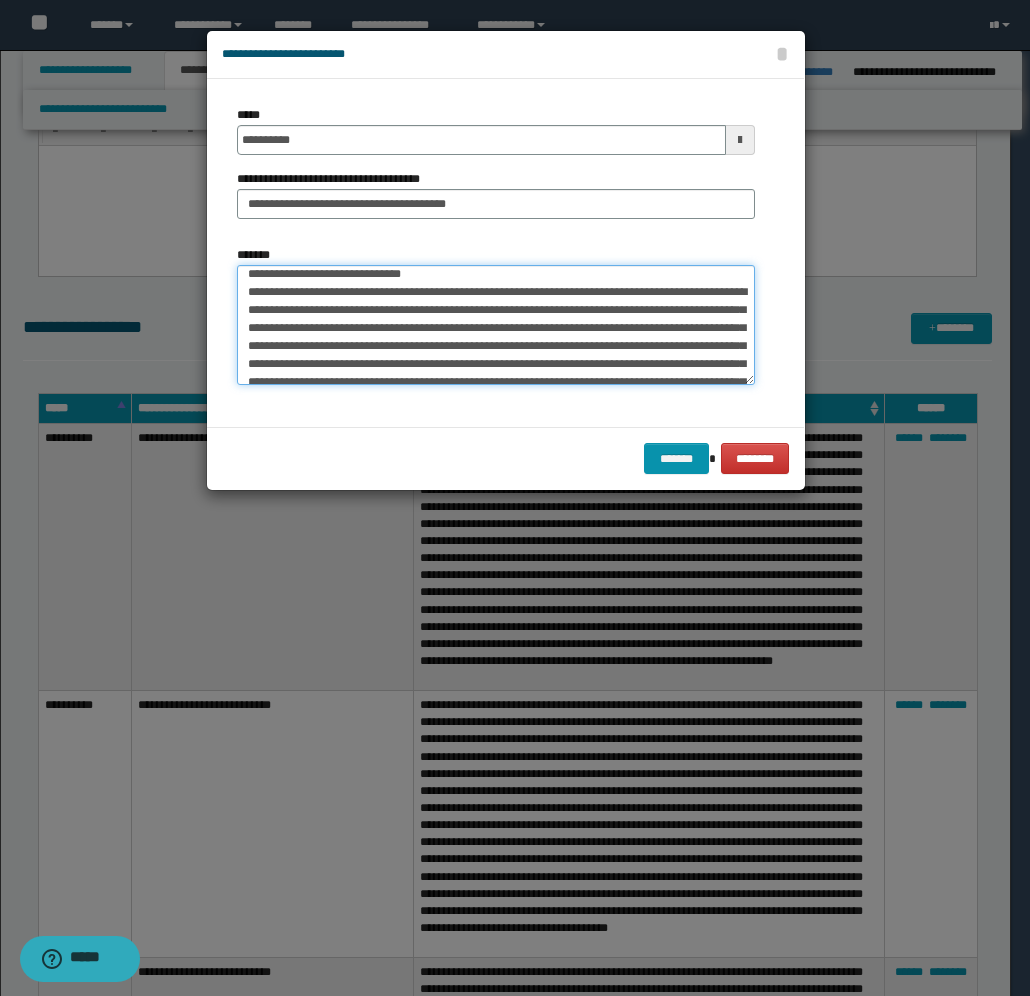 scroll, scrollTop: 0, scrollLeft: 0, axis: both 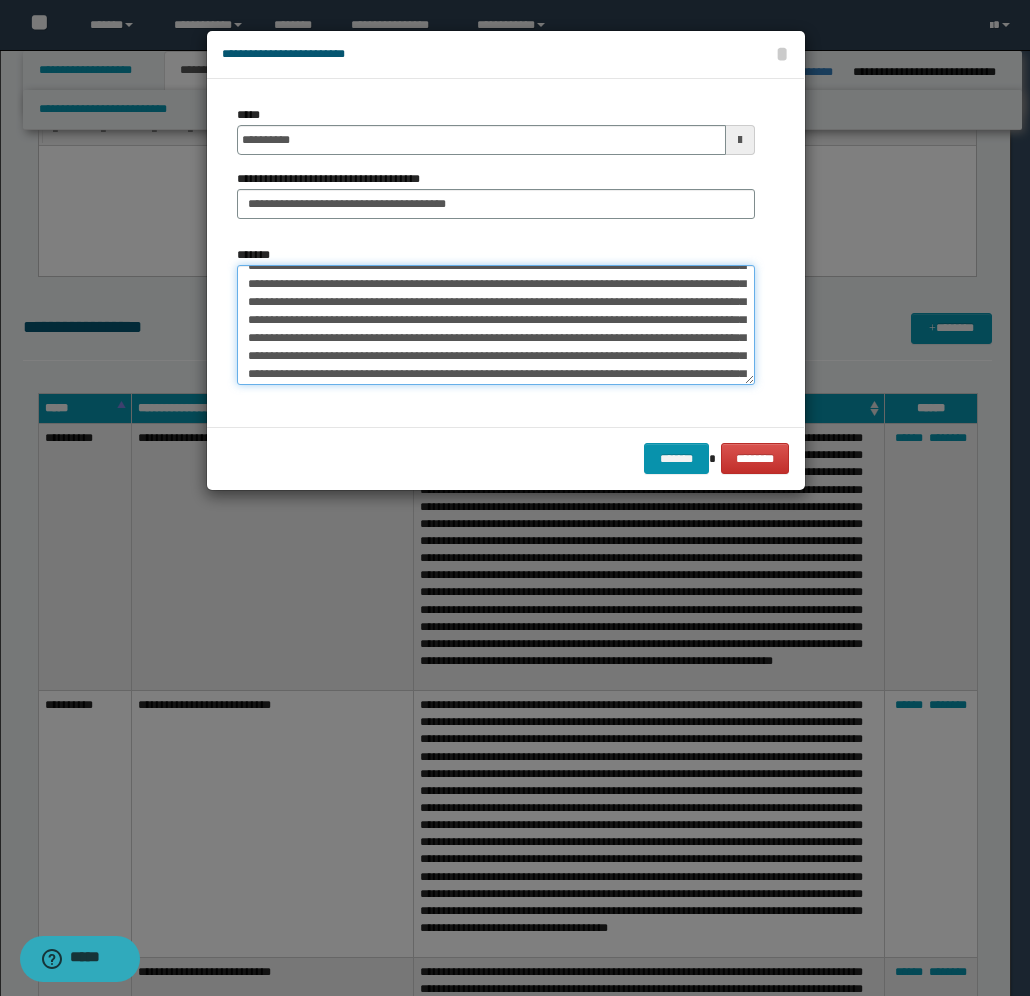 drag, startPoint x: 623, startPoint y: 356, endPoint x: 607, endPoint y: 355, distance: 16.03122 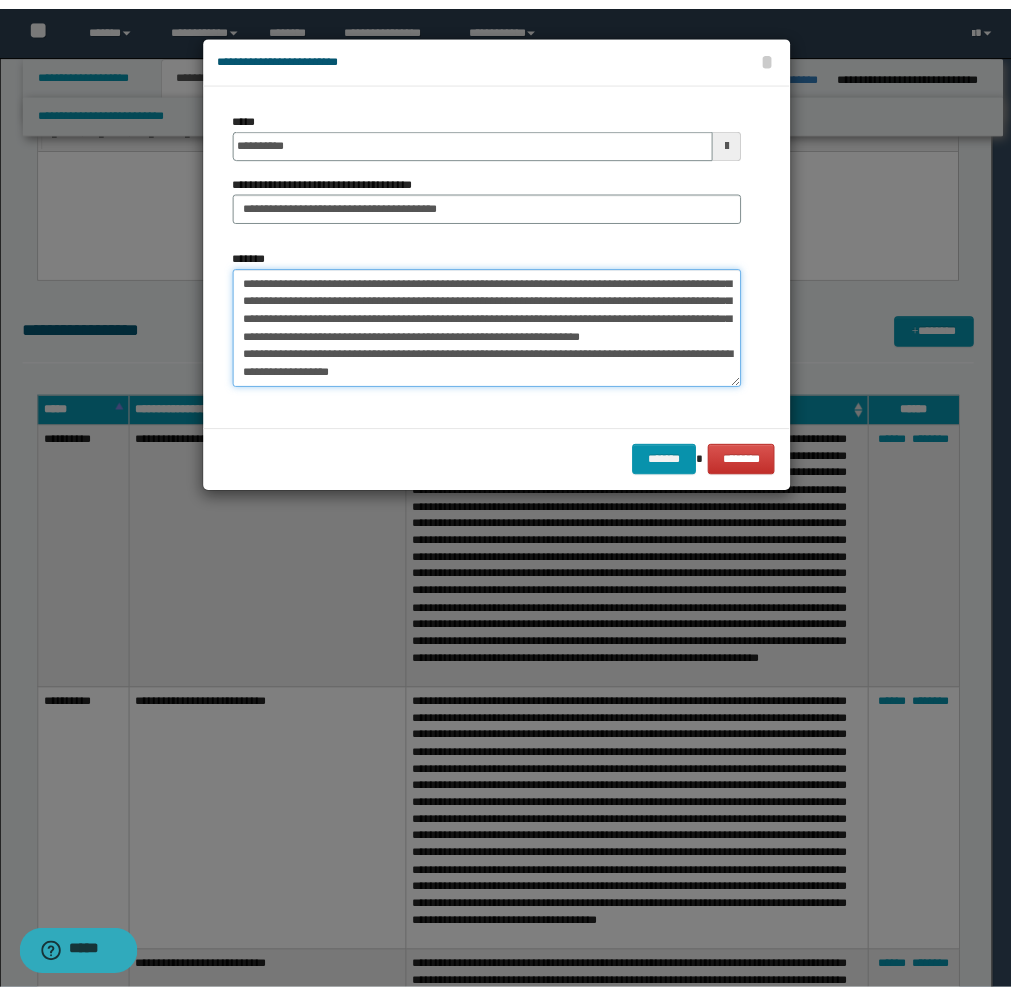 scroll, scrollTop: 198, scrollLeft: 0, axis: vertical 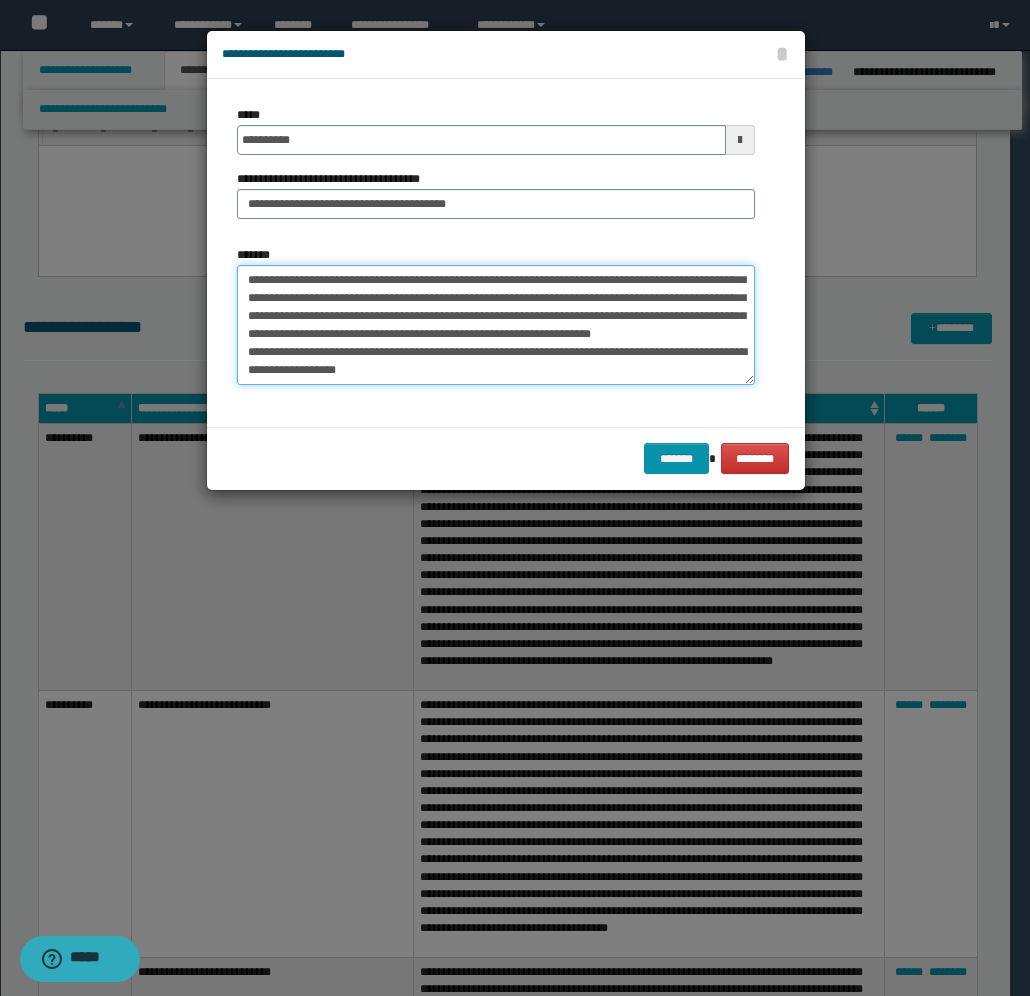 click on "*******" at bounding box center (496, 325) 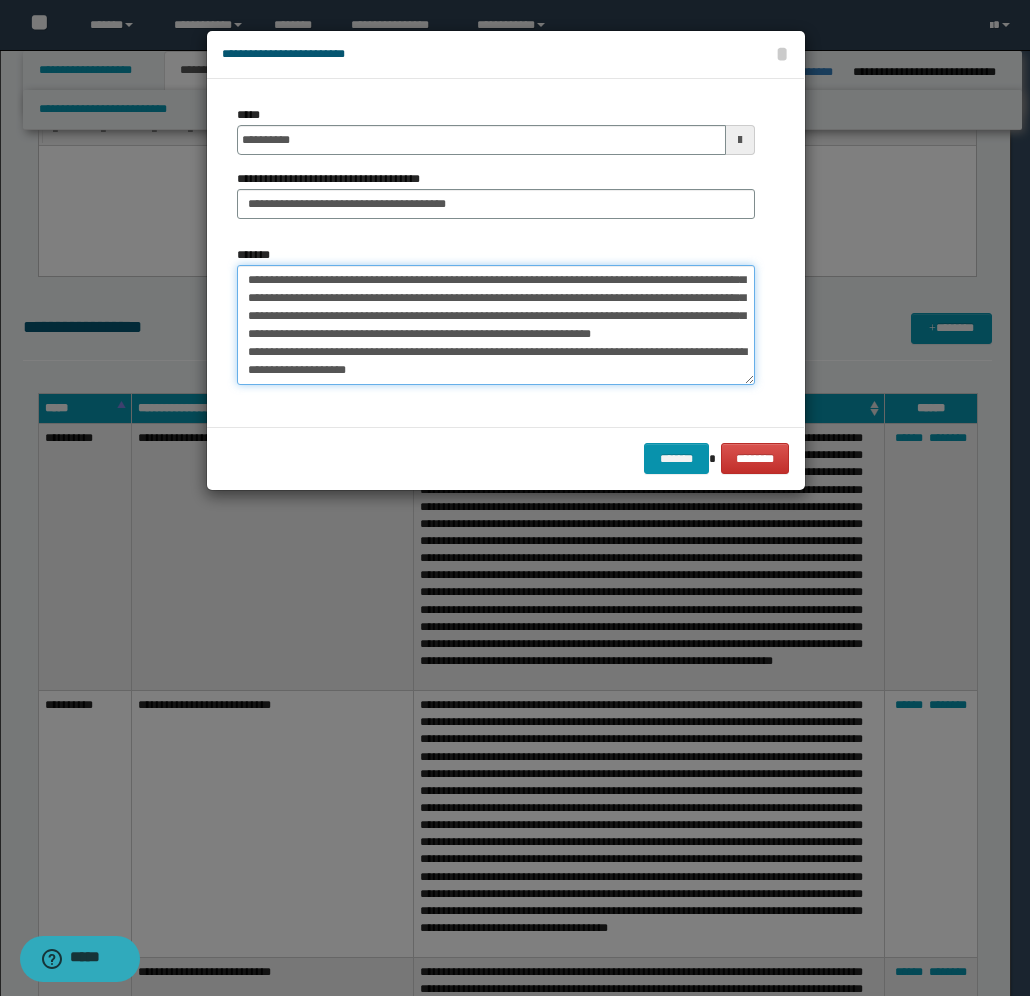 click on "*******" at bounding box center [496, 325] 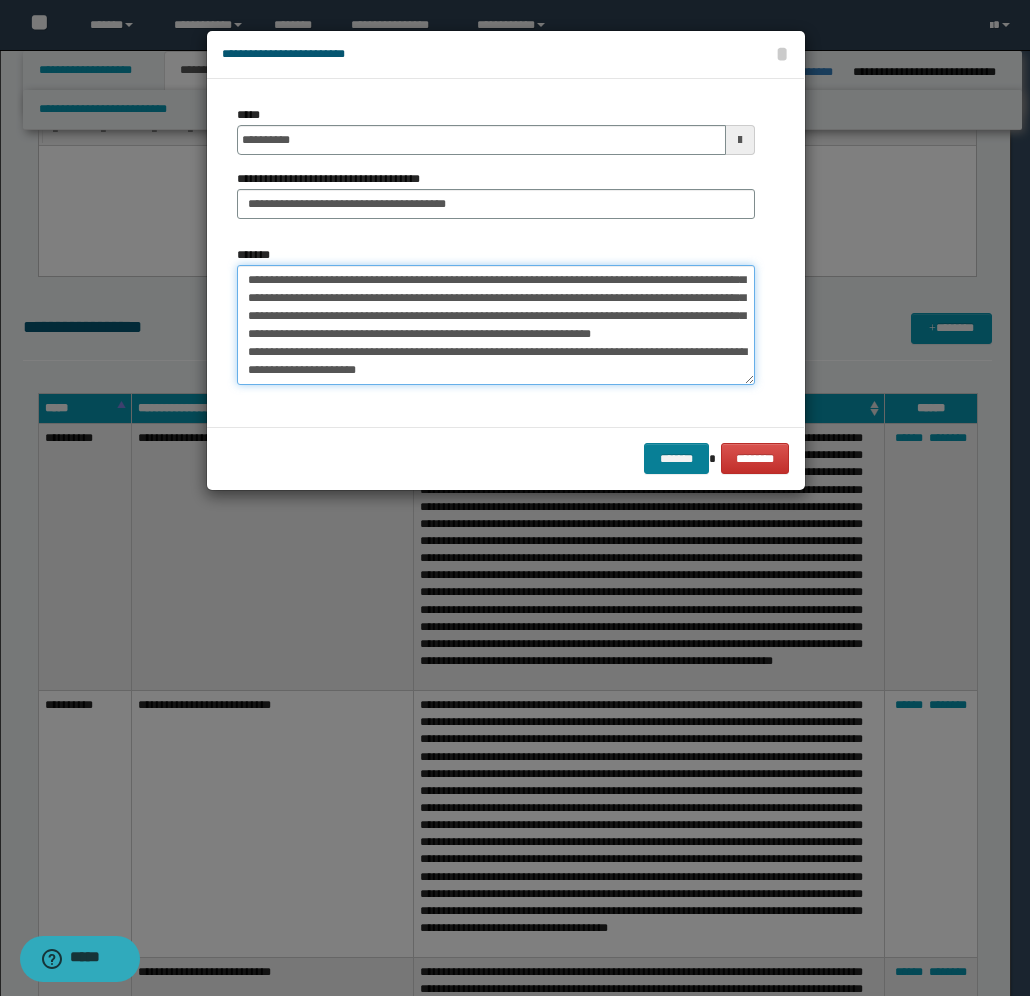 type on "**********" 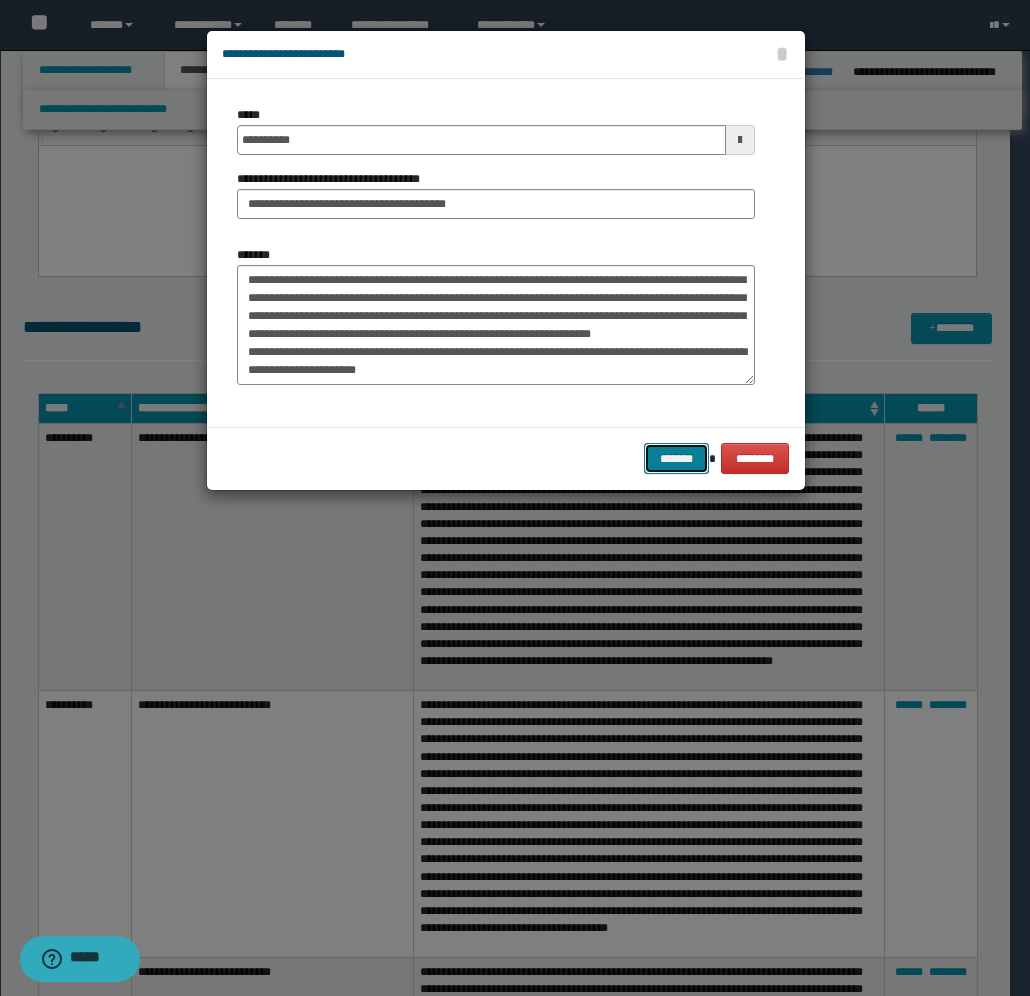 click on "*******" at bounding box center (676, 458) 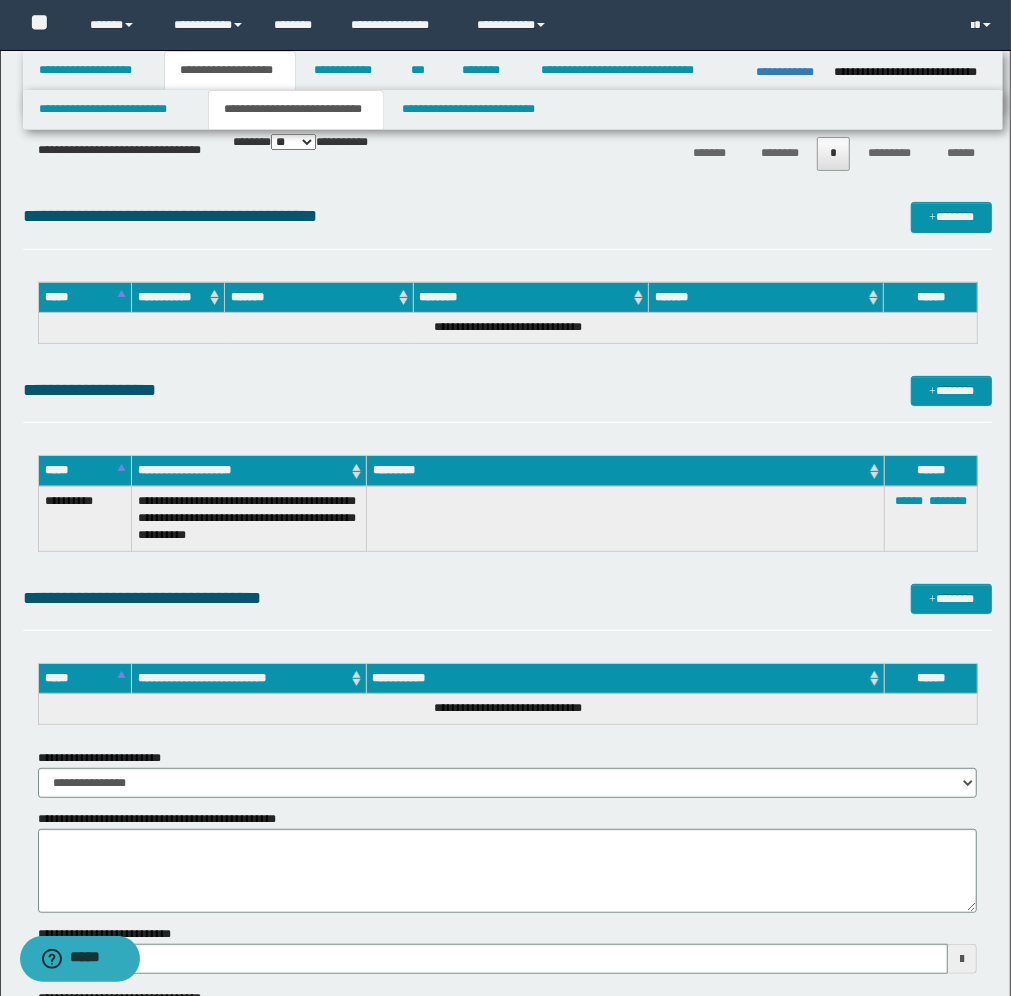 scroll, scrollTop: 4217, scrollLeft: 0, axis: vertical 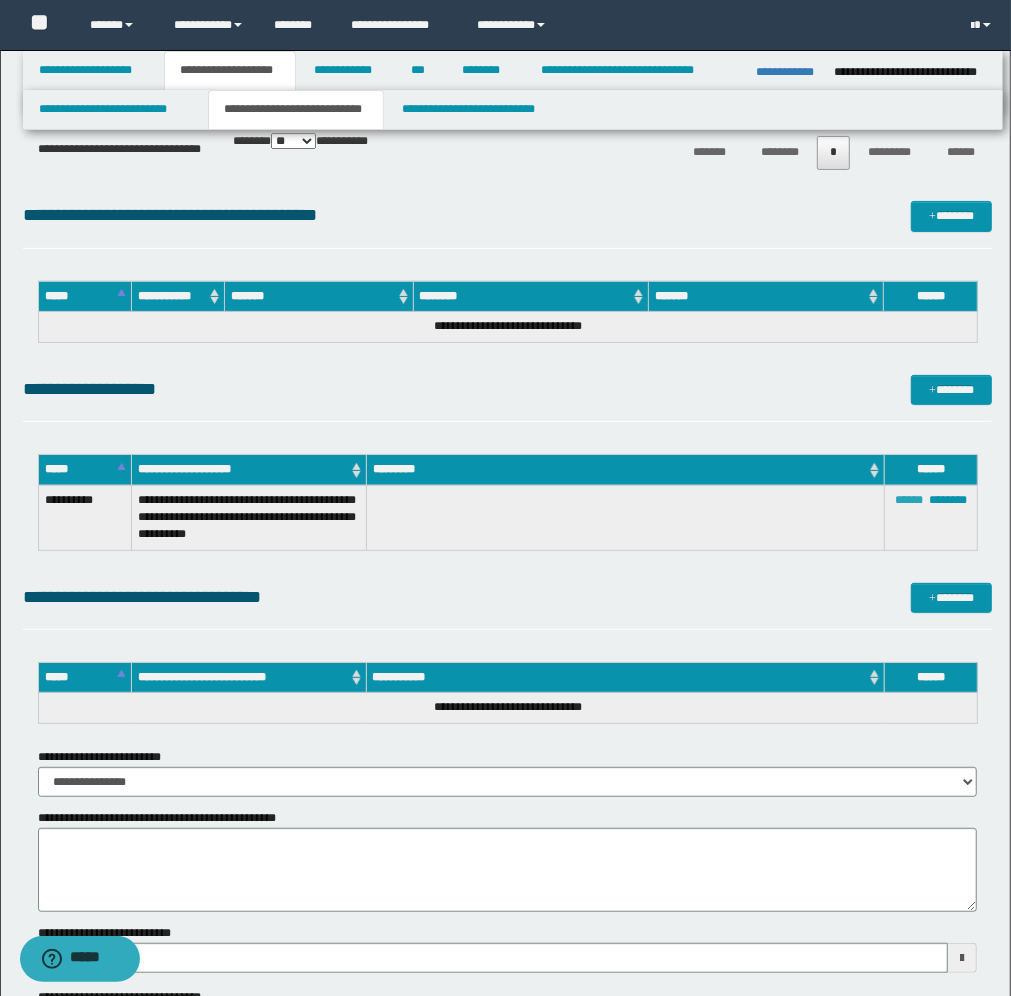 click on "******" at bounding box center [909, 500] 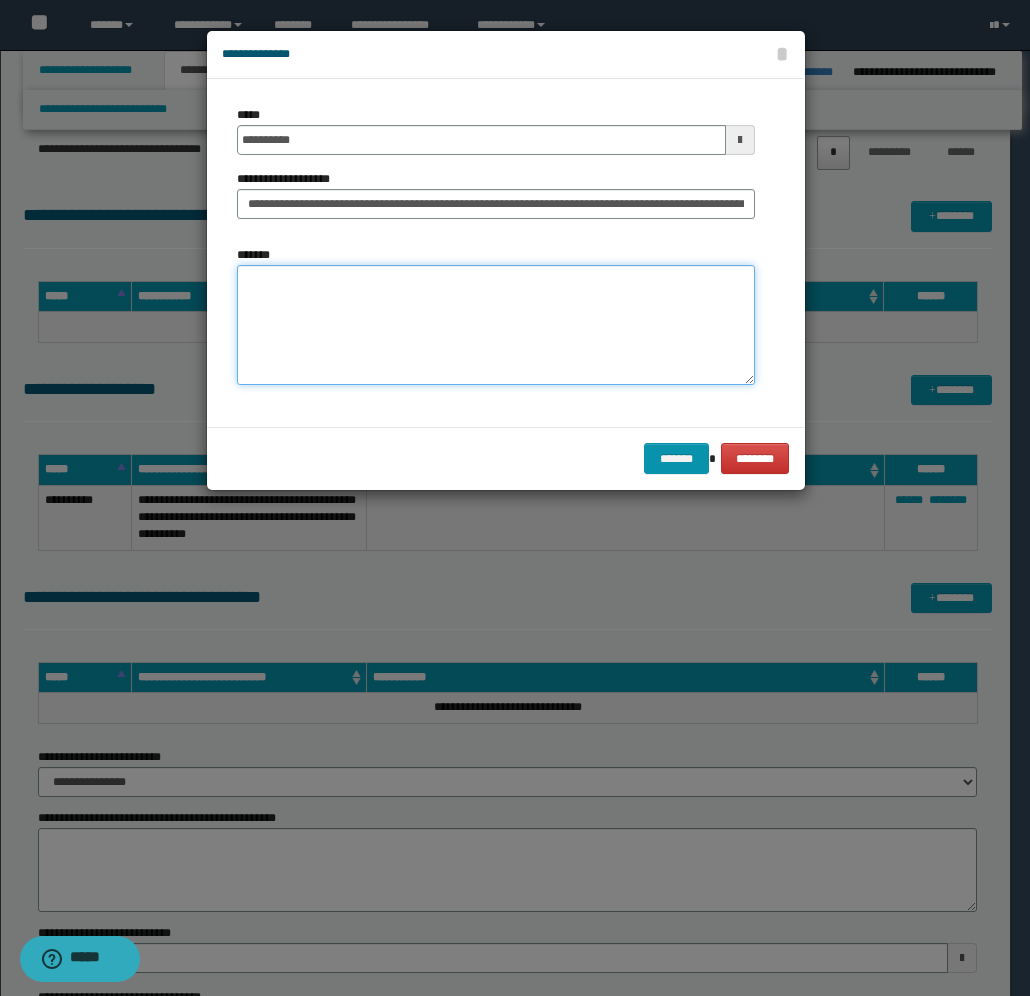 click on "*******" at bounding box center [496, 325] 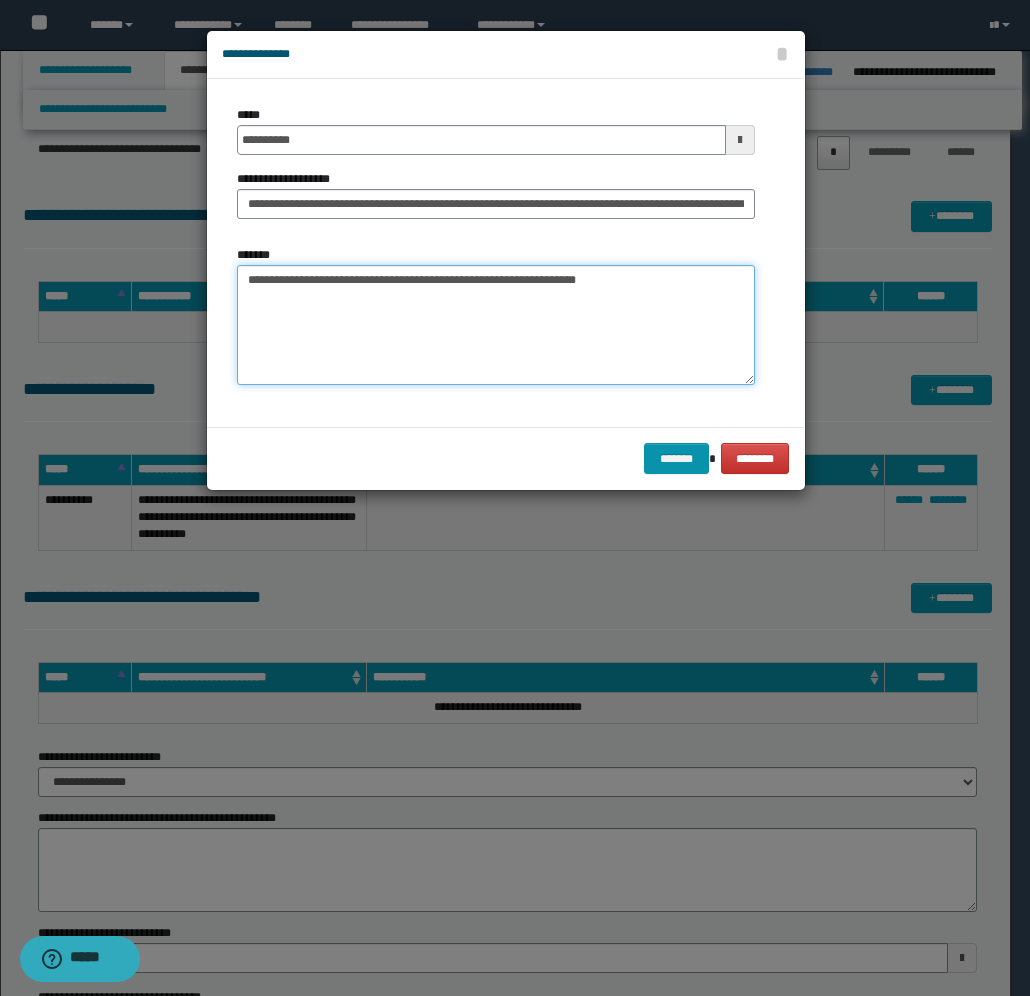 paste on "**********" 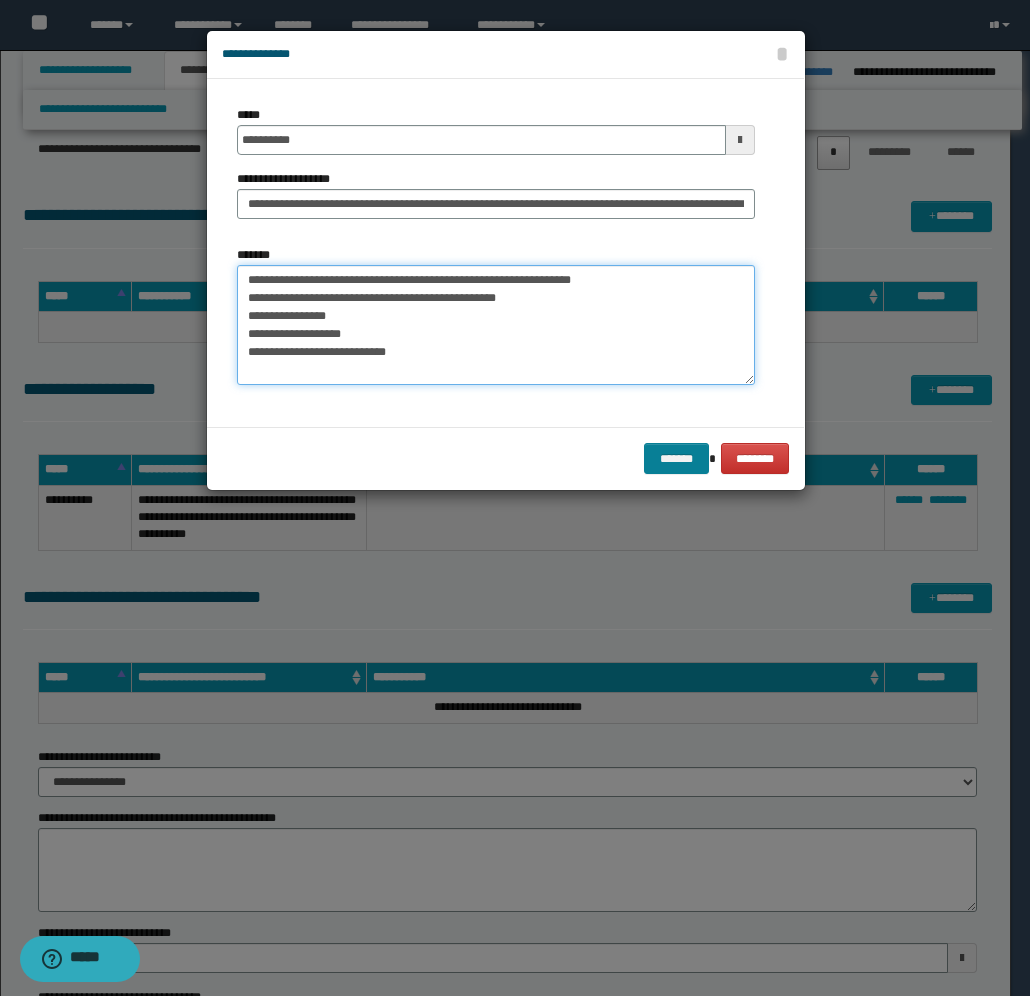 type on "**********" 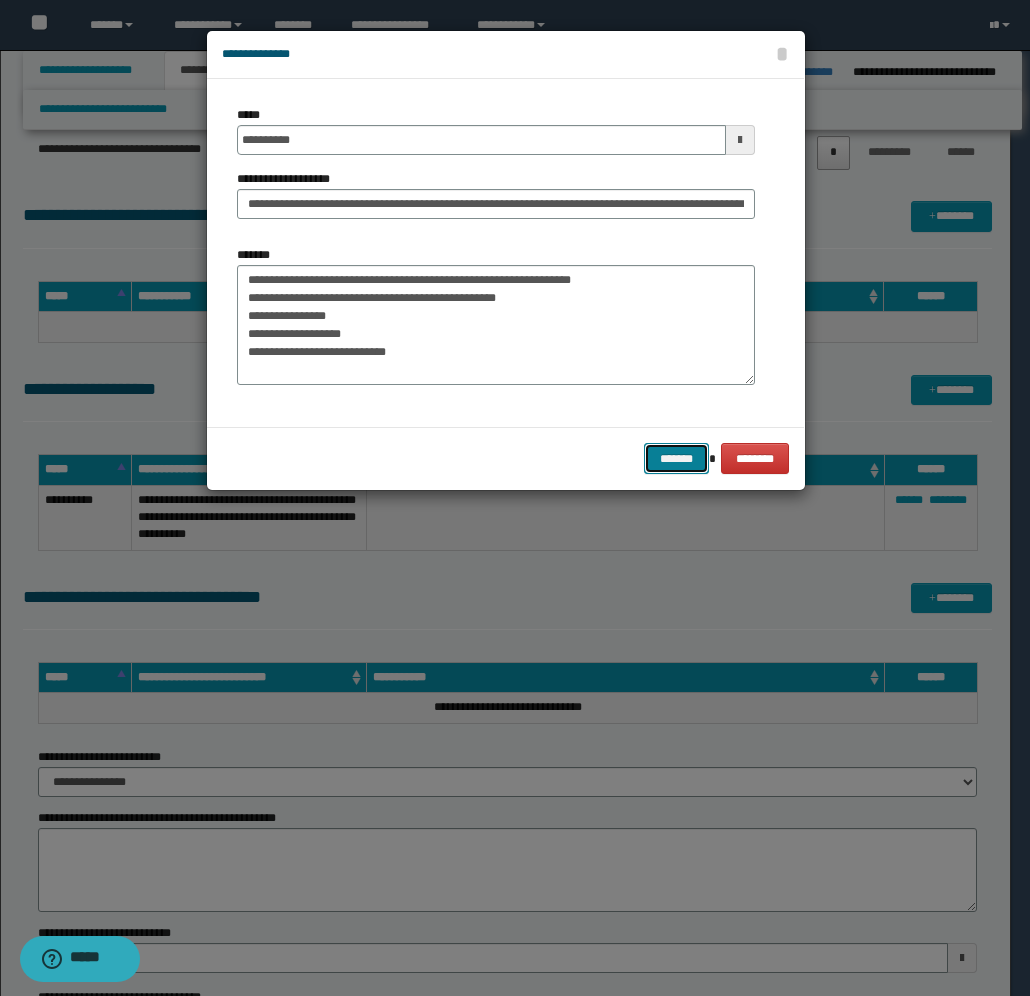 click on "*******" at bounding box center [676, 458] 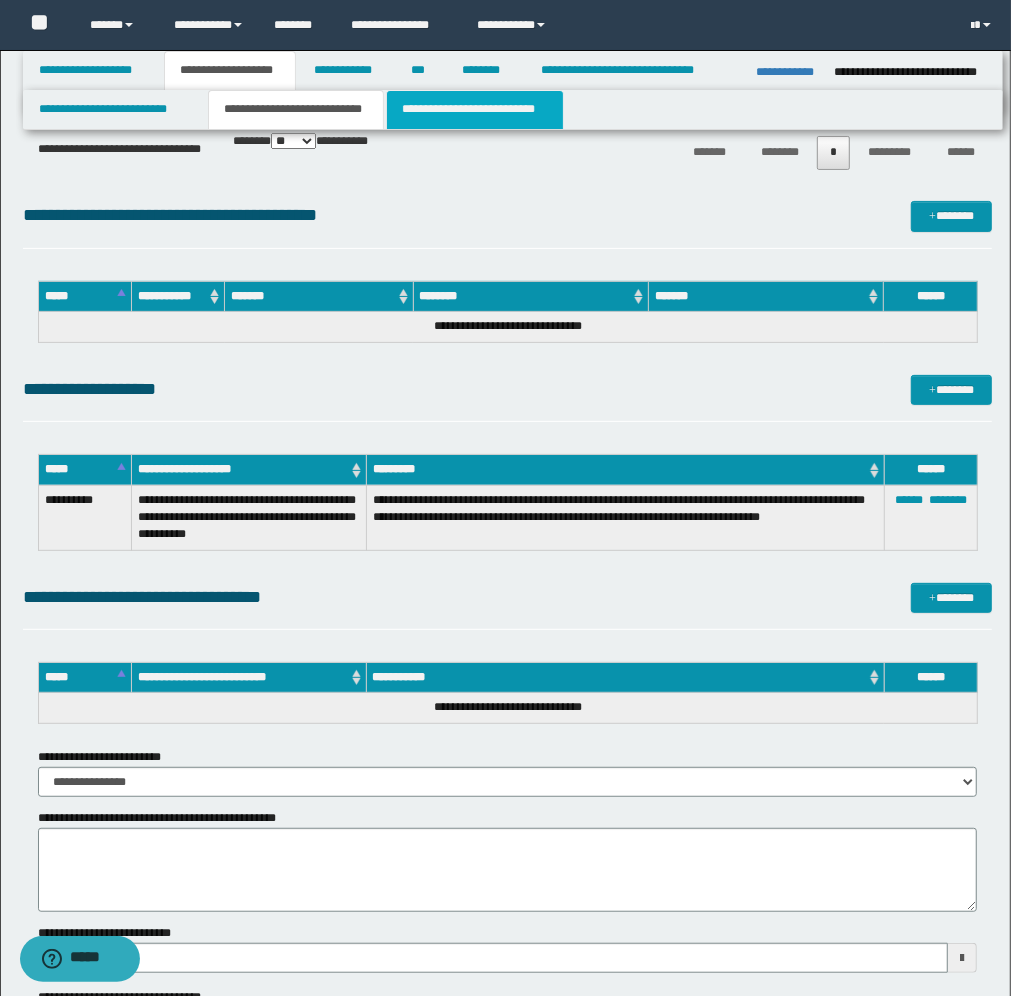 click on "**********" at bounding box center [475, 110] 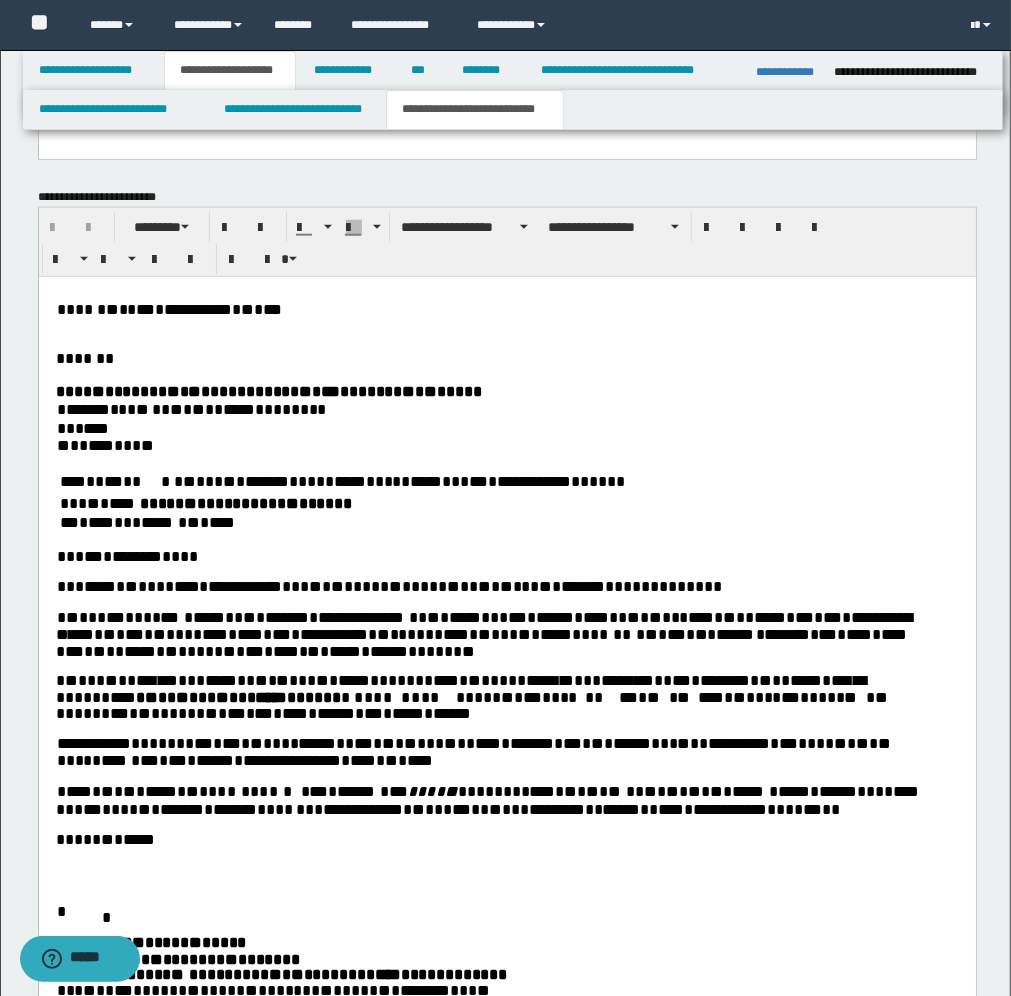 scroll, scrollTop: 1125, scrollLeft: 0, axis: vertical 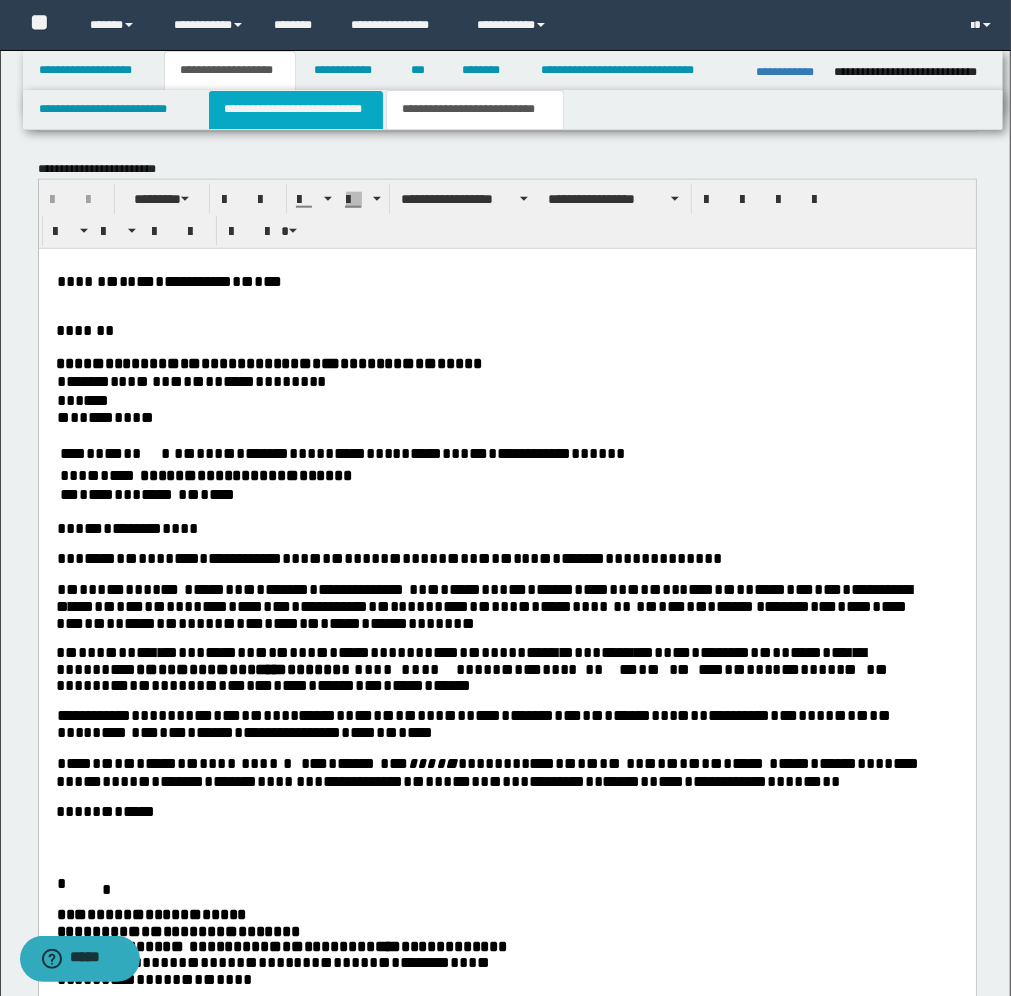 click on "**********" at bounding box center (296, 110) 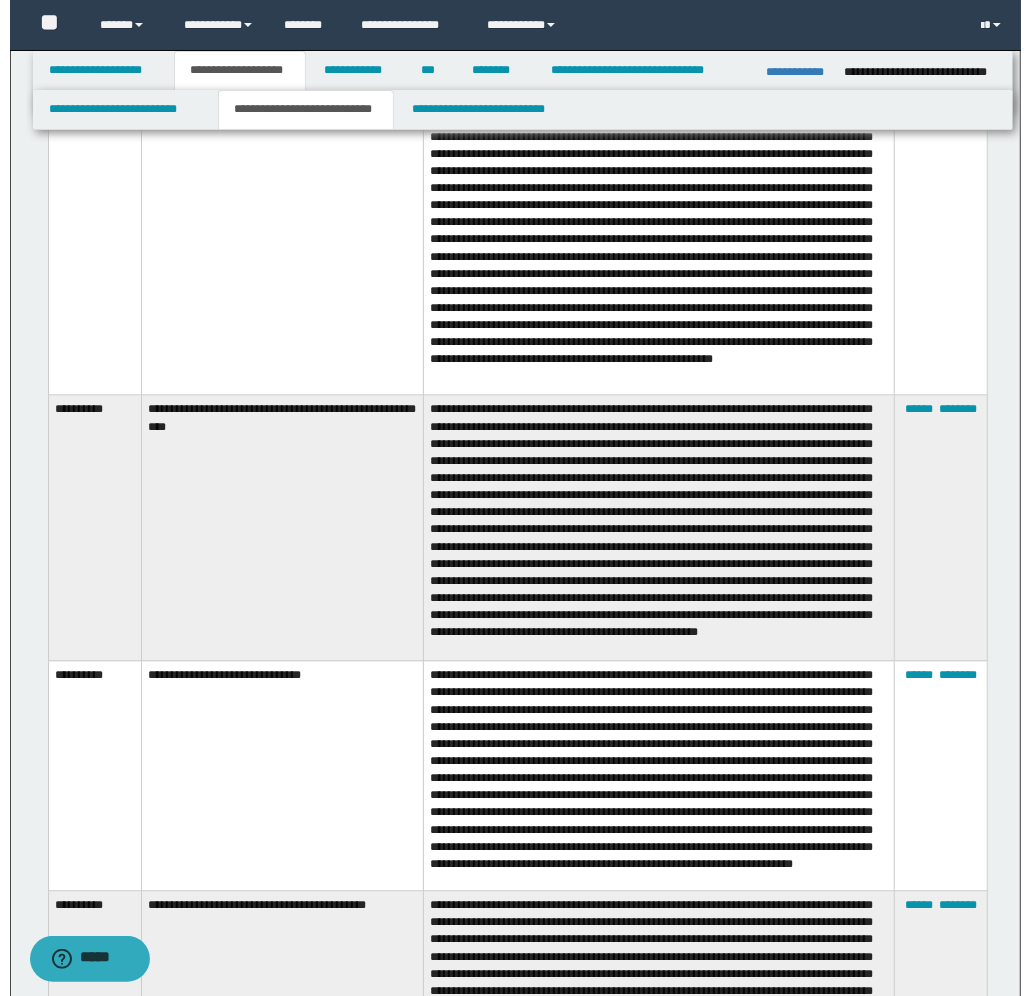 scroll, scrollTop: 2375, scrollLeft: 0, axis: vertical 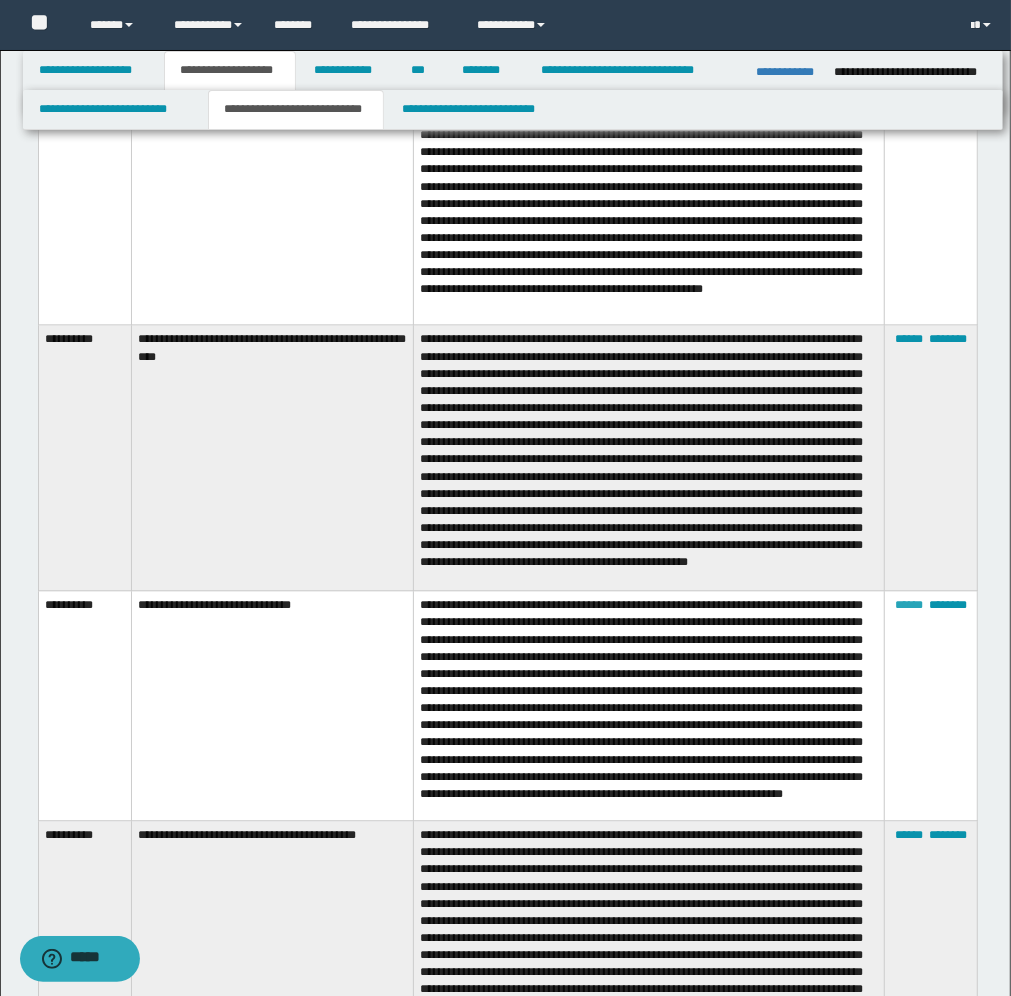 click on "******" at bounding box center (909, 605) 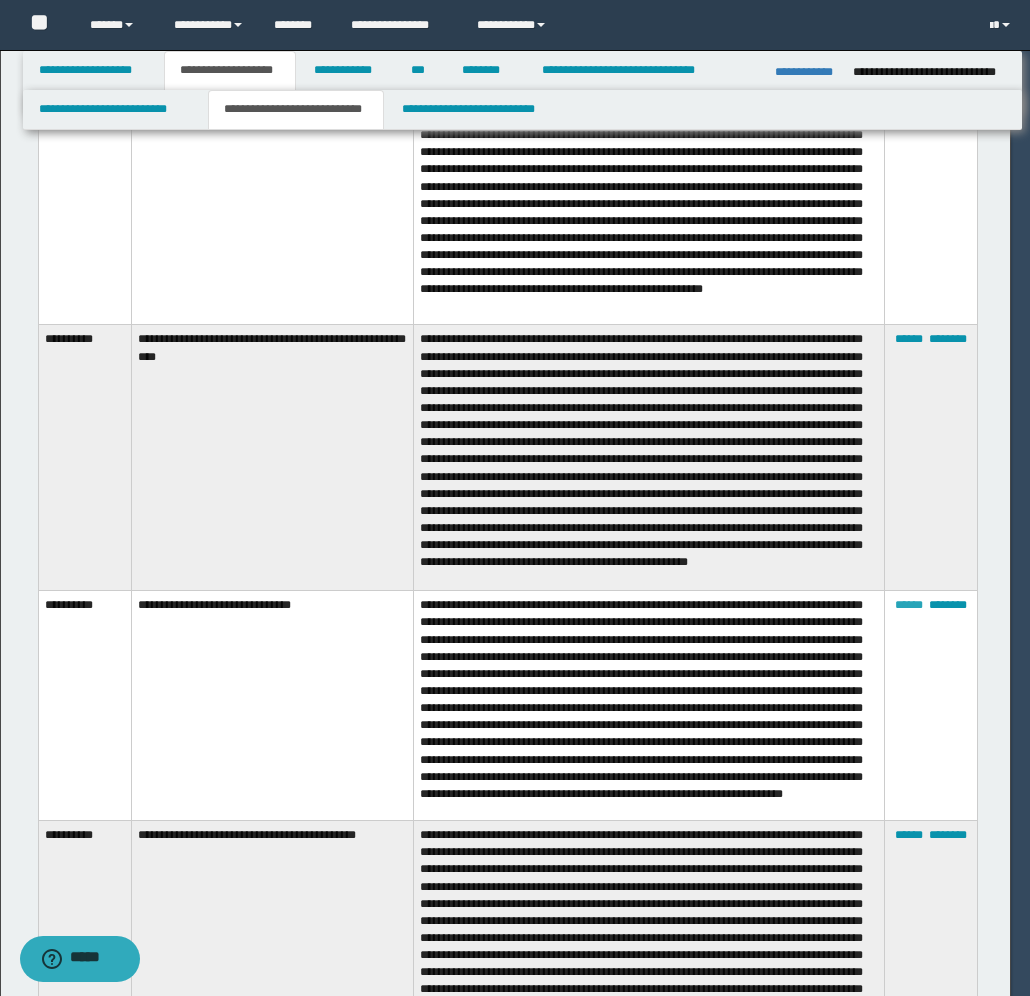 scroll, scrollTop: 126, scrollLeft: 0, axis: vertical 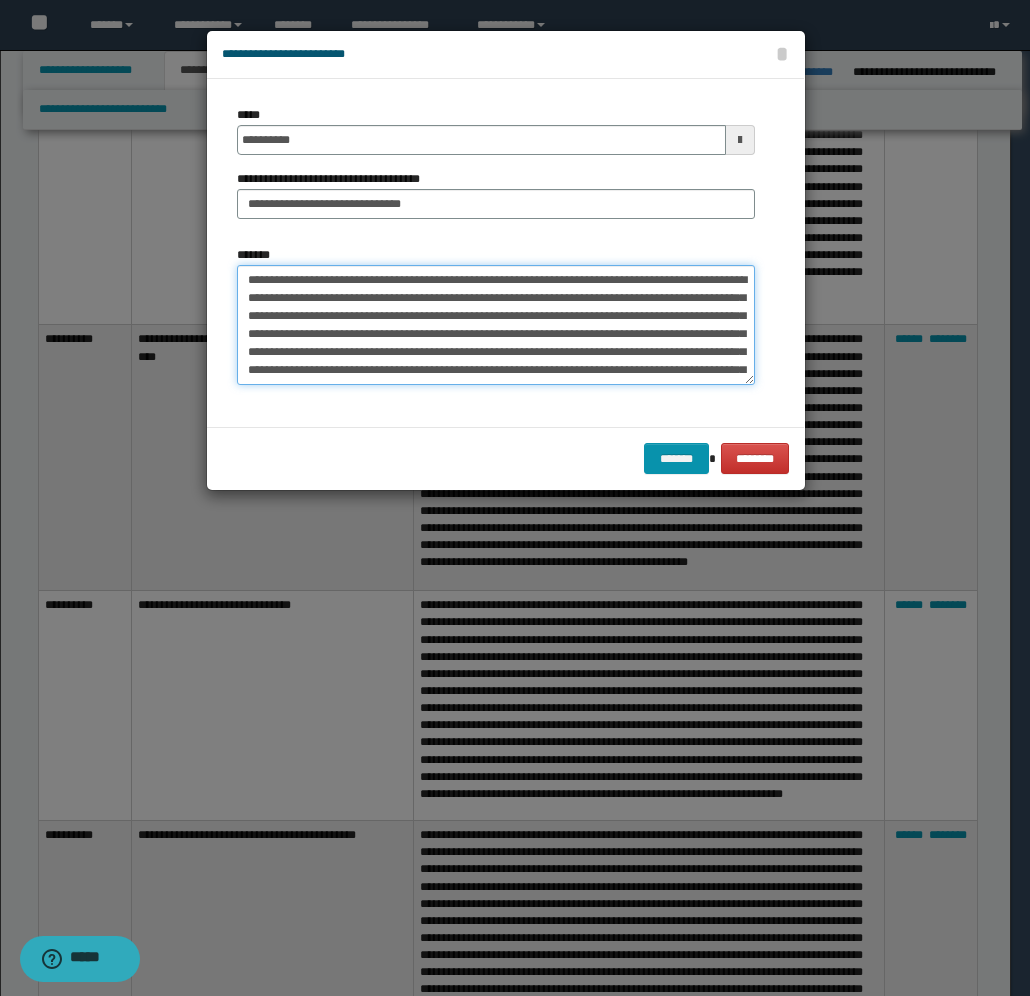 click on "*******" at bounding box center [496, 325] 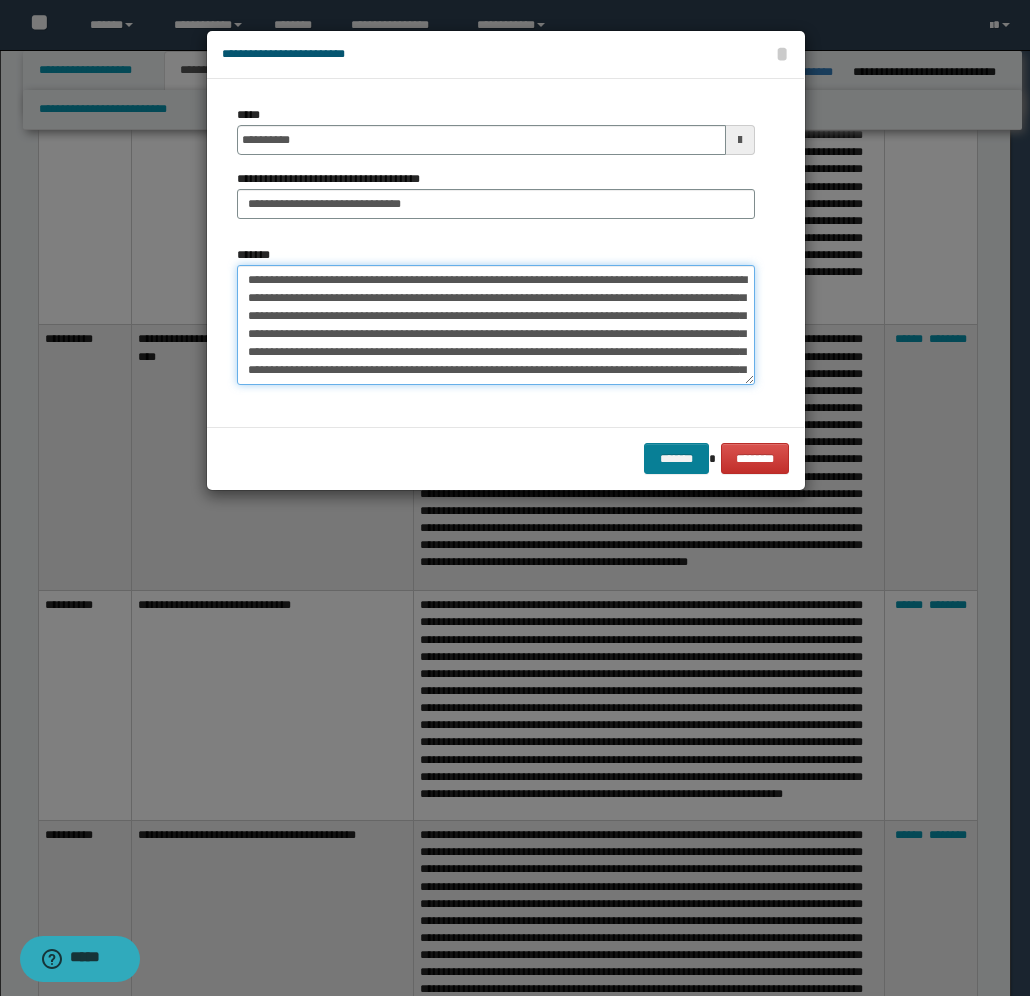 type on "**********" 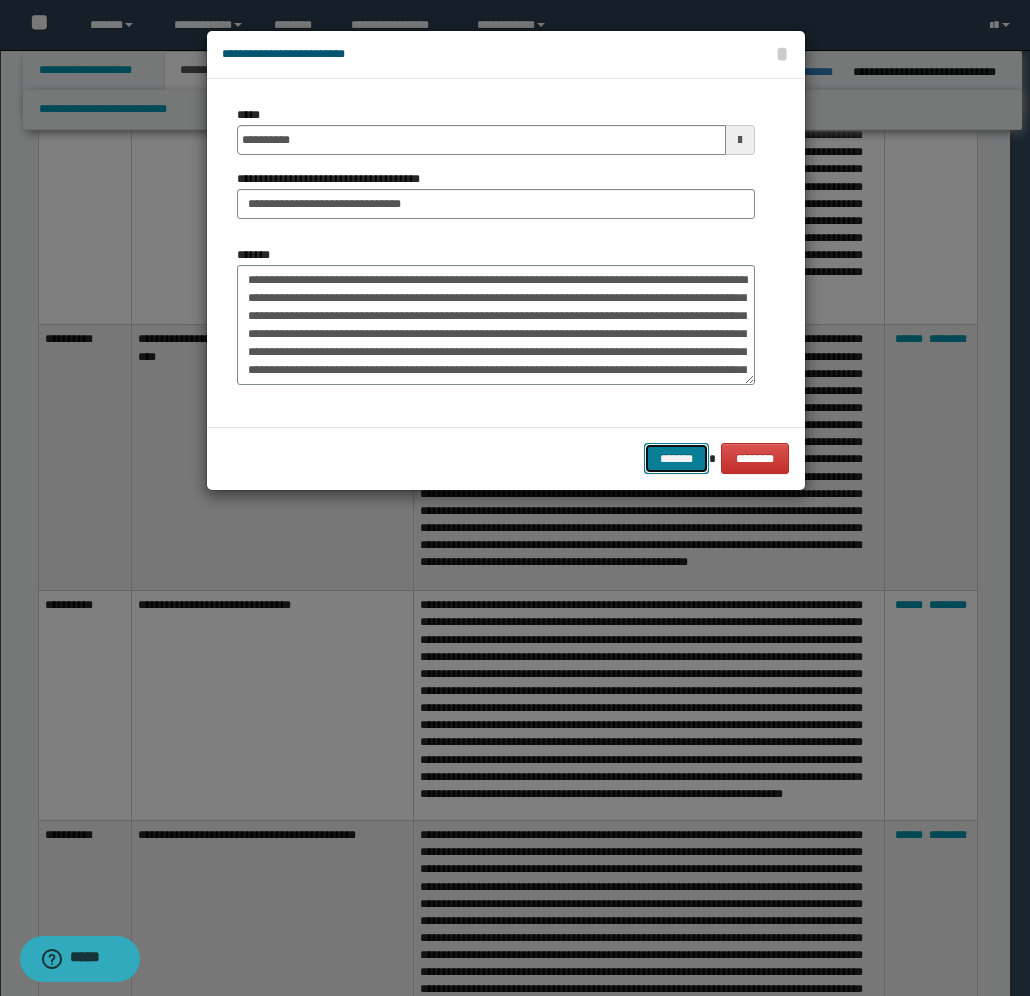 click on "*******" at bounding box center (676, 458) 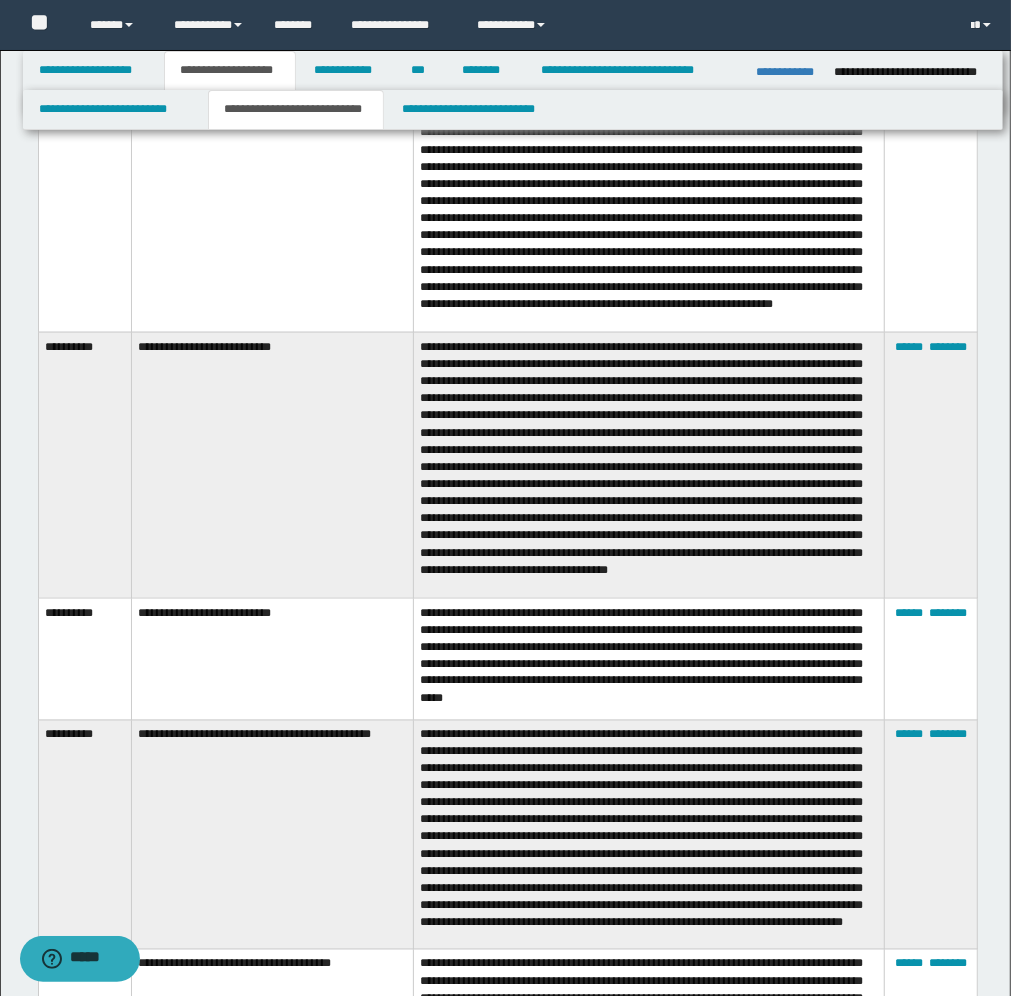 scroll, scrollTop: 1375, scrollLeft: 0, axis: vertical 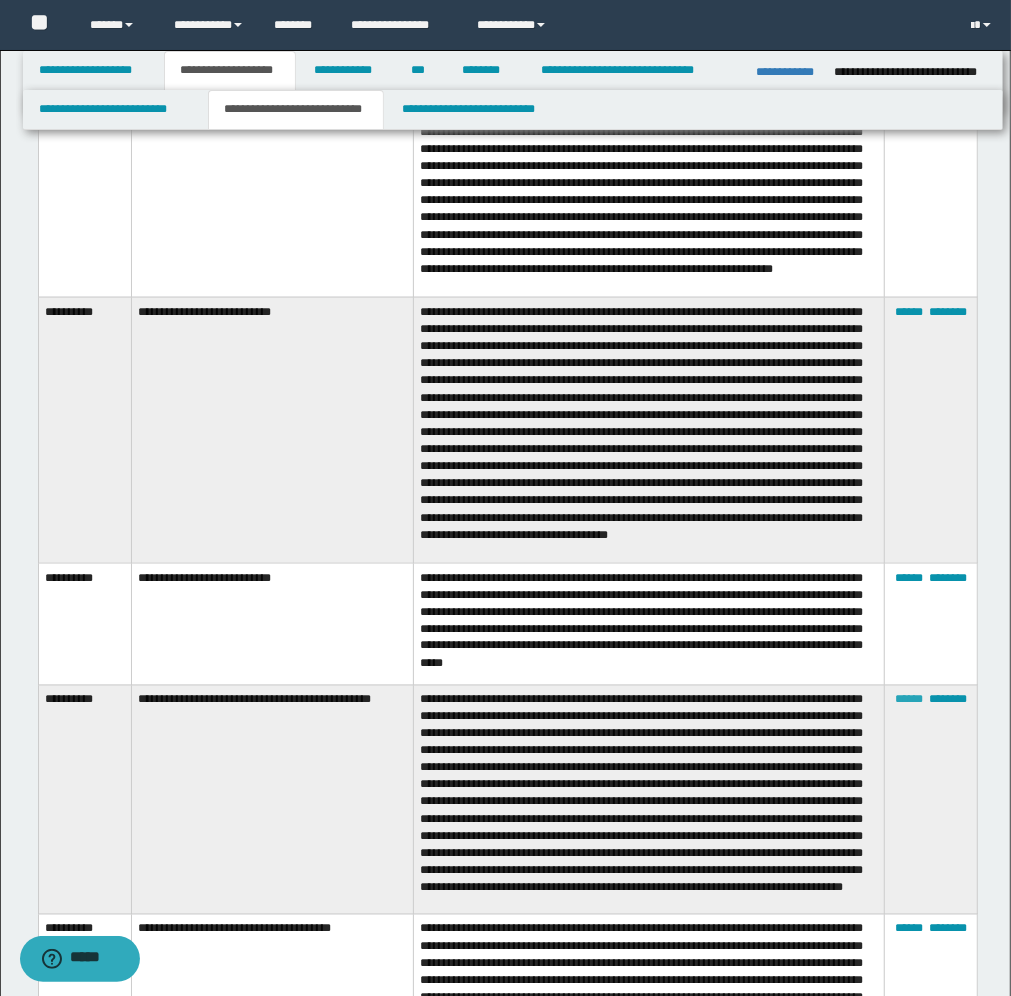 click on "******" at bounding box center (909, 700) 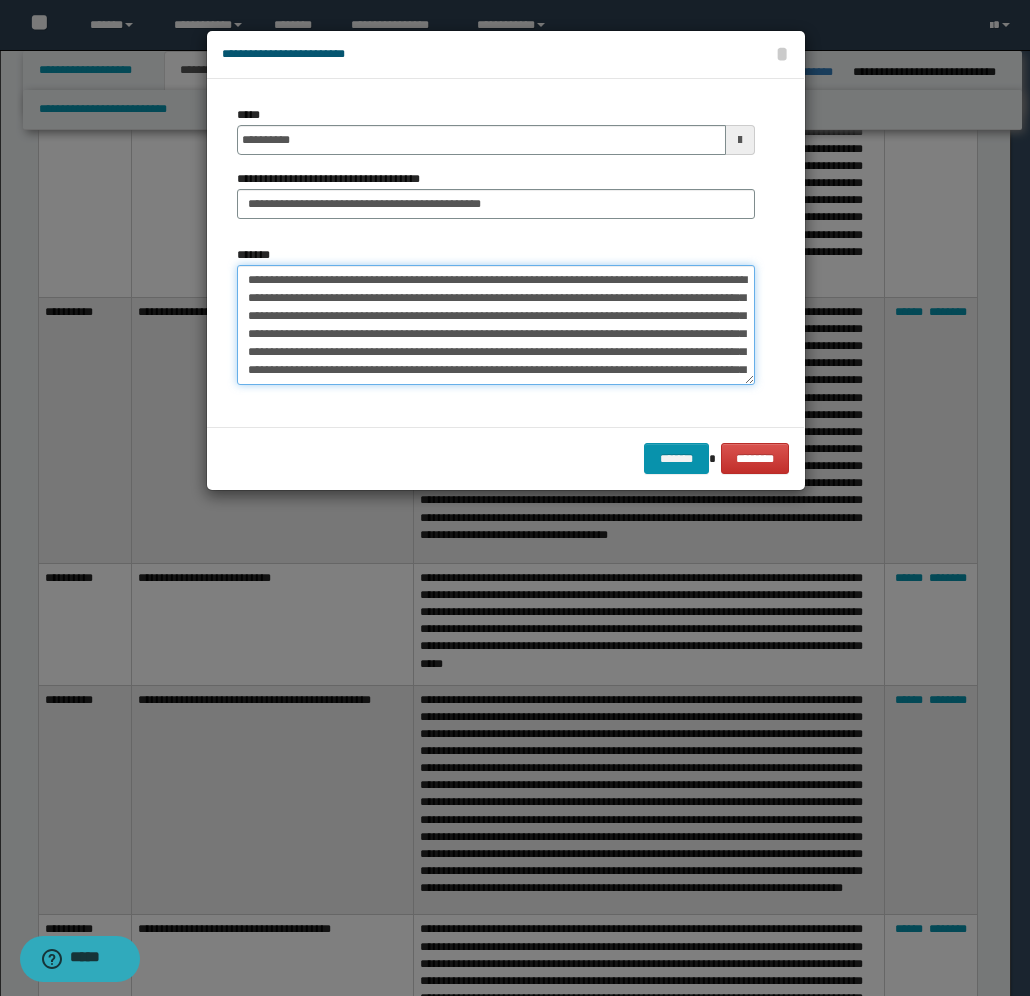 click on "*******" at bounding box center [496, 325] 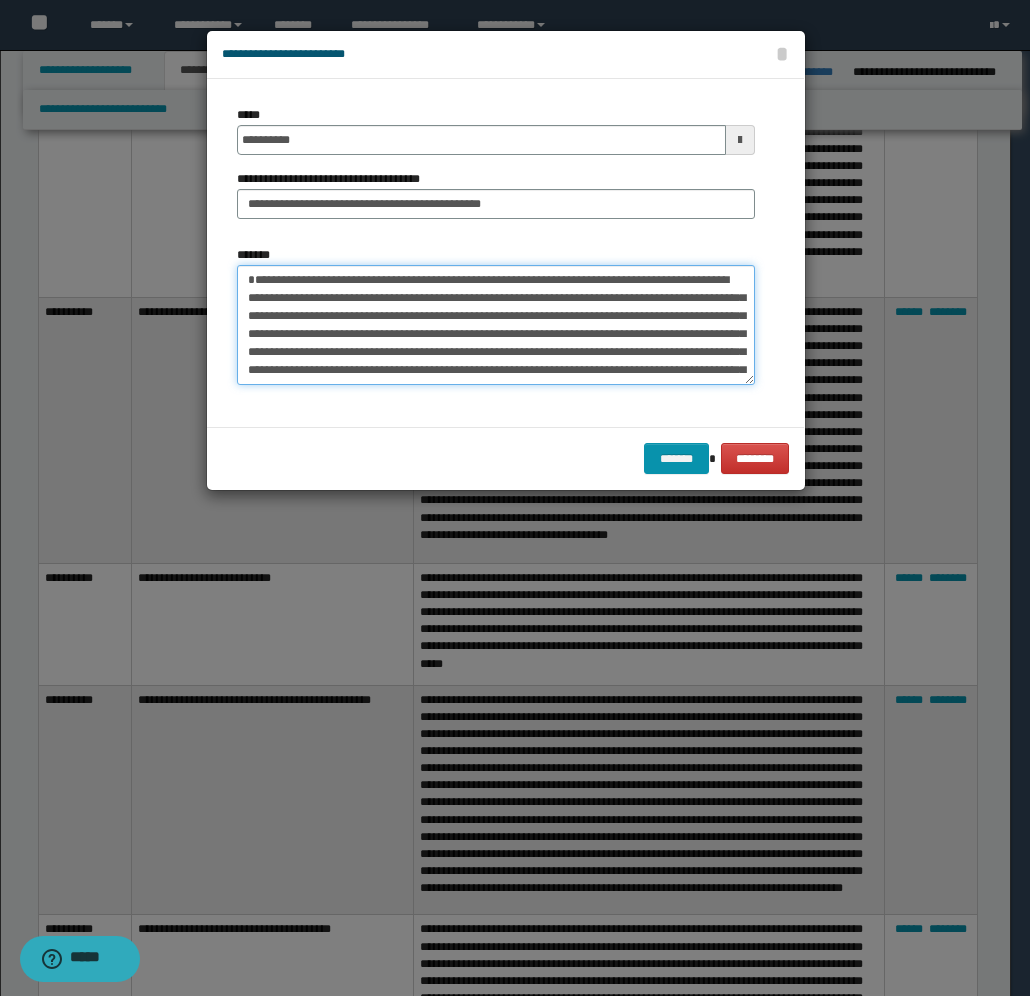 click on "*******" at bounding box center [496, 325] 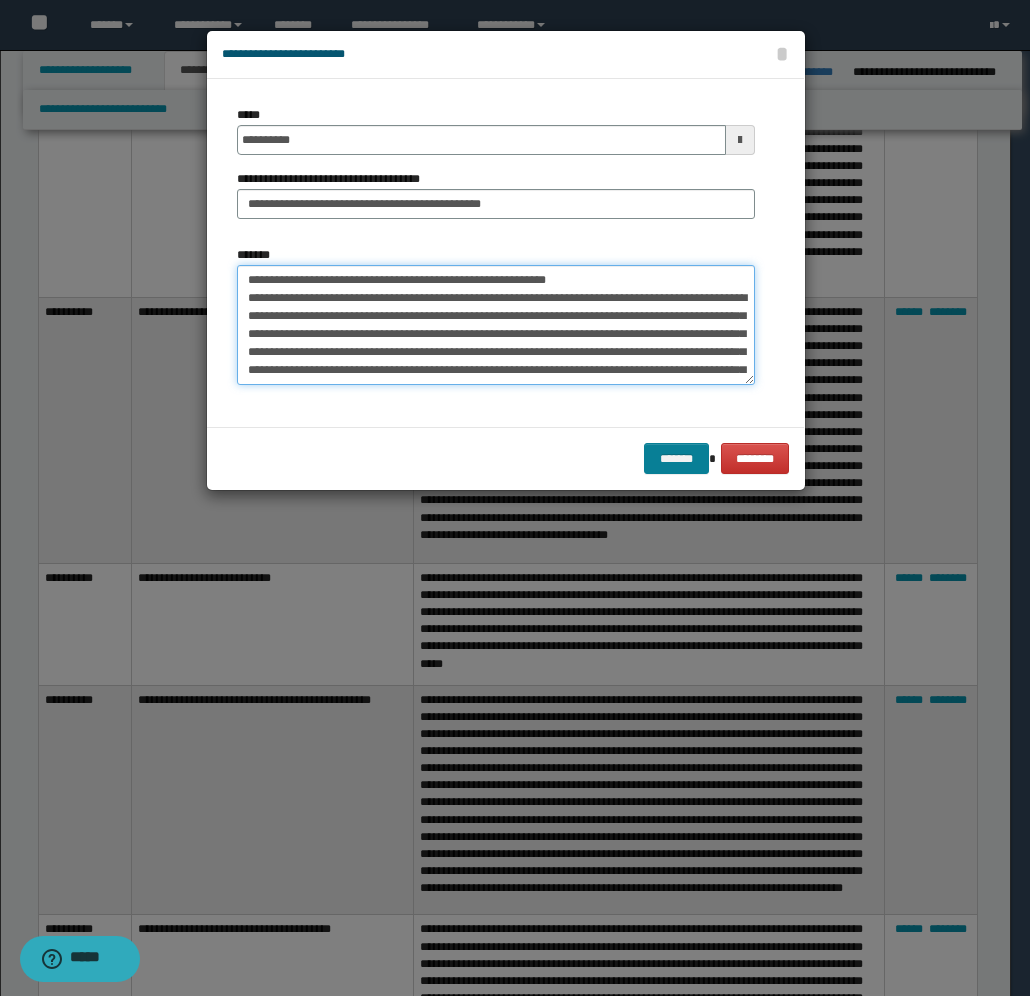 type on "**********" 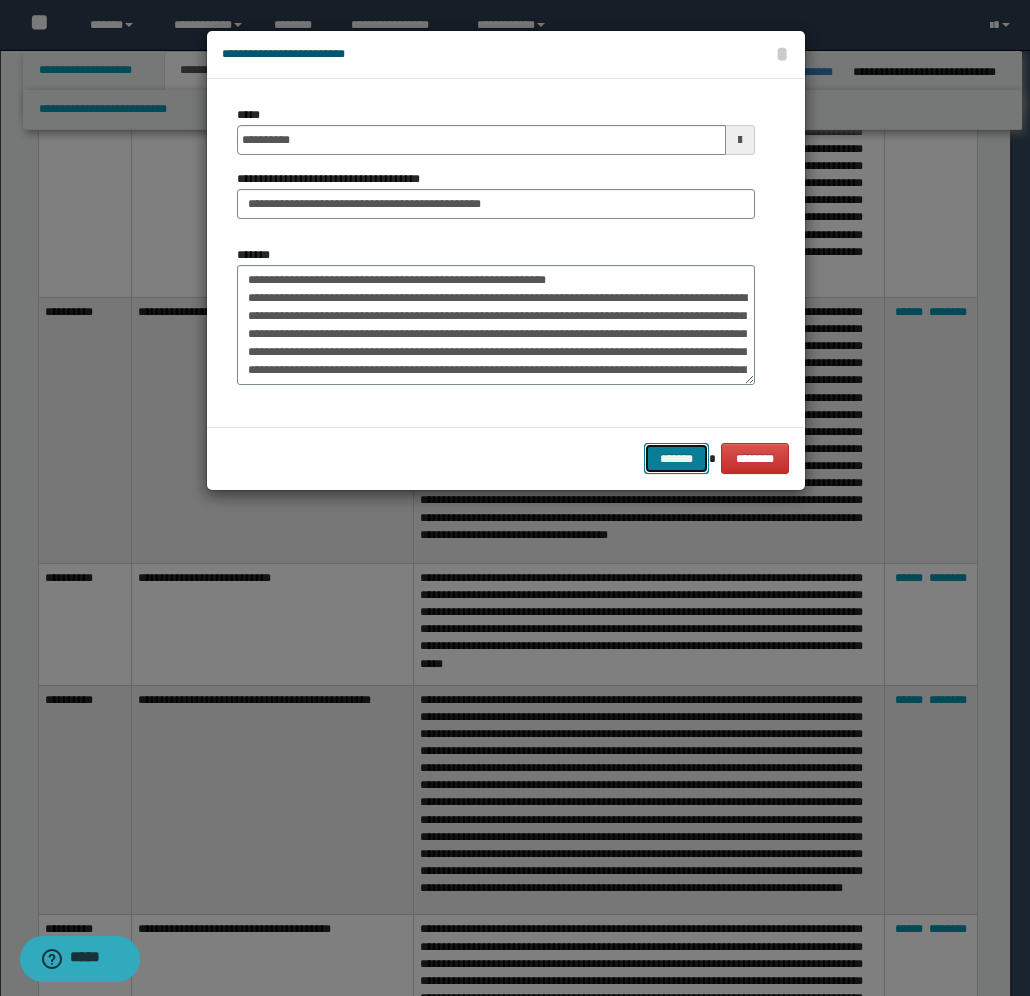 click on "*******" at bounding box center [676, 458] 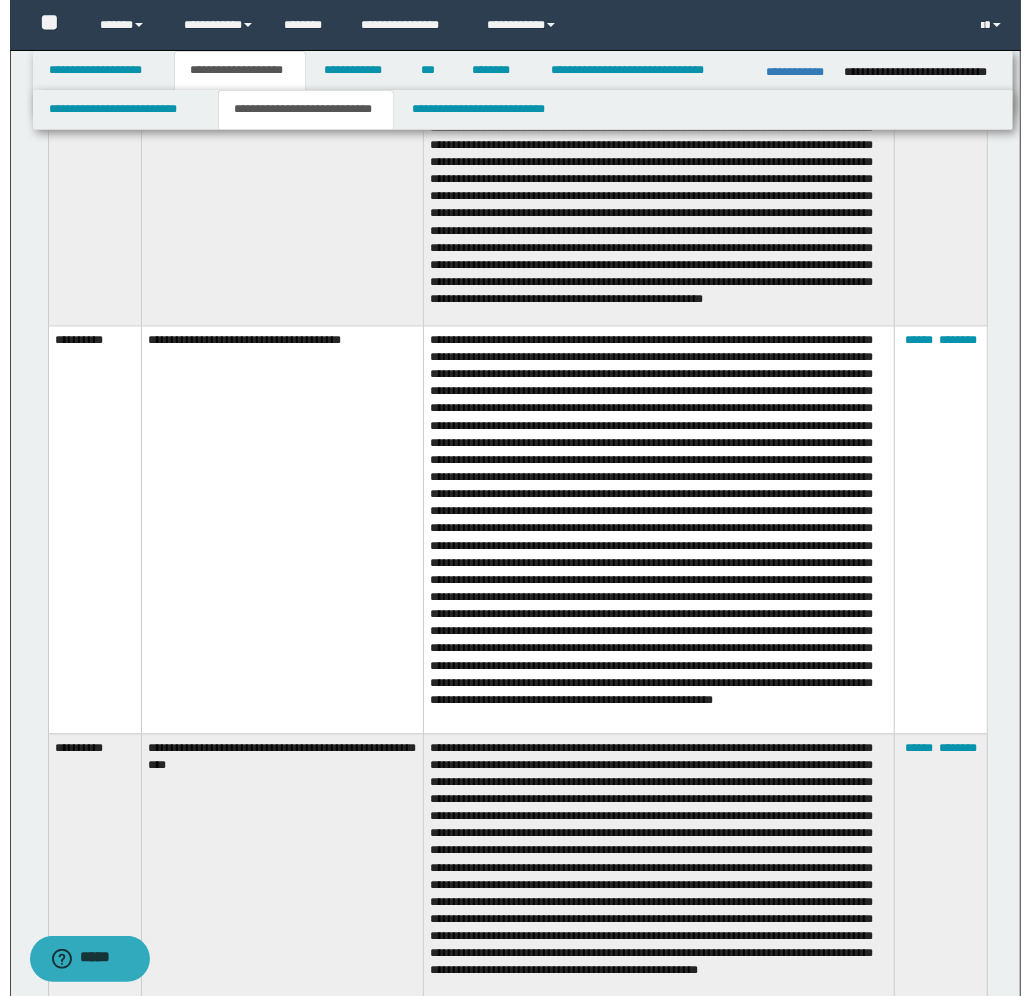 scroll, scrollTop: 2000, scrollLeft: 0, axis: vertical 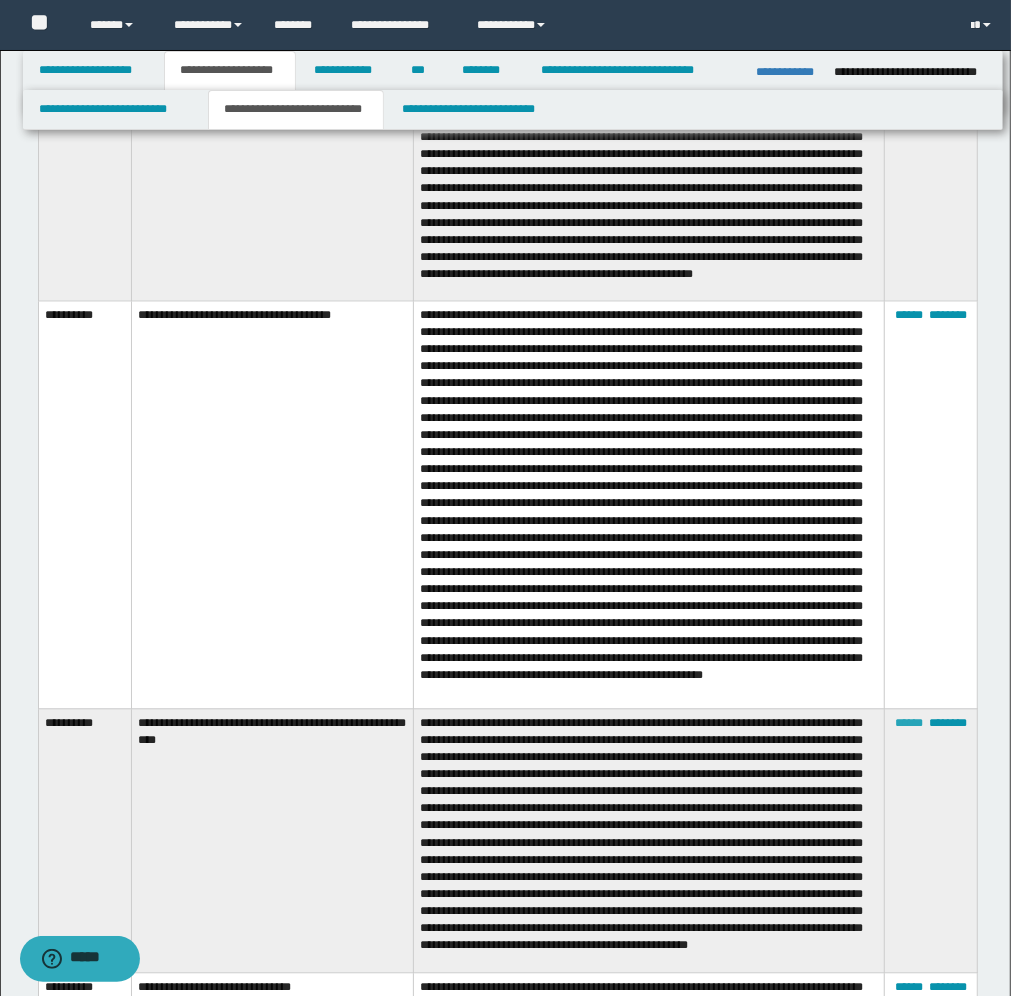 click on "******" at bounding box center (909, 724) 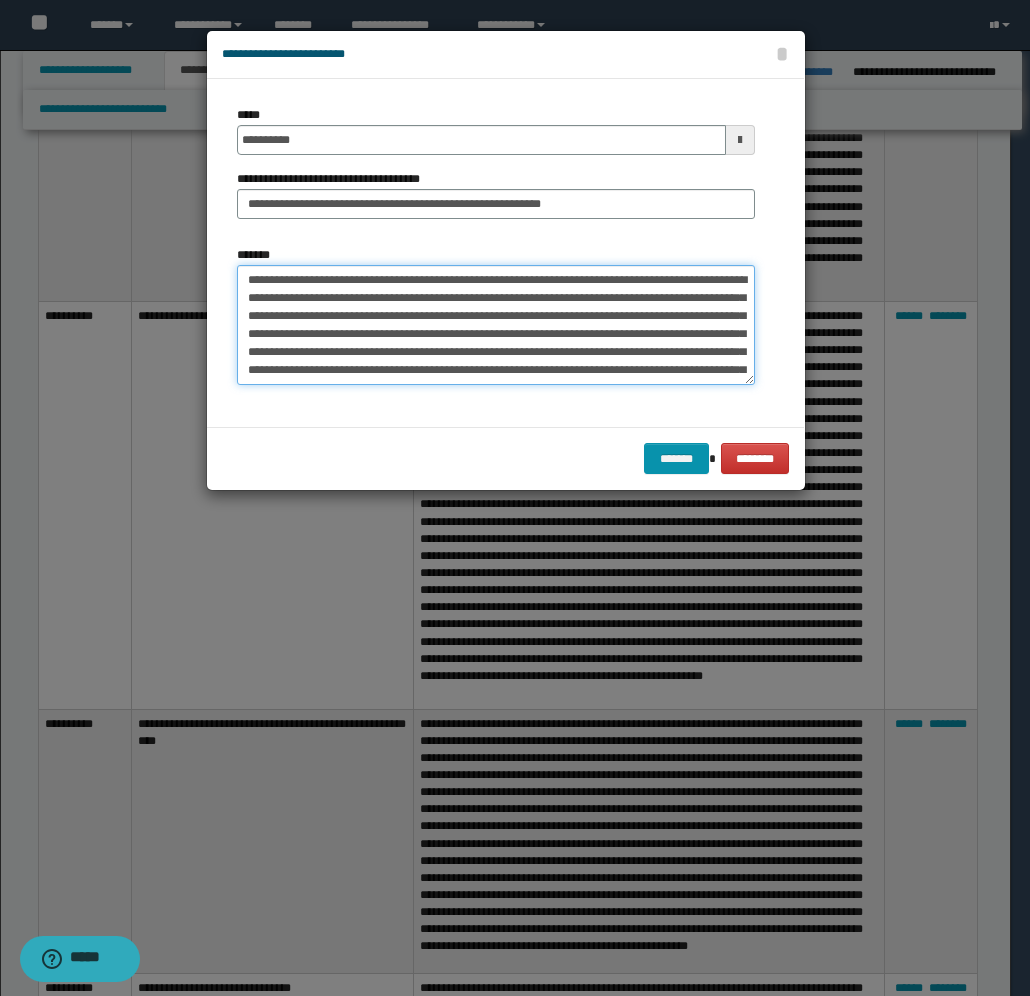 click on "*******" at bounding box center (496, 325) 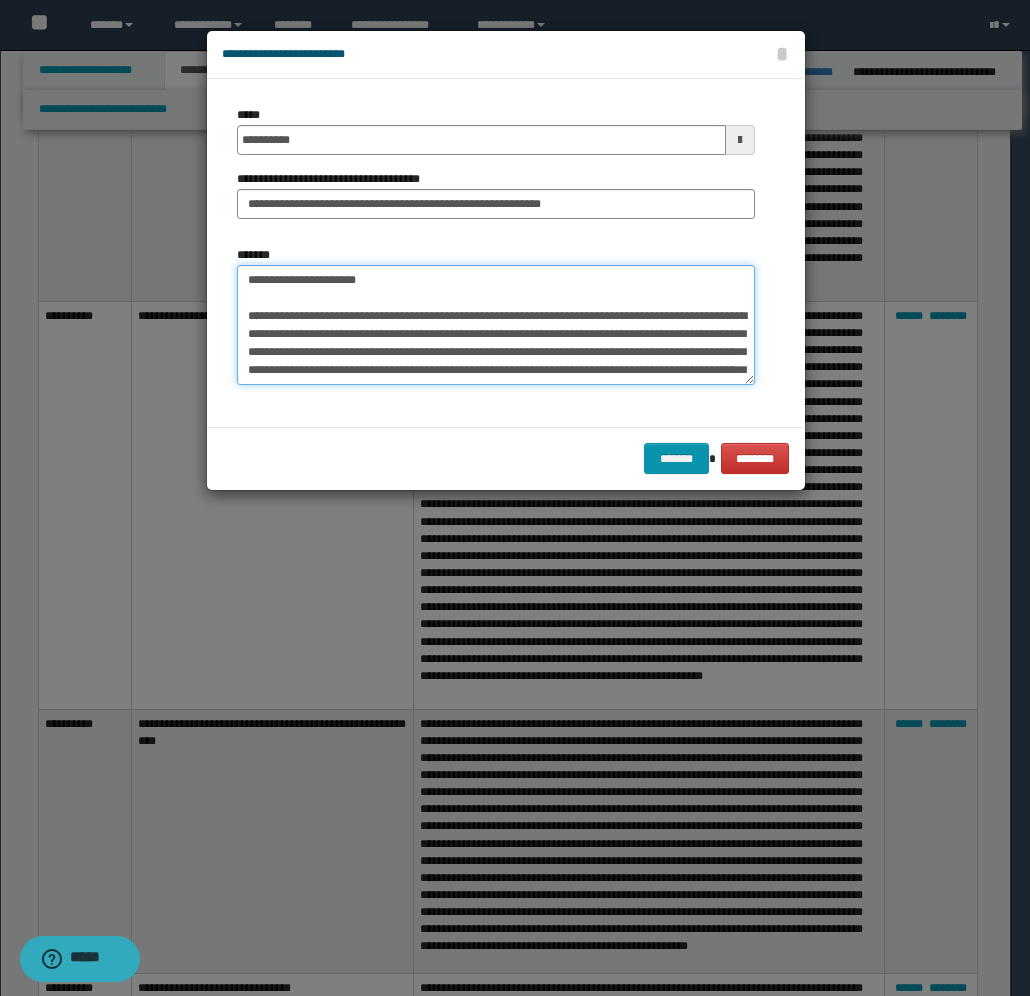click on "*******" at bounding box center [496, 325] 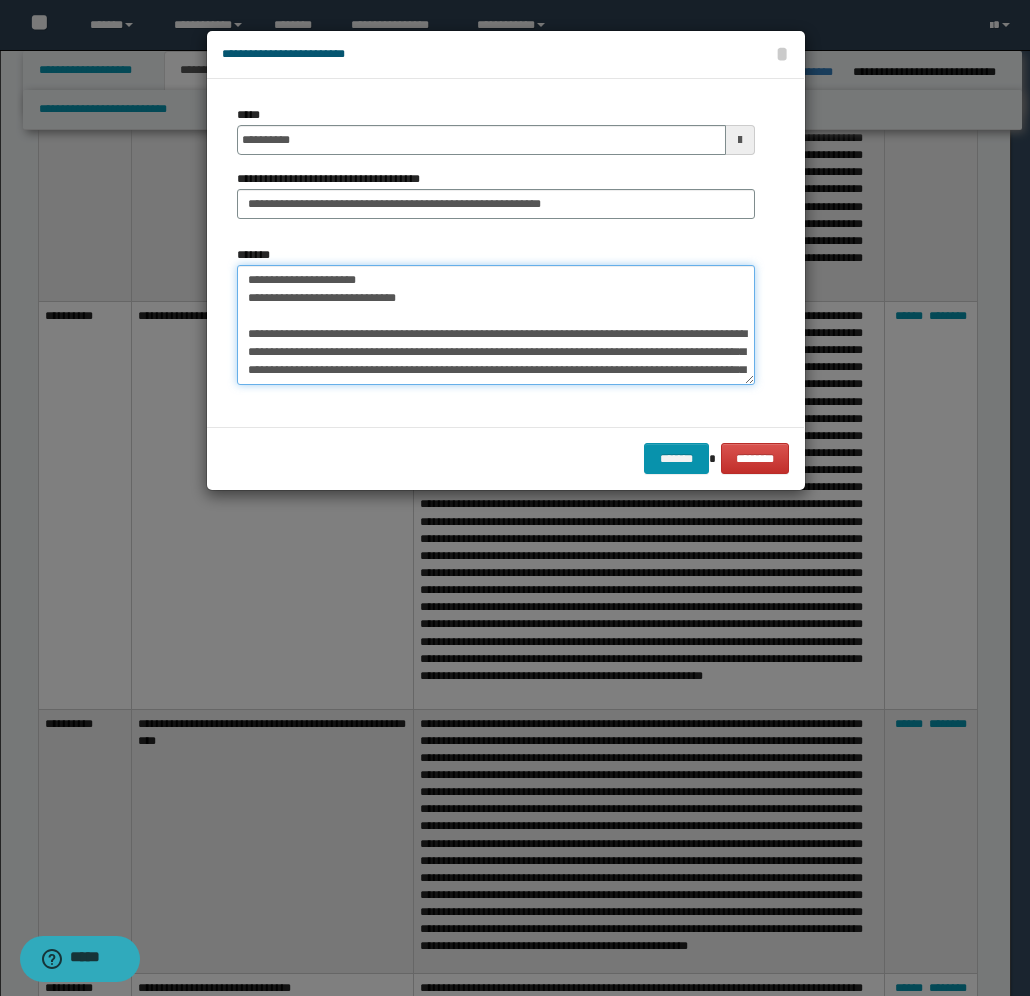 paste on "**********" 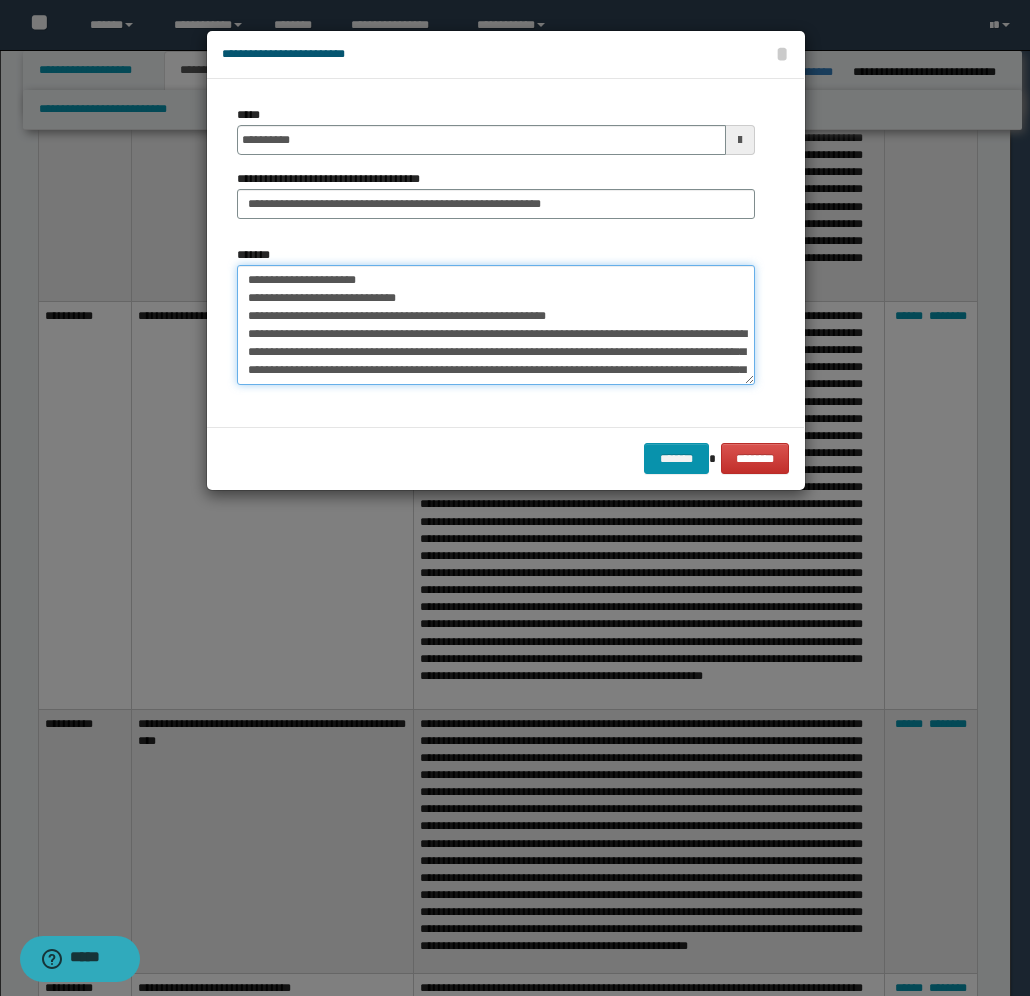 click on "*******" at bounding box center [496, 325] 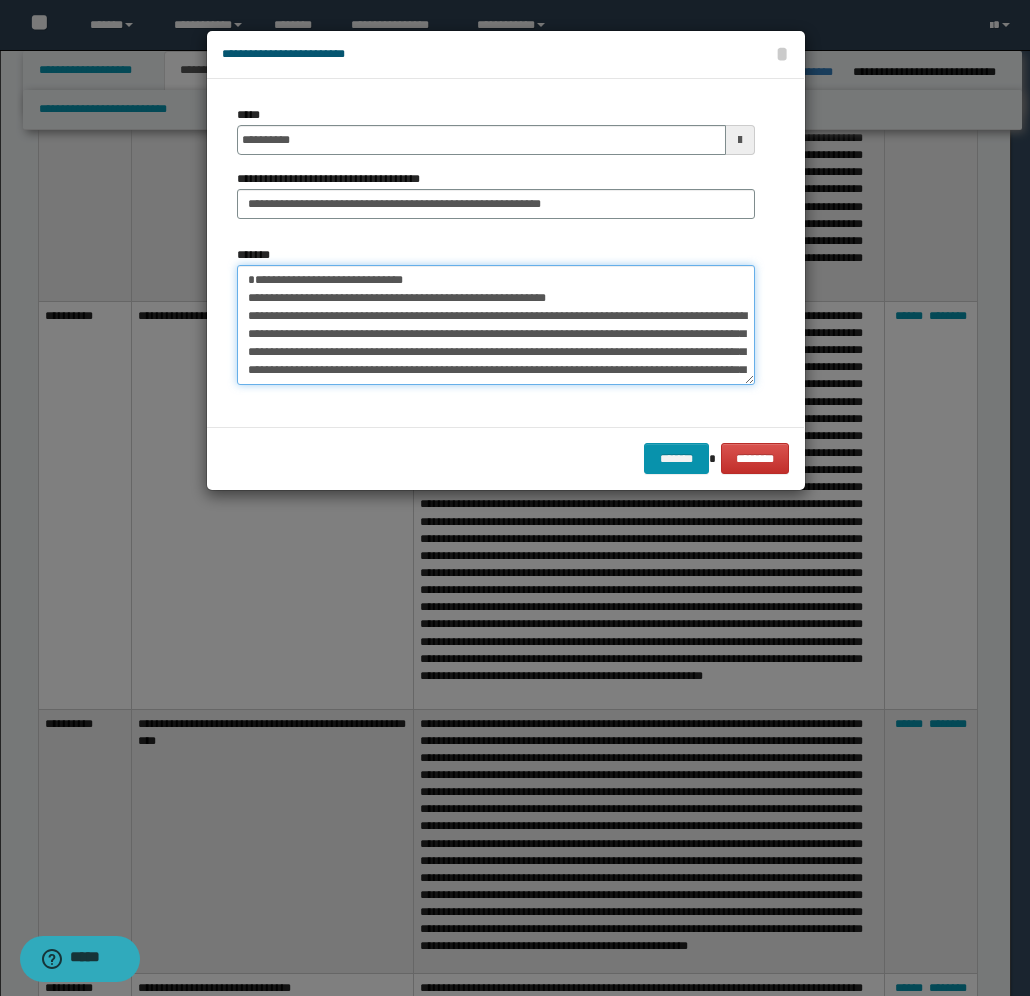 paste on "**********" 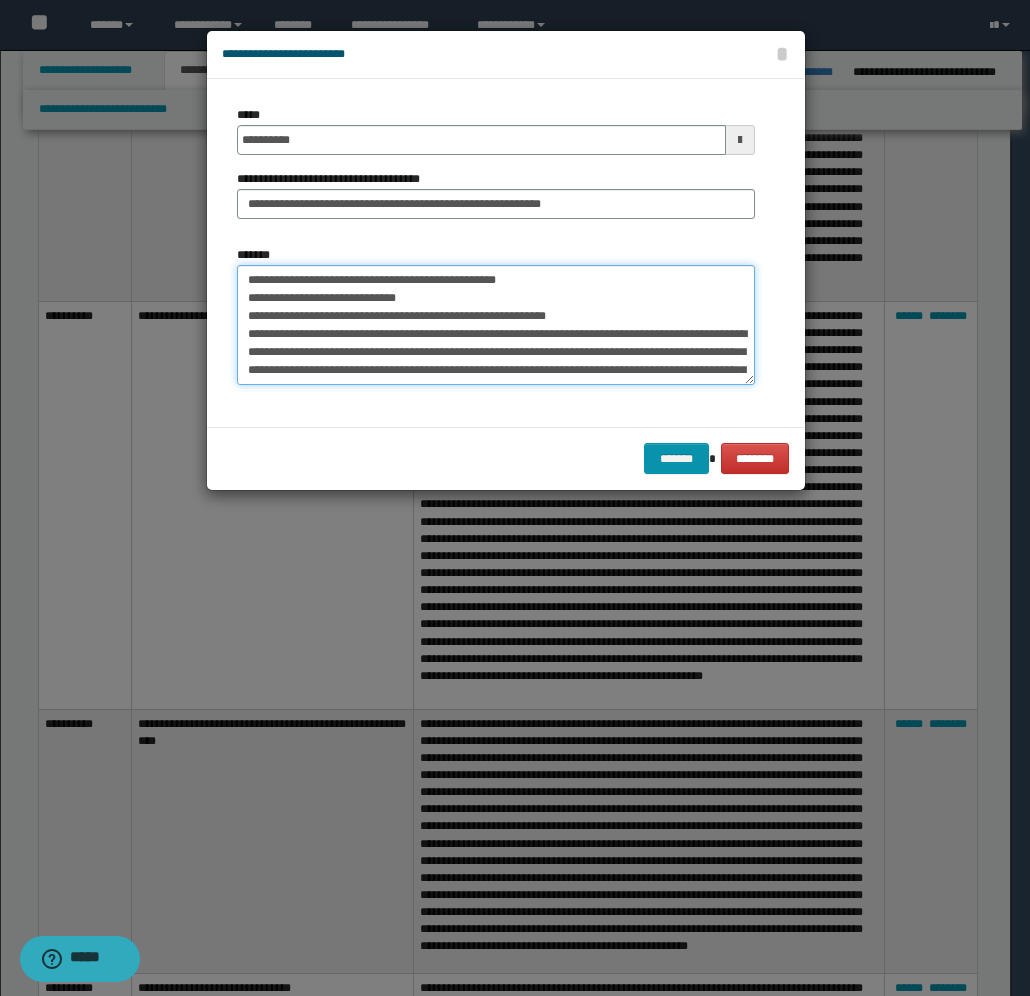 type on "**********" 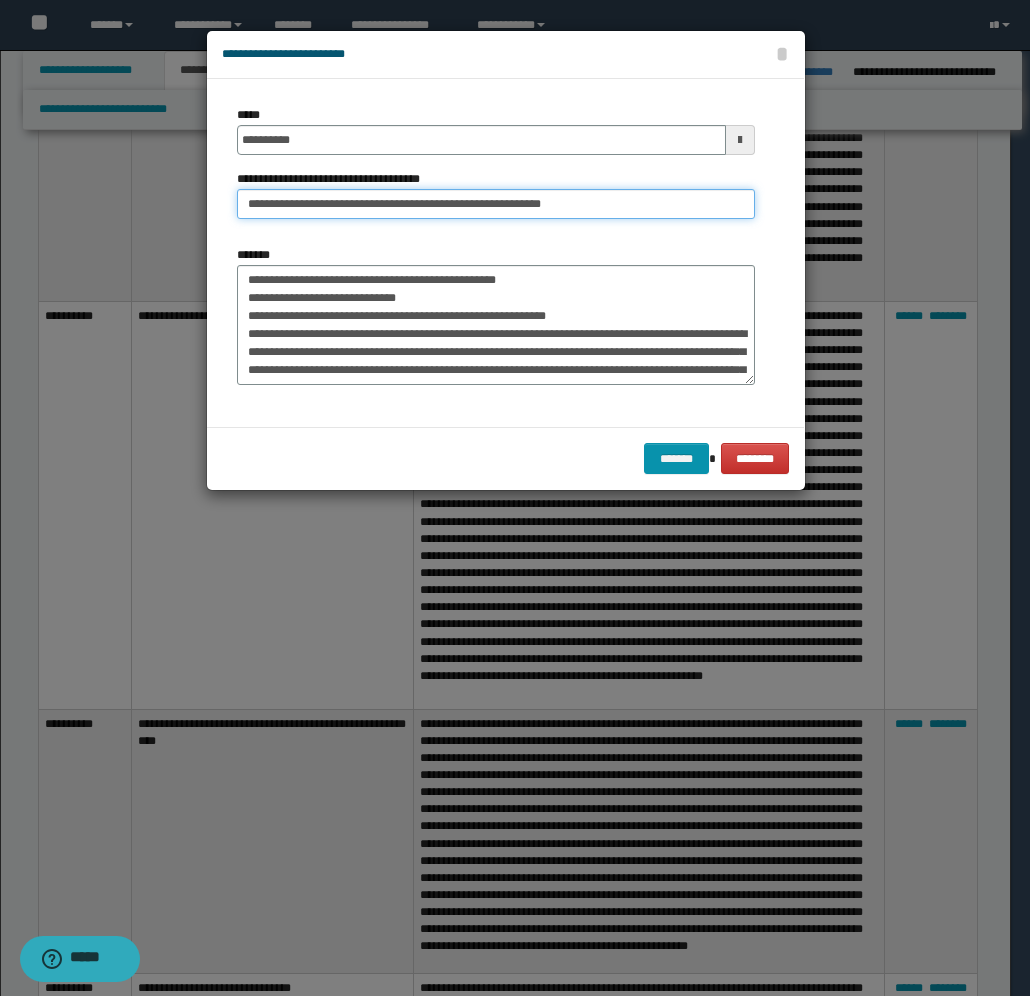 click on "**********" at bounding box center (496, 204) 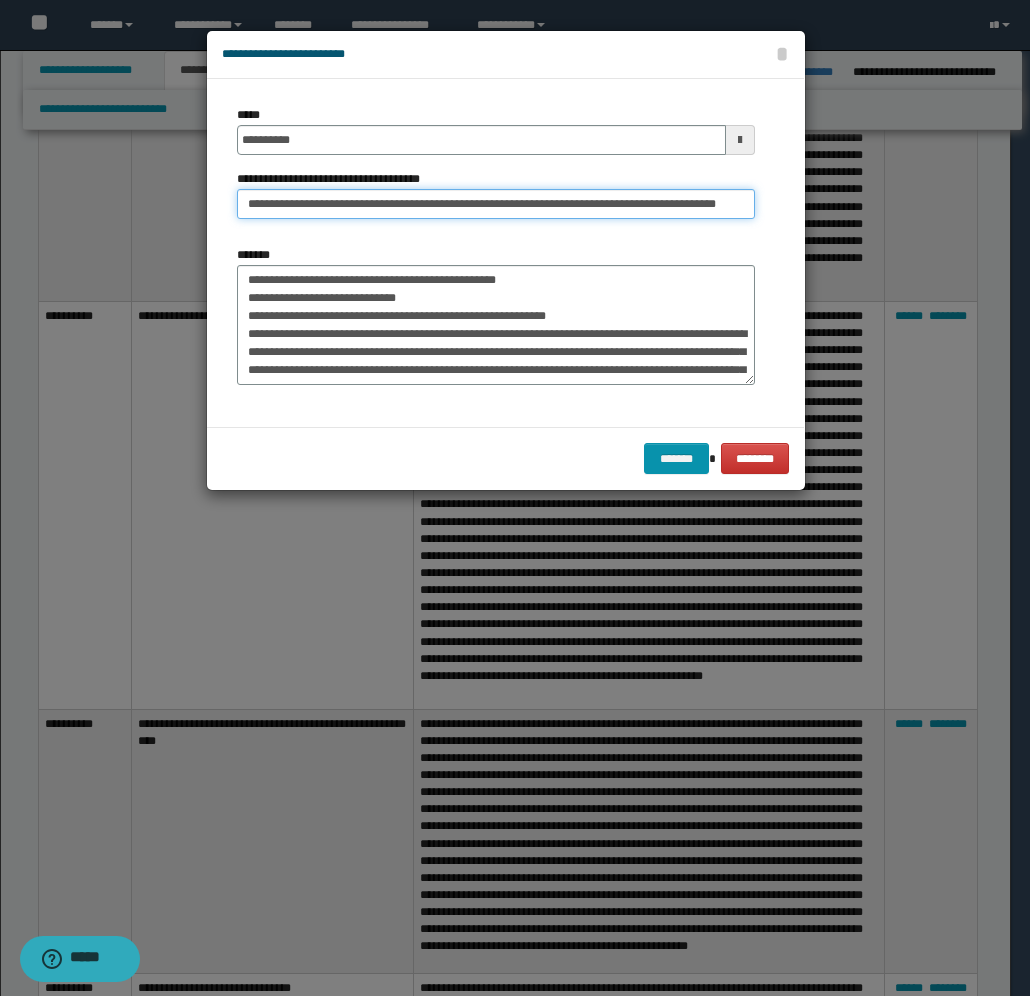 scroll, scrollTop: 0, scrollLeft: 120, axis: horizontal 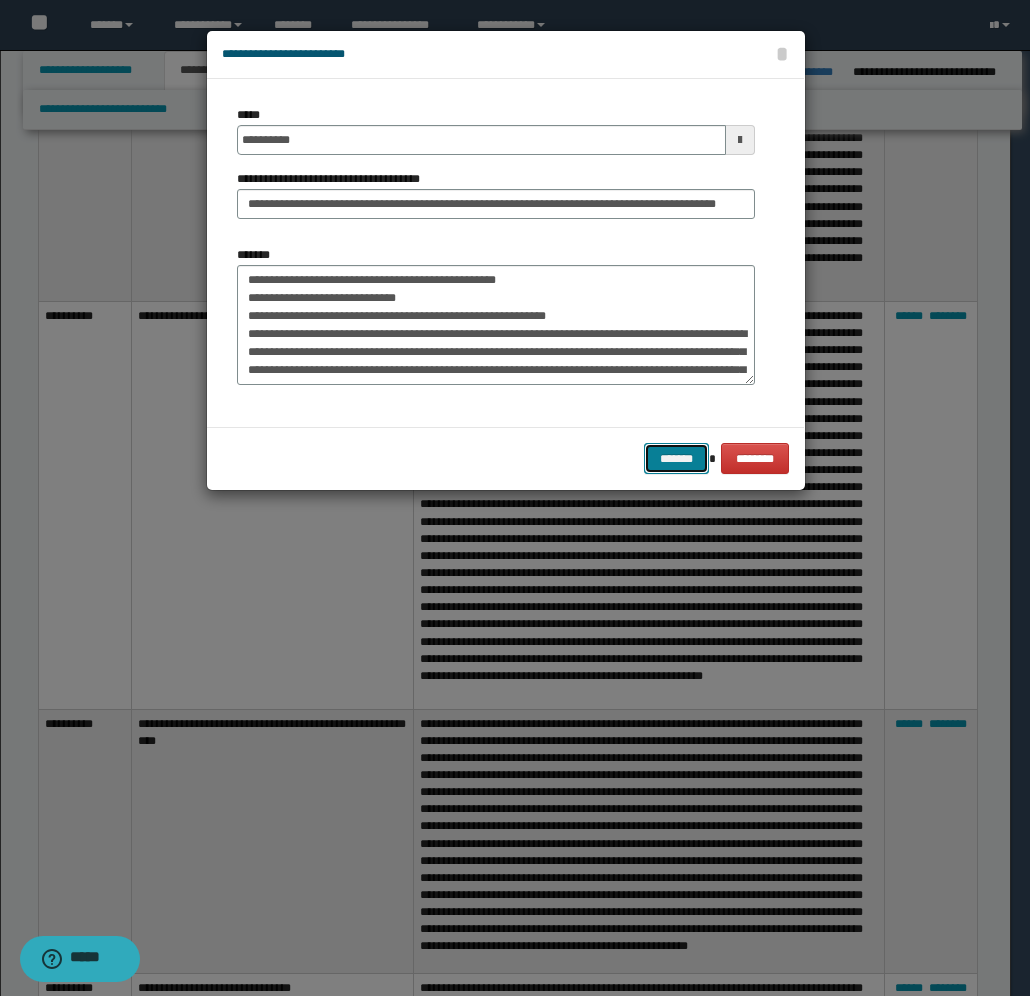 click on "*******" at bounding box center [676, 458] 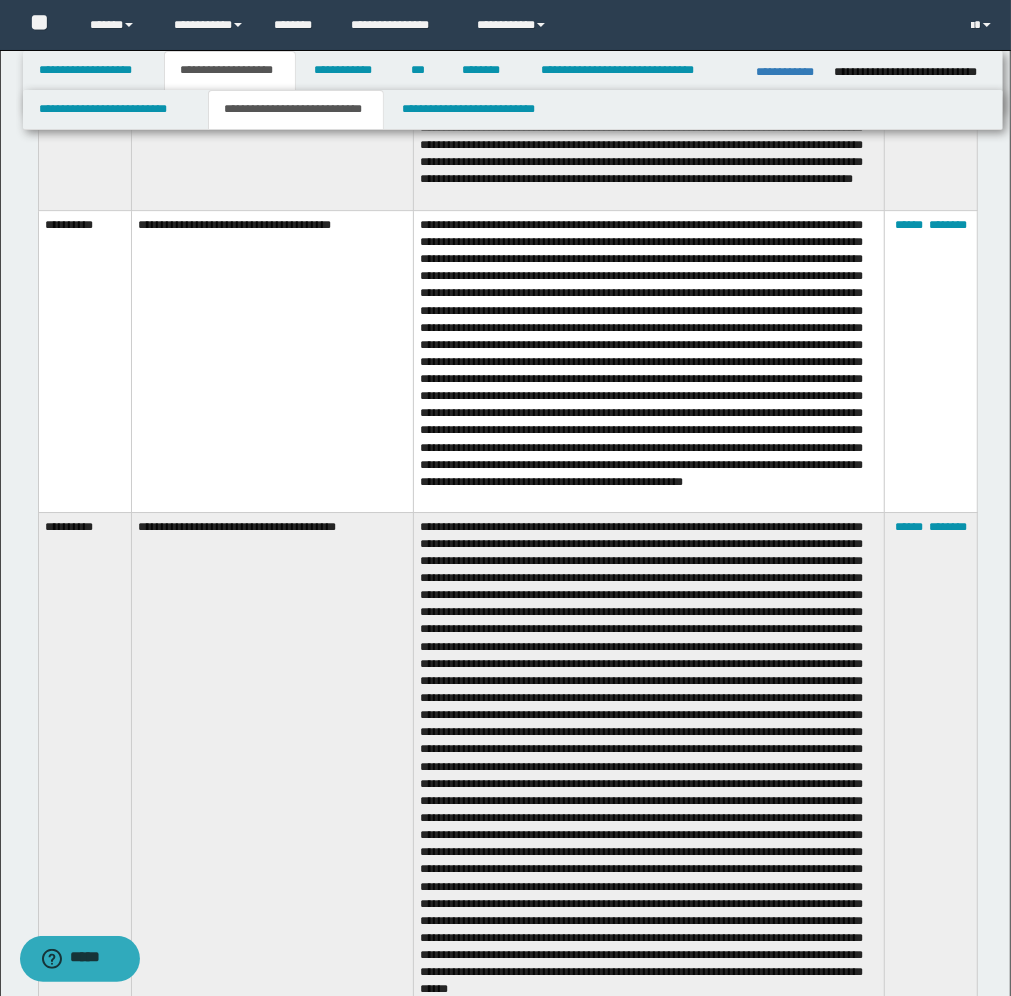 scroll, scrollTop: 3375, scrollLeft: 0, axis: vertical 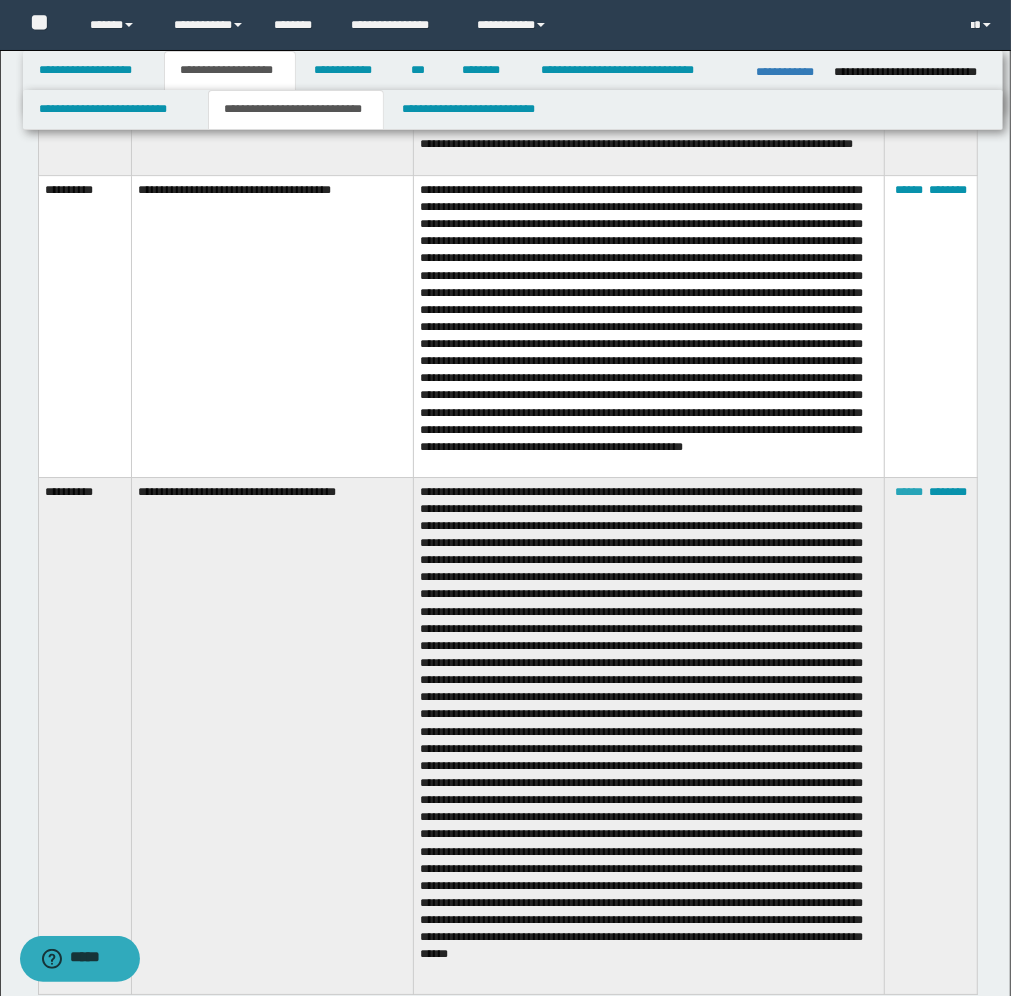 click on "******" at bounding box center (909, 492) 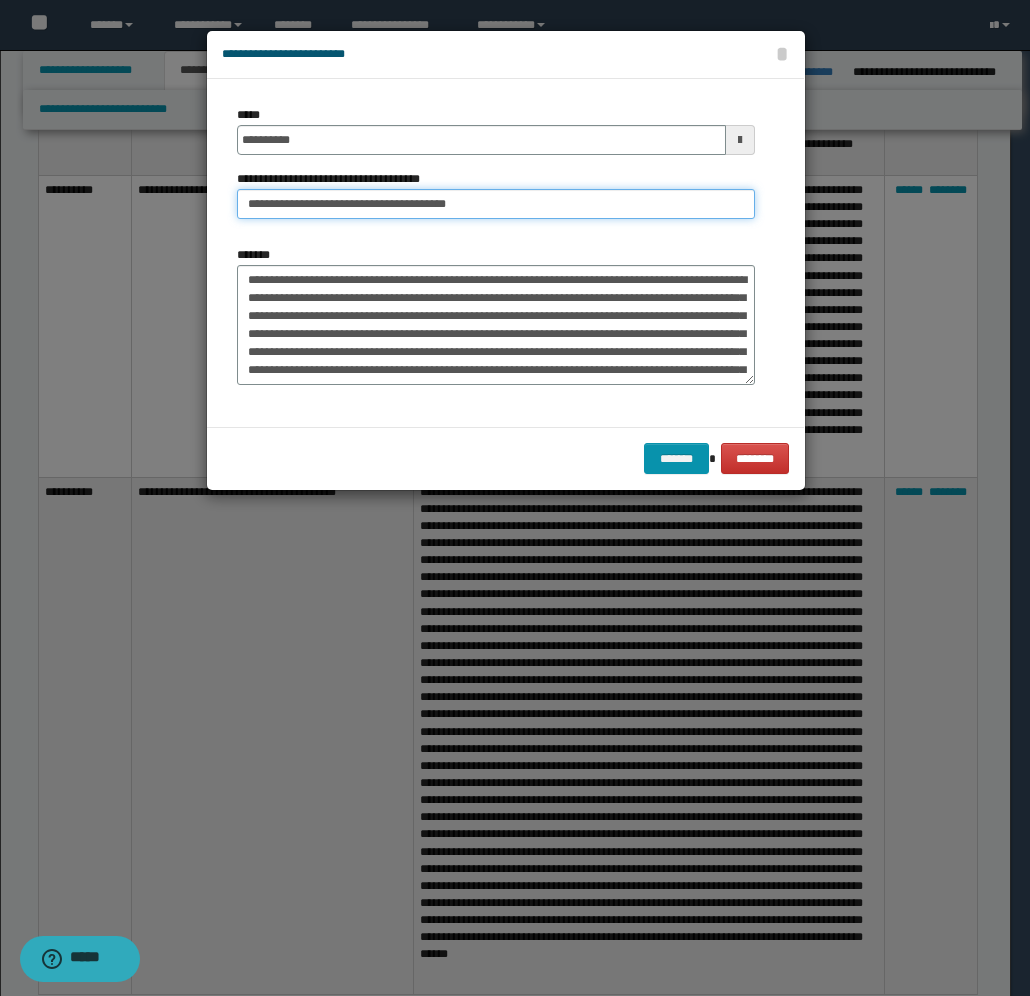 click on "**********" at bounding box center (496, 204) 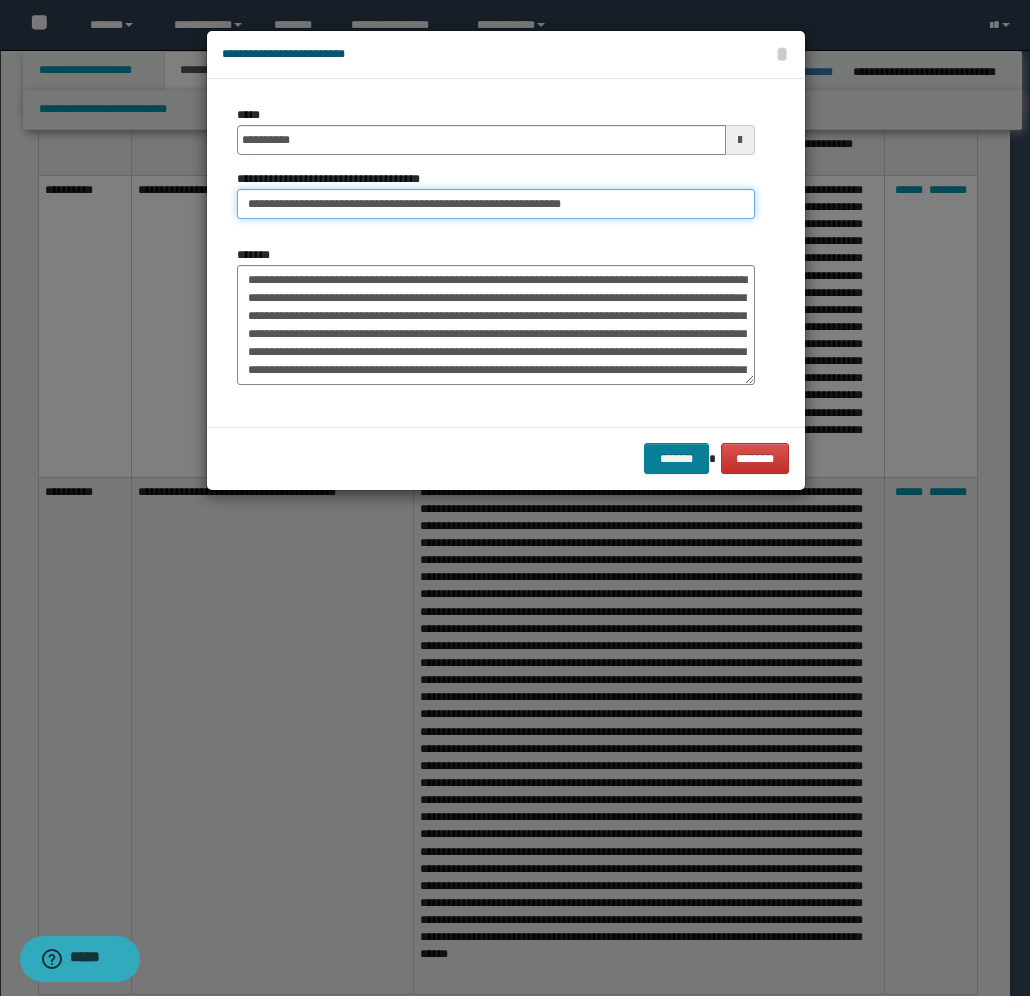 type on "**********" 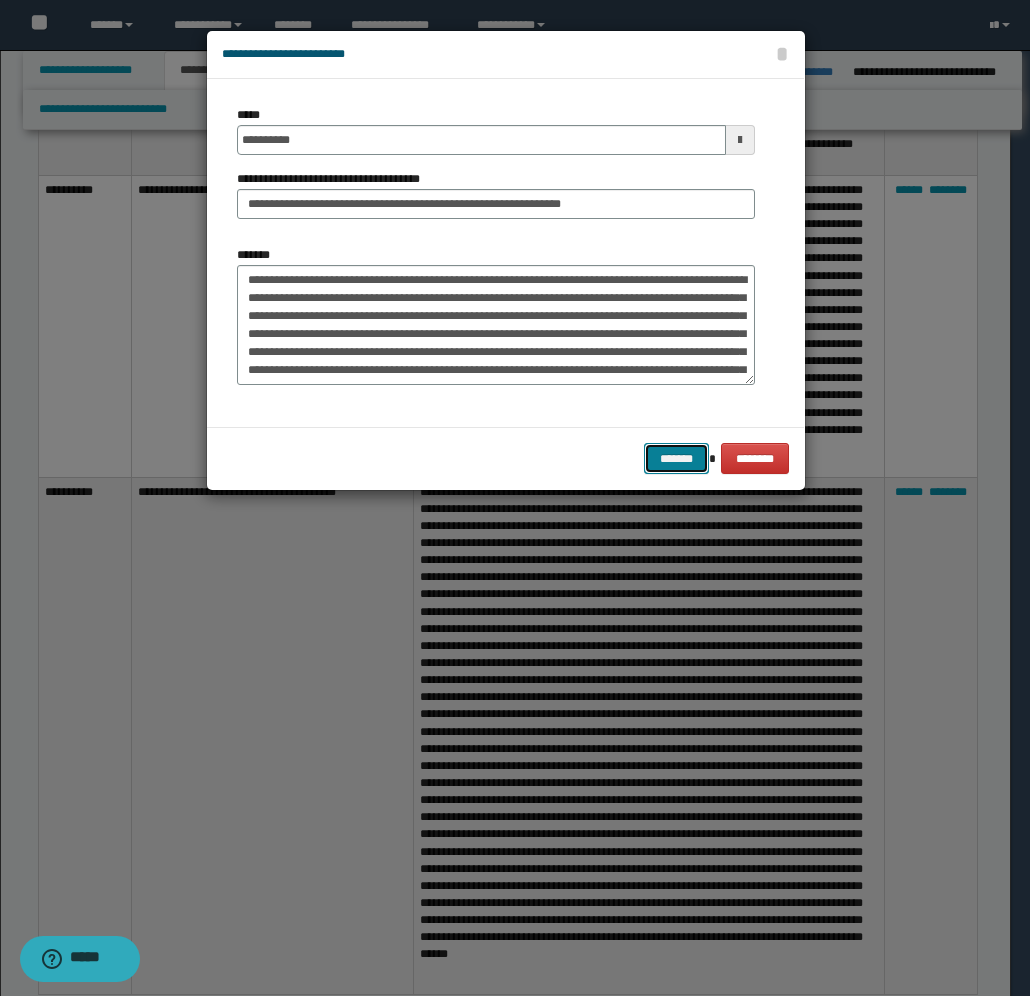 click on "*******" at bounding box center (676, 458) 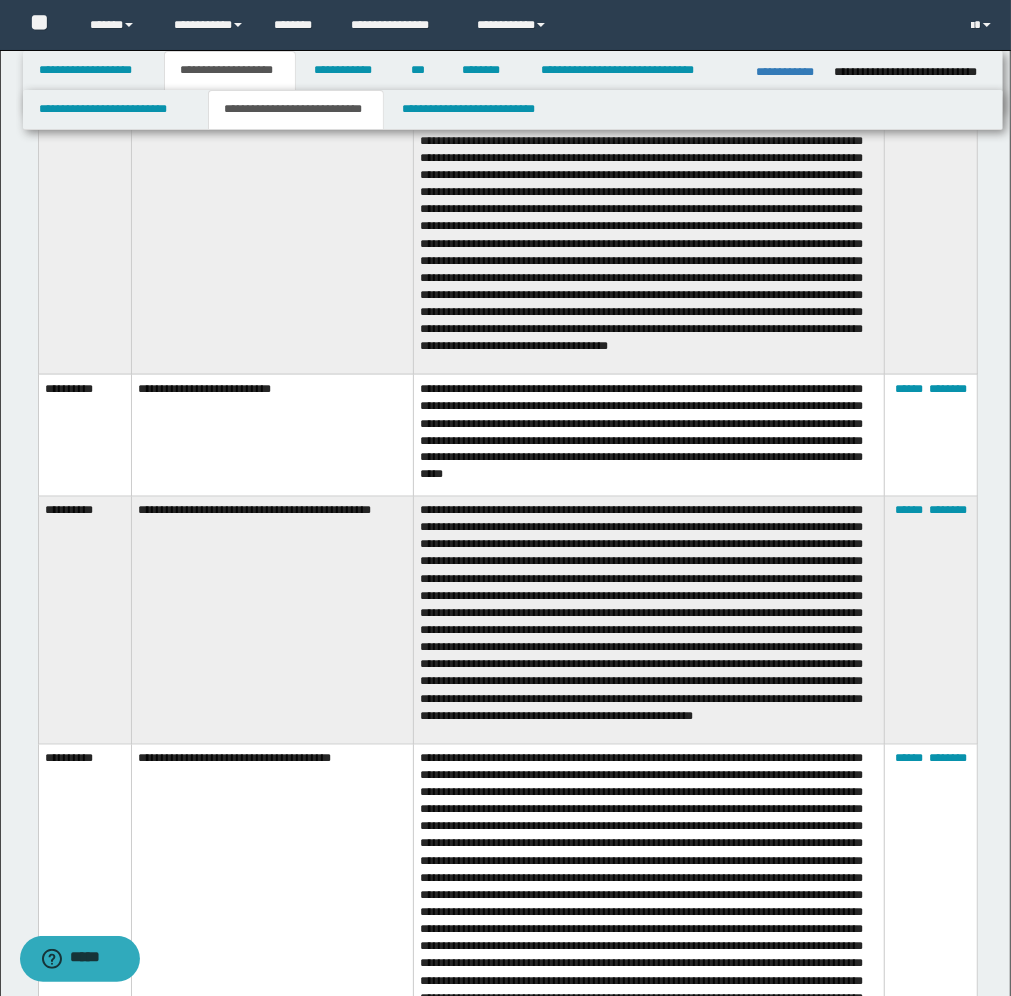 scroll, scrollTop: 1625, scrollLeft: 0, axis: vertical 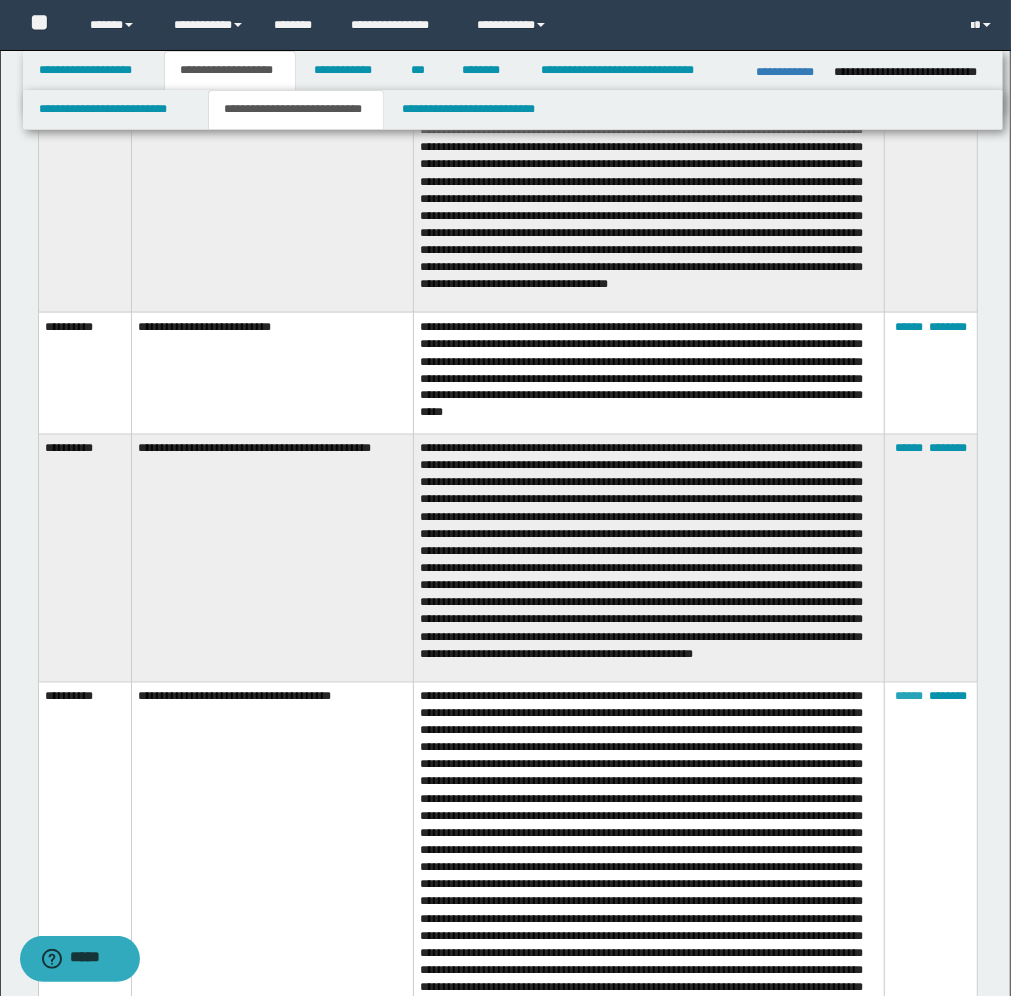 click on "******" at bounding box center [909, 697] 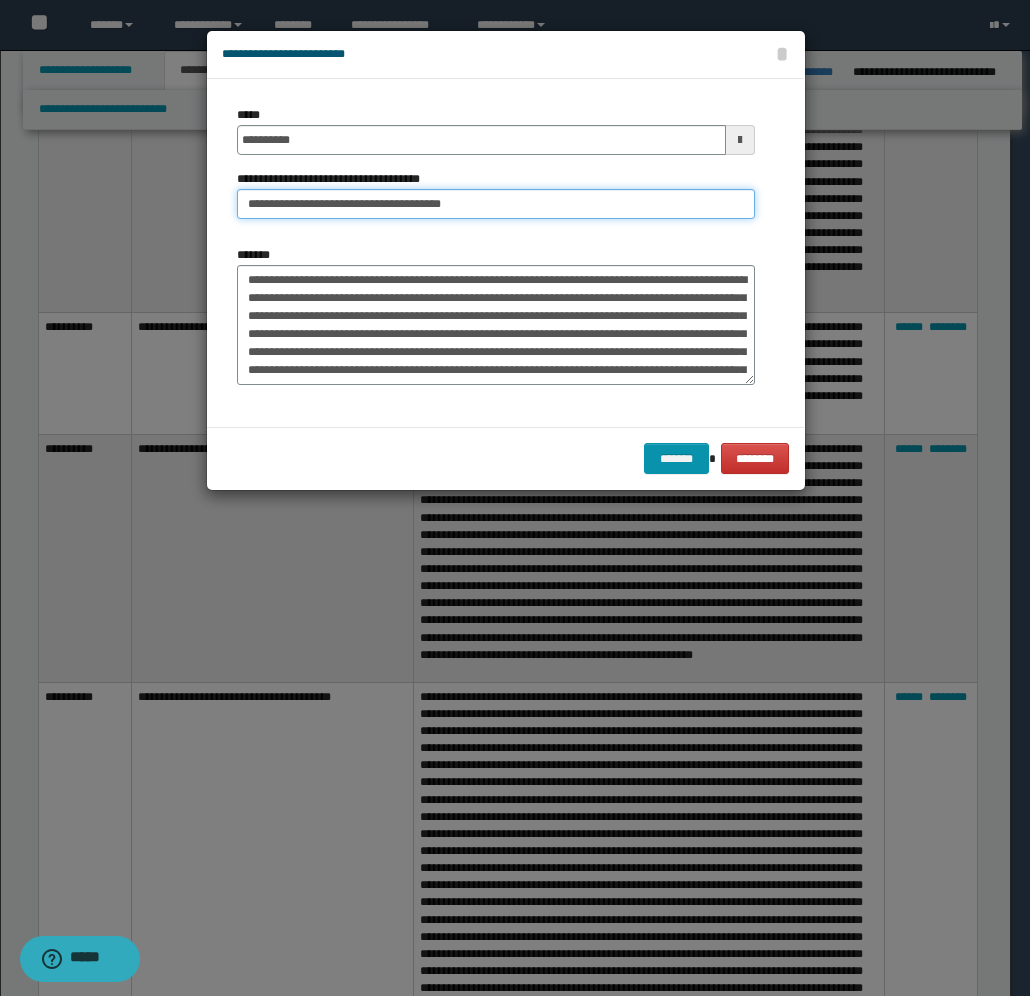 click on "**********" at bounding box center [496, 204] 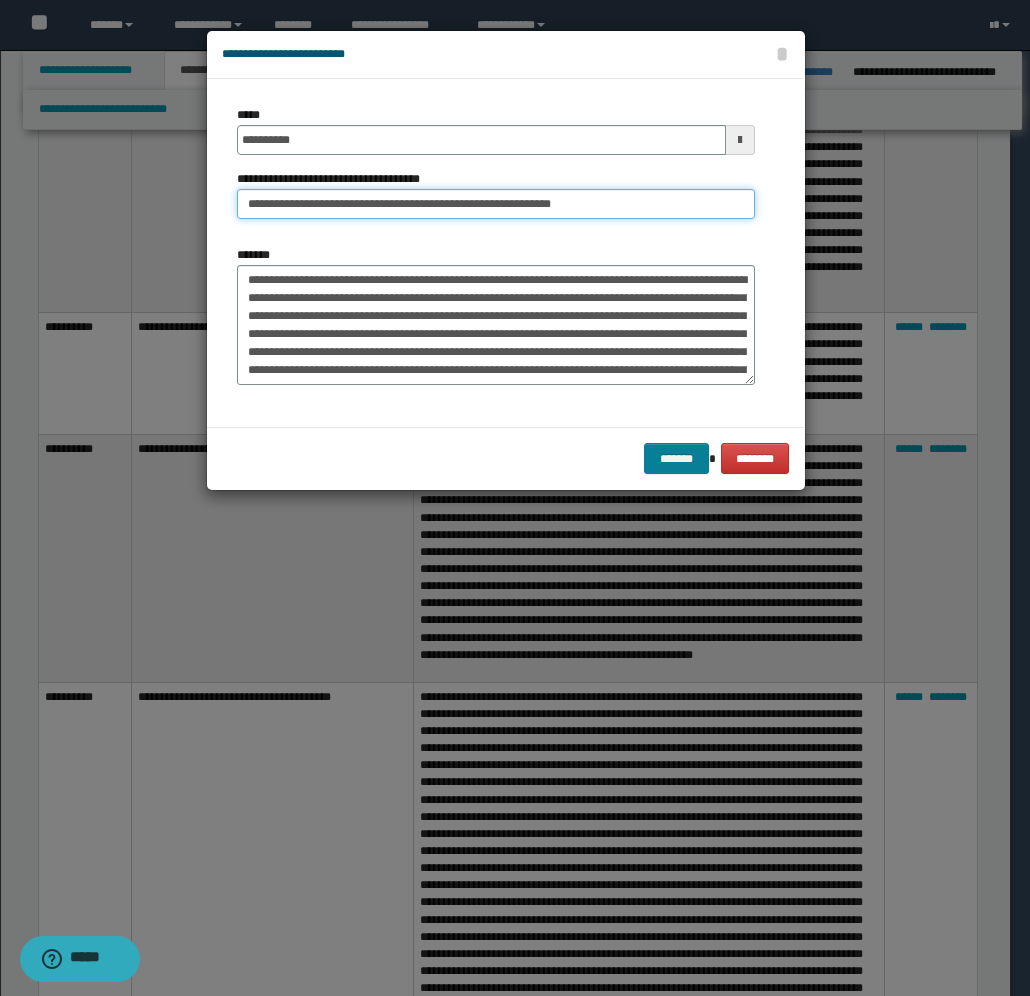 type on "**********" 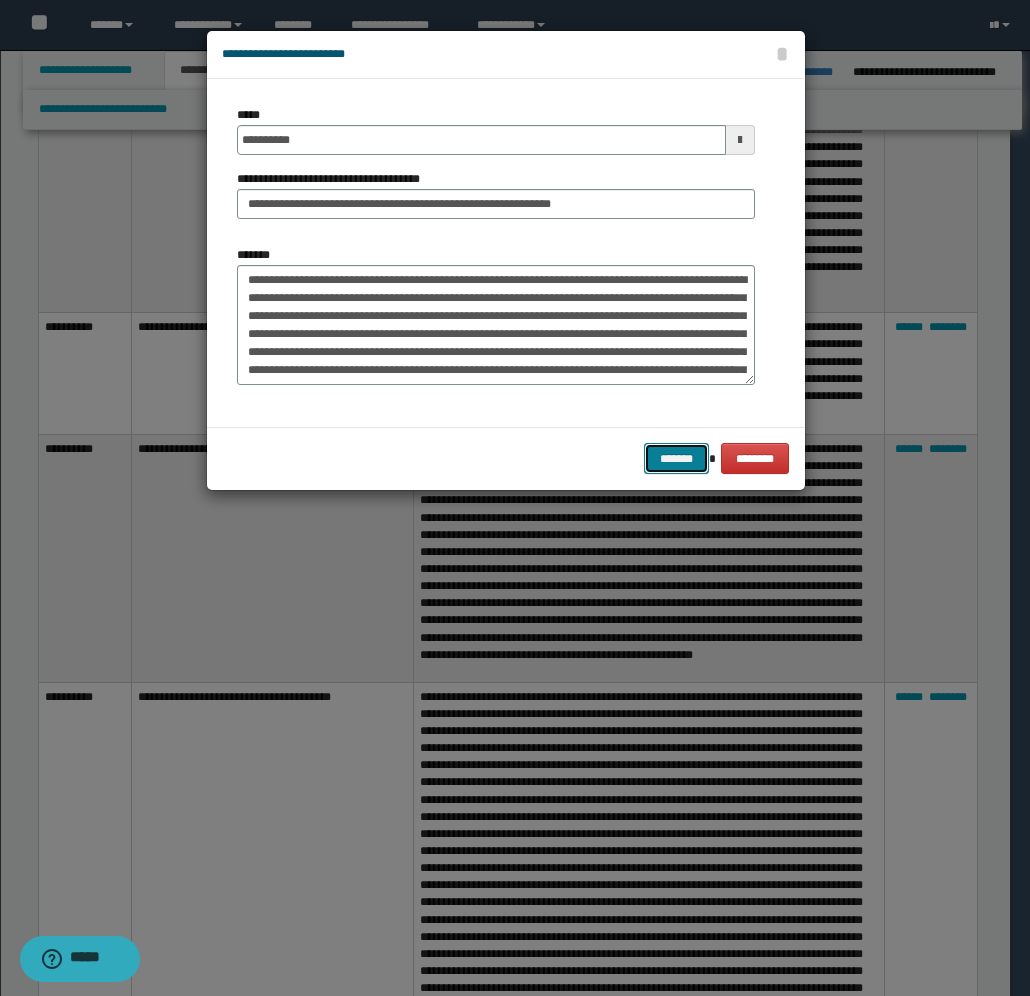 click on "*******" at bounding box center [676, 458] 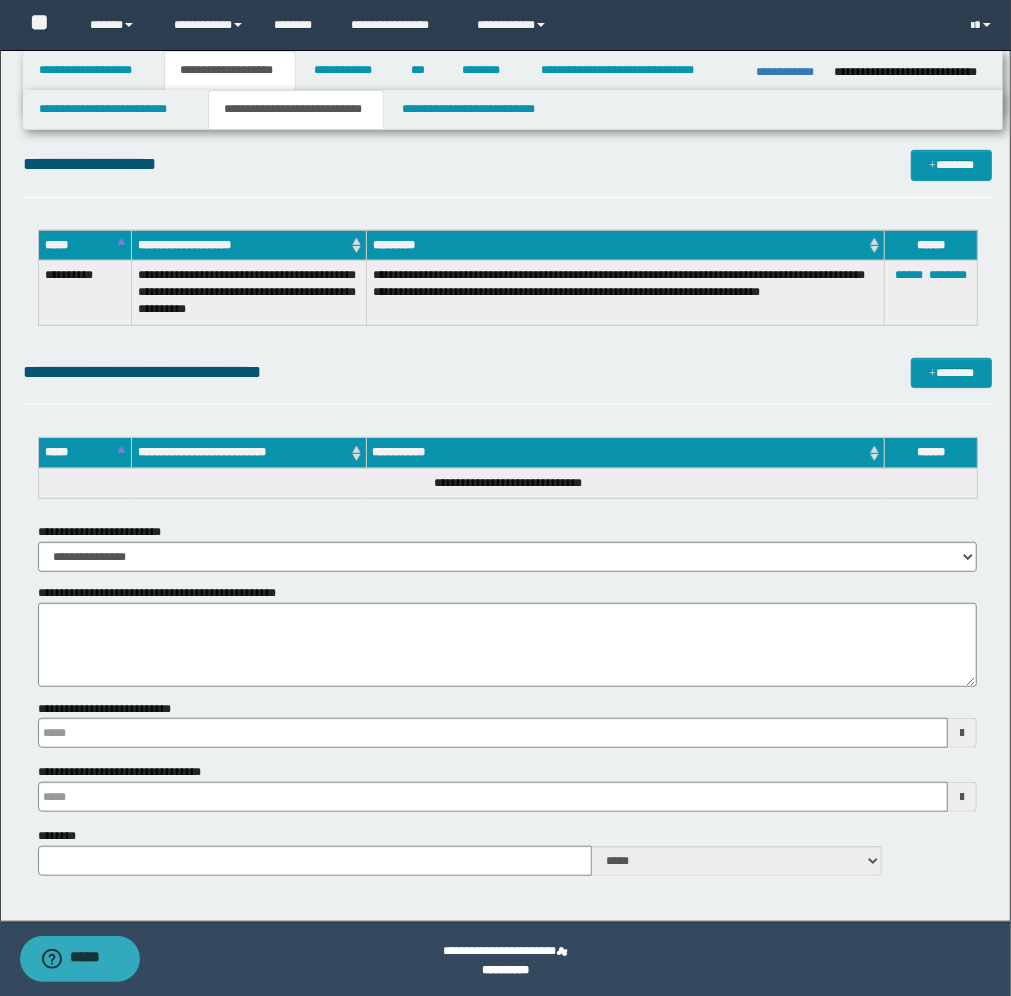 scroll, scrollTop: 4480, scrollLeft: 0, axis: vertical 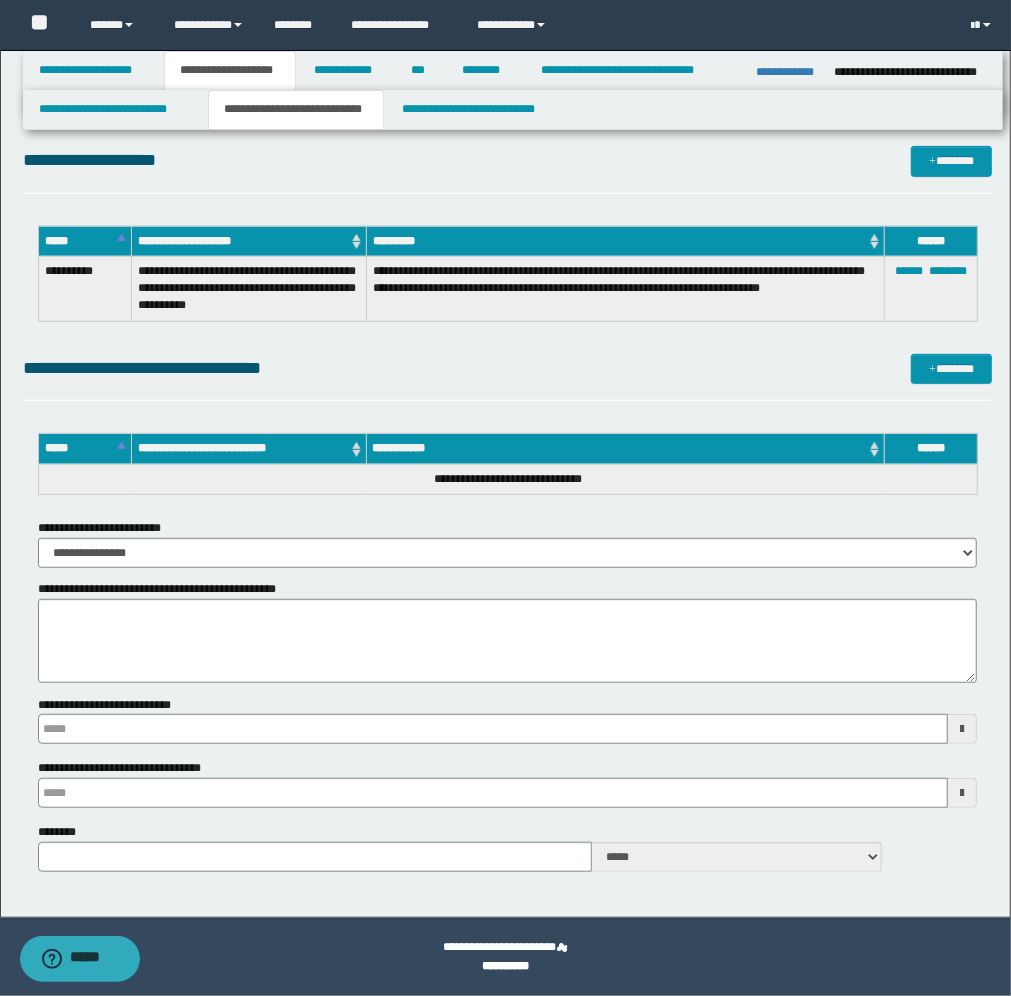 type 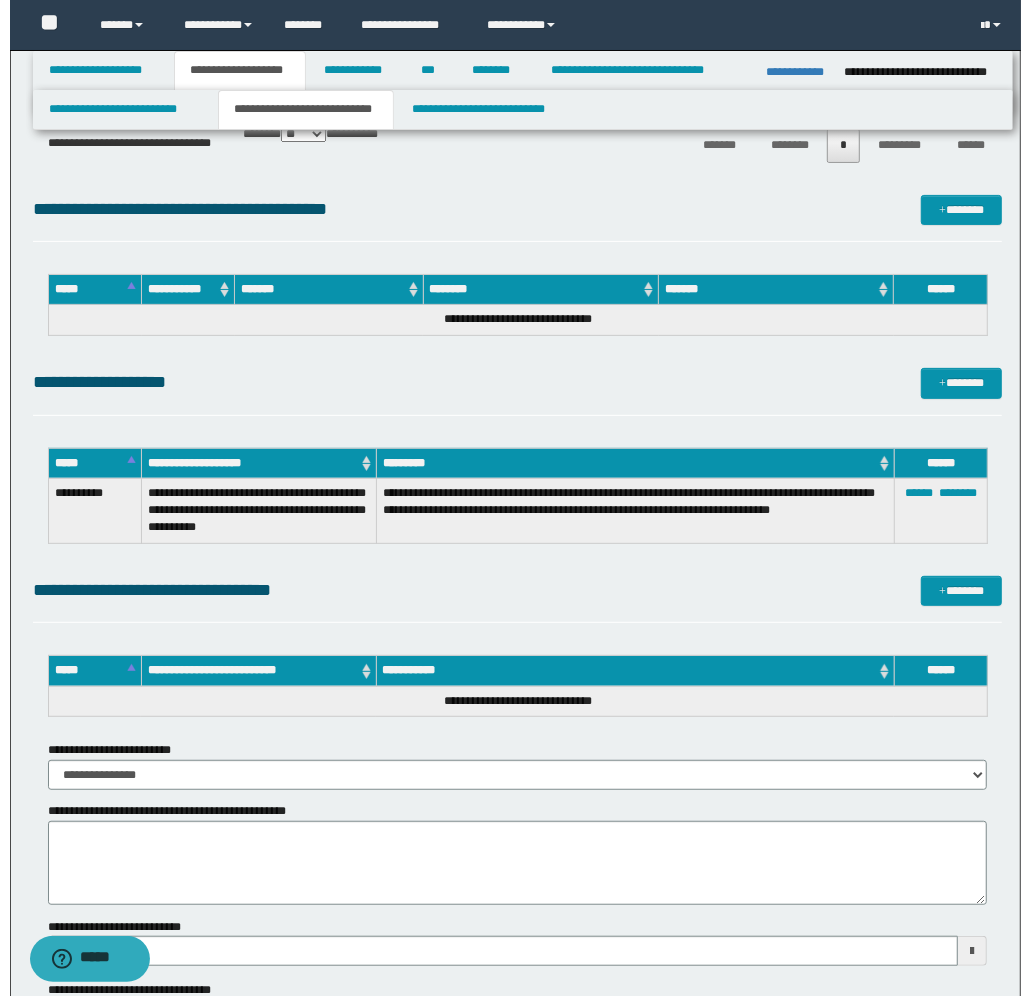 scroll, scrollTop: 4230, scrollLeft: 0, axis: vertical 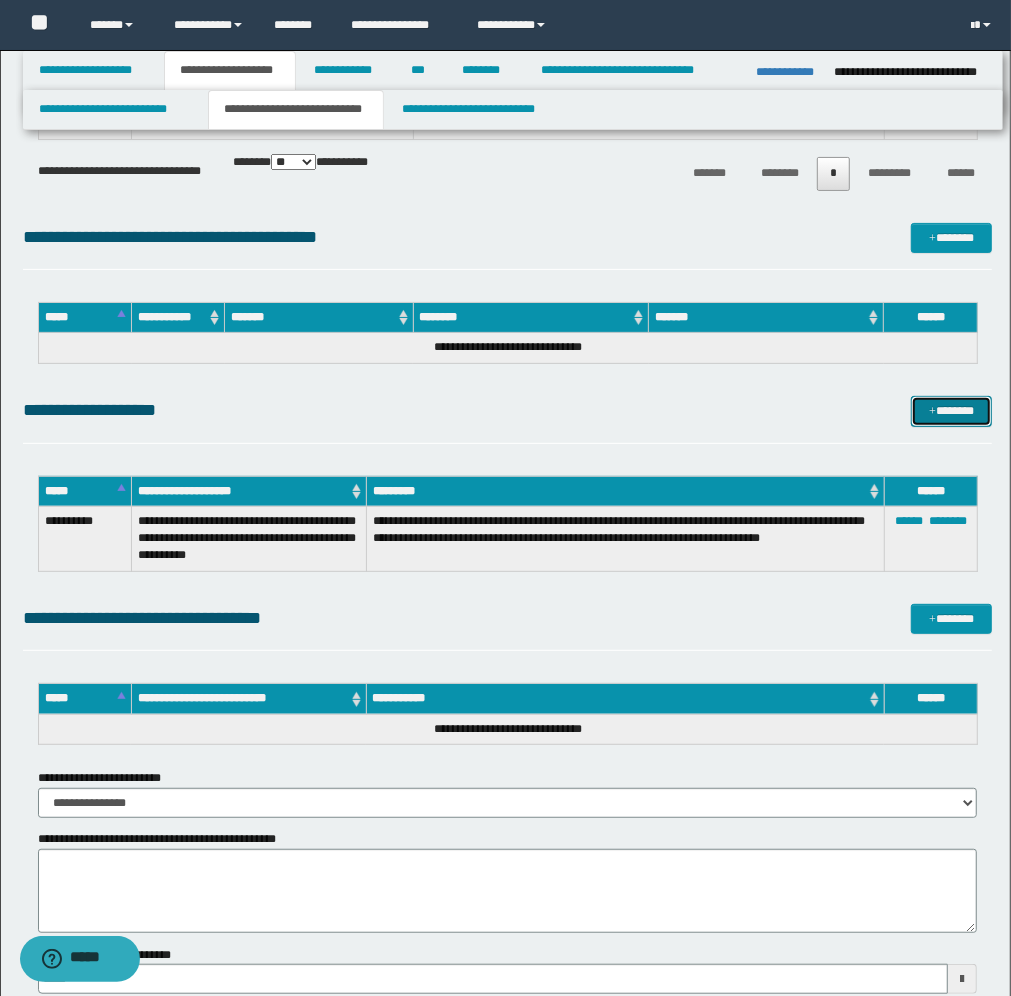 click on "*******" at bounding box center (951, 411) 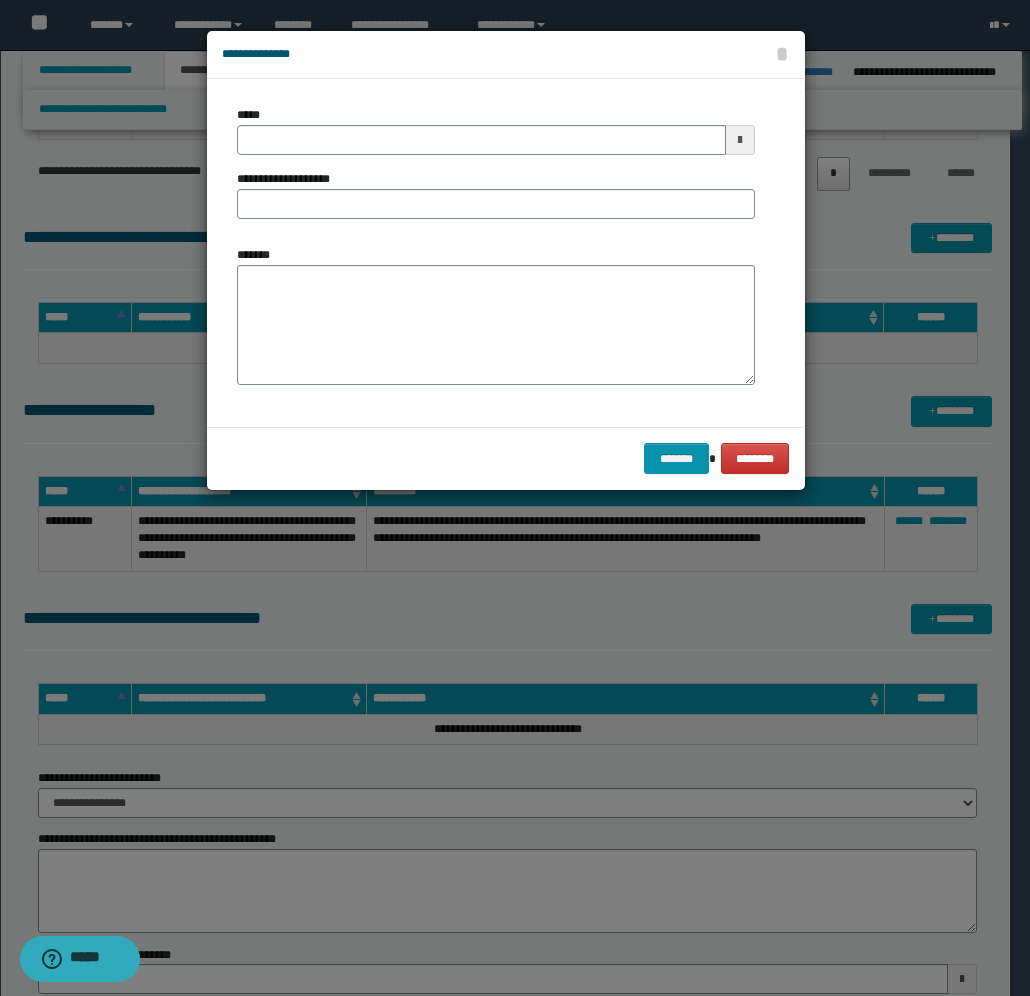 click at bounding box center (740, 140) 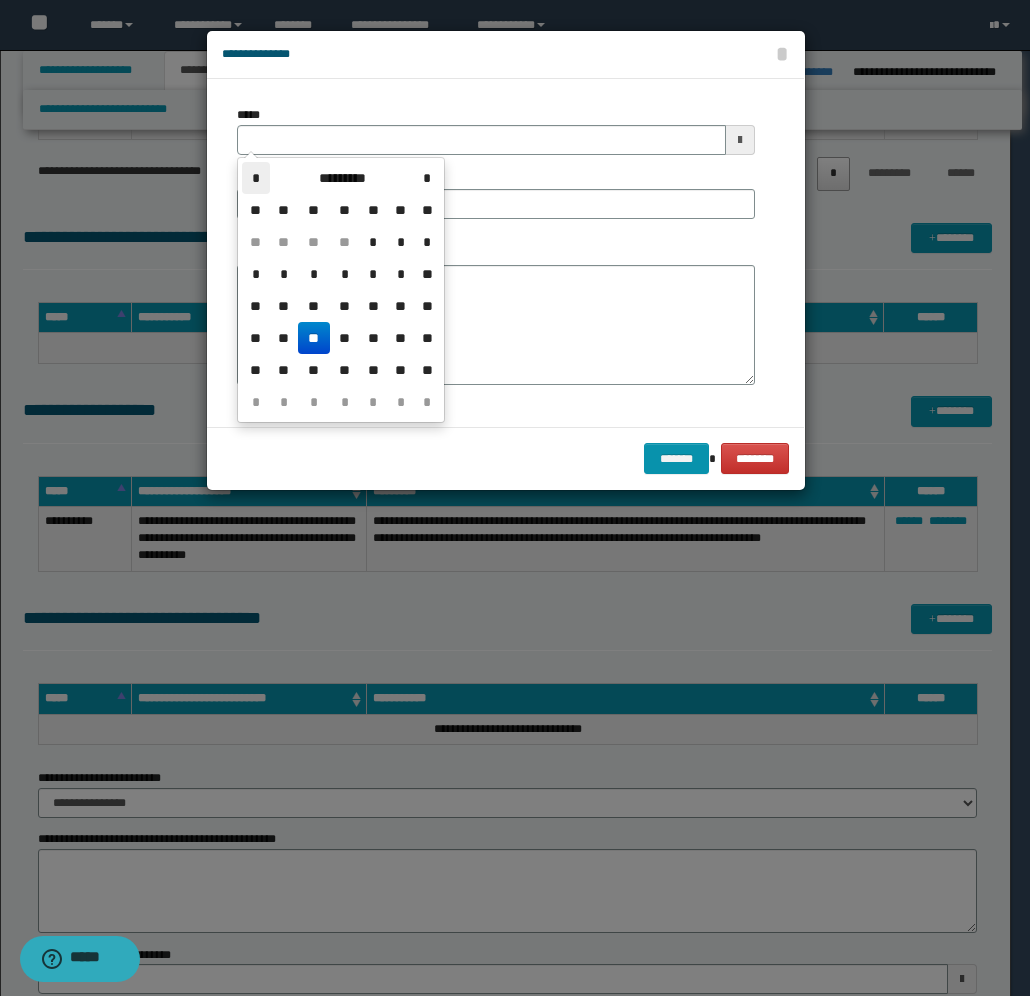 click on "*" at bounding box center [256, 178] 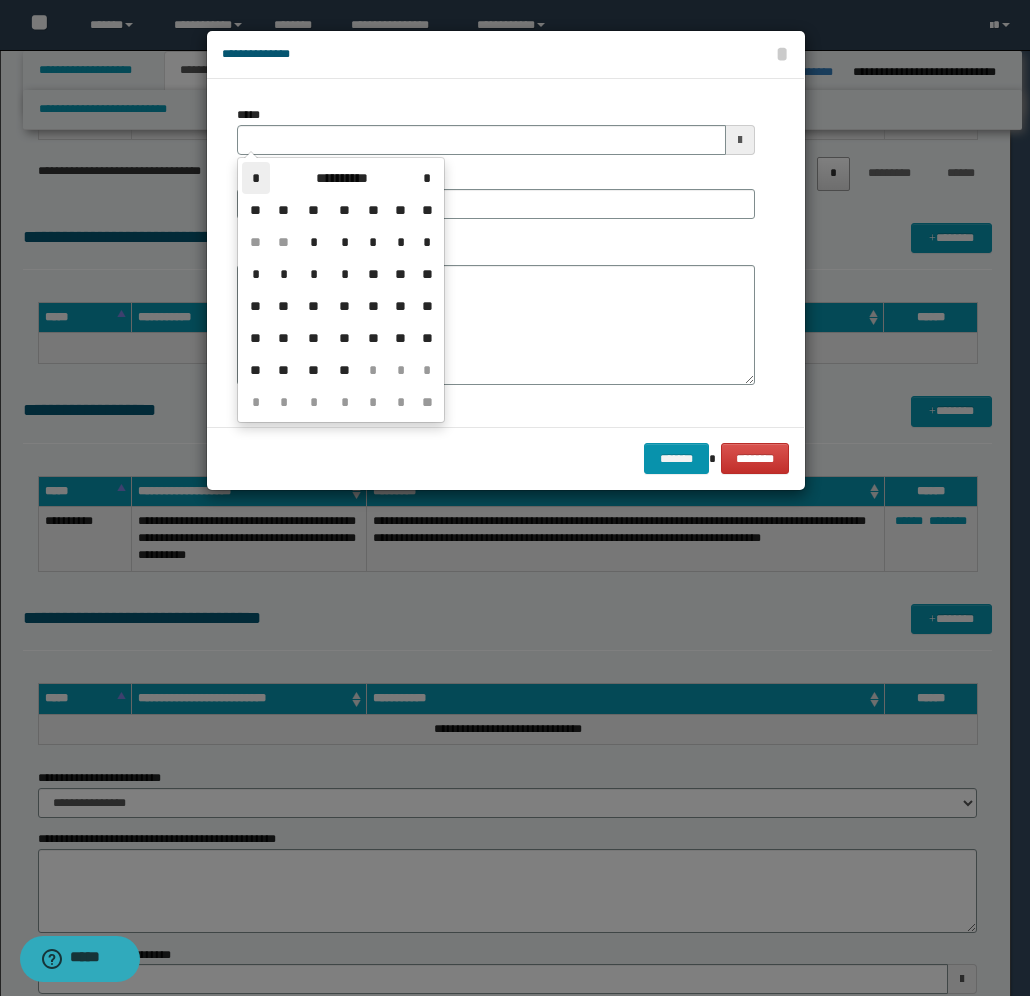 click on "*" at bounding box center [256, 178] 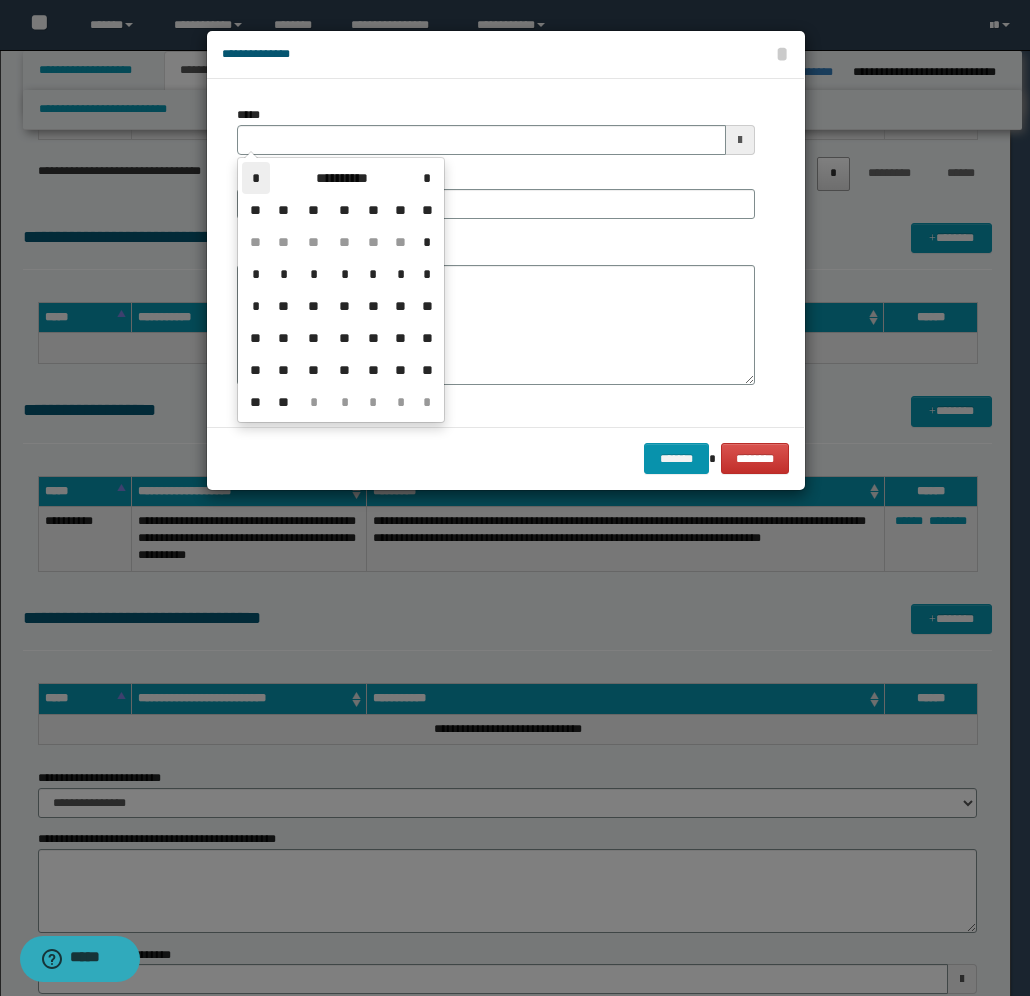 click on "*" at bounding box center (256, 178) 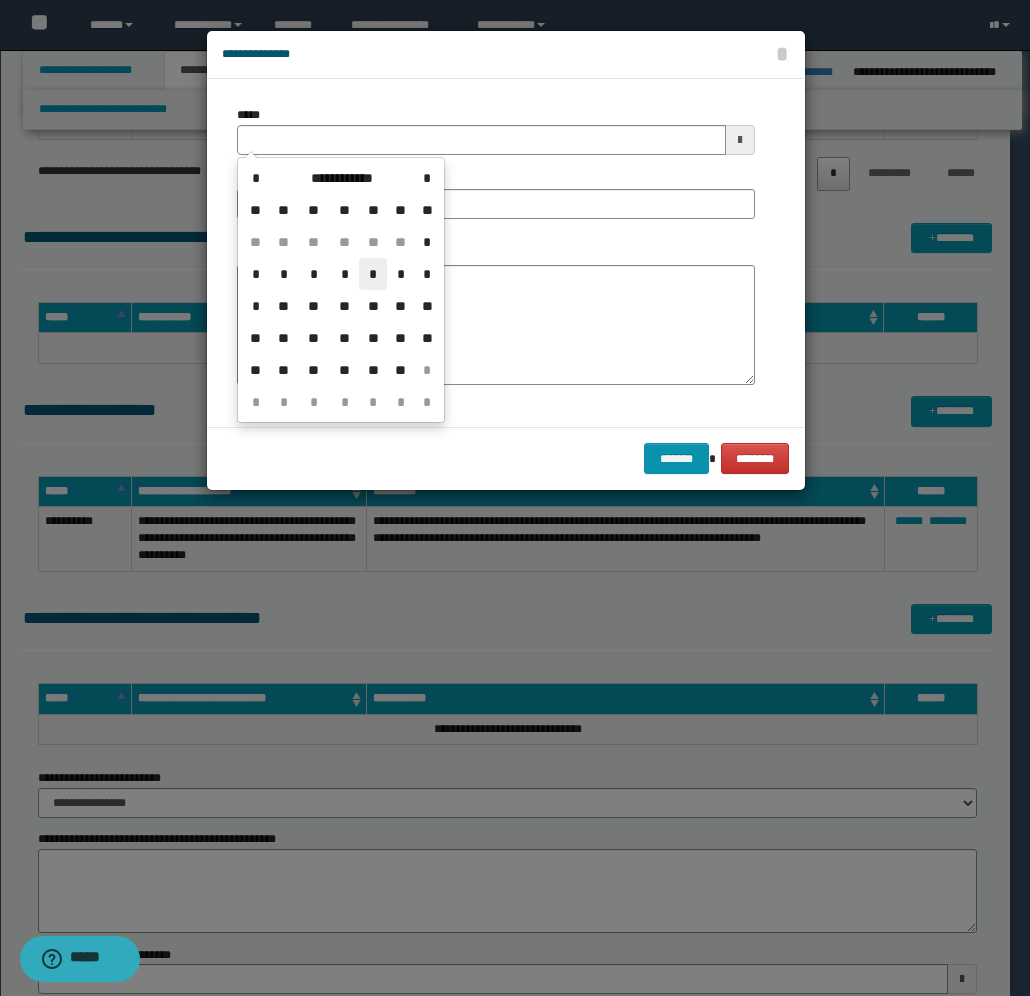 click on "*" at bounding box center (373, 274) 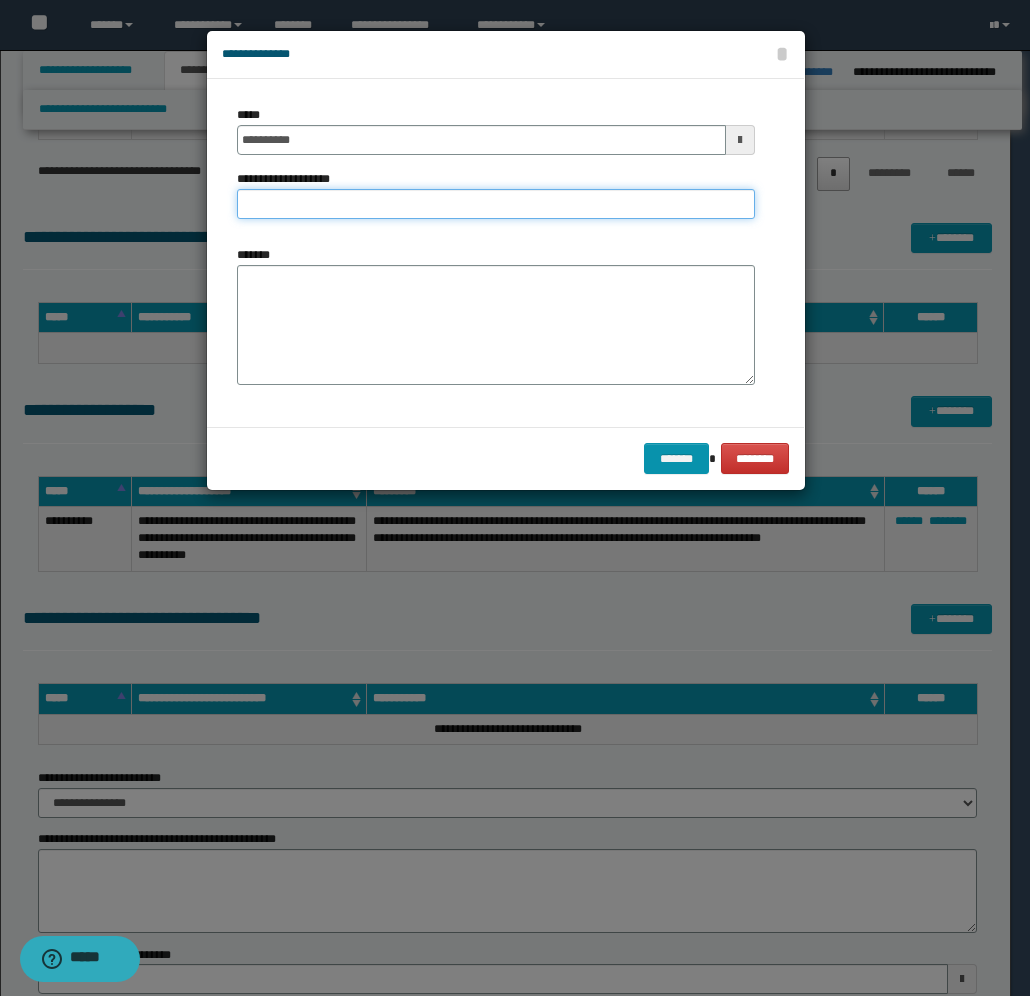 click on "**********" at bounding box center [496, 204] 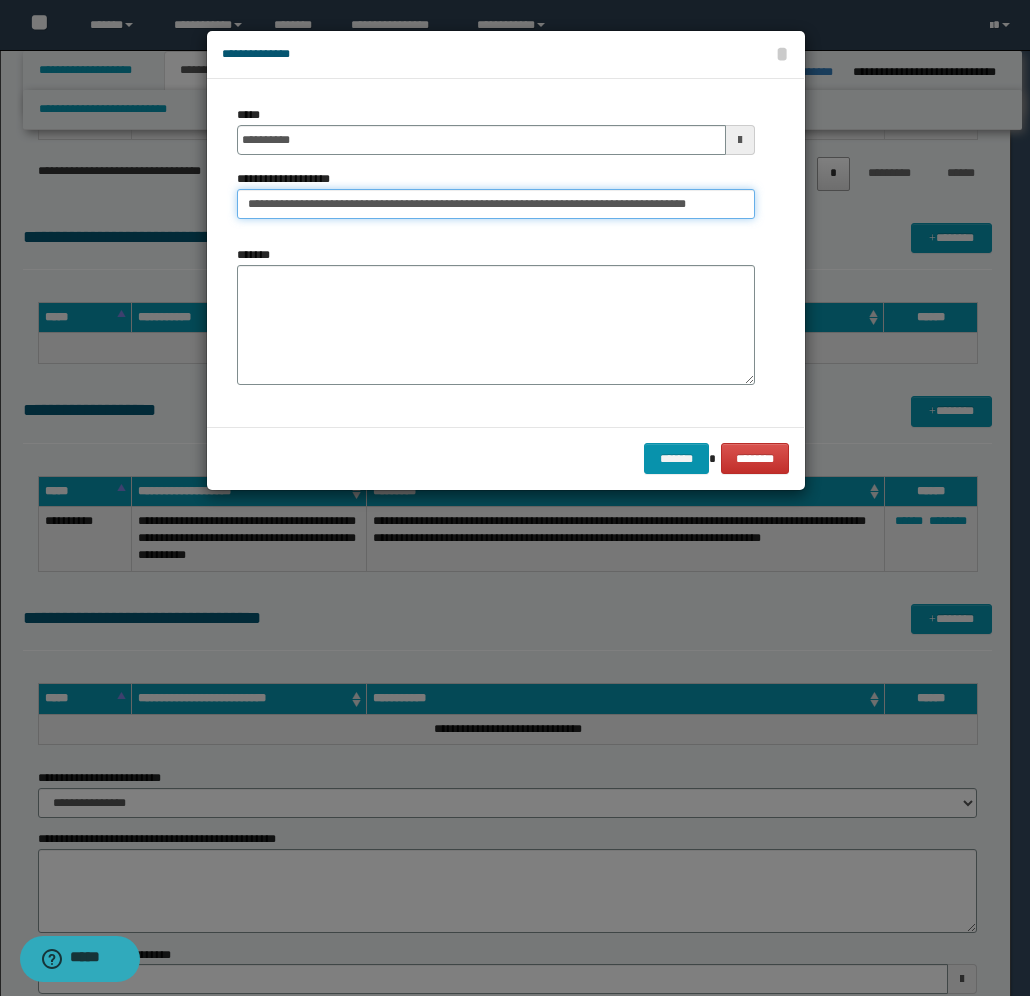 scroll, scrollTop: 0, scrollLeft: 82, axis: horizontal 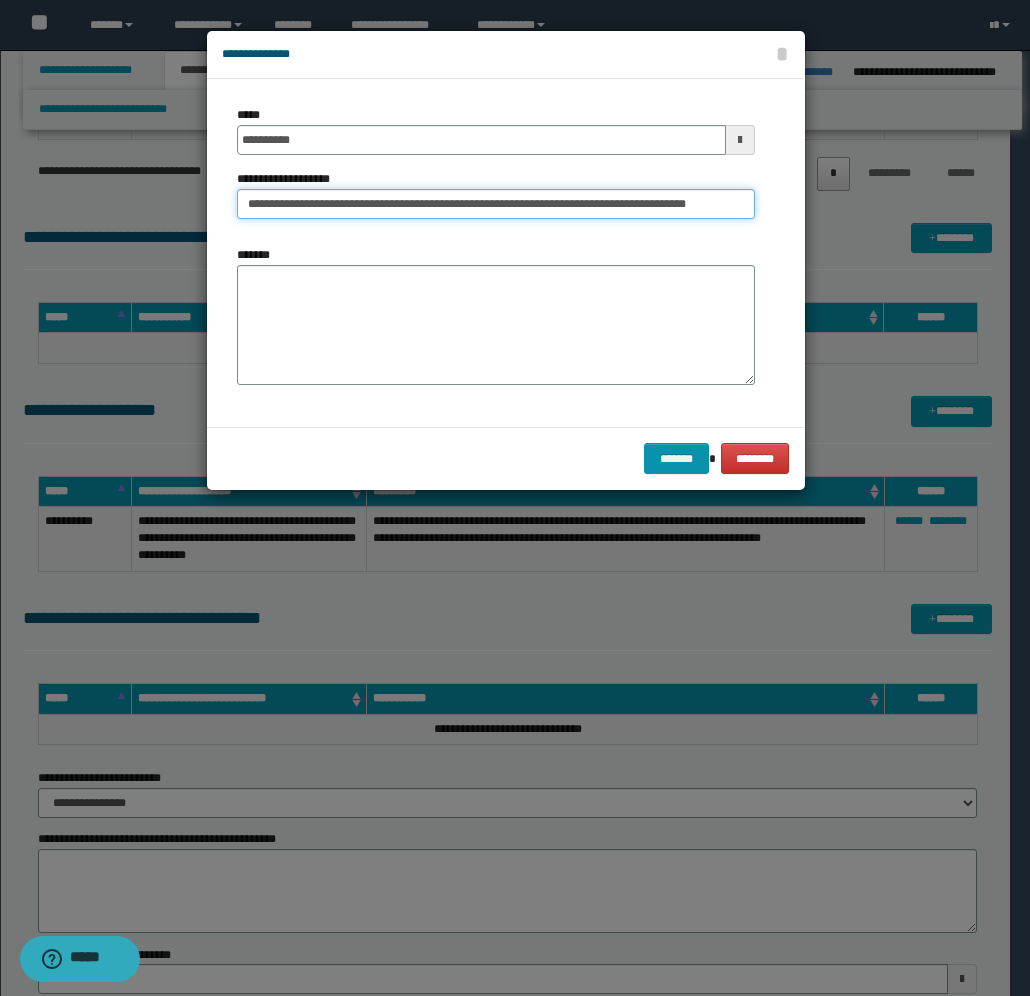 type on "**********" 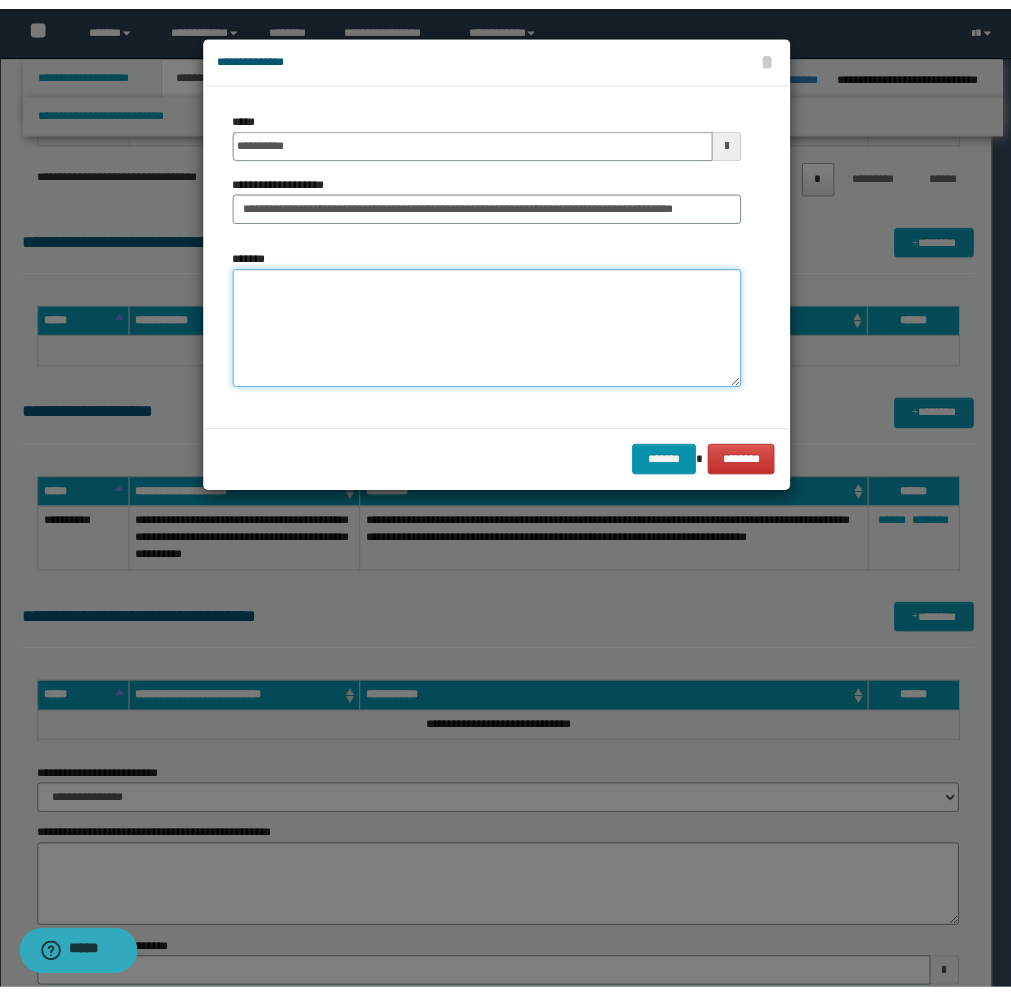 scroll, scrollTop: 0, scrollLeft: 0, axis: both 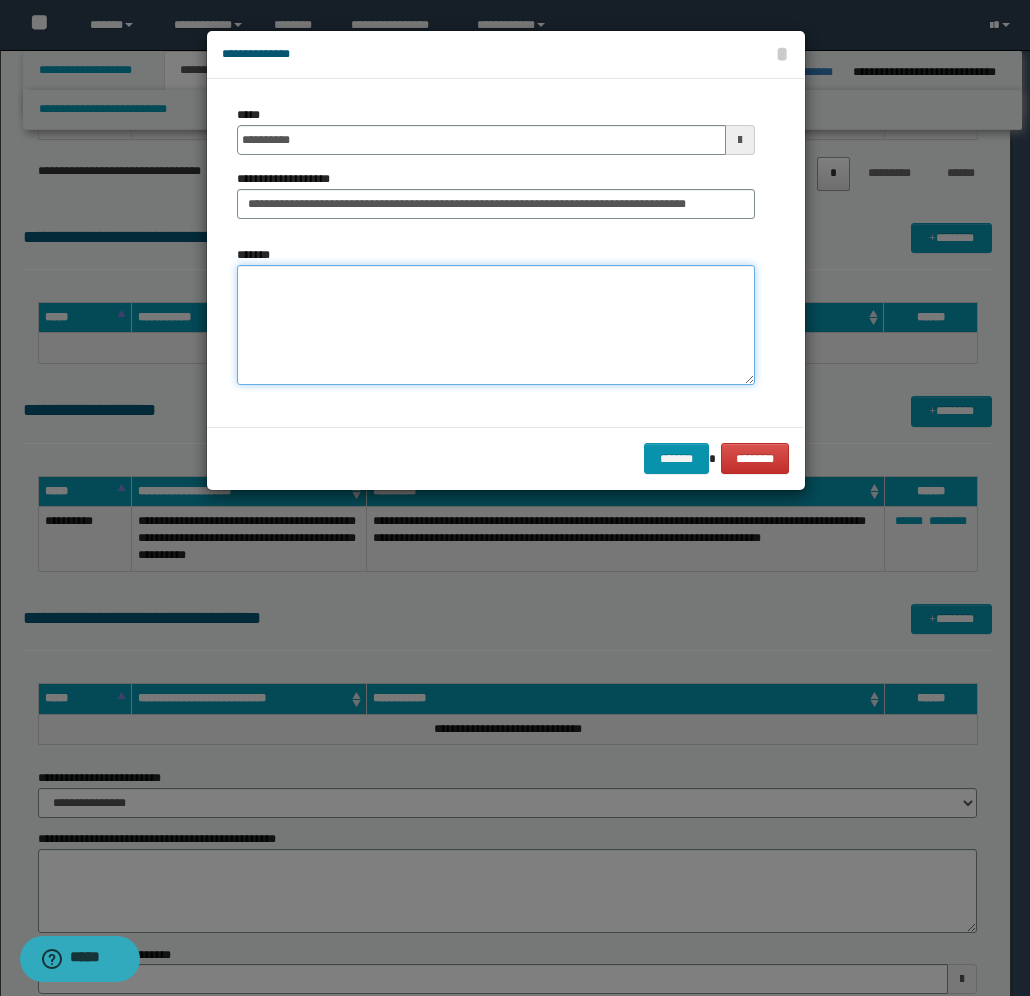 click on "*******" at bounding box center (496, 325) 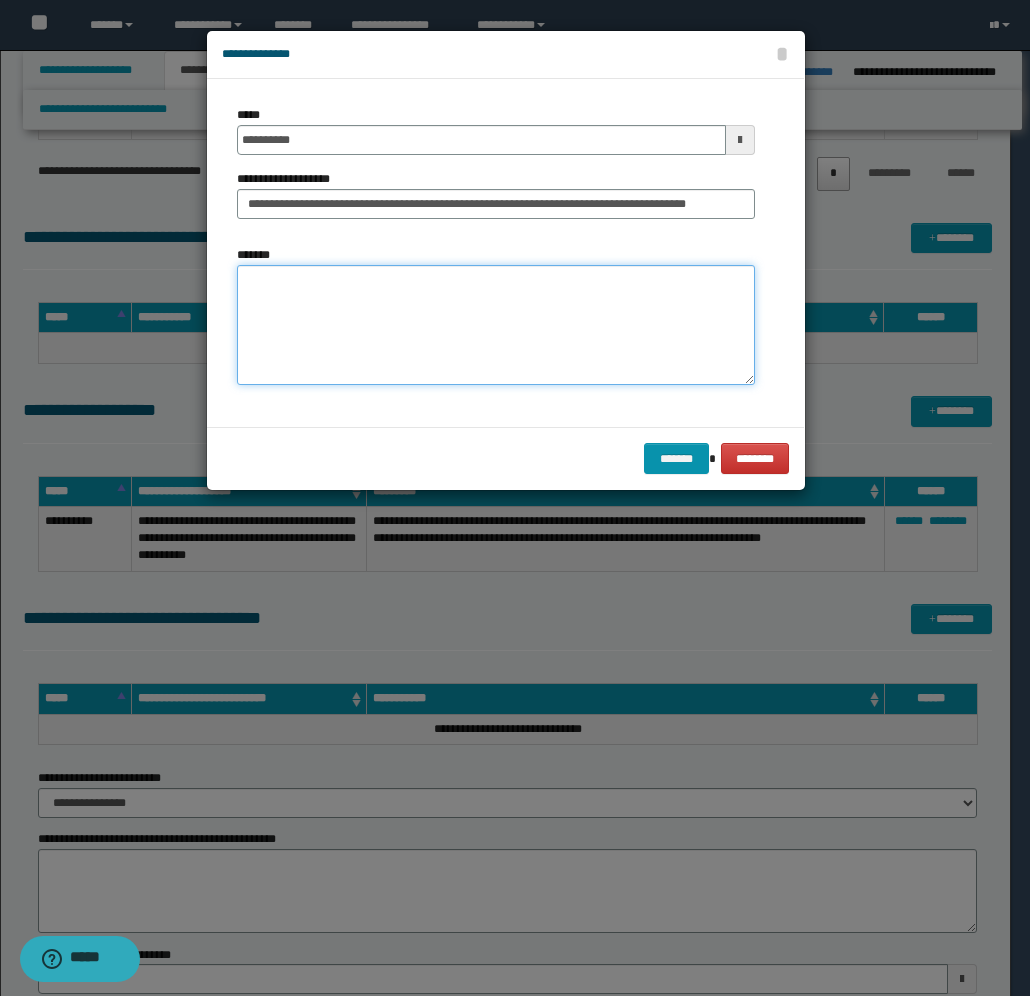 click on "*******" at bounding box center (496, 325) 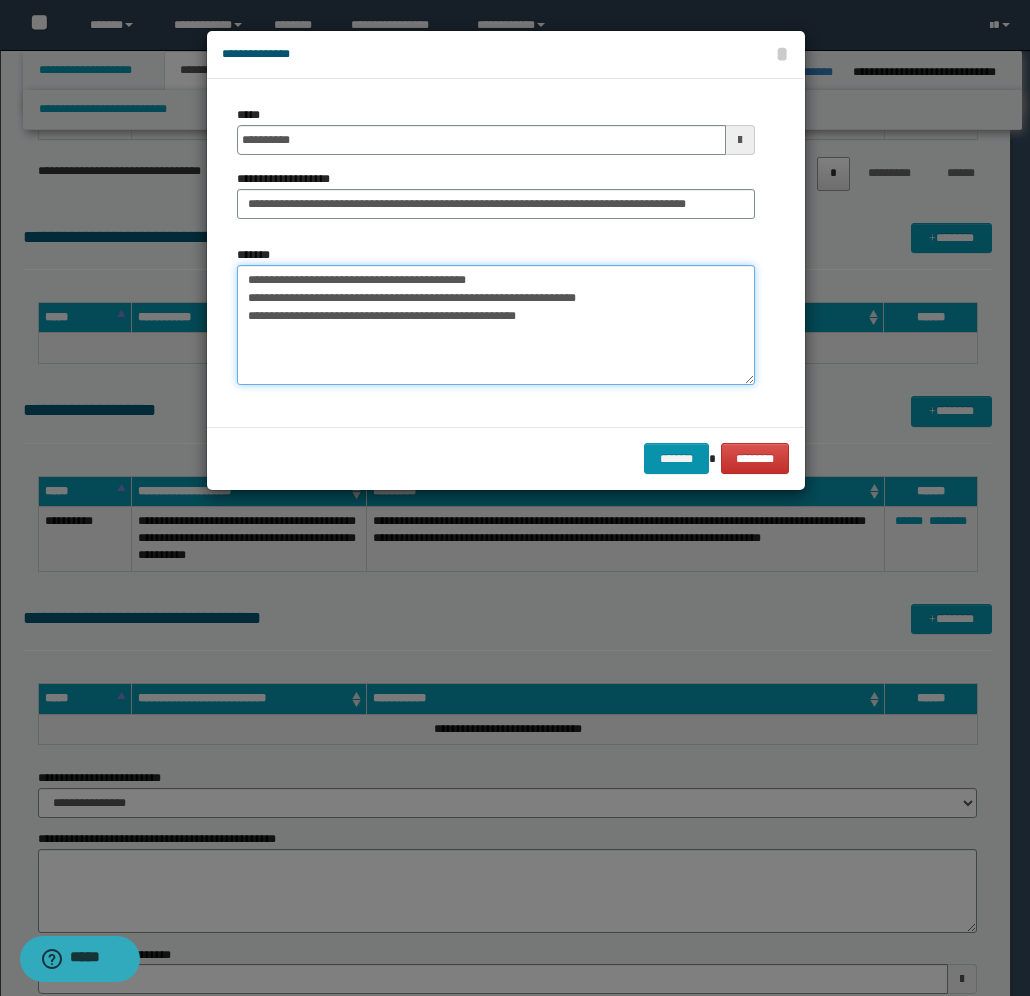 click on "**********" at bounding box center (496, 325) 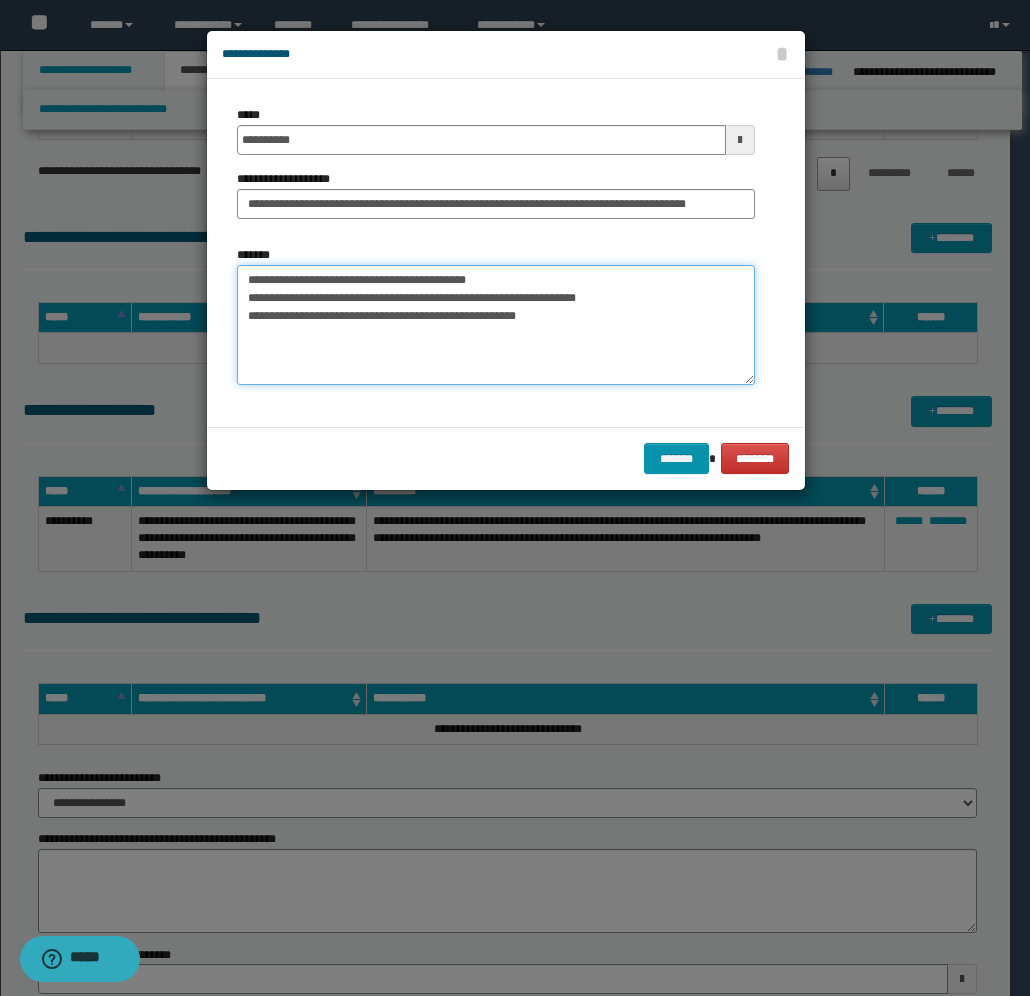 click on "**********" at bounding box center [496, 325] 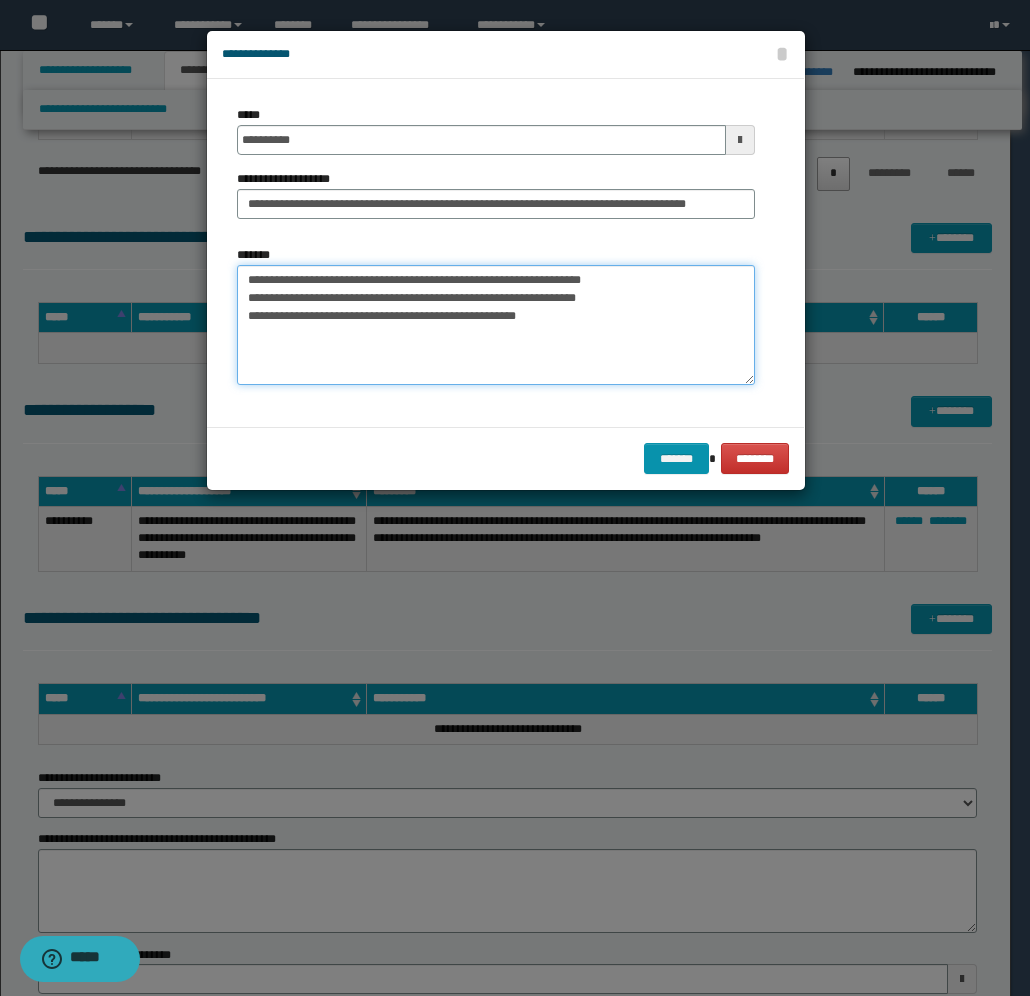 click on "**********" at bounding box center [496, 325] 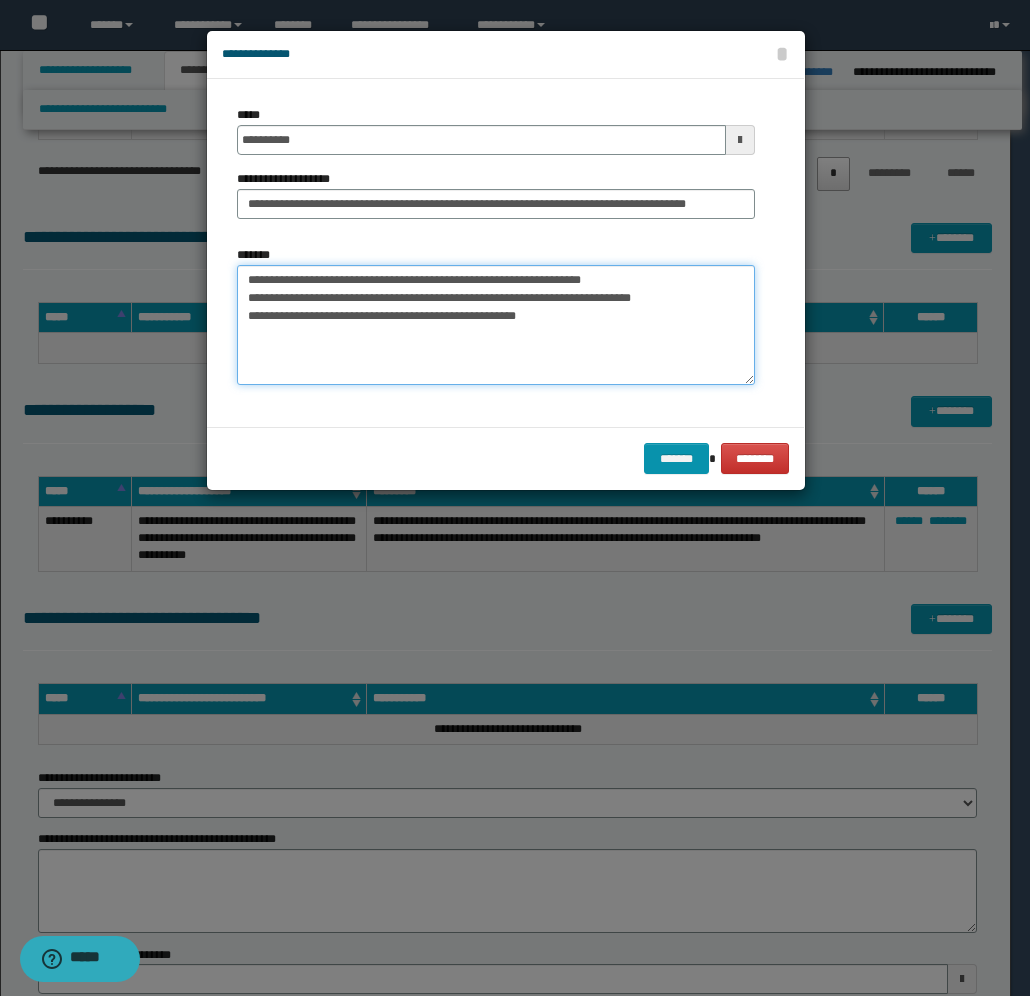 click on "**********" at bounding box center (496, 325) 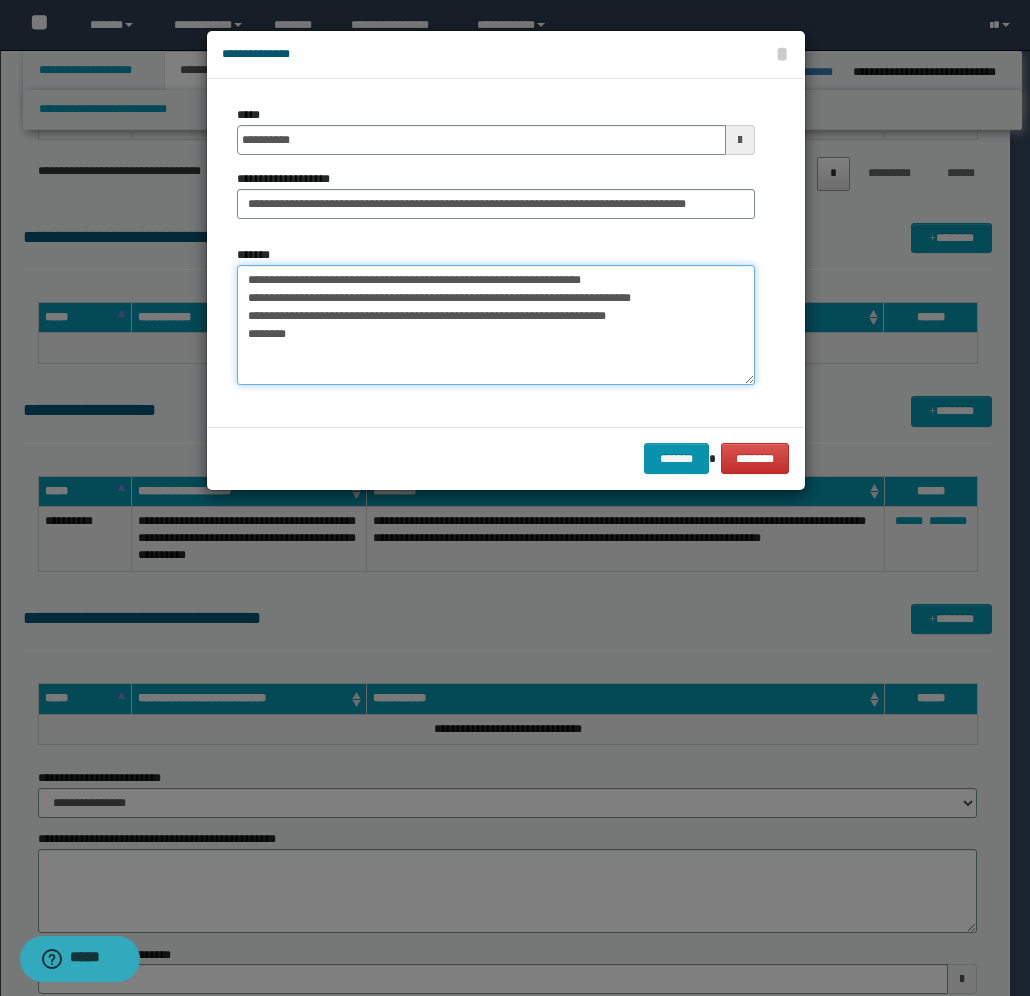 click on "**********" at bounding box center [496, 325] 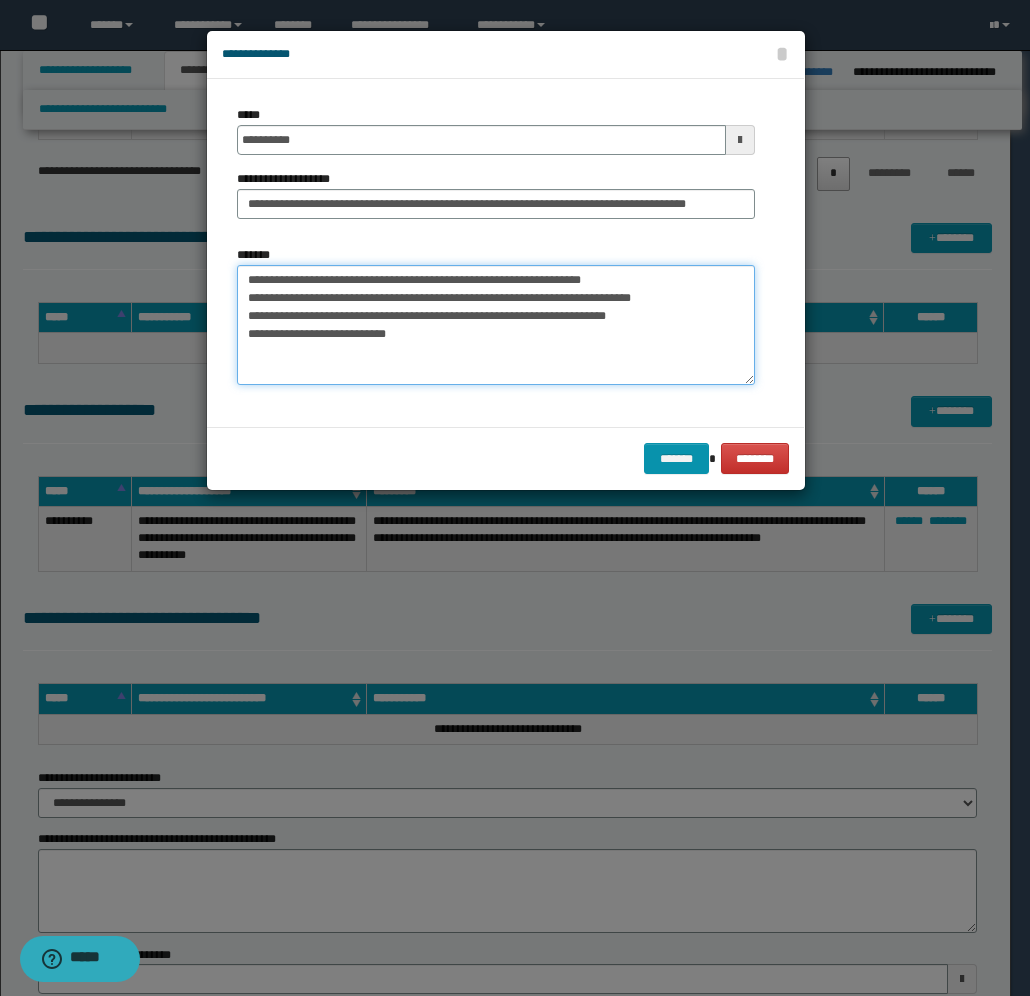 type on "**********" 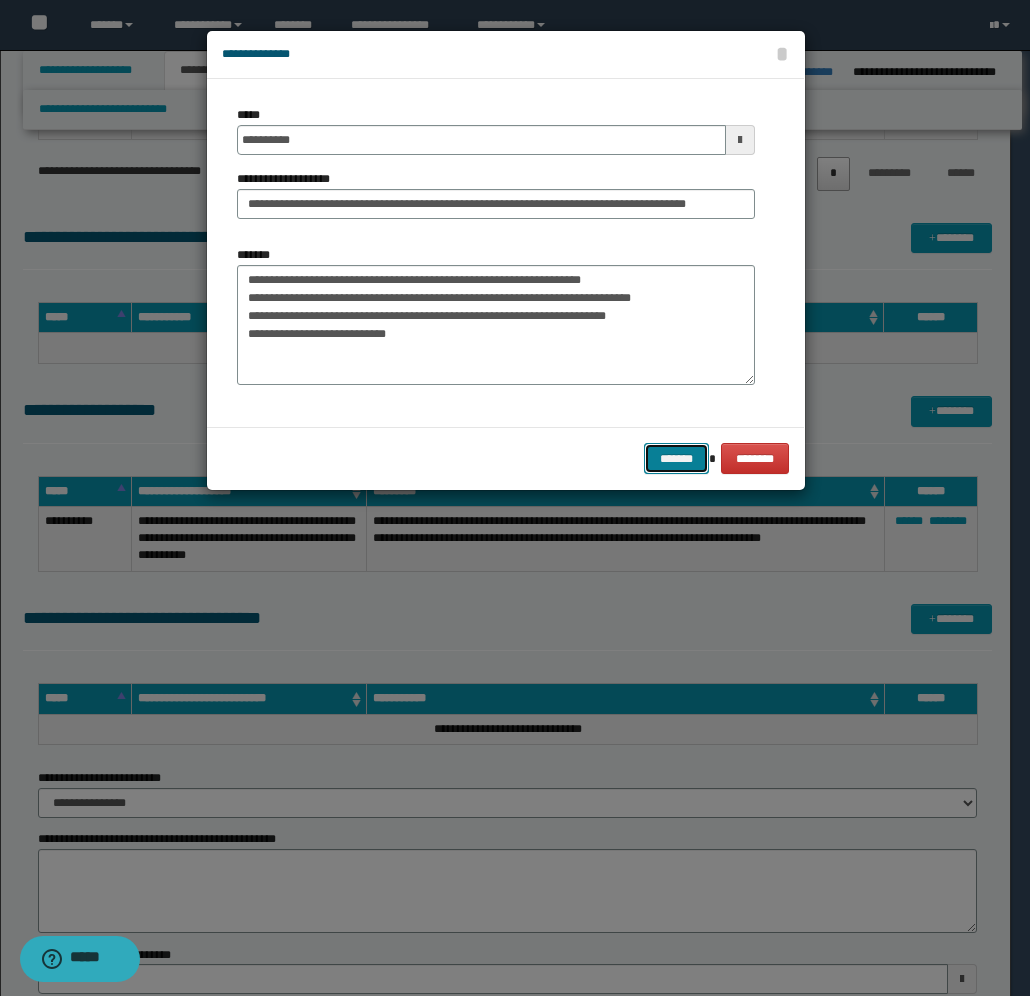 click on "*******" at bounding box center (676, 458) 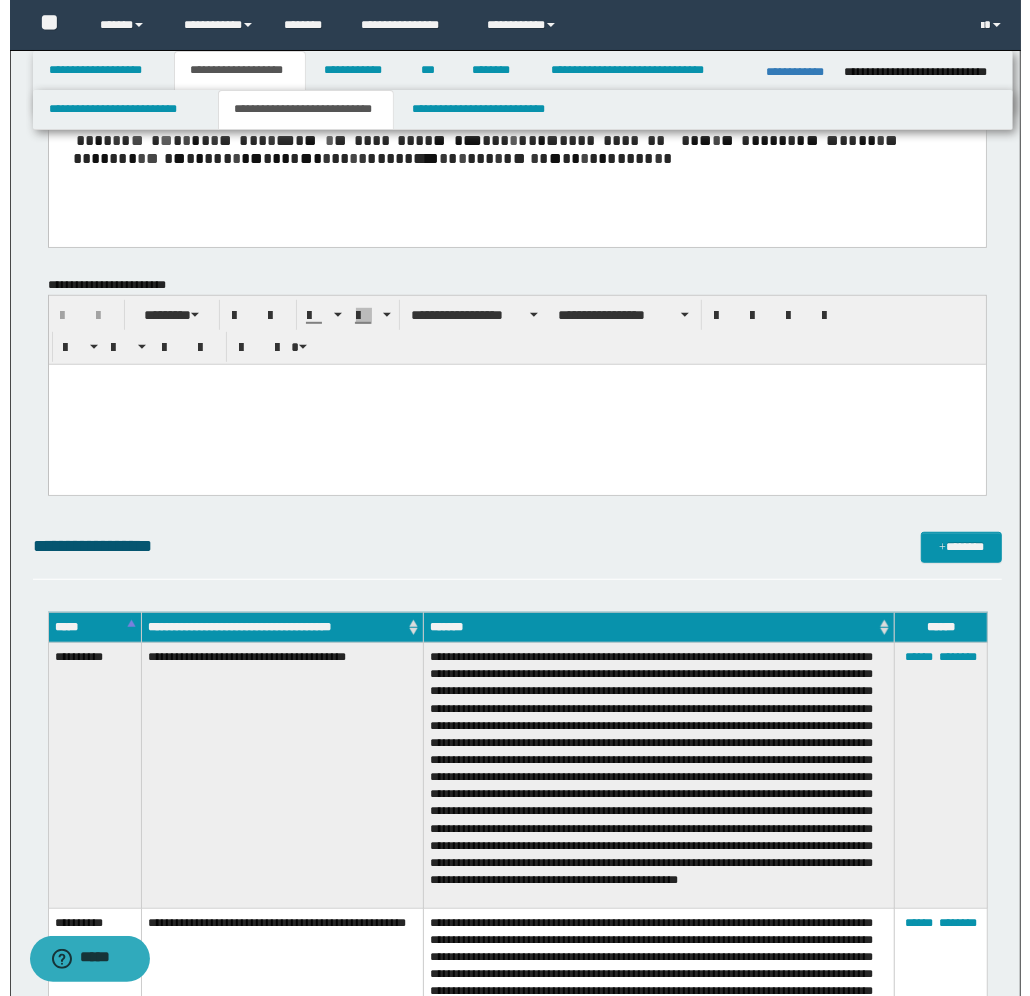 scroll, scrollTop: 500, scrollLeft: 0, axis: vertical 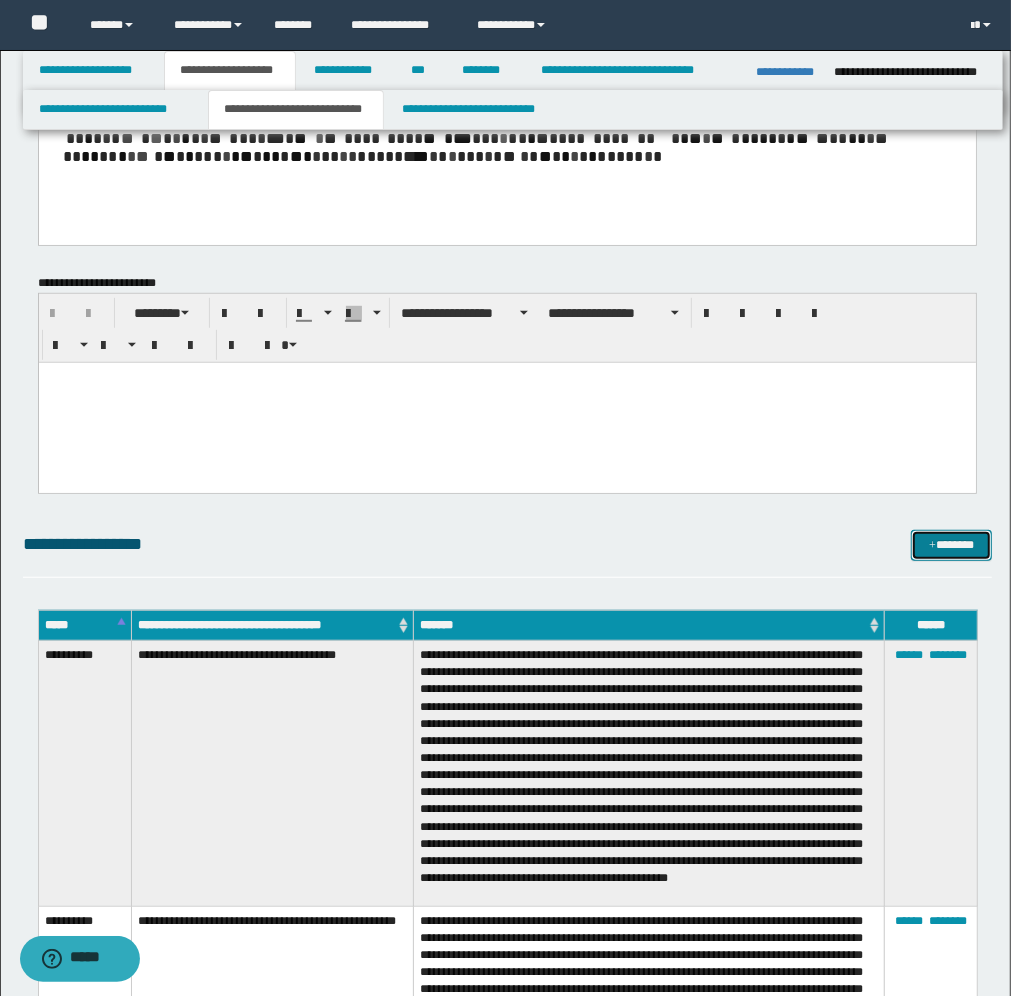 click on "*******" at bounding box center (951, 545) 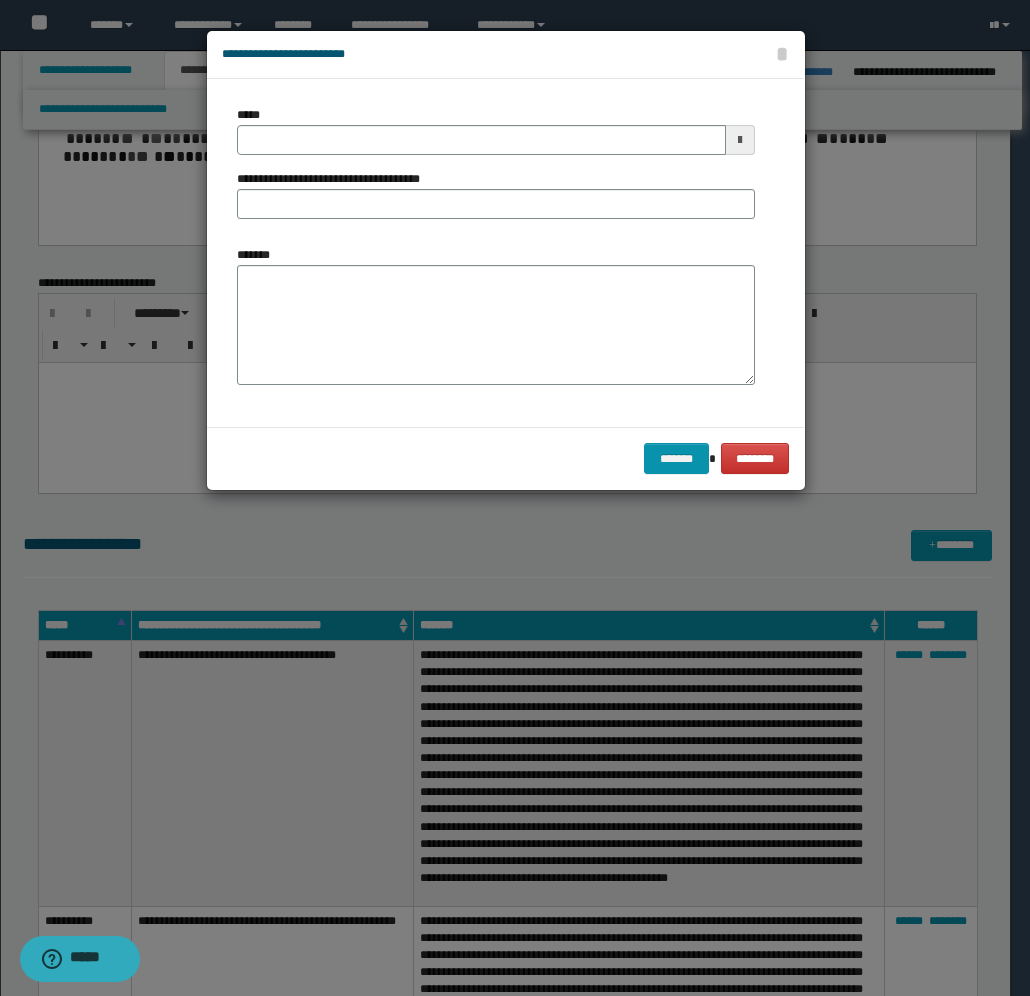 click at bounding box center [740, 140] 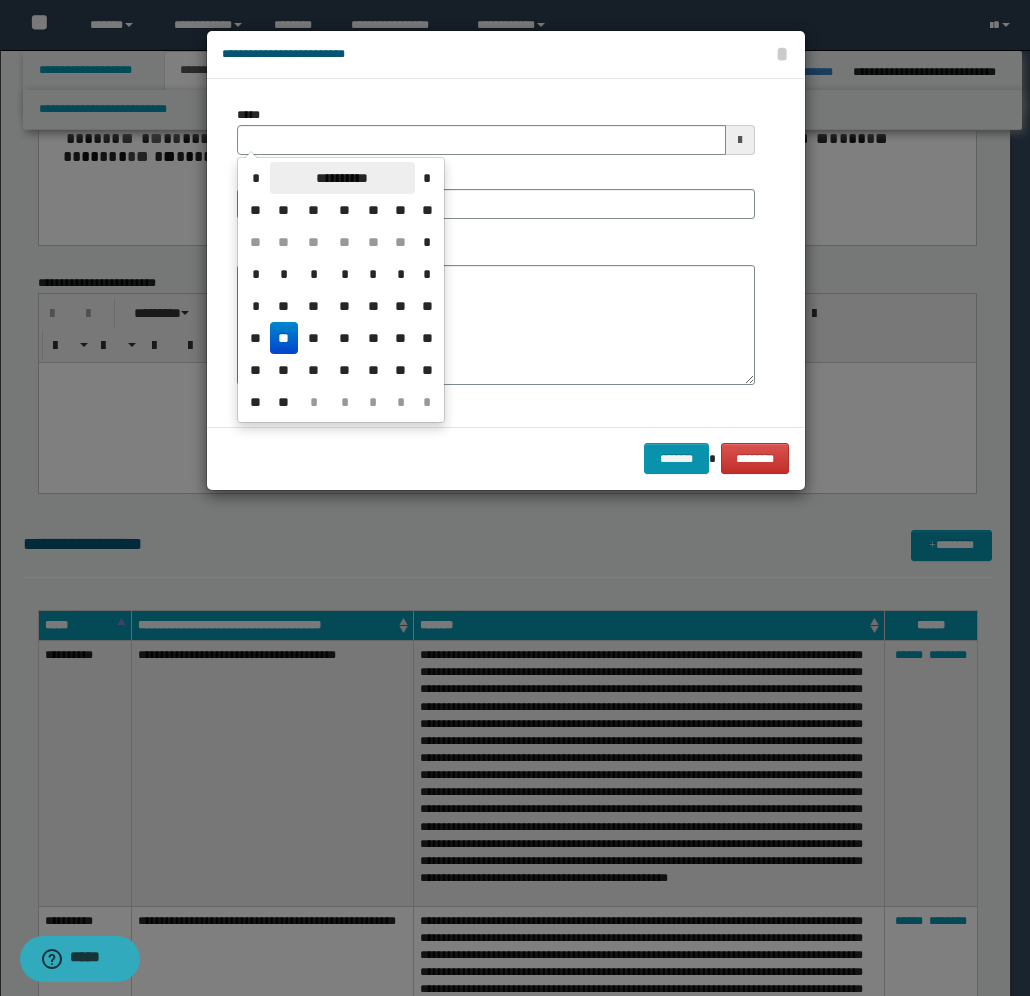 click on "**********" at bounding box center [342, 178] 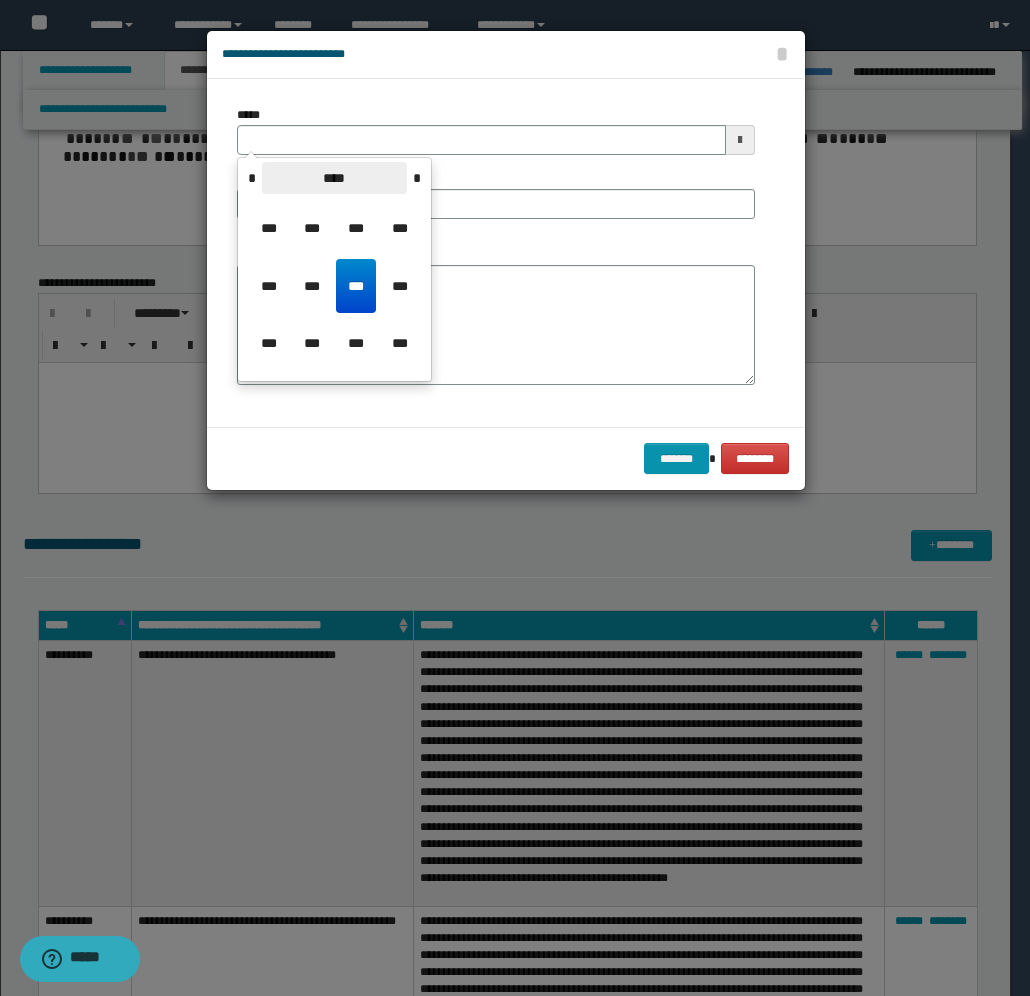 click on "****" at bounding box center [334, 178] 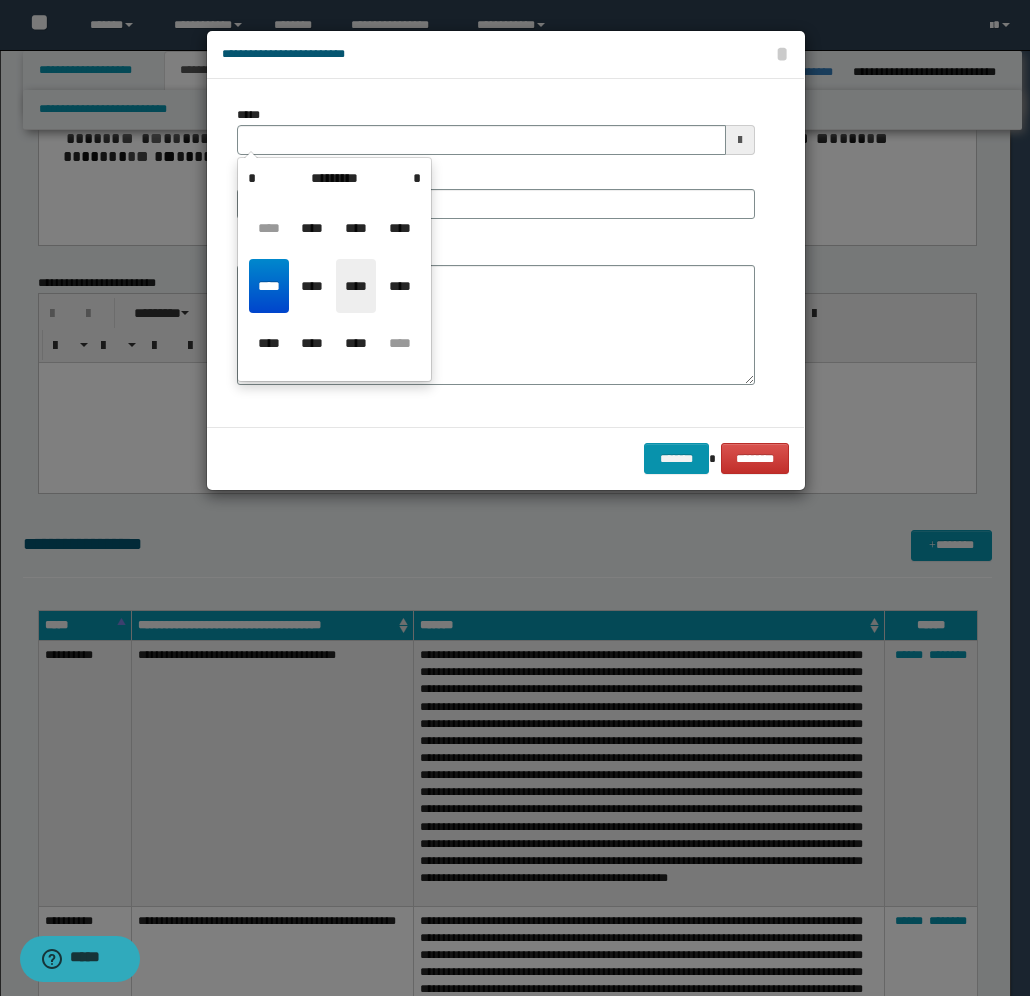 click on "****" at bounding box center [356, 286] 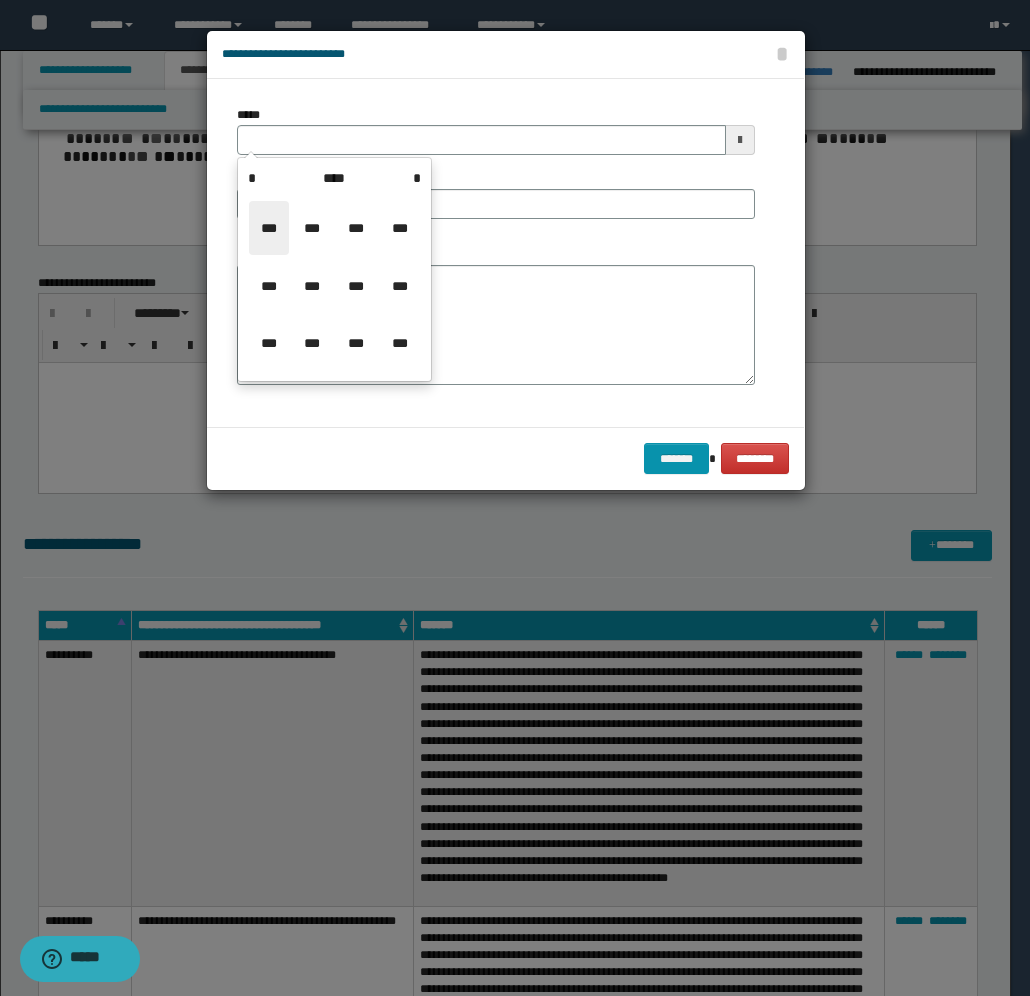 click on "***" at bounding box center (269, 228) 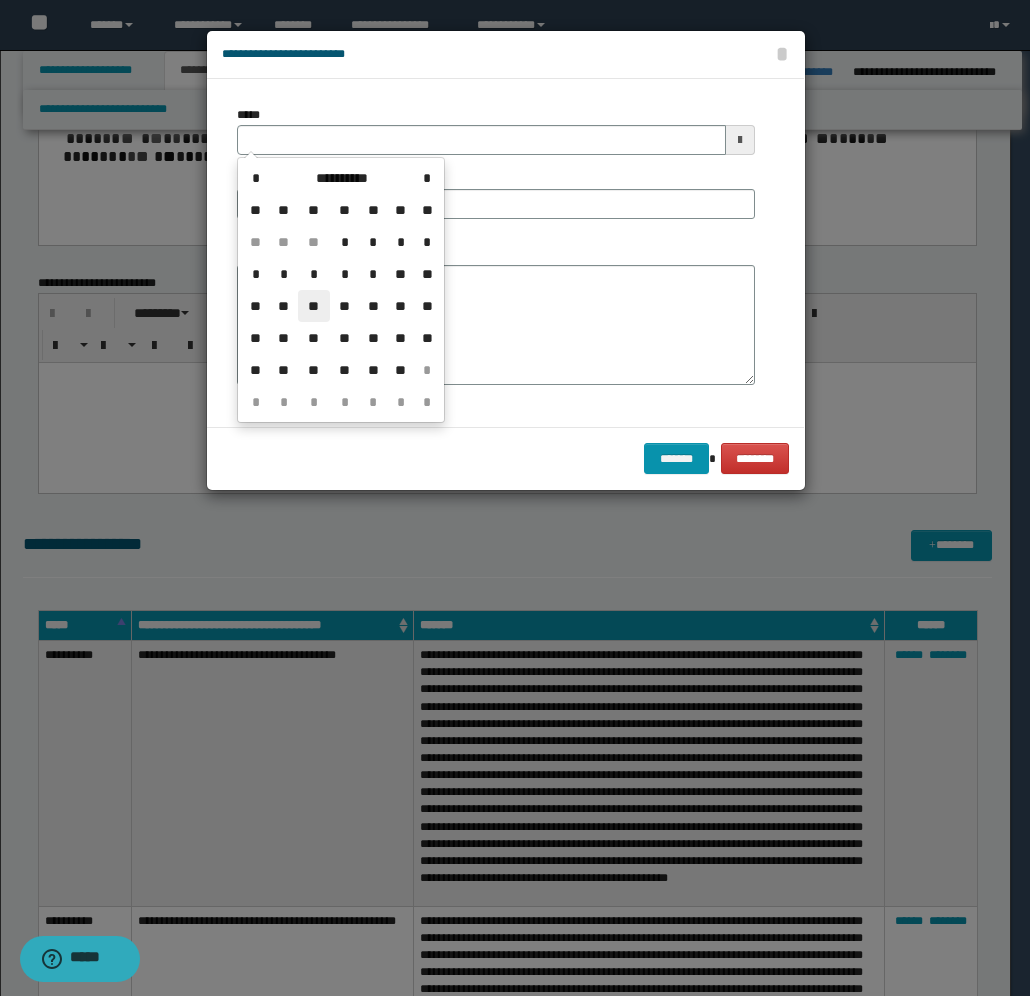 click on "**" at bounding box center [314, 306] 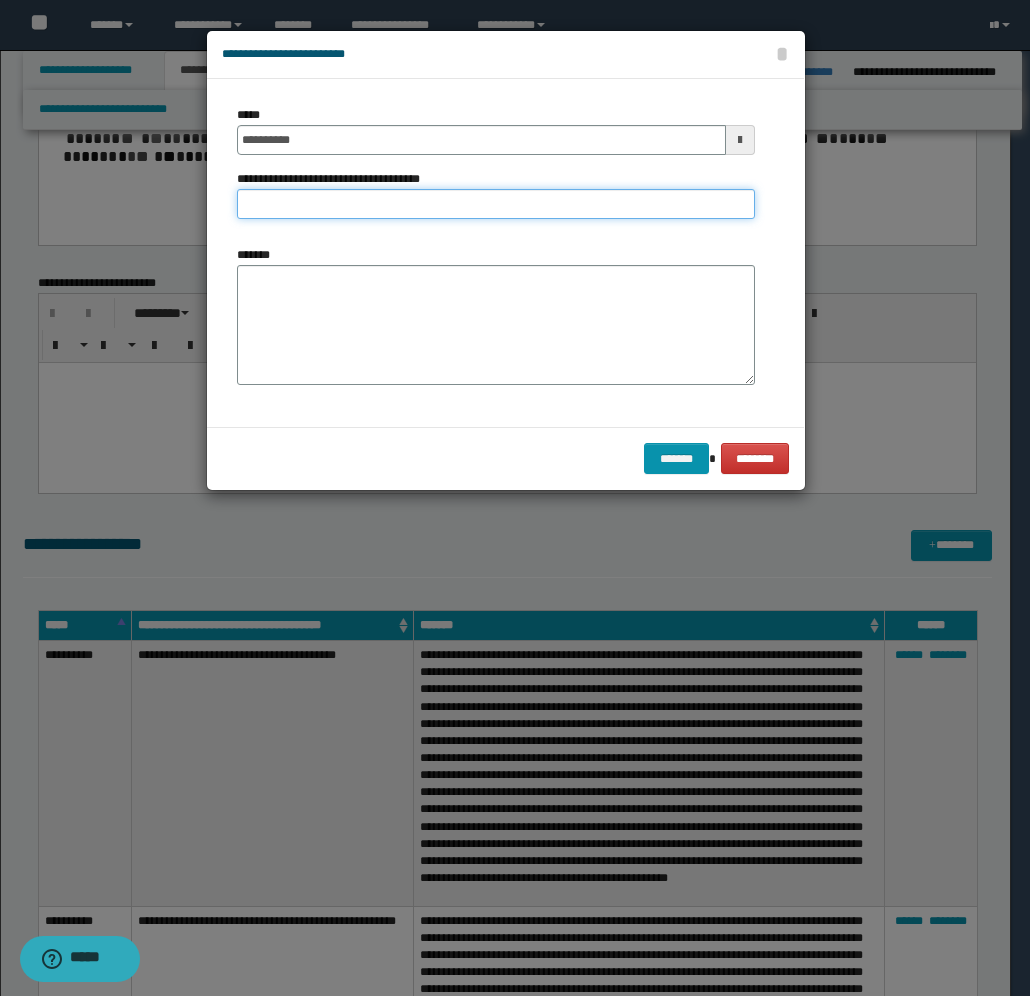 click on "**********" at bounding box center (496, 204) 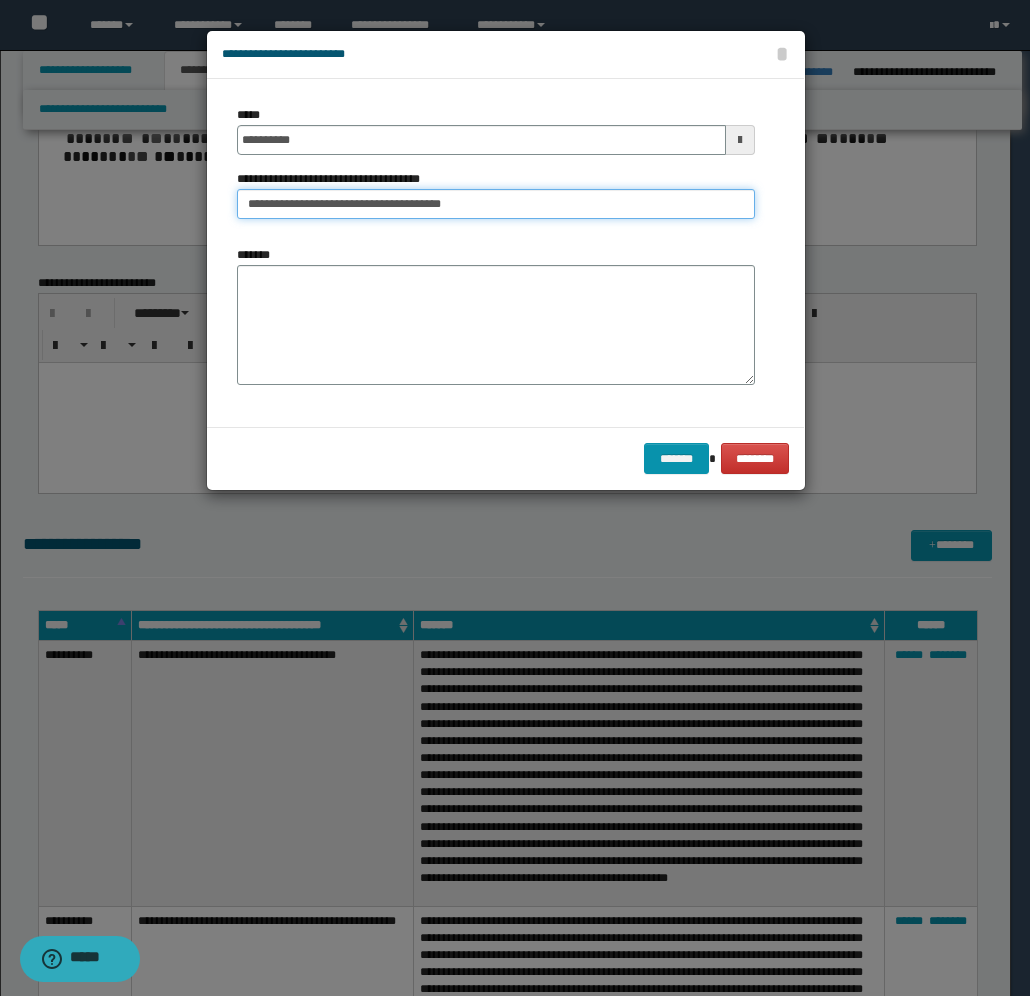 type on "**********" 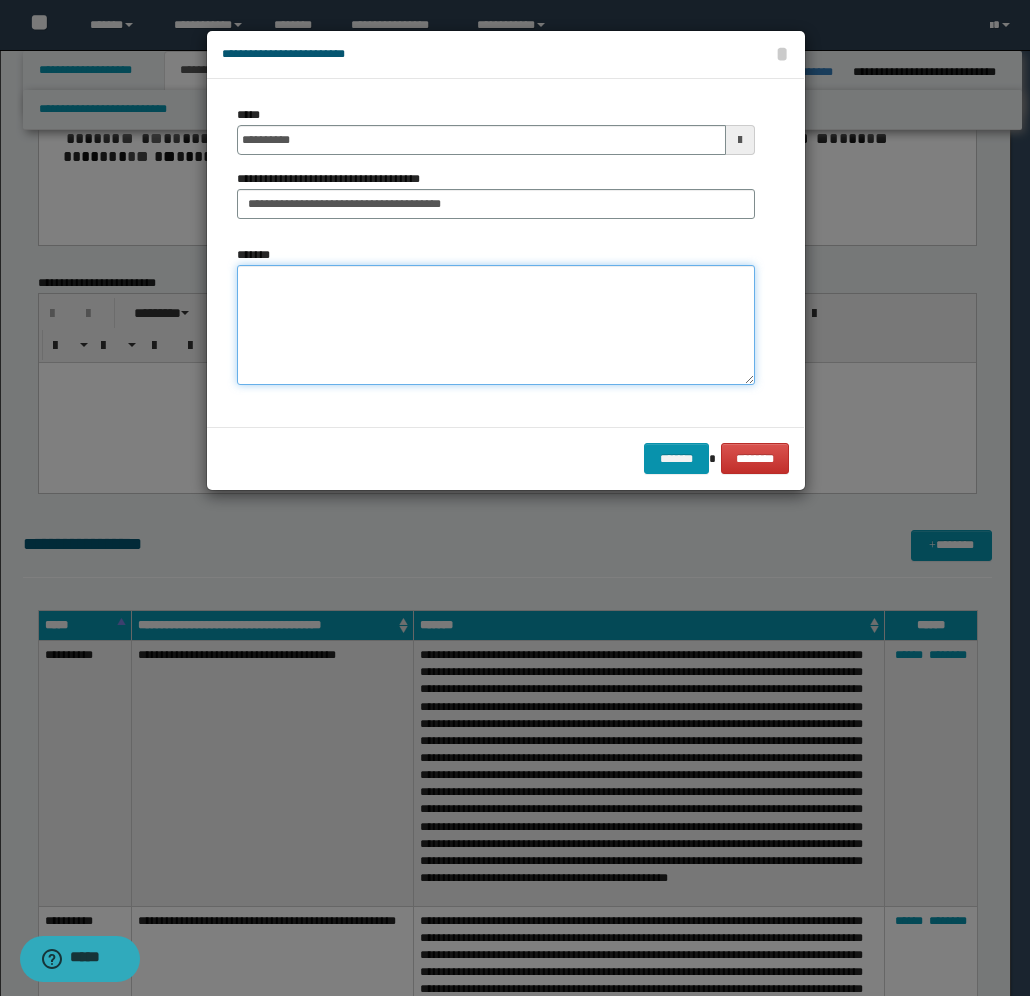 click on "*******" at bounding box center [496, 325] 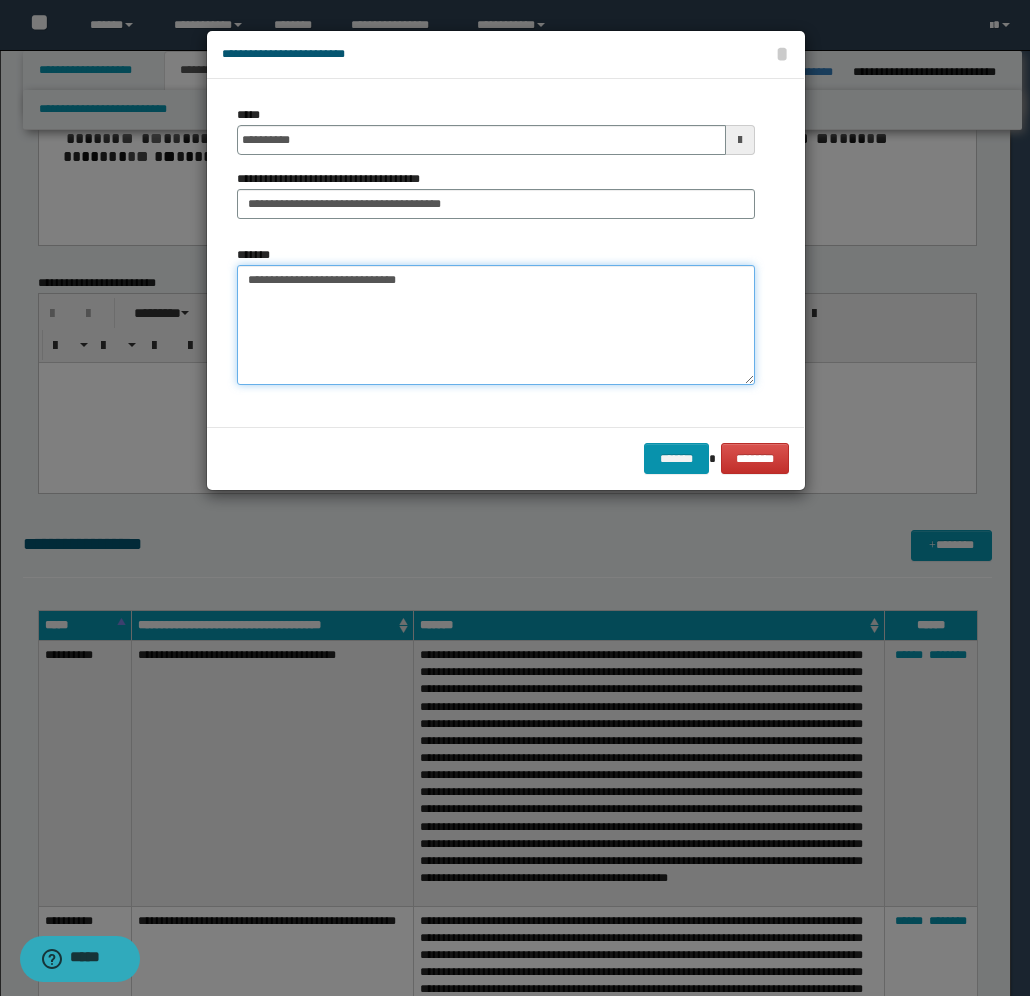 click on "**********" at bounding box center (496, 325) 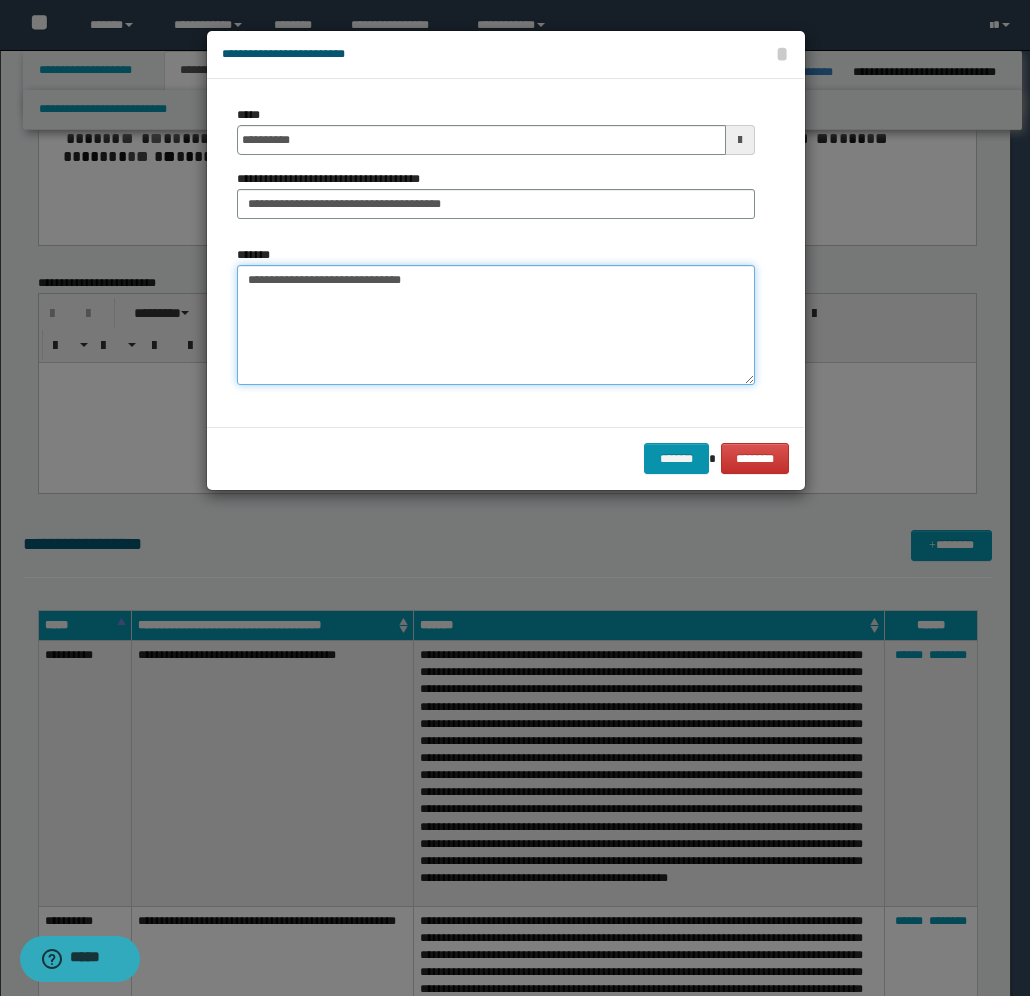 click on "**********" at bounding box center (496, 325) 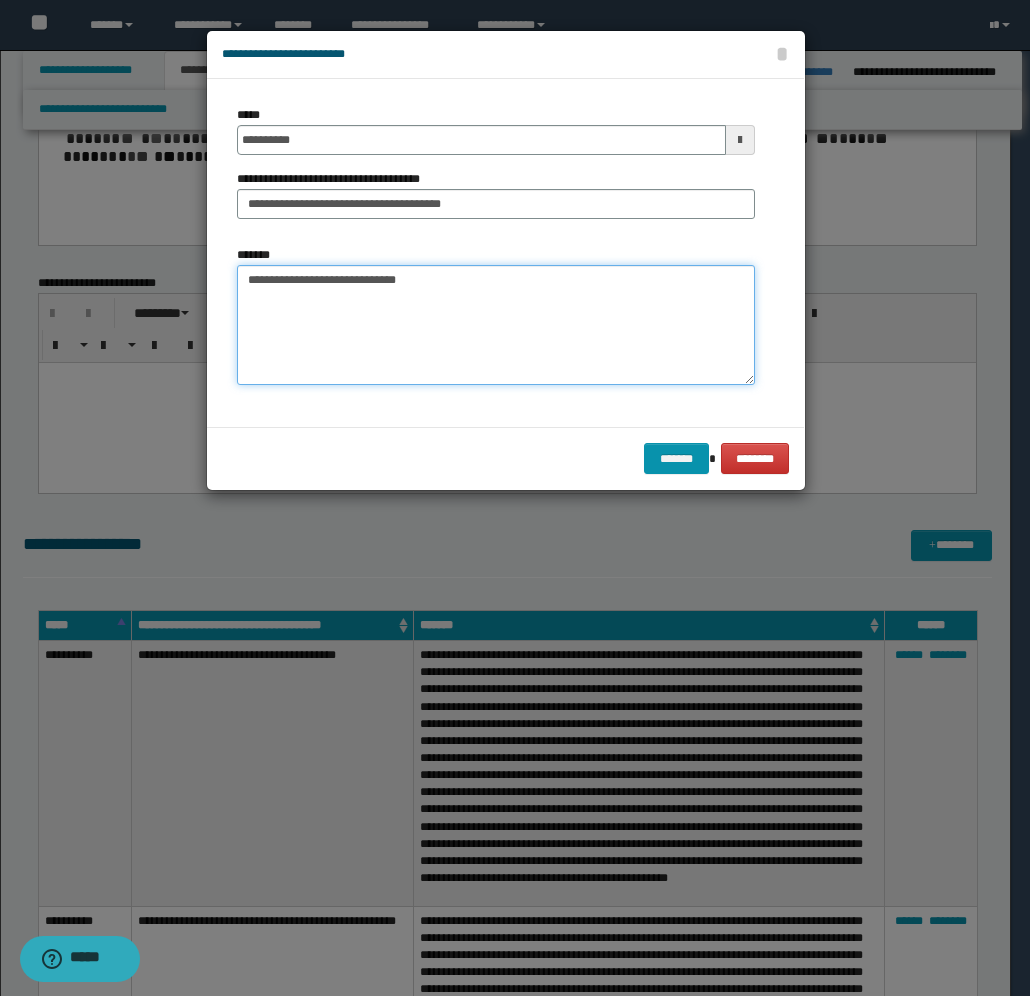 click on "**********" at bounding box center (496, 325) 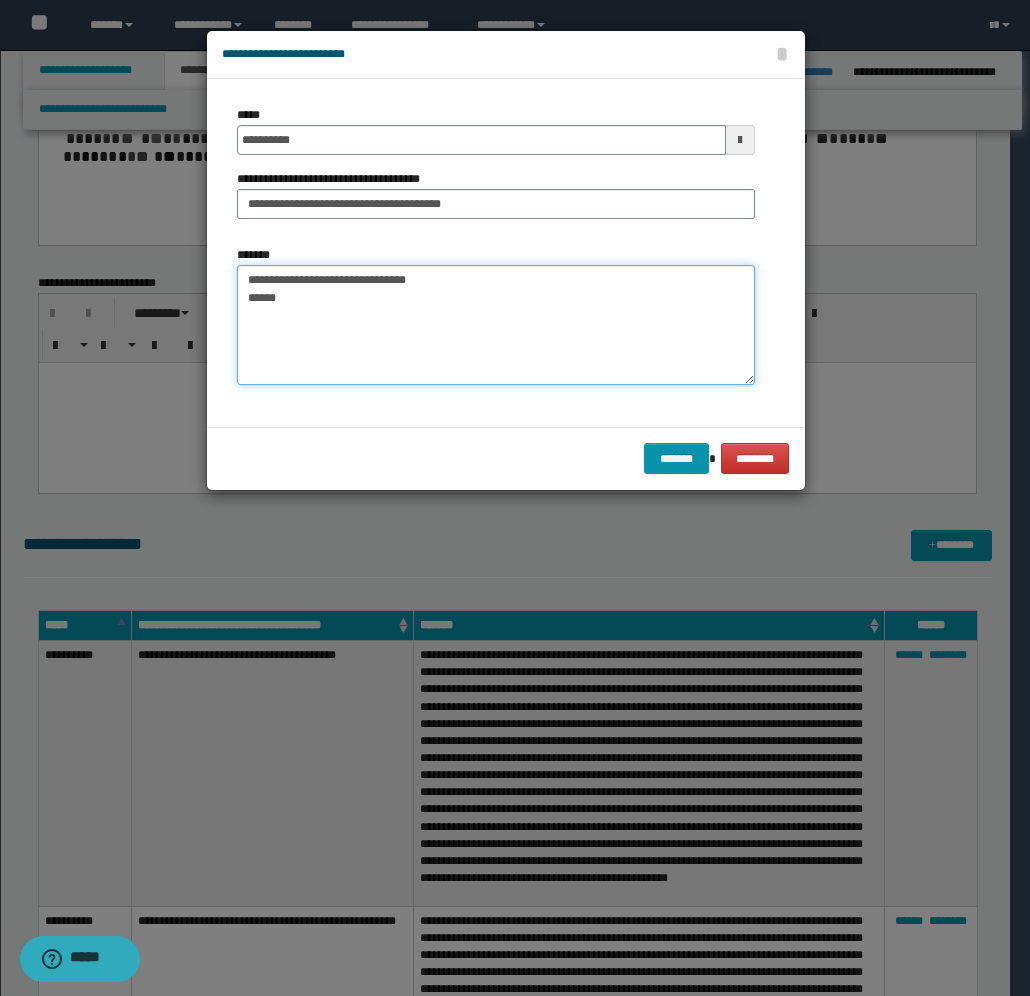 click on "**********" at bounding box center [496, 325] 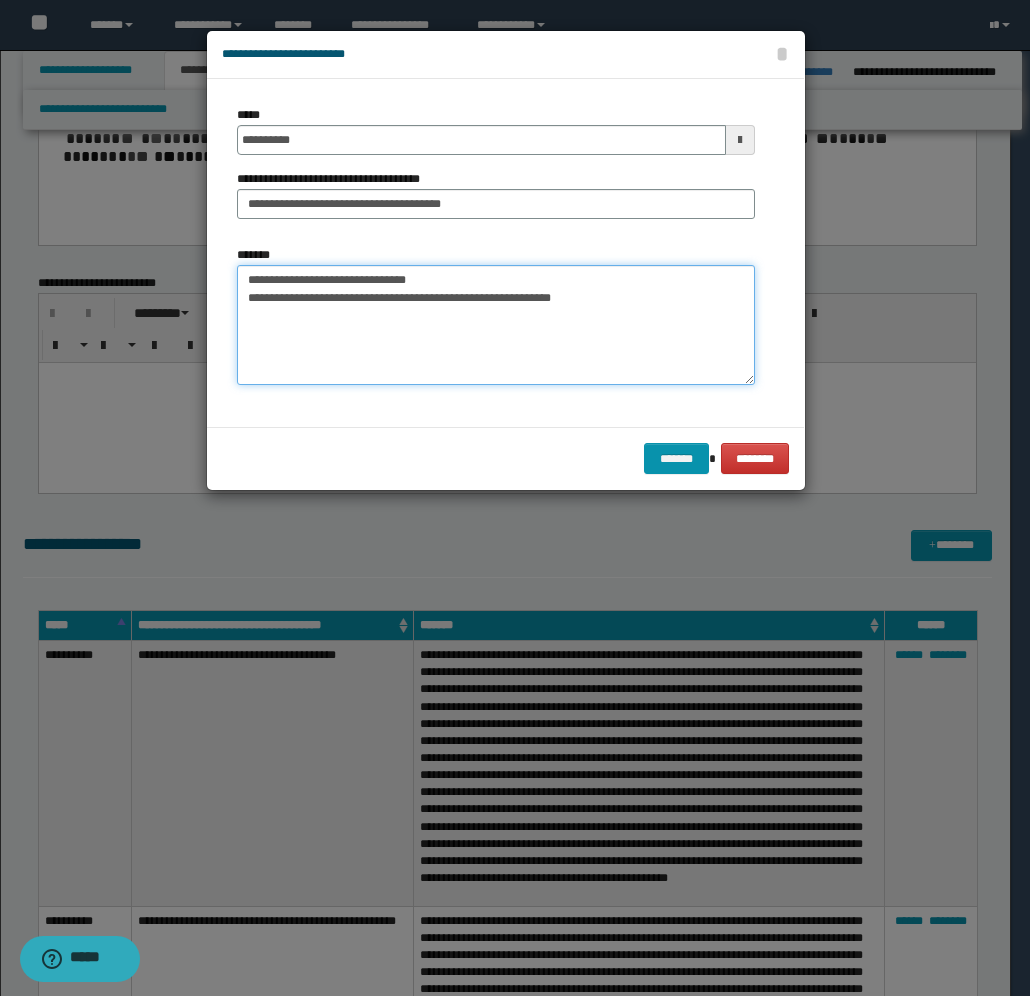 click on "**********" at bounding box center [496, 325] 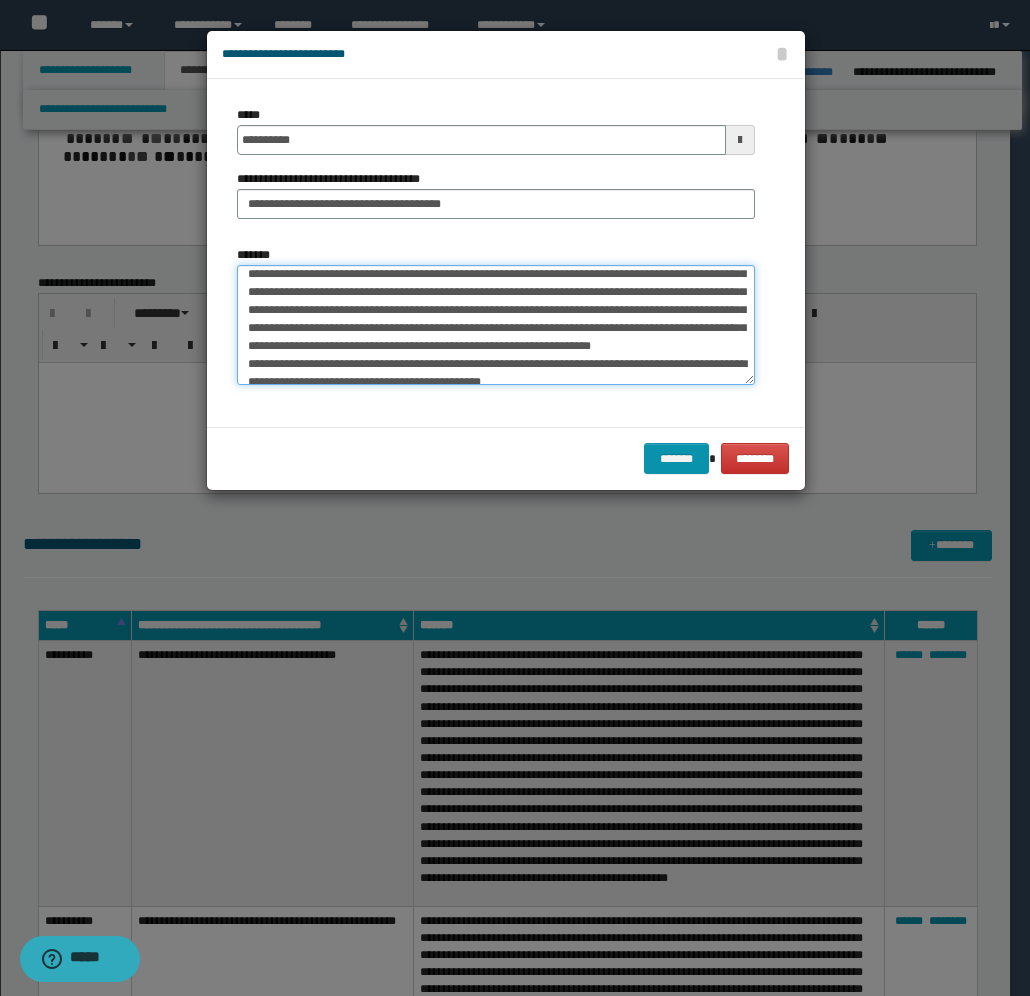 scroll, scrollTop: 0, scrollLeft: 0, axis: both 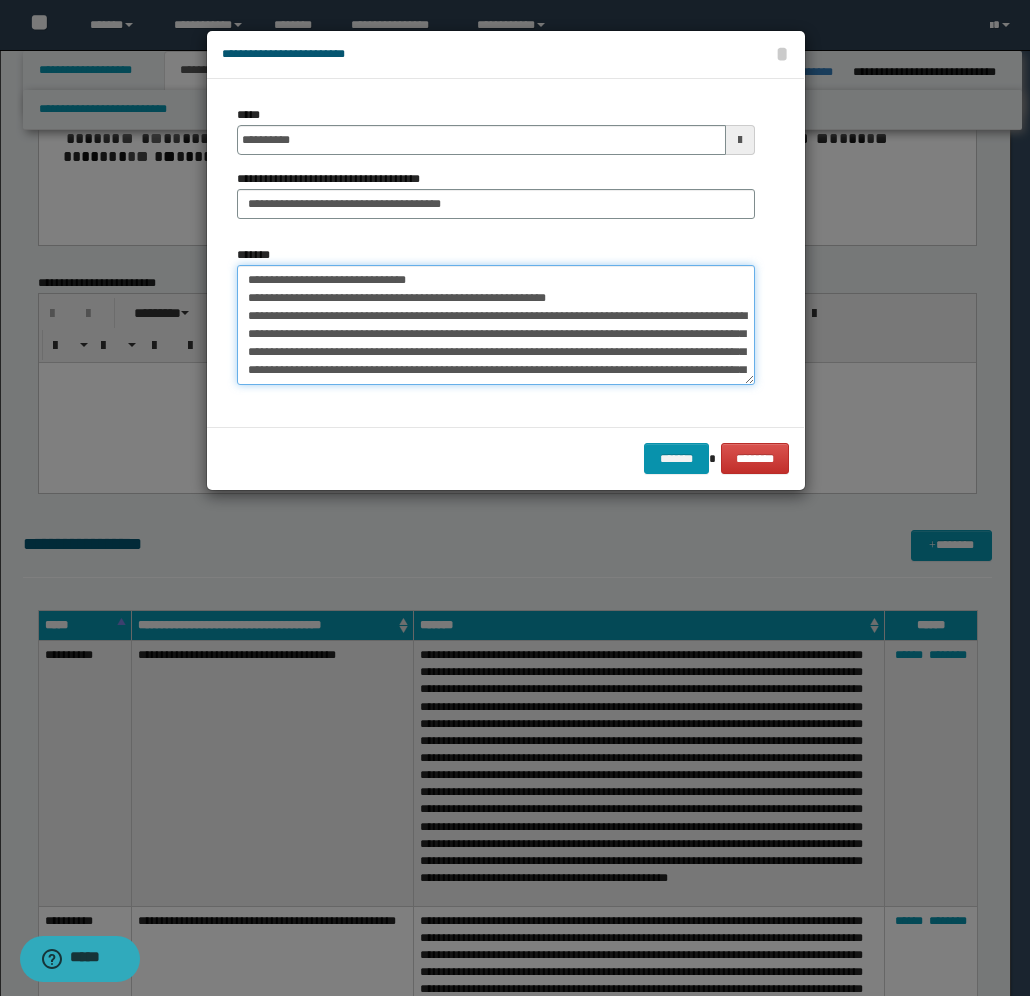 click on "**********" at bounding box center [496, 325] 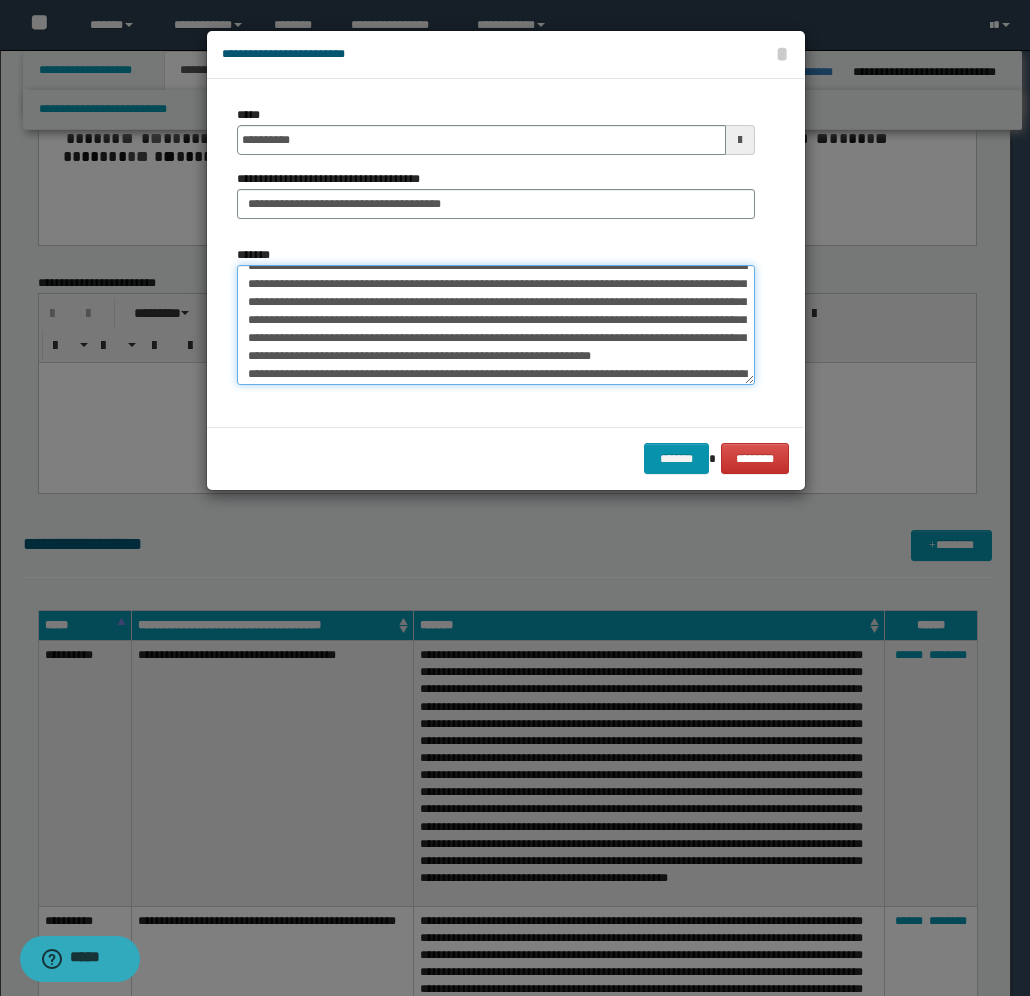 drag, startPoint x: 467, startPoint y: 340, endPoint x: 477, endPoint y: 320, distance: 22.36068 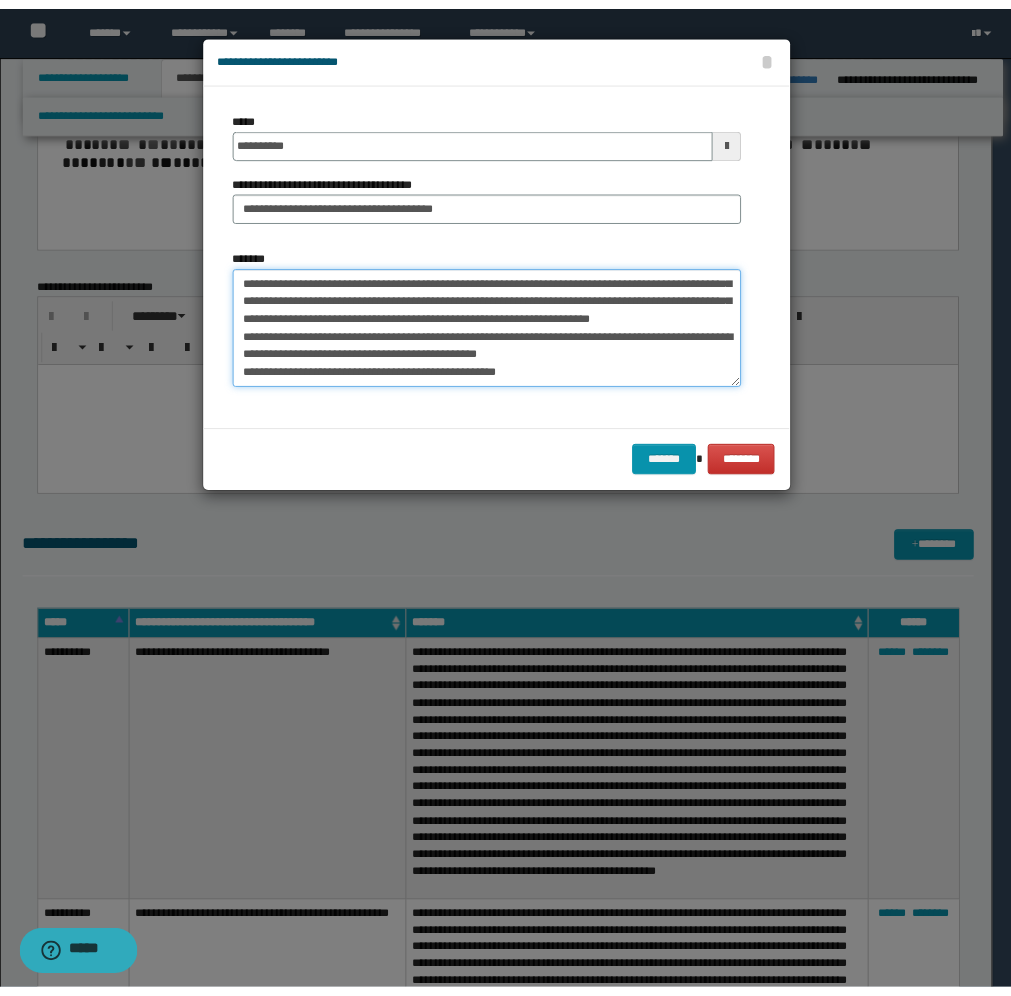 scroll, scrollTop: 126, scrollLeft: 0, axis: vertical 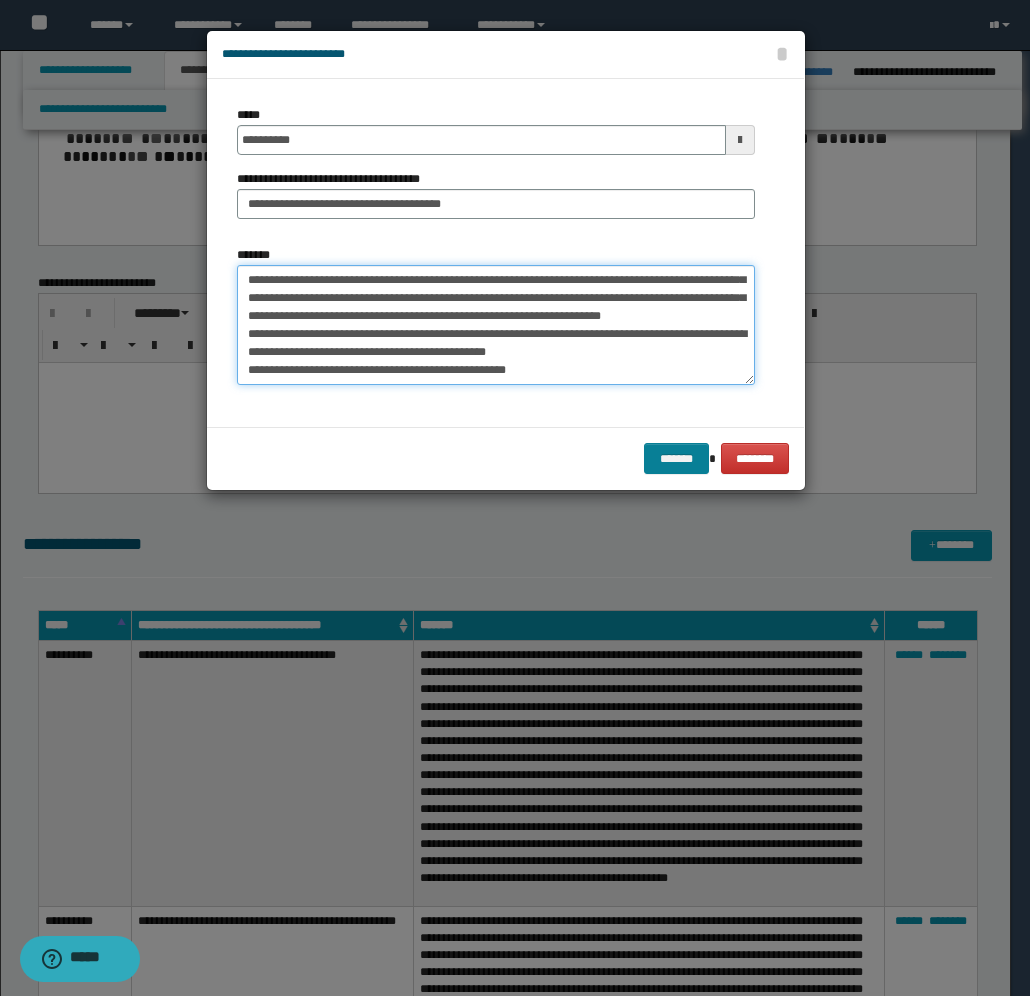 type on "**********" 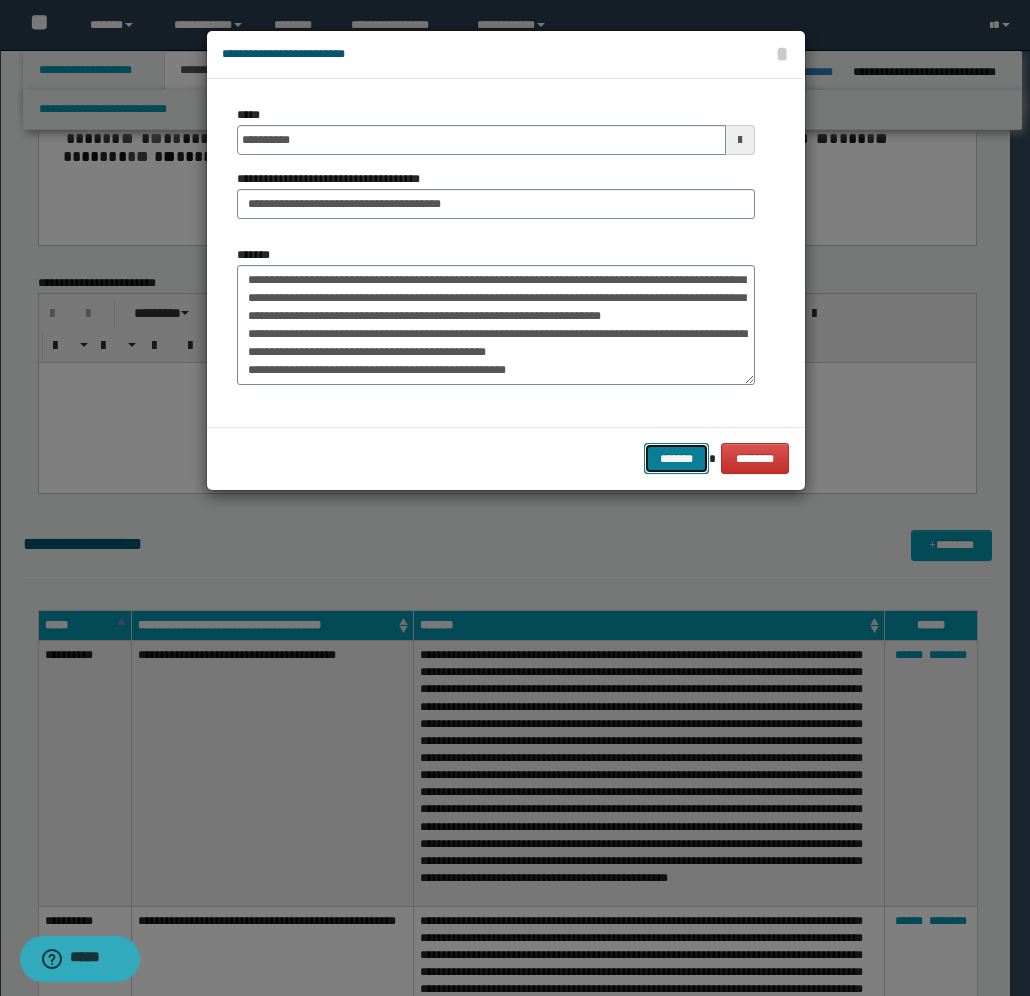 click on "*******" at bounding box center [676, 458] 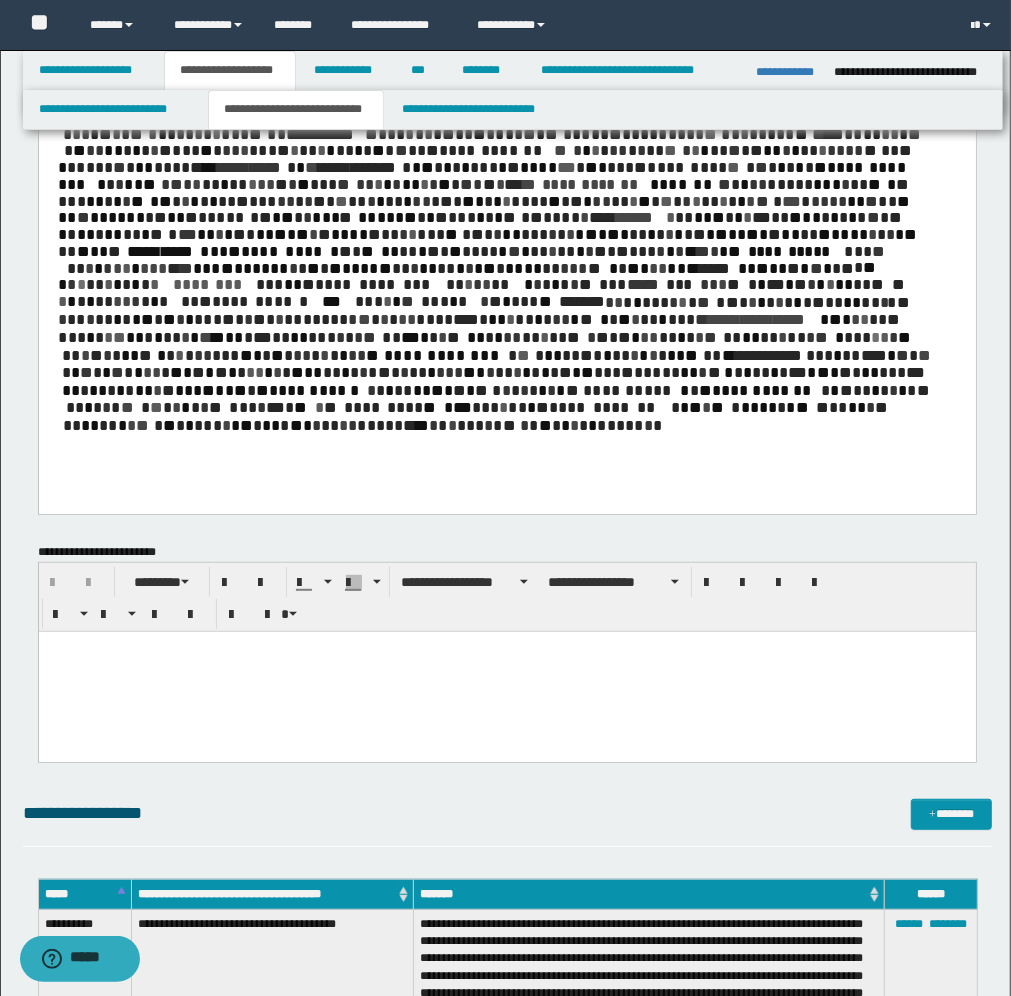 scroll, scrollTop: 250, scrollLeft: 0, axis: vertical 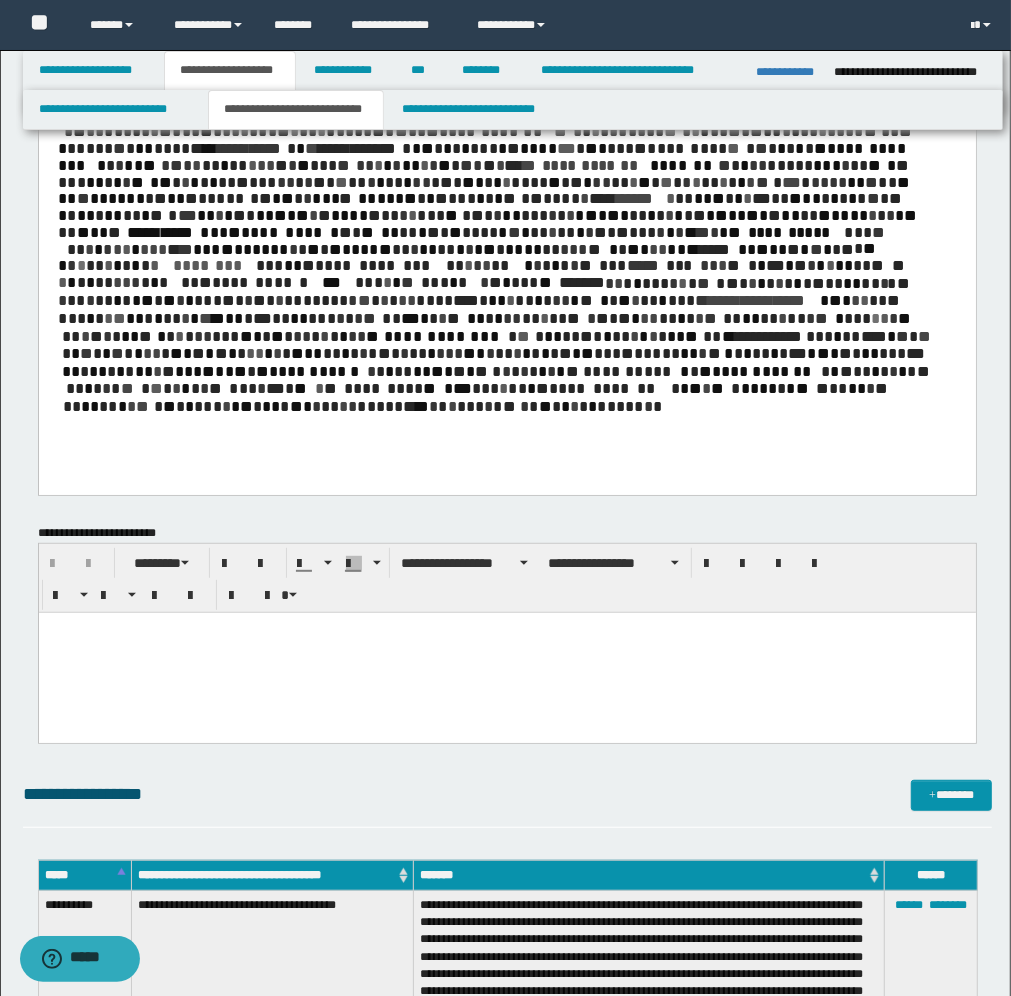 click at bounding box center [506, 652] 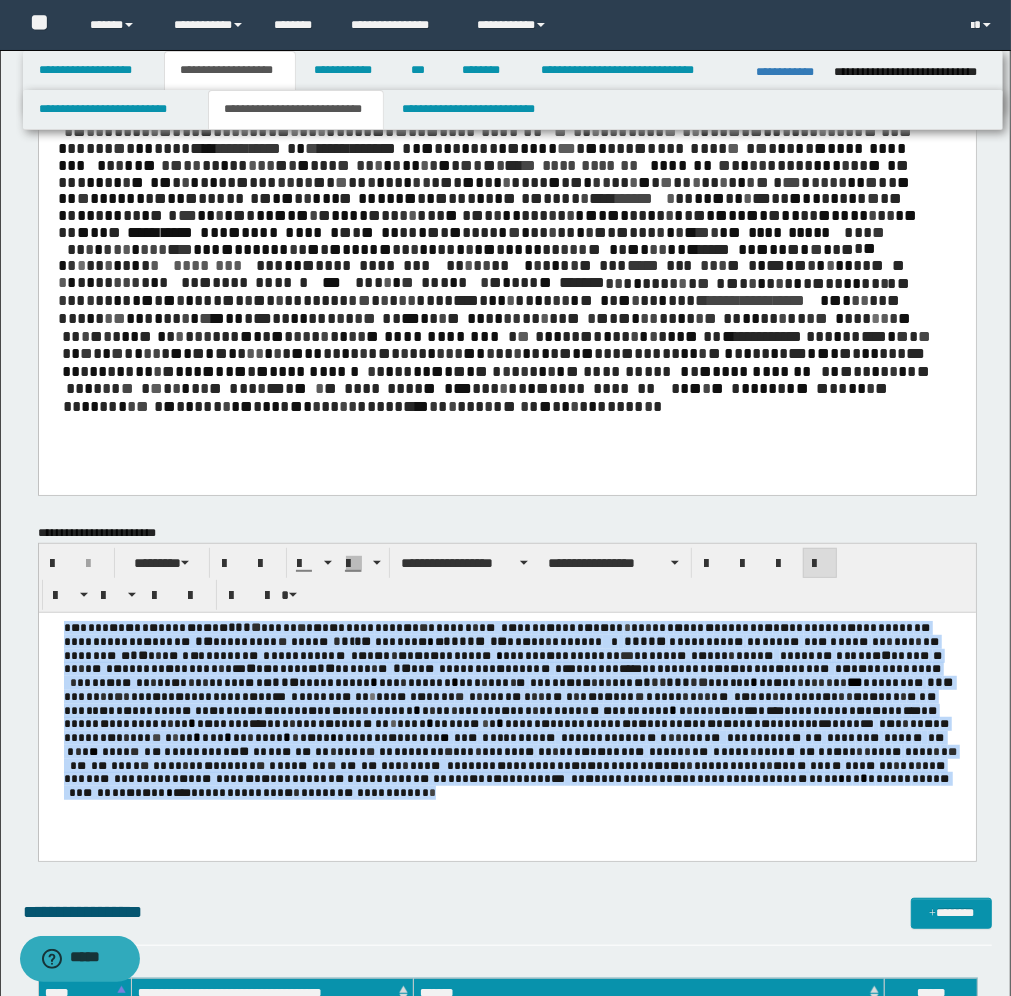 drag, startPoint x: 632, startPoint y: 751, endPoint x: 76, endPoint y: 1234, distance: 736.49506 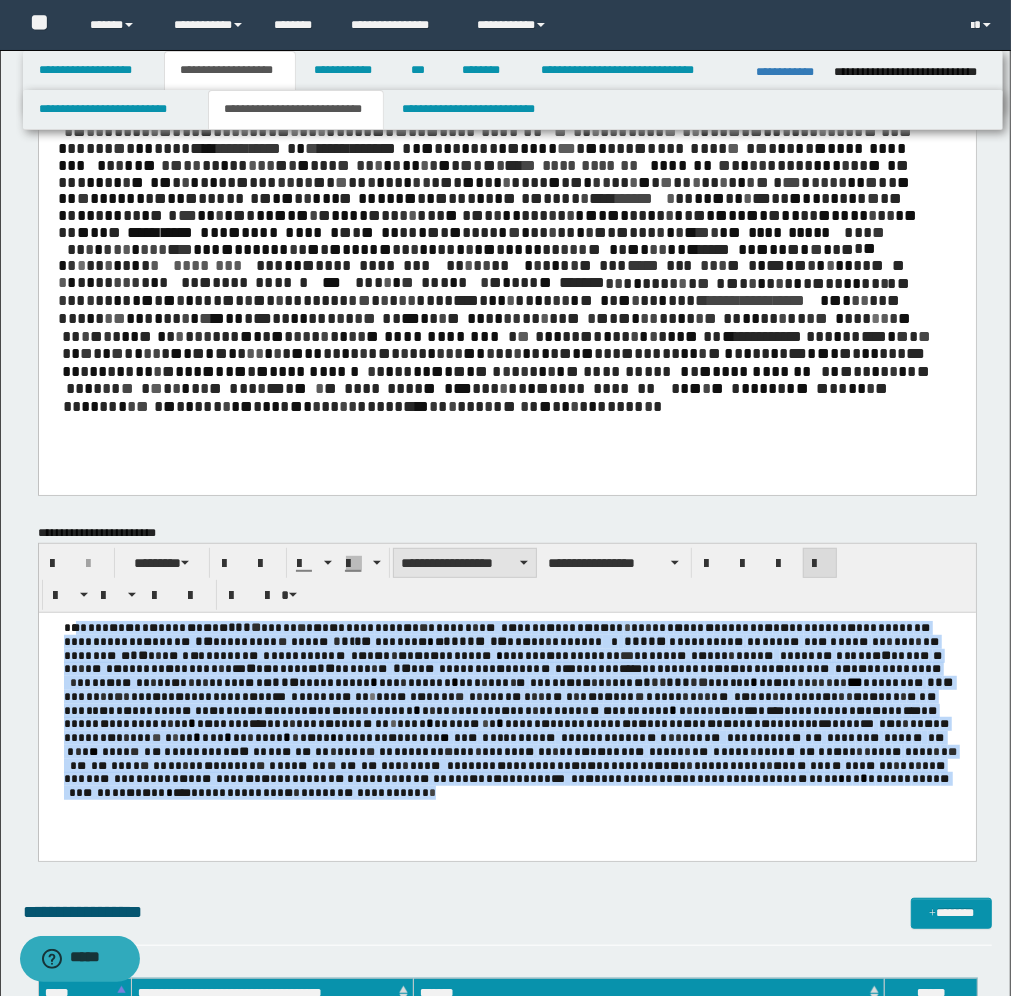click on "**********" at bounding box center [465, 563] 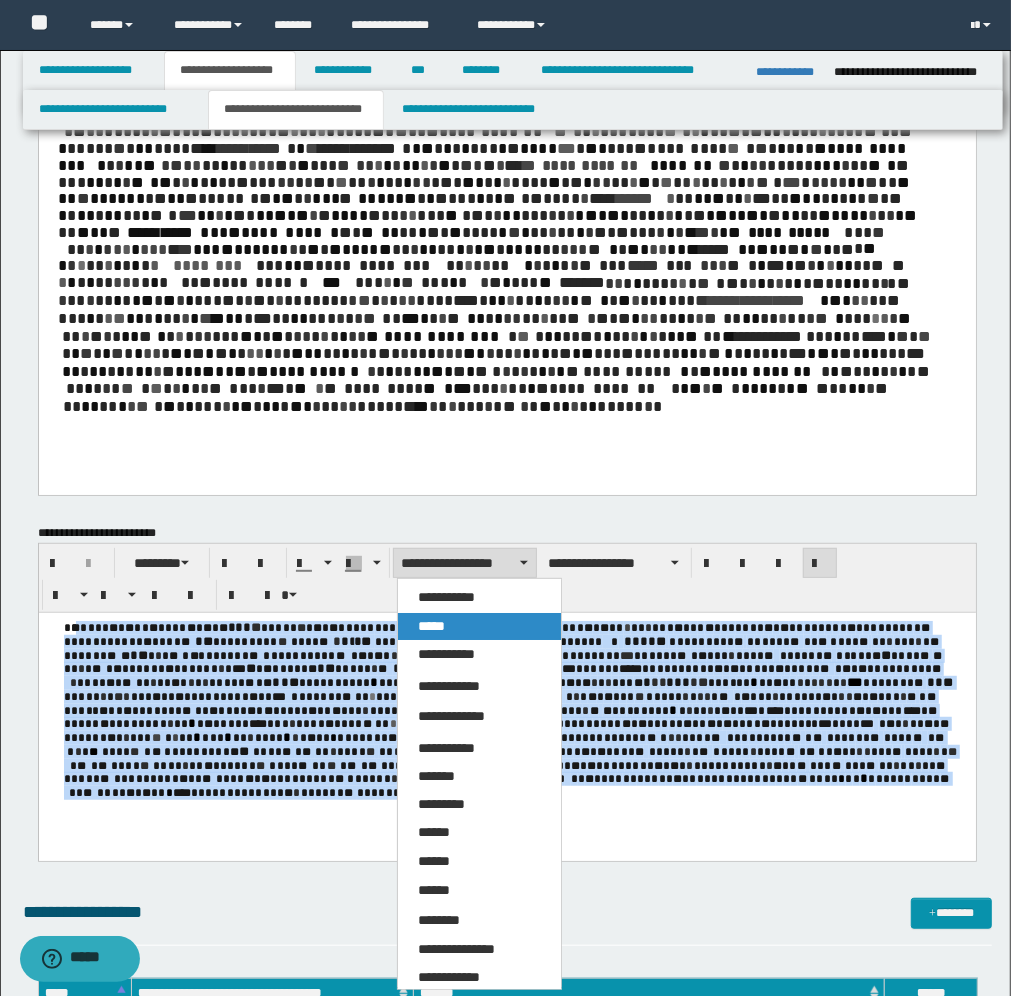 click on "*****" at bounding box center [431, 626] 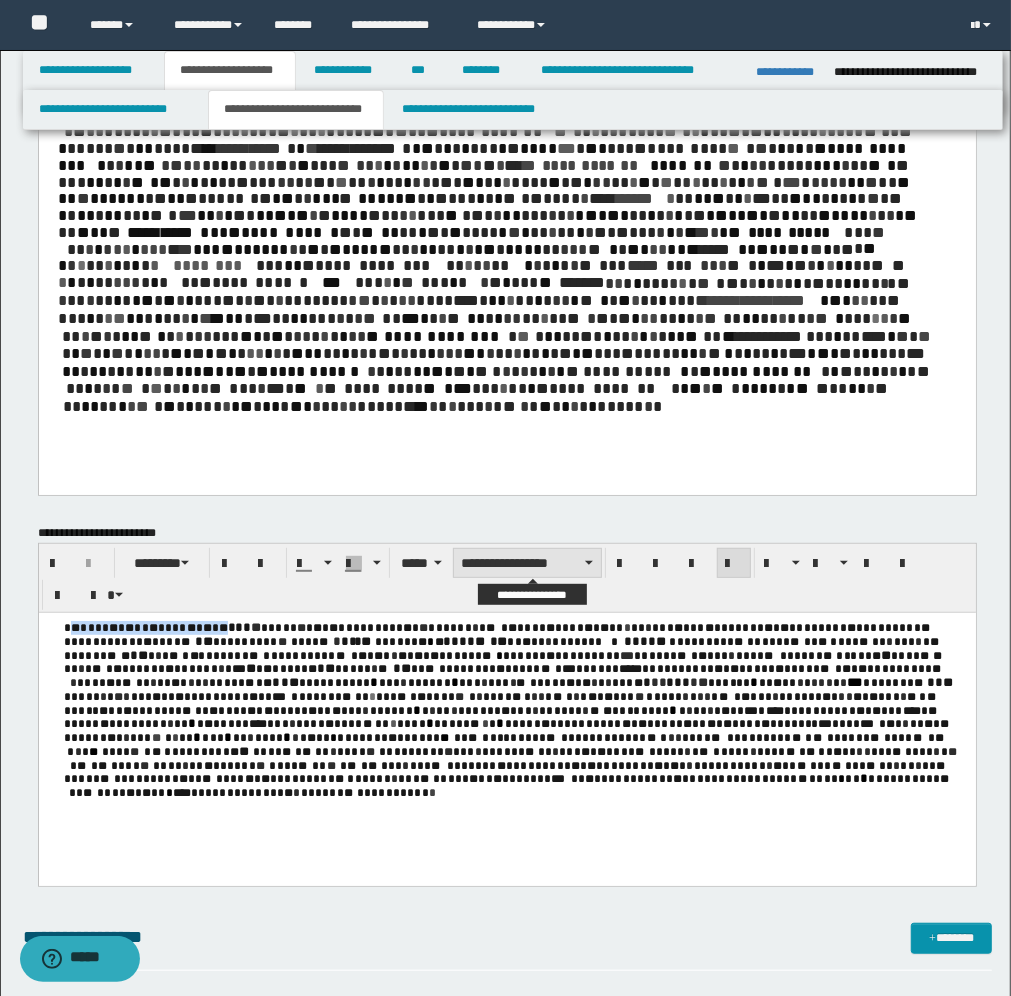 click on "**********" at bounding box center (527, 563) 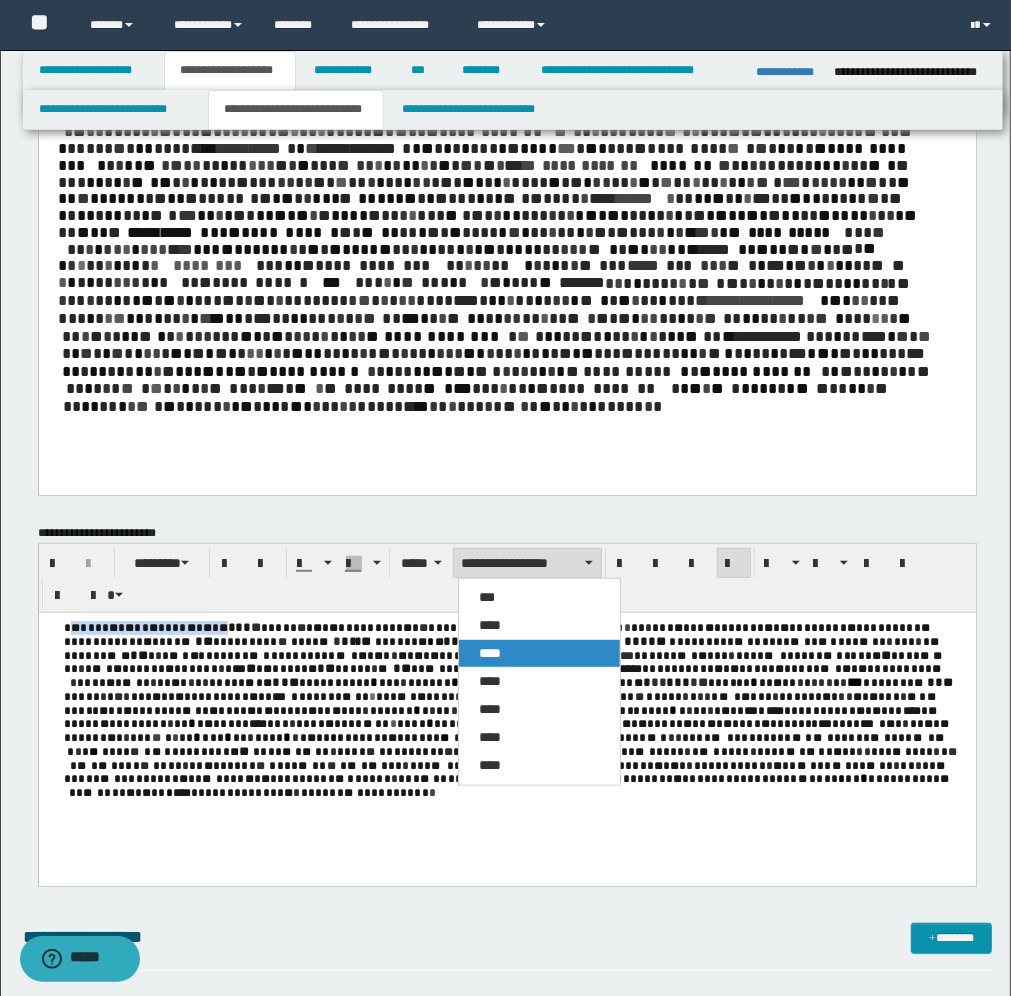 click on "****" at bounding box center (490, 653) 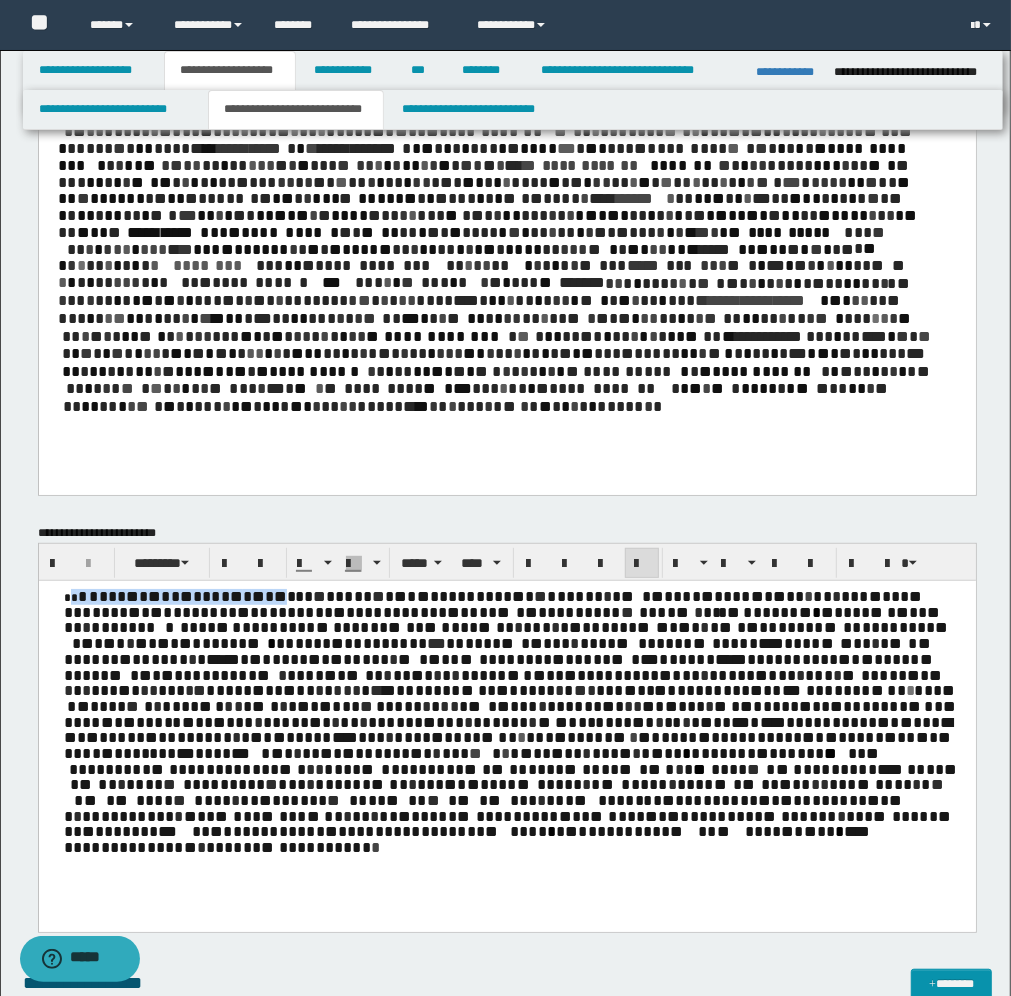 click on "*   * * * * ** * * * * ** ** *   * *** * * * * * * **** * * * * * * * * * * * * * * * * * * * * * * * * *   * * * * **** ** ** * *" at bounding box center (497, 666) 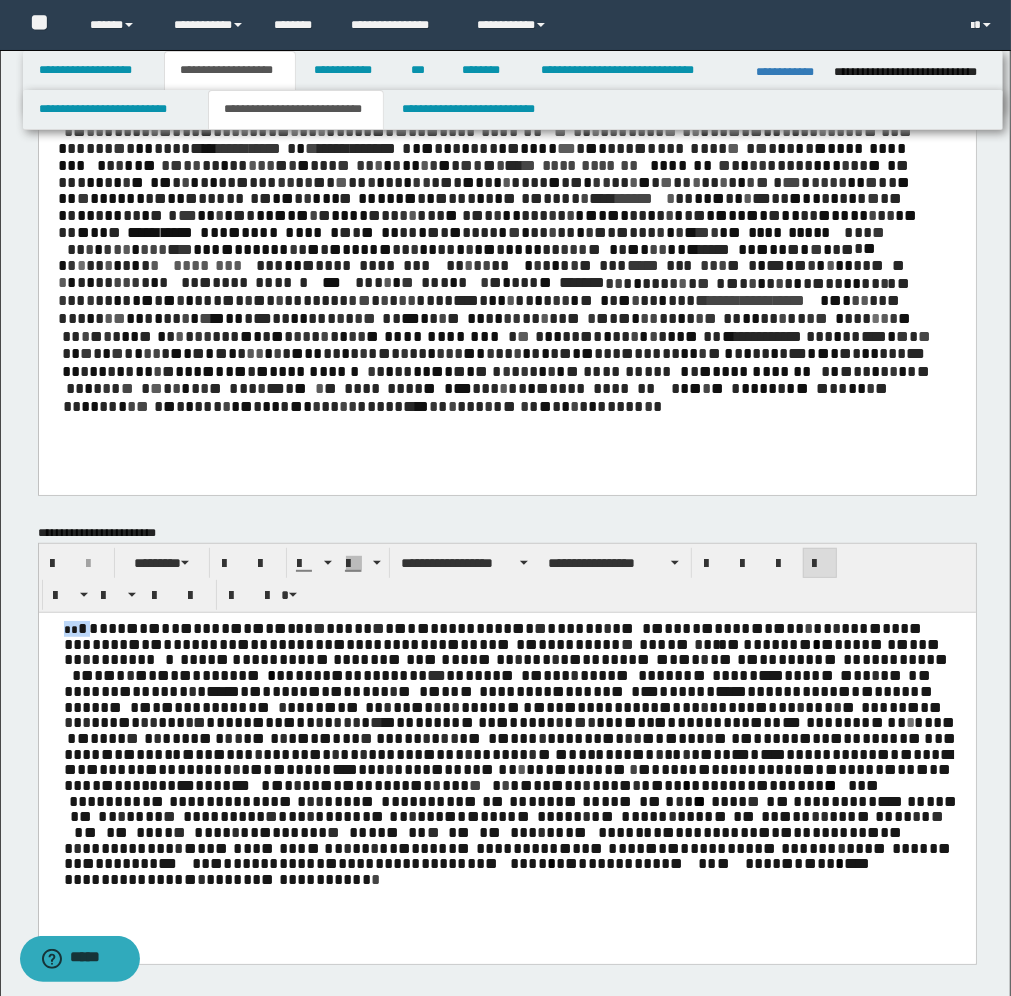 drag, startPoint x: 78, startPoint y: 632, endPoint x: 98, endPoint y: 1207, distance: 575.3477 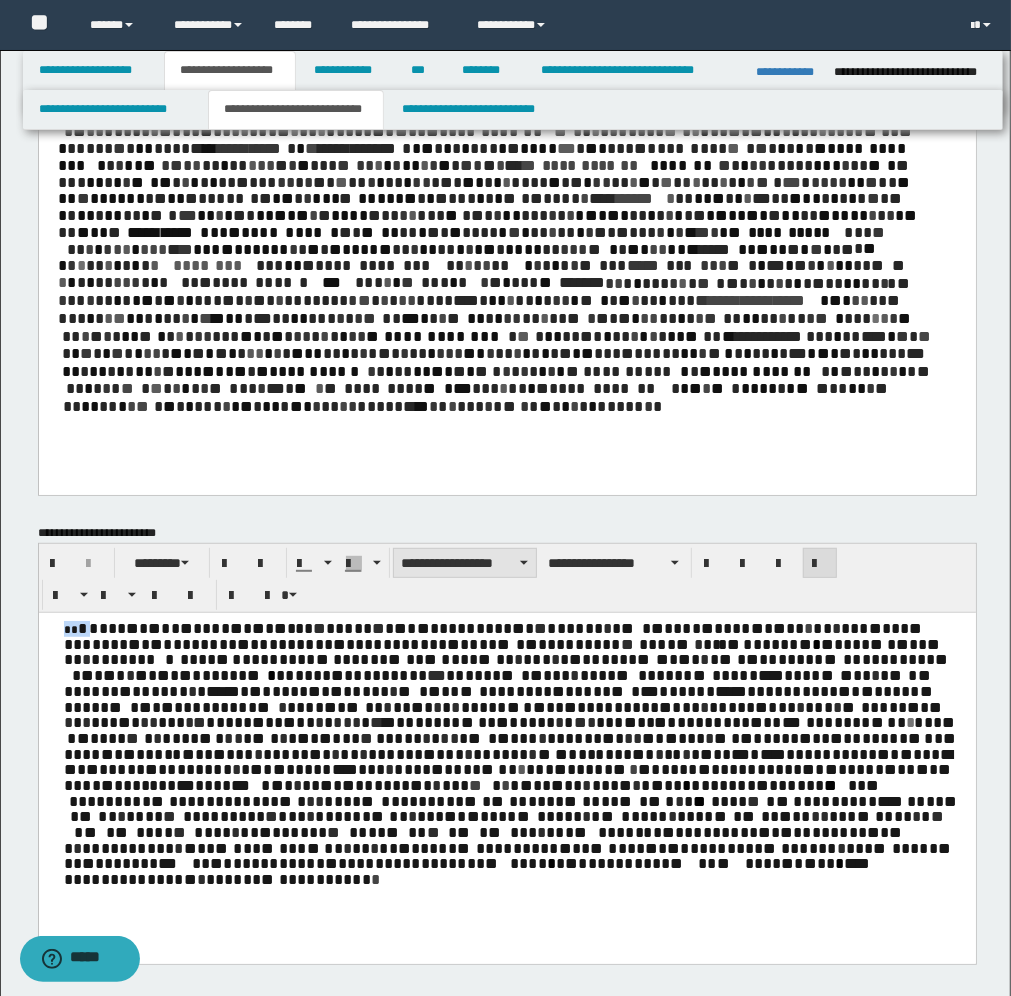 click on "**********" at bounding box center [465, 563] 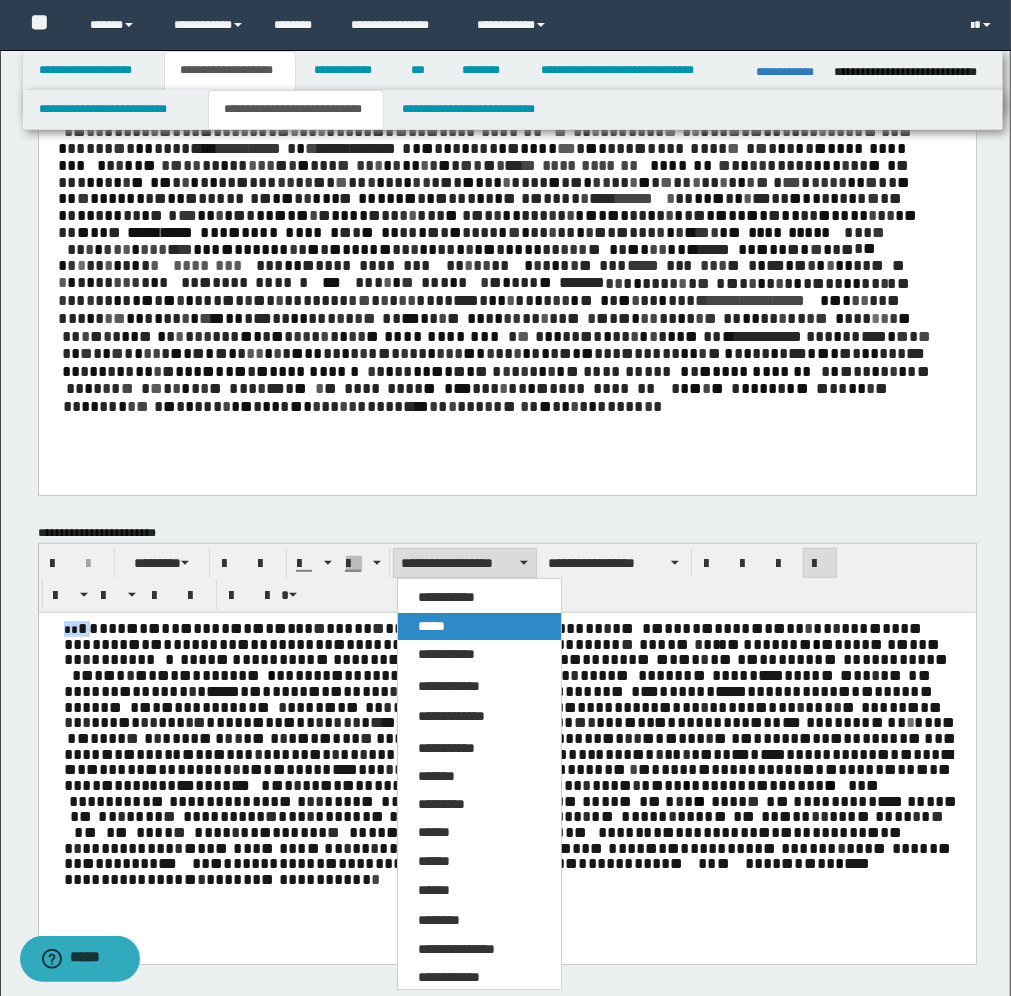 drag, startPoint x: 450, startPoint y: 620, endPoint x: 413, endPoint y: 3, distance: 618.1084 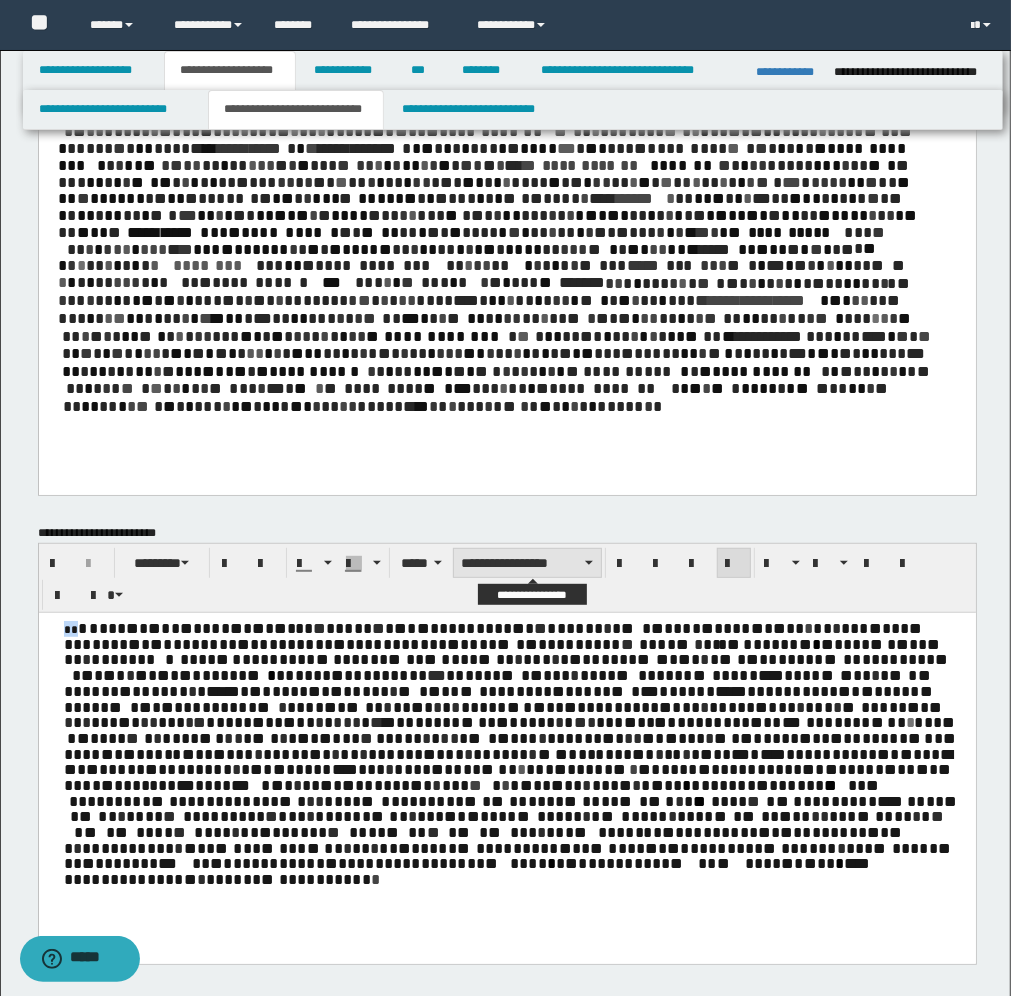 click on "**********" at bounding box center (527, 563) 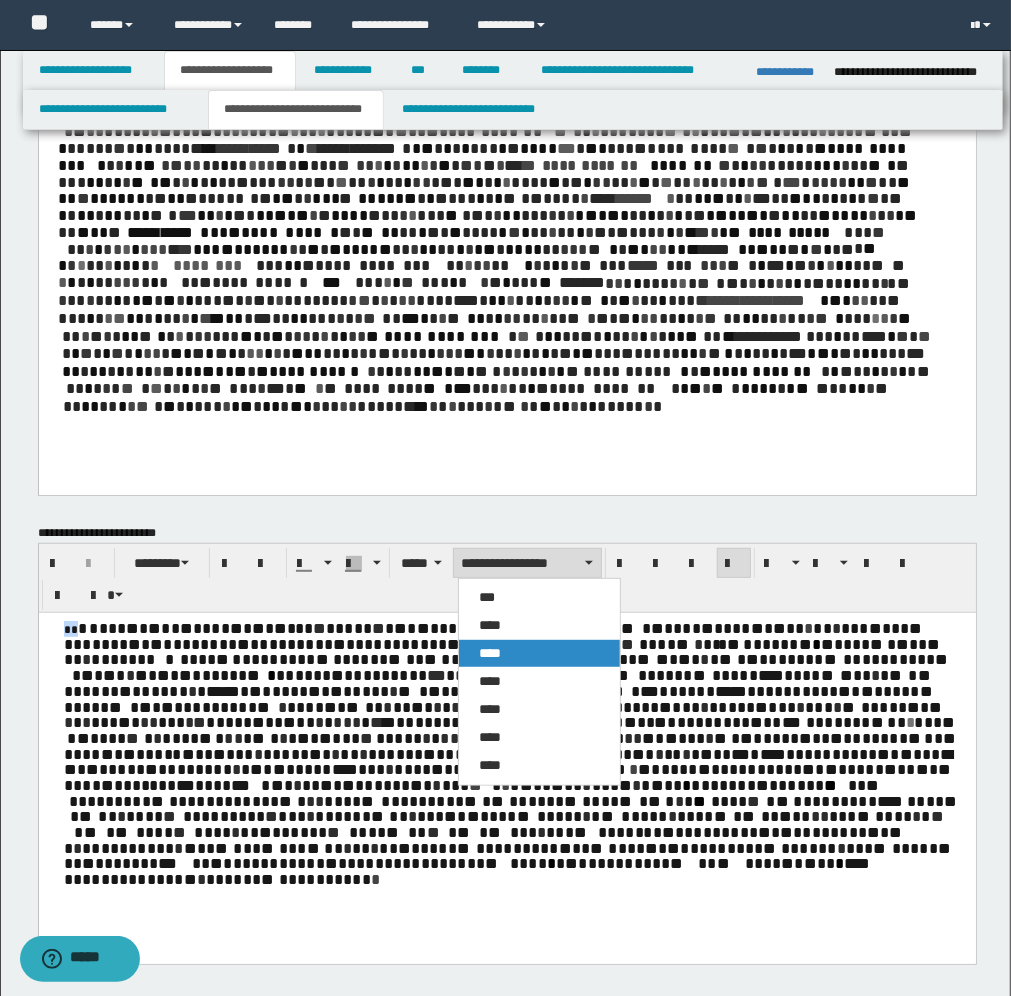 click on "****" at bounding box center (490, 653) 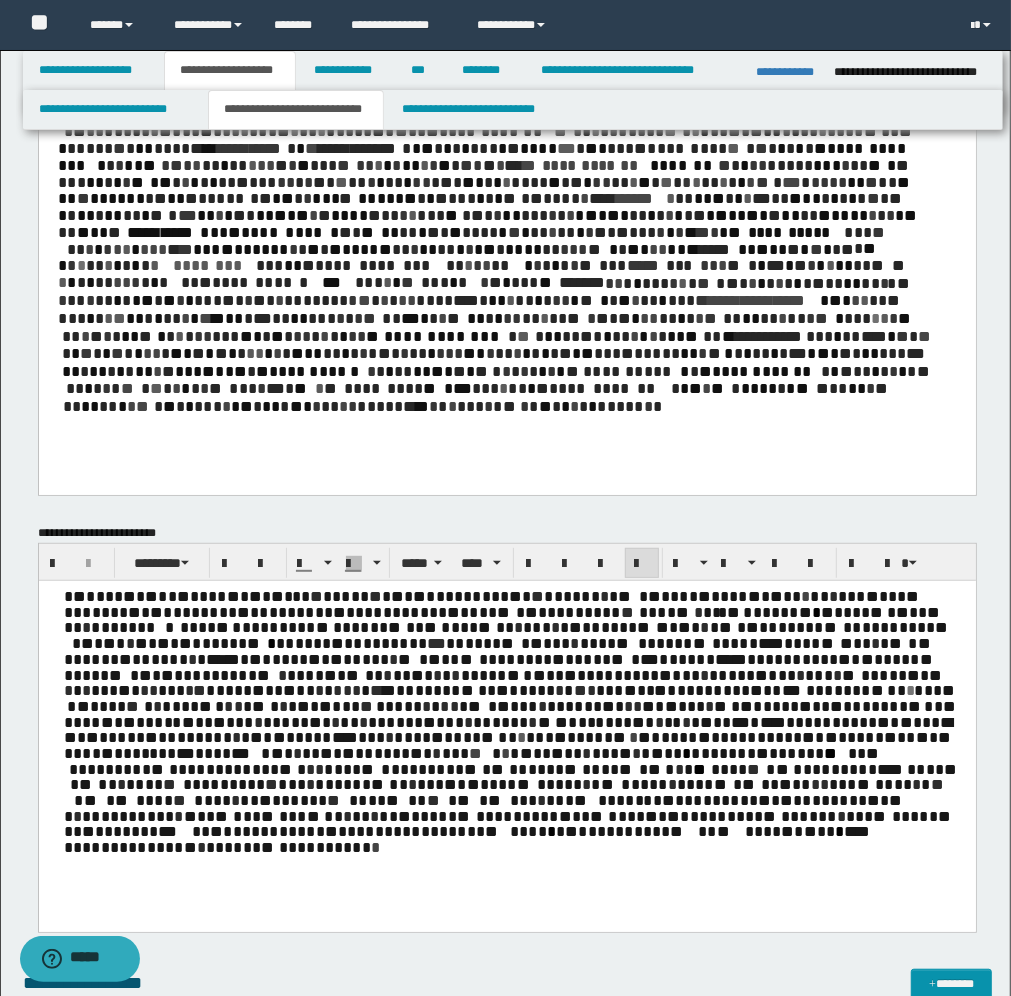 click on "*" at bounding box center (188, 689) 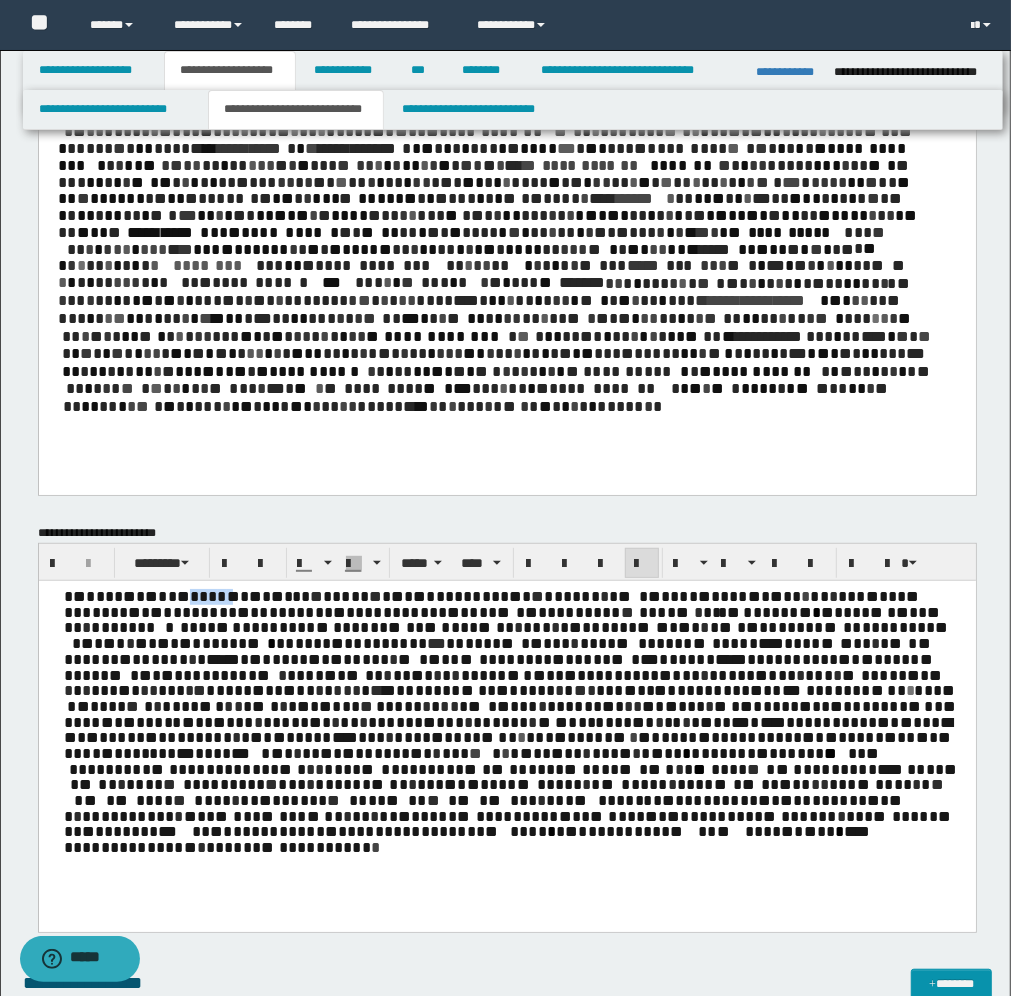 click on "*" at bounding box center [202, 595] 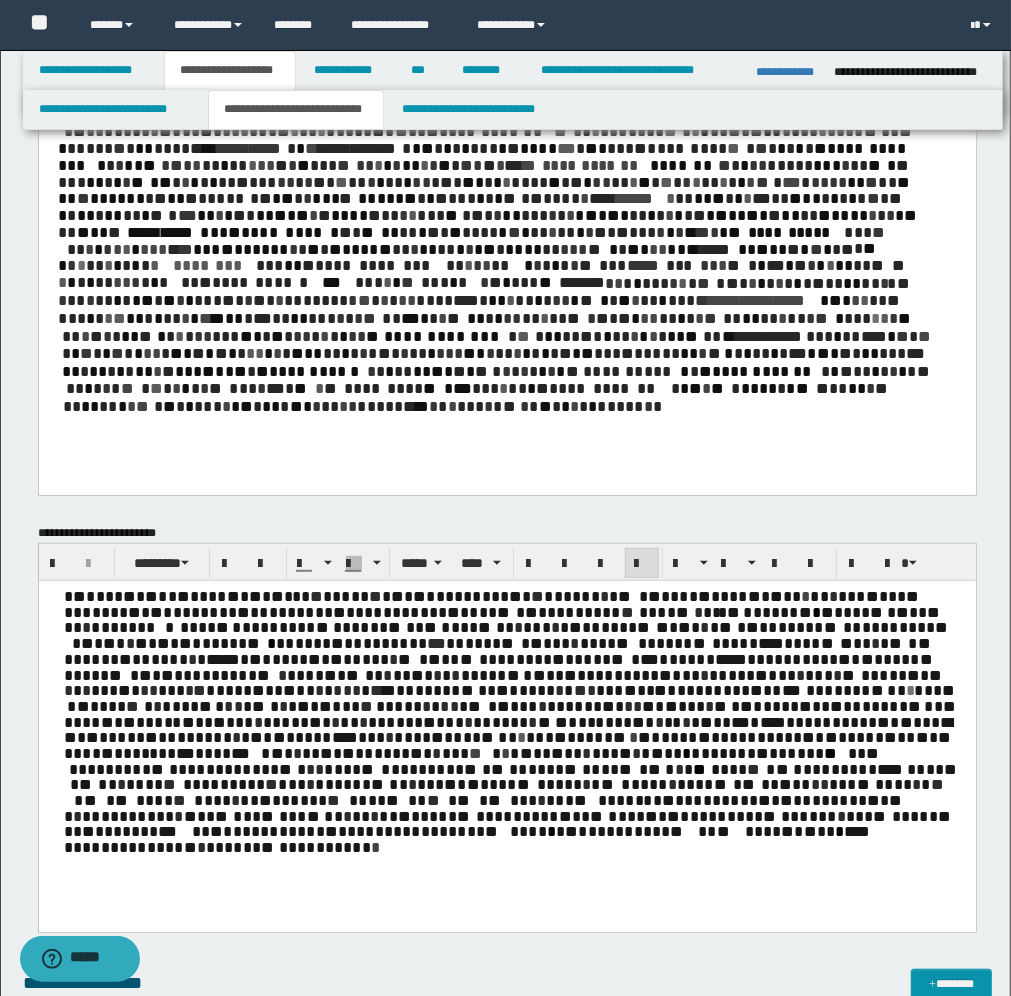 click on "*" at bounding box center (327, 611) 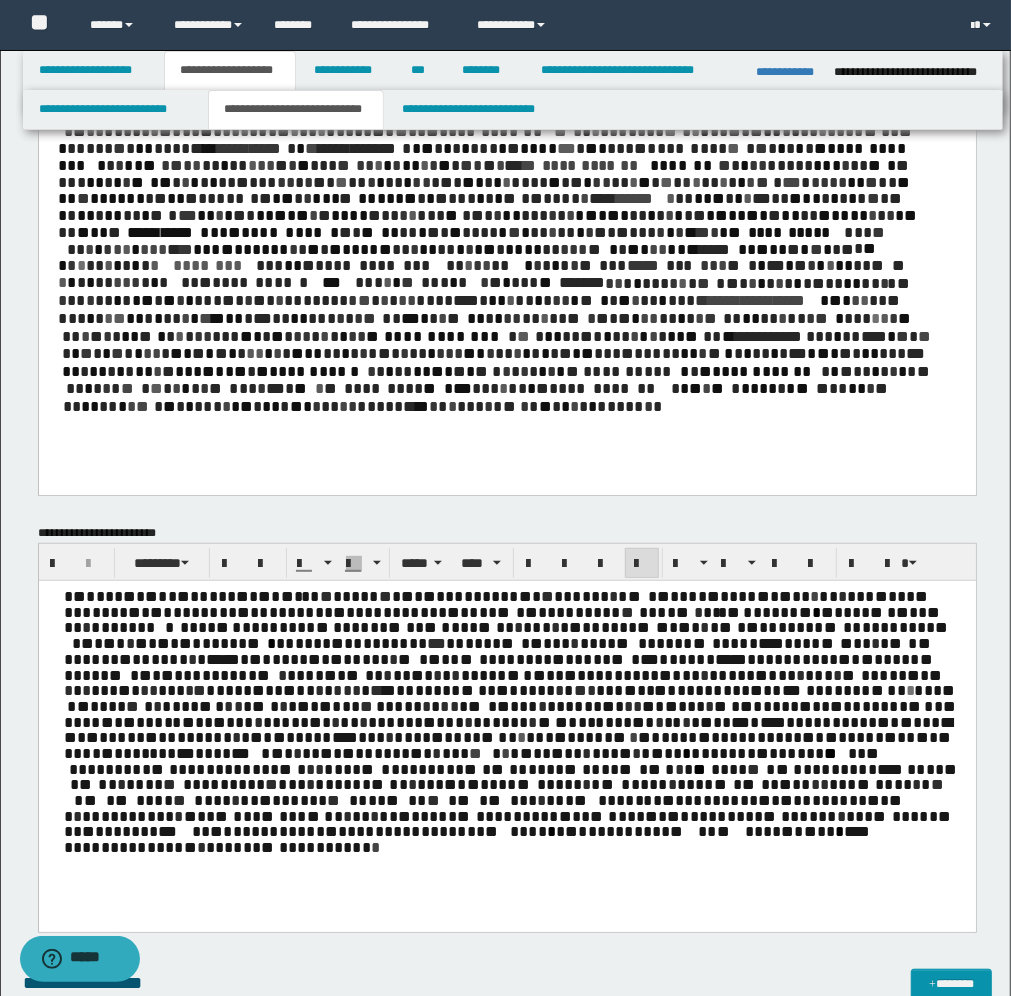 click on "*" at bounding box center [221, 595] 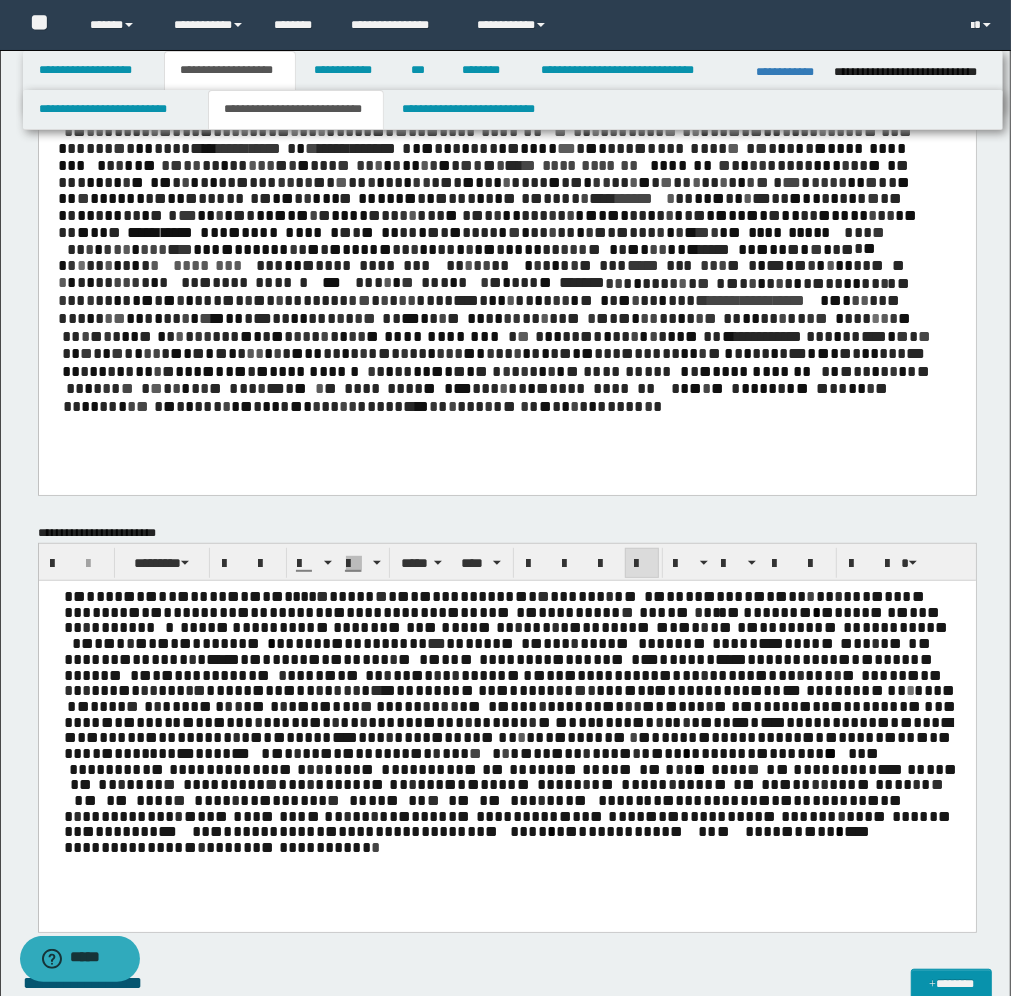 drag, startPoint x: 562, startPoint y: 600, endPoint x: 602, endPoint y: 664, distance: 75.47185 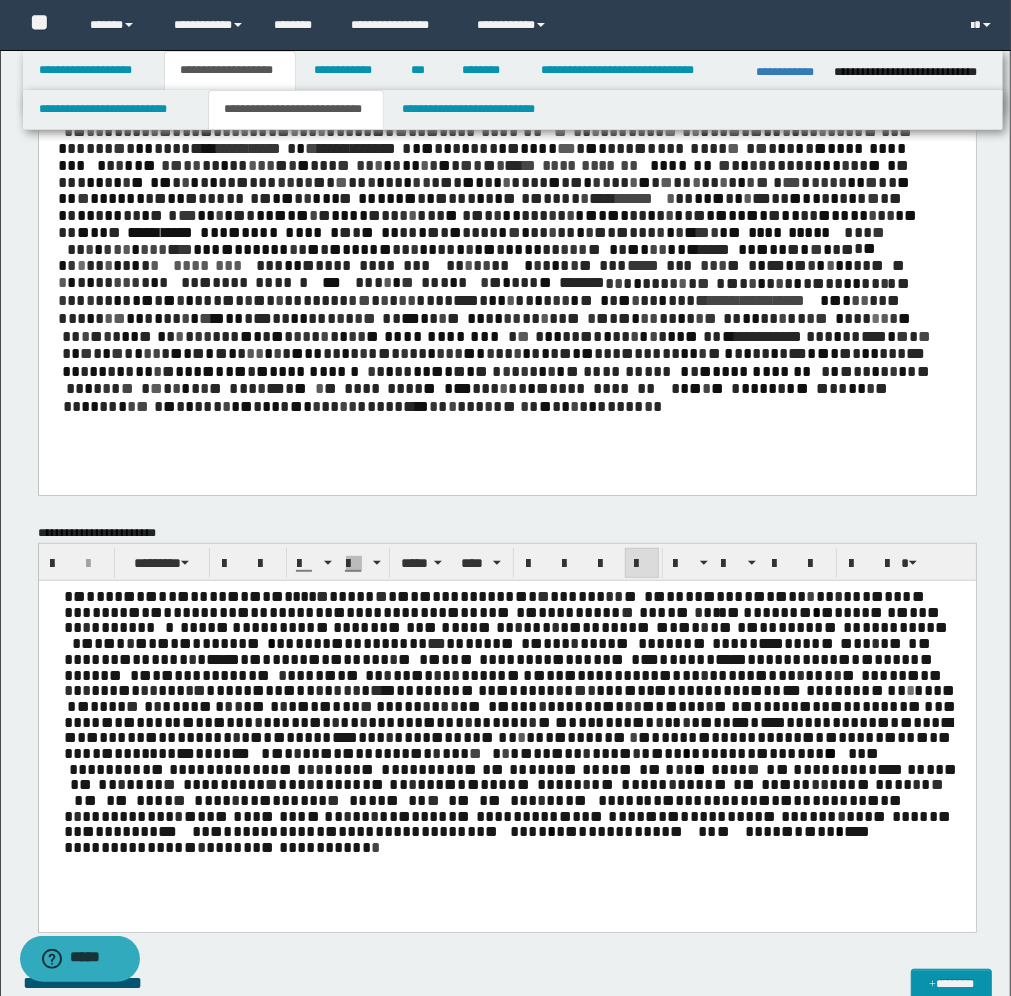 drag, startPoint x: 552, startPoint y: 600, endPoint x: 546, endPoint y: 580, distance: 20.880613 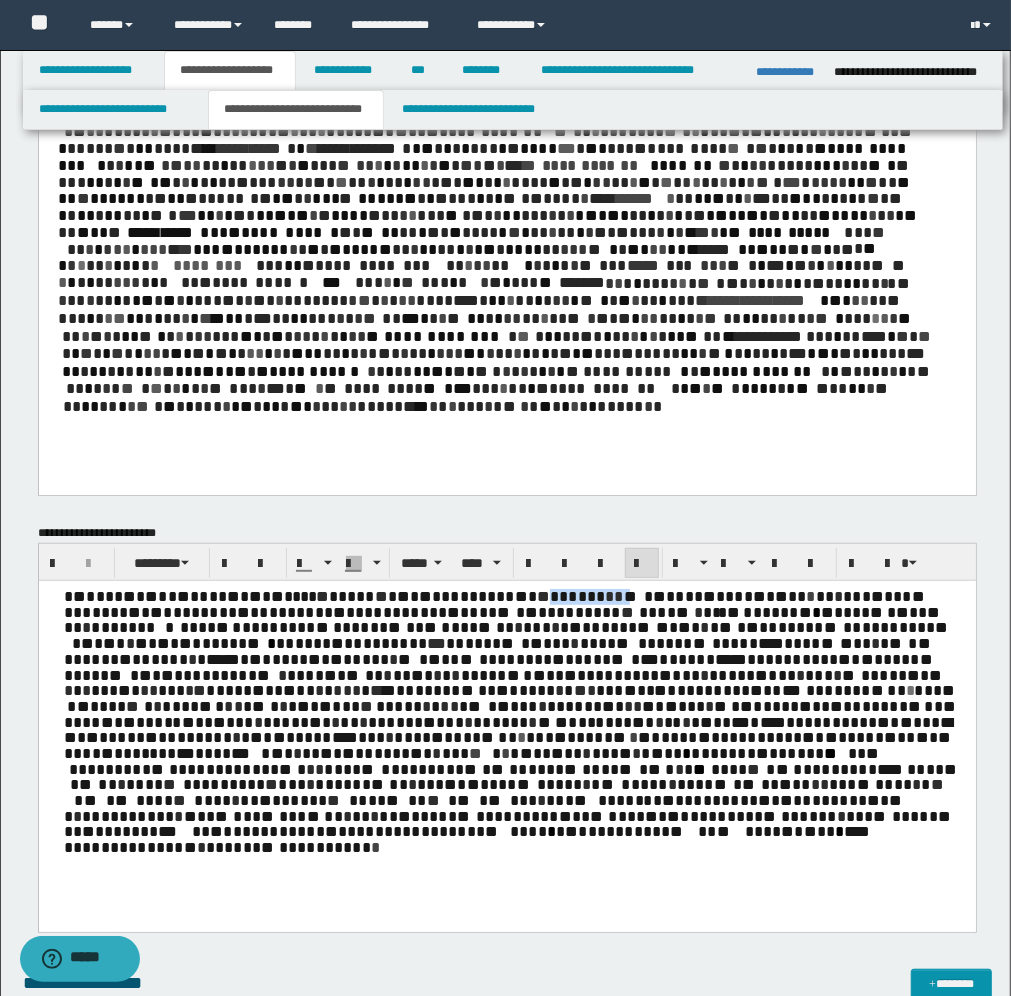 drag, startPoint x: 546, startPoint y: 580, endPoint x: 535, endPoint y: 595, distance: 18.601076 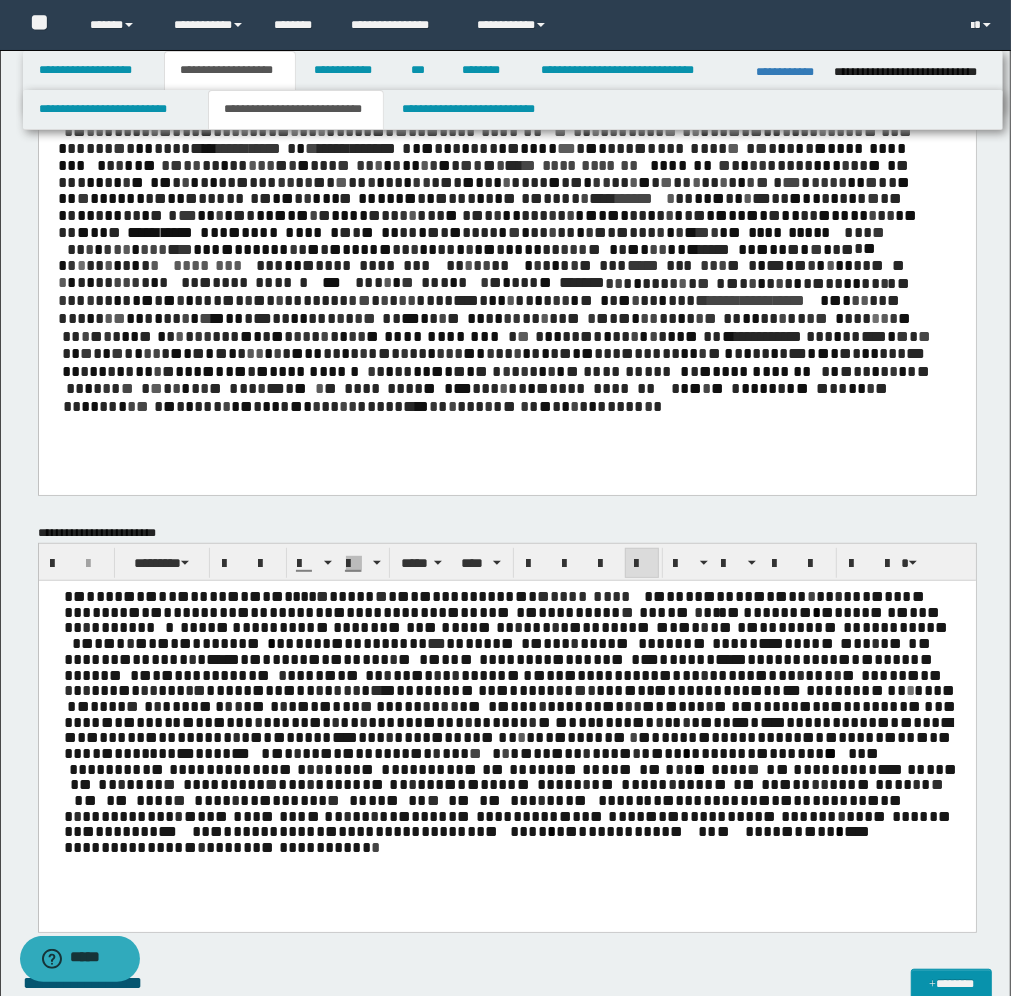 click on "*" at bounding box center (732, 611) 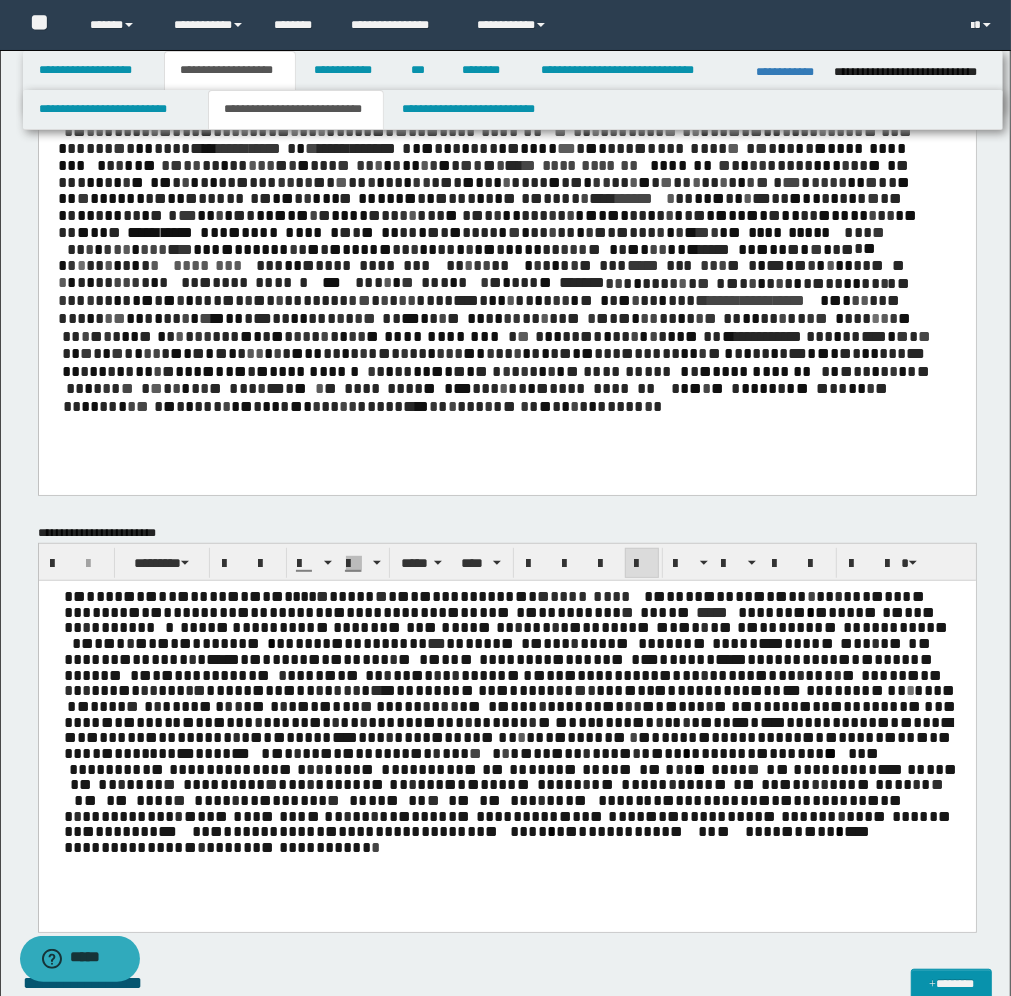 drag, startPoint x: 671, startPoint y: 601, endPoint x: 666, endPoint y: 611, distance: 11.18034 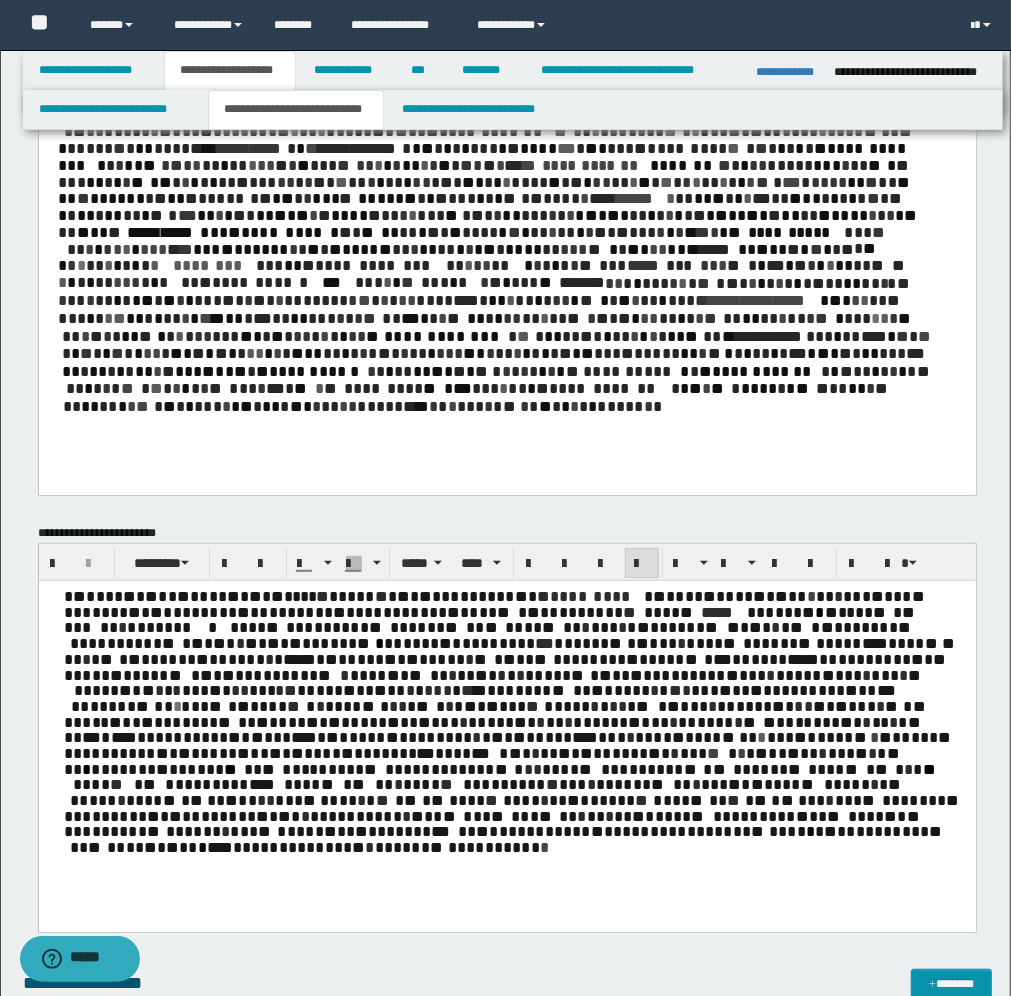 drag, startPoint x: 191, startPoint y: 634, endPoint x: 160, endPoint y: 619, distance: 34.43835 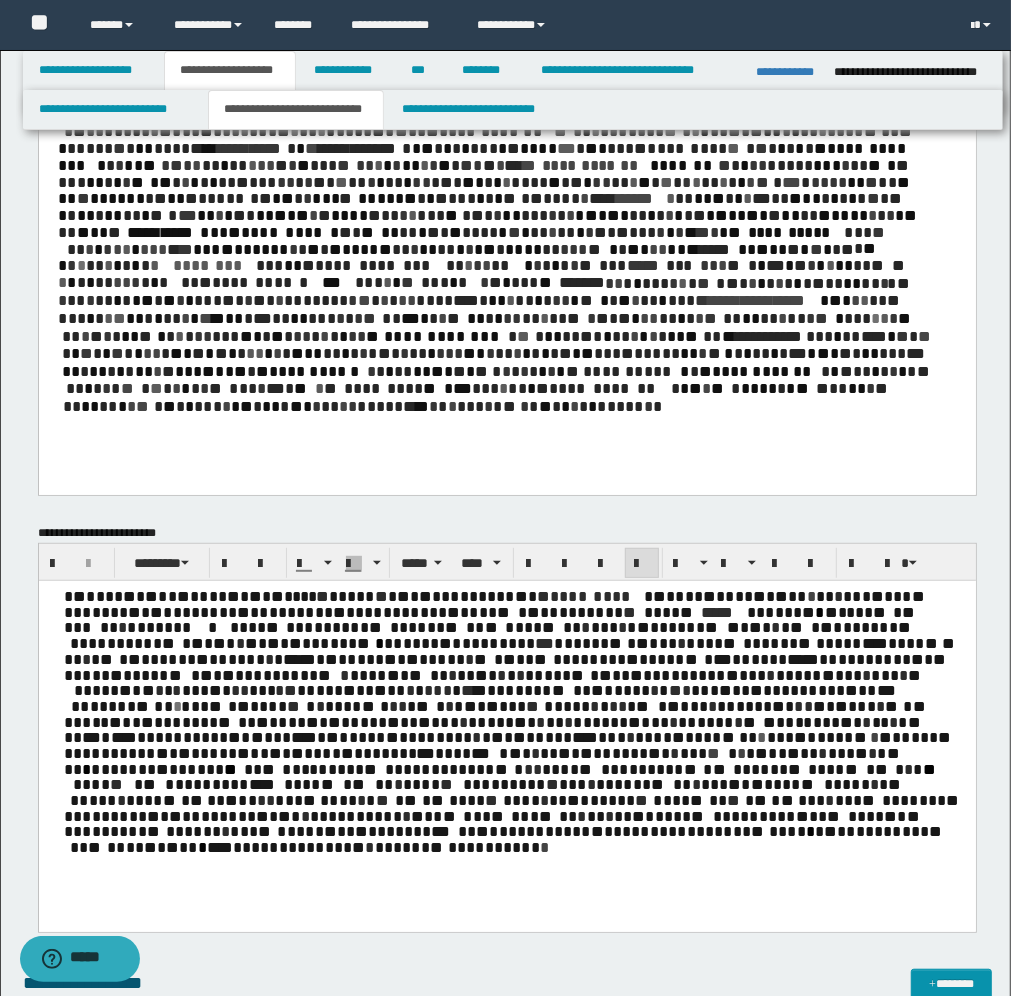 click on "*" at bounding box center [754, 626] 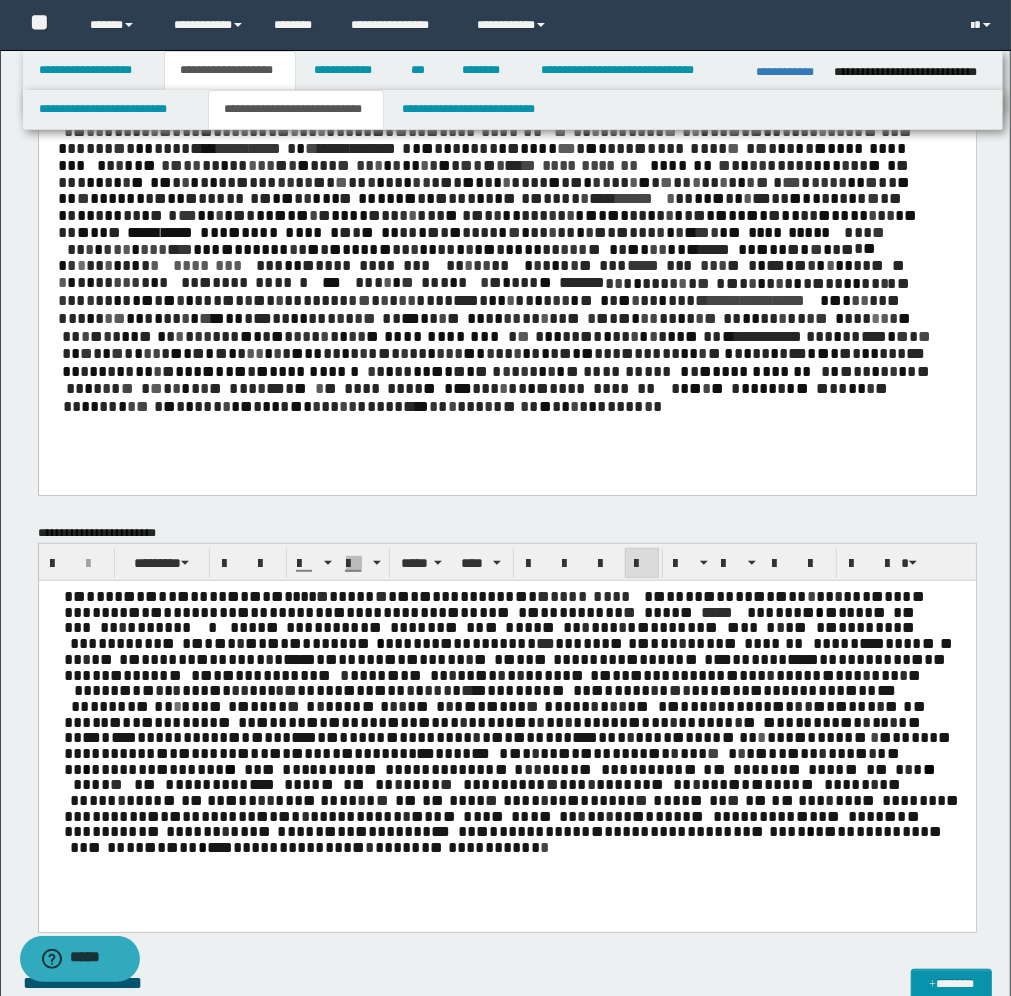 drag, startPoint x: 480, startPoint y: 651, endPoint x: 465, endPoint y: 652, distance: 15.033297 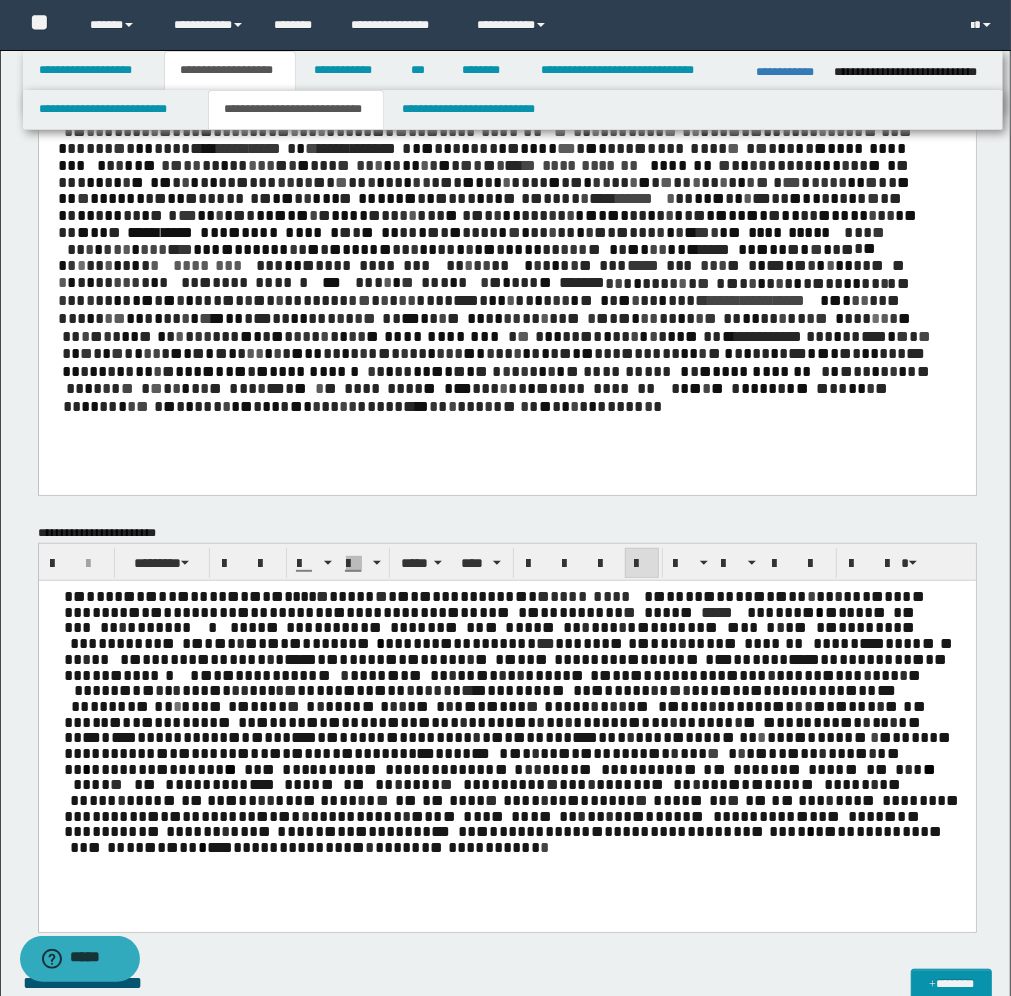drag, startPoint x: 795, startPoint y: 664, endPoint x: 791, endPoint y: 691, distance: 27.294687 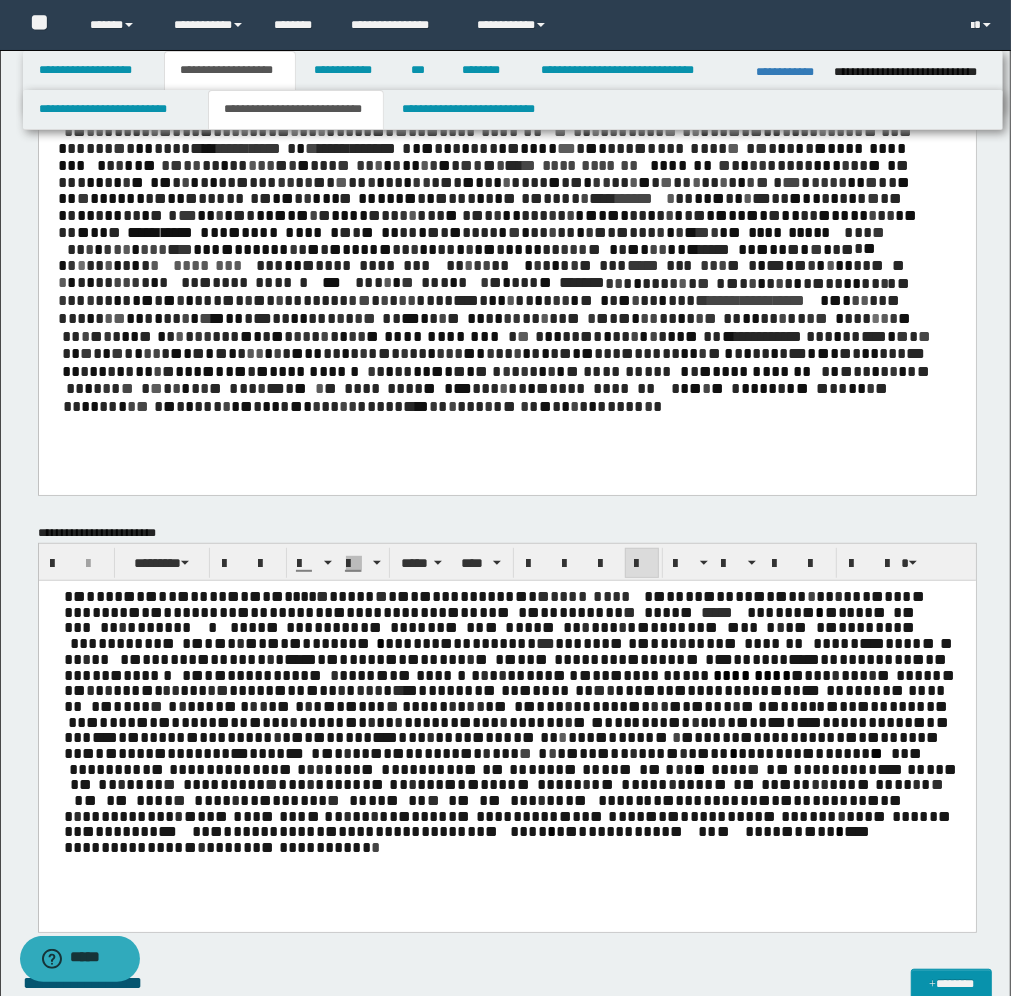 drag, startPoint x: 602, startPoint y: 694, endPoint x: 575, endPoint y: 660, distance: 43.416588 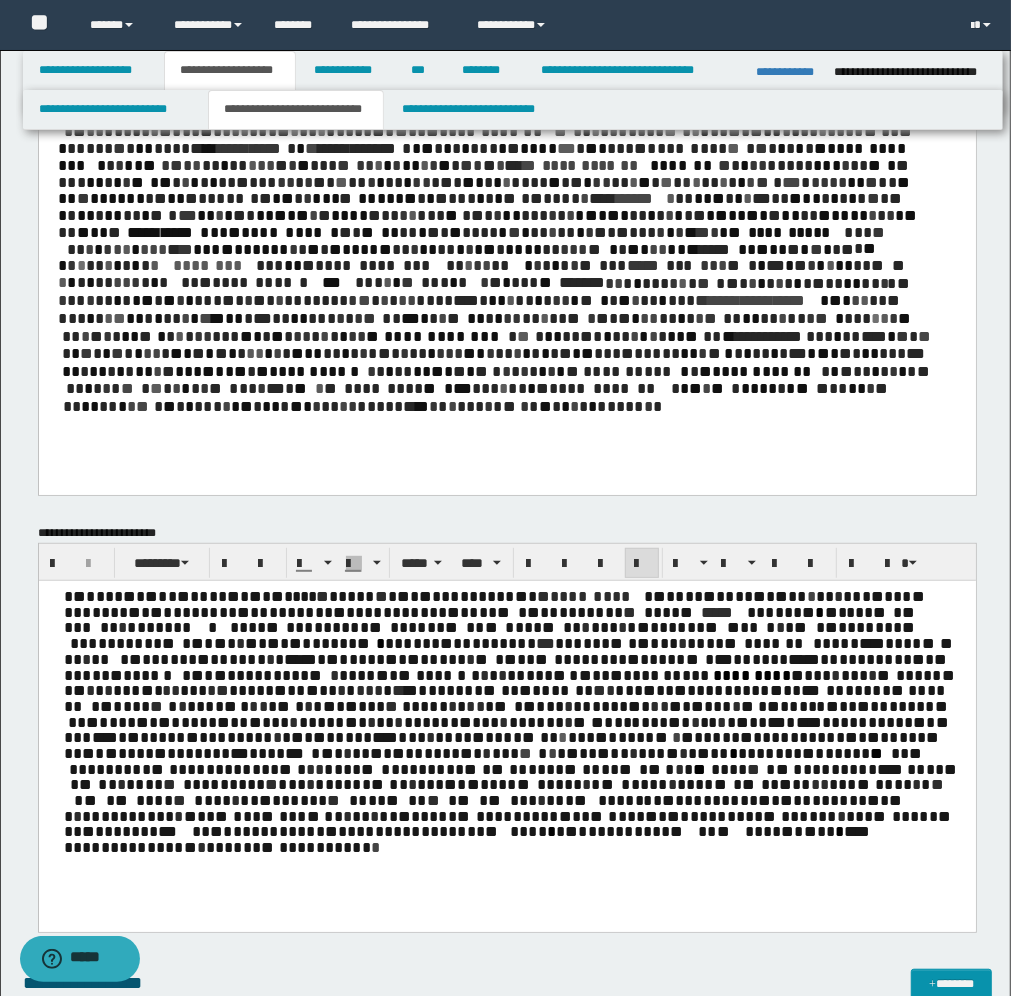 click on "**" at bounding box center (857, 721) 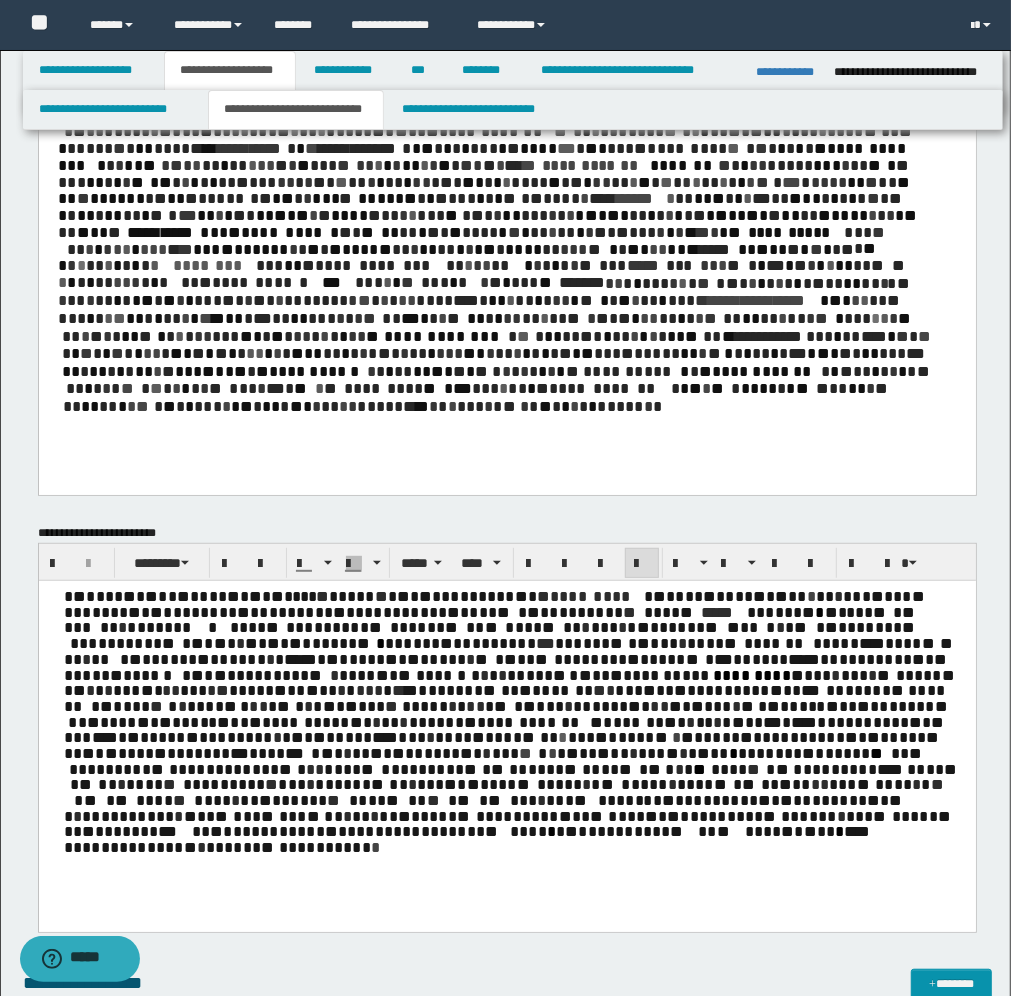 drag, startPoint x: 773, startPoint y: 710, endPoint x: 765, endPoint y: 697, distance: 15.264338 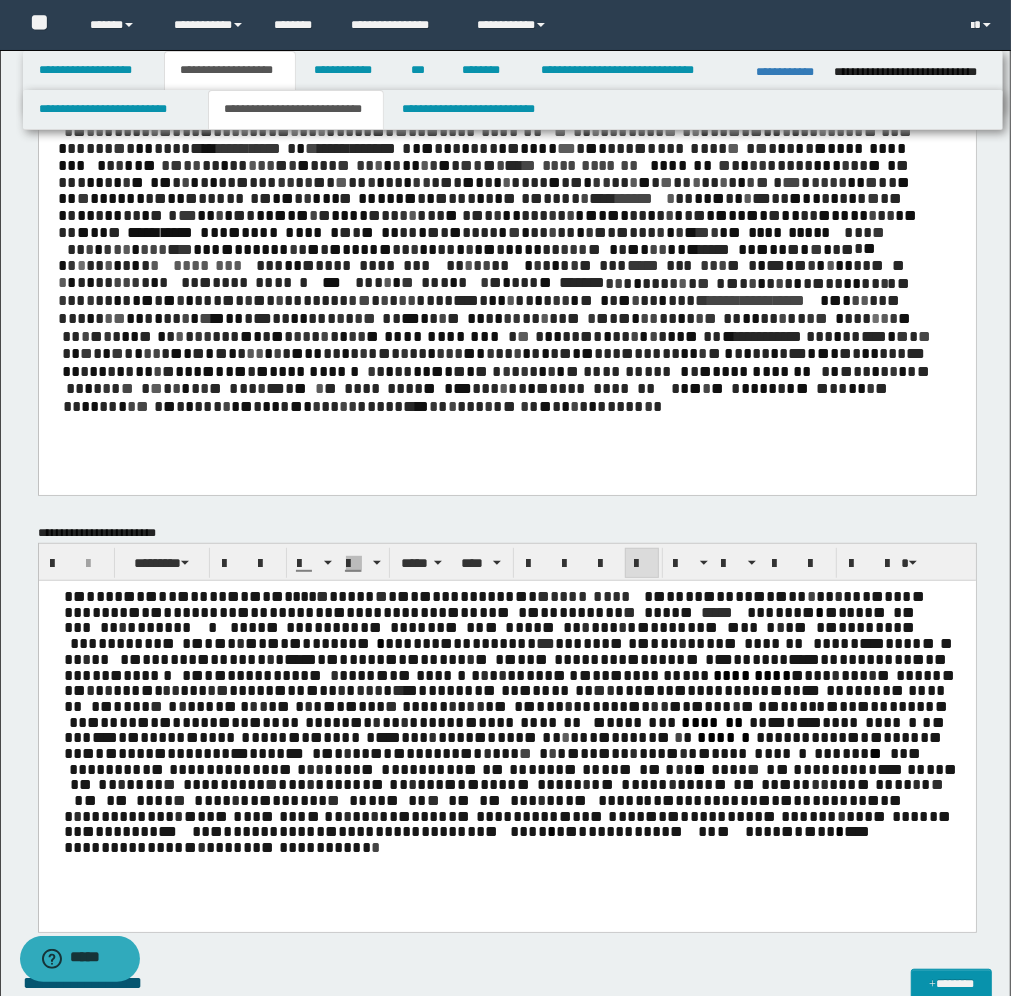 click on "*" at bounding box center [172, 768] 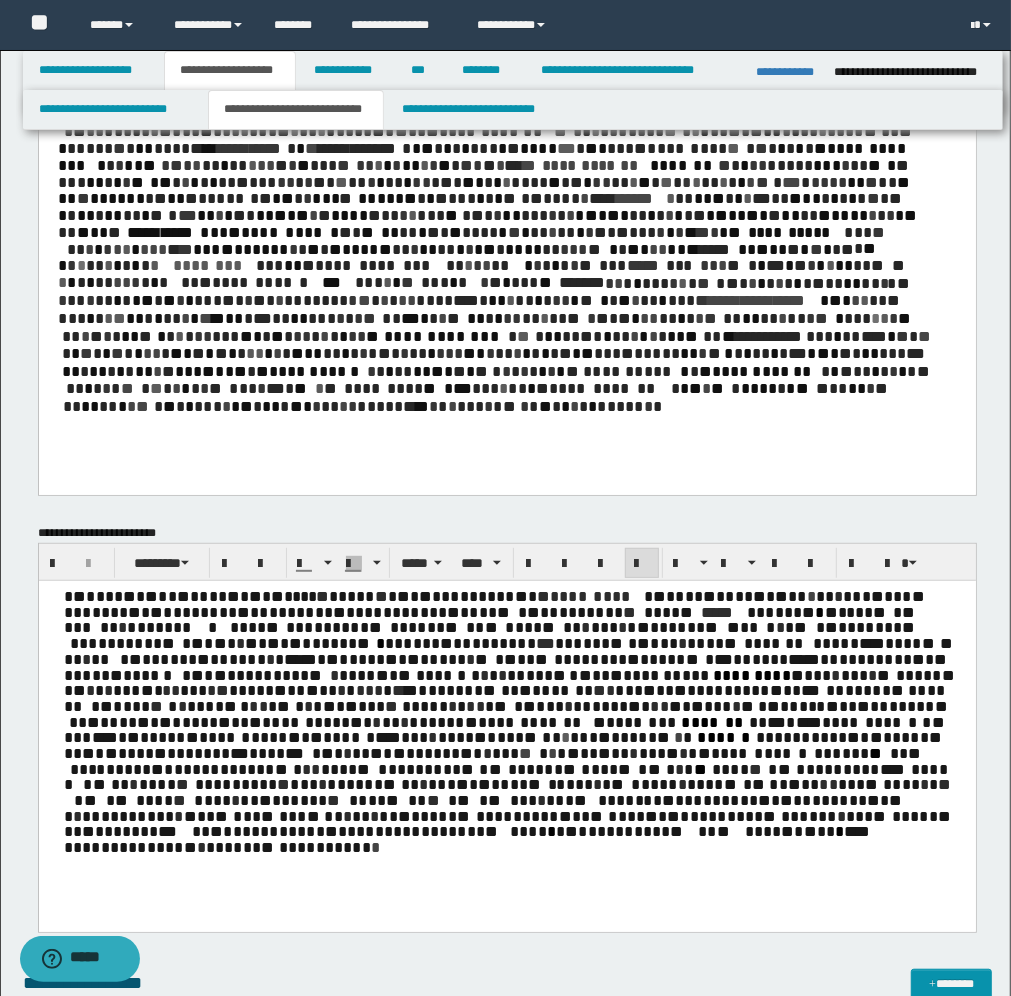 click on "*" at bounding box center (198, 783) 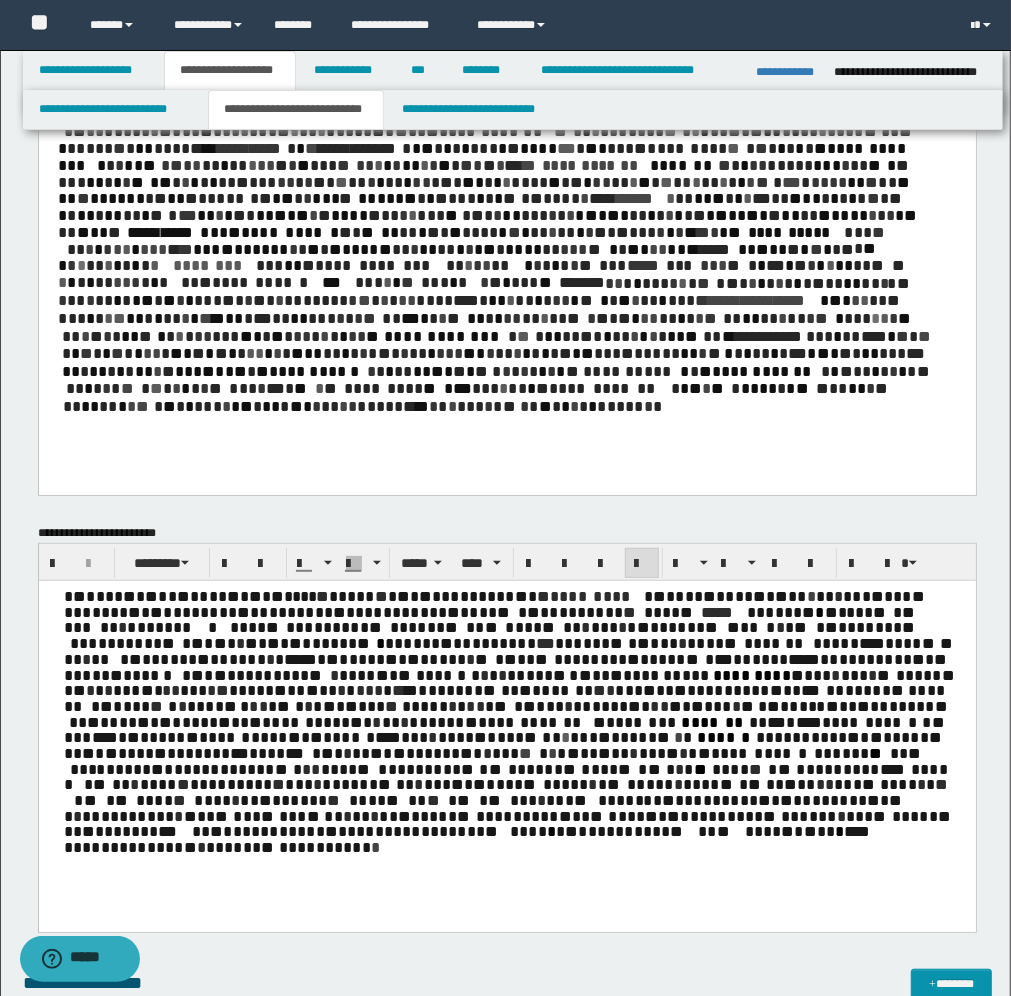 click at bounding box center (343, 799) 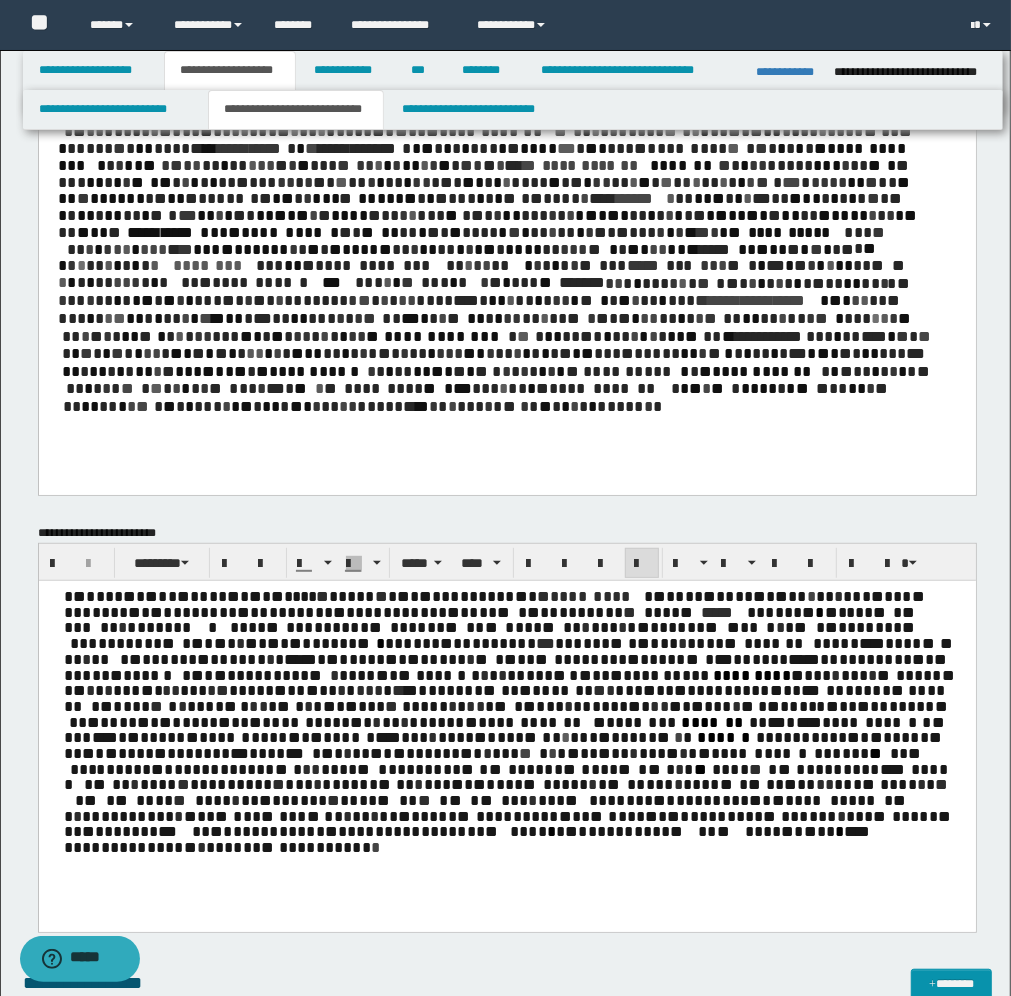 drag, startPoint x: 652, startPoint y: 790, endPoint x: 620, endPoint y: 780, distance: 33.526108 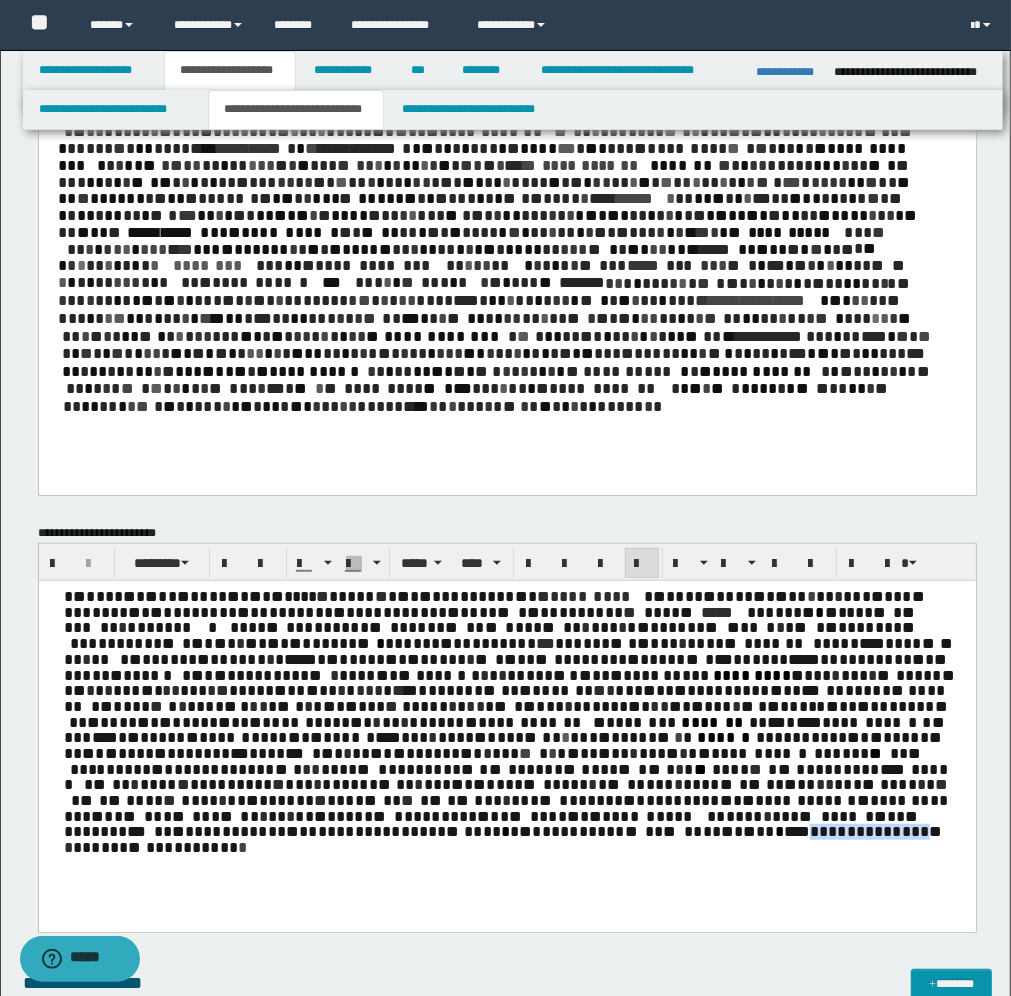 drag, startPoint x: 356, startPoint y: 820, endPoint x: 358, endPoint y: 846, distance: 26.076809 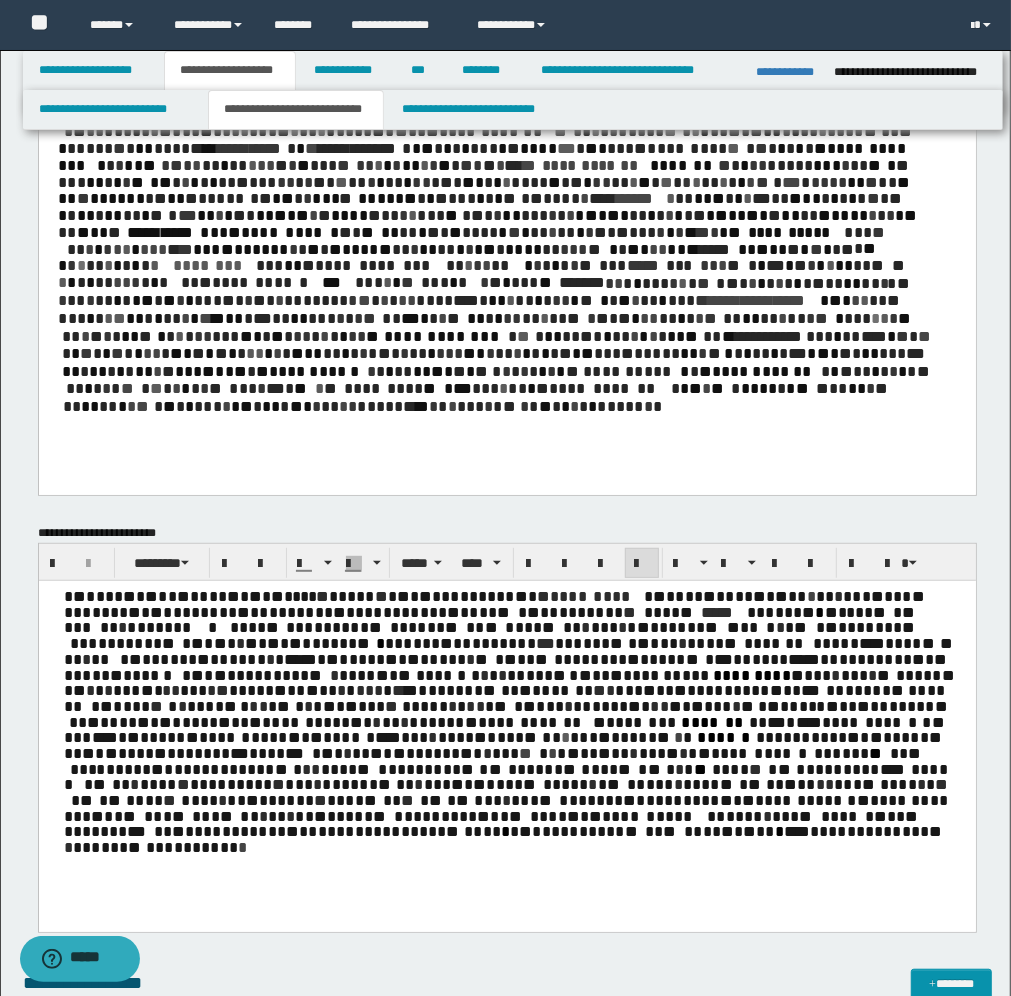click on "*" at bounding box center [923, 830] 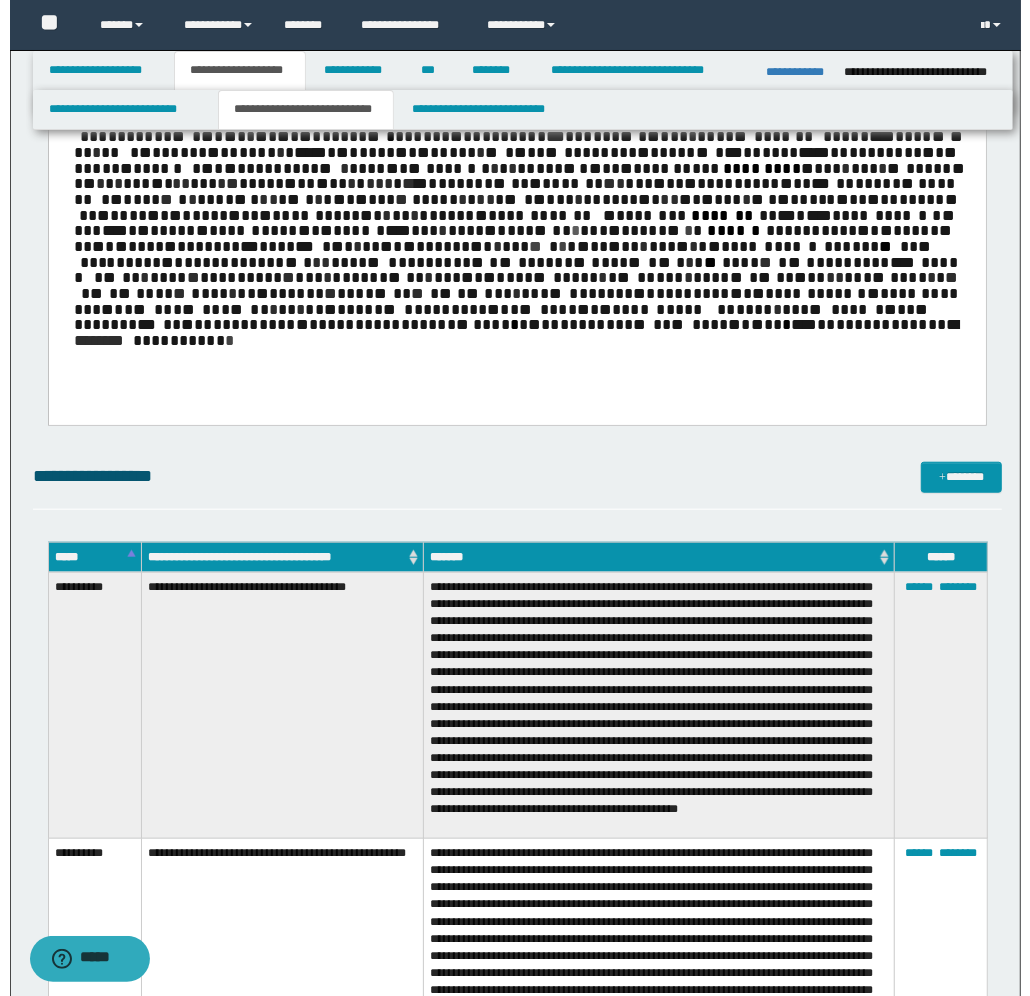 scroll, scrollTop: 625, scrollLeft: 0, axis: vertical 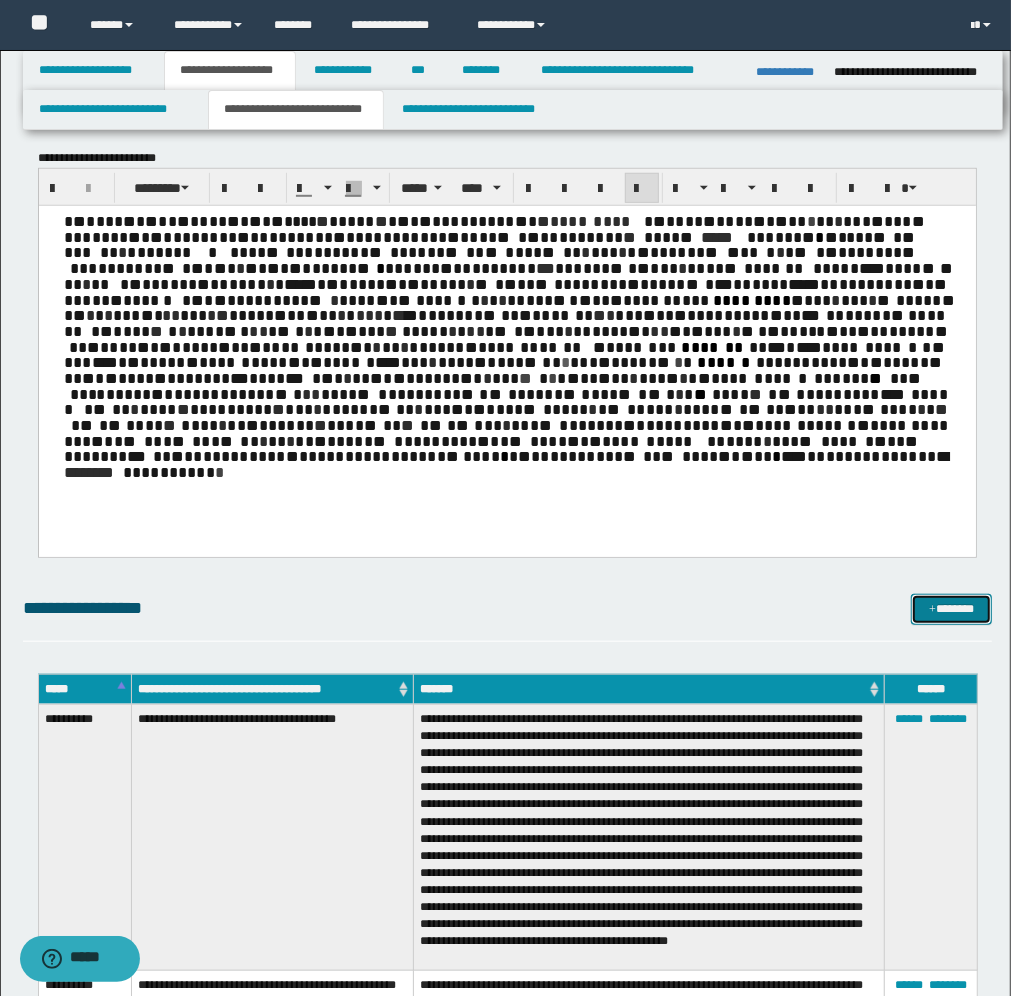 click on "*******" at bounding box center [951, 609] 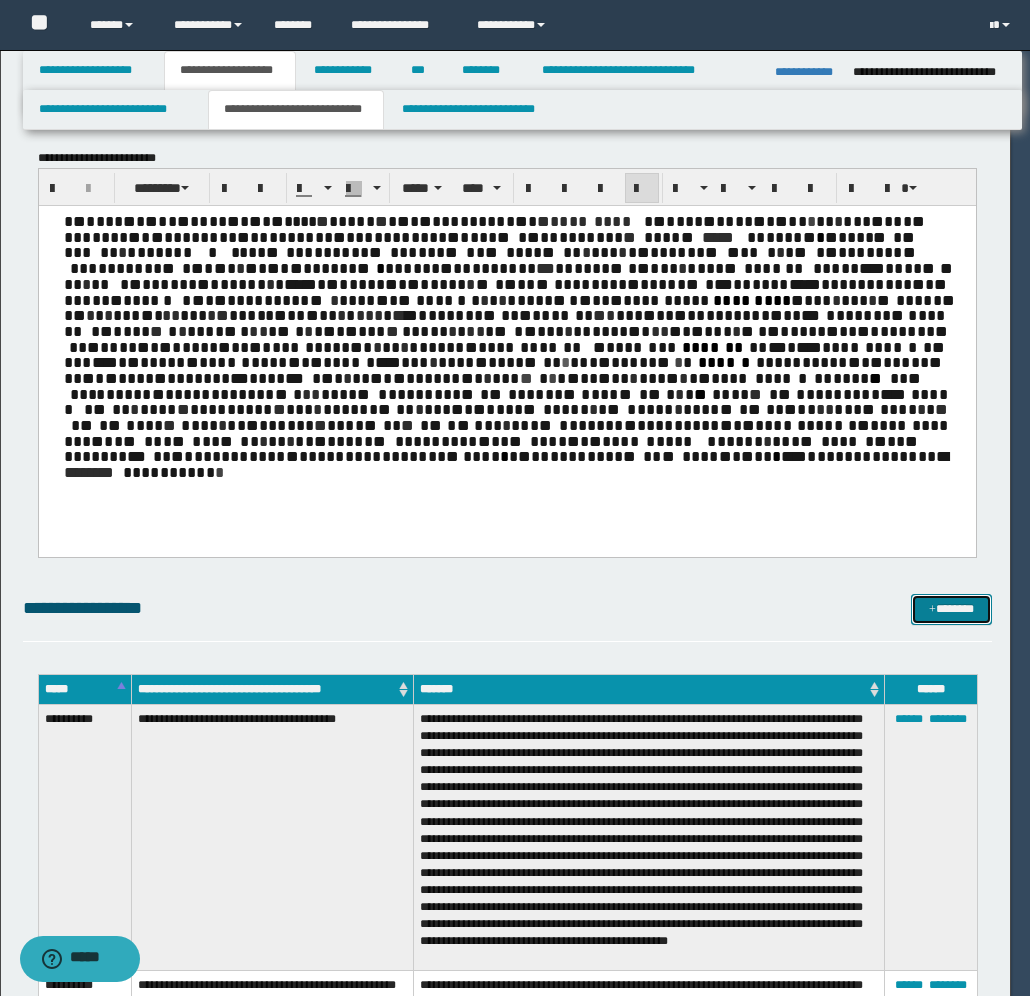 scroll, scrollTop: 0, scrollLeft: 0, axis: both 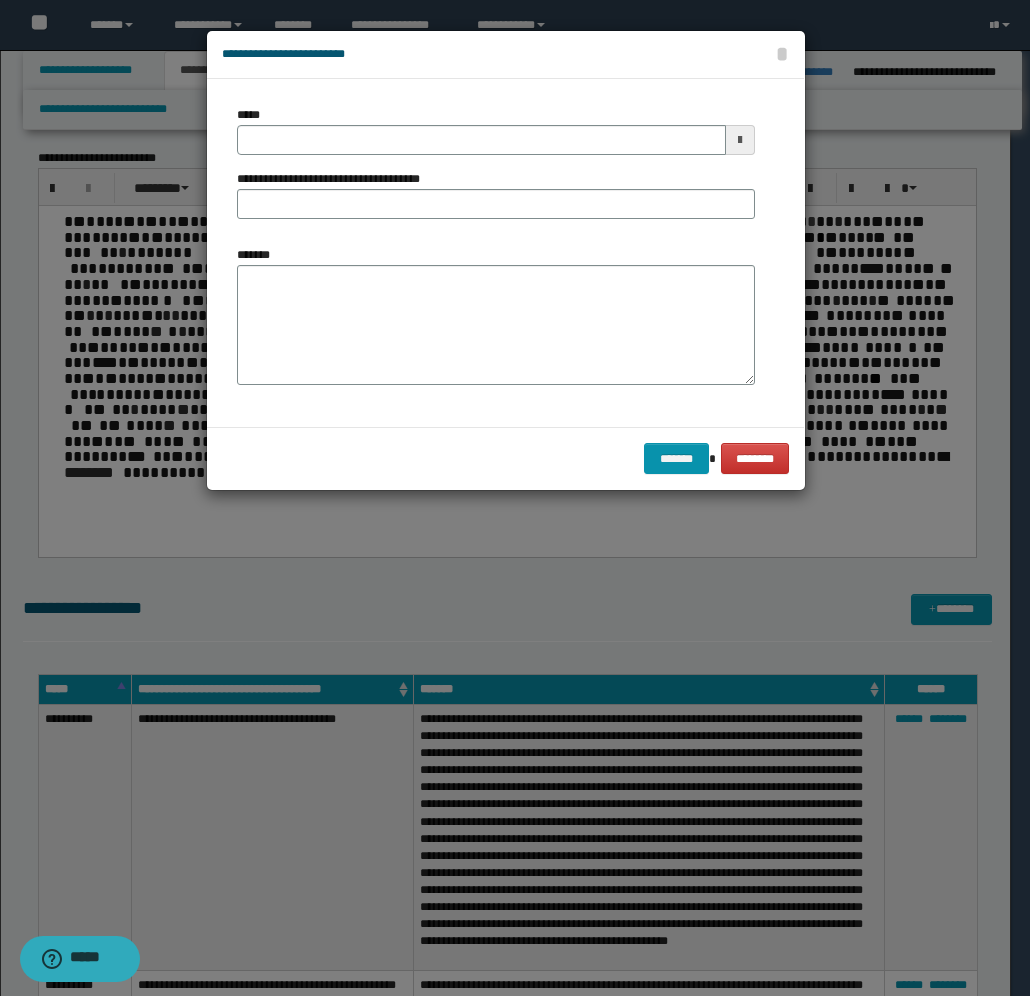 click at bounding box center (740, 140) 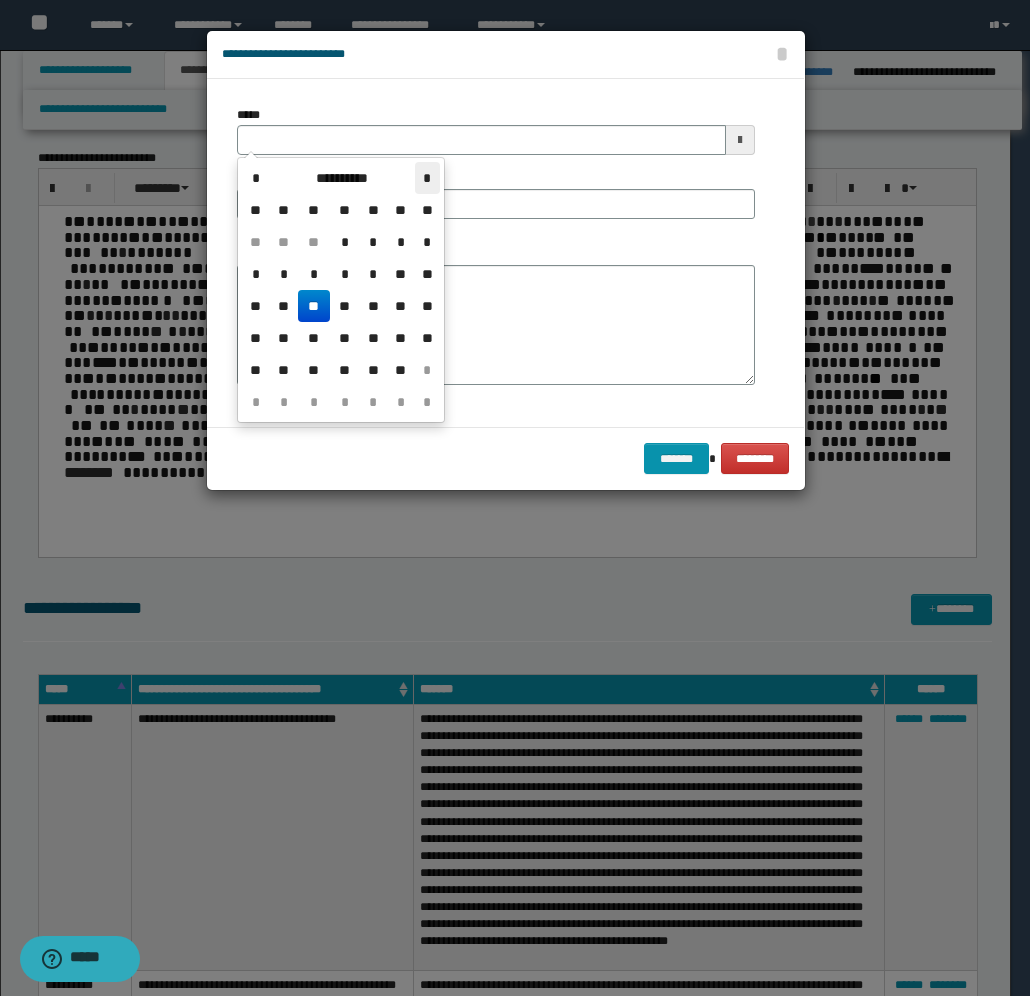 click on "*" at bounding box center (427, 178) 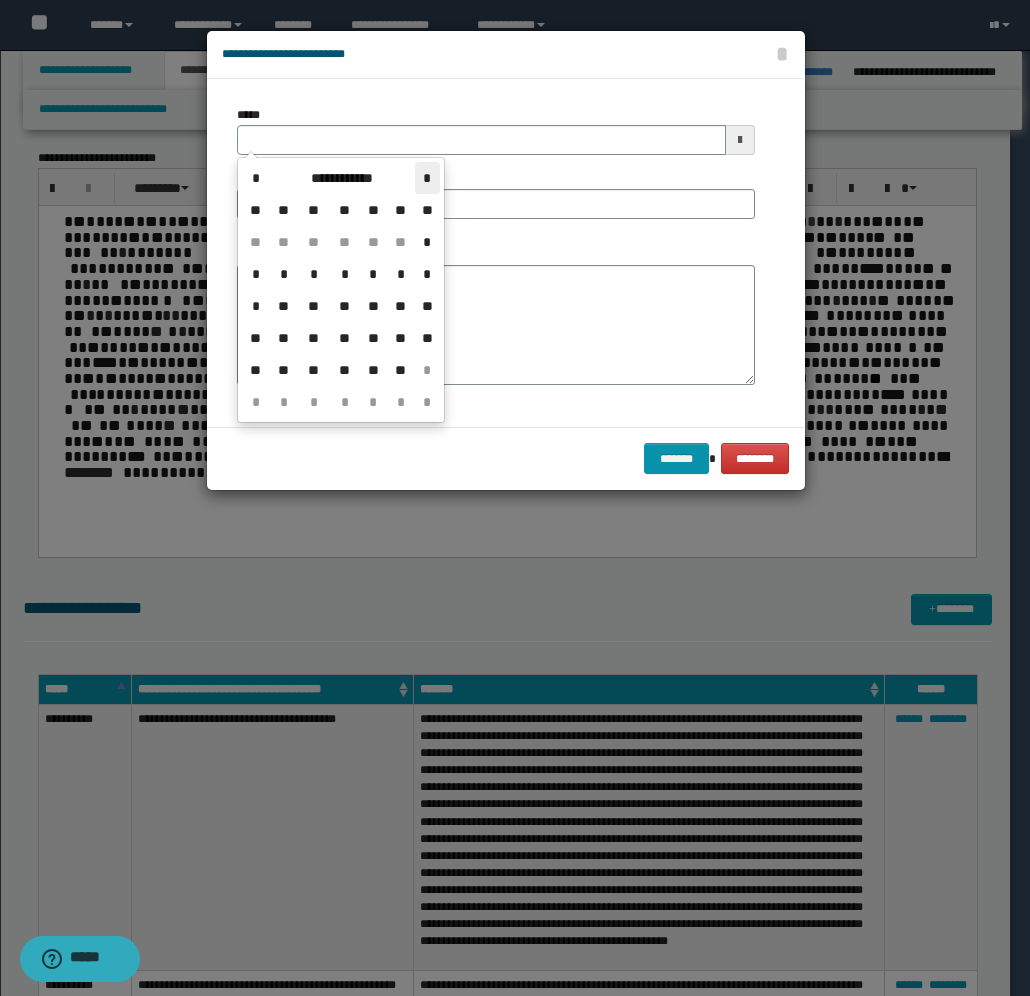 click on "*" at bounding box center [427, 178] 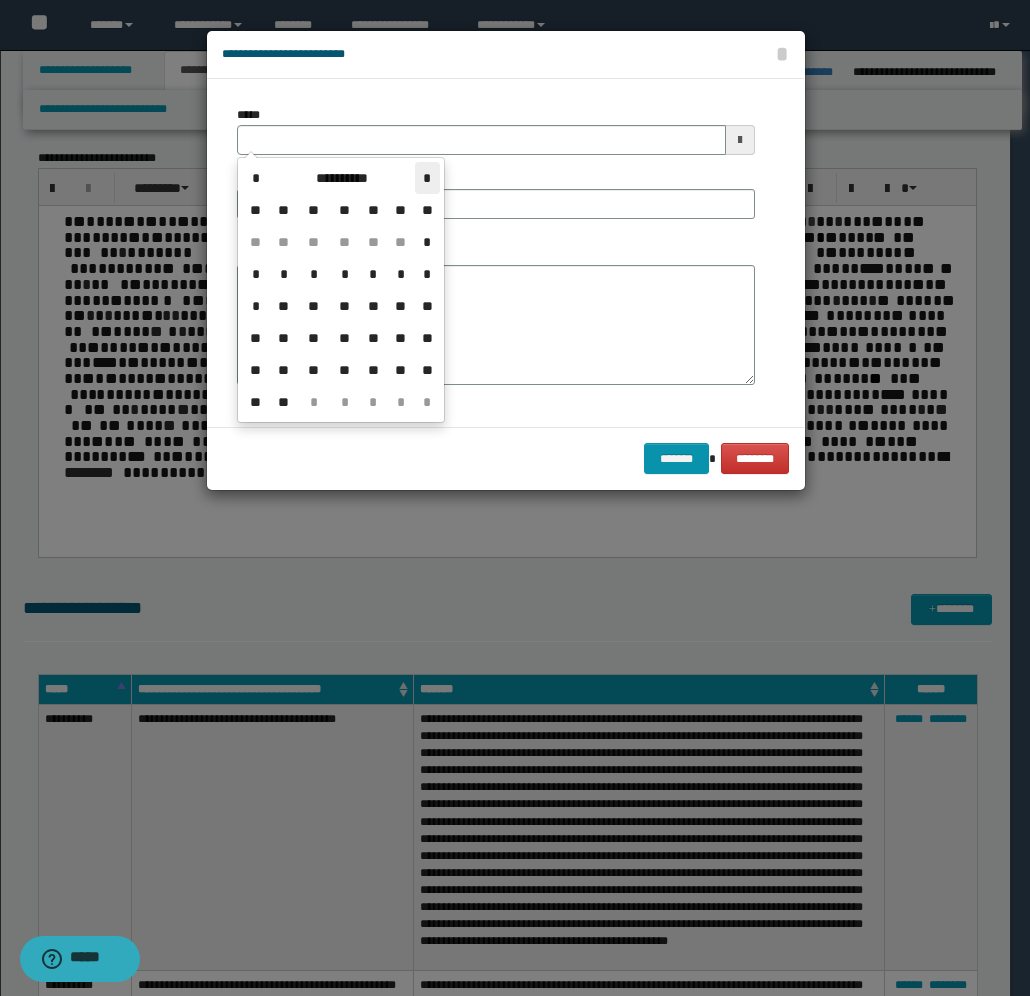 click on "*" at bounding box center [427, 178] 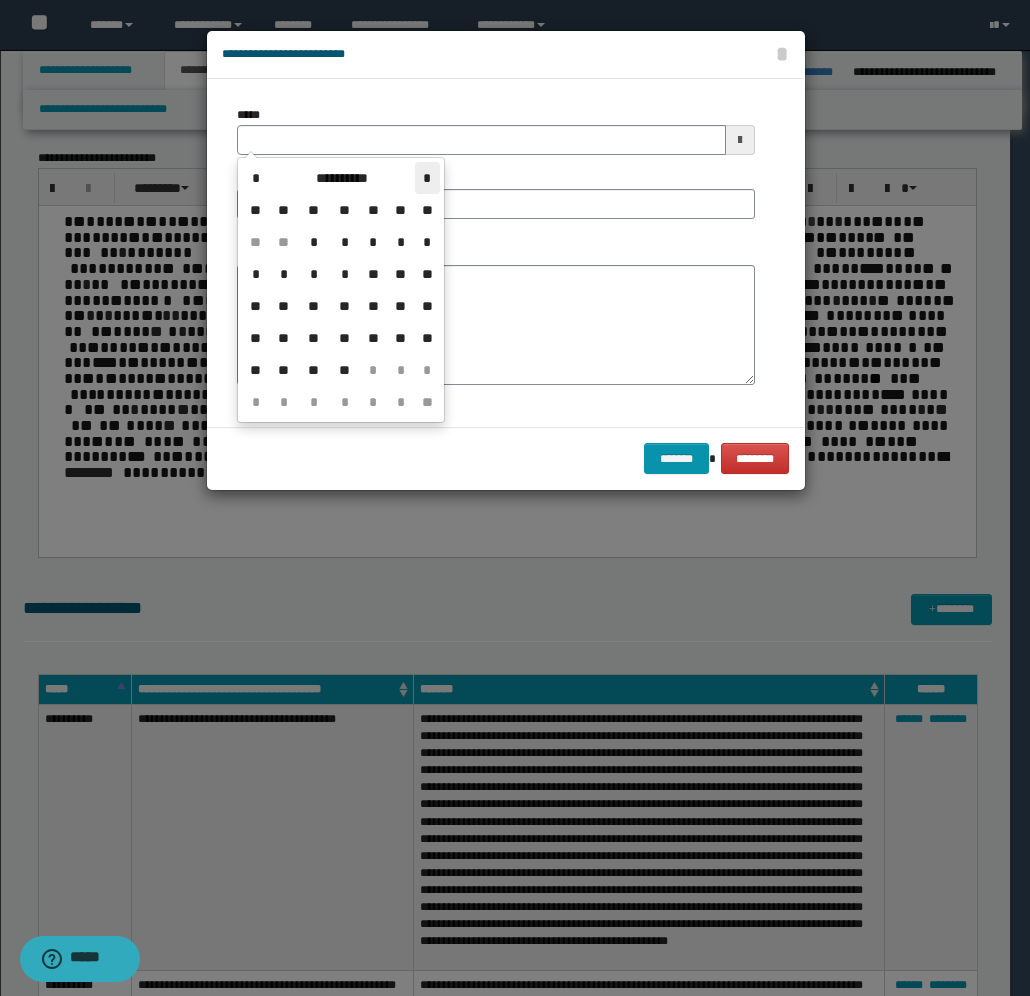 click on "*" at bounding box center (427, 178) 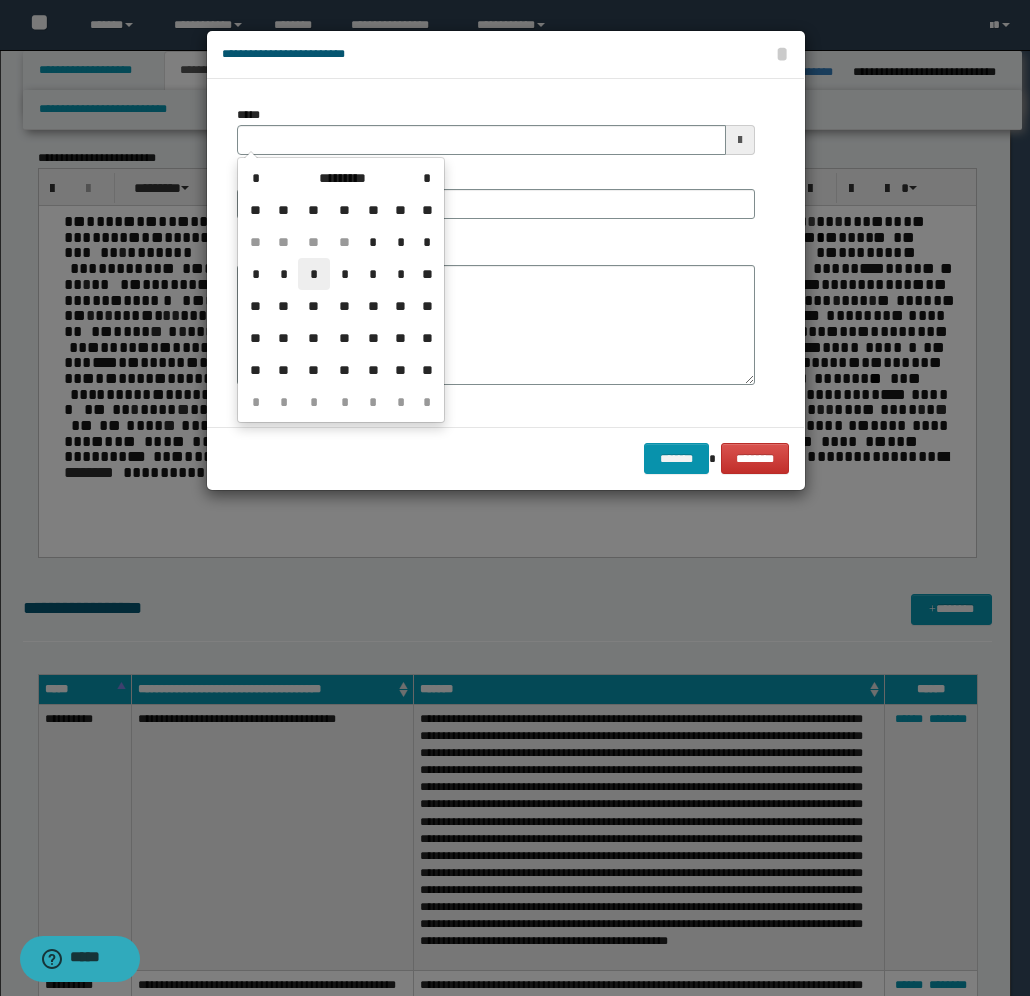 click on "*" at bounding box center (314, 274) 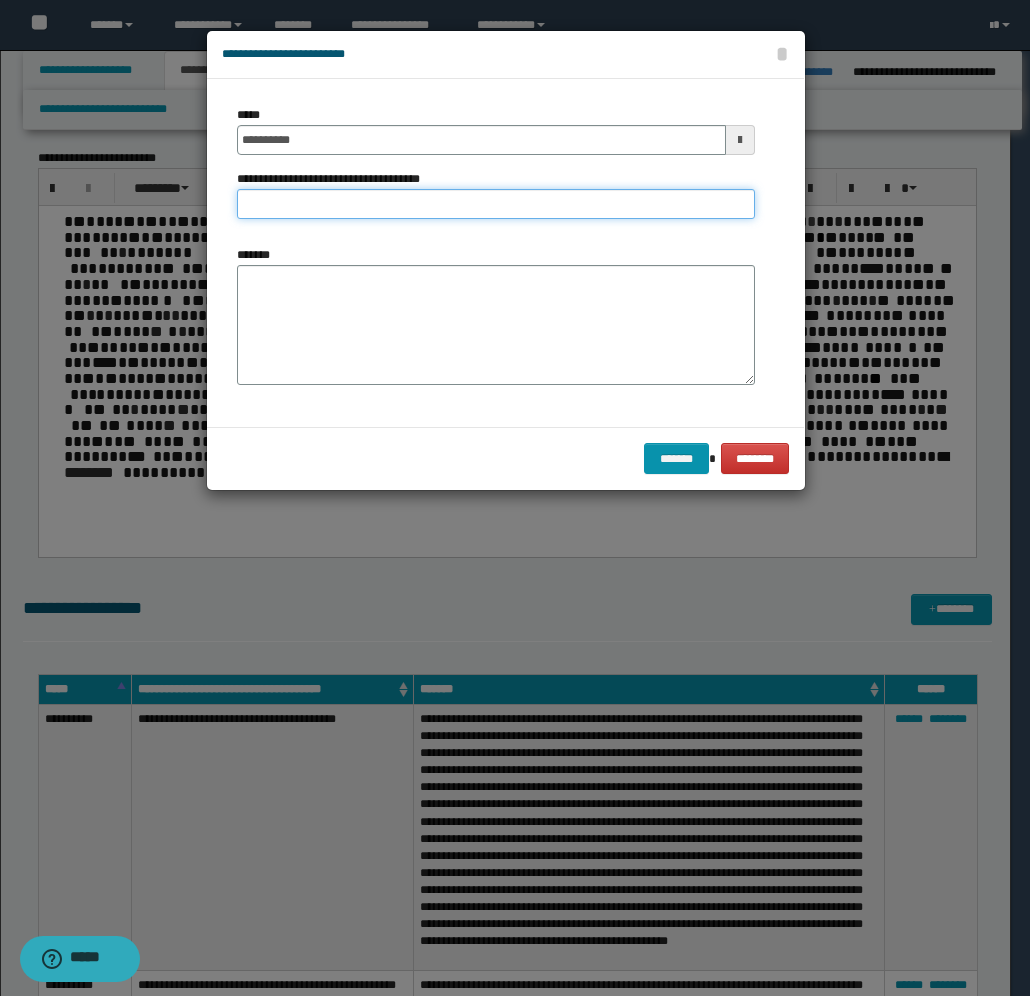 click on "**********" at bounding box center [496, 204] 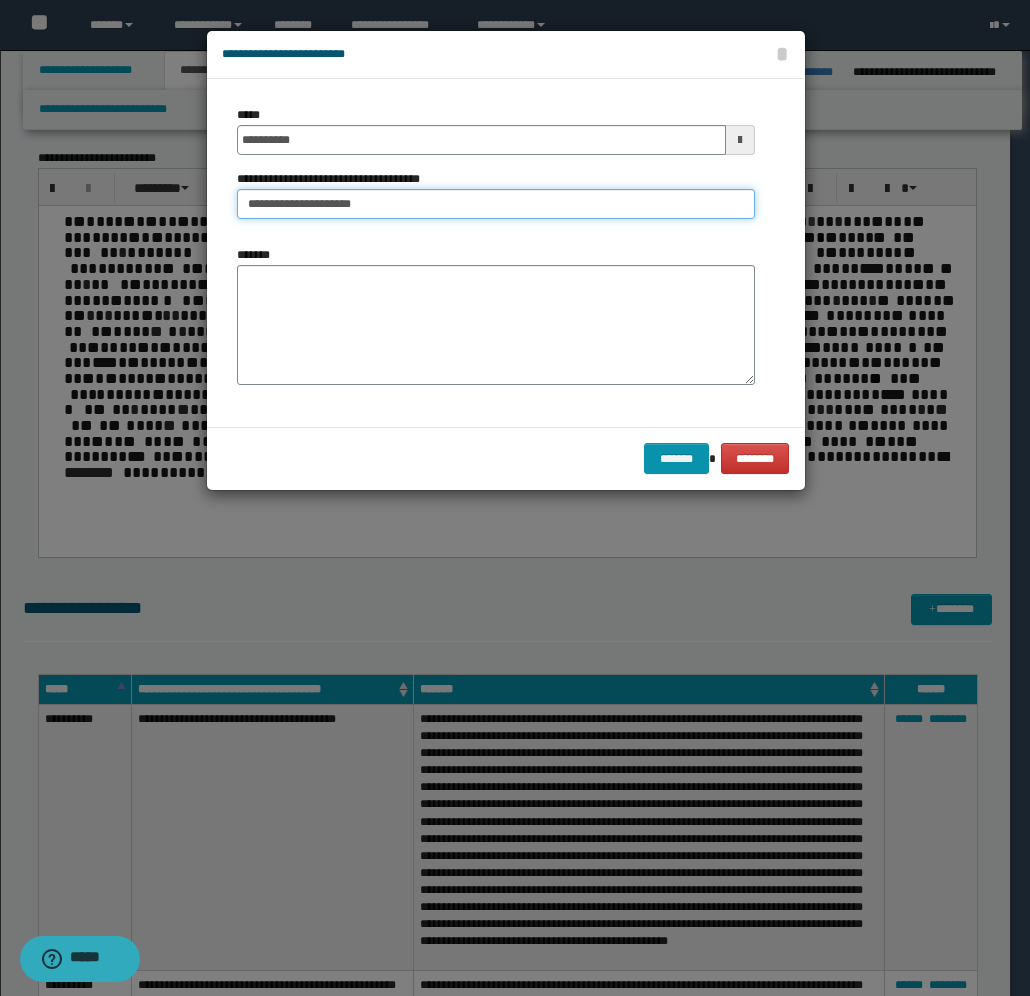 type on "**********" 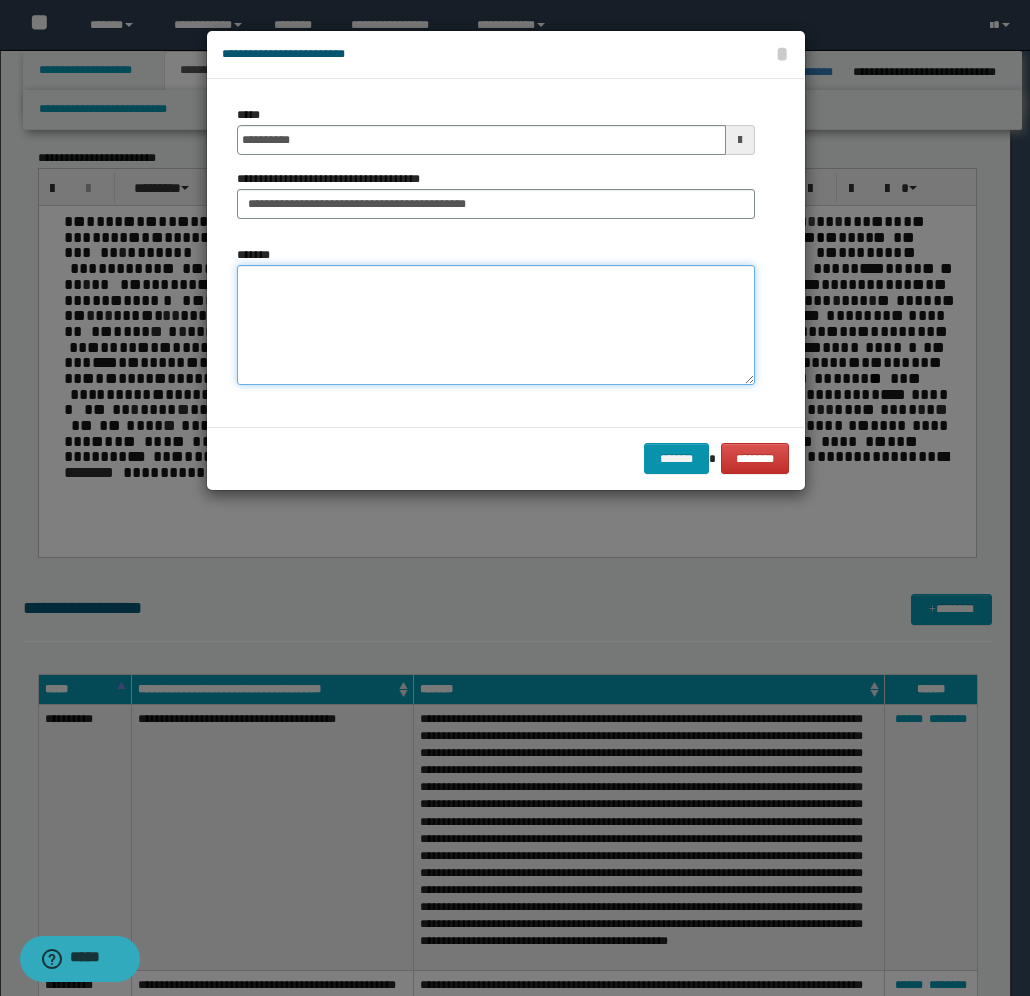 click on "*******" at bounding box center (496, 325) 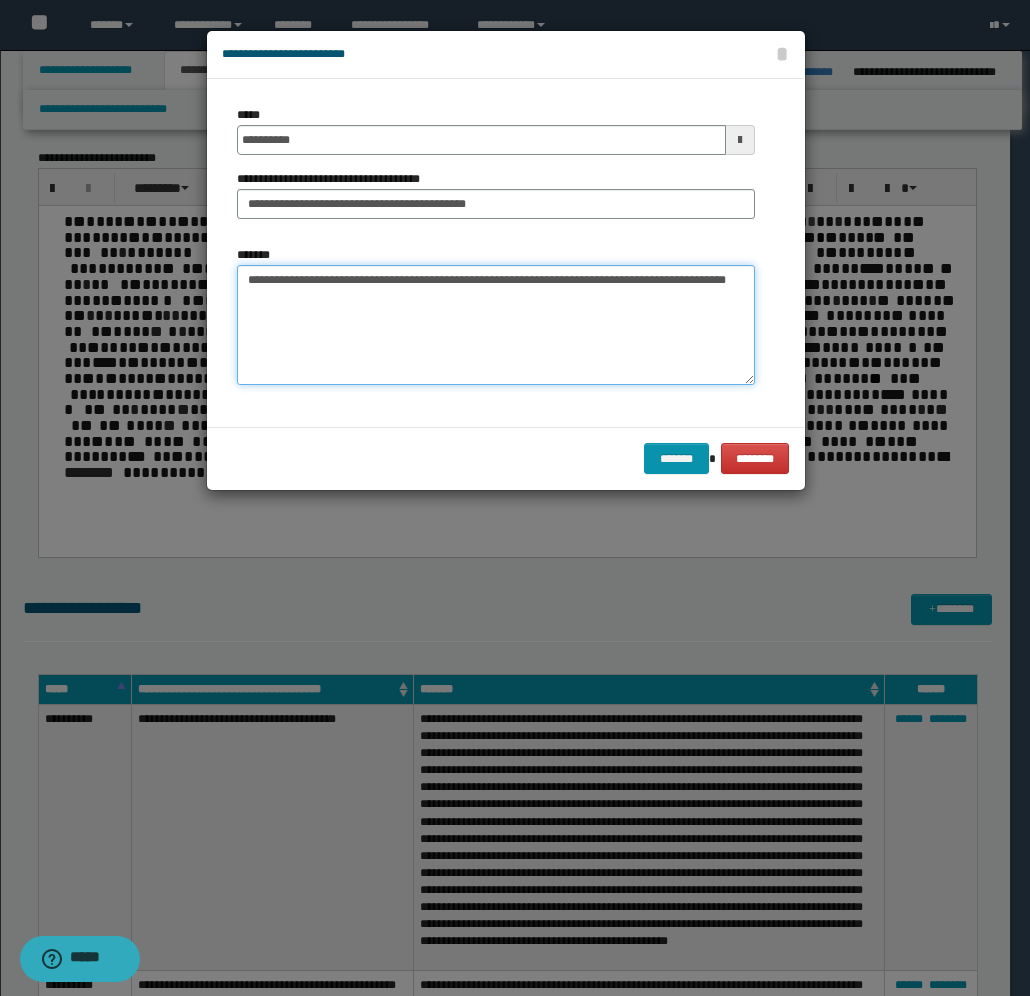 click on "**********" at bounding box center [496, 325] 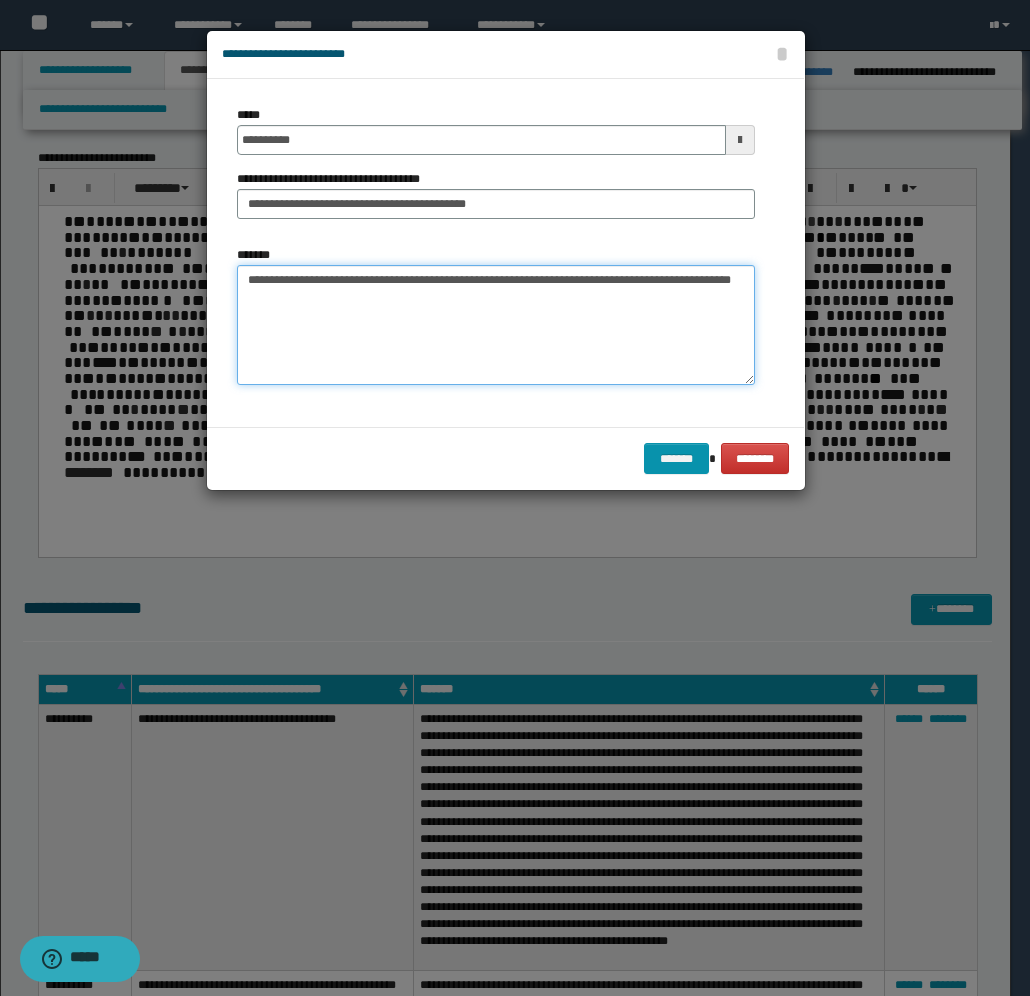 paste on "**********" 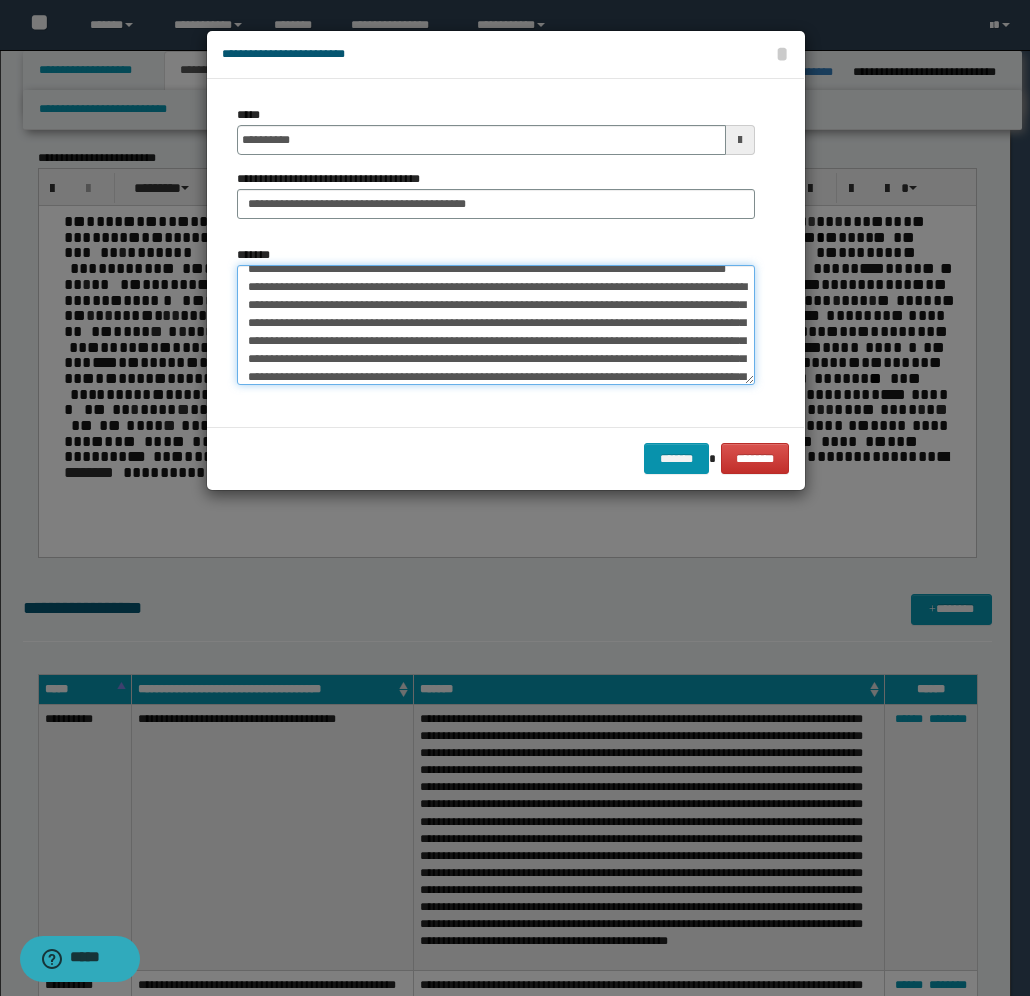 scroll, scrollTop: 0, scrollLeft: 0, axis: both 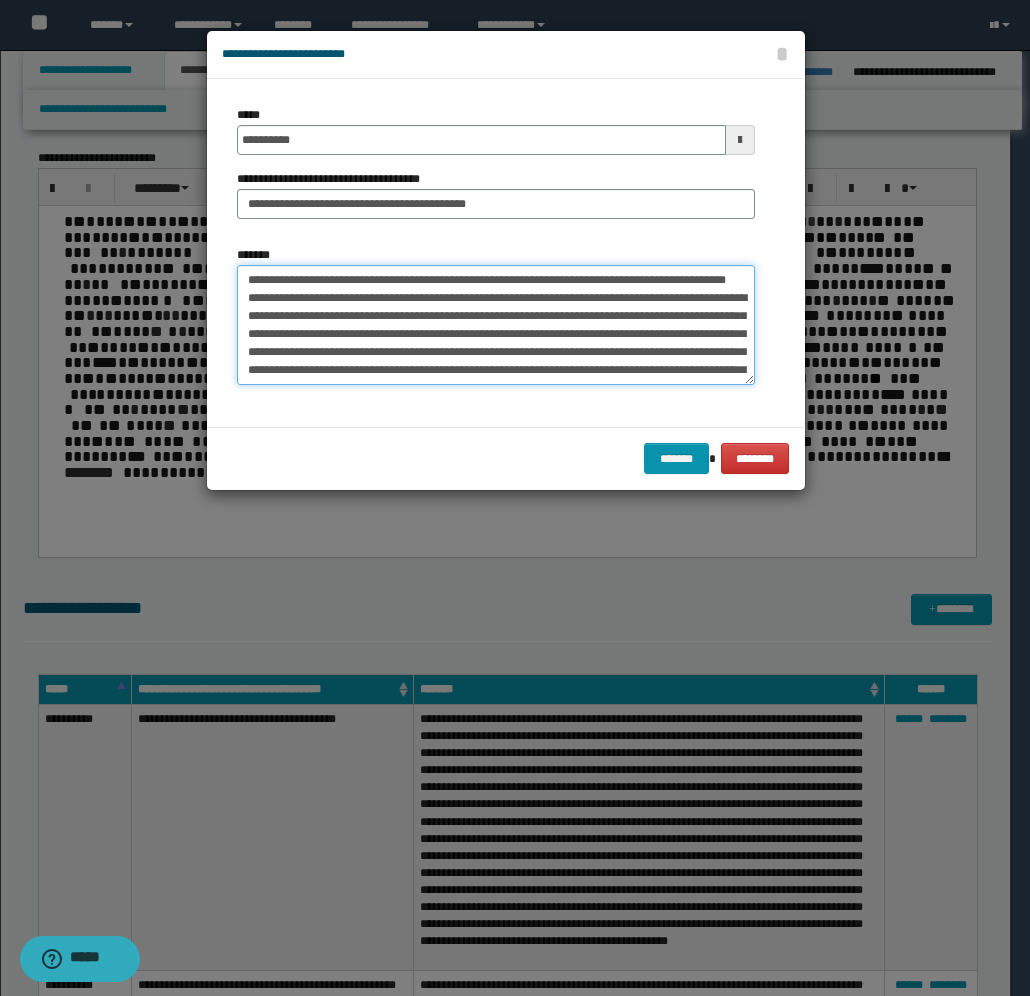 click on "*******" at bounding box center [496, 325] 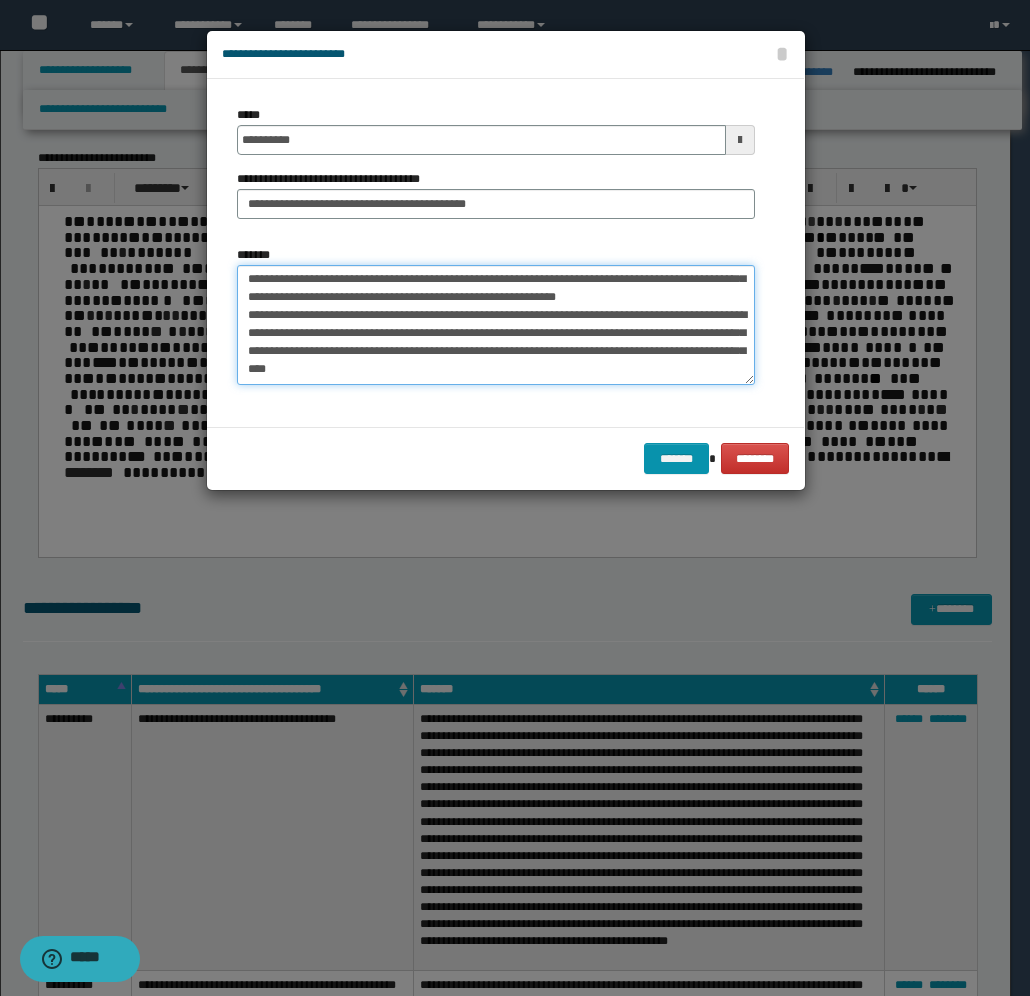 scroll, scrollTop: 150, scrollLeft: 0, axis: vertical 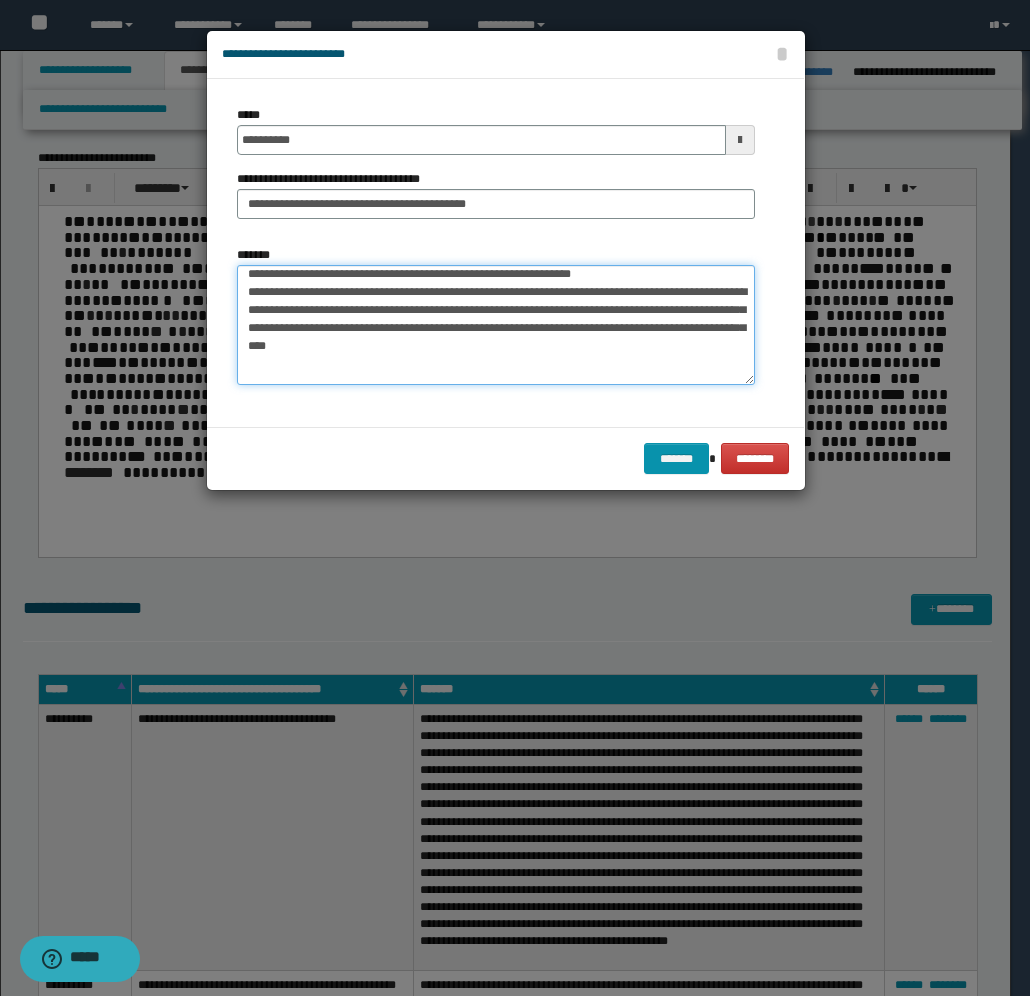 click on "*******" at bounding box center [496, 325] 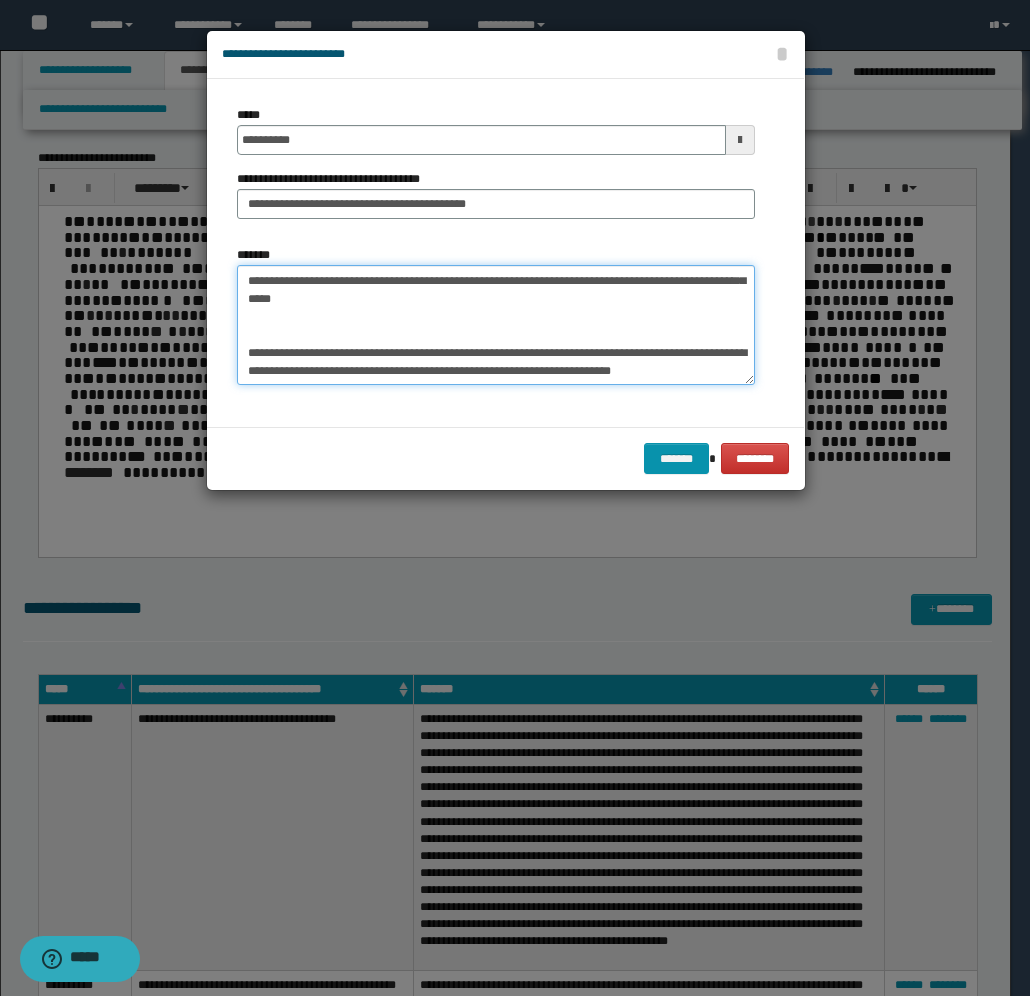 scroll, scrollTop: 200, scrollLeft: 0, axis: vertical 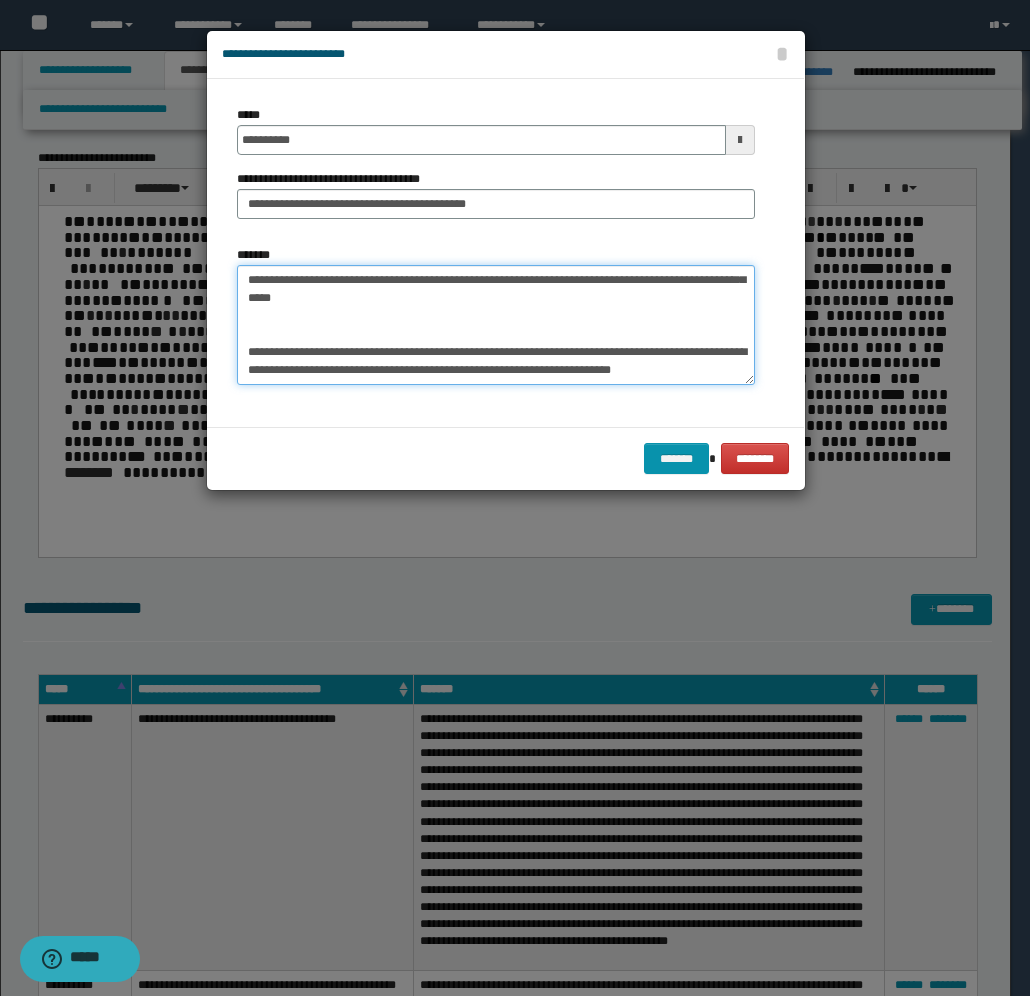 drag, startPoint x: 356, startPoint y: 342, endPoint x: 371, endPoint y: 330, distance: 19.209373 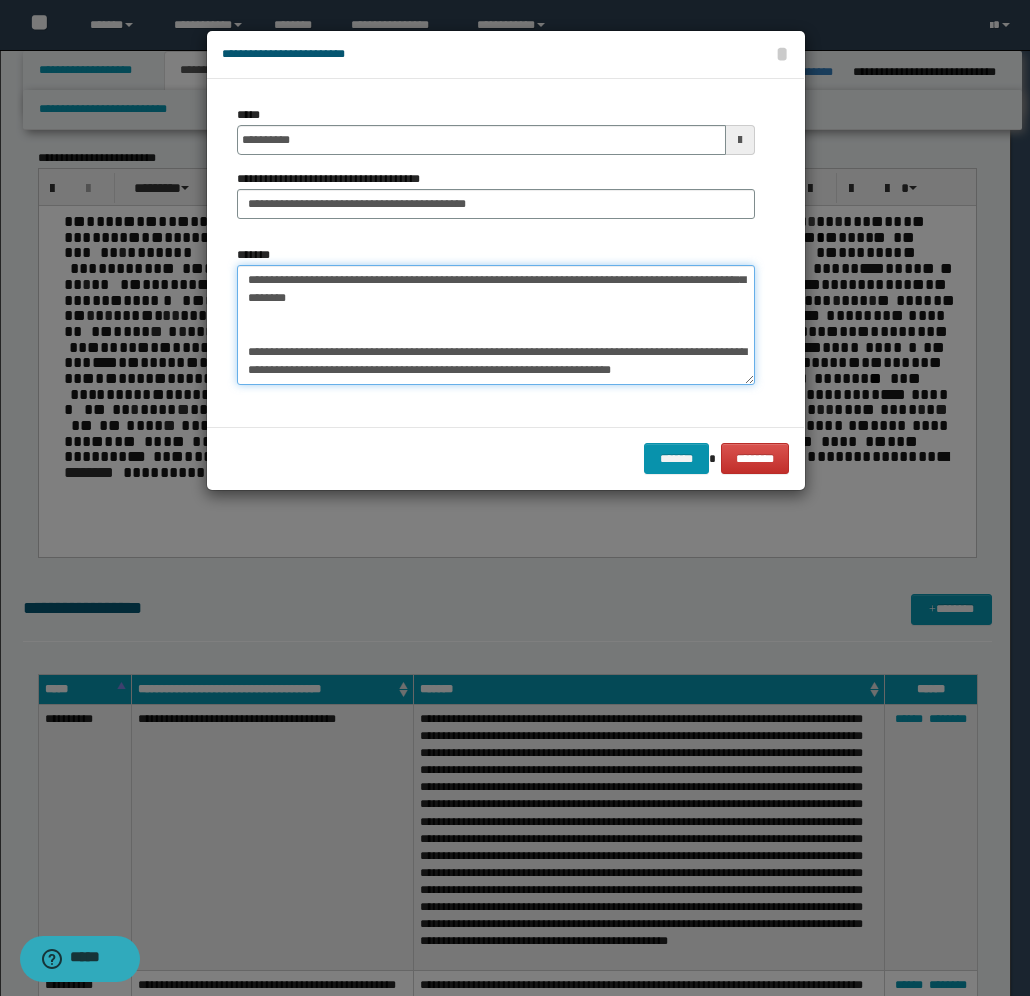 scroll, scrollTop: 250, scrollLeft: 0, axis: vertical 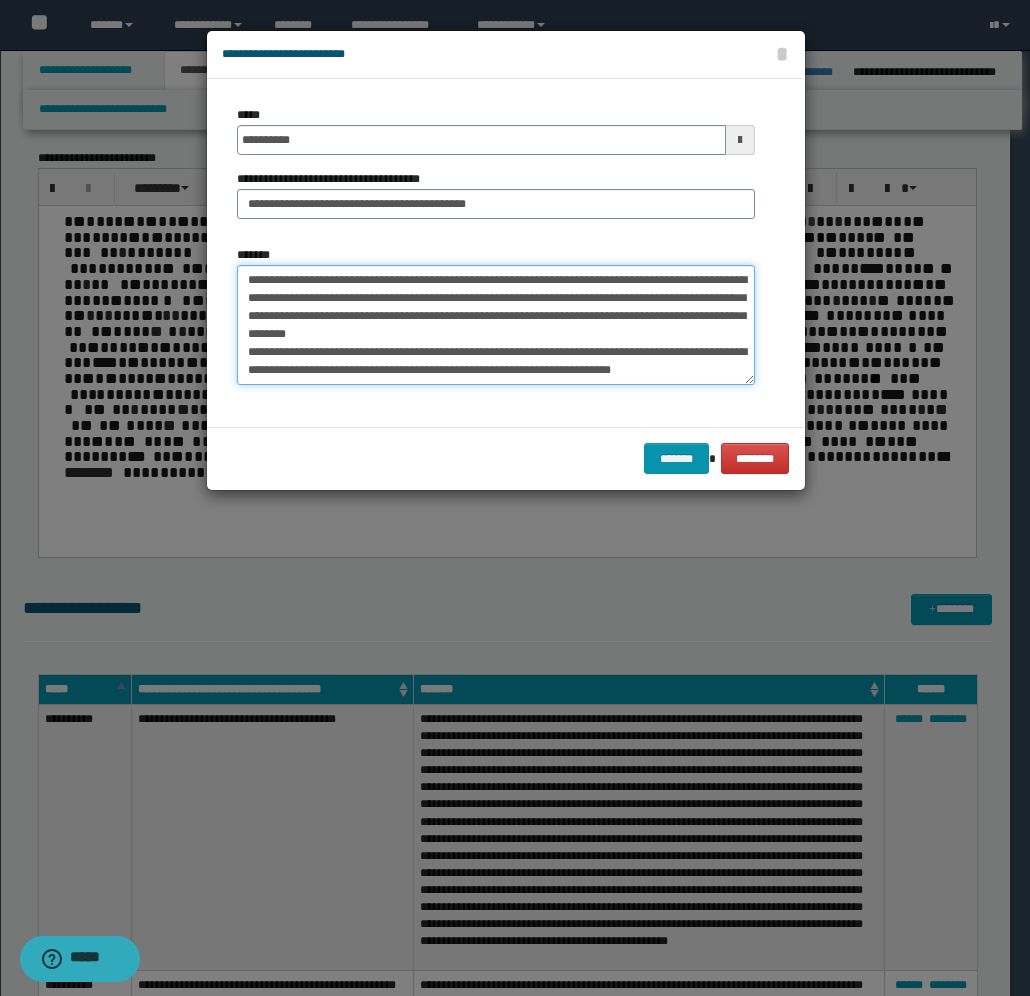 click on "*******" at bounding box center [496, 325] 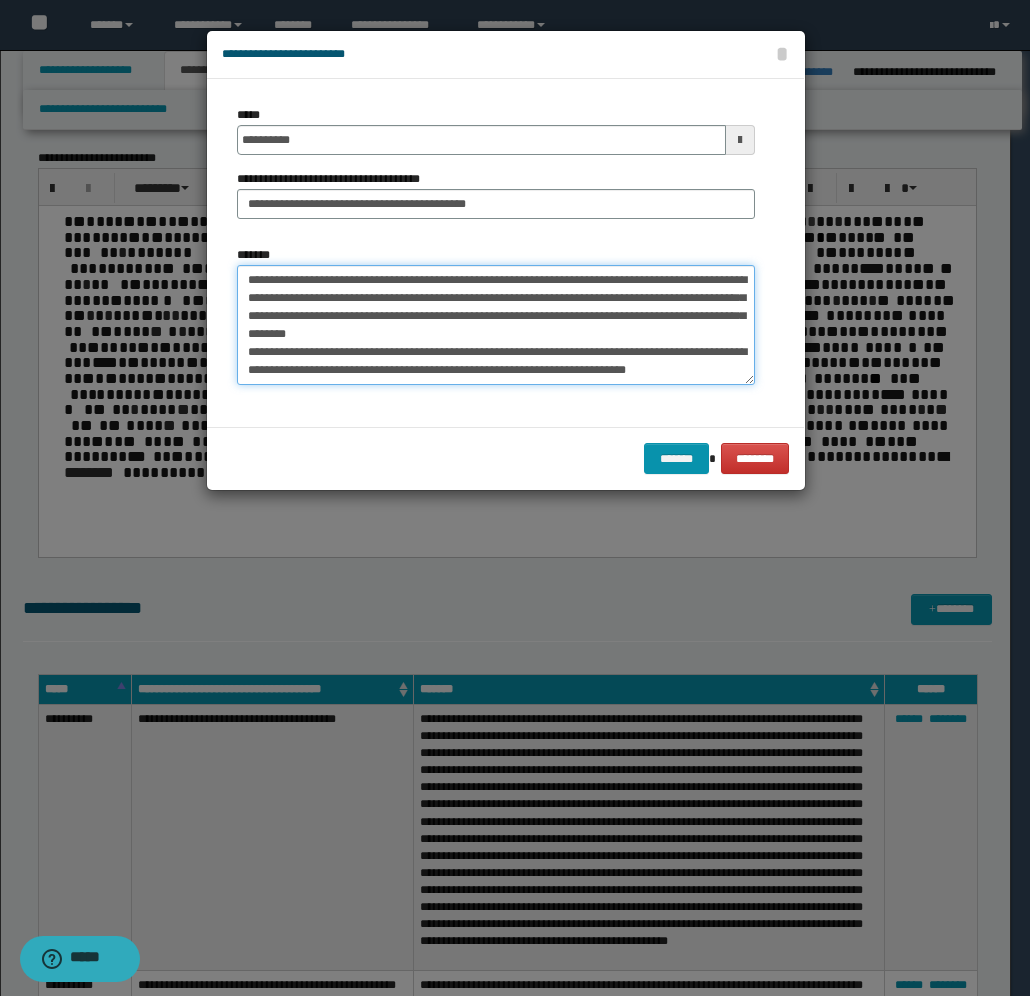 click on "*******" at bounding box center (496, 325) 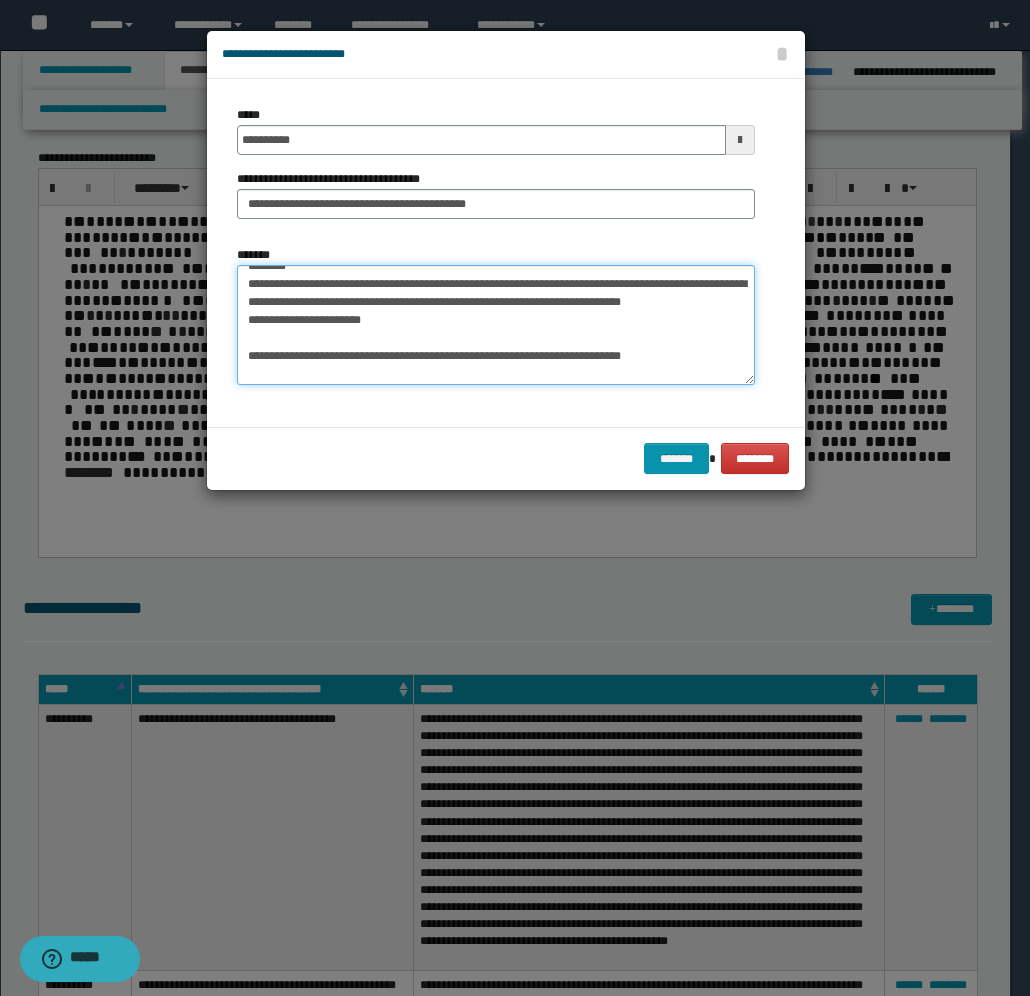 scroll, scrollTop: 250, scrollLeft: 0, axis: vertical 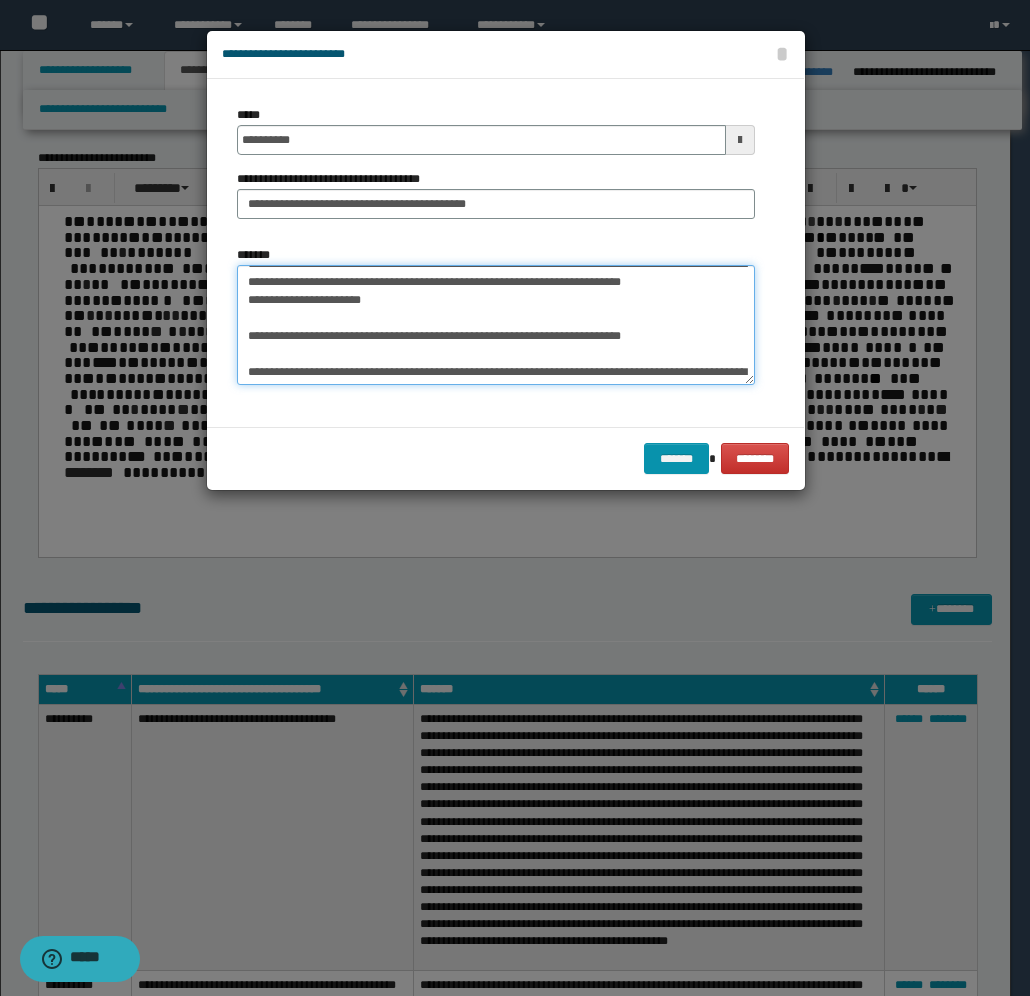 click on "*******" at bounding box center [496, 325] 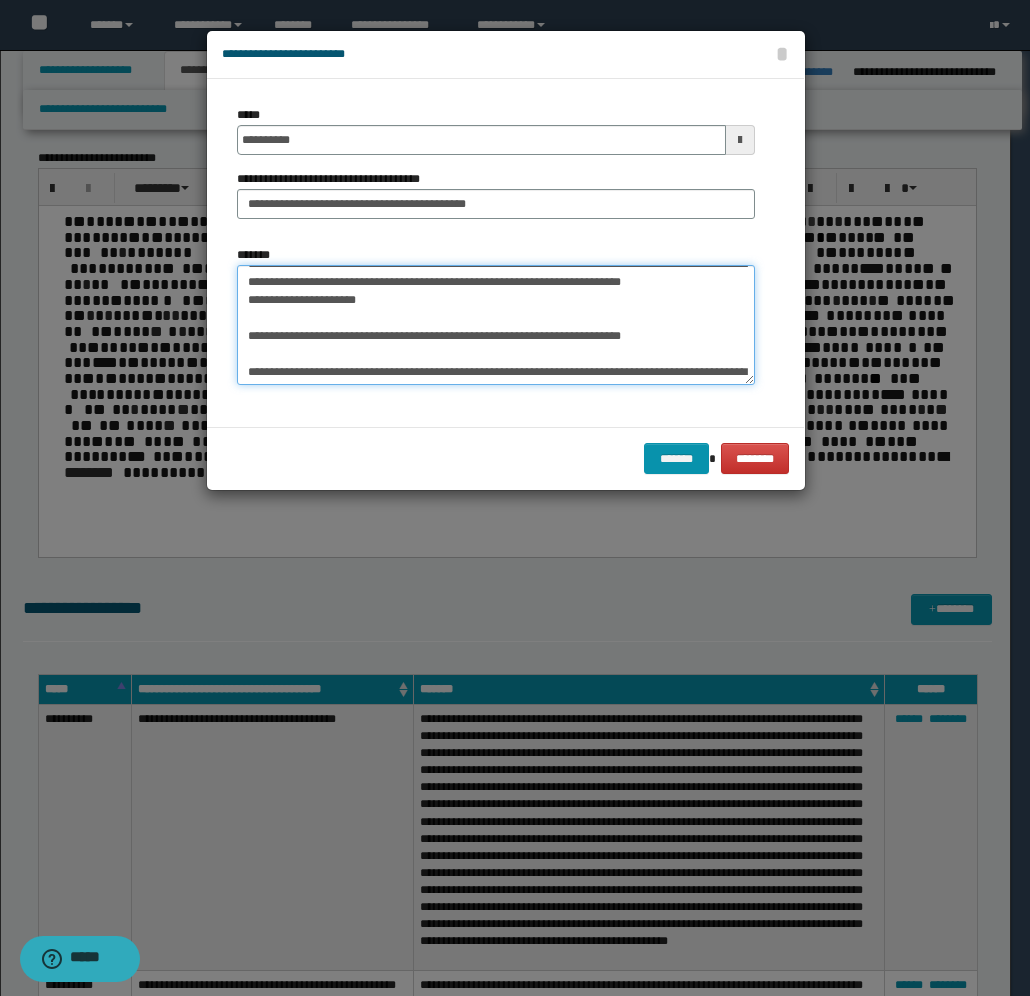 click on "*******" at bounding box center (496, 325) 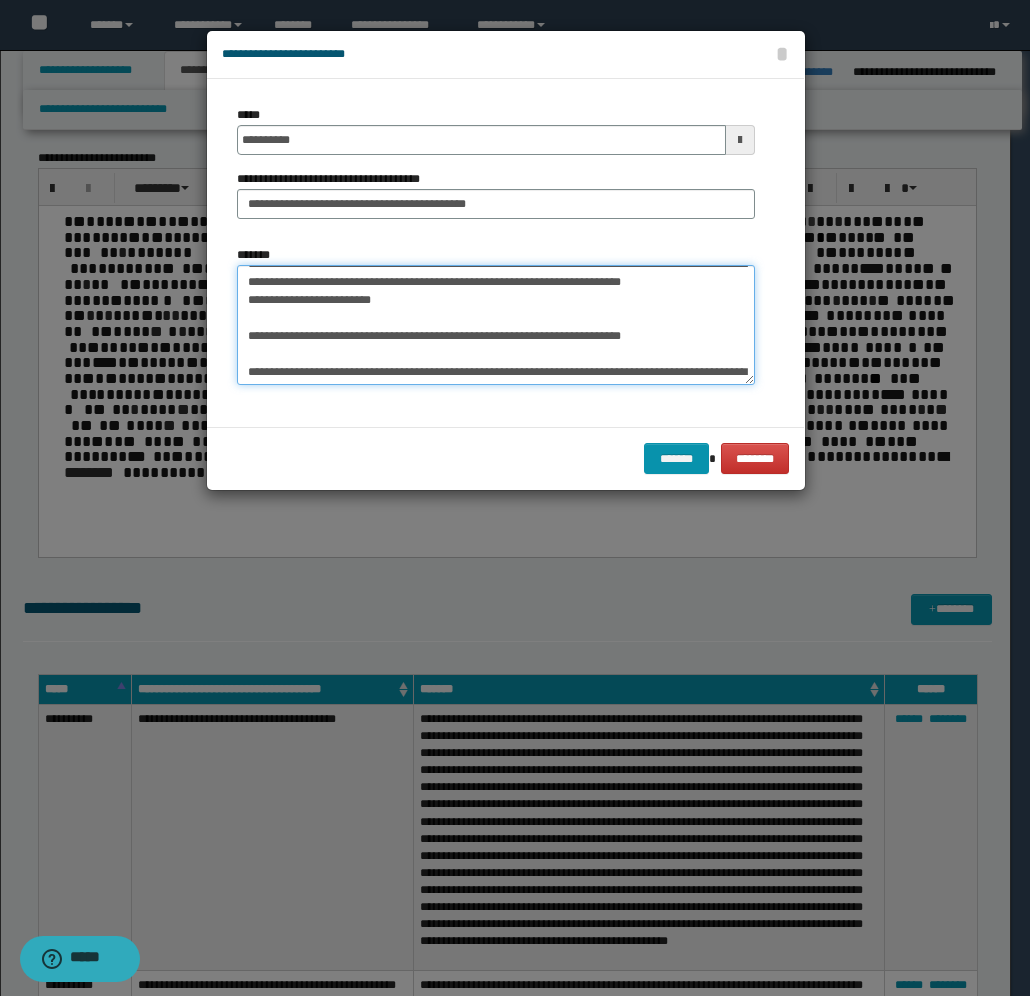 click on "*******" at bounding box center [496, 325] 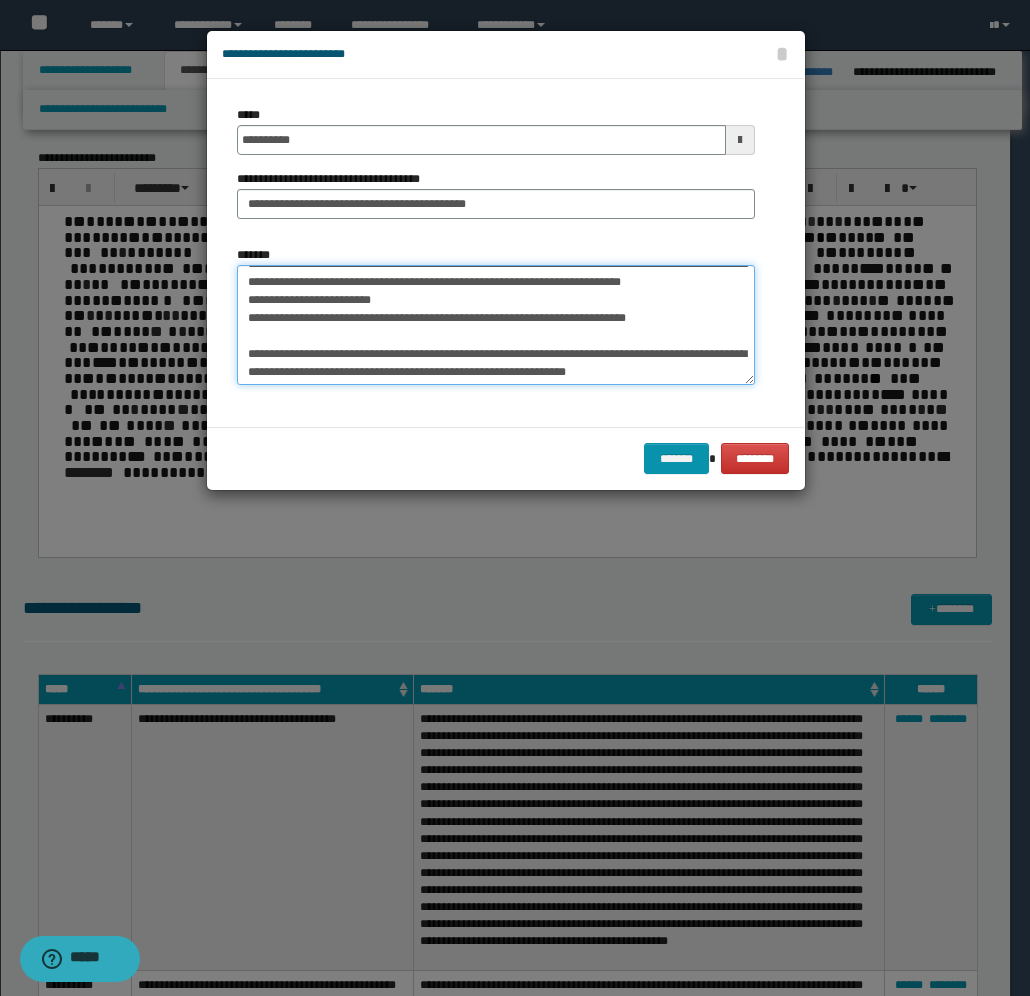scroll, scrollTop: 300, scrollLeft: 0, axis: vertical 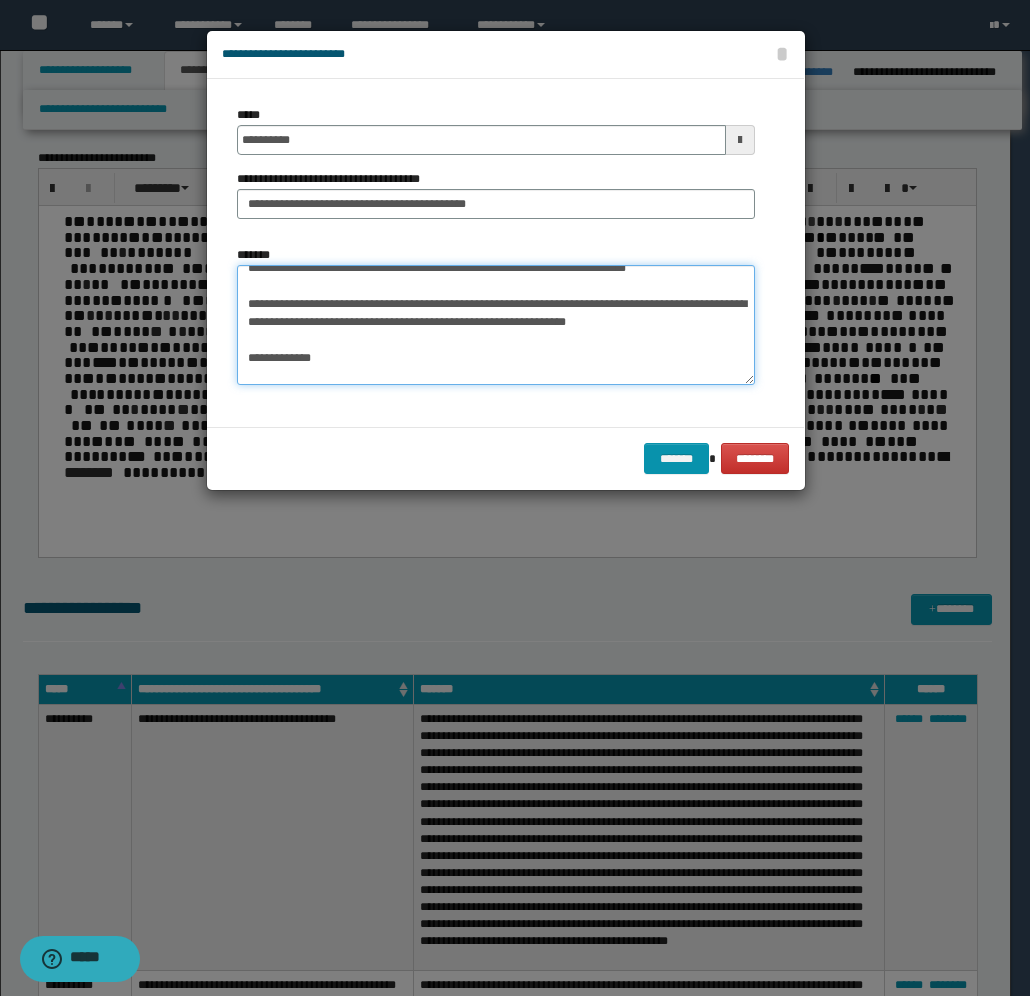 click on "*******" at bounding box center (496, 325) 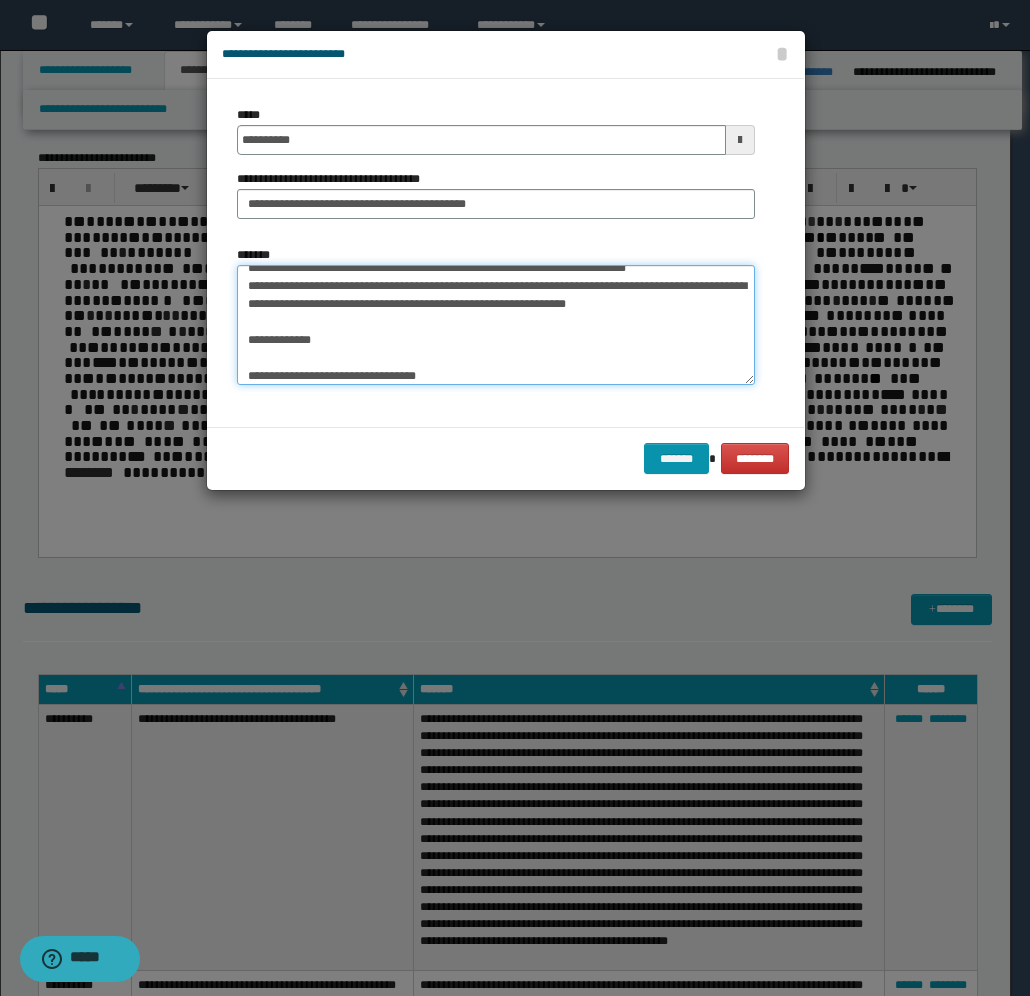 click on "*******" at bounding box center (496, 325) 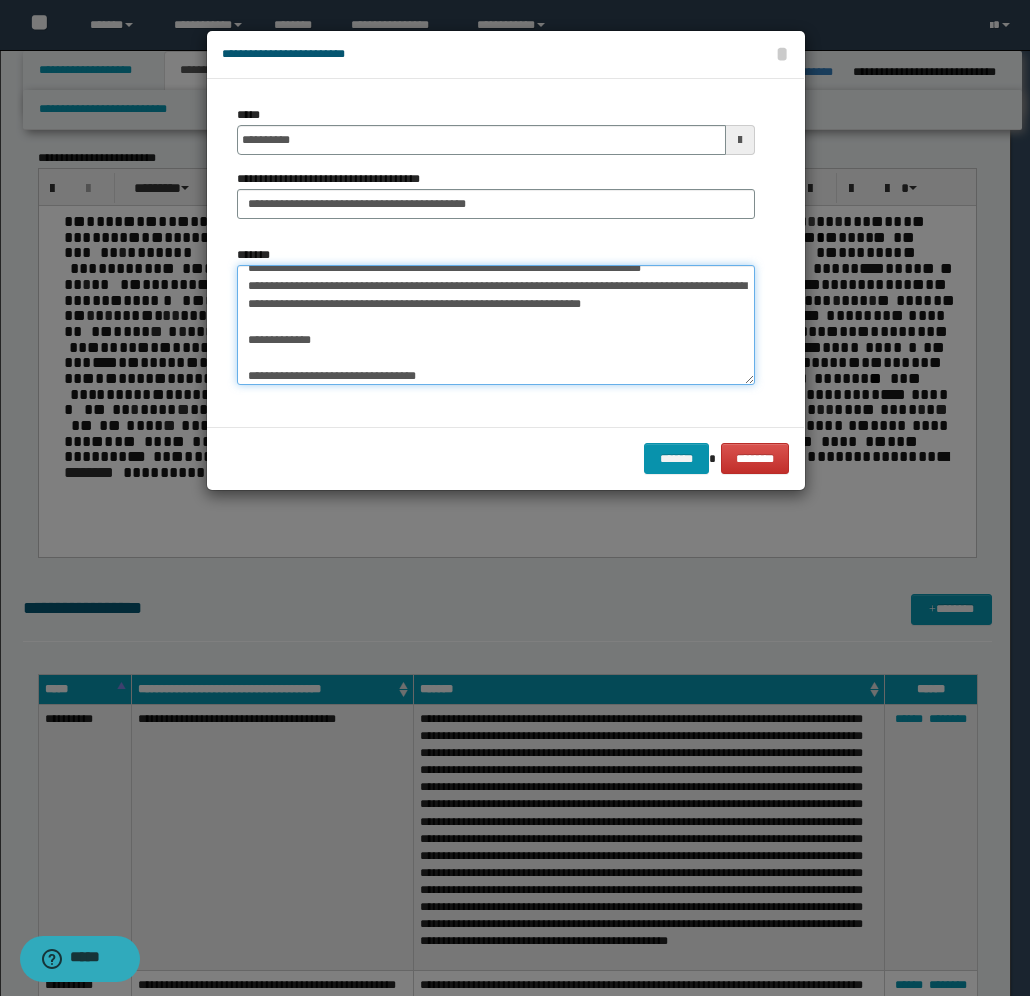 scroll, scrollTop: 350, scrollLeft: 0, axis: vertical 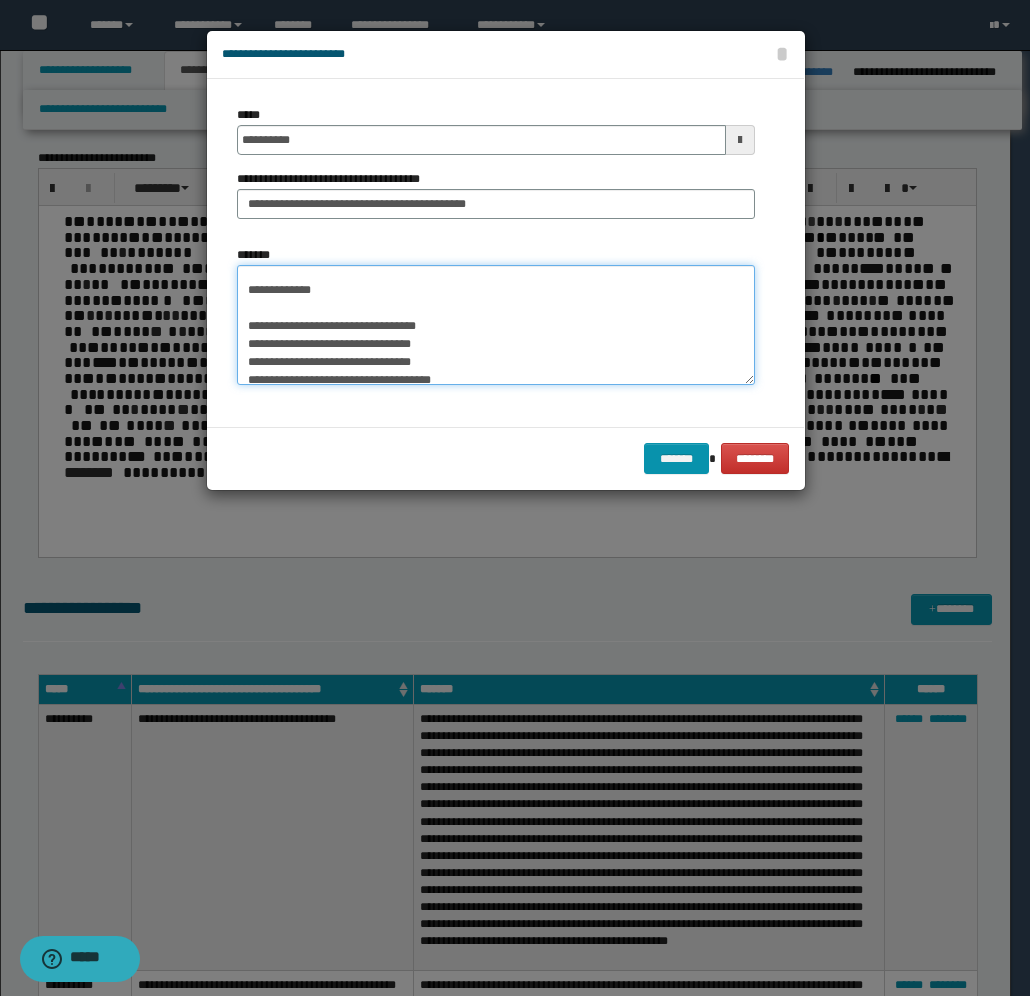click on "*******" at bounding box center [496, 325] 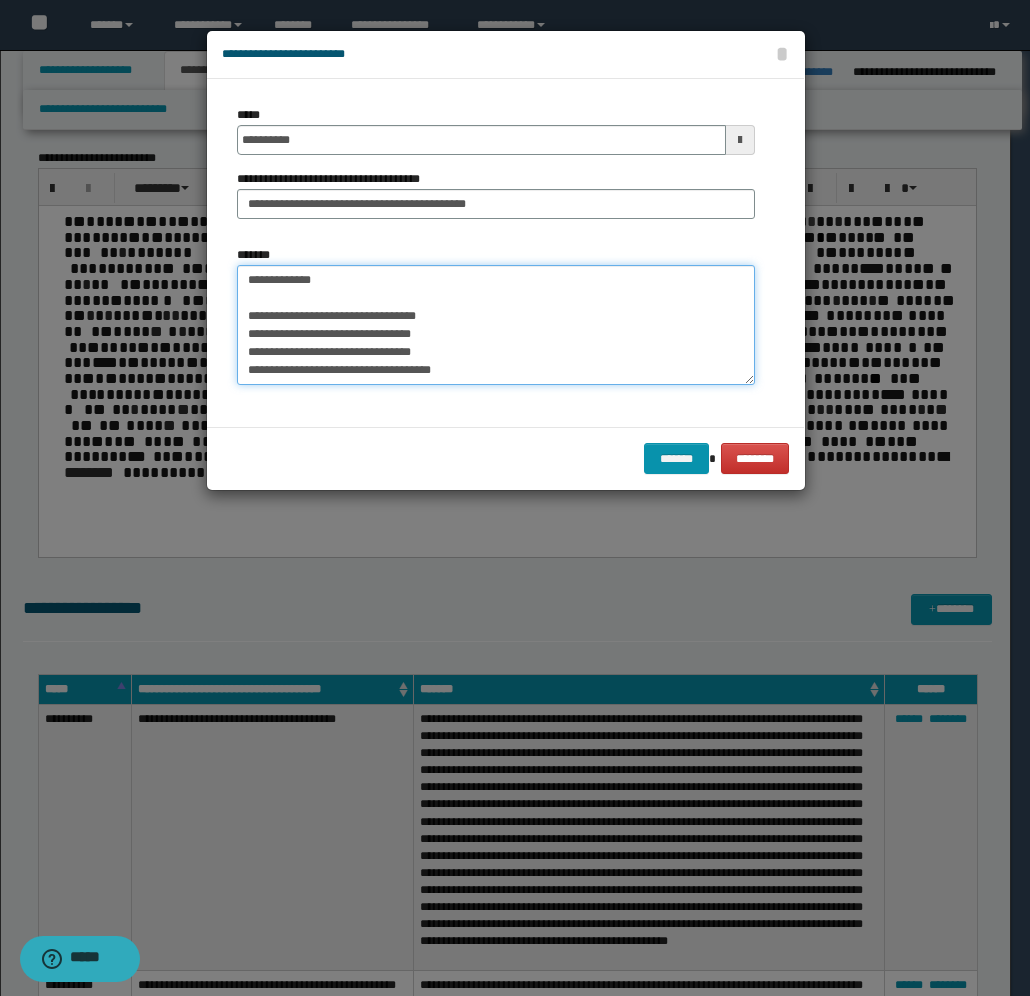 click on "*******" at bounding box center [496, 325] 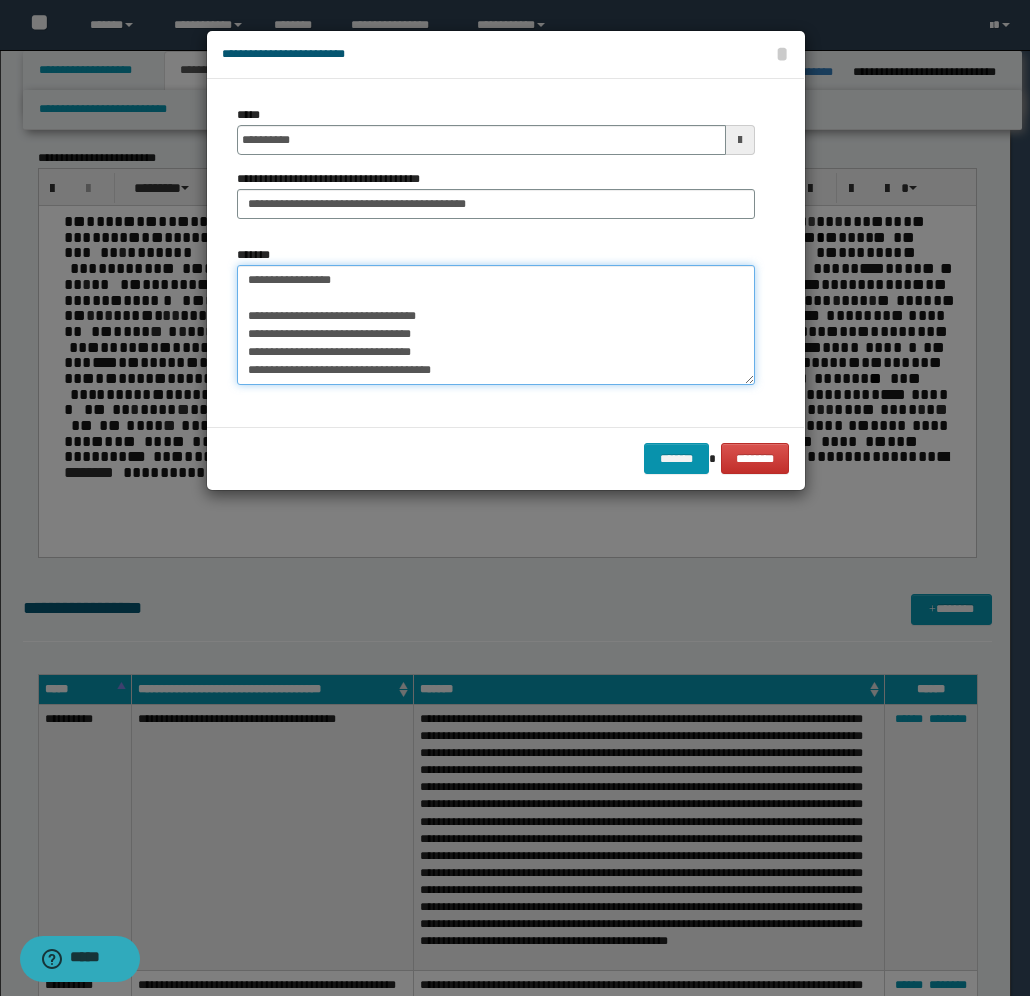 click on "*******" at bounding box center [496, 325] 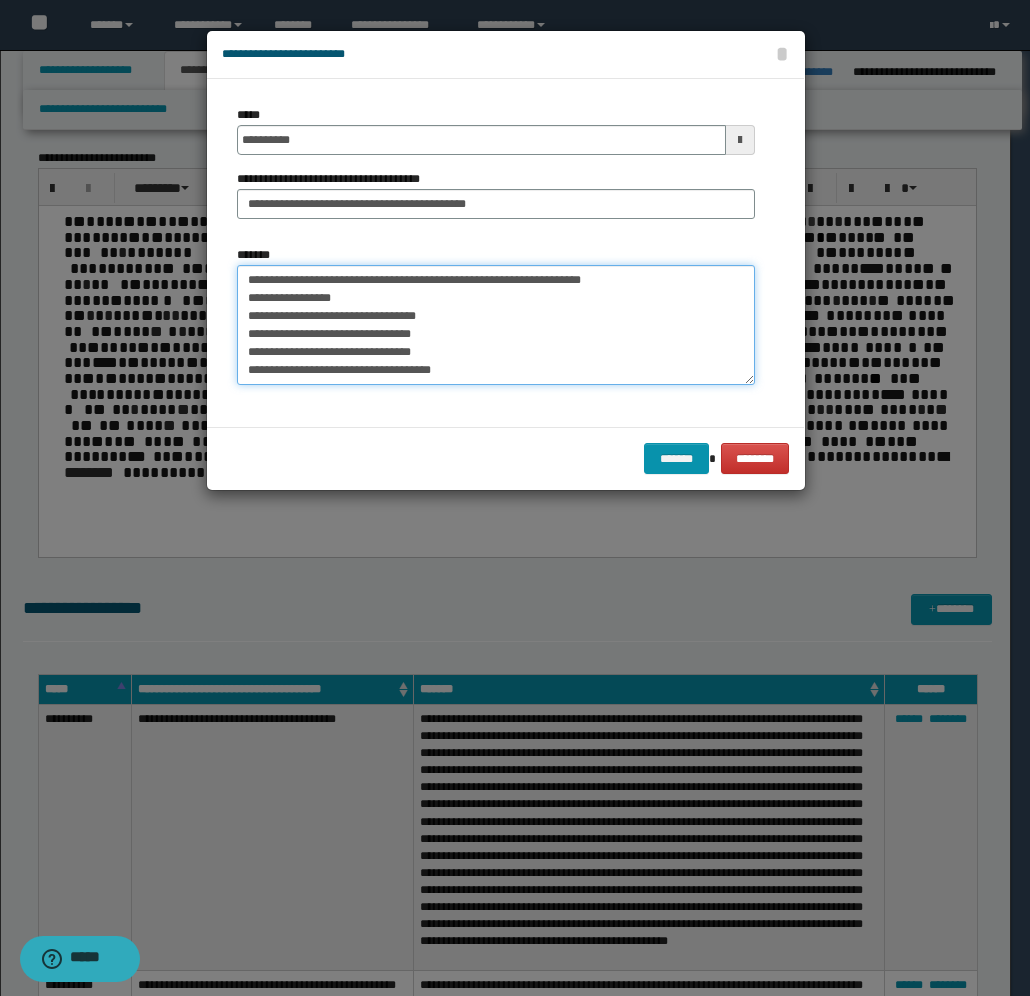 click on "*******" at bounding box center [496, 325] 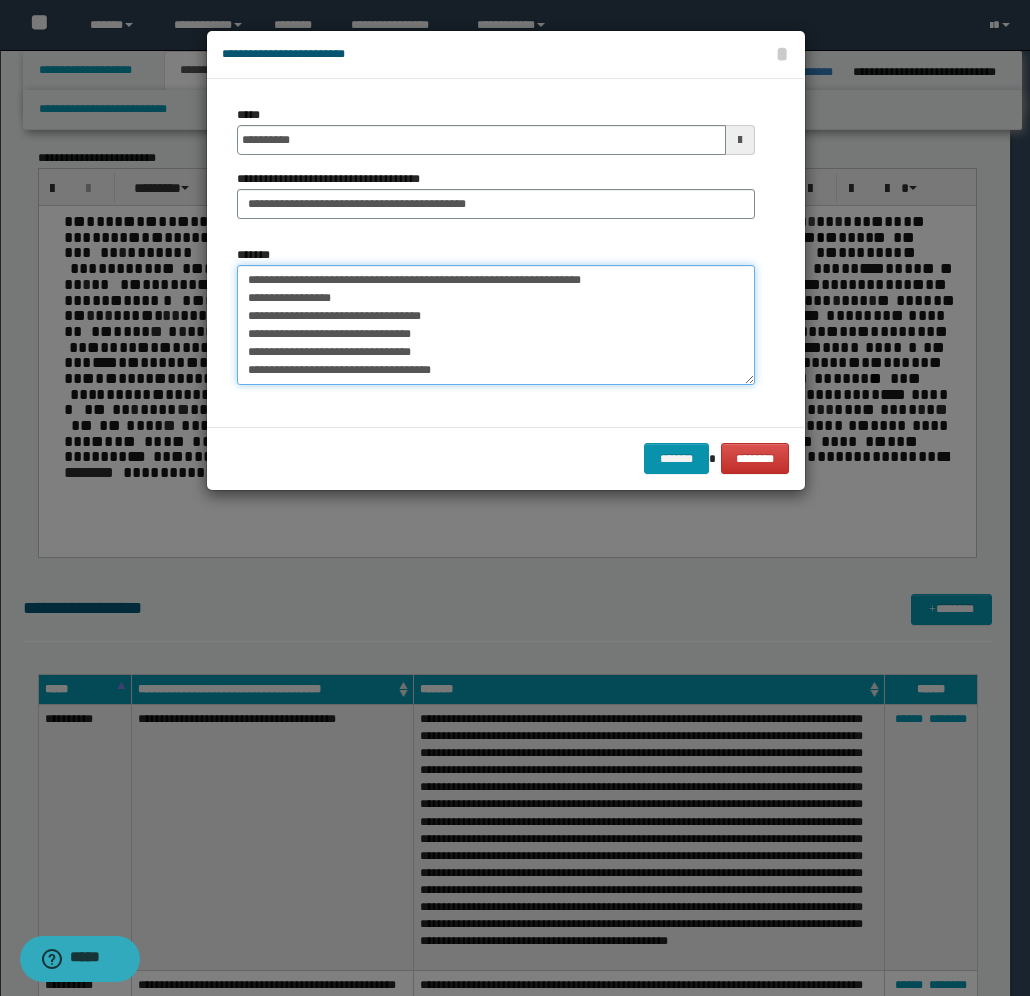 click on "*******" at bounding box center [496, 325] 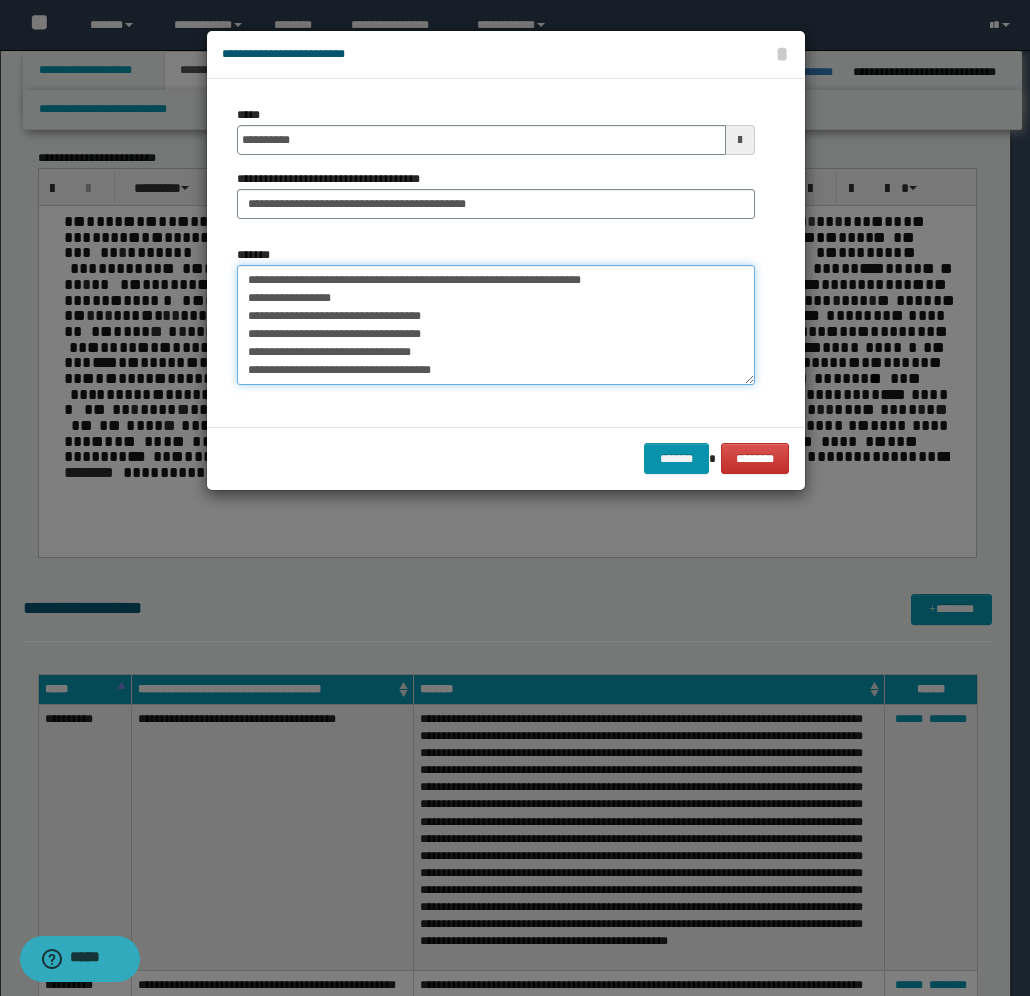 click on "*******" at bounding box center [496, 325] 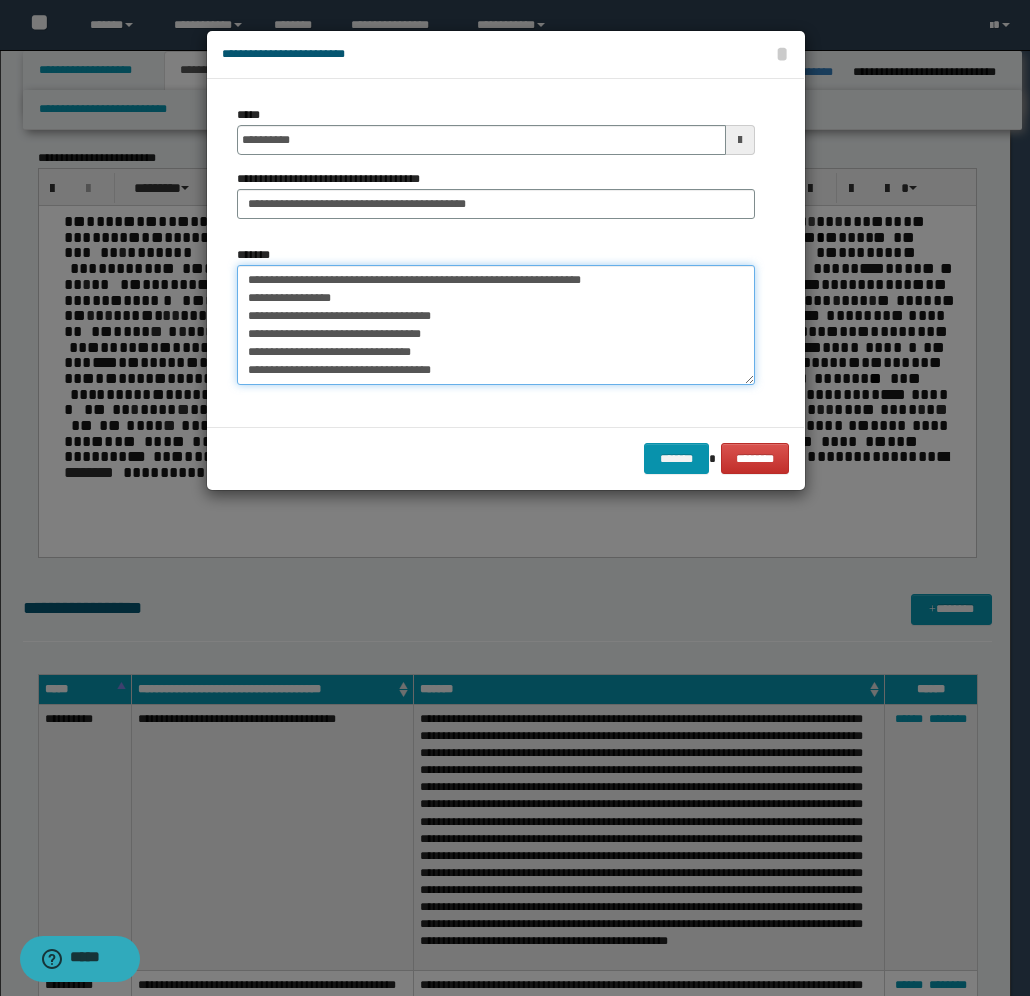 click on "*******" at bounding box center (496, 325) 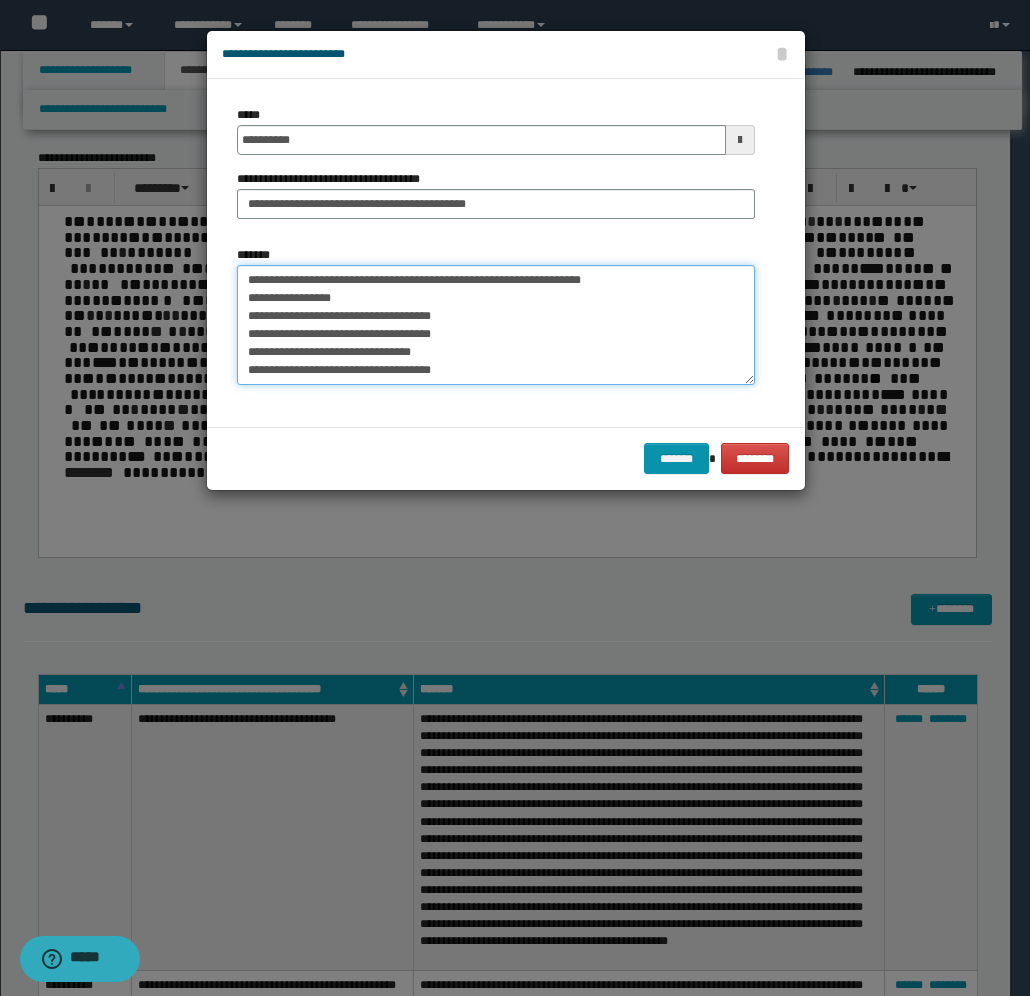 click on "*******" at bounding box center (496, 325) 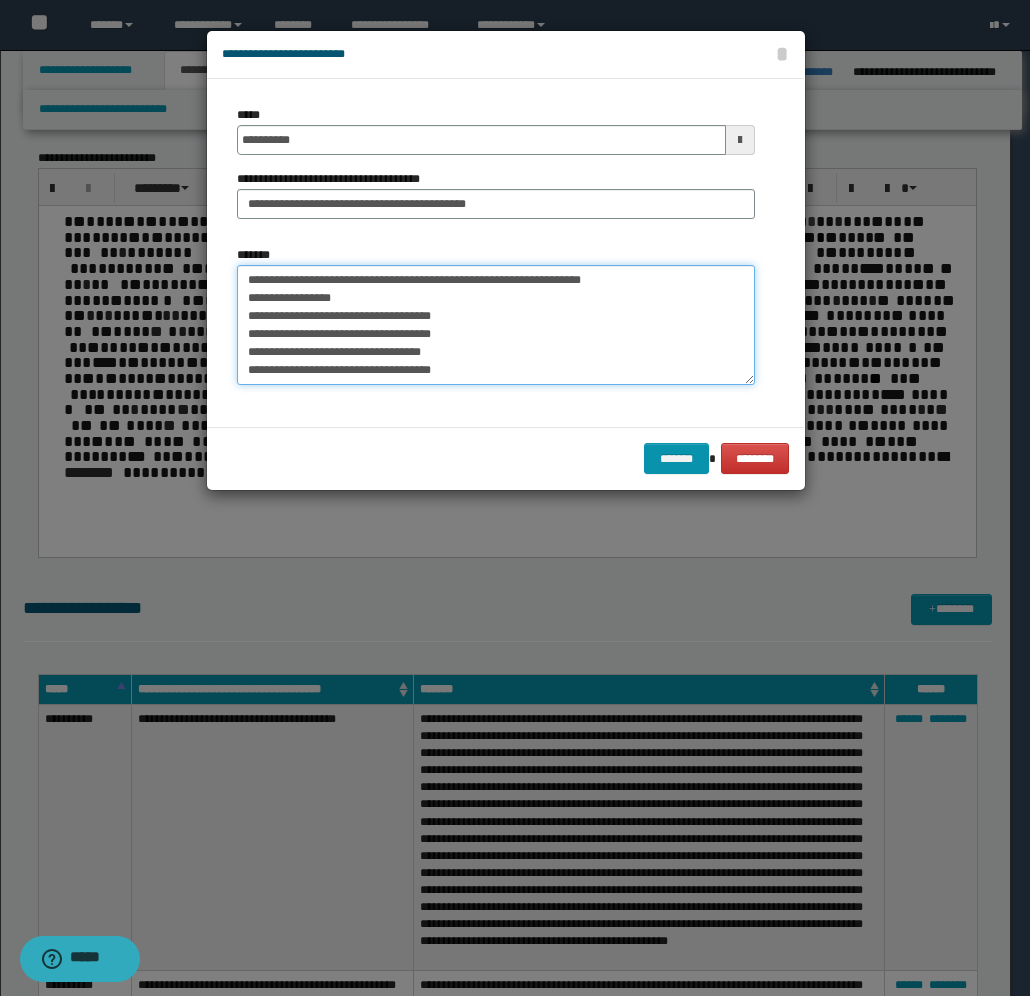 click on "*******" at bounding box center (496, 325) 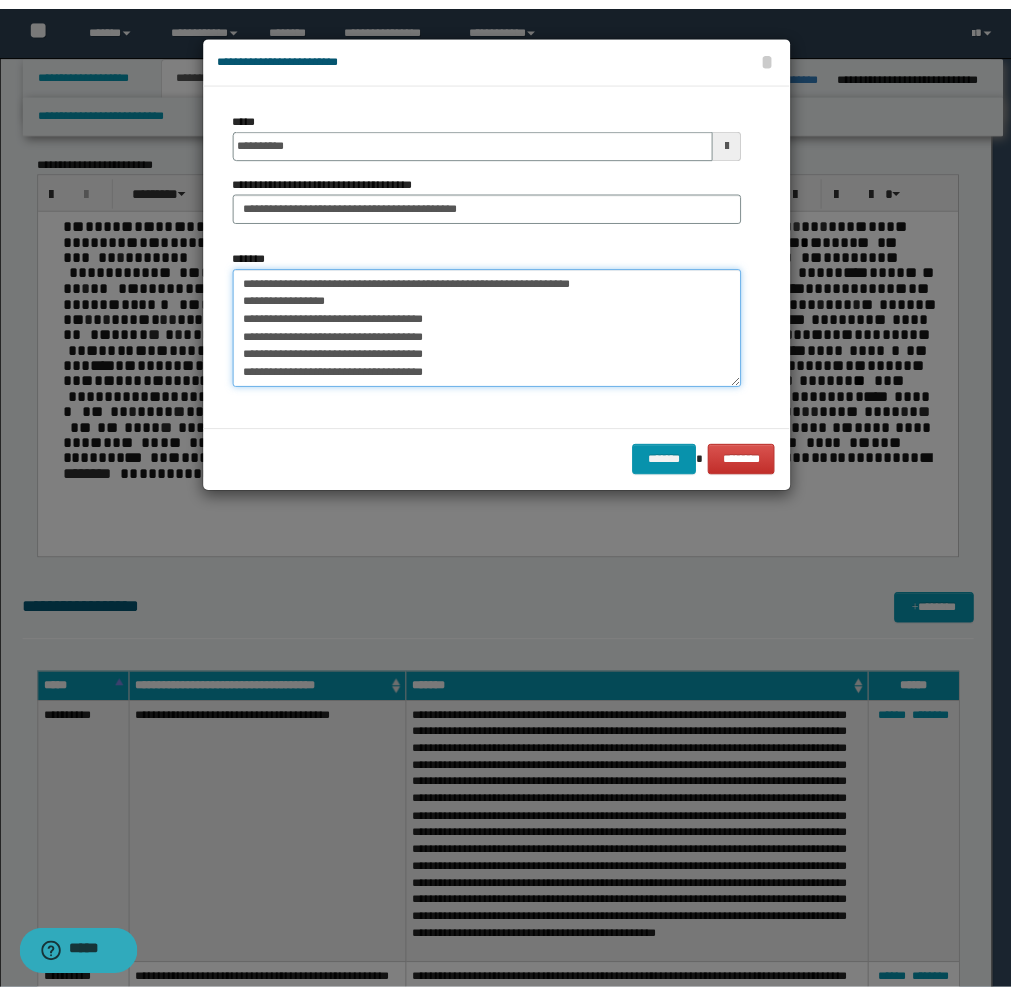 scroll, scrollTop: 378, scrollLeft: 0, axis: vertical 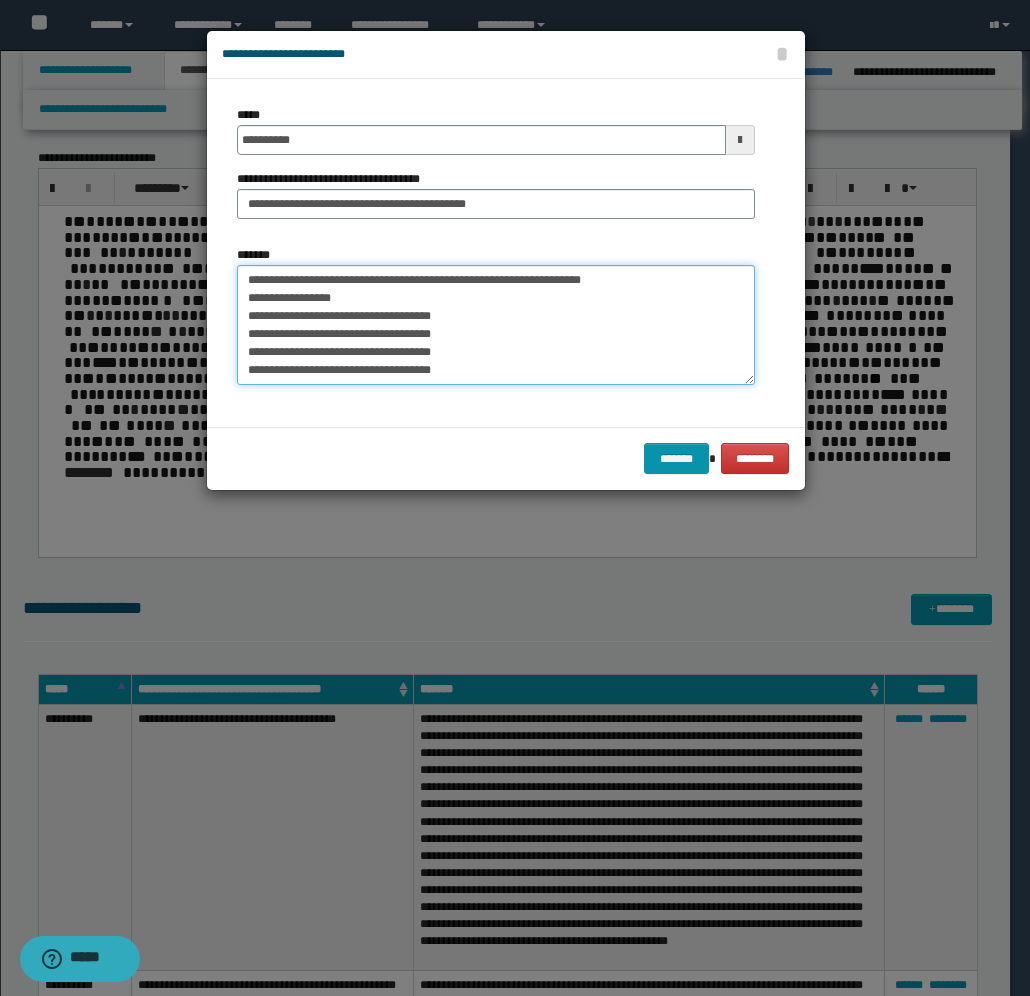 drag, startPoint x: 253, startPoint y: 353, endPoint x: 277, endPoint y: 347, distance: 24.738634 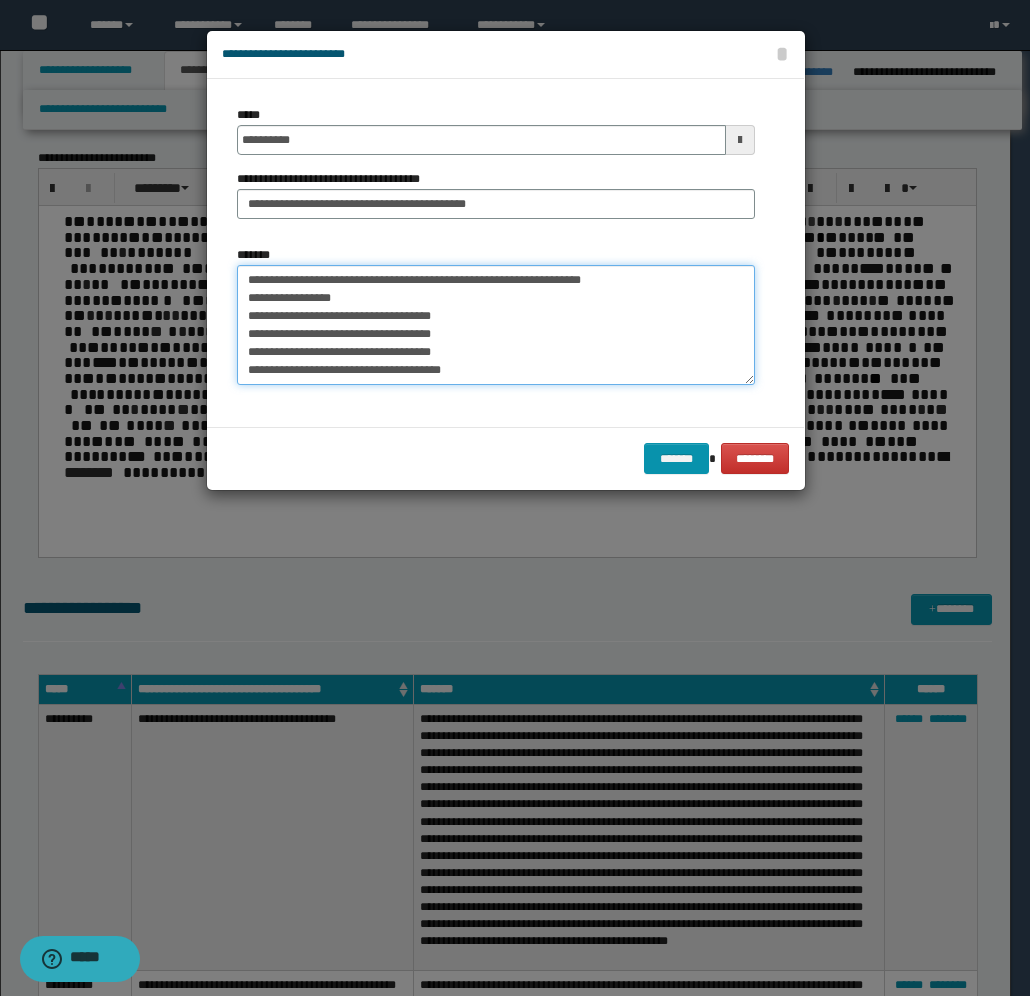 click on "*******" at bounding box center [496, 325] 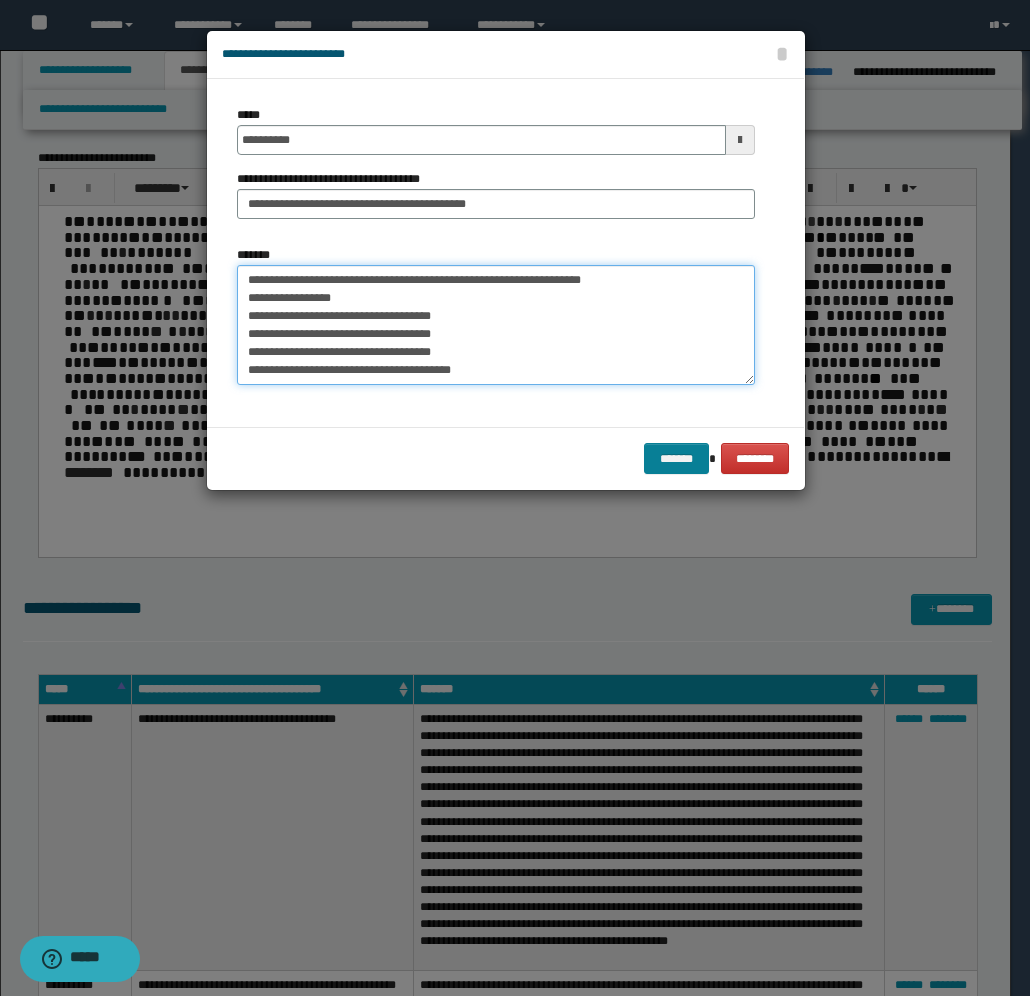 type on "**********" 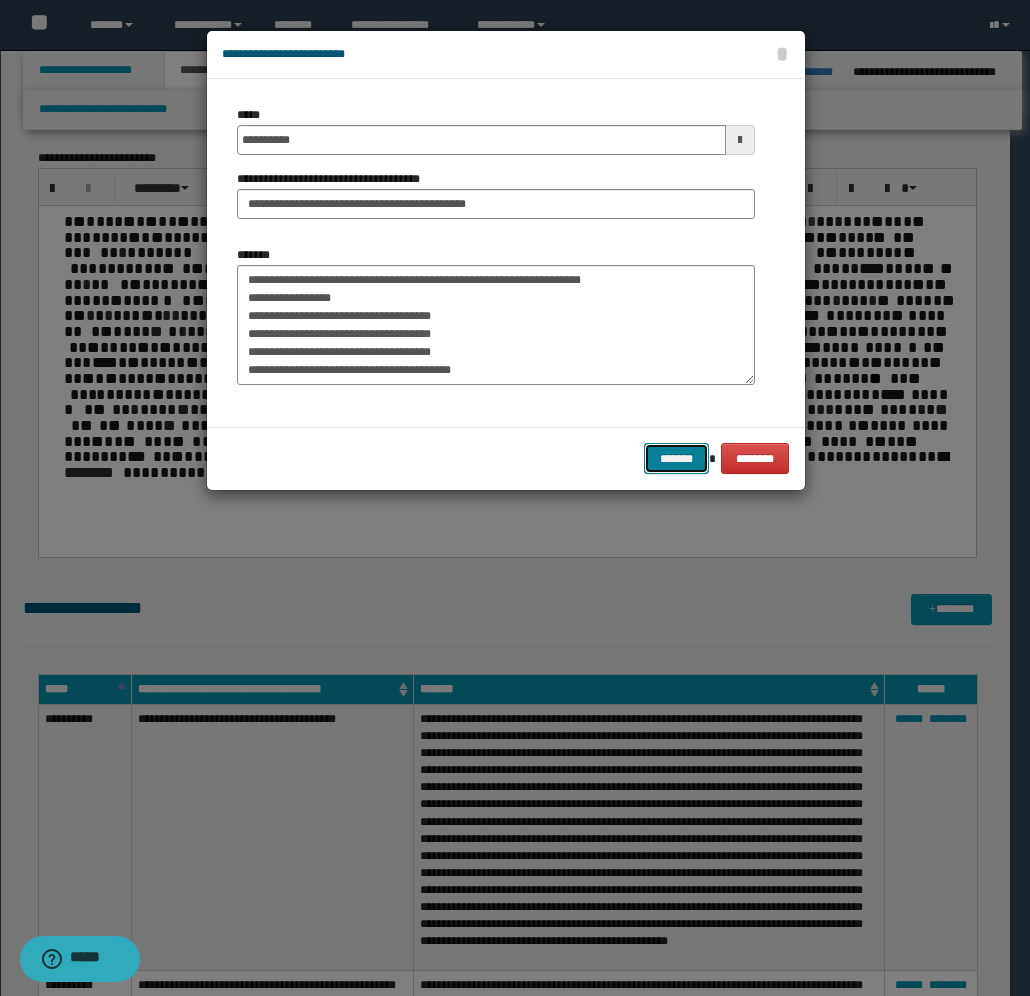 click on "*******" at bounding box center (676, 458) 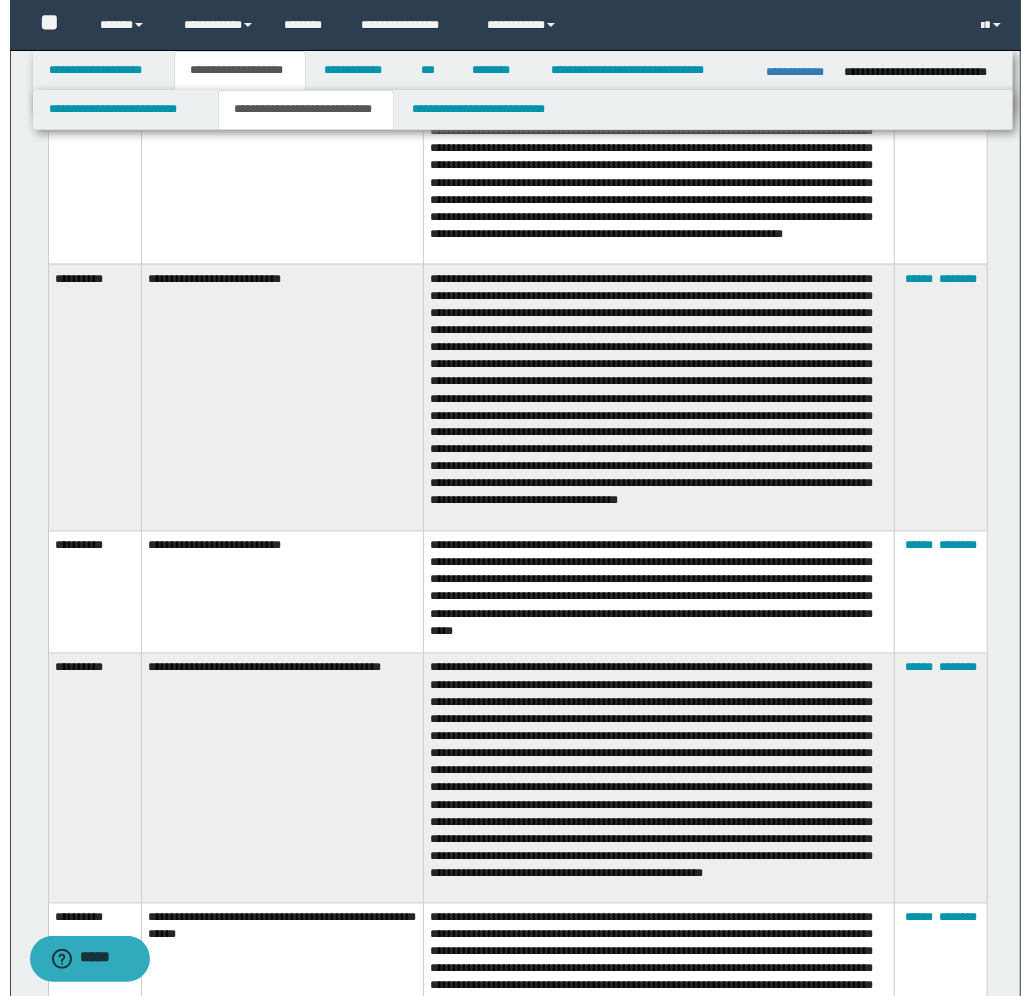 scroll, scrollTop: 1500, scrollLeft: 0, axis: vertical 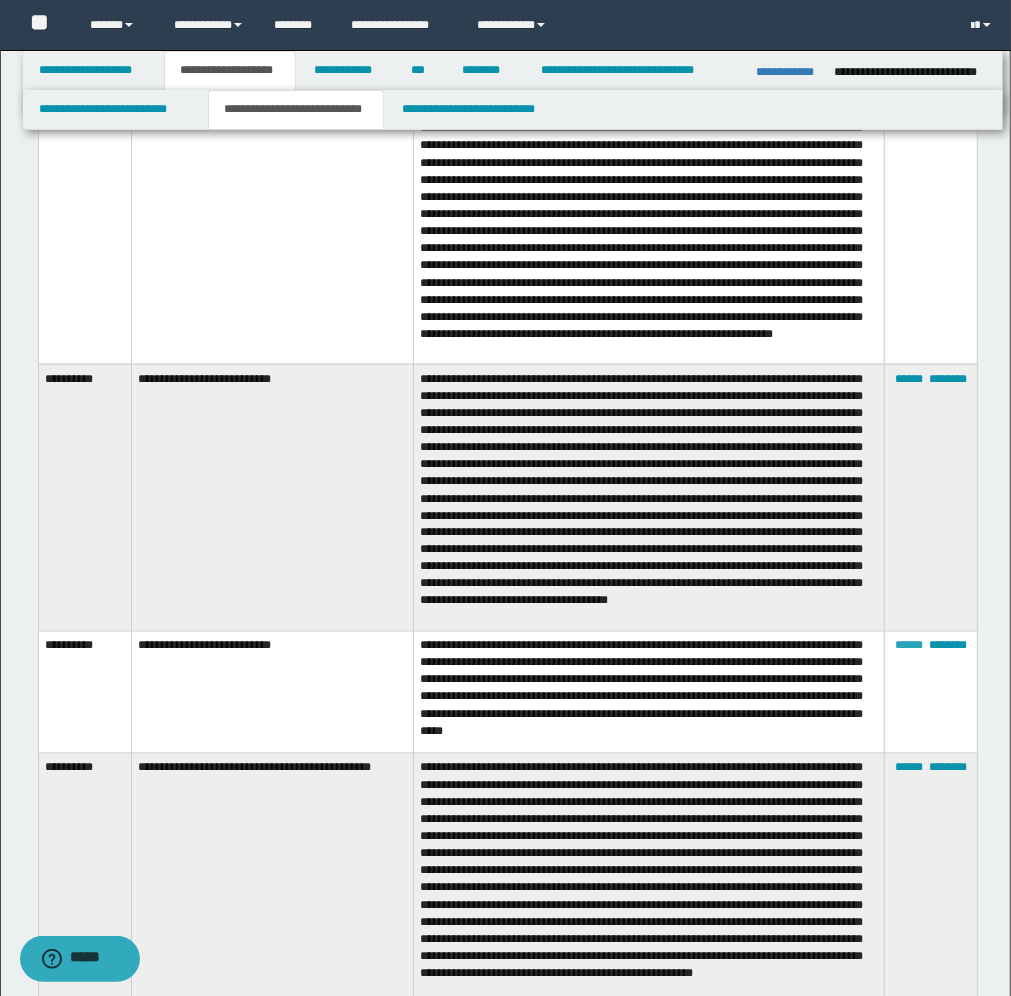 click on "******" at bounding box center (909, 646) 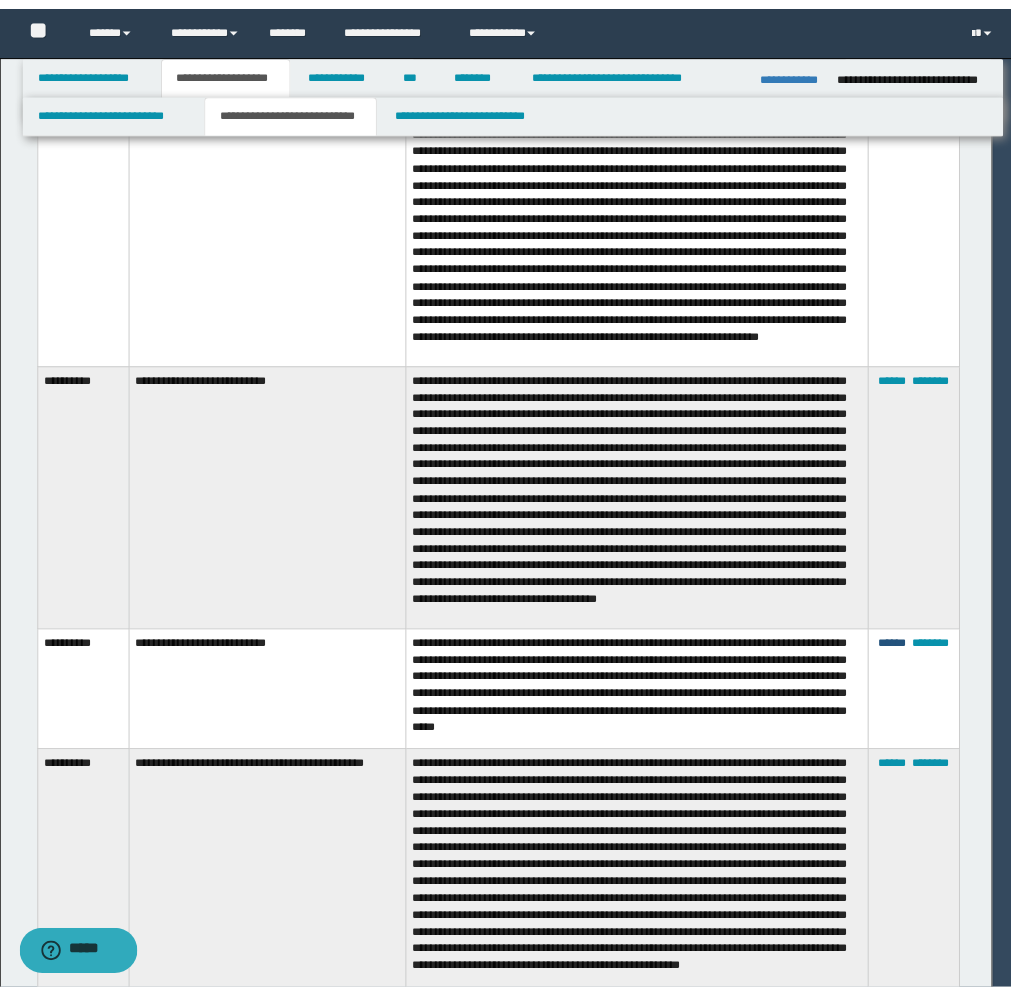 scroll, scrollTop: 0, scrollLeft: 0, axis: both 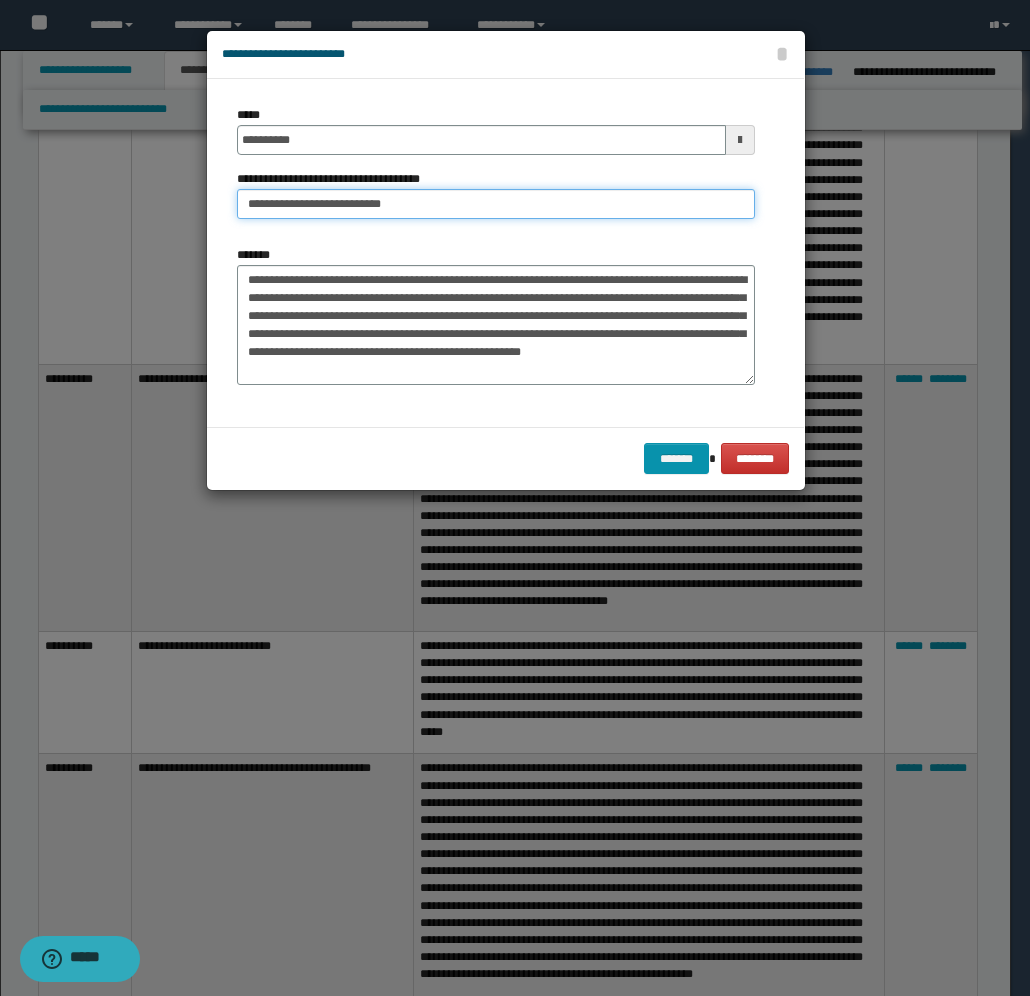 click on "**********" at bounding box center [496, 204] 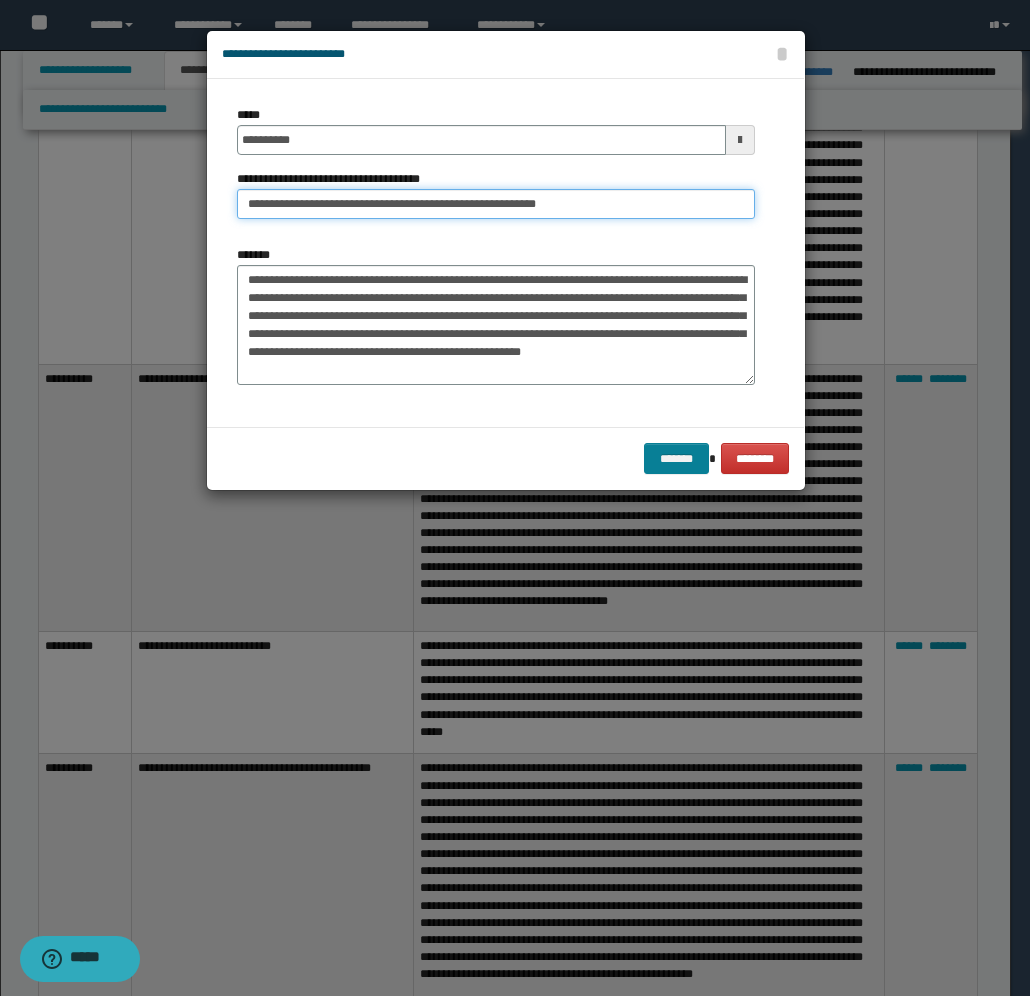 type on "**********" 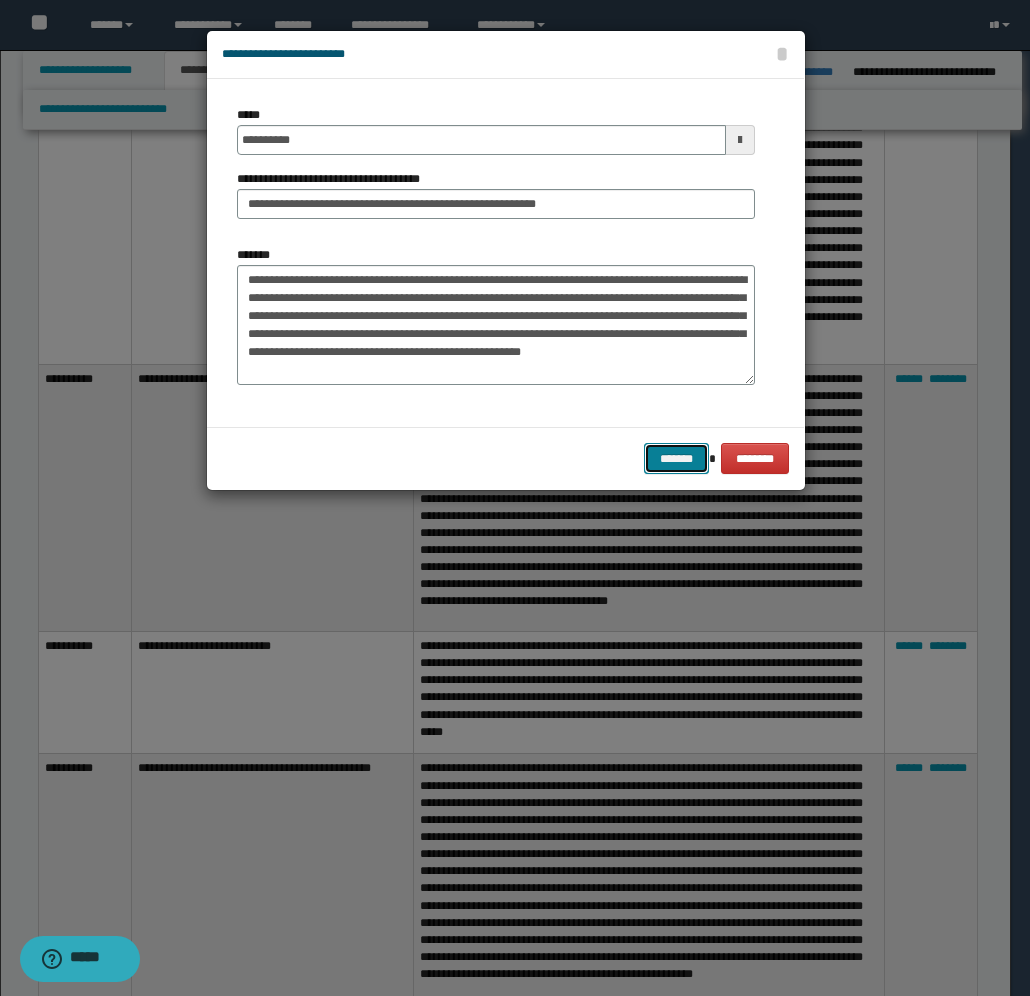 click on "*******" at bounding box center (676, 458) 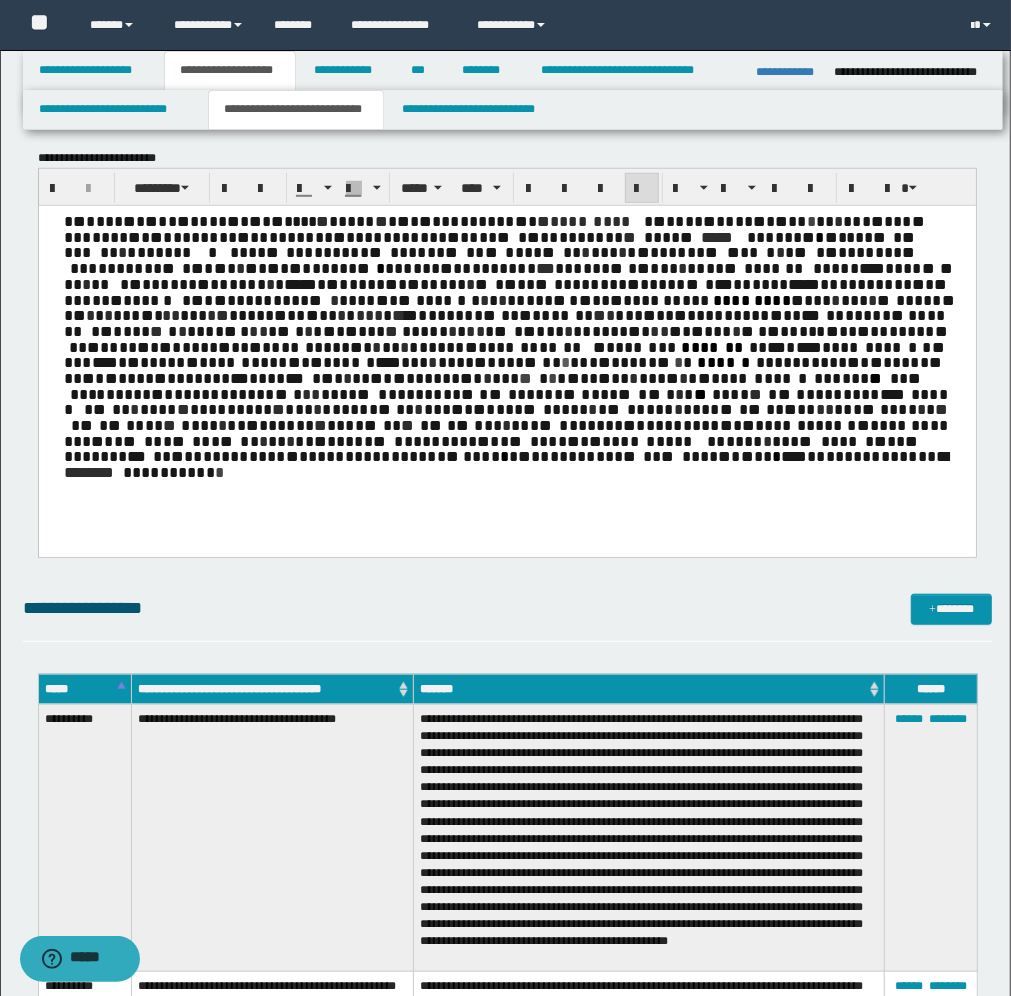 scroll, scrollTop: 500, scrollLeft: 0, axis: vertical 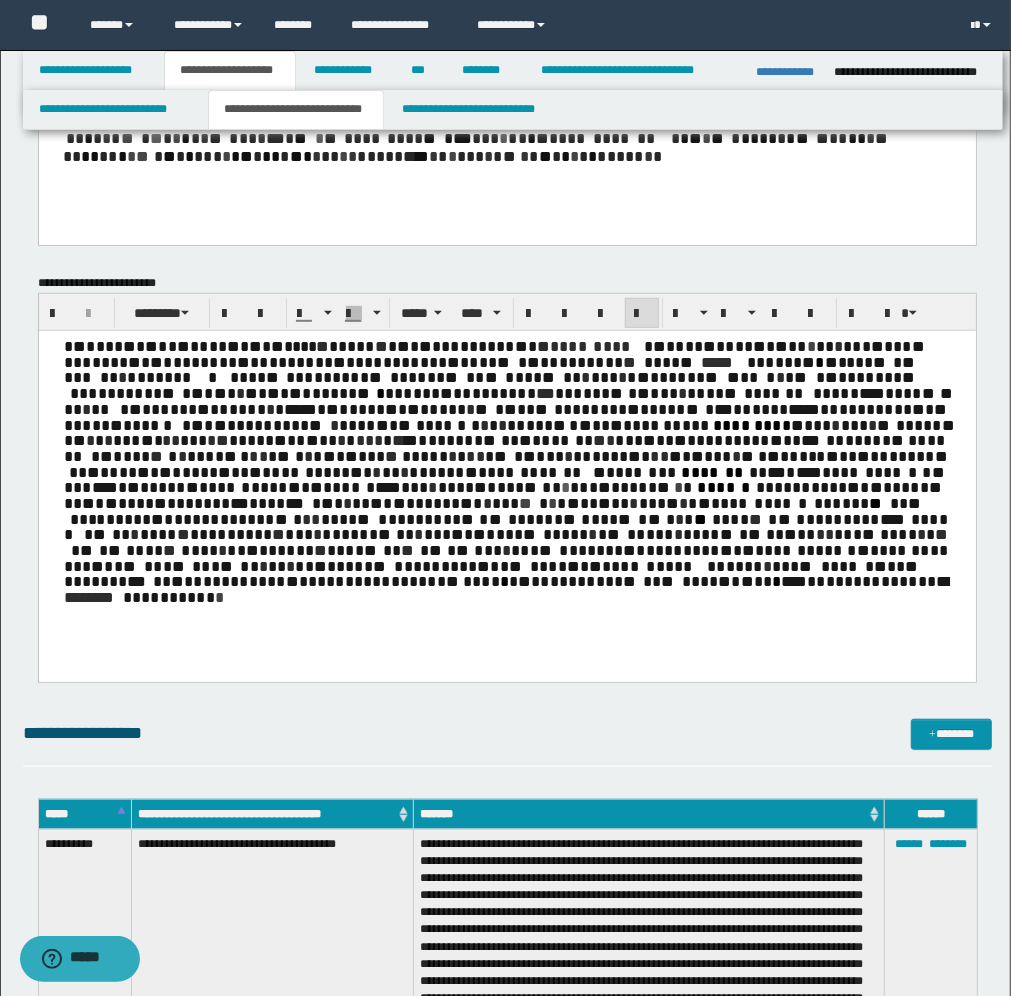 click on "**********" at bounding box center [511, 455] 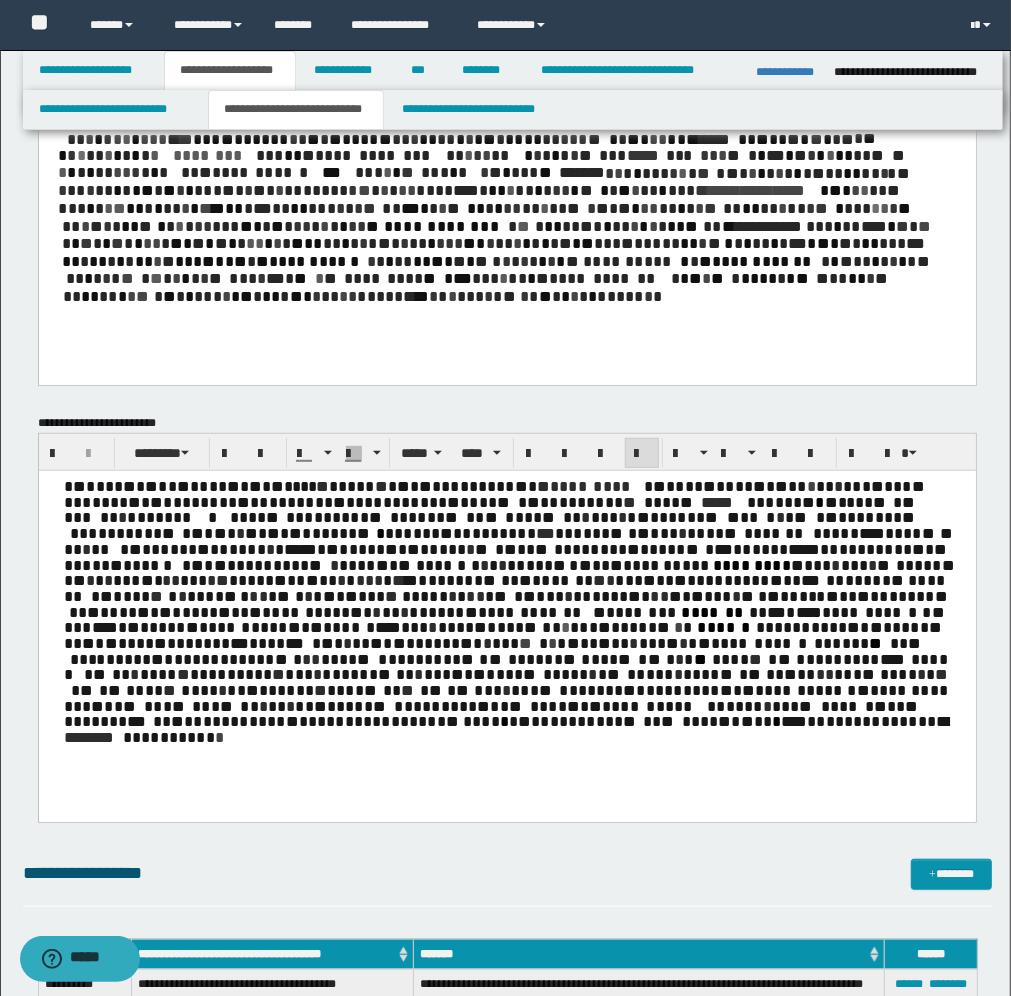 scroll, scrollTop: 0, scrollLeft: 0, axis: both 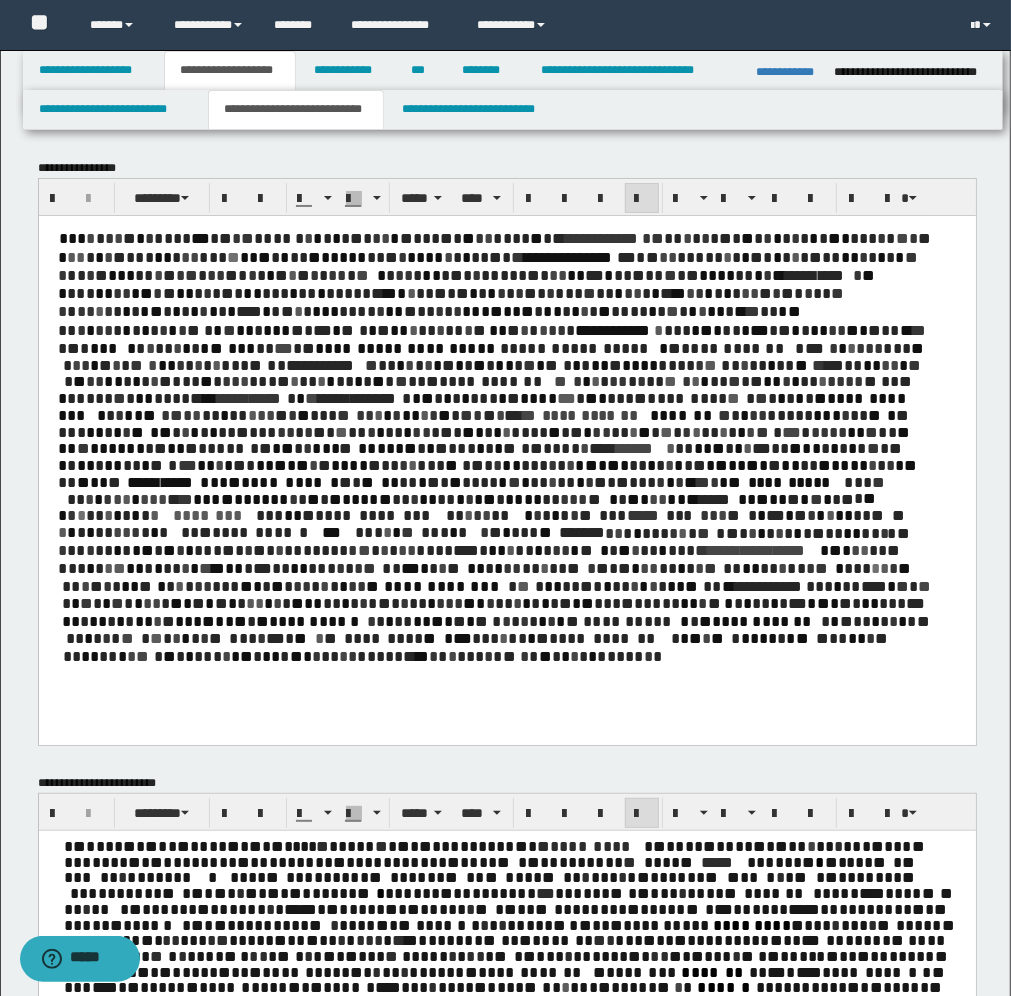 click on "*" at bounding box center (74, 602) 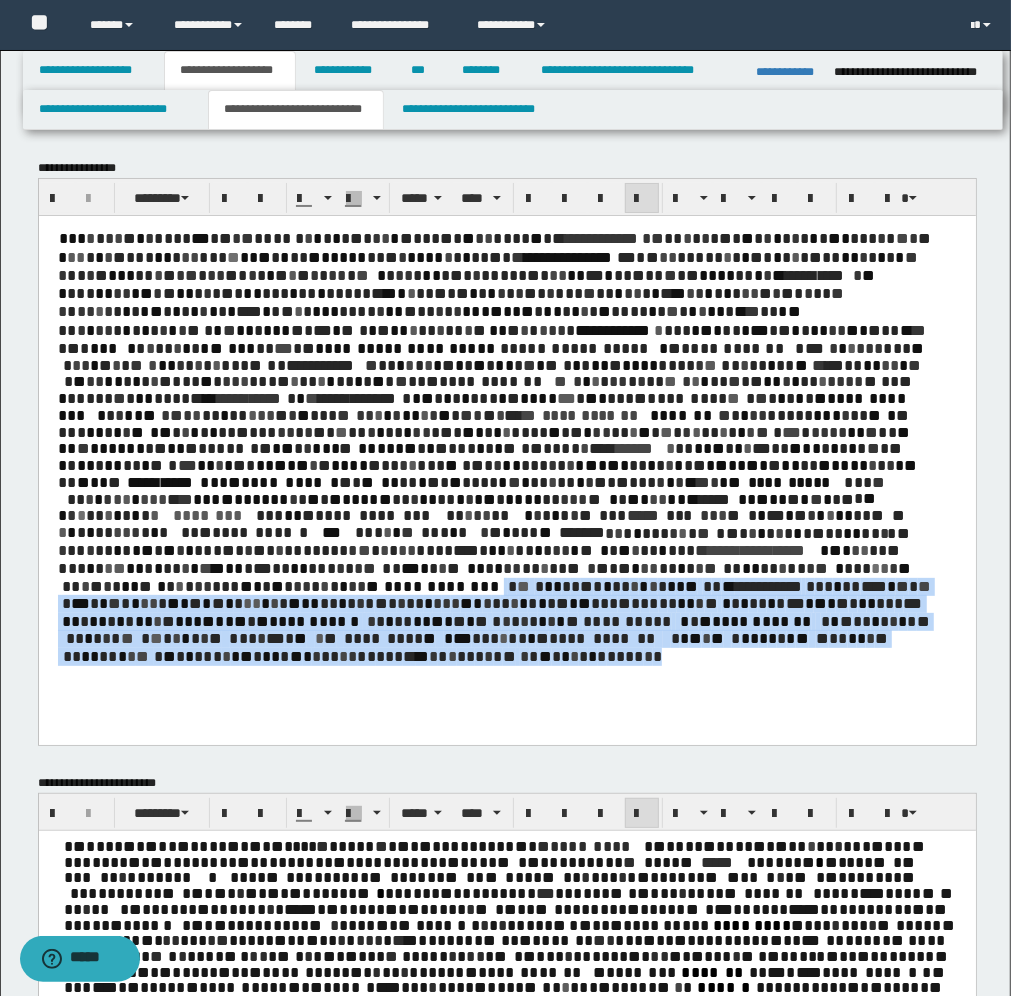 drag, startPoint x: 717, startPoint y: 560, endPoint x: 660, endPoint y: 631, distance: 91.04944 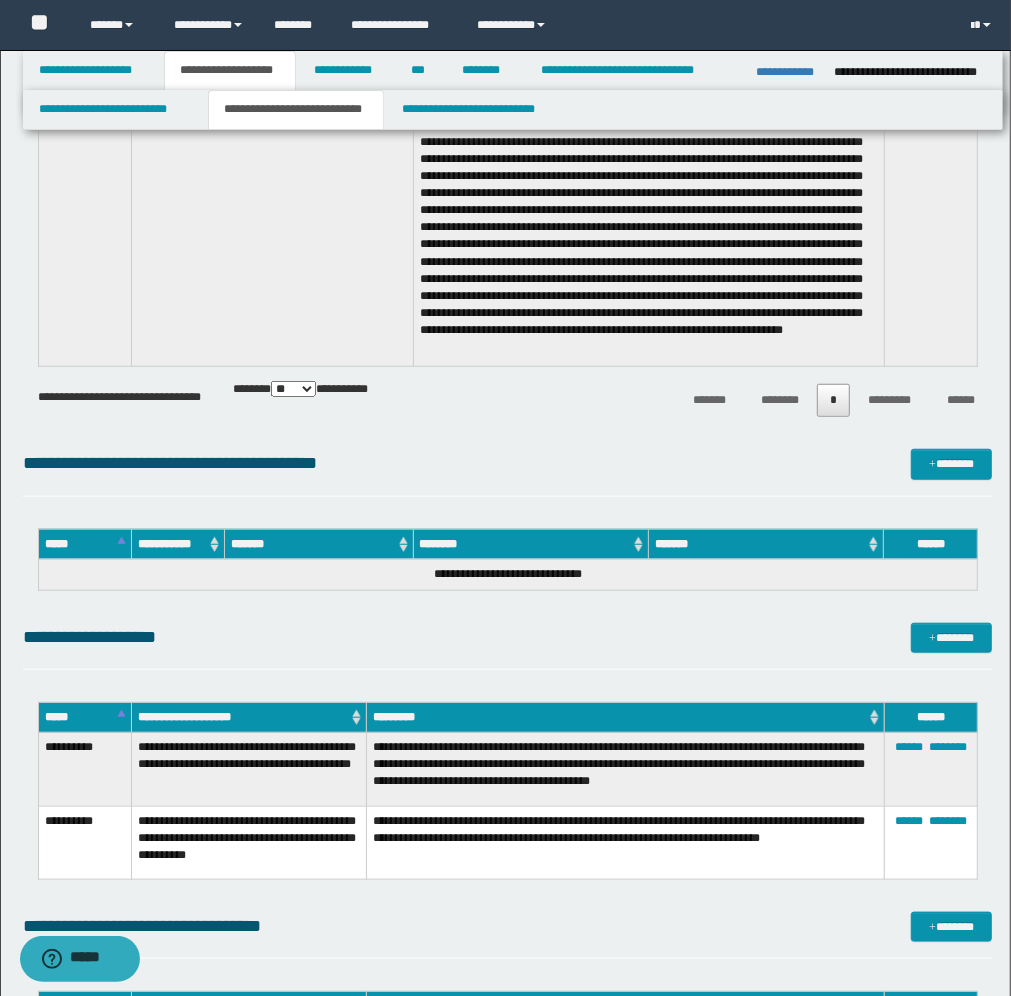 scroll, scrollTop: 5125, scrollLeft: 0, axis: vertical 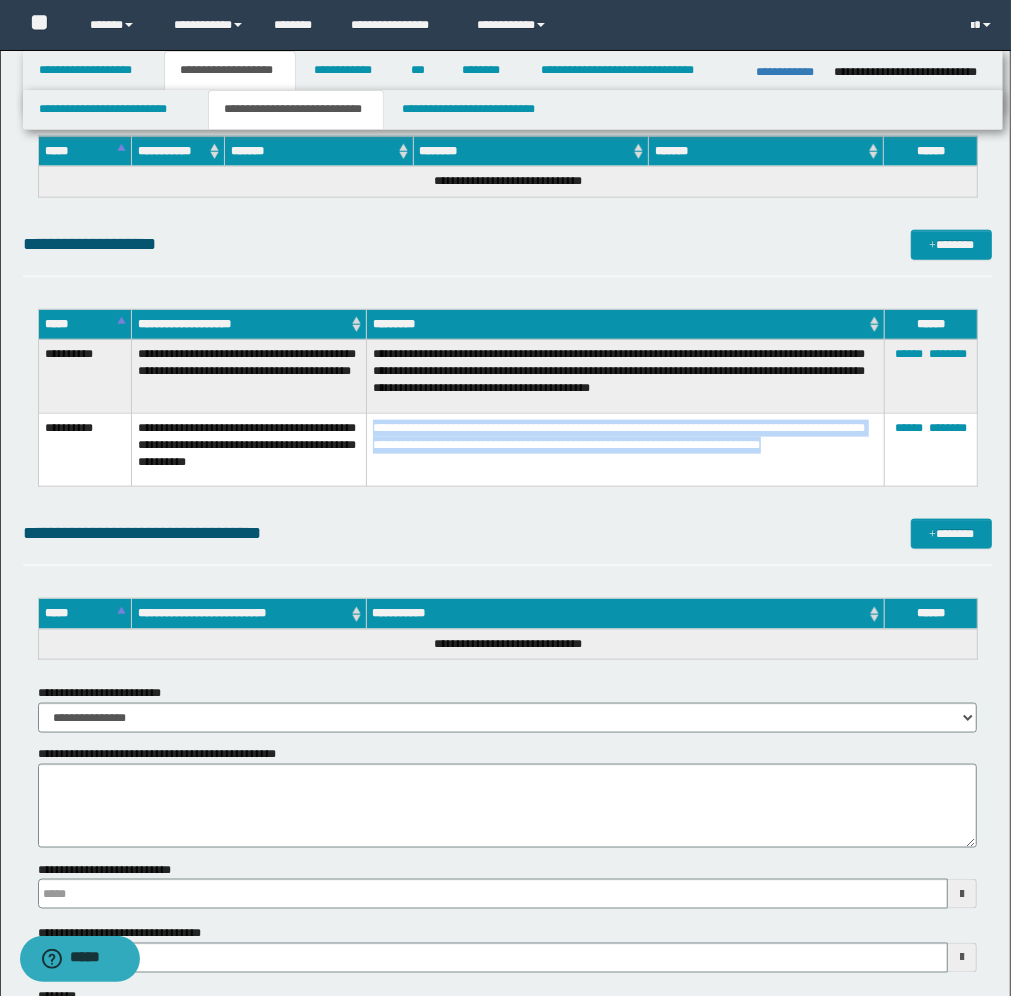 drag, startPoint x: 372, startPoint y: 433, endPoint x: 603, endPoint y: 470, distance: 233.94444 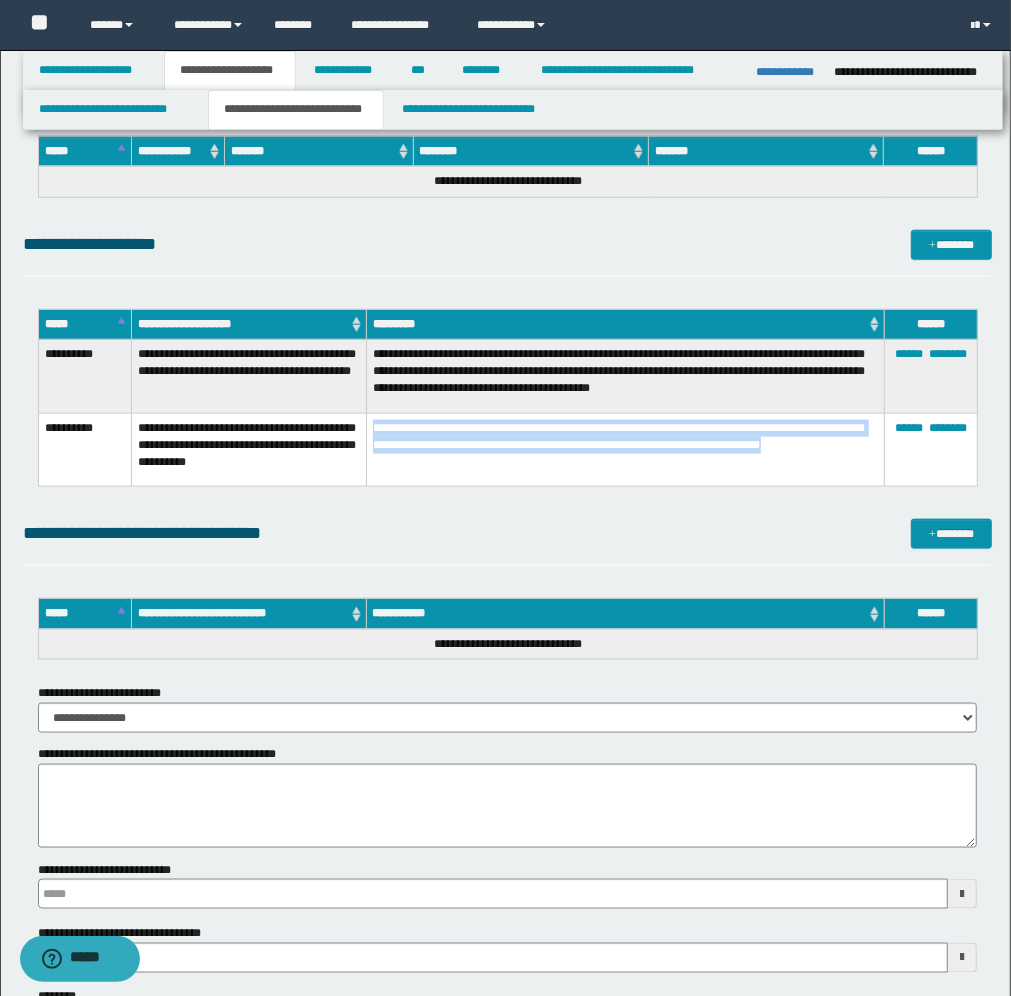 click on "**********" at bounding box center [625, 449] 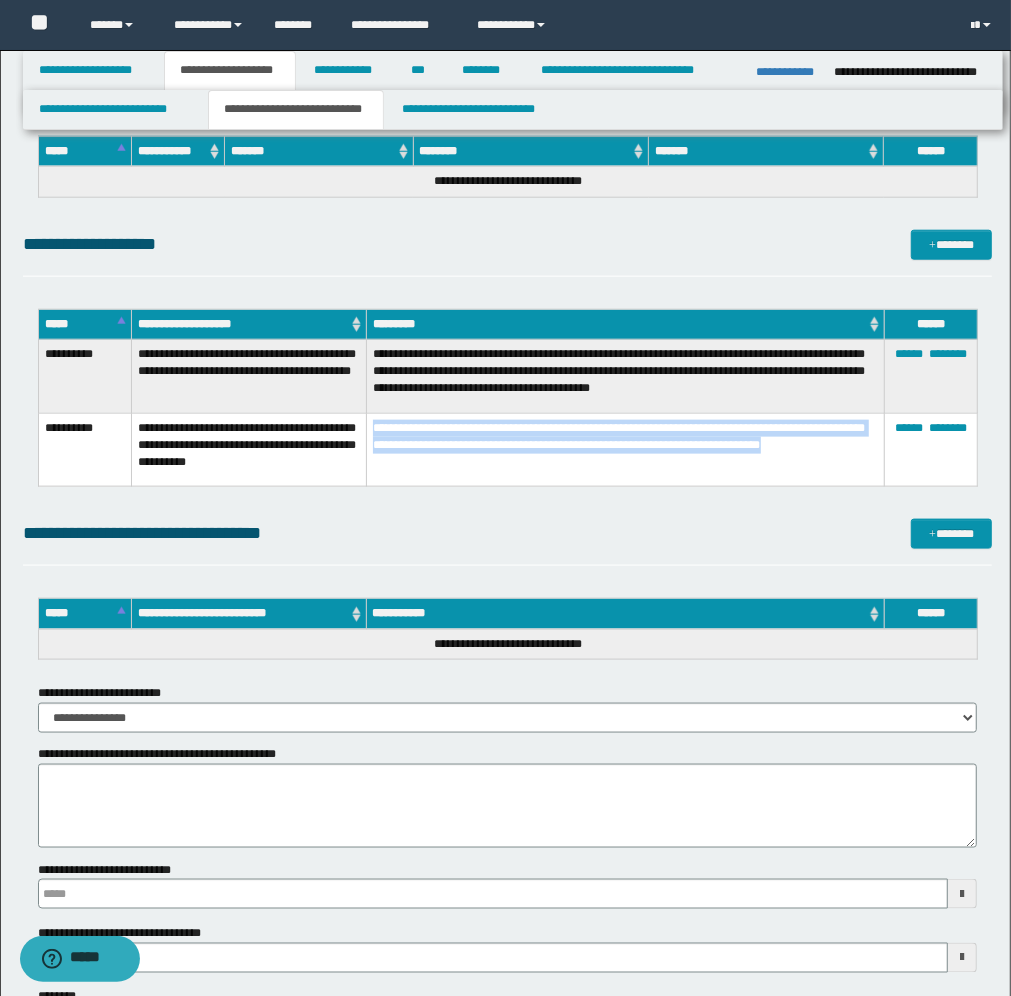 copy on "**********" 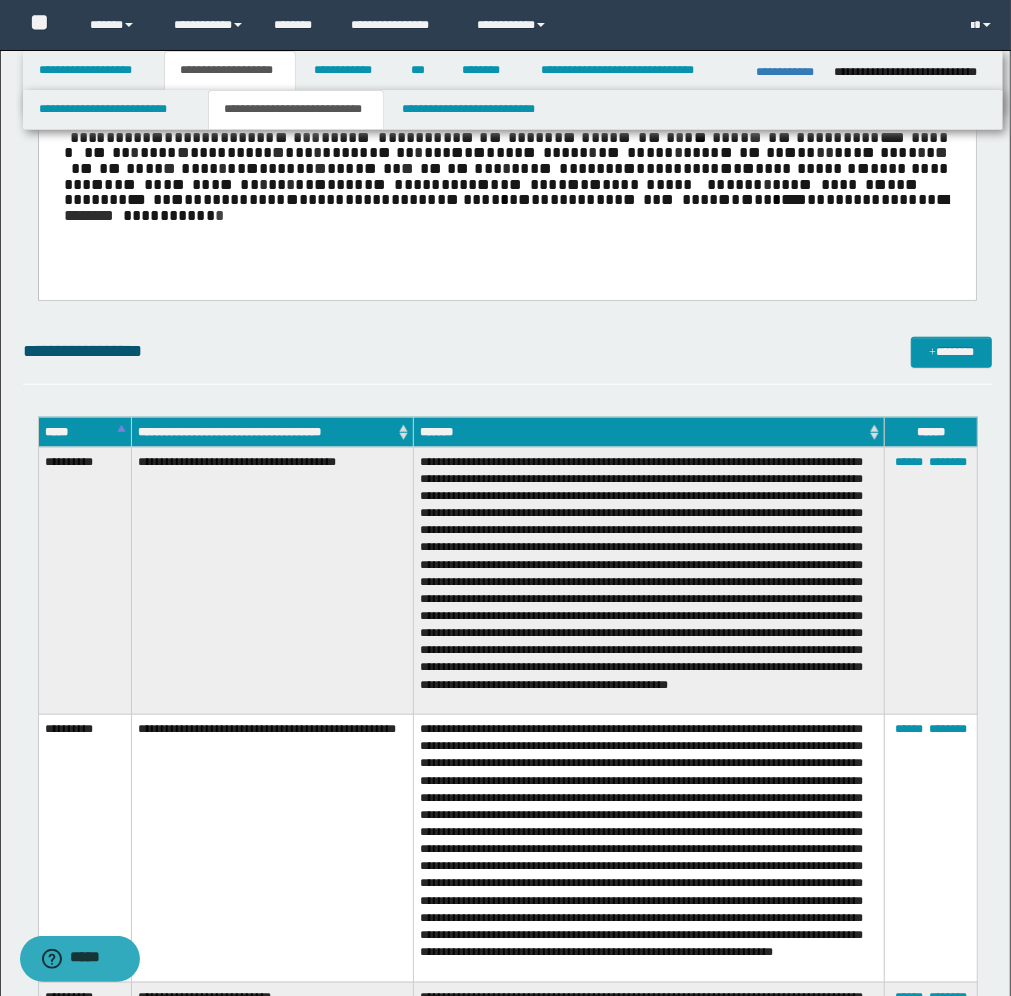 scroll, scrollTop: 250, scrollLeft: 0, axis: vertical 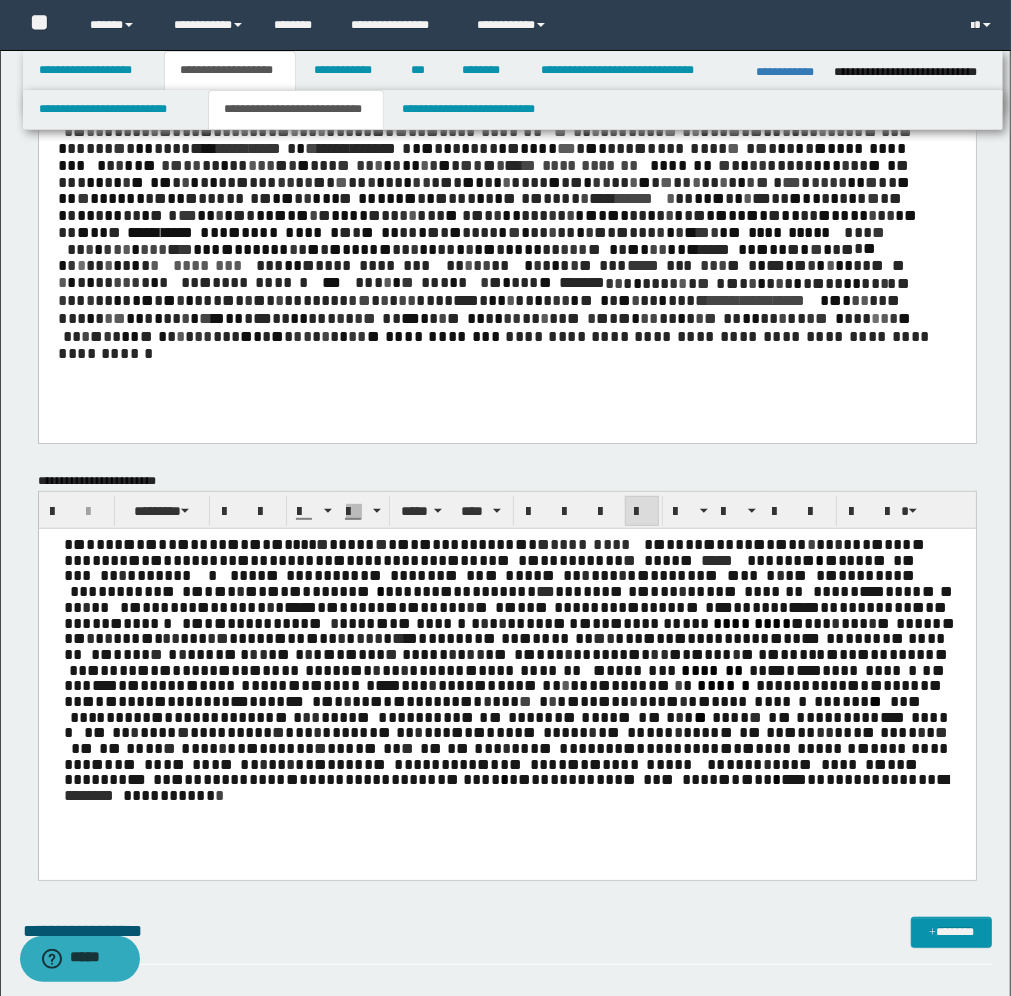 click on "**********" at bounding box center [493, 171] 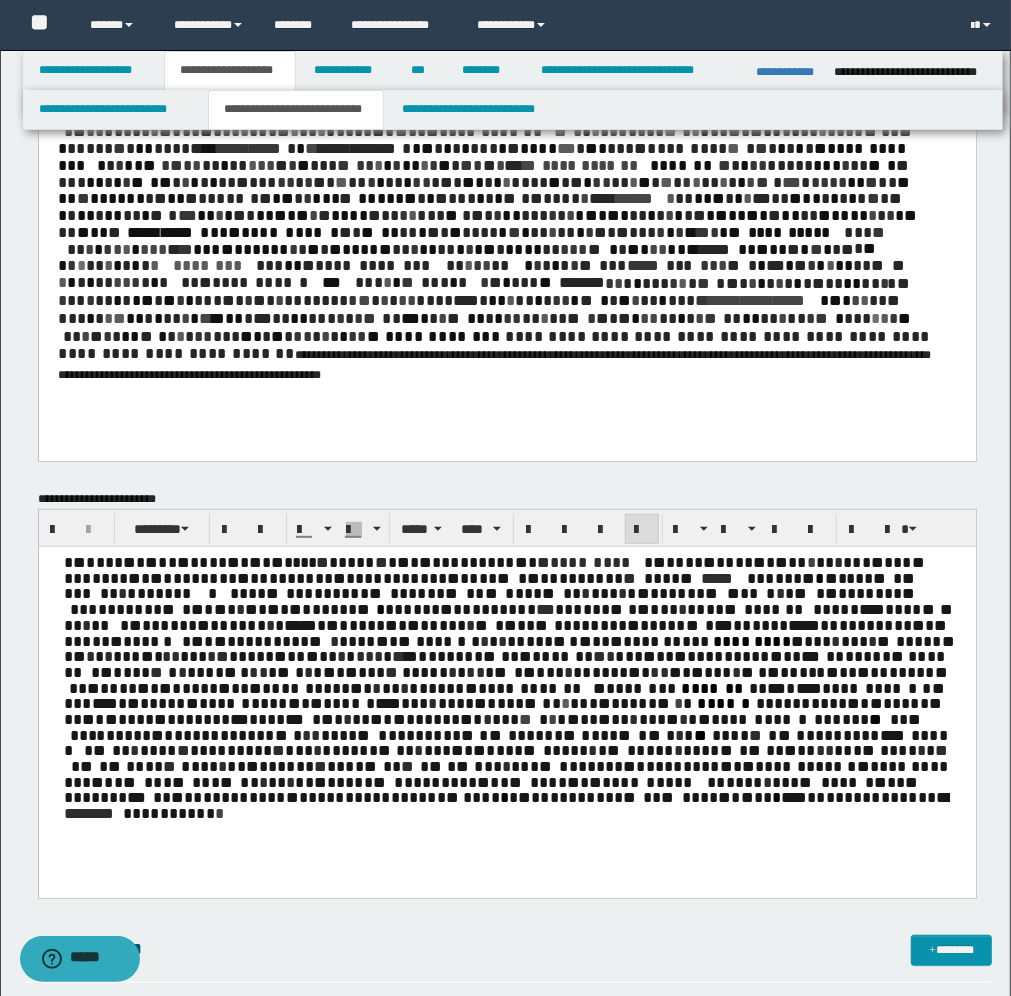 click on "**********" at bounding box center [493, 355] 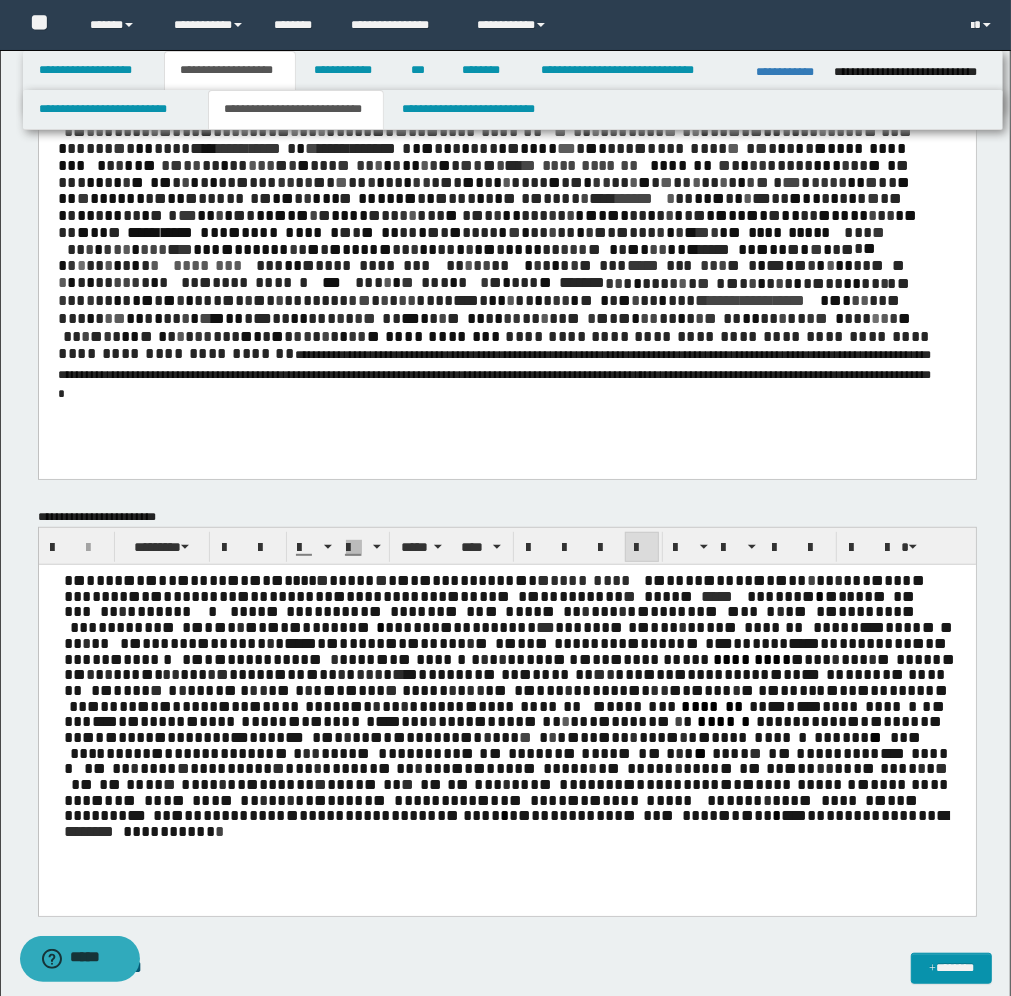 click on "**********" at bounding box center (493, 192) 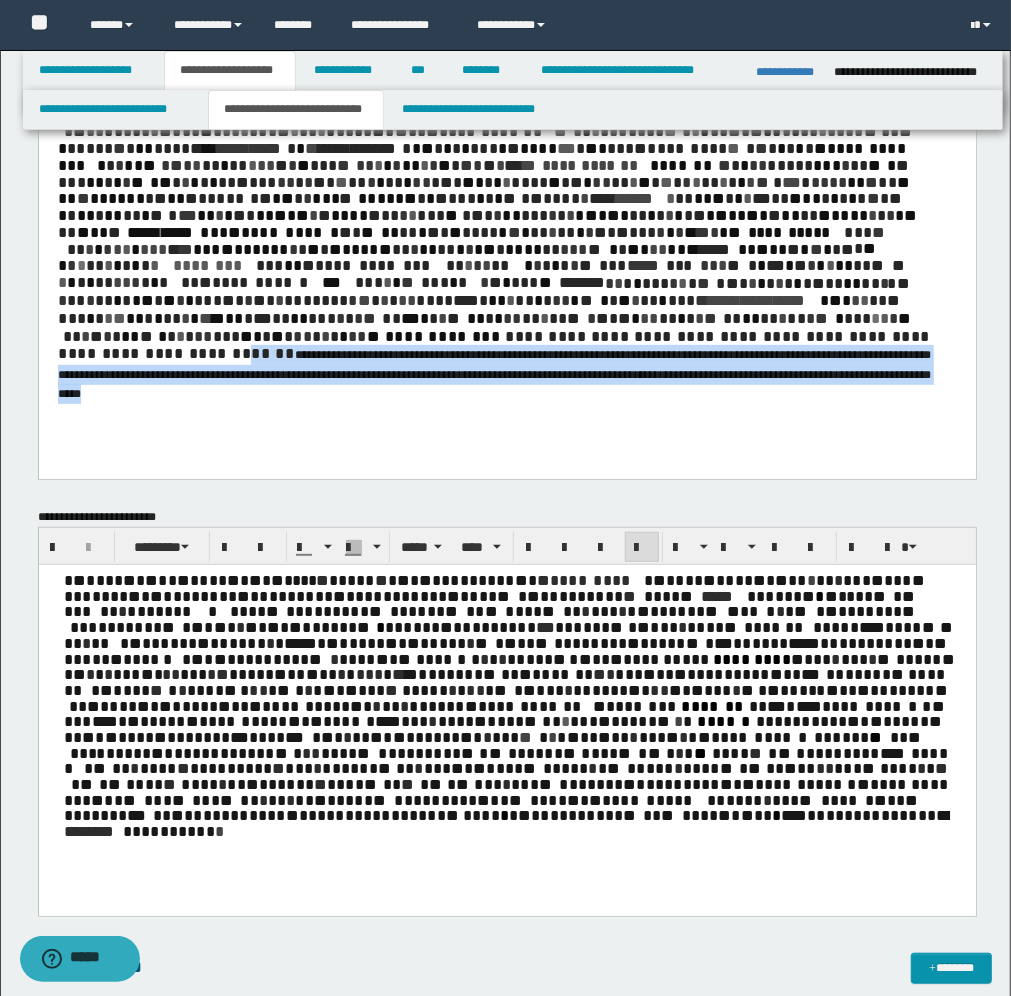 drag, startPoint x: 590, startPoint y: 366, endPoint x: 432, endPoint y: 321, distance: 164.2833 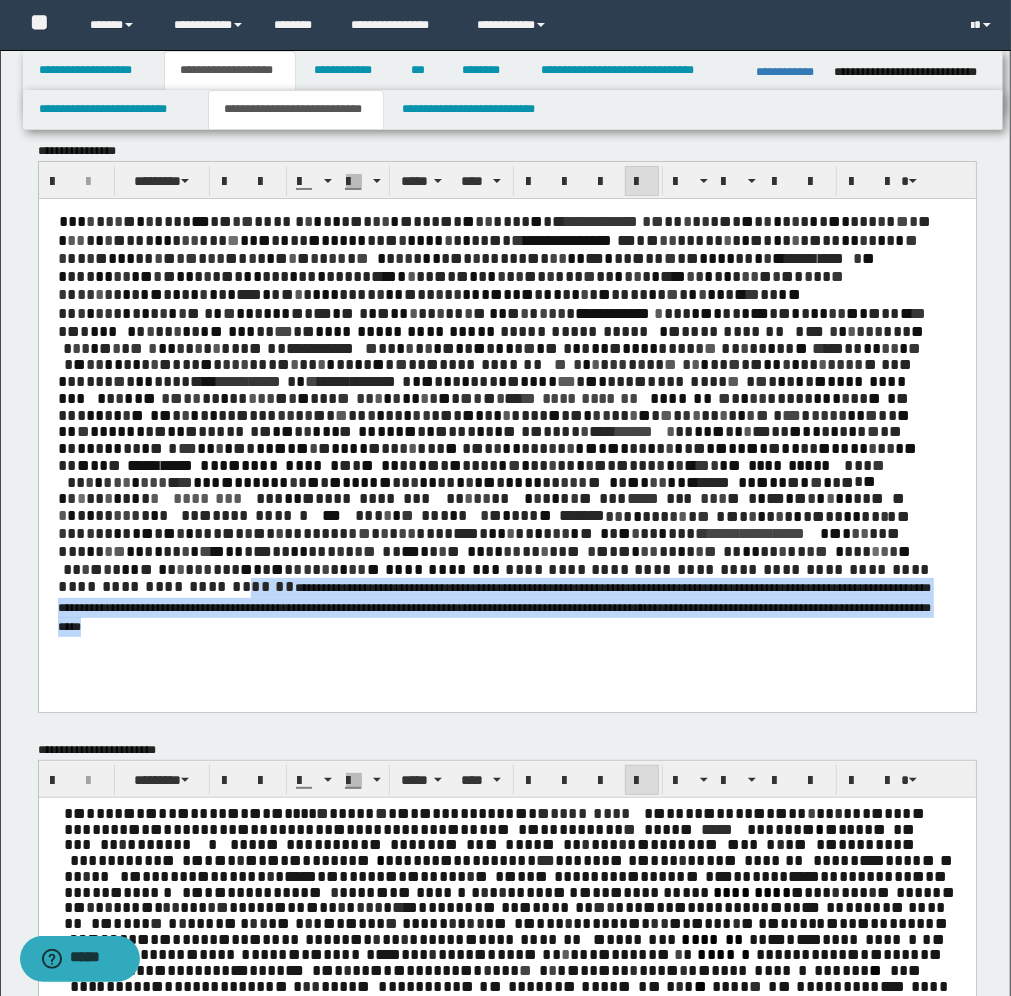 scroll, scrollTop: 0, scrollLeft: 0, axis: both 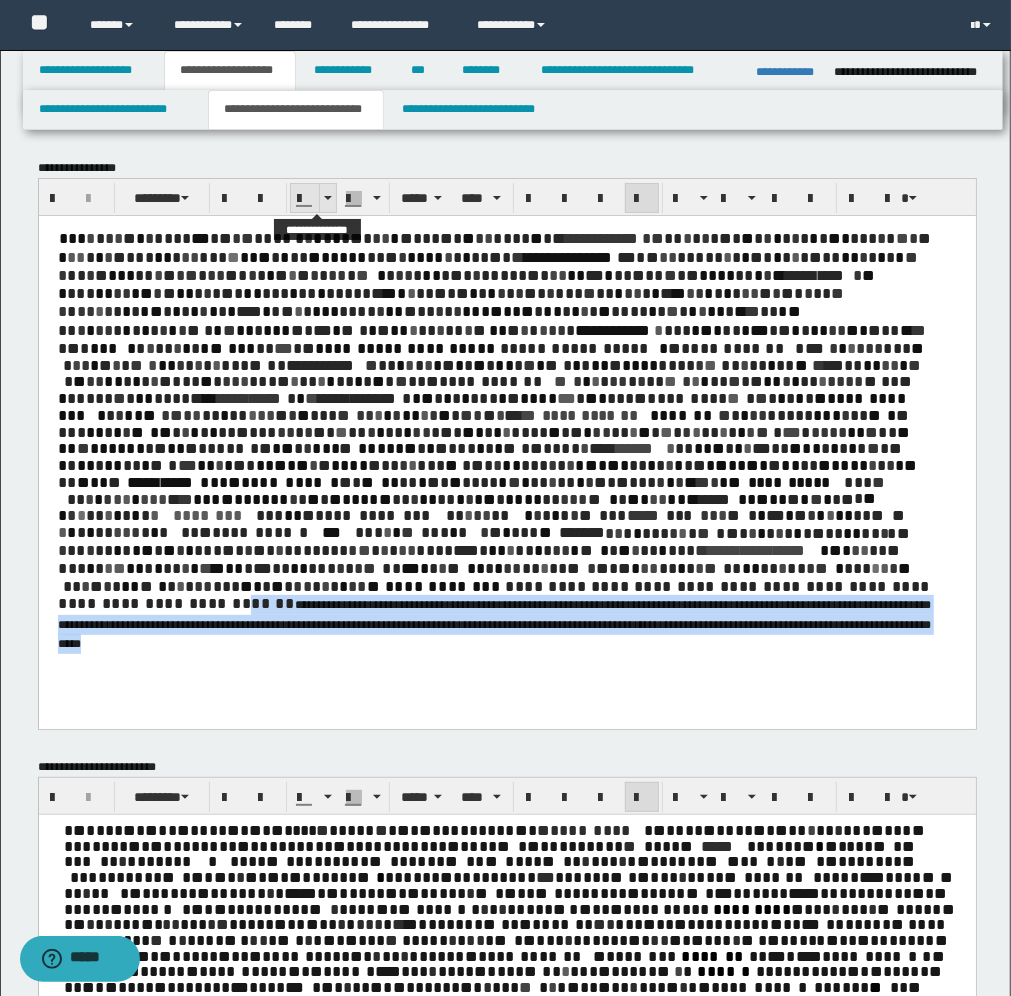 click at bounding box center [327, 198] 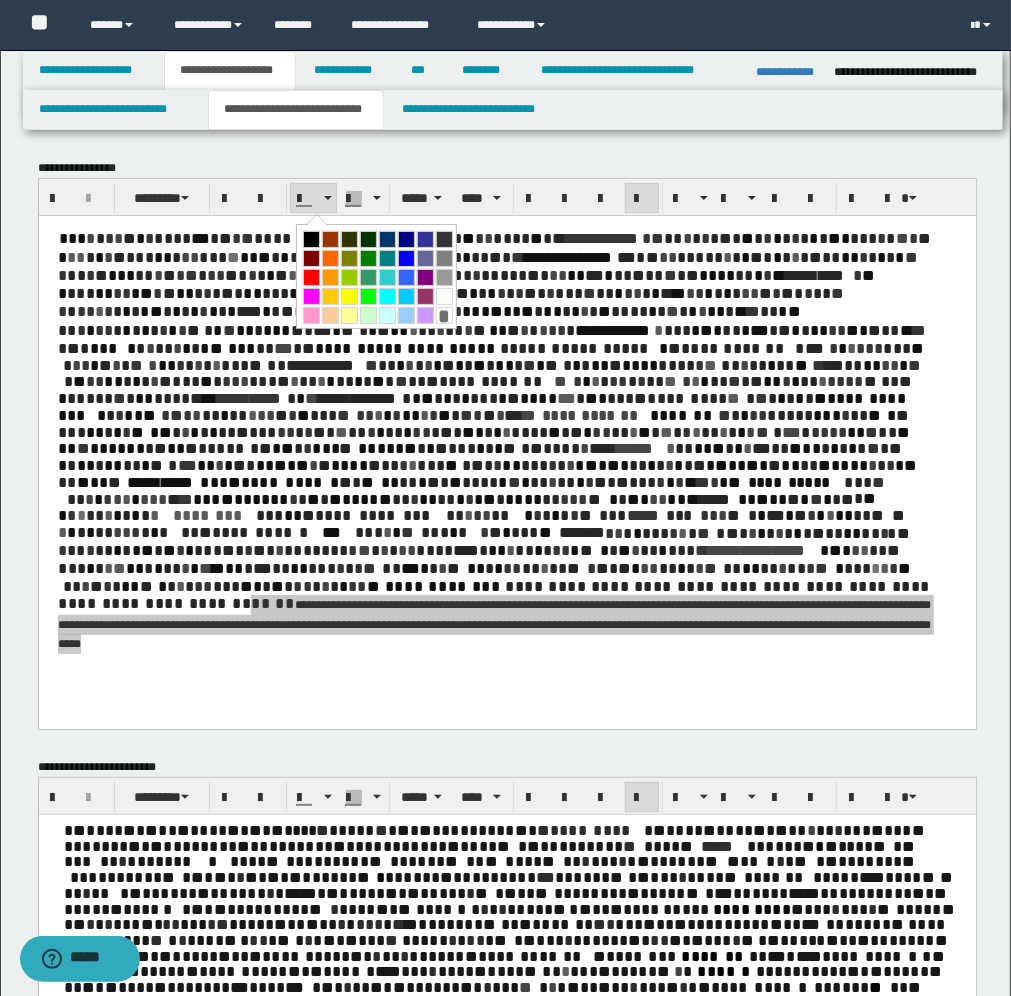 click at bounding box center (311, 239) 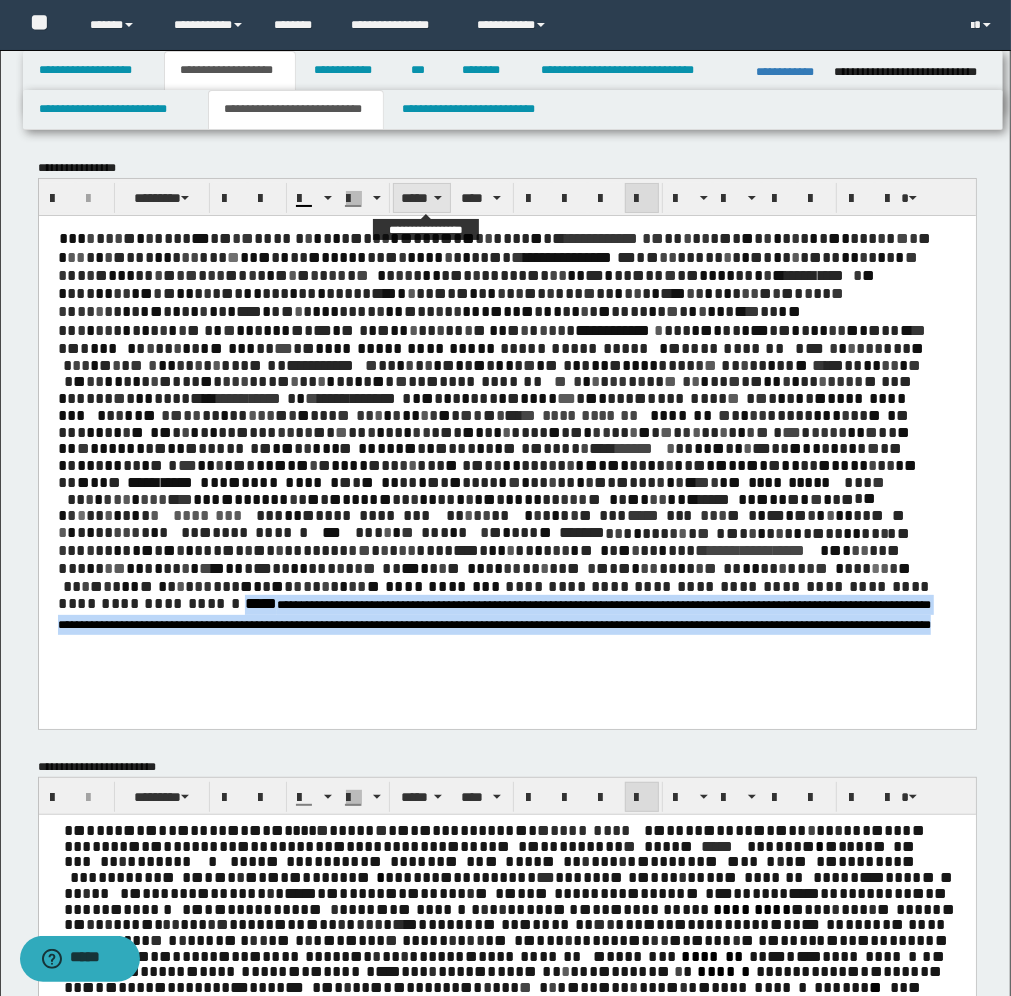 click at bounding box center [438, 198] 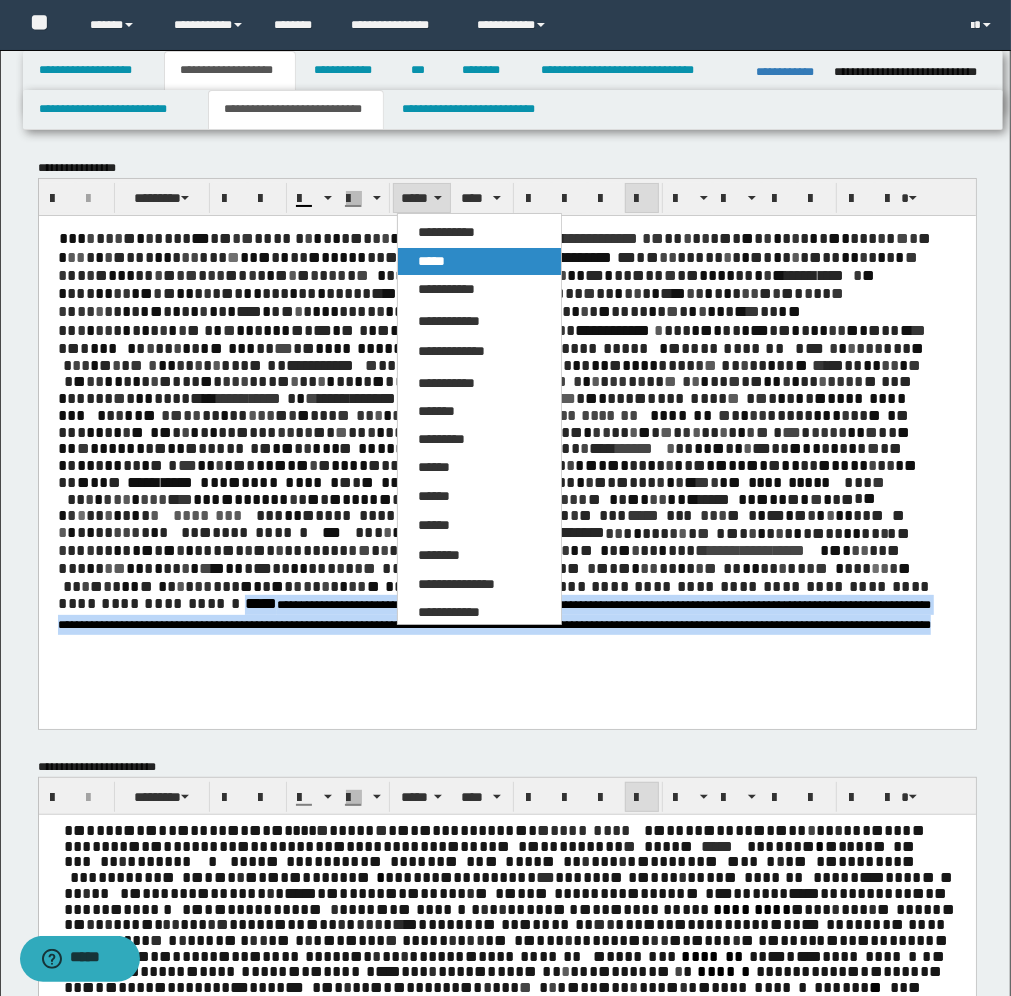 click on "*****" at bounding box center [431, 261] 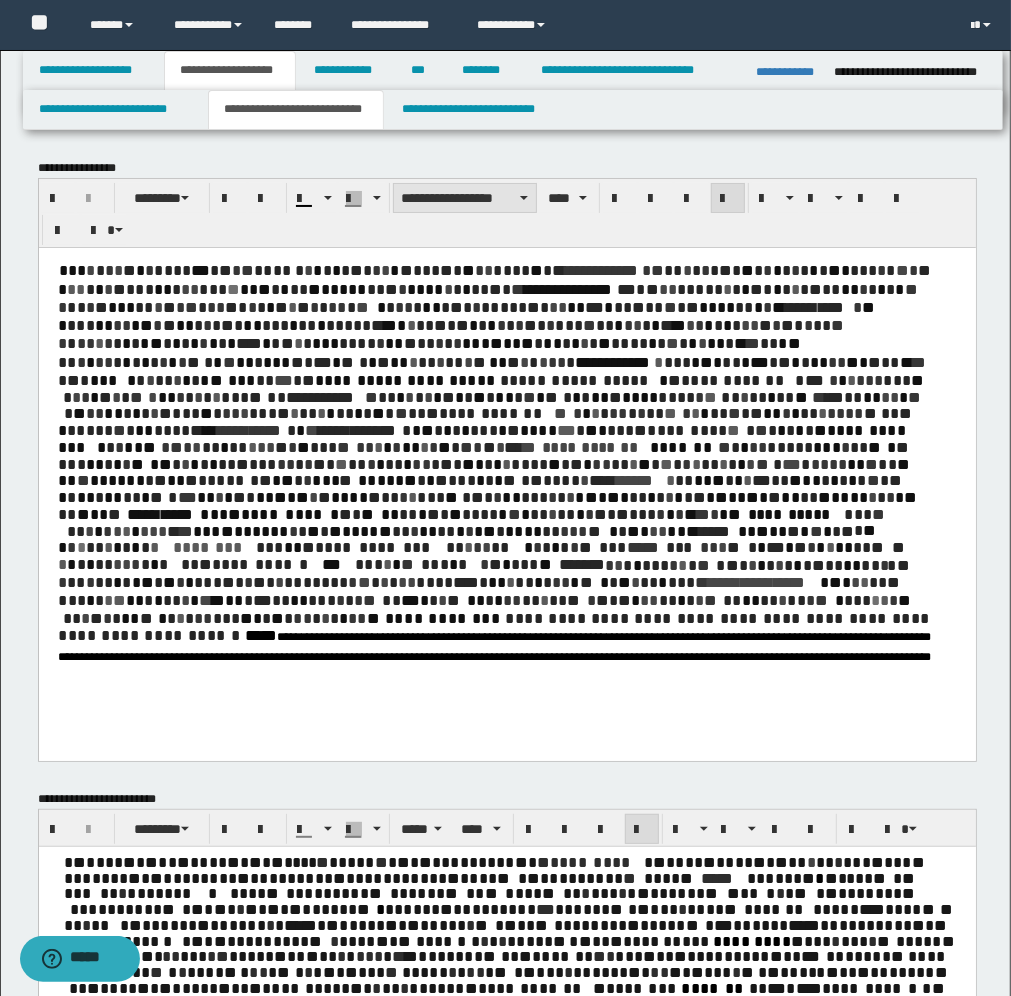 click on "**********" at bounding box center (465, 198) 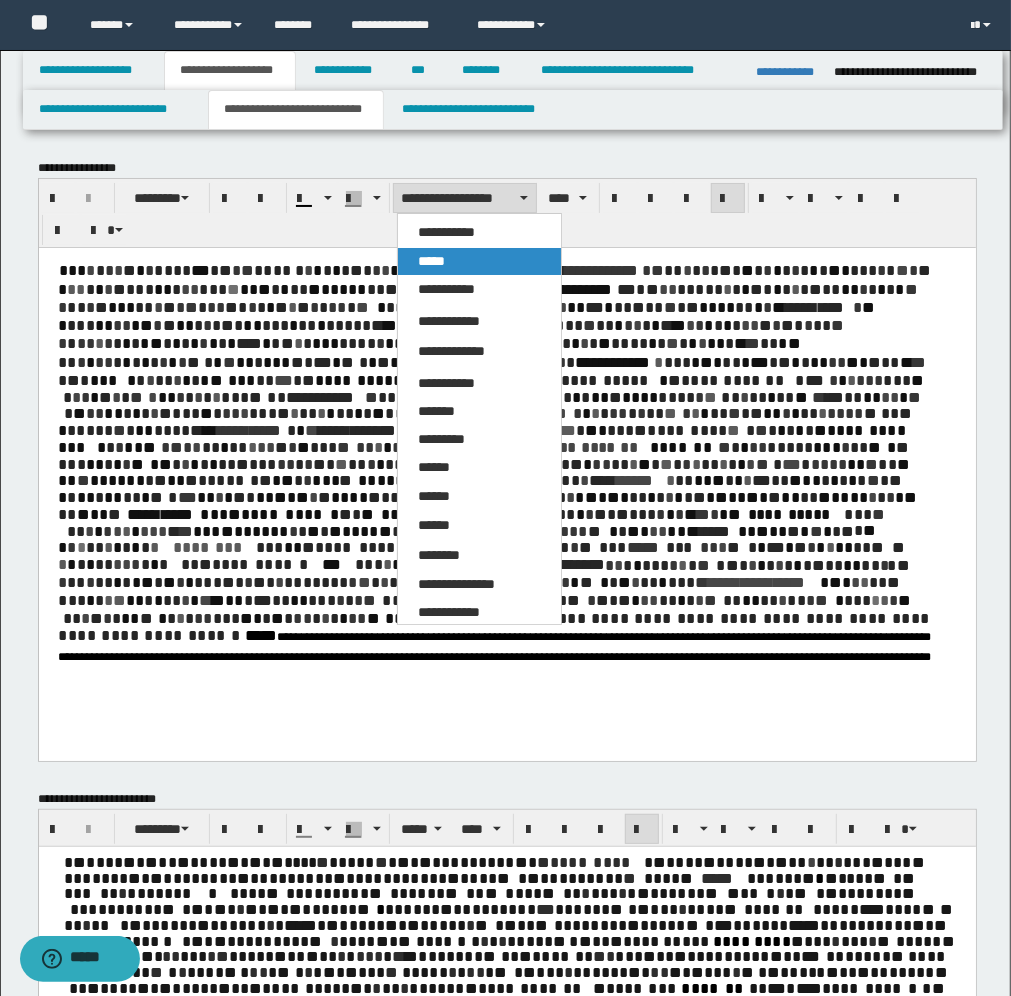 click on "*****" at bounding box center [431, 261] 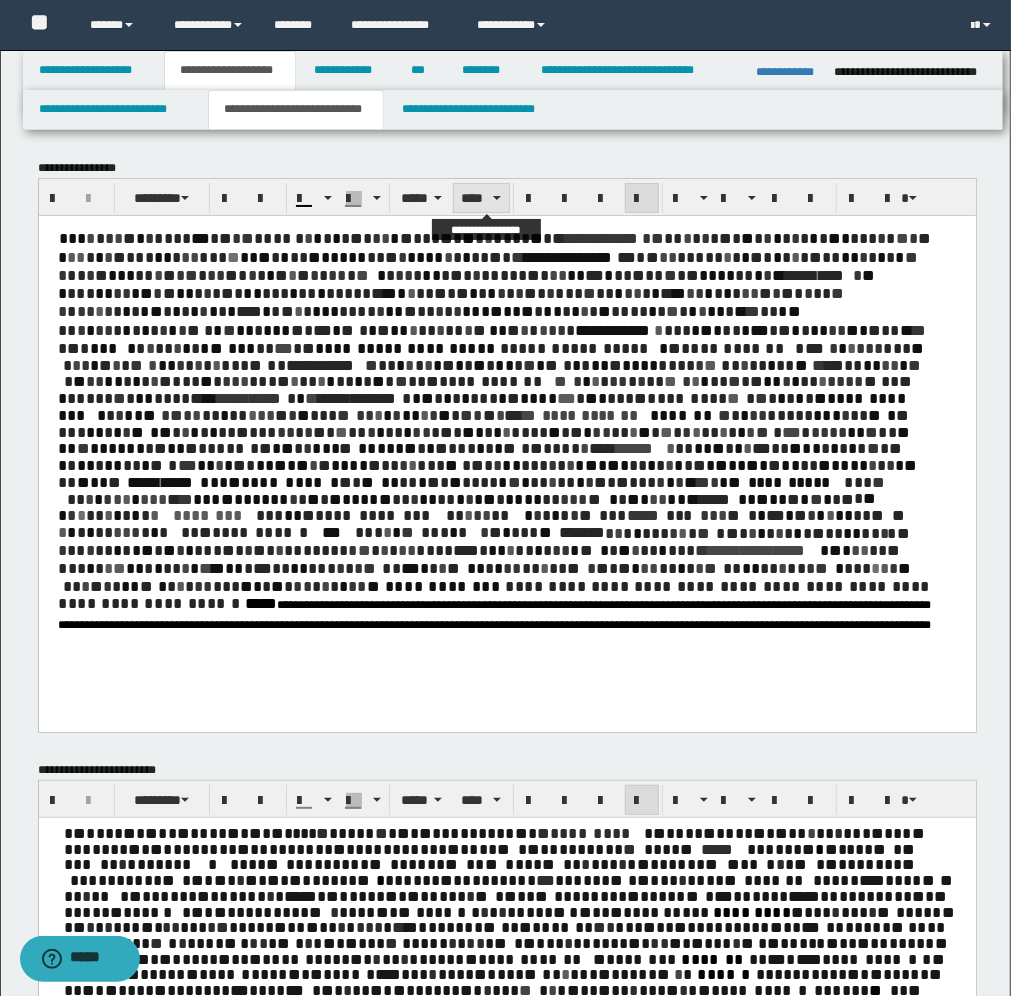 click at bounding box center (497, 198) 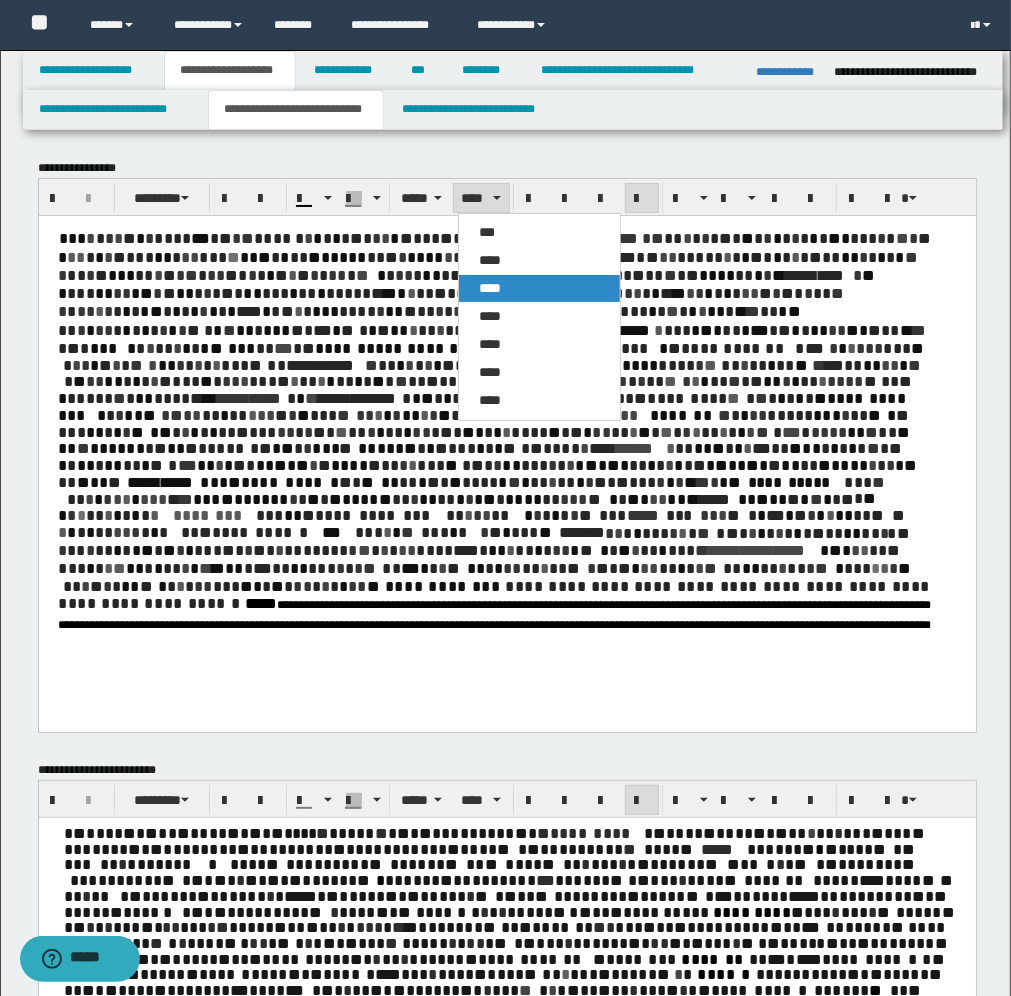 click on "****" at bounding box center [539, 288] 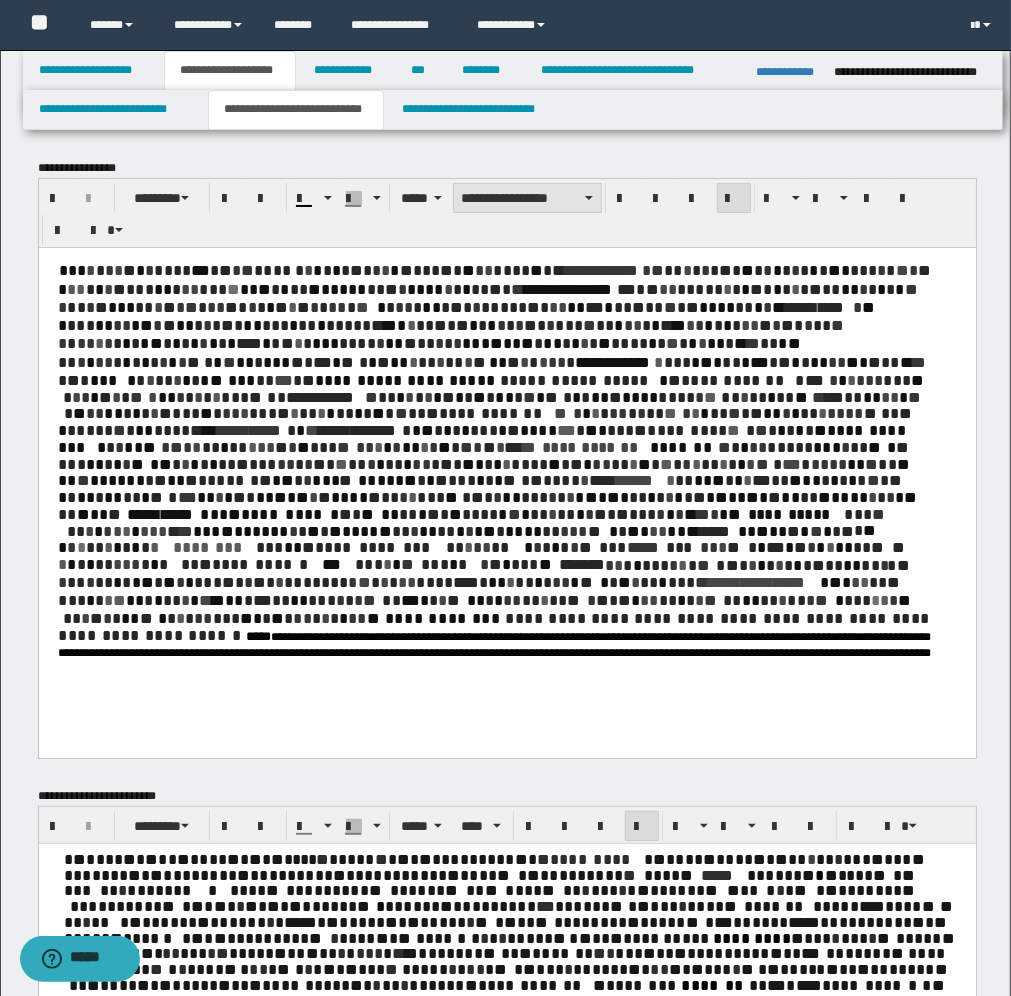 click on "**********" at bounding box center (527, 198) 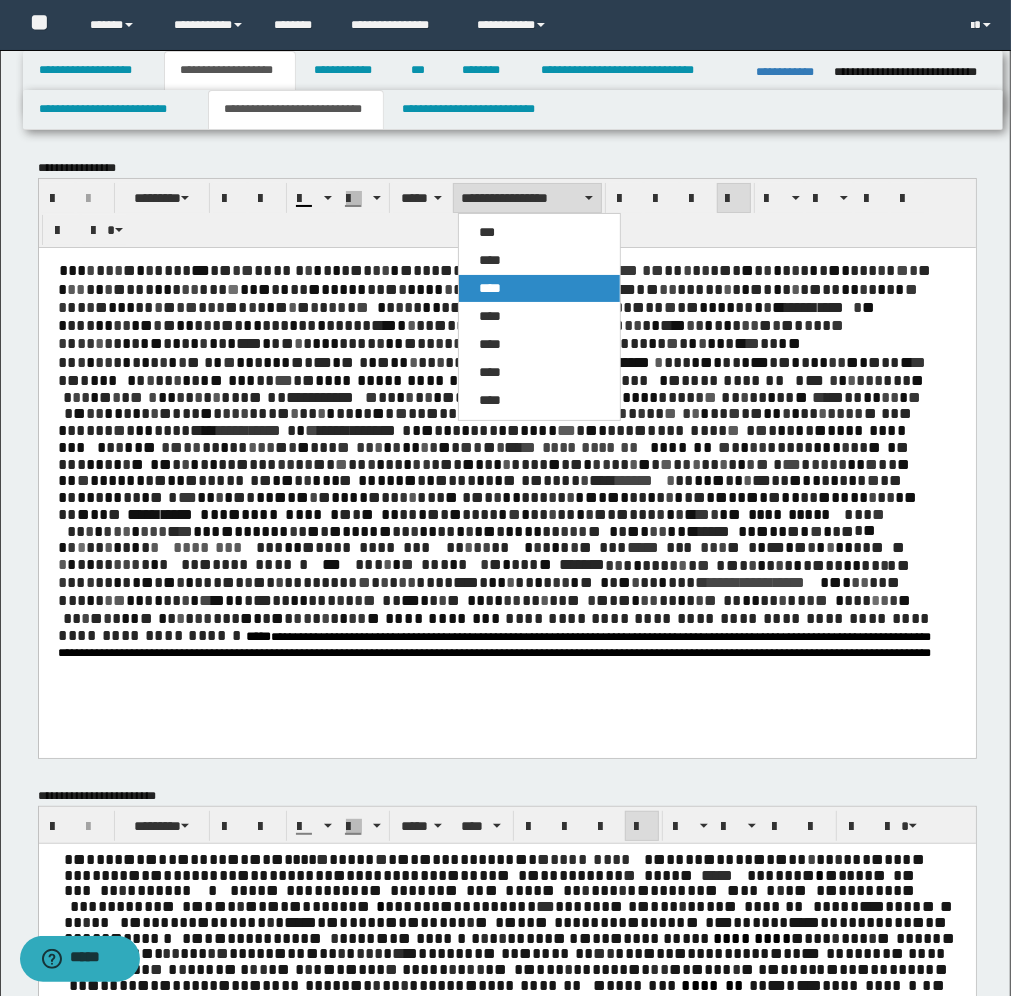 click on "****" at bounding box center [490, 288] 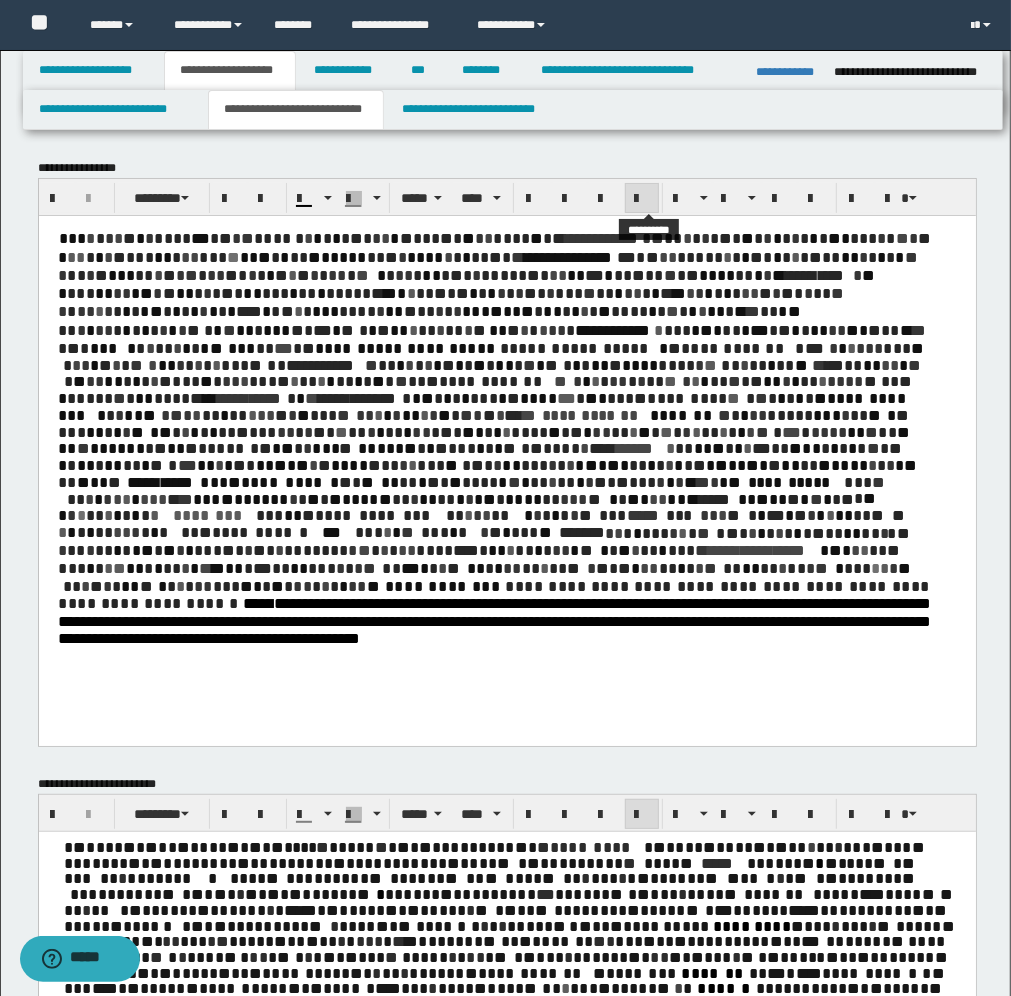 click at bounding box center (642, 199) 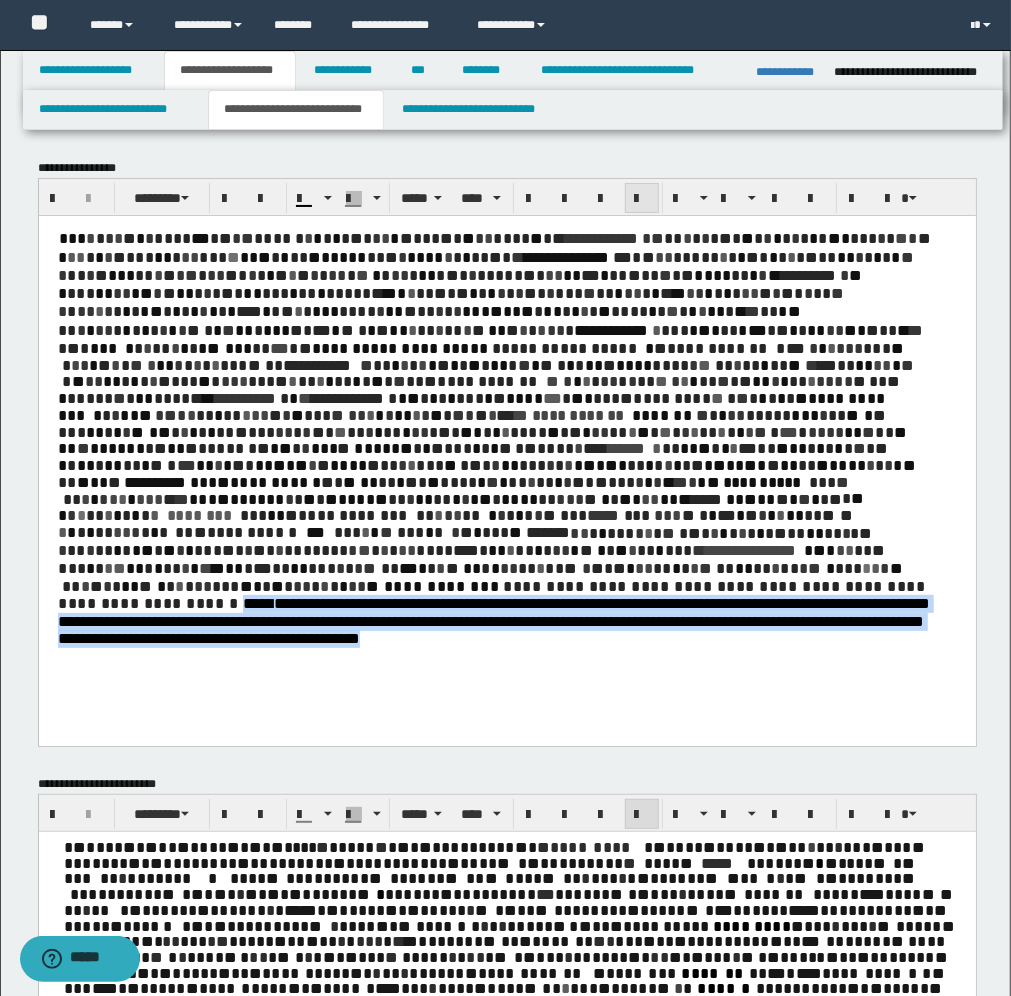 click at bounding box center [642, 199] 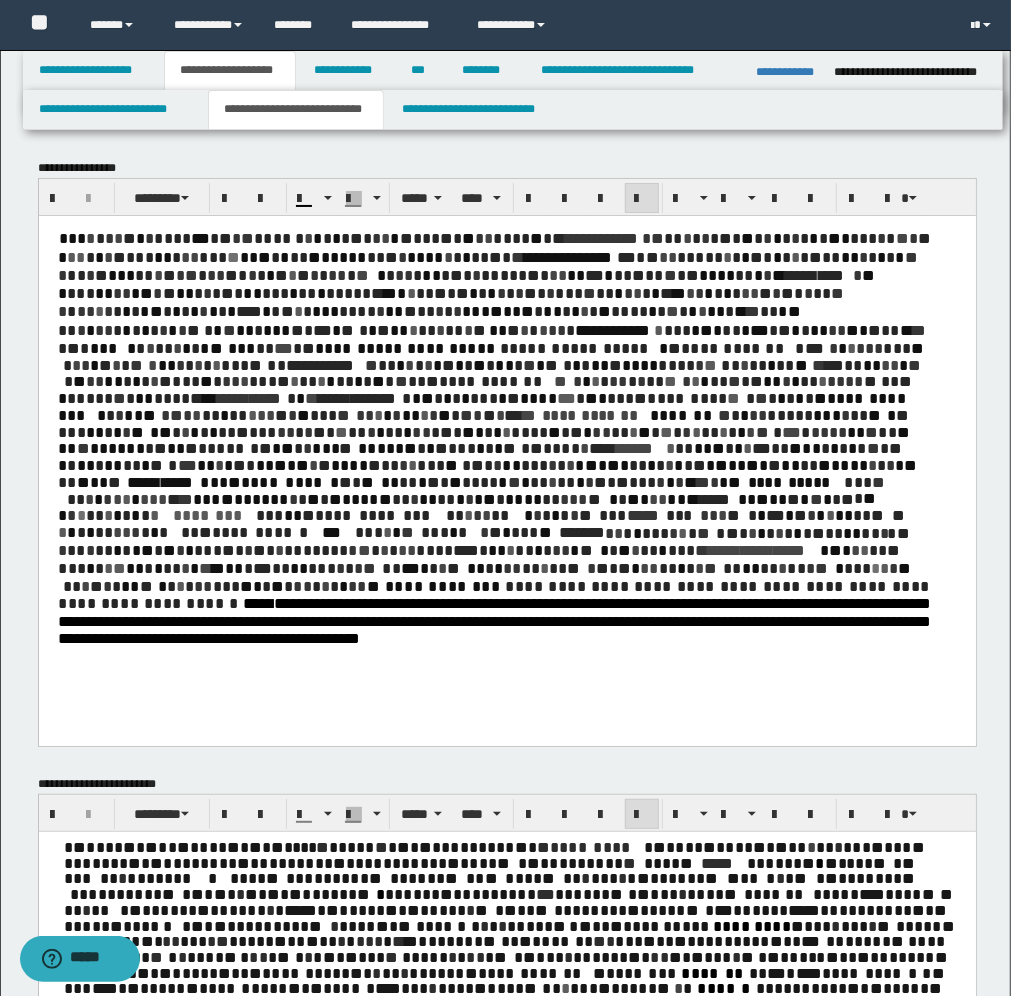 click on "**********" at bounding box center [506, 460] 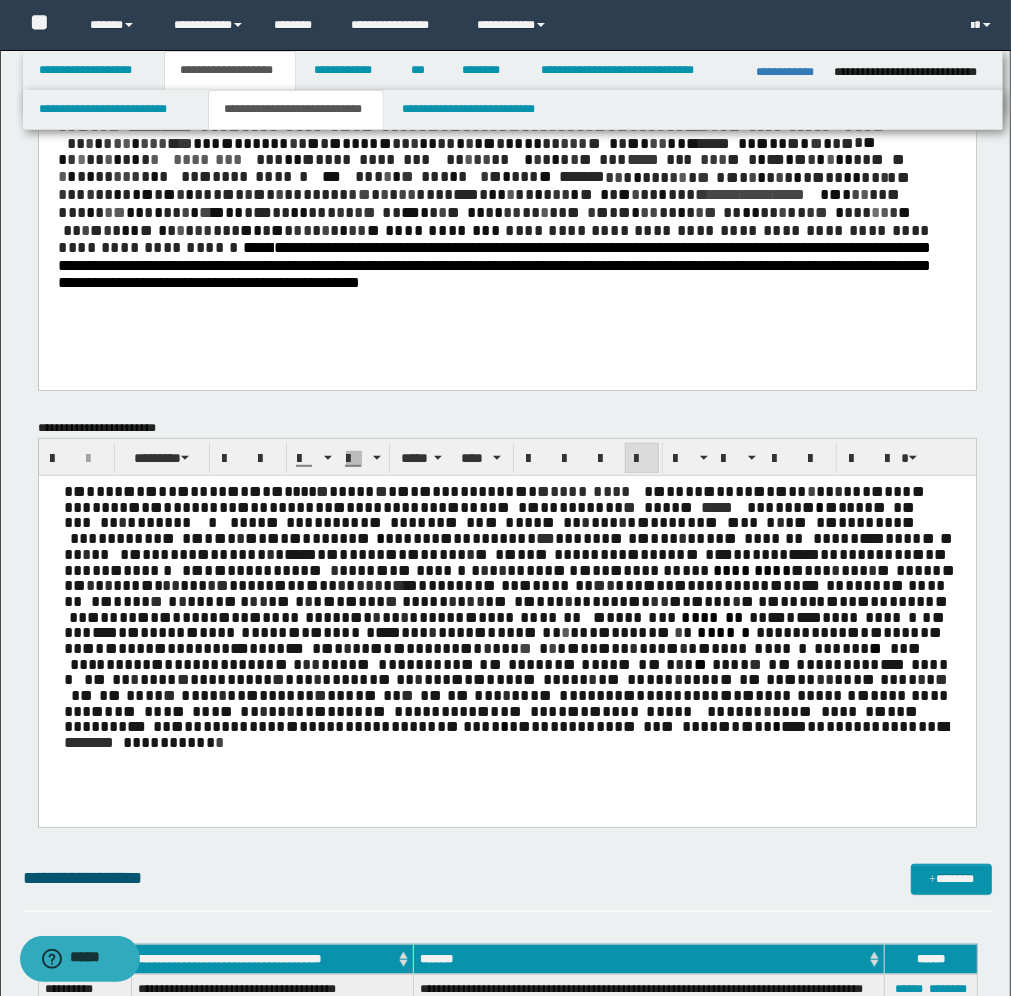 scroll, scrollTop: 375, scrollLeft: 0, axis: vertical 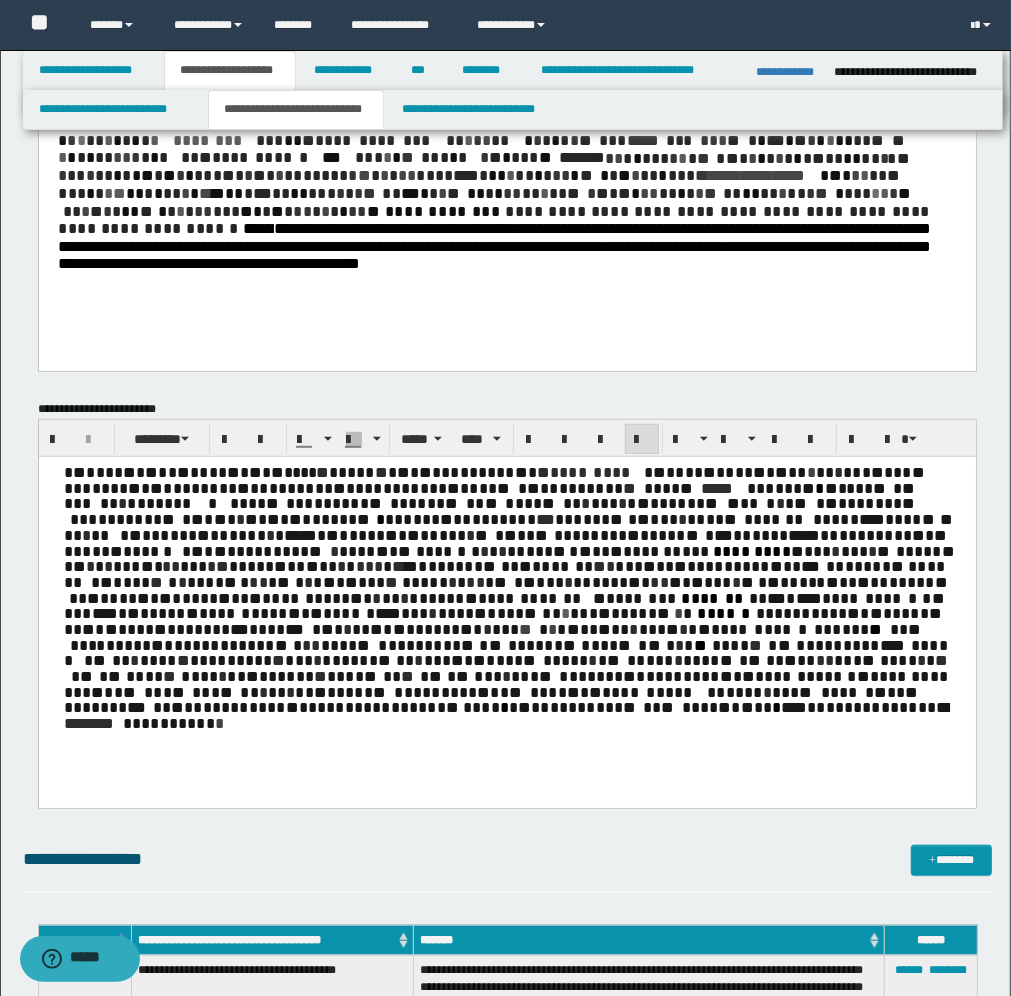 click on "***" at bounding box center (368, 487) 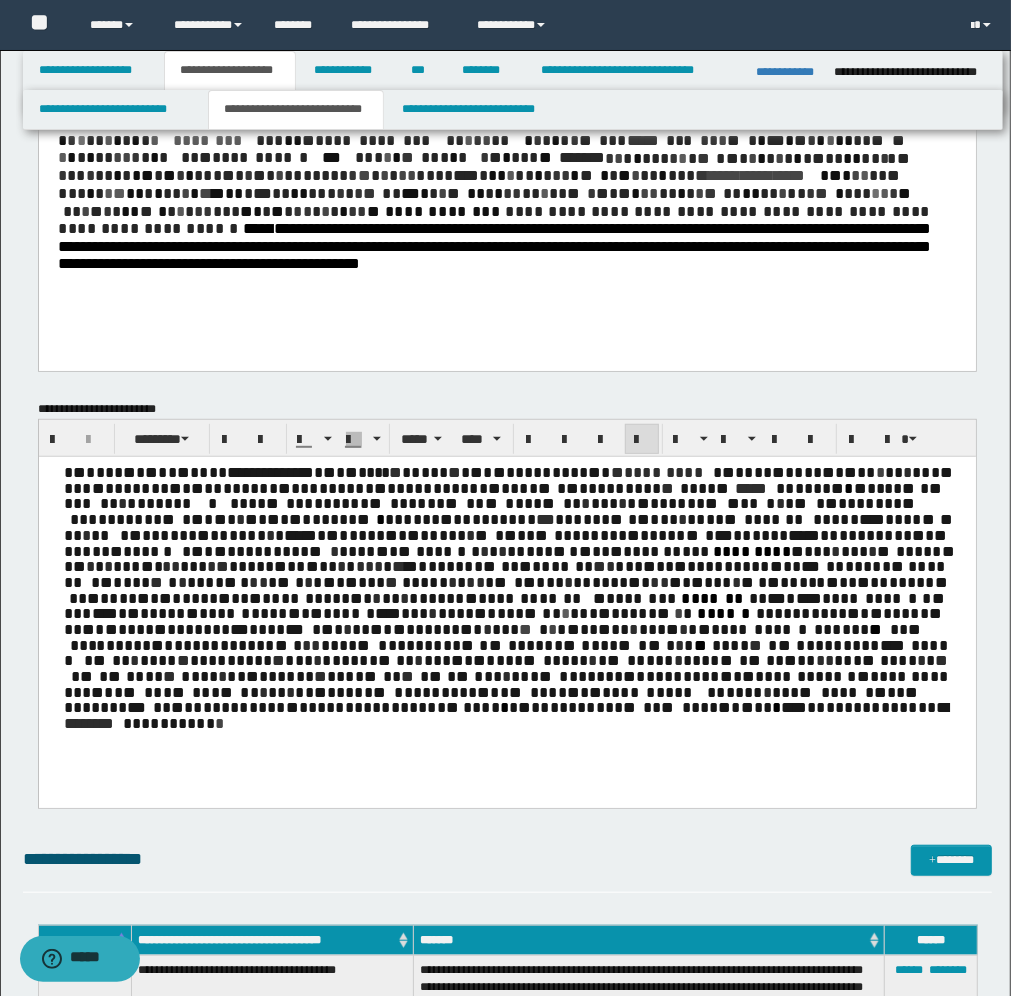 click on "**********" at bounding box center [511, 581] 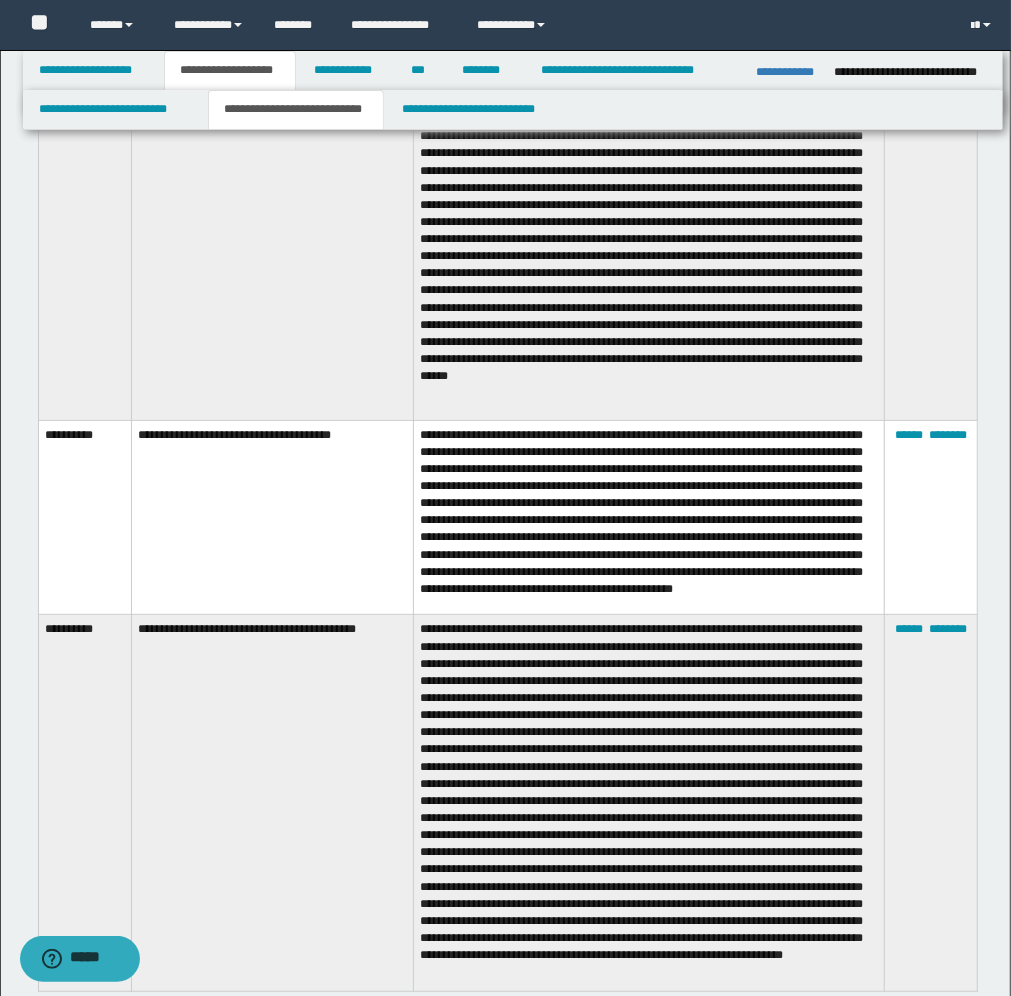 scroll, scrollTop: 4375, scrollLeft: 0, axis: vertical 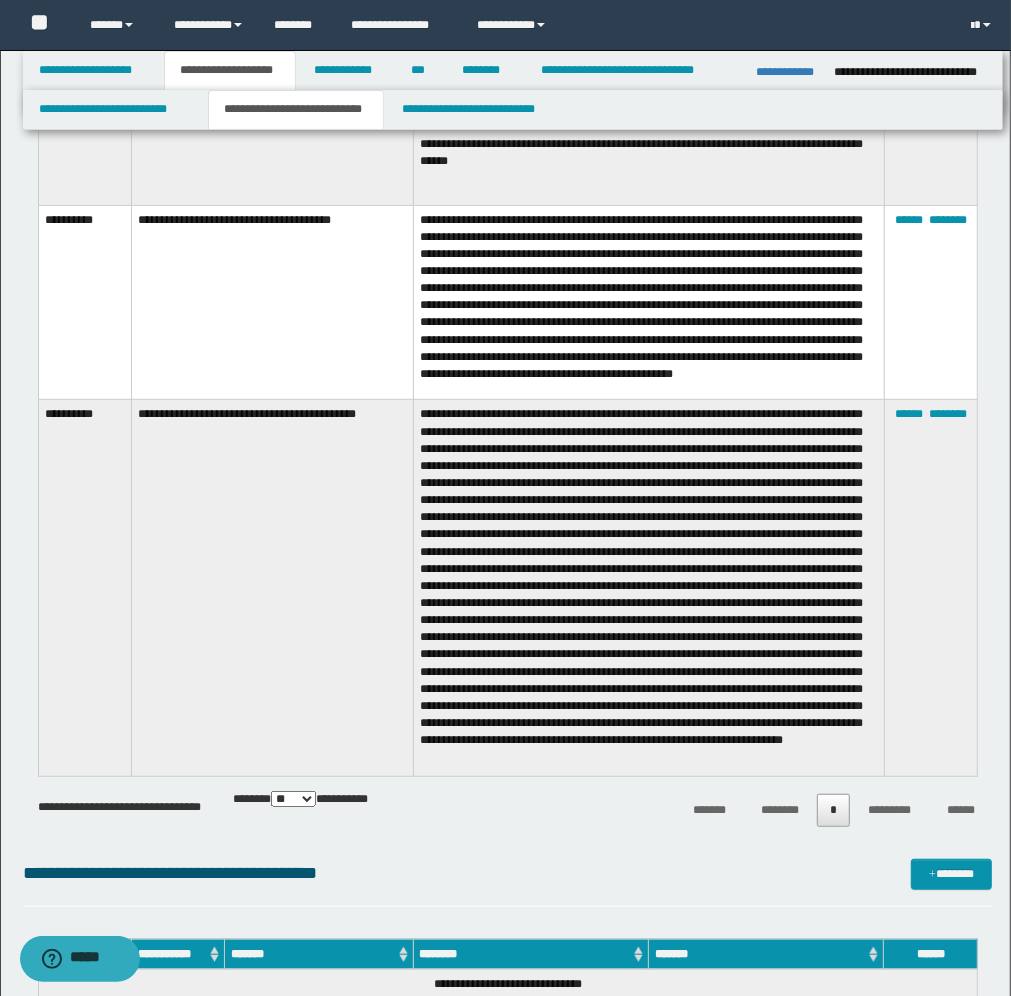 click at bounding box center (648, 588) 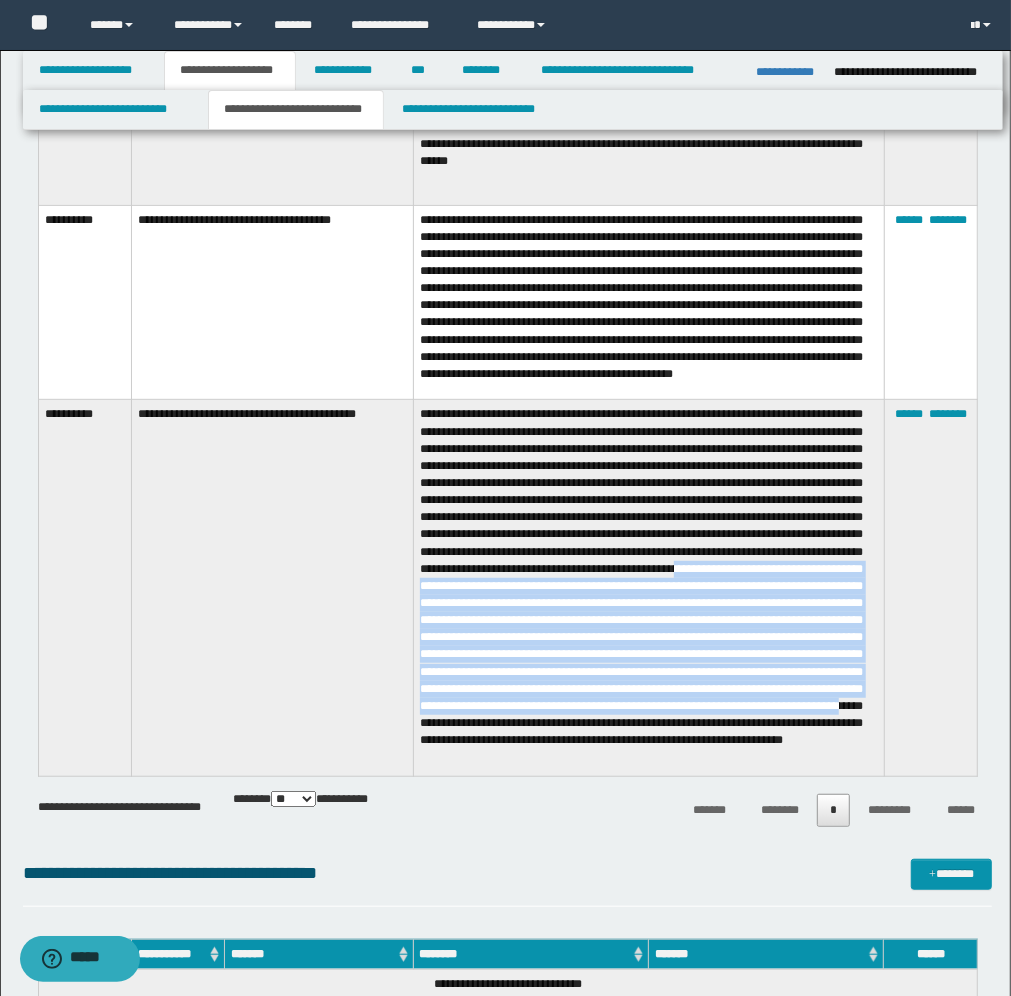 drag, startPoint x: 625, startPoint y: 573, endPoint x: 648, endPoint y: 722, distance: 150.76472 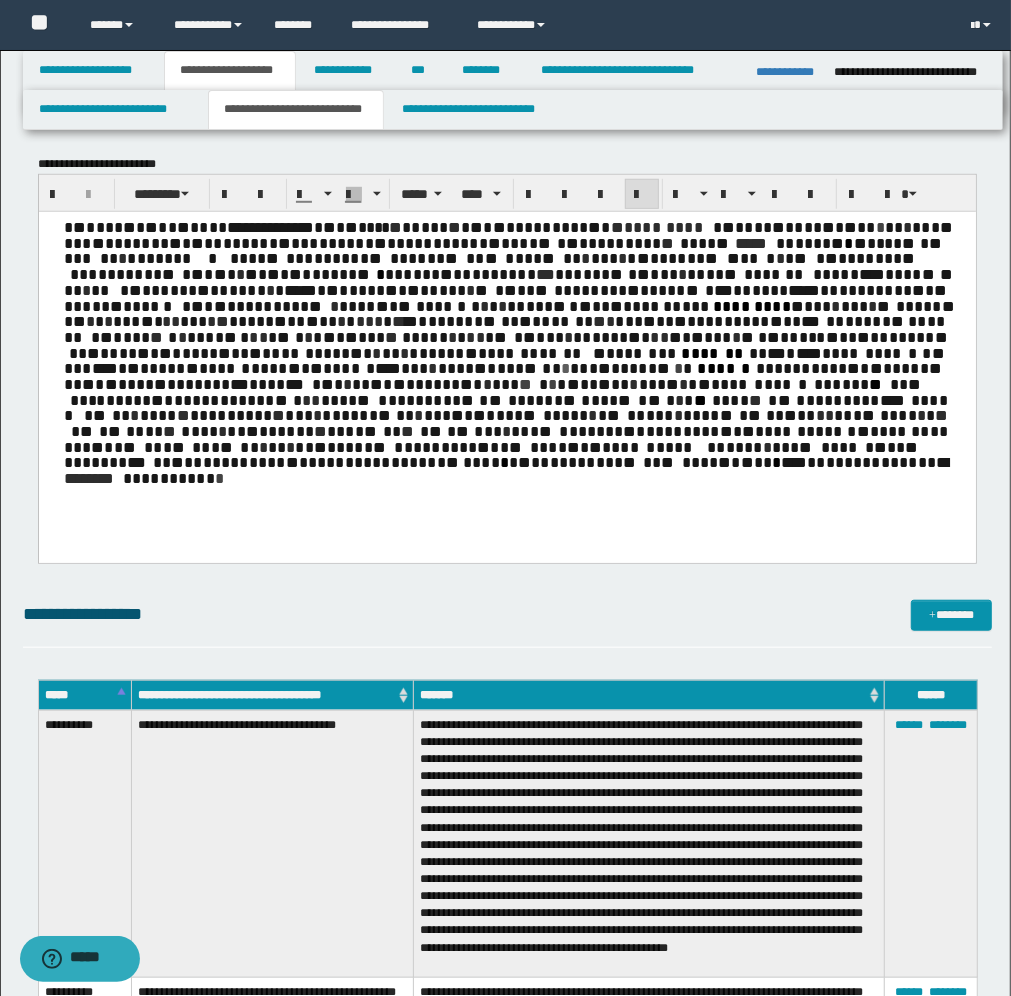 scroll, scrollTop: 625, scrollLeft: 0, axis: vertical 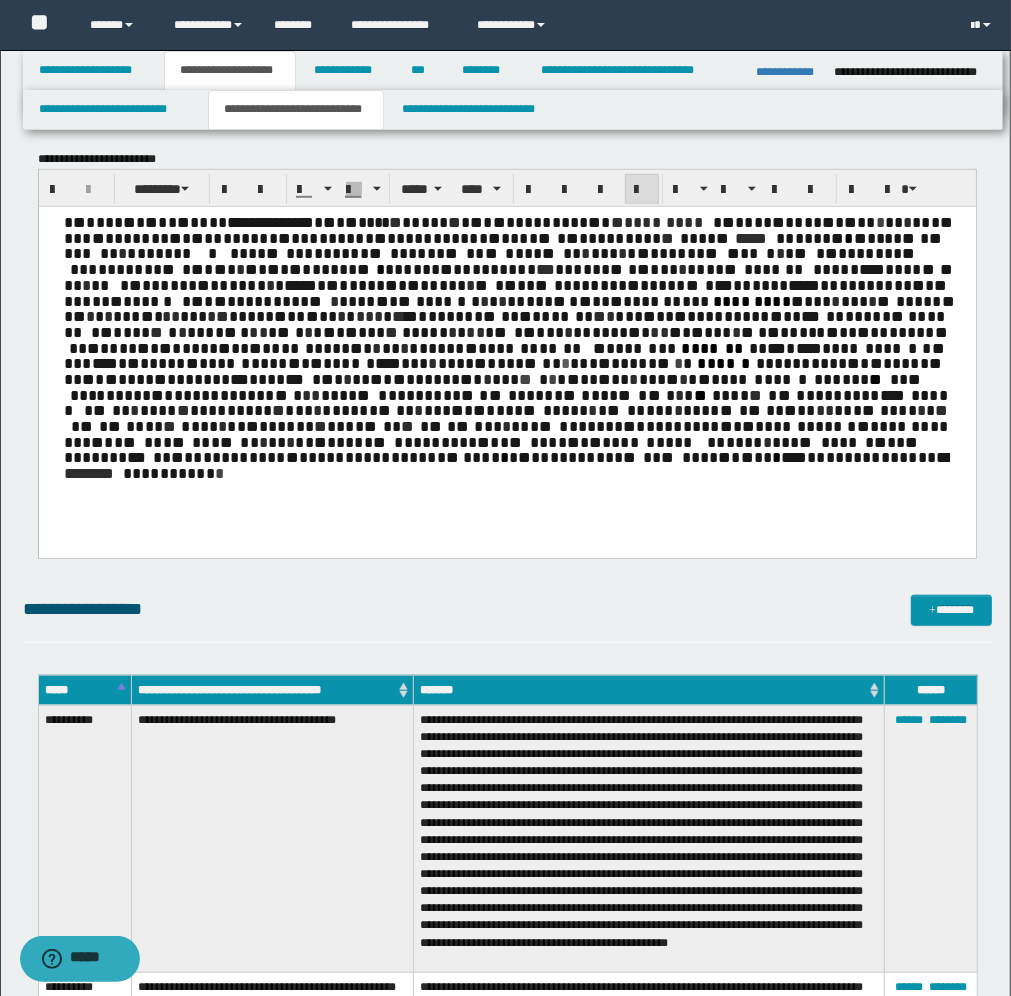 click on "**********" at bounding box center (506, 356) 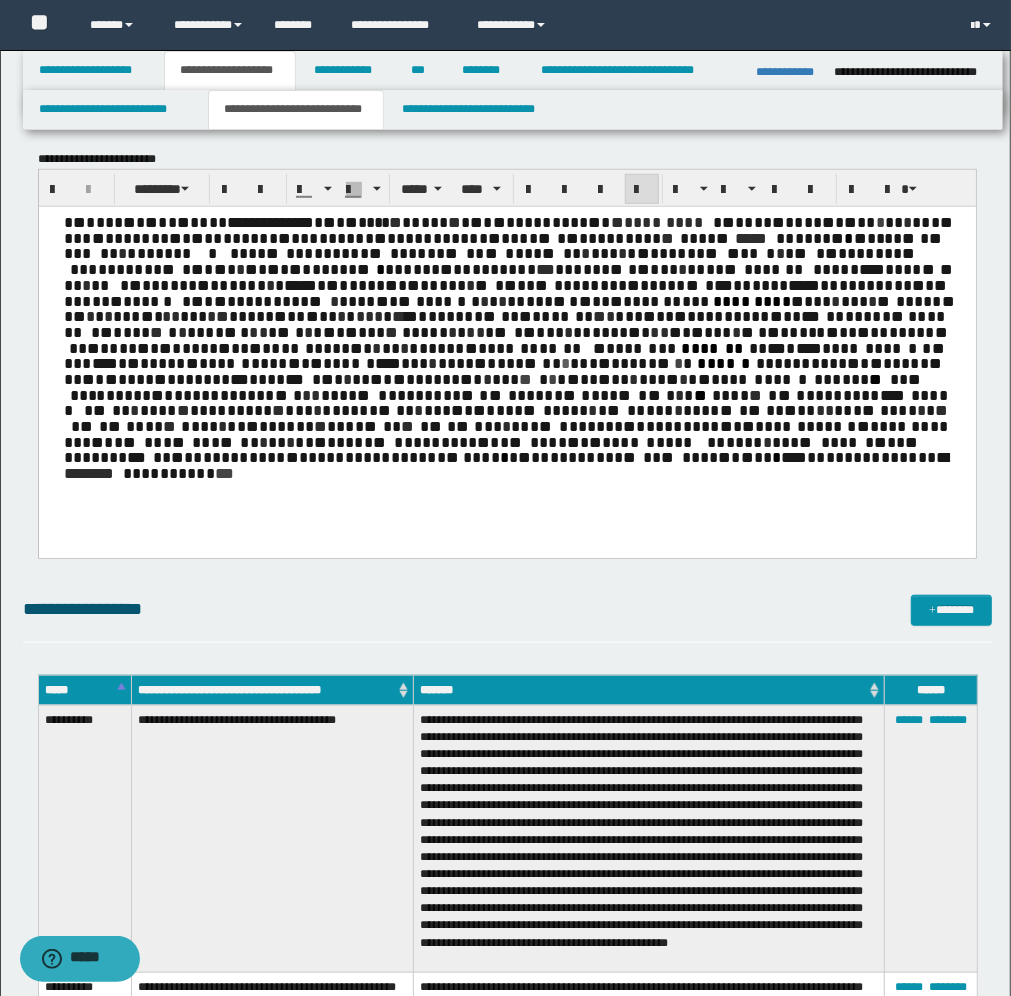 drag, startPoint x: 596, startPoint y: 450, endPoint x: 606, endPoint y: 440, distance: 14.142136 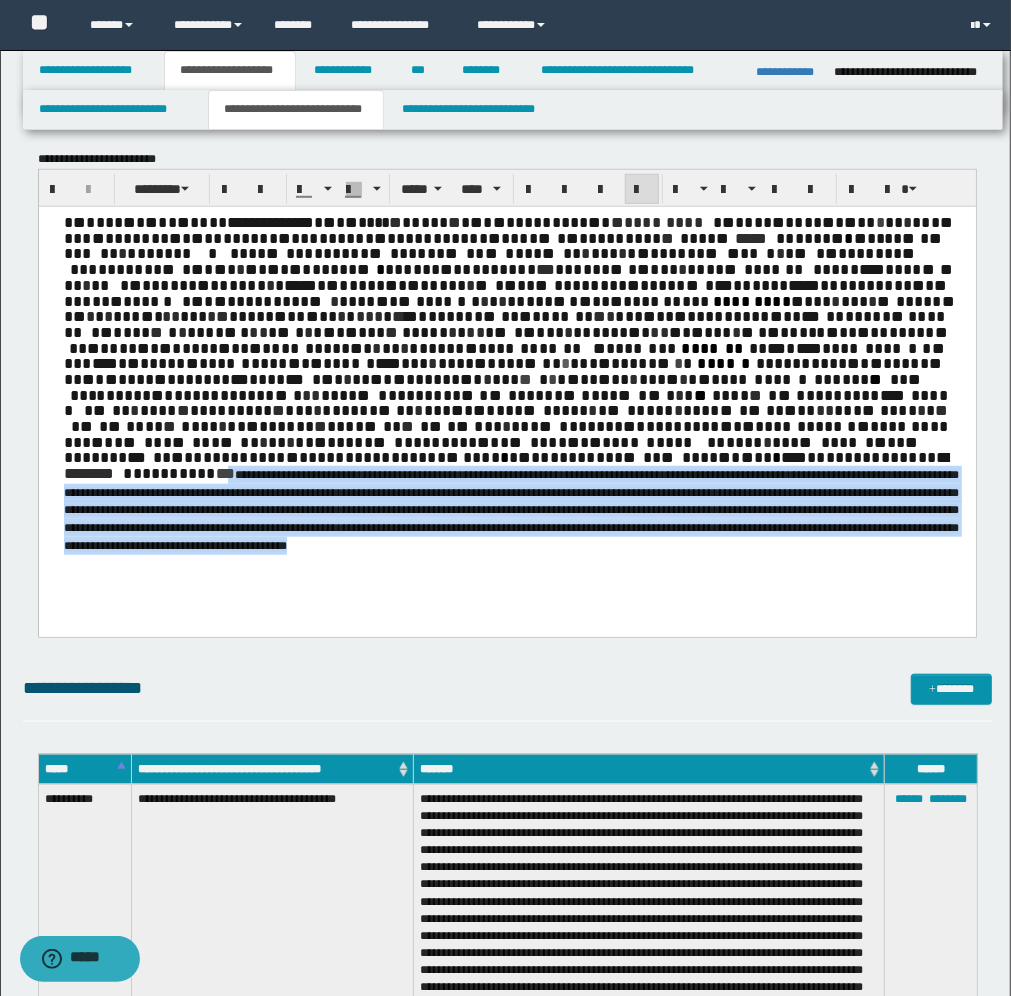 drag, startPoint x: 598, startPoint y: 441, endPoint x: 593, endPoint y: 521, distance: 80.1561 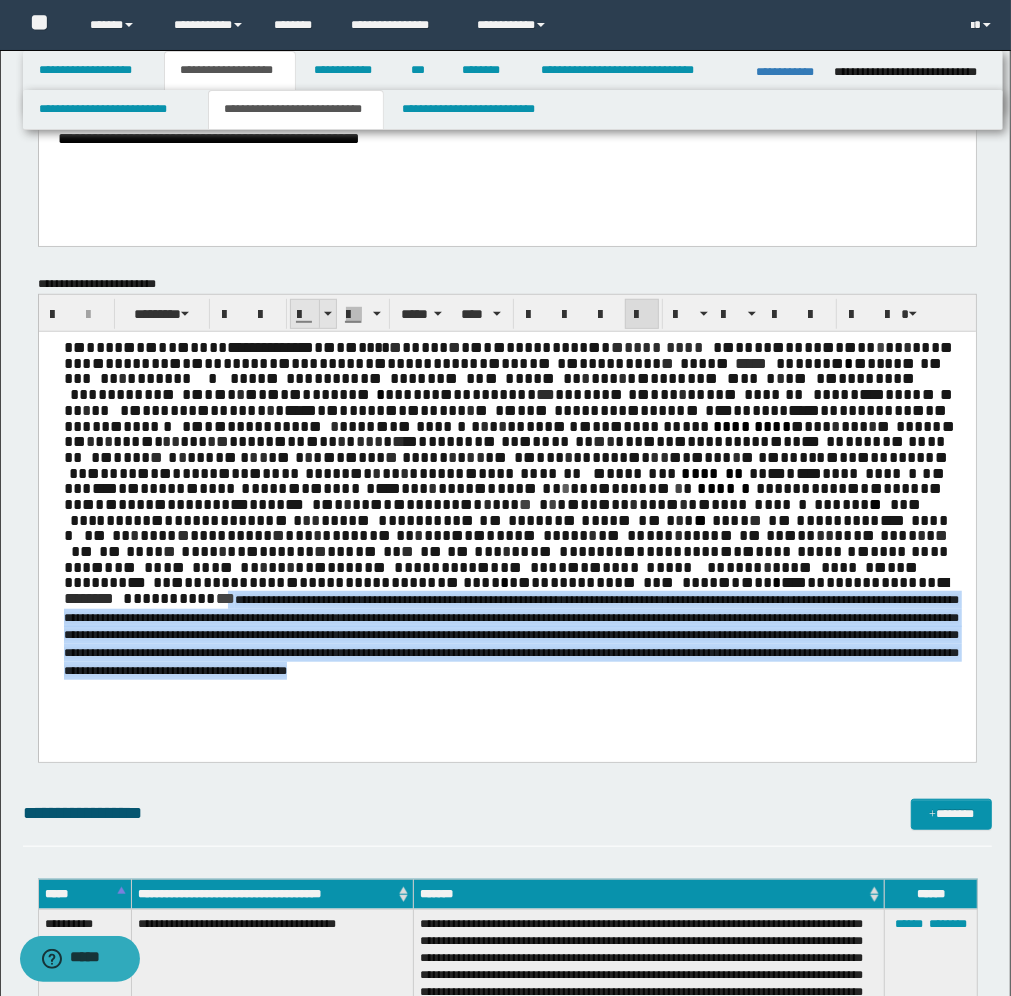 click at bounding box center [328, 314] 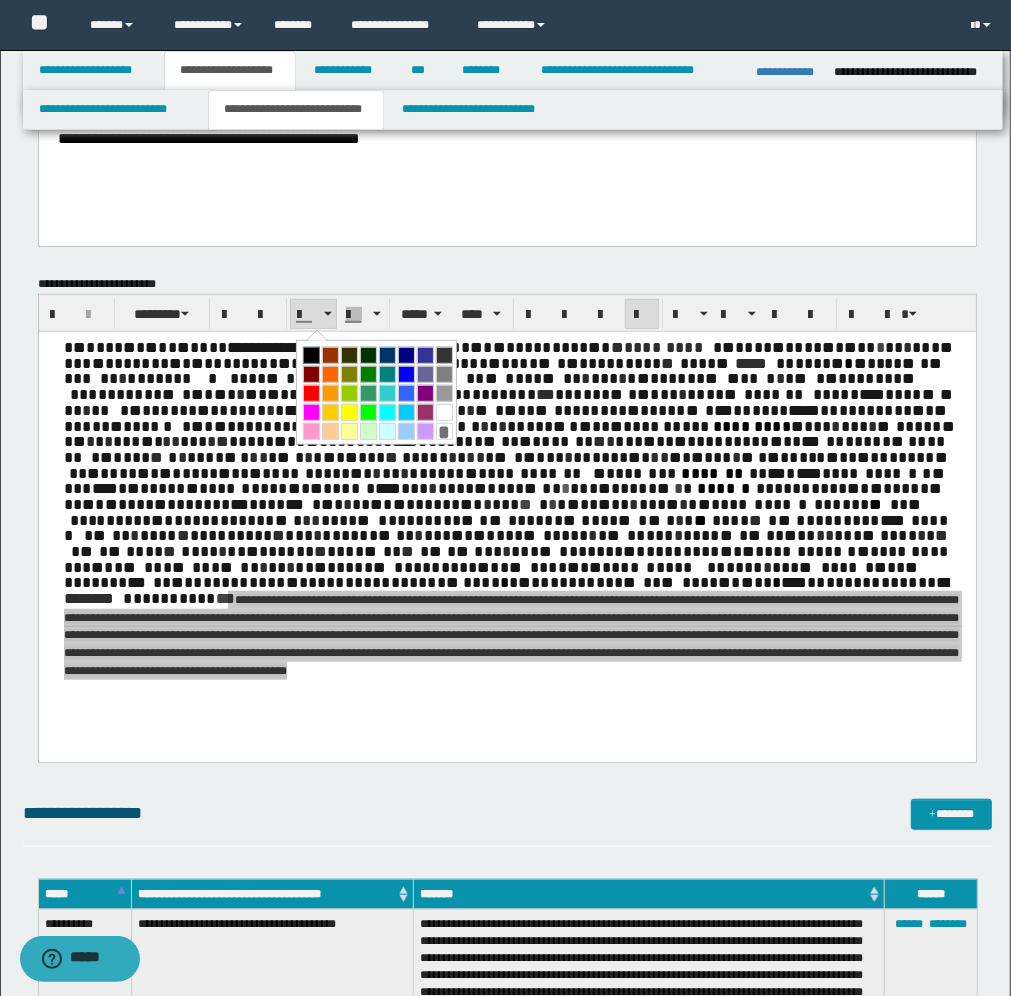 drag, startPoint x: 308, startPoint y: 348, endPoint x: 288, endPoint y: 5, distance: 343.58258 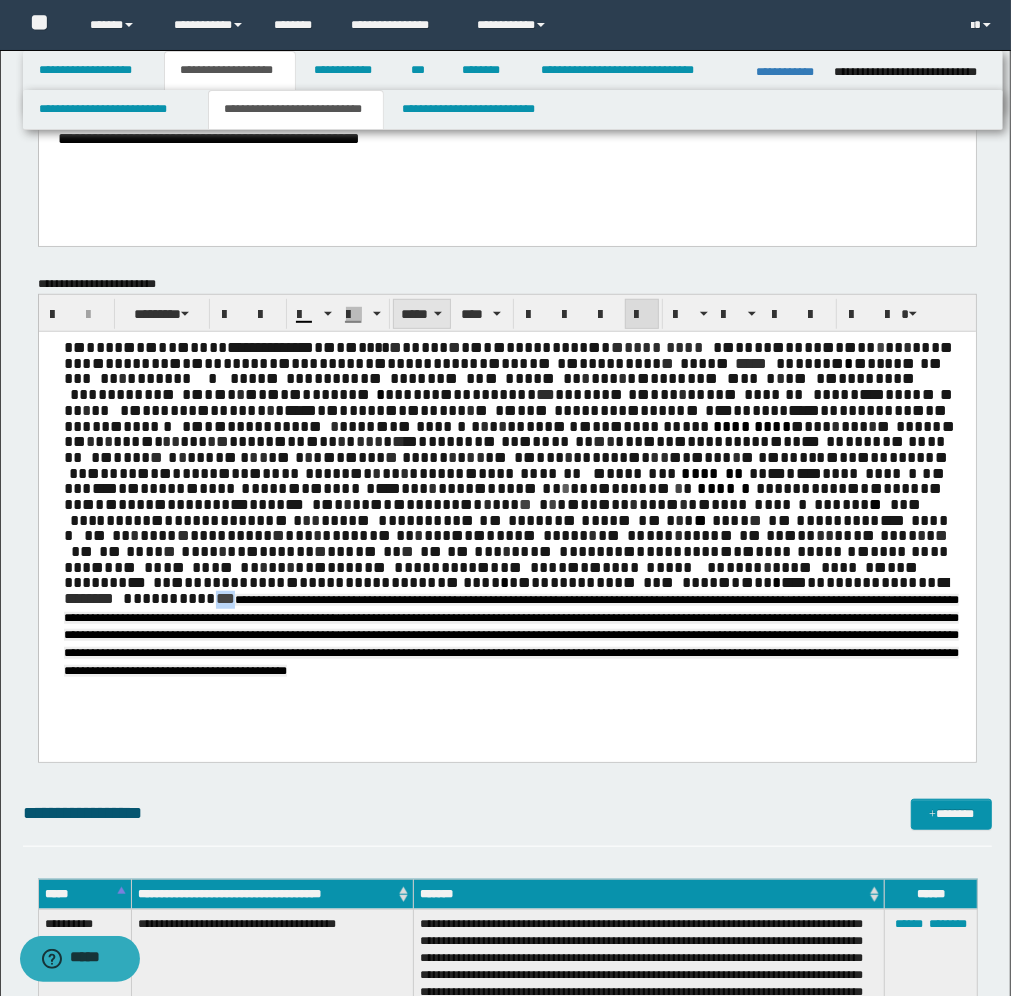 click on "*****" at bounding box center [422, 314] 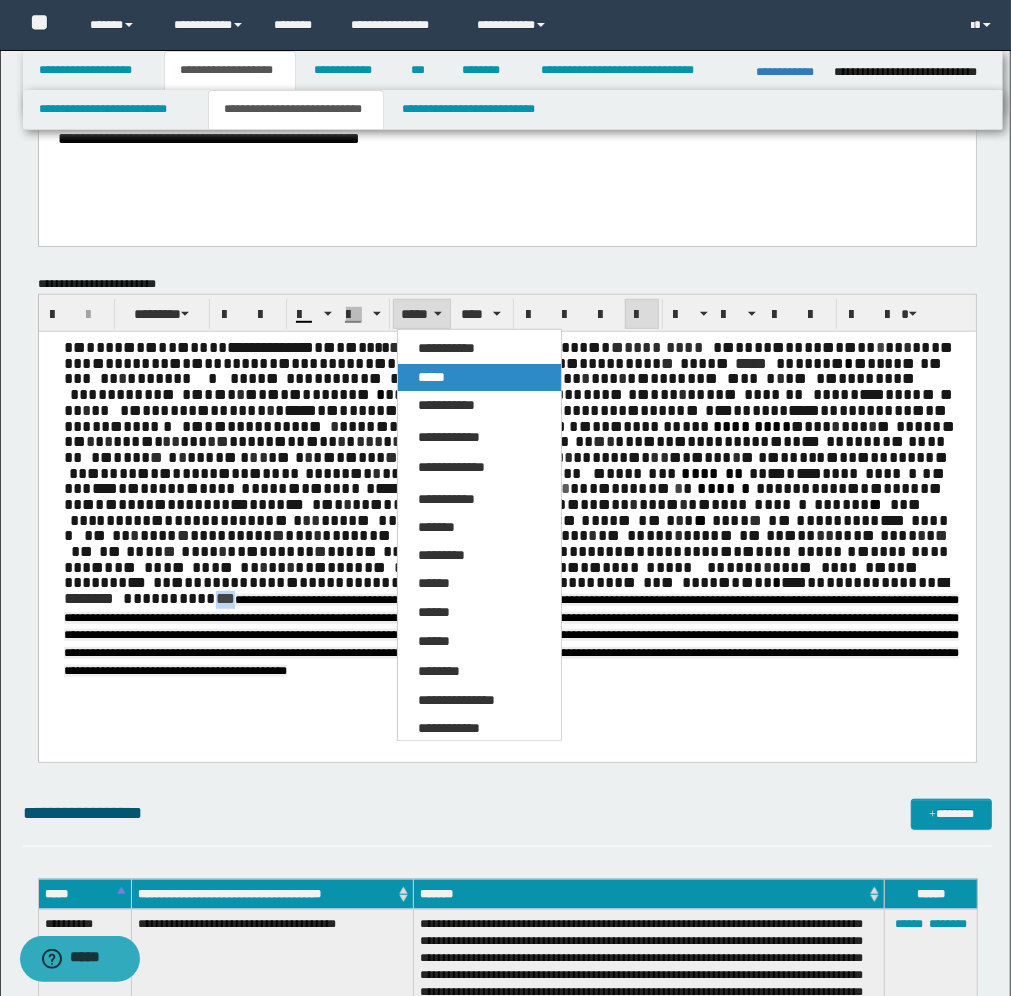 click on "*****" at bounding box center (431, 377) 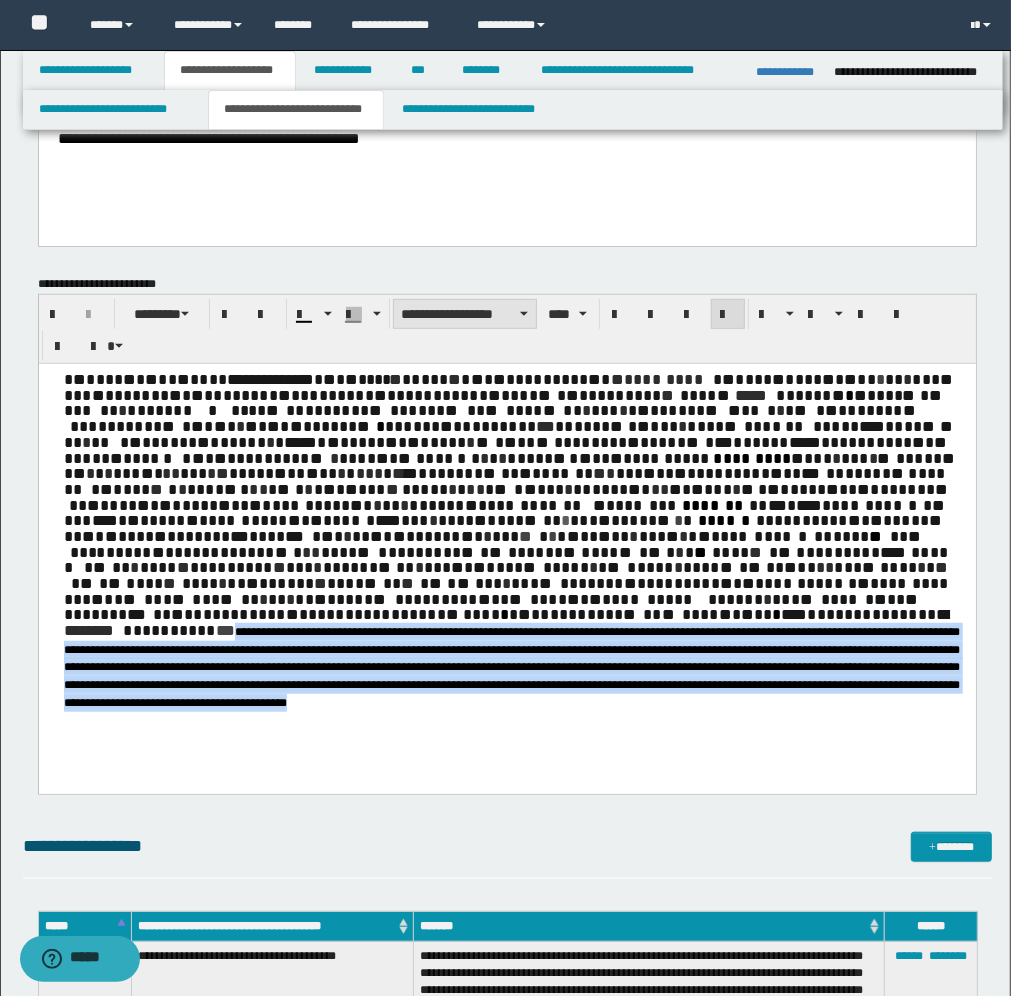 click on "**********" at bounding box center [465, 314] 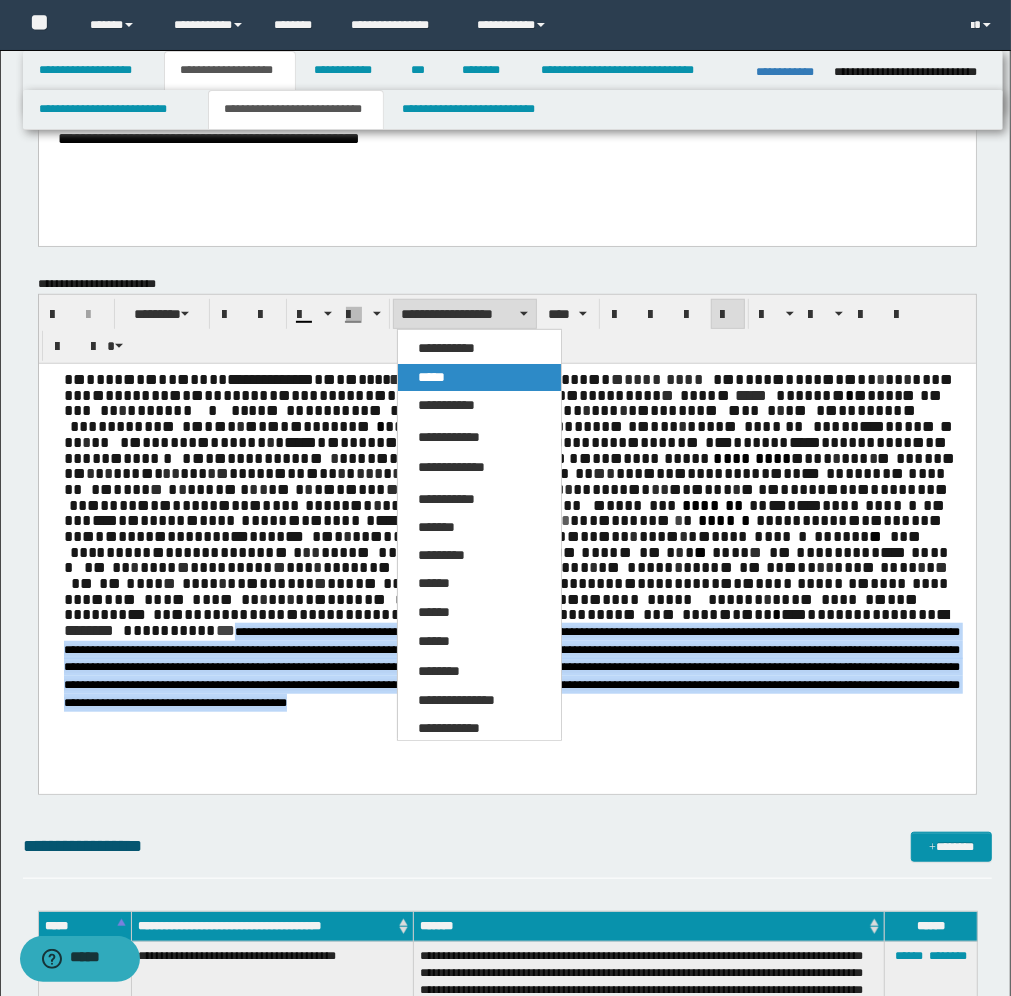 click on "*****" at bounding box center [479, 377] 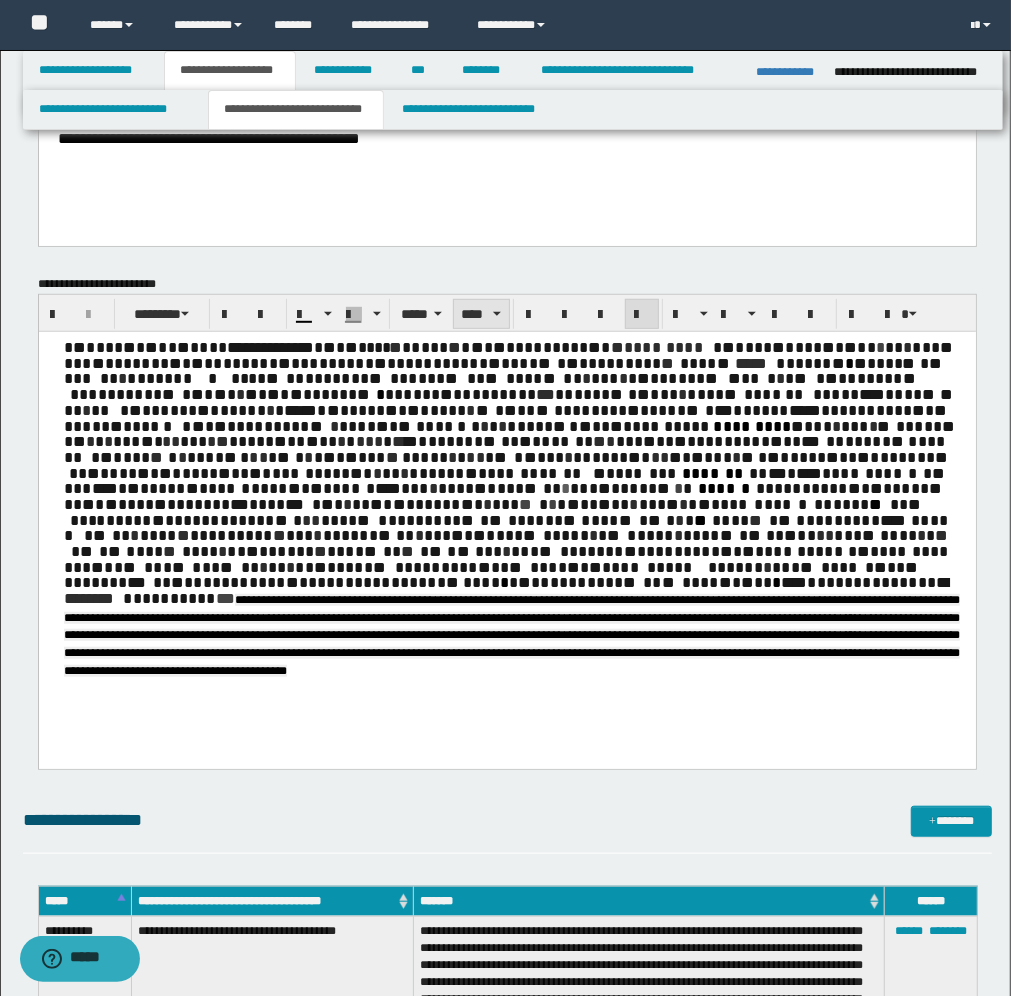 click at bounding box center (497, 314) 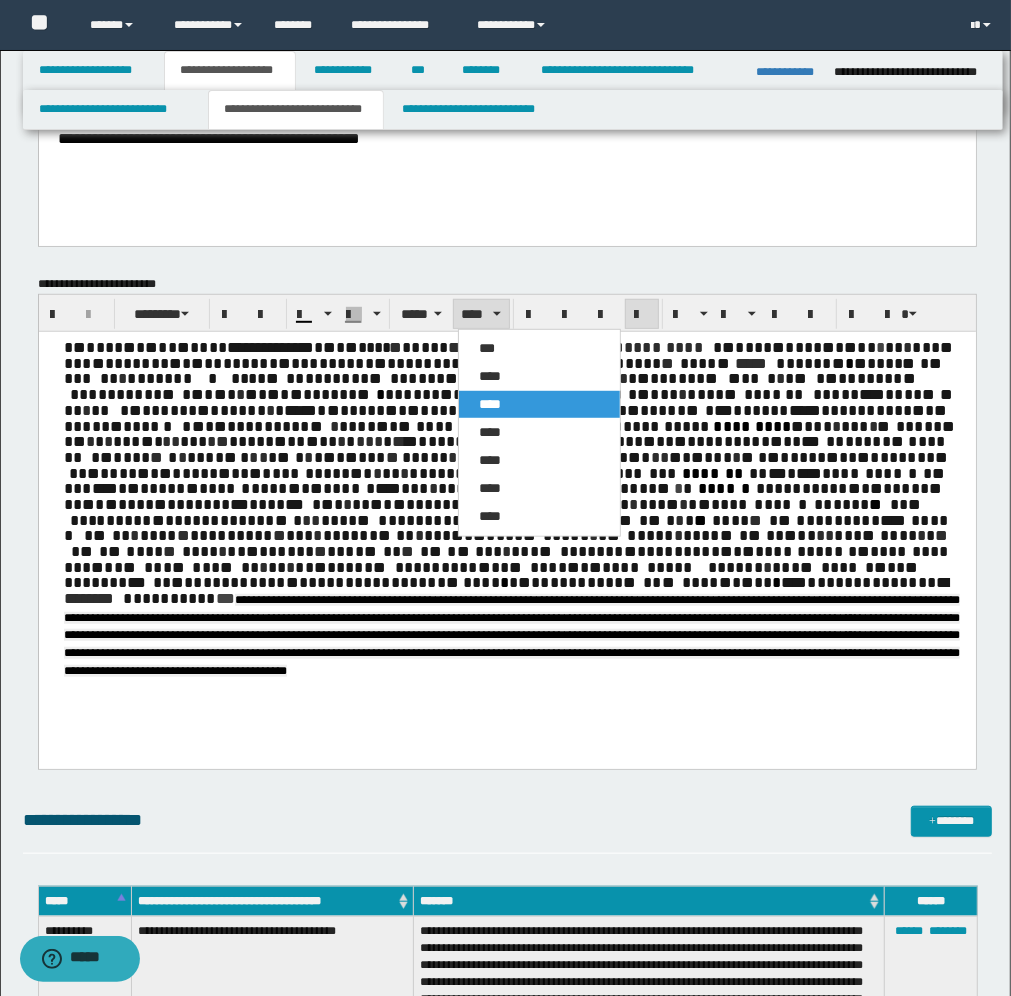 drag, startPoint x: 495, startPoint y: 400, endPoint x: 491, endPoint y: 361, distance: 39.20459 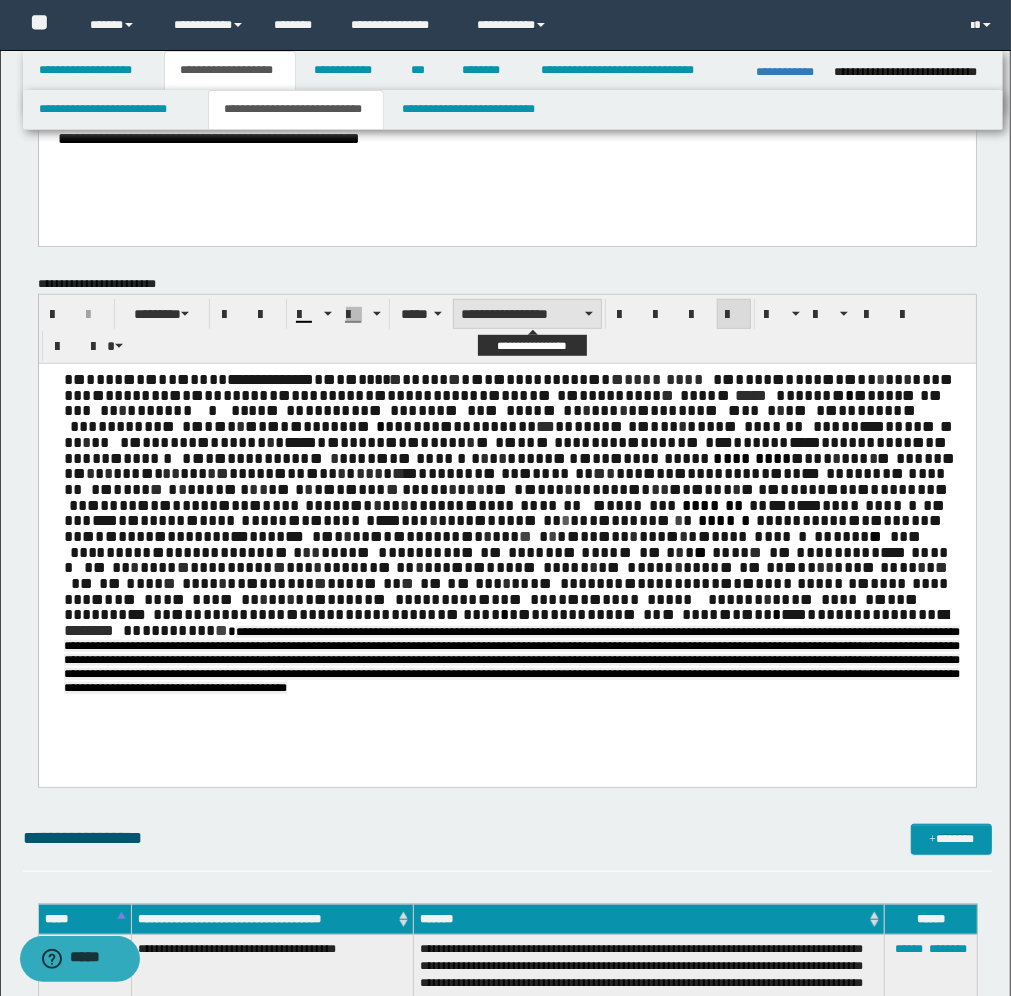 click on "**********" at bounding box center [527, 314] 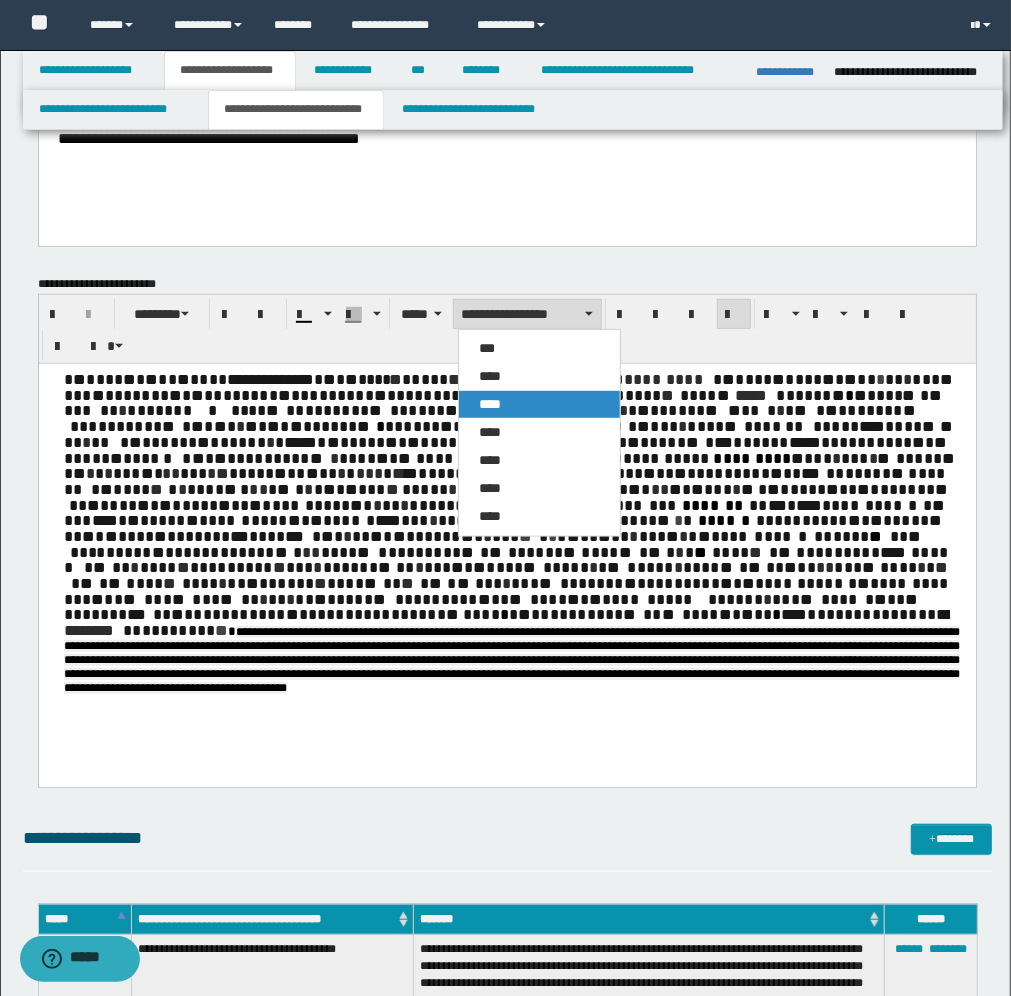 click on "****" at bounding box center [490, 404] 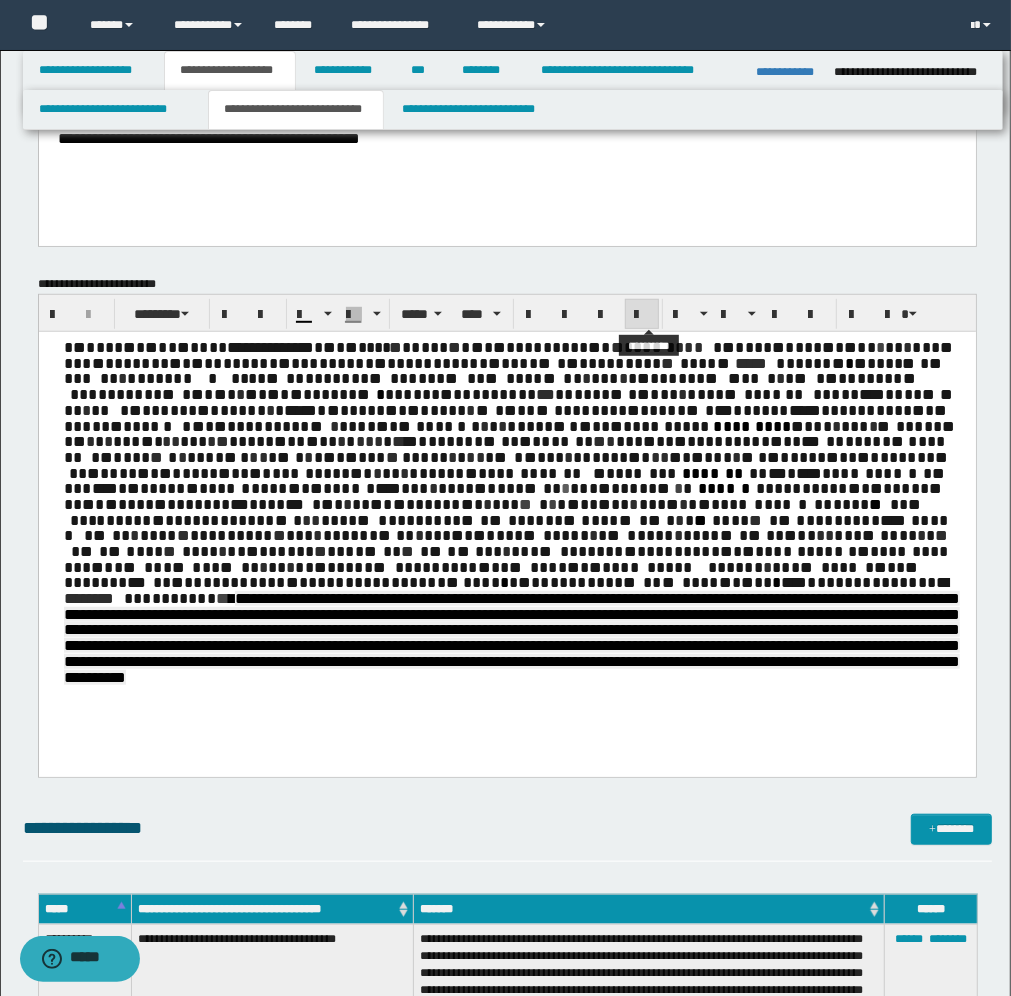 click at bounding box center (642, 314) 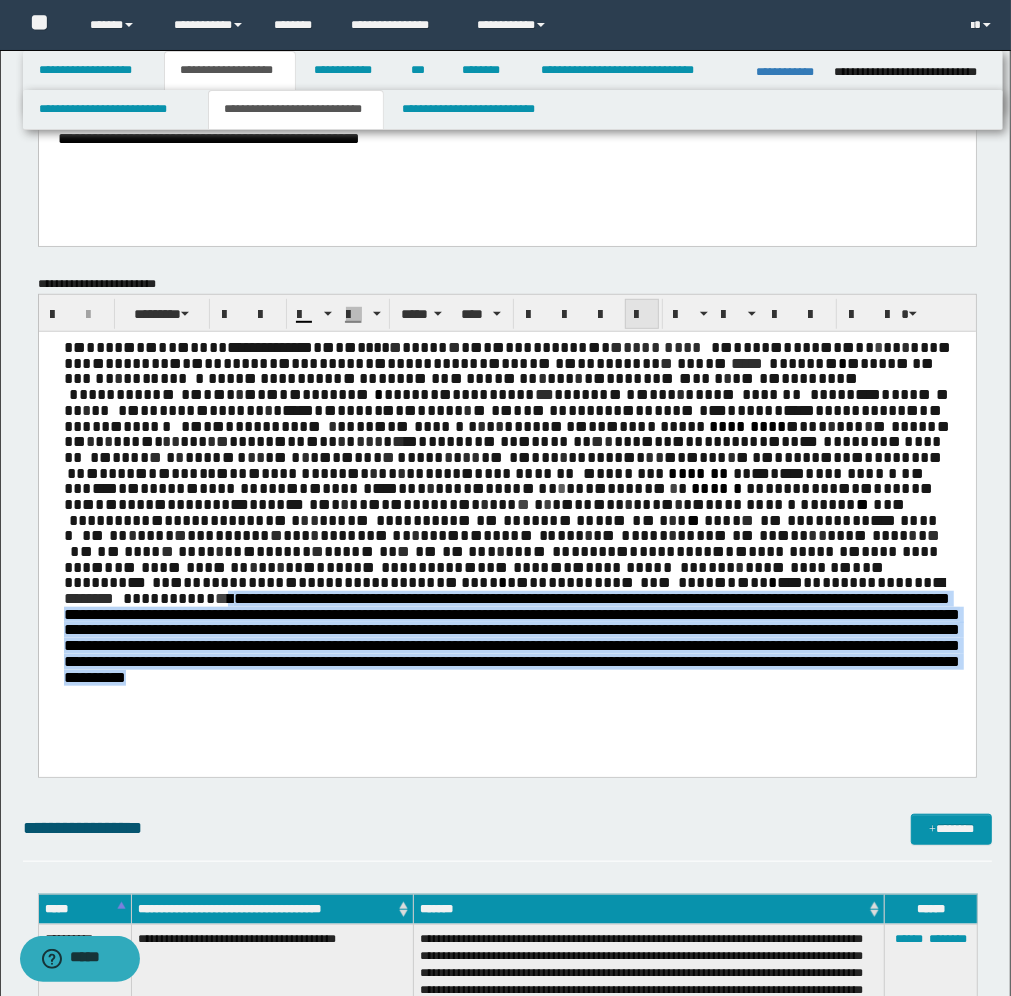 click at bounding box center (642, 314) 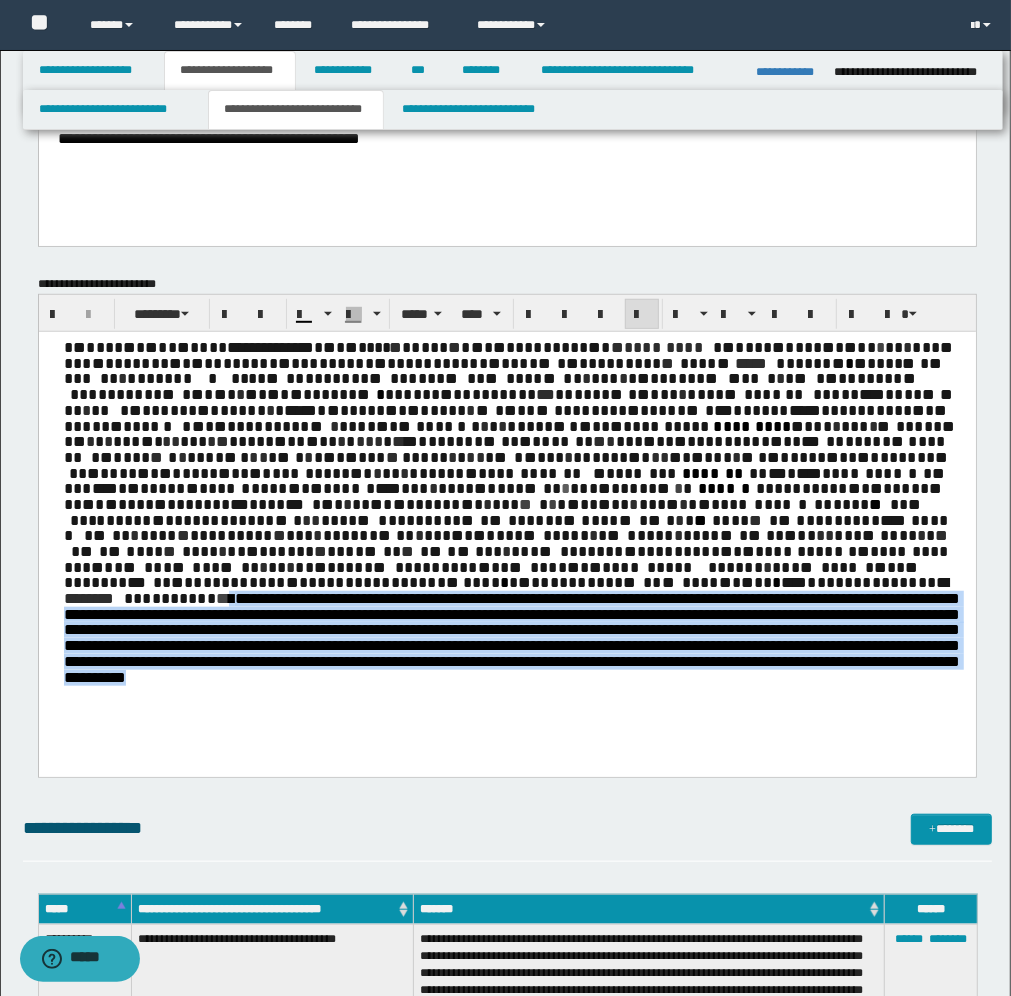 click on "**********" at bounding box center [506, 536] 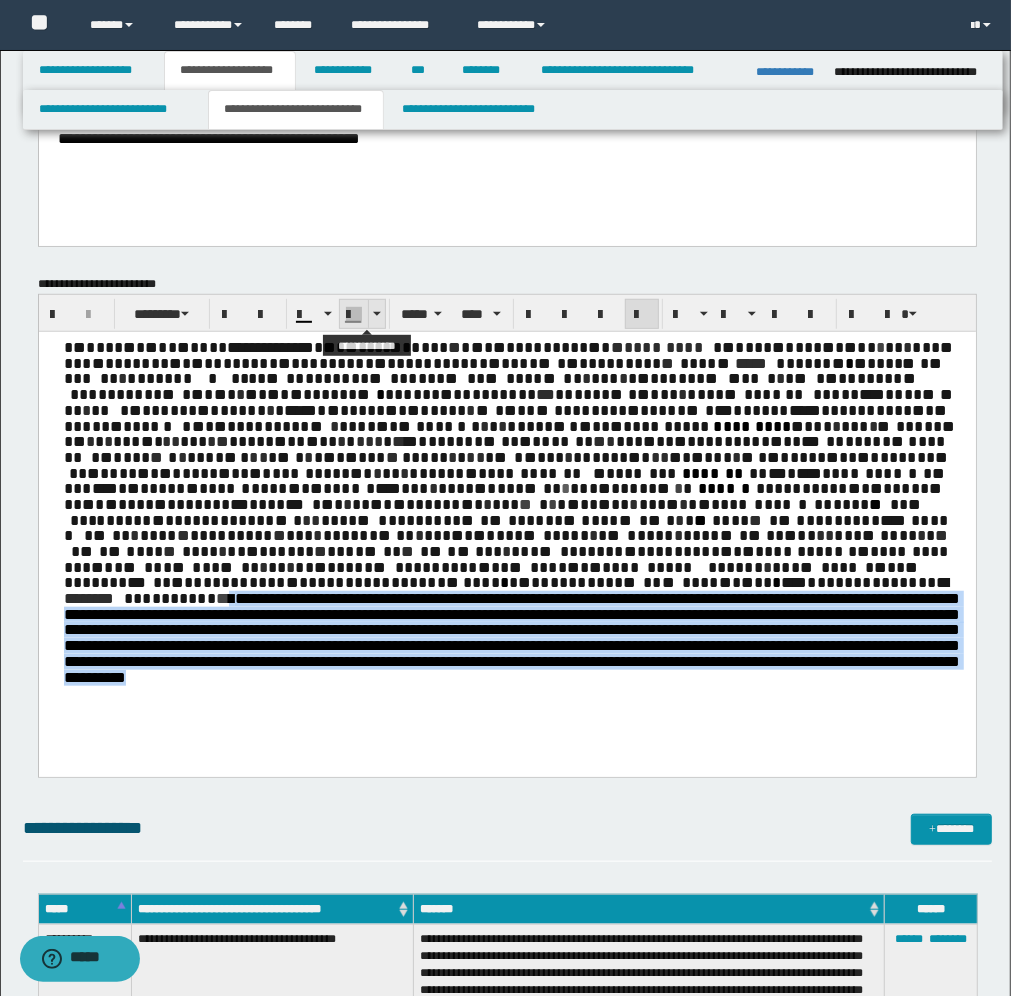 click at bounding box center (376, 314) 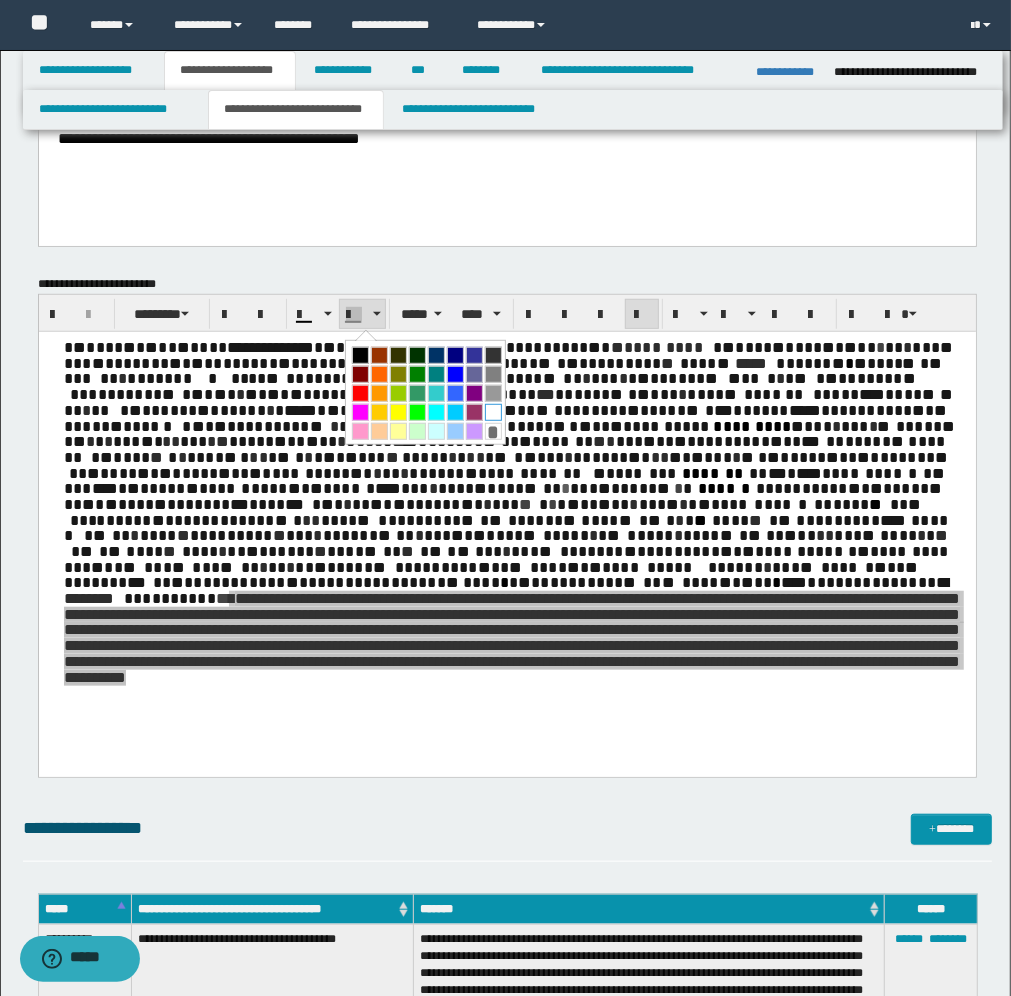 click at bounding box center [493, 412] 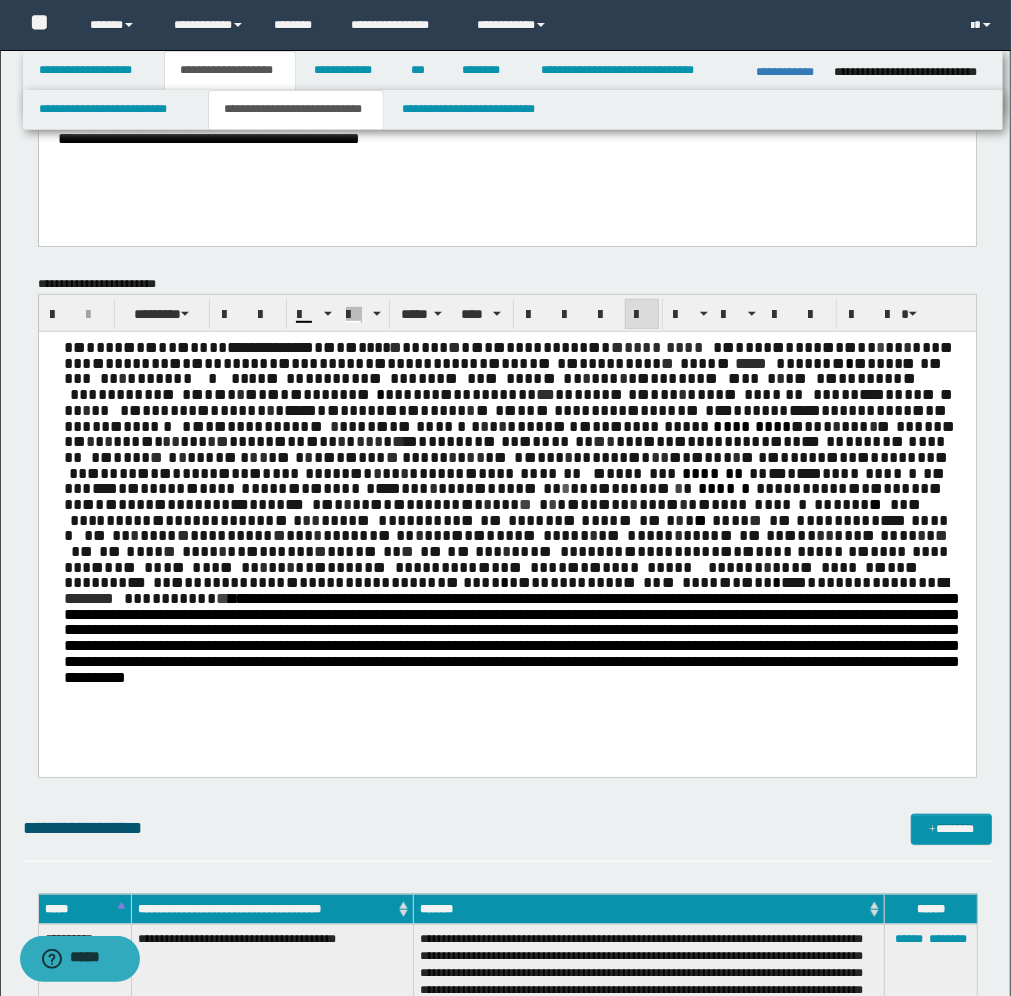 click on "**********" at bounding box center [506, 536] 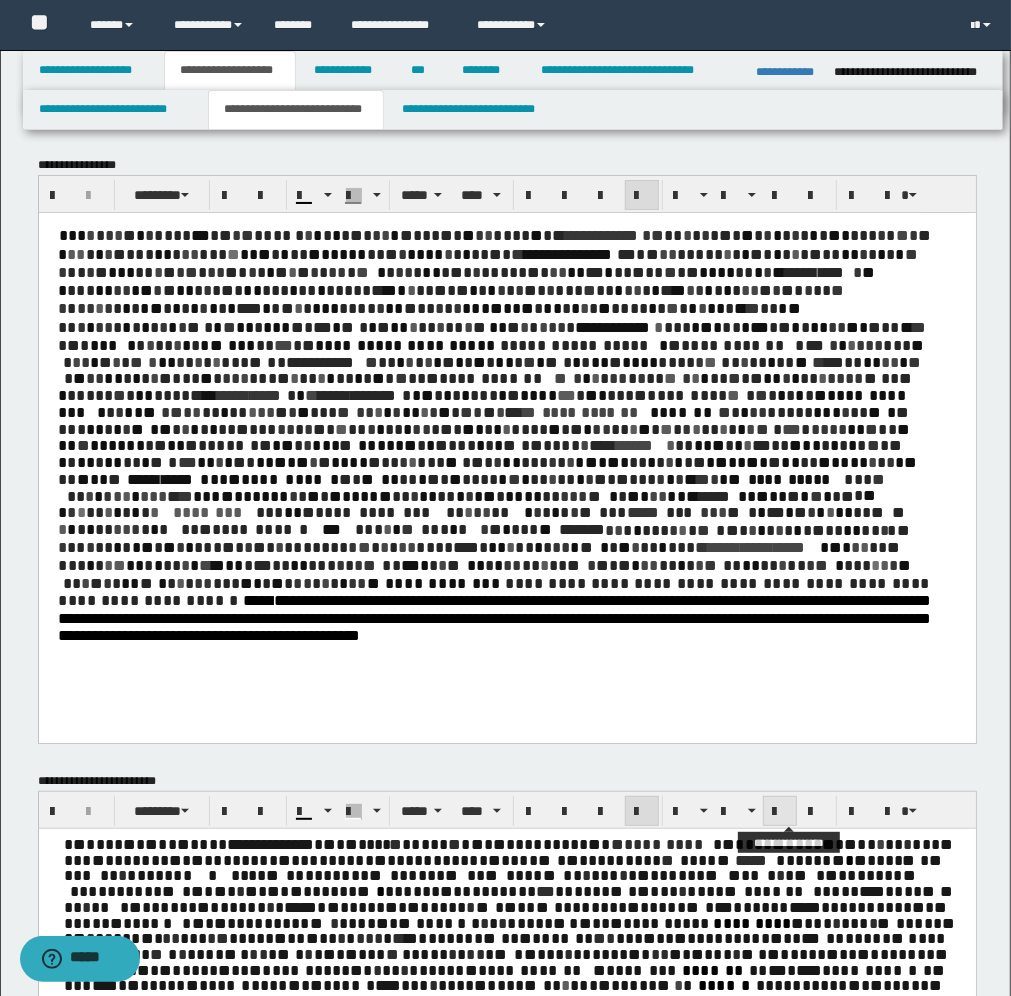 scroll, scrollTop: 0, scrollLeft: 0, axis: both 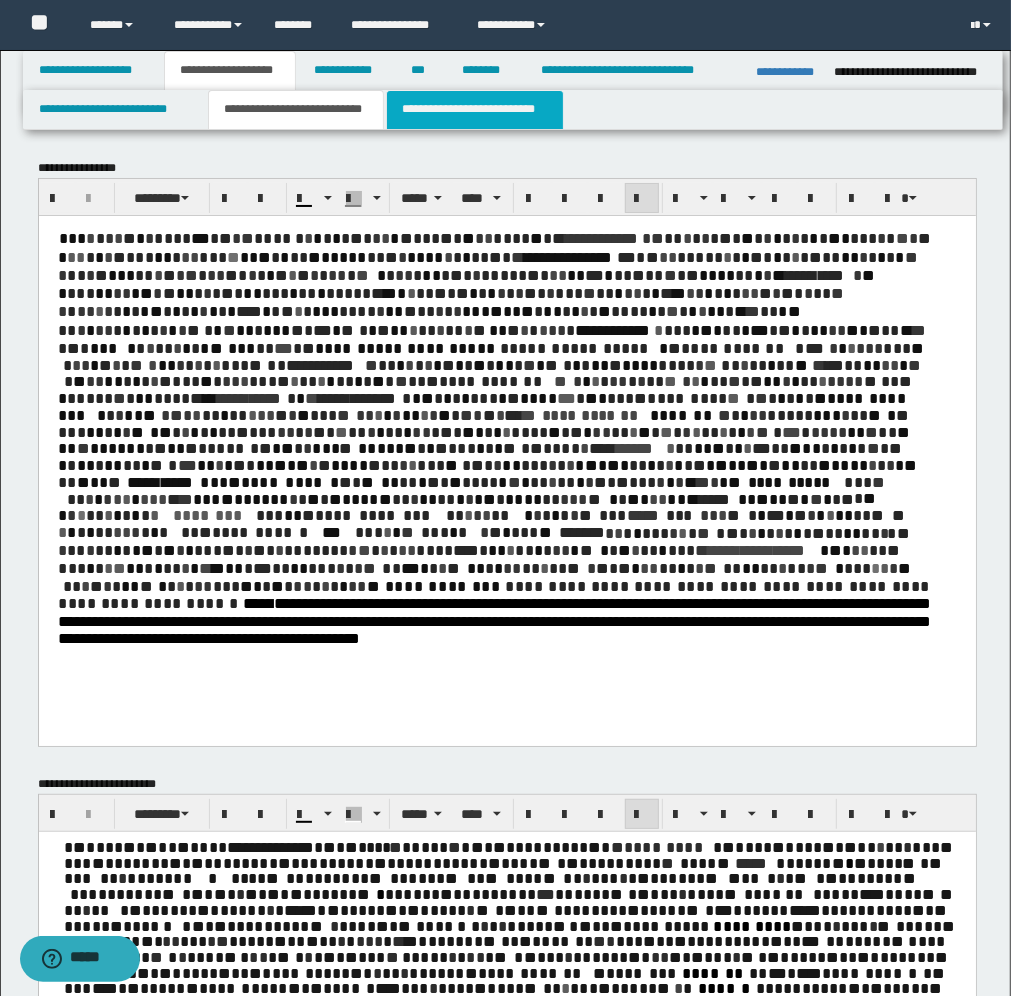 click on "**********" at bounding box center [475, 110] 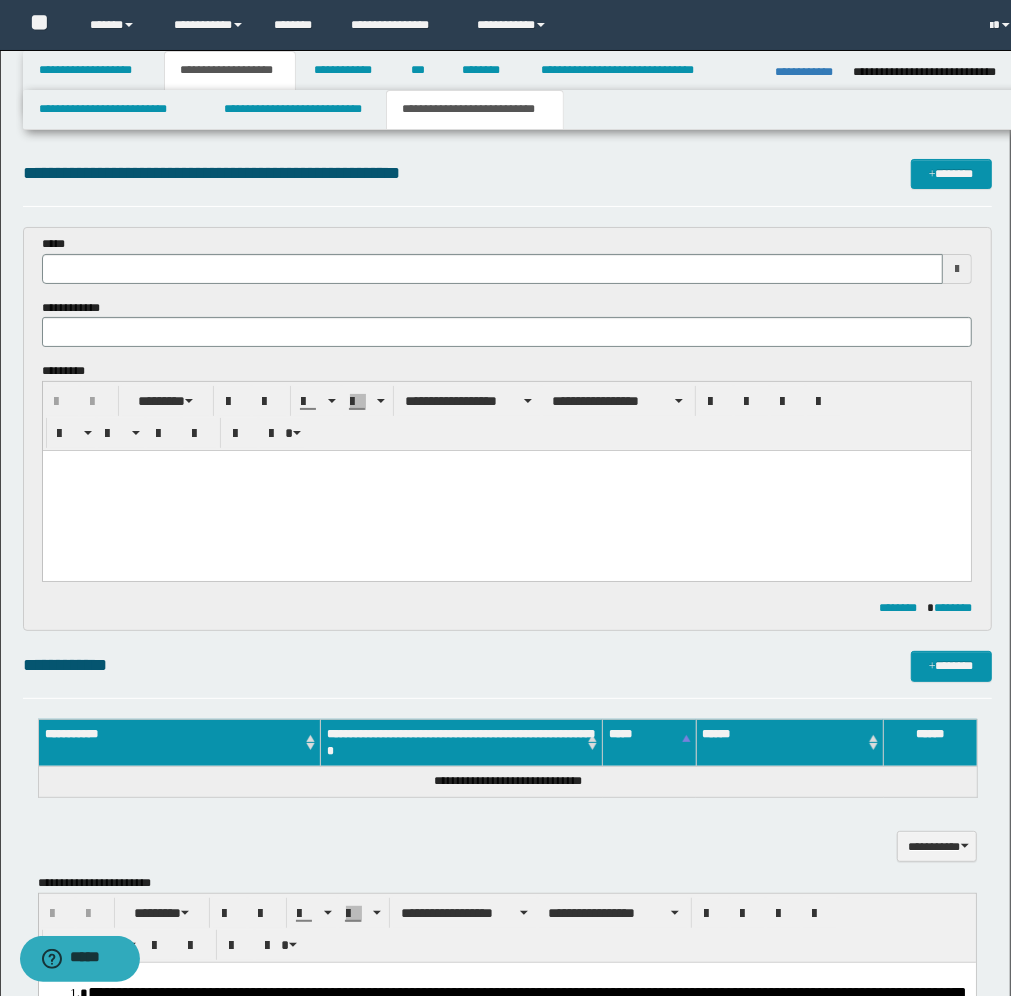 type 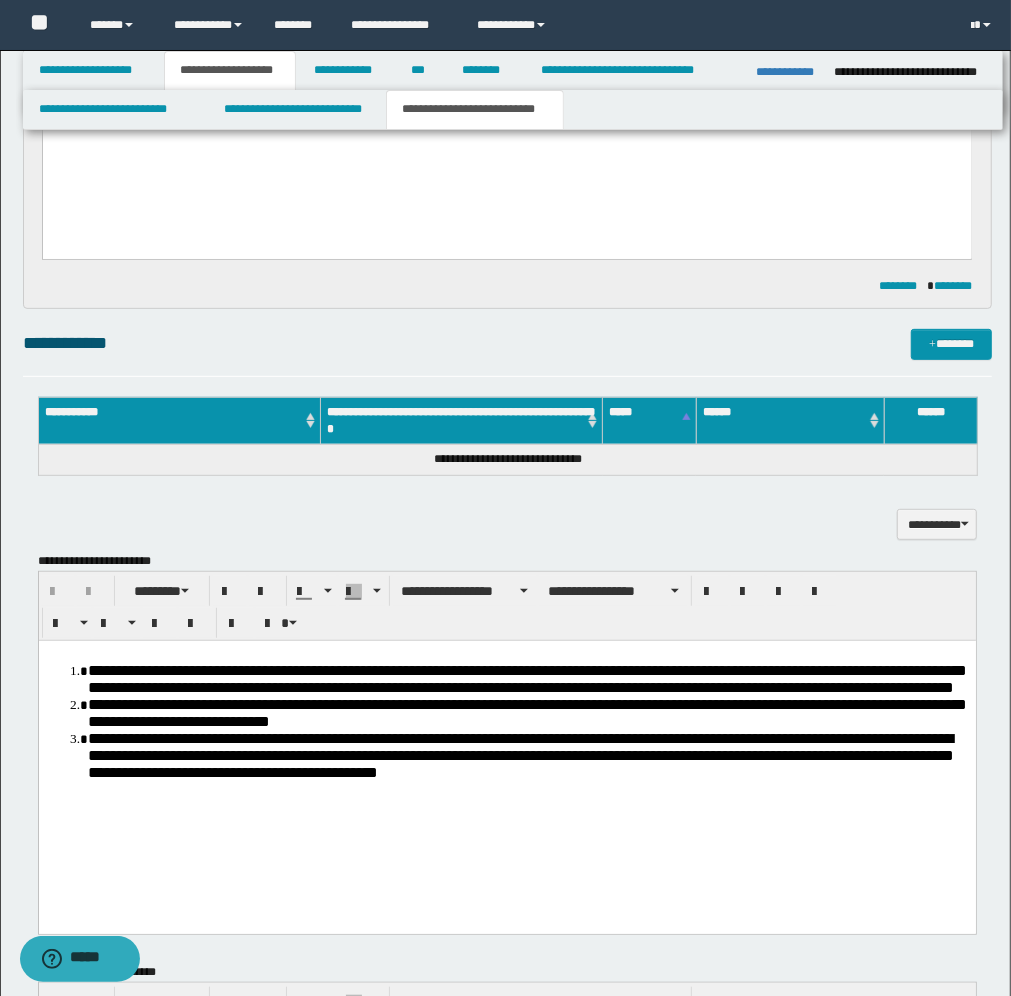 scroll, scrollTop: 375, scrollLeft: 0, axis: vertical 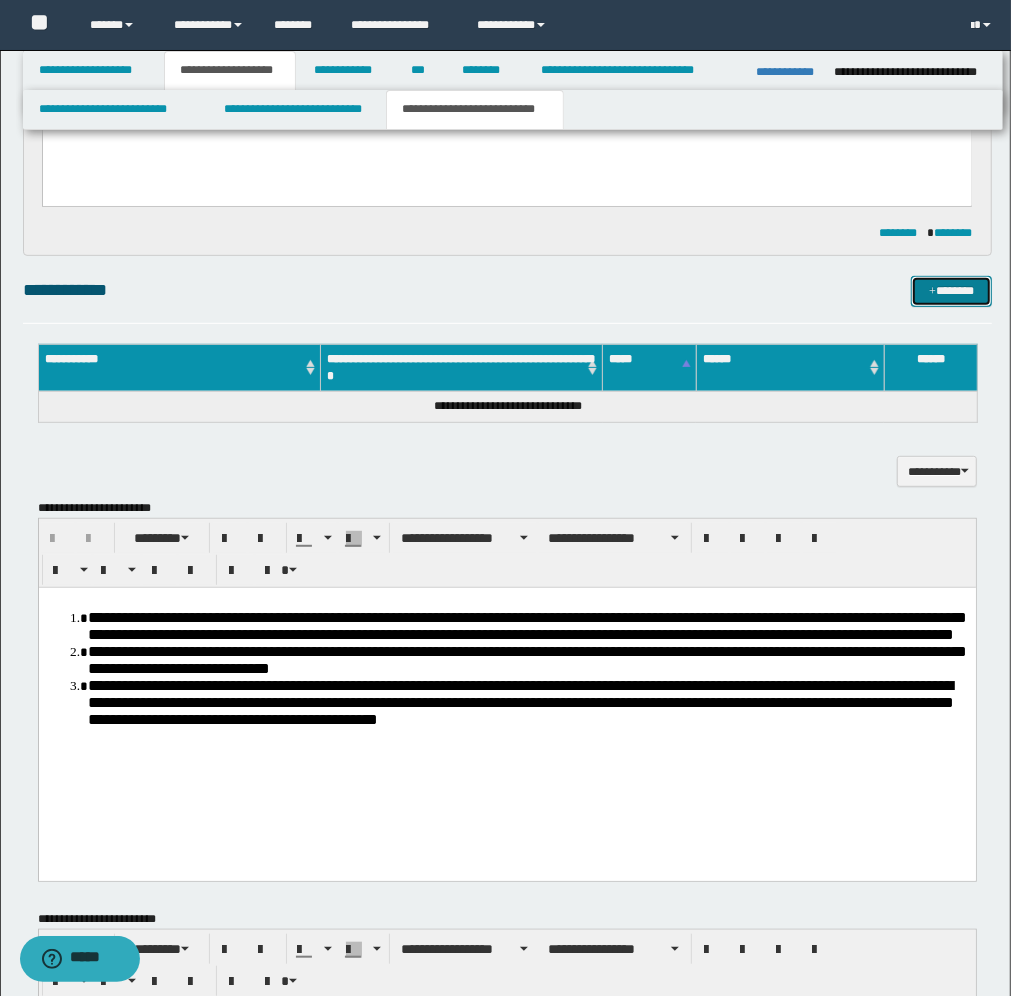 click on "*******" at bounding box center [951, 291] 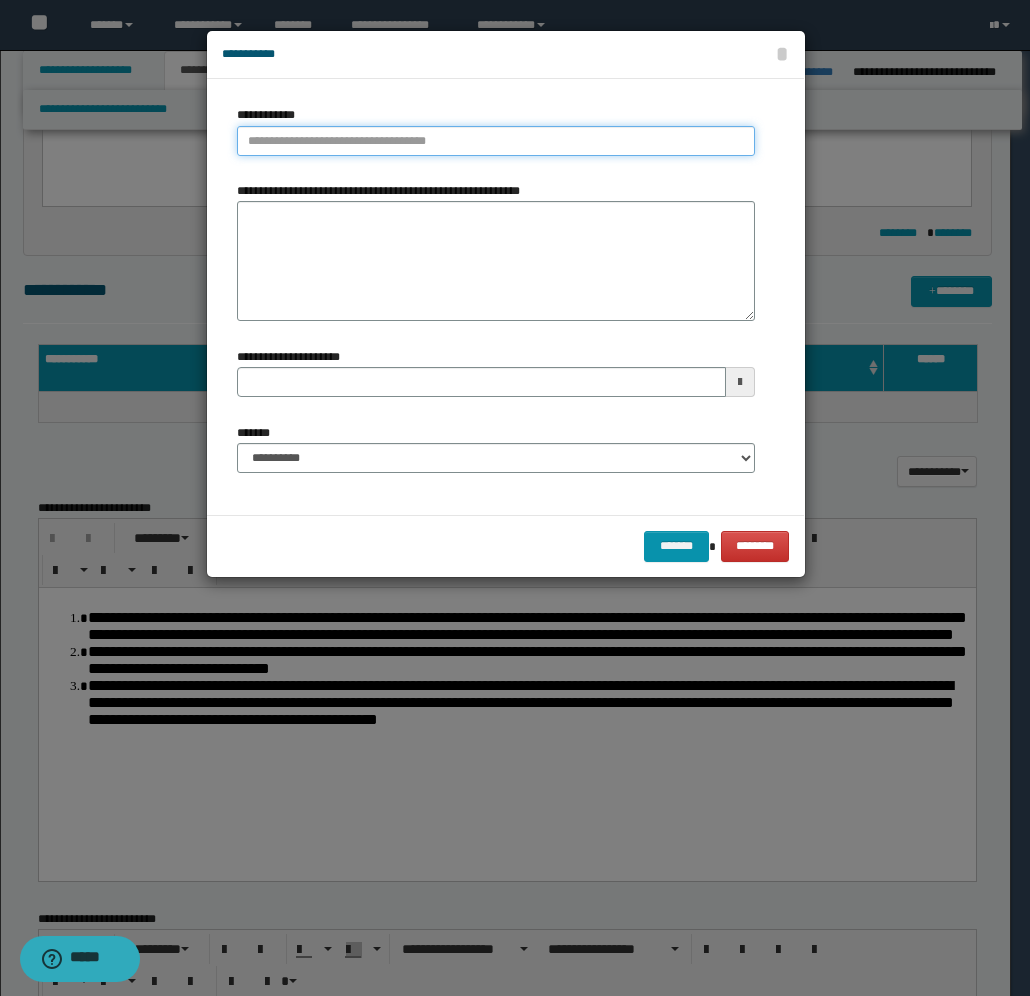 click on "**********" at bounding box center [496, 141] 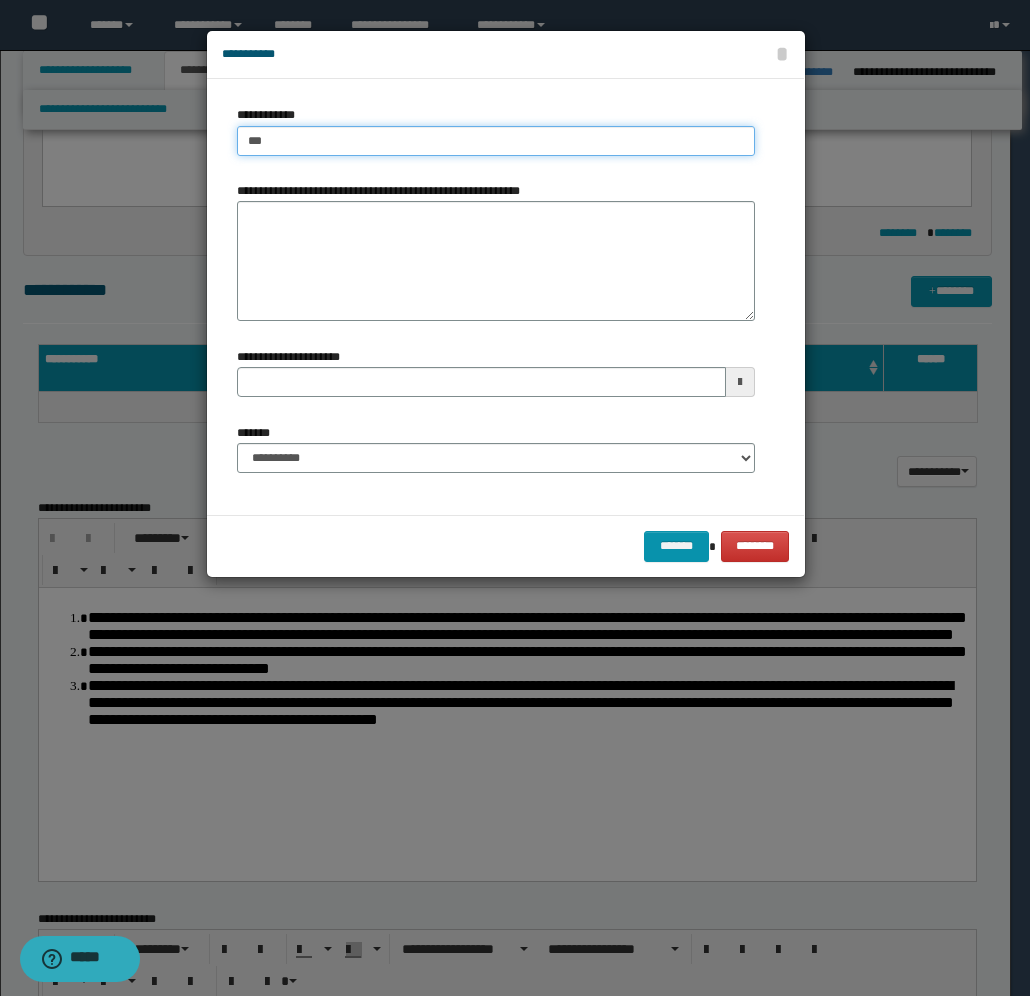 type on "****" 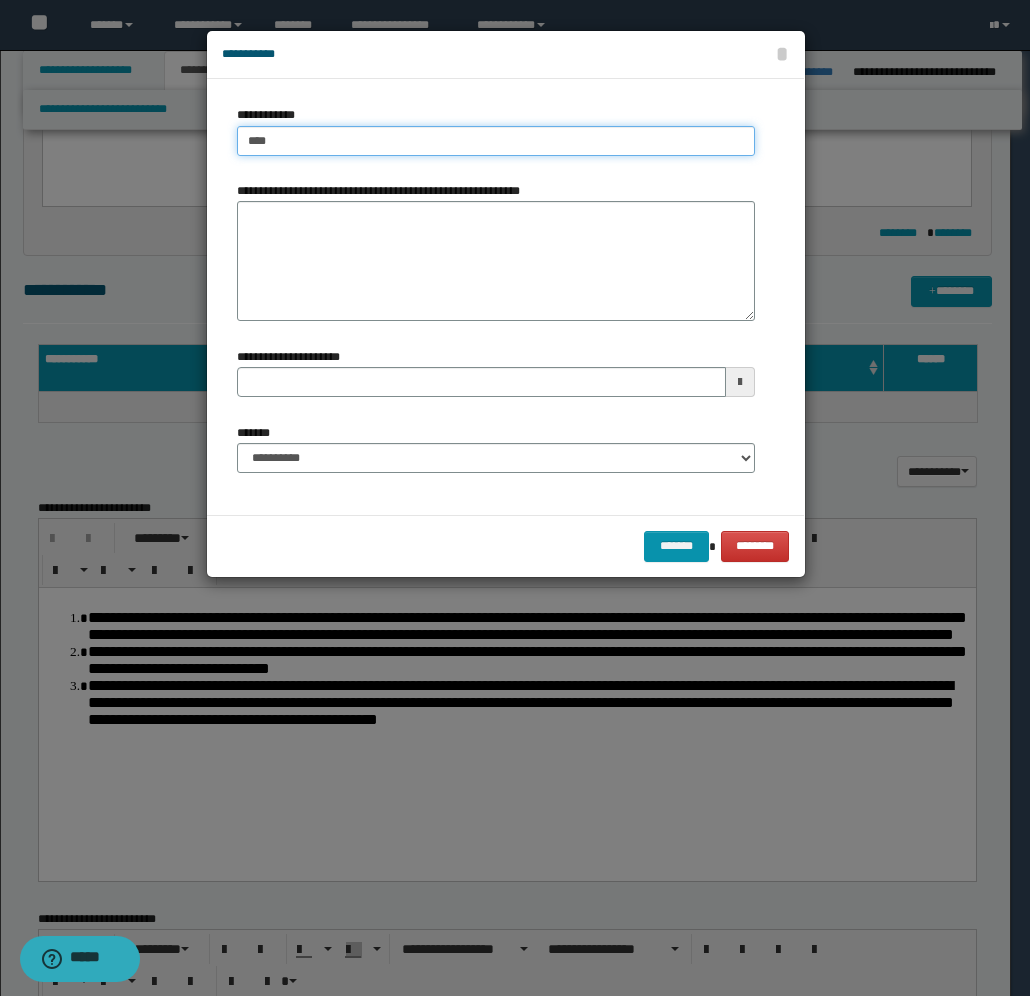 type on "****" 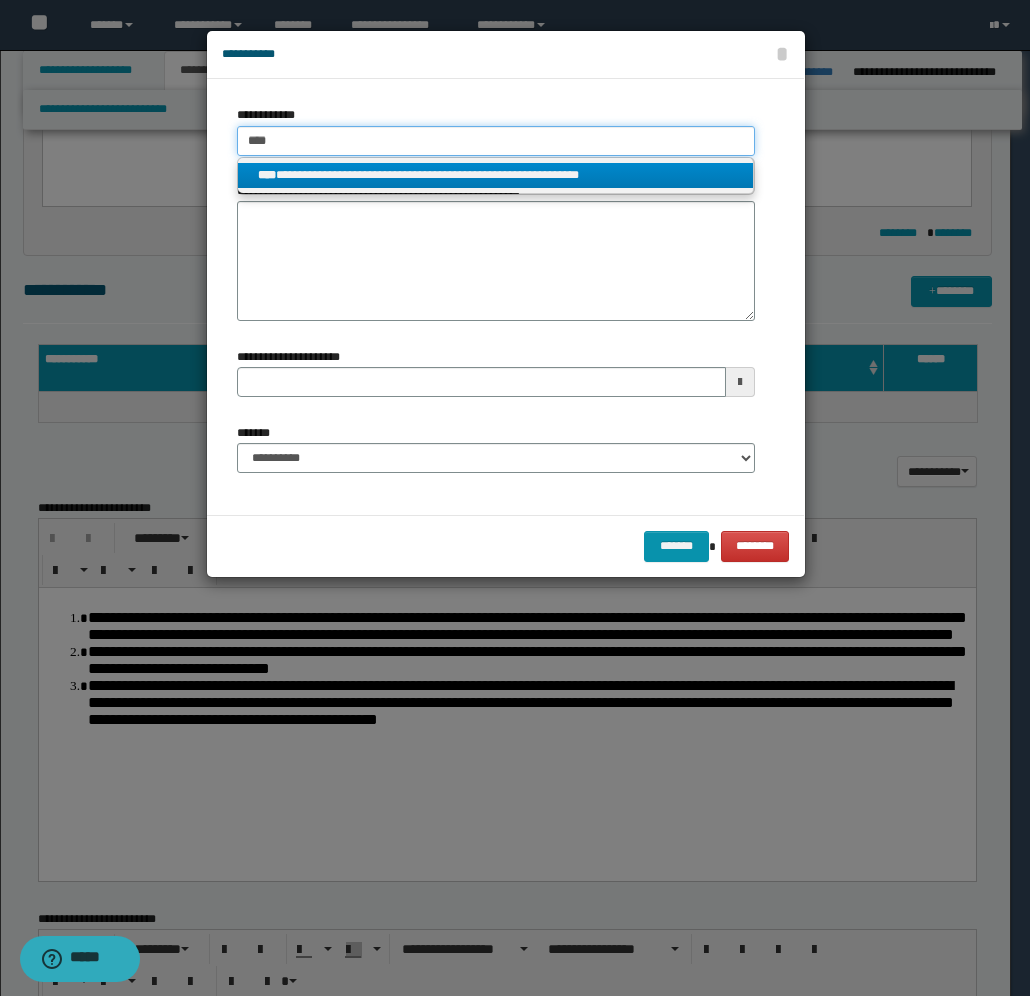type on "****" 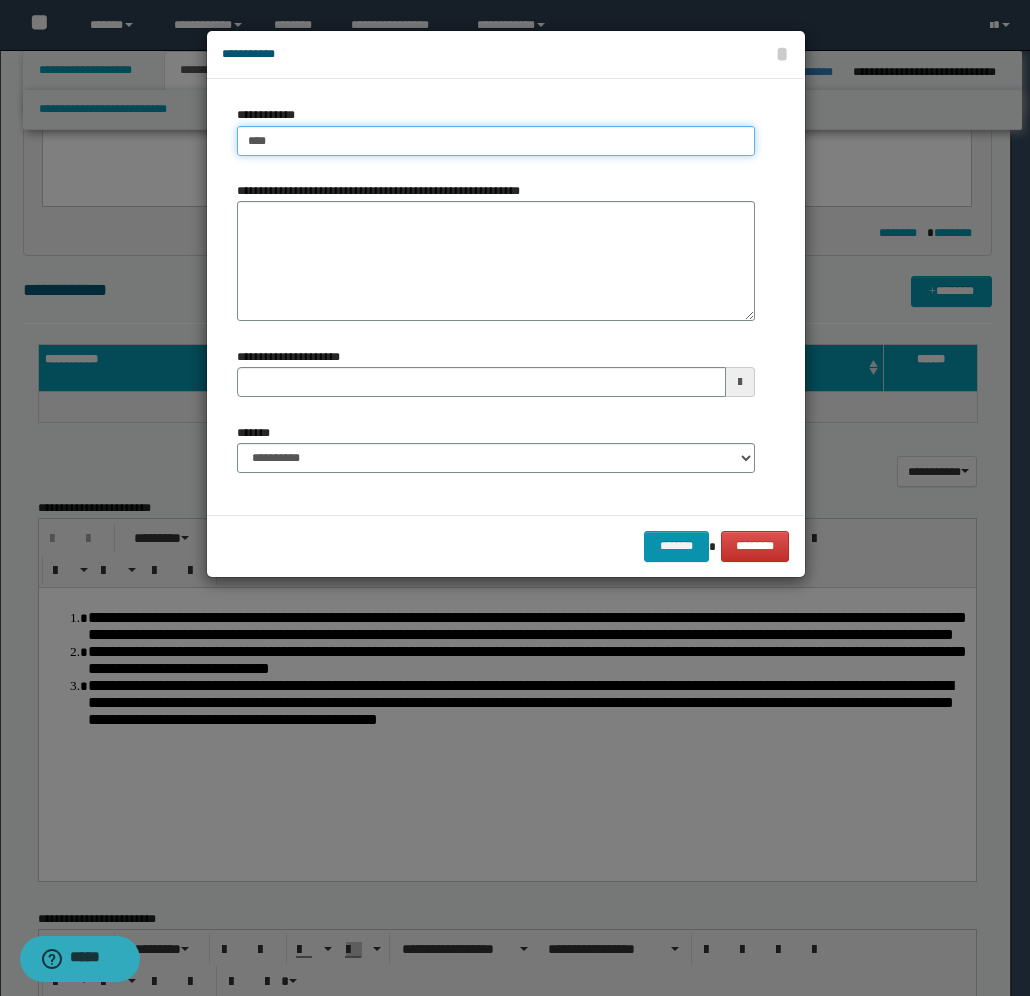 type on "****" 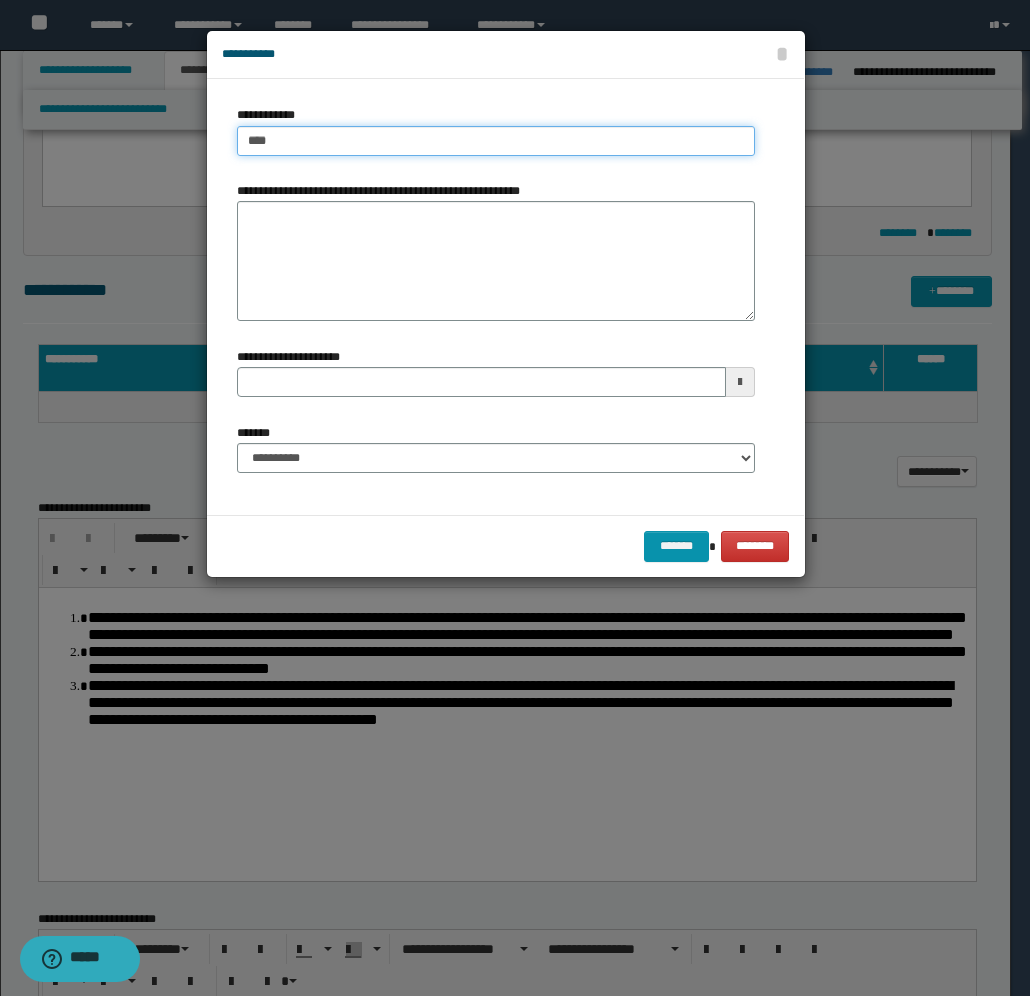 click on "****" at bounding box center (496, 141) 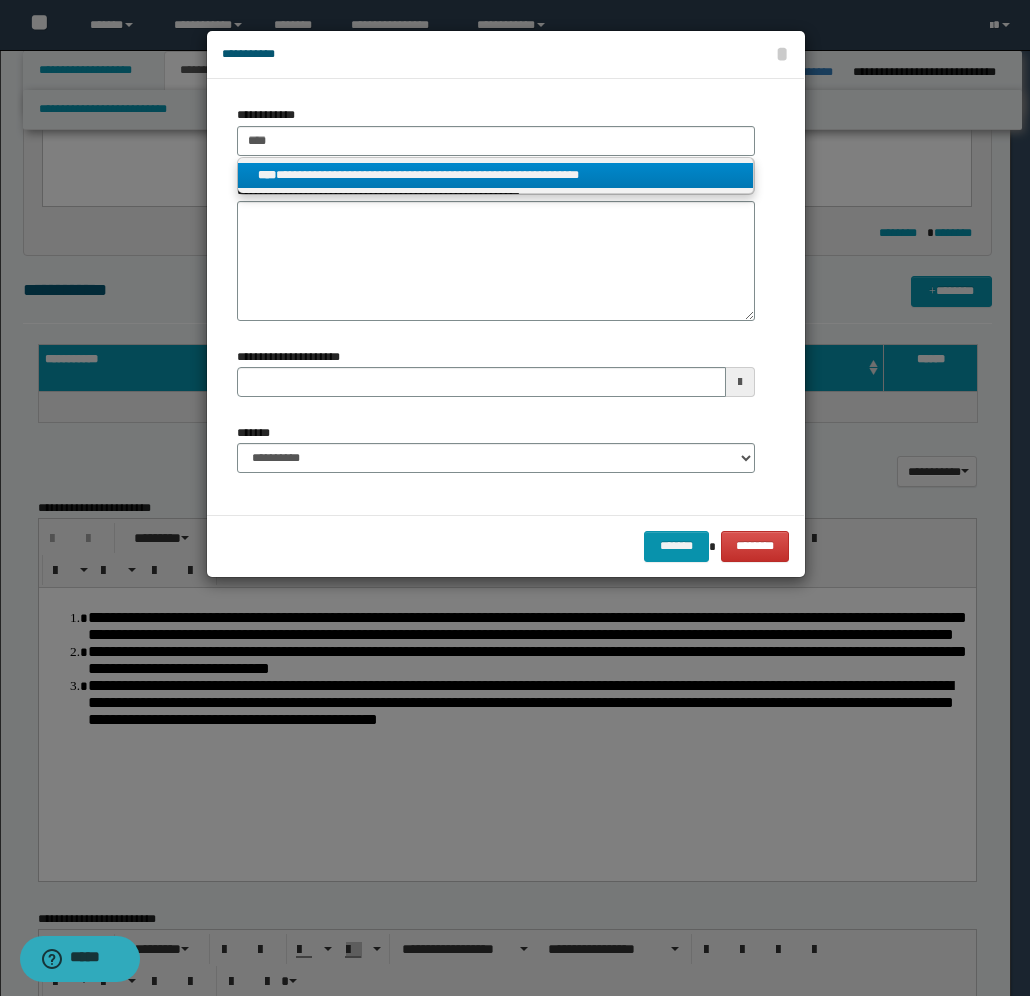 click on "**********" at bounding box center (496, 175) 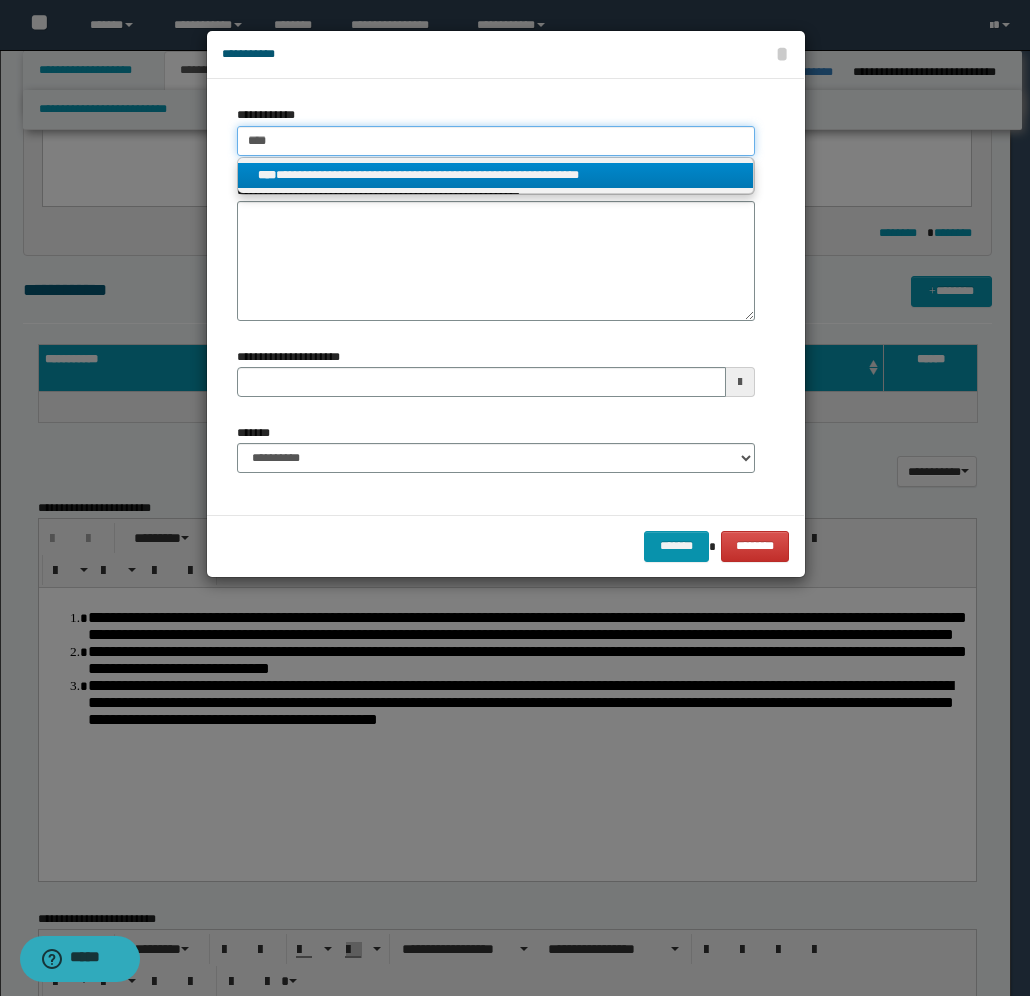type 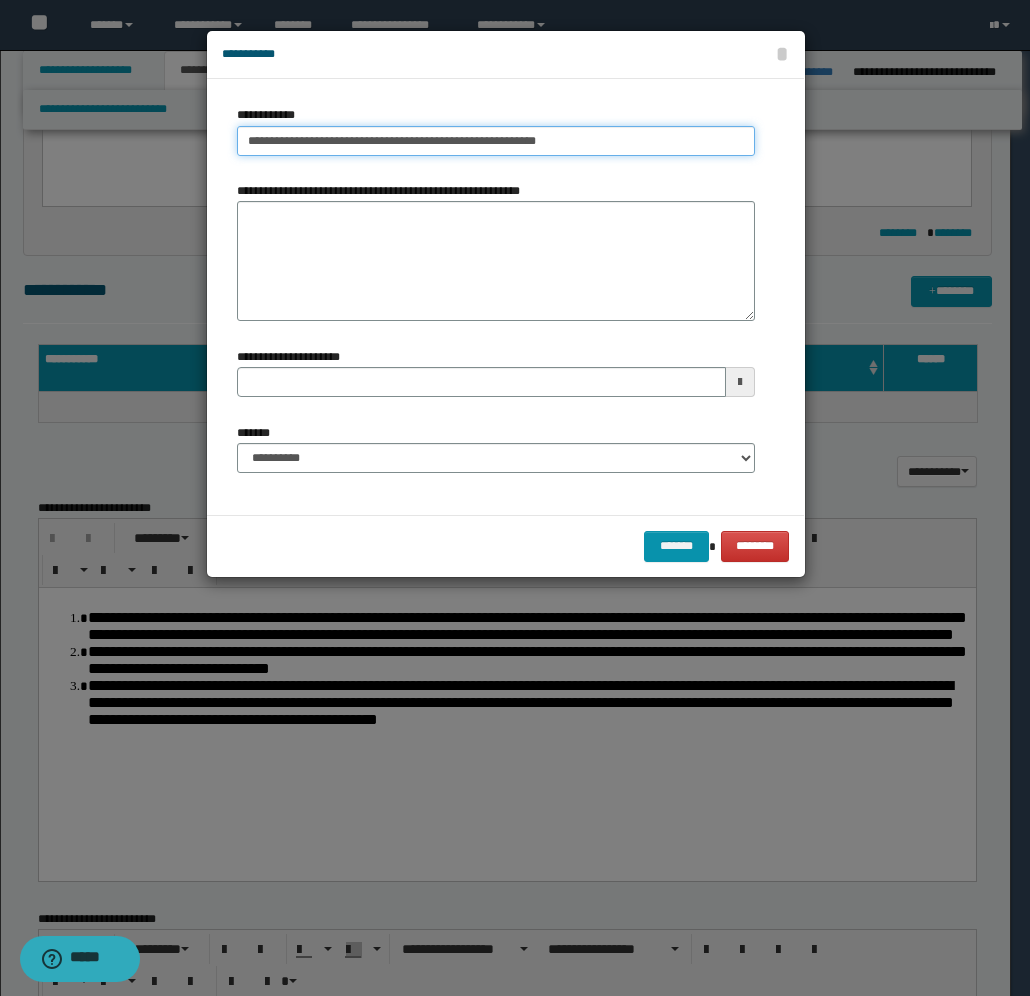 type 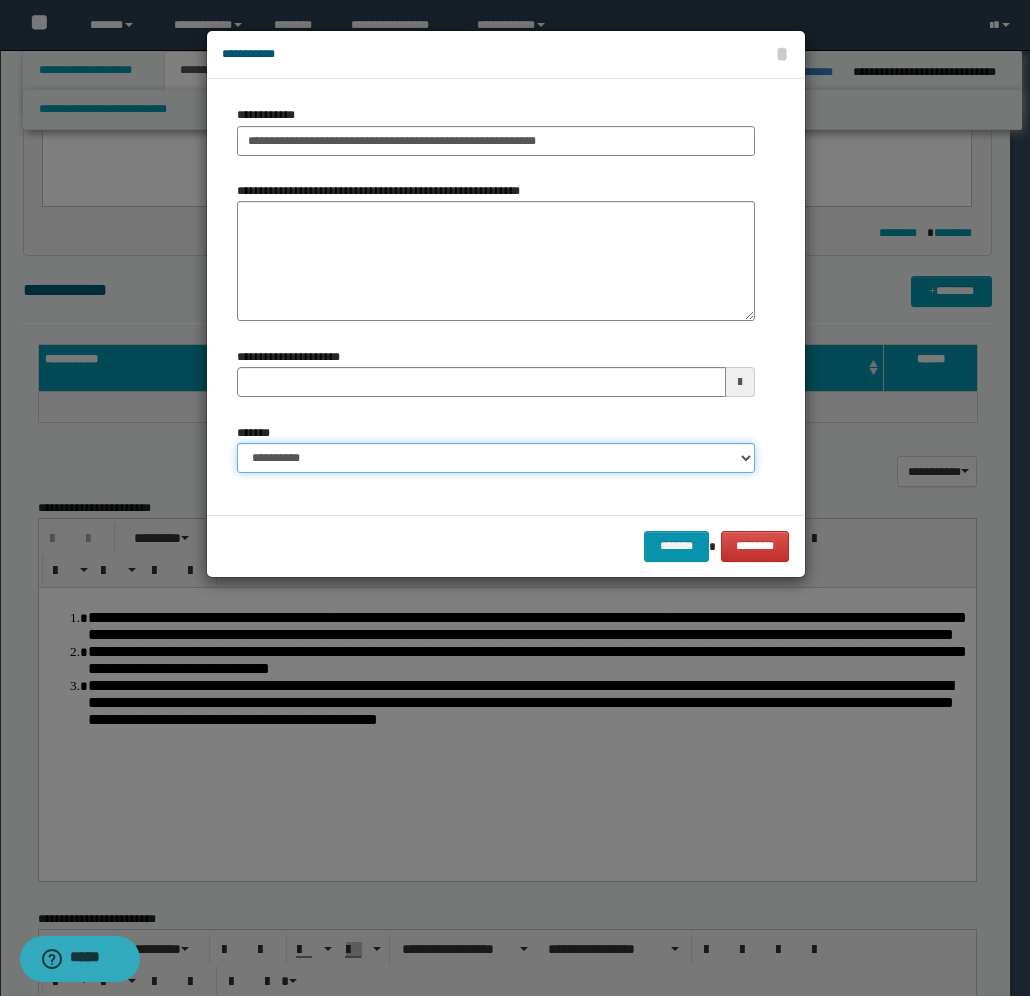 click on "**********" at bounding box center [496, 458] 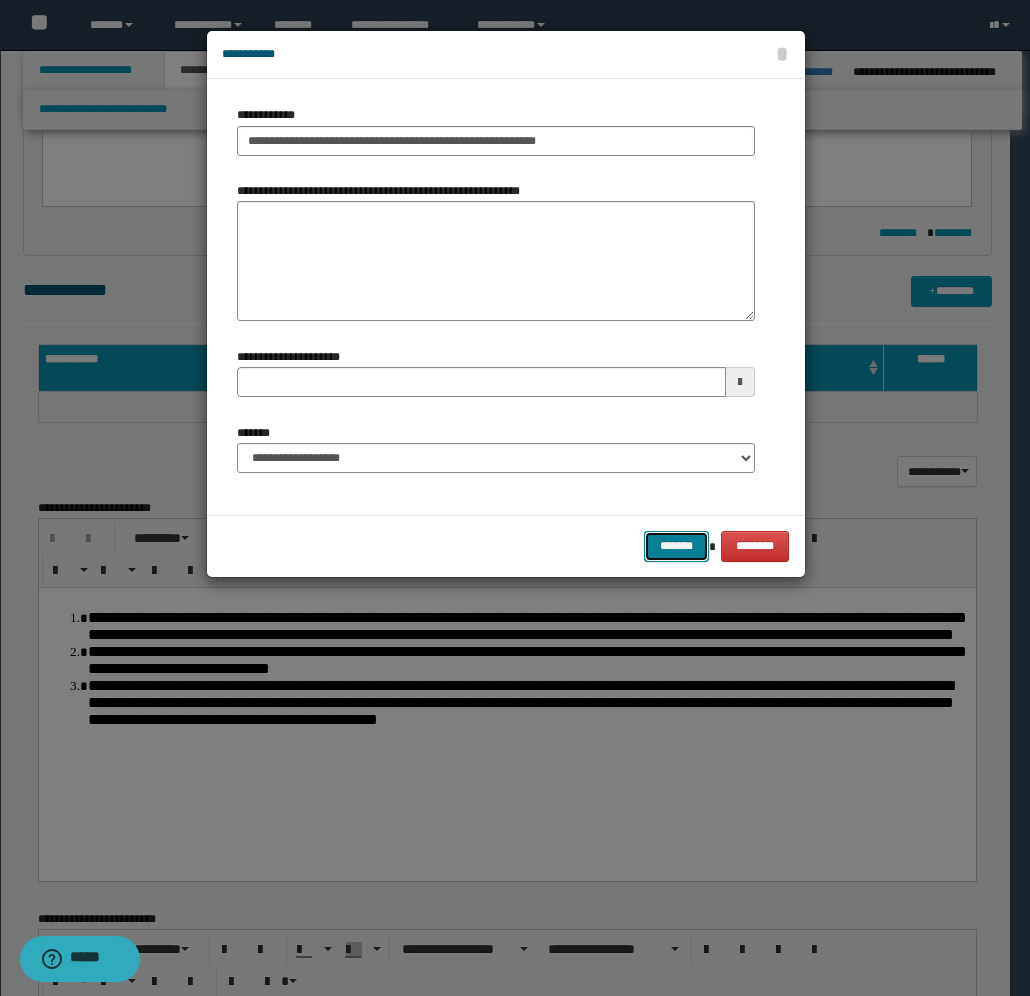click on "*******" at bounding box center (676, 546) 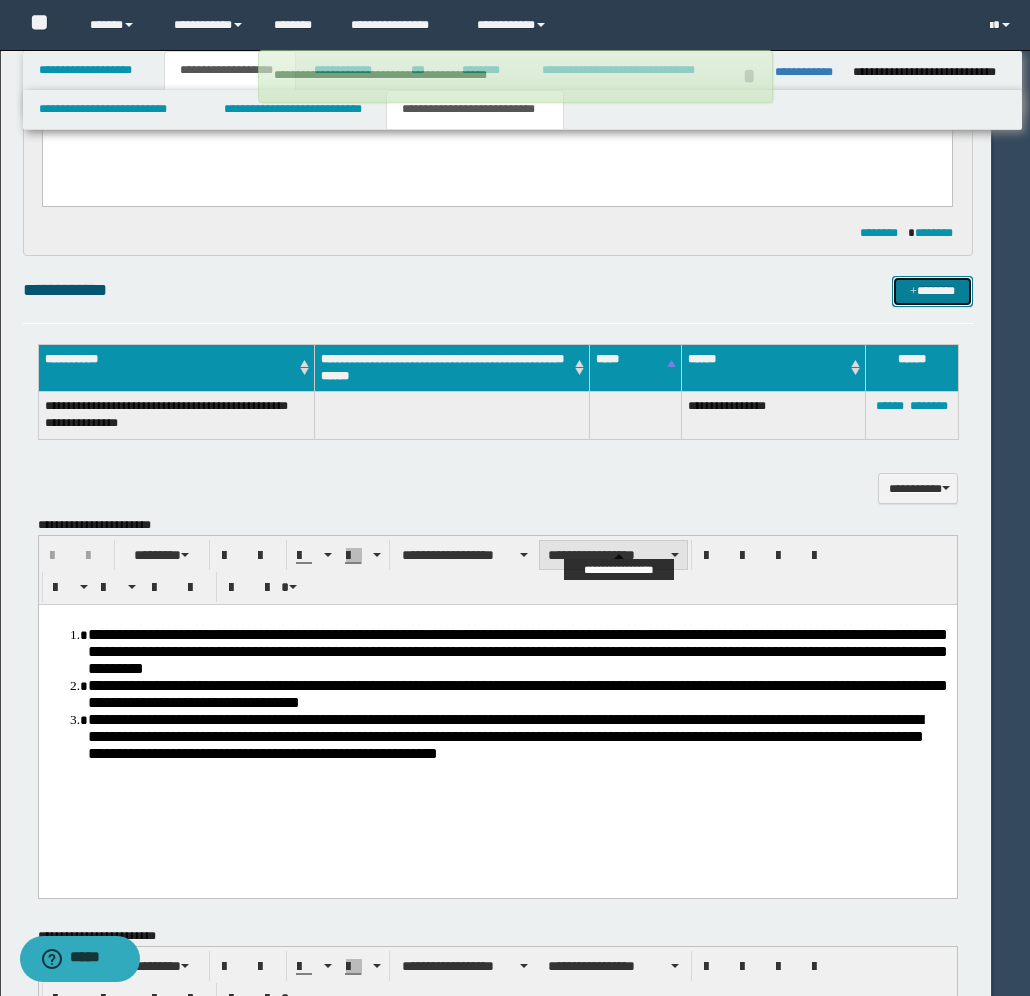 type 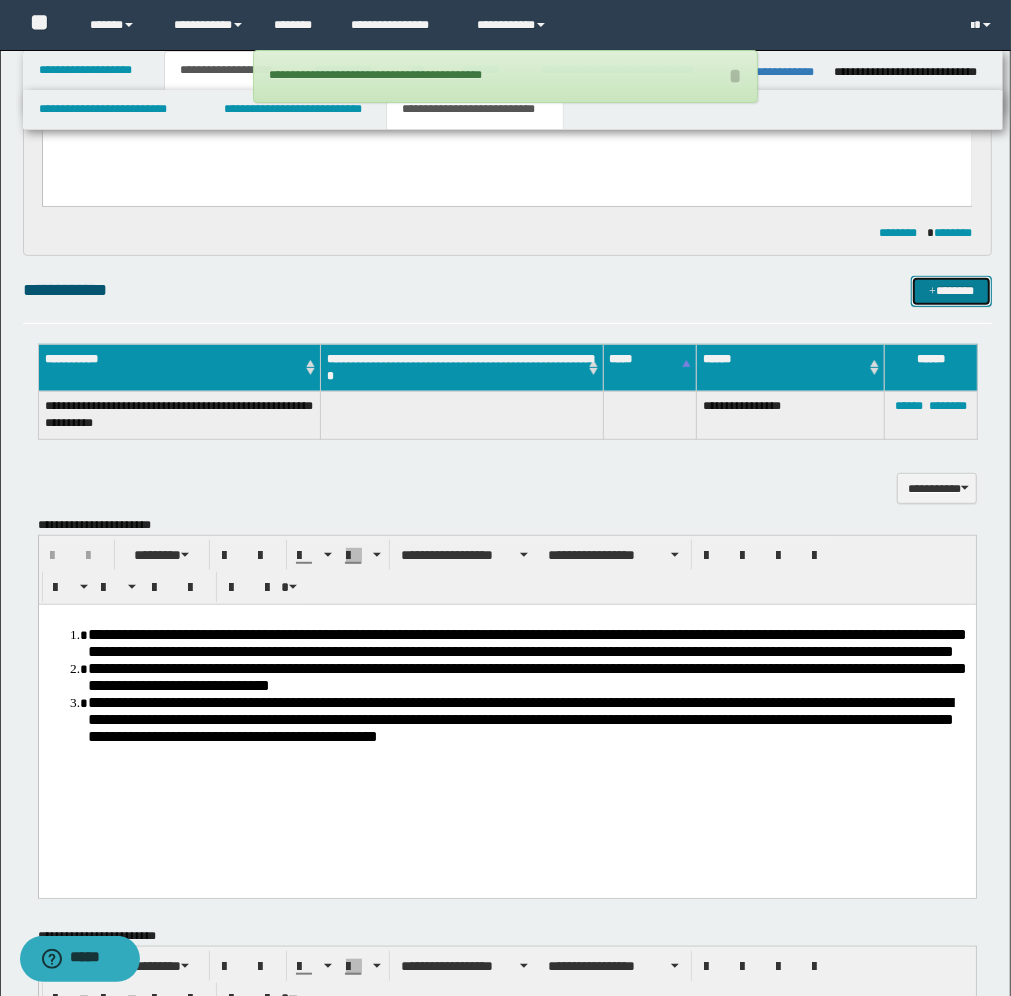 click on "*******" at bounding box center [951, 291] 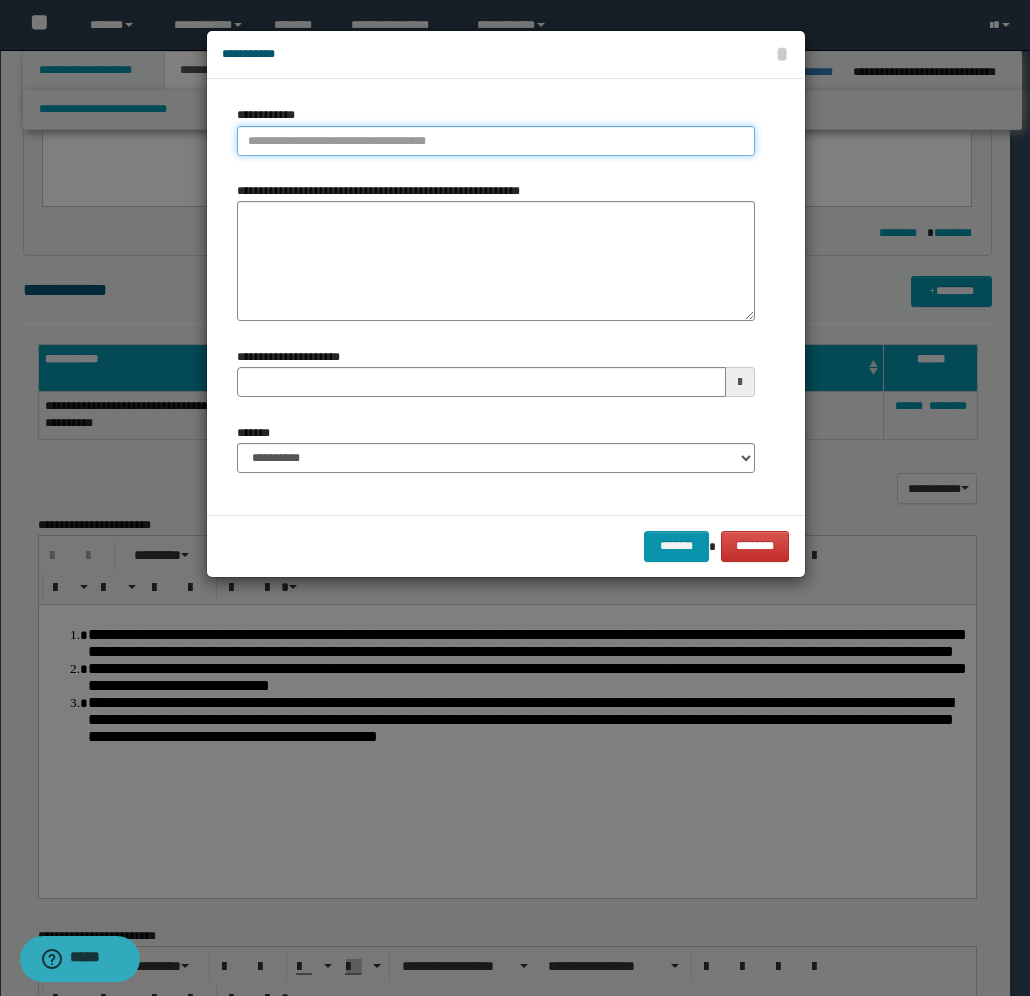 type on "**********" 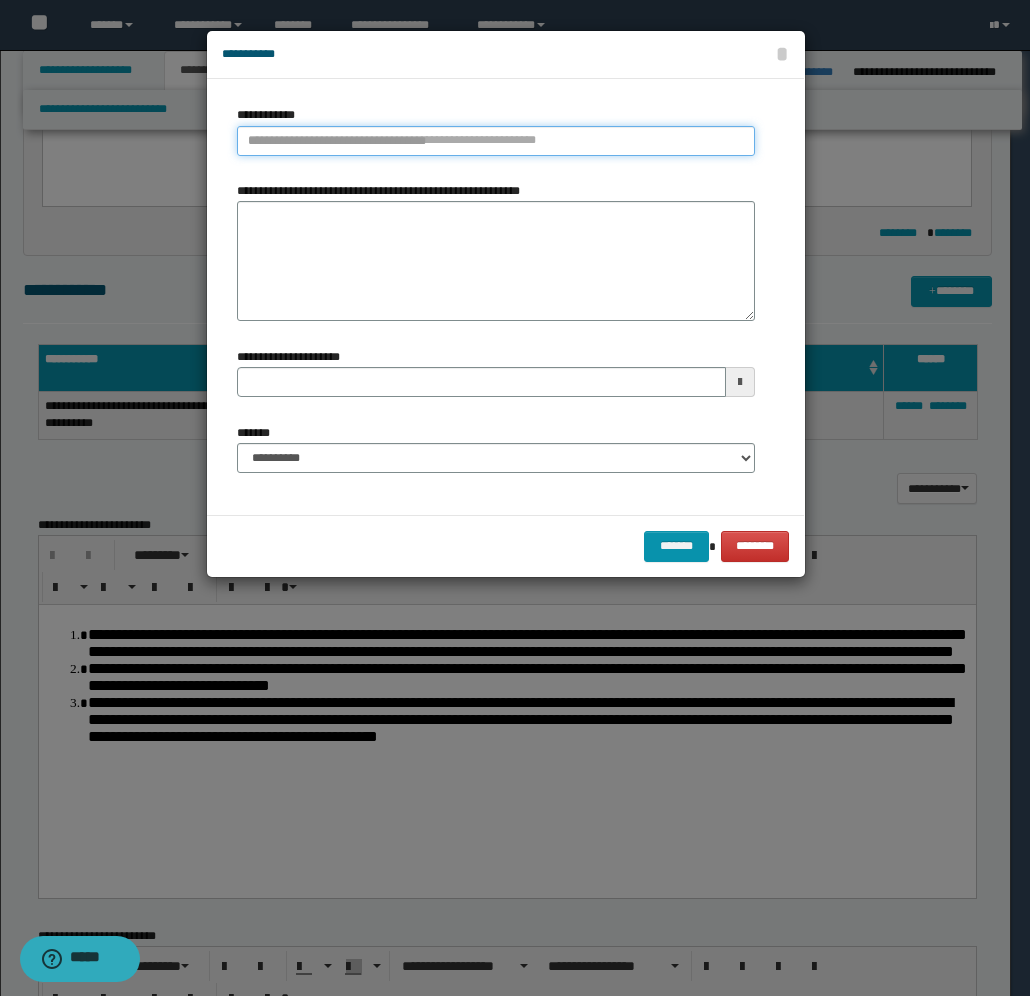 click on "**********" at bounding box center [496, 141] 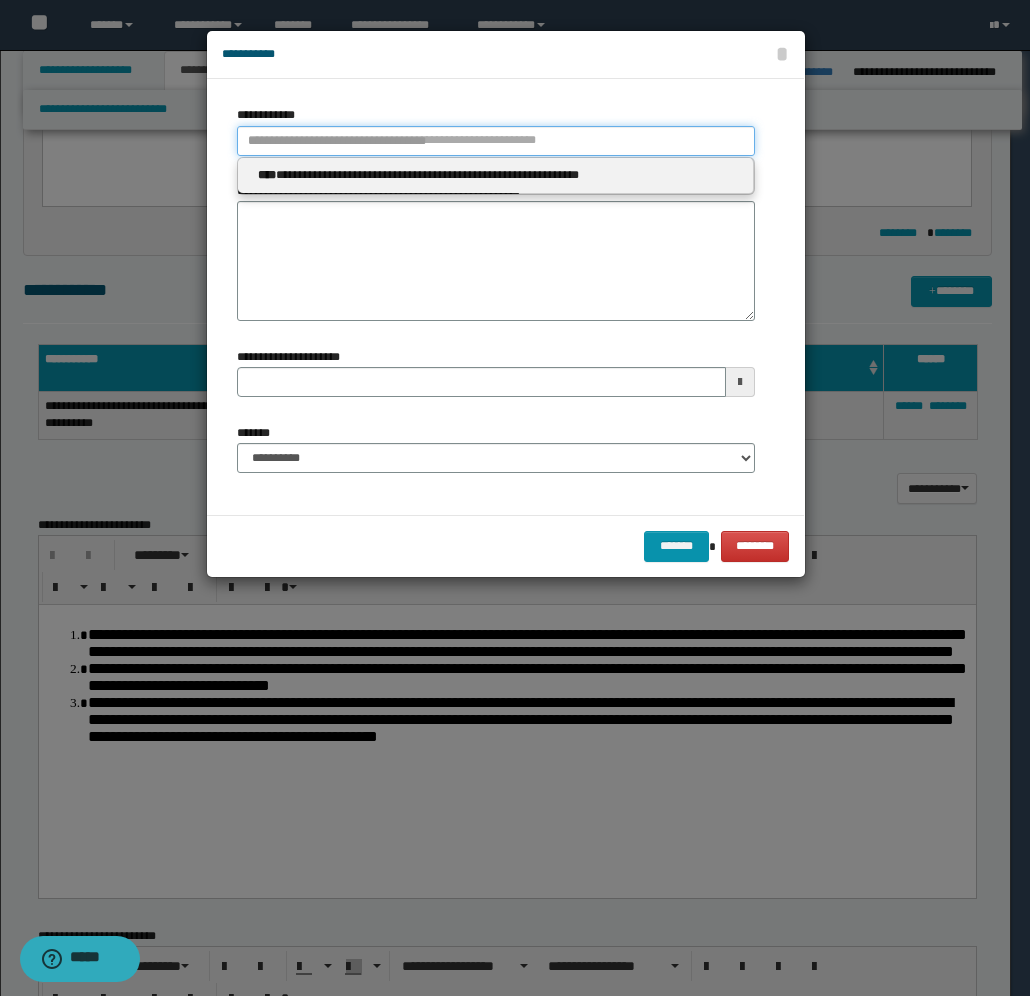 type 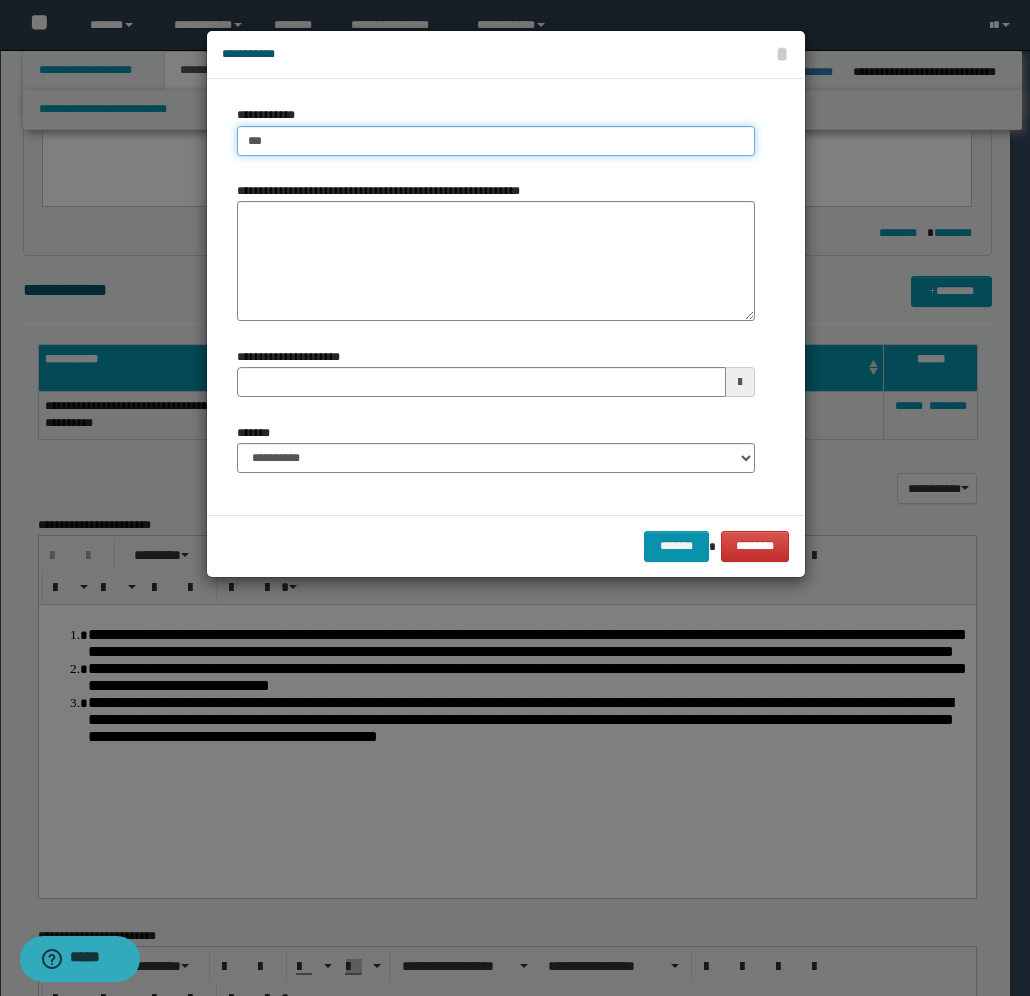 type on "****" 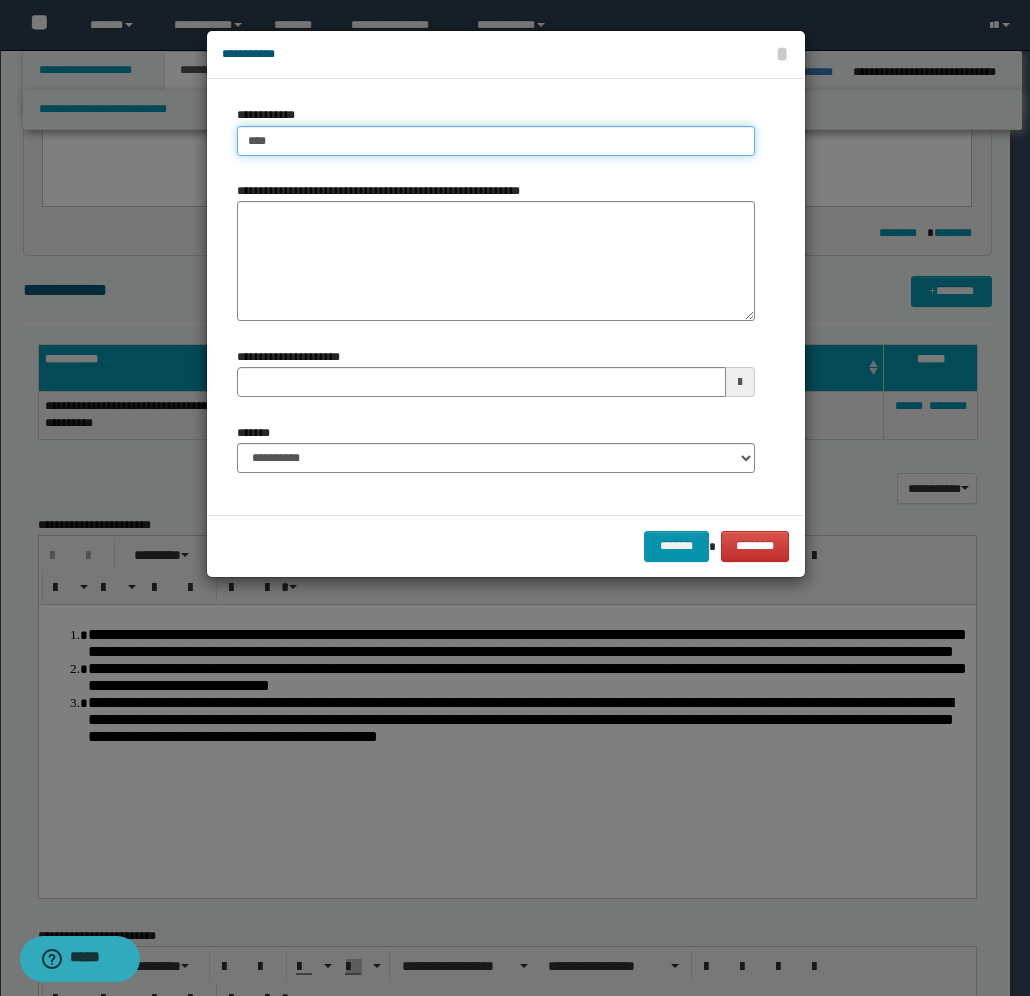 type on "****" 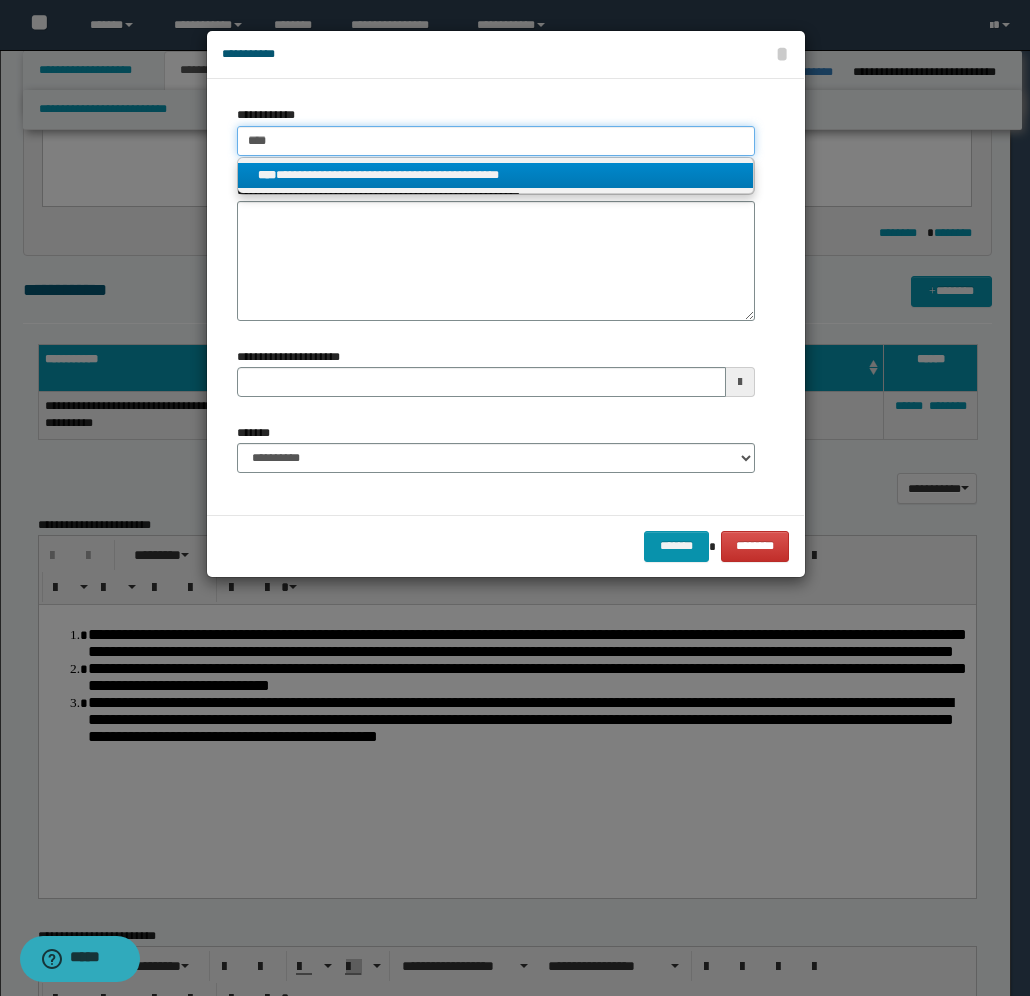type on "****" 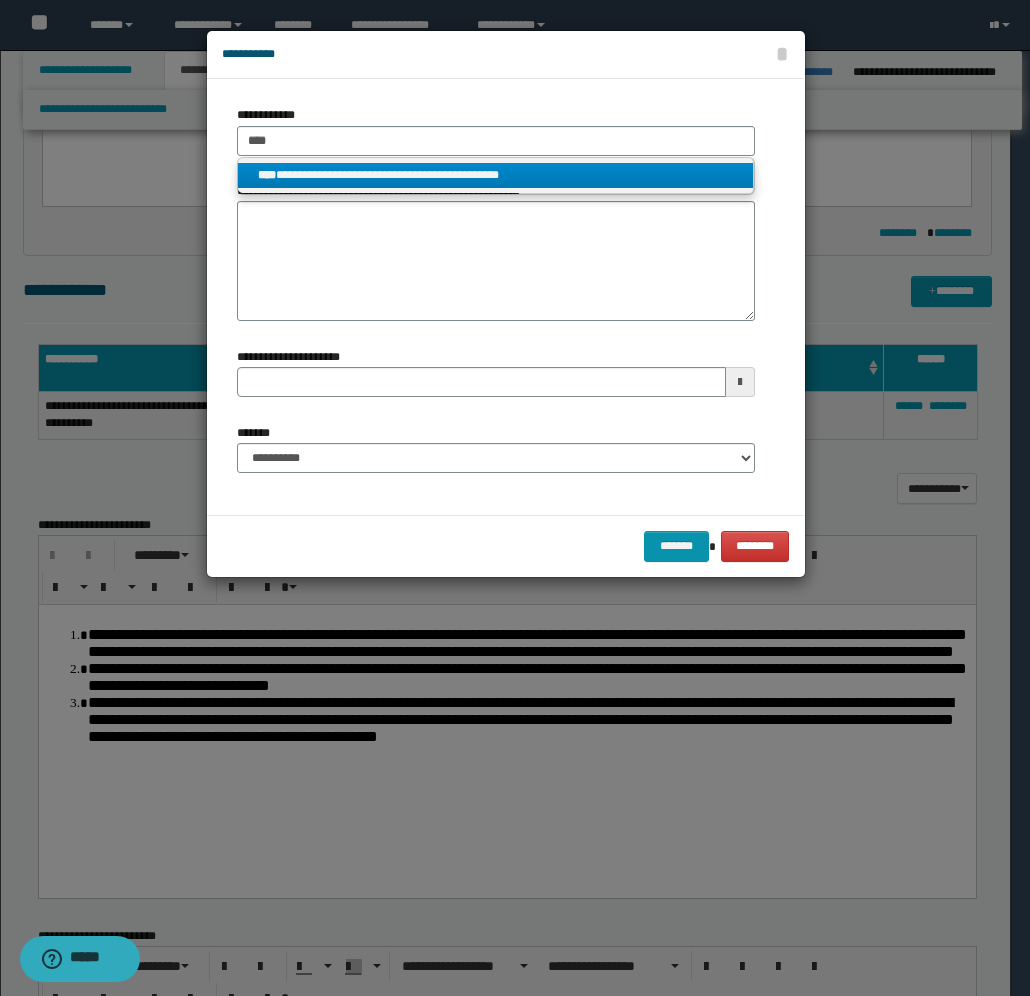 click on "**********" at bounding box center (496, 175) 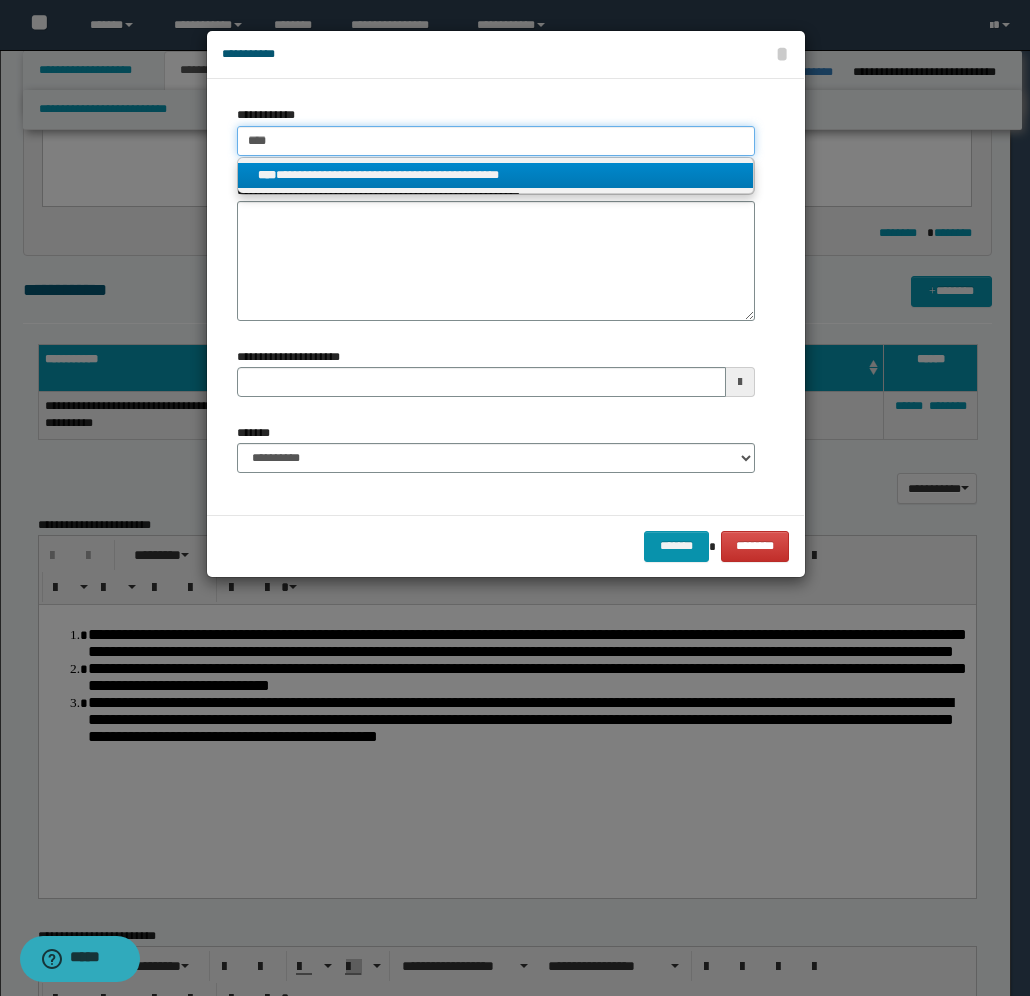 type 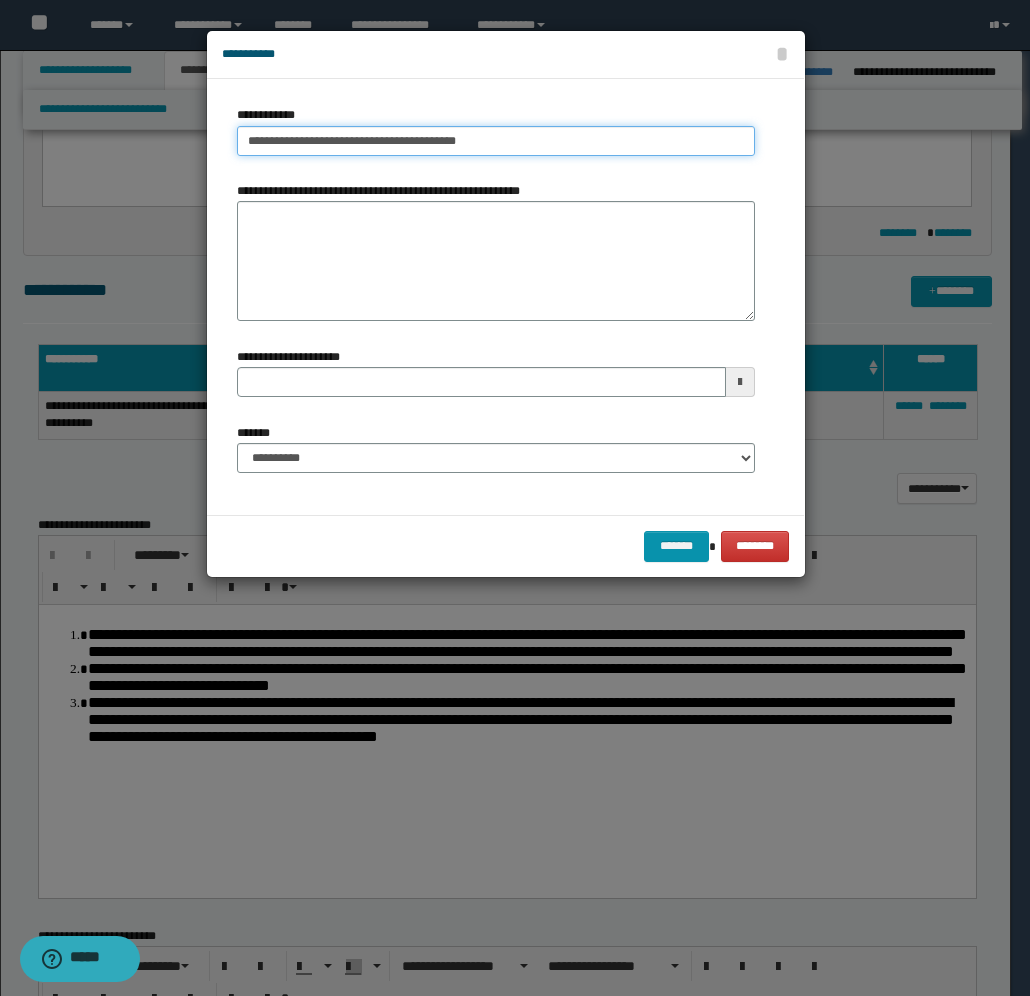 type 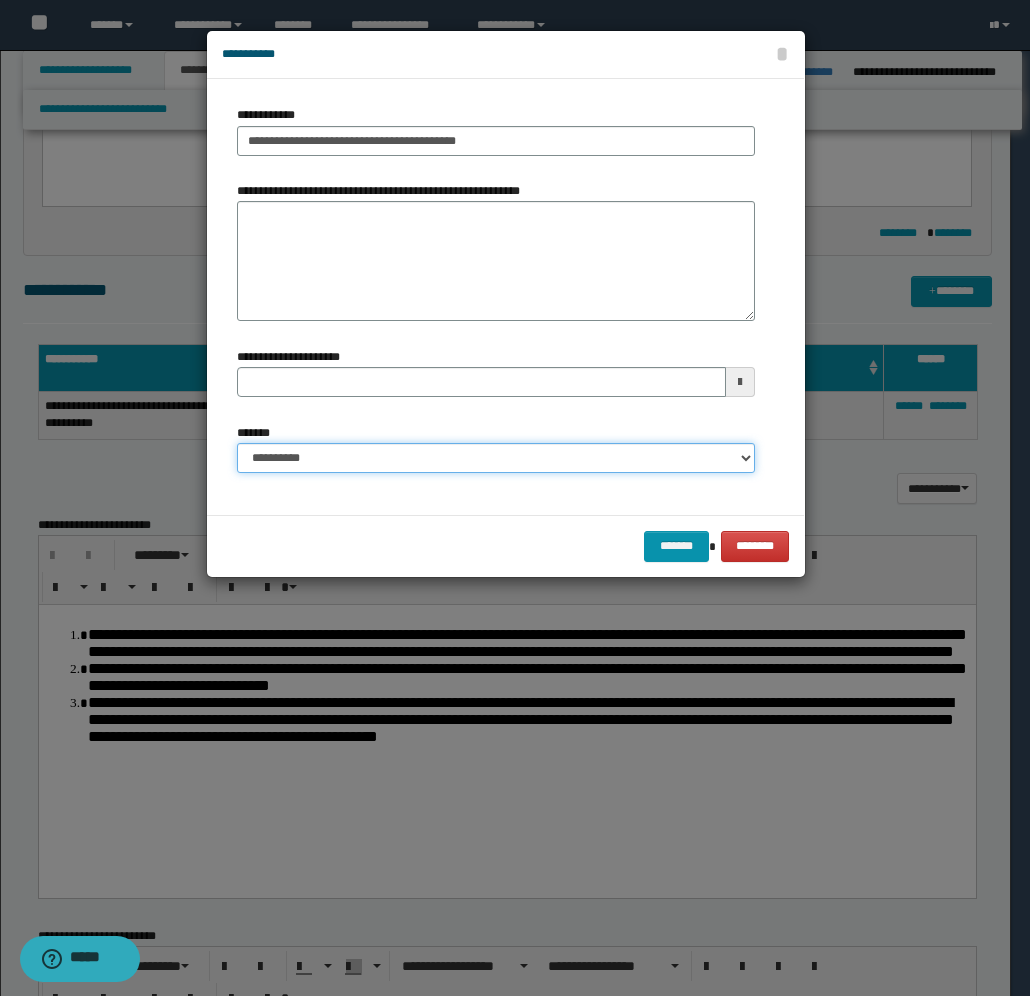 click on "**********" at bounding box center [496, 458] 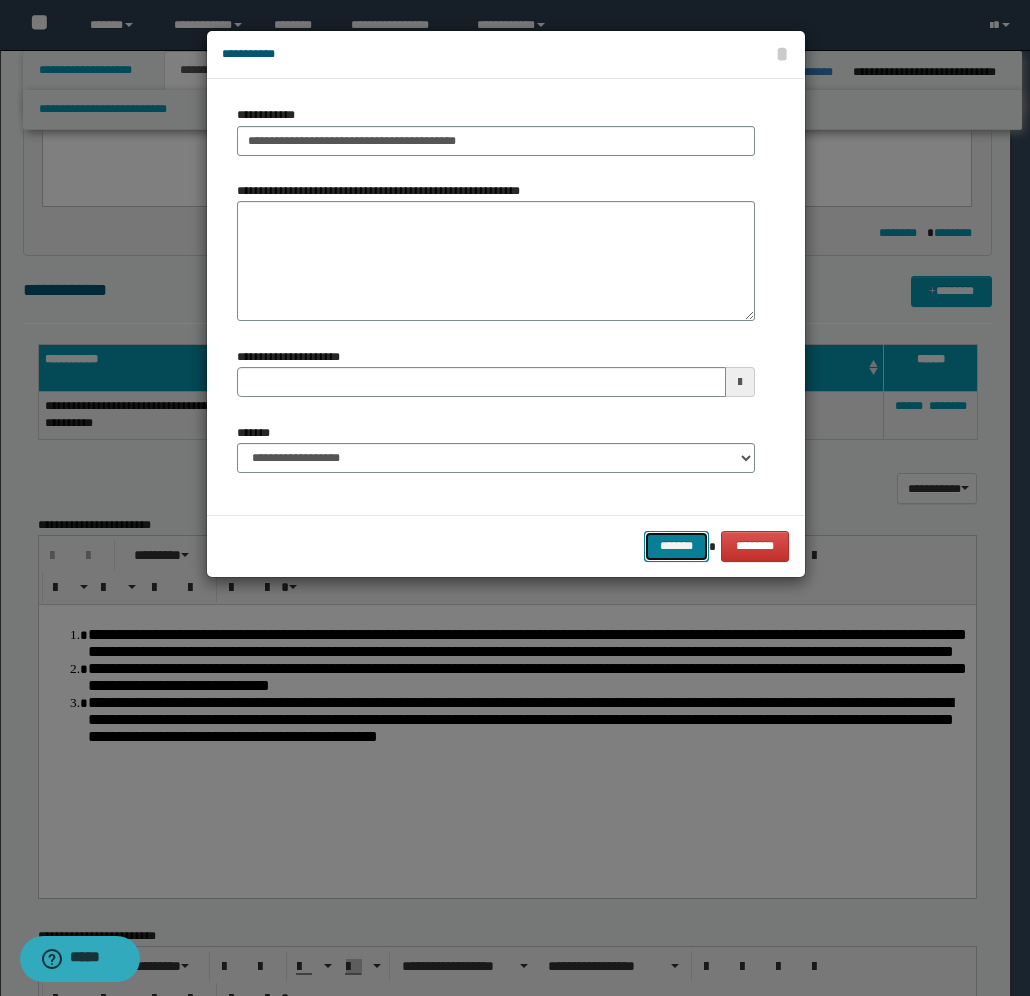 click on "*******" at bounding box center [676, 546] 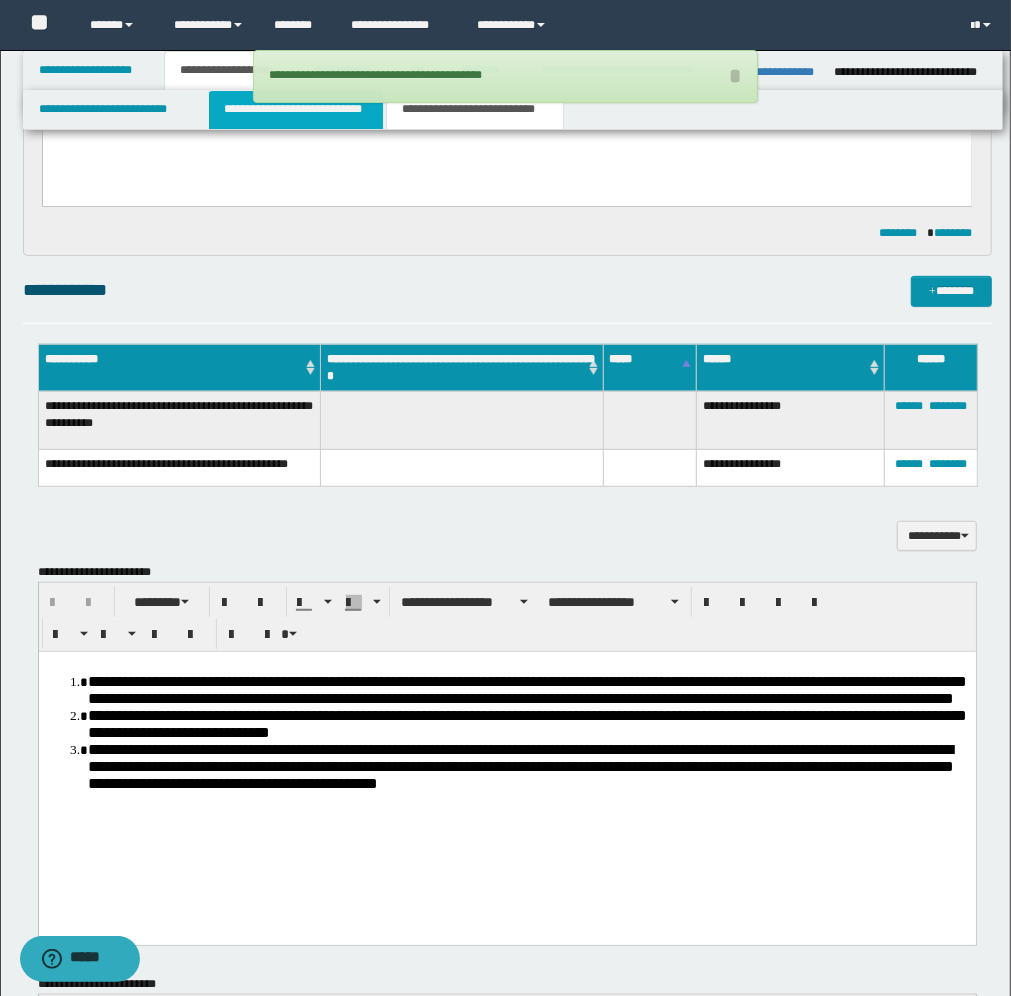 click on "**********" at bounding box center [296, 110] 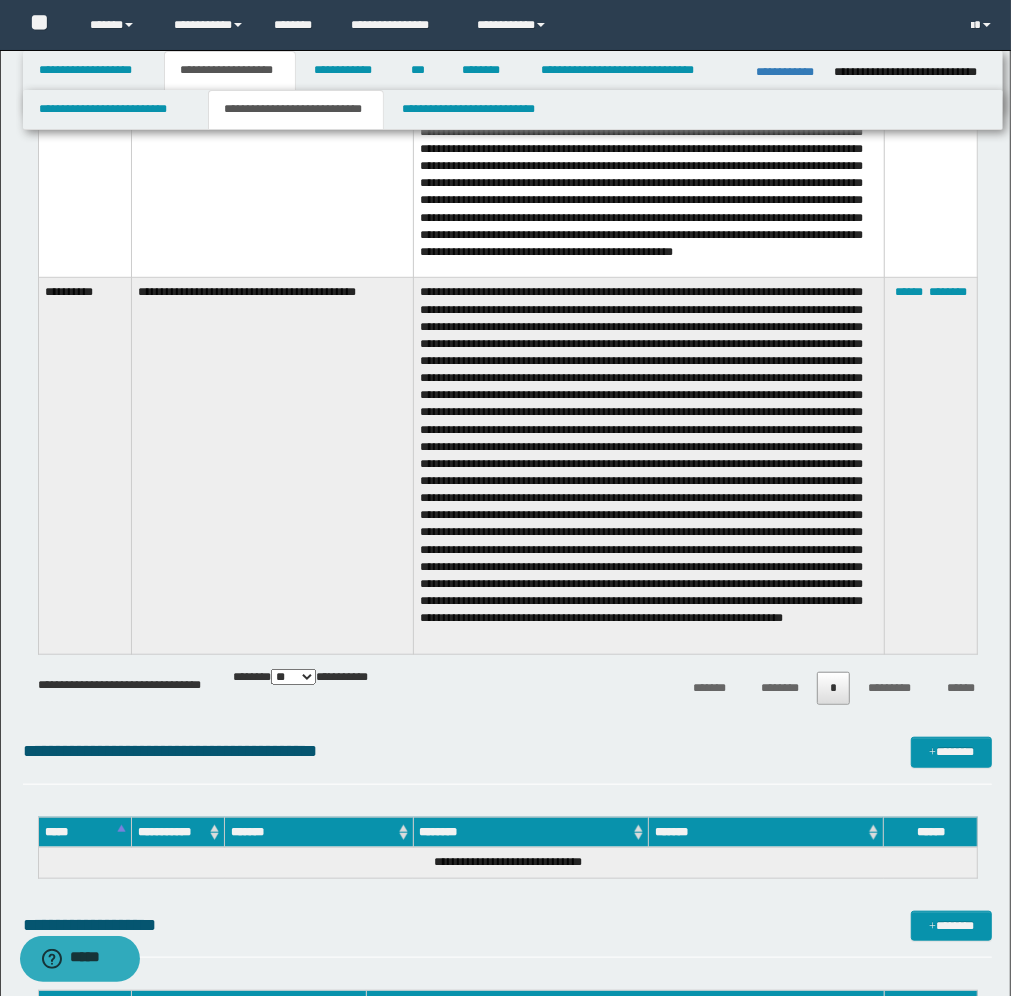 scroll, scrollTop: 4500, scrollLeft: 0, axis: vertical 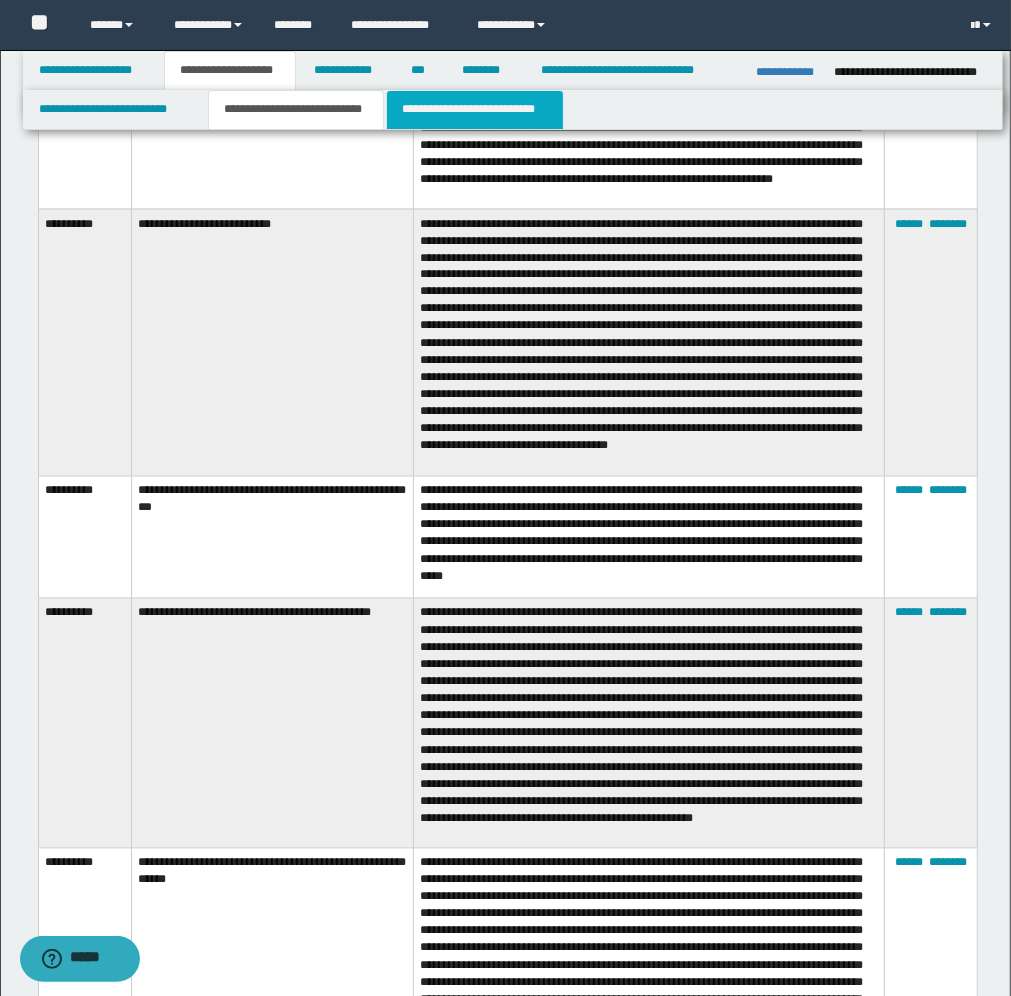 click on "**********" at bounding box center (475, 110) 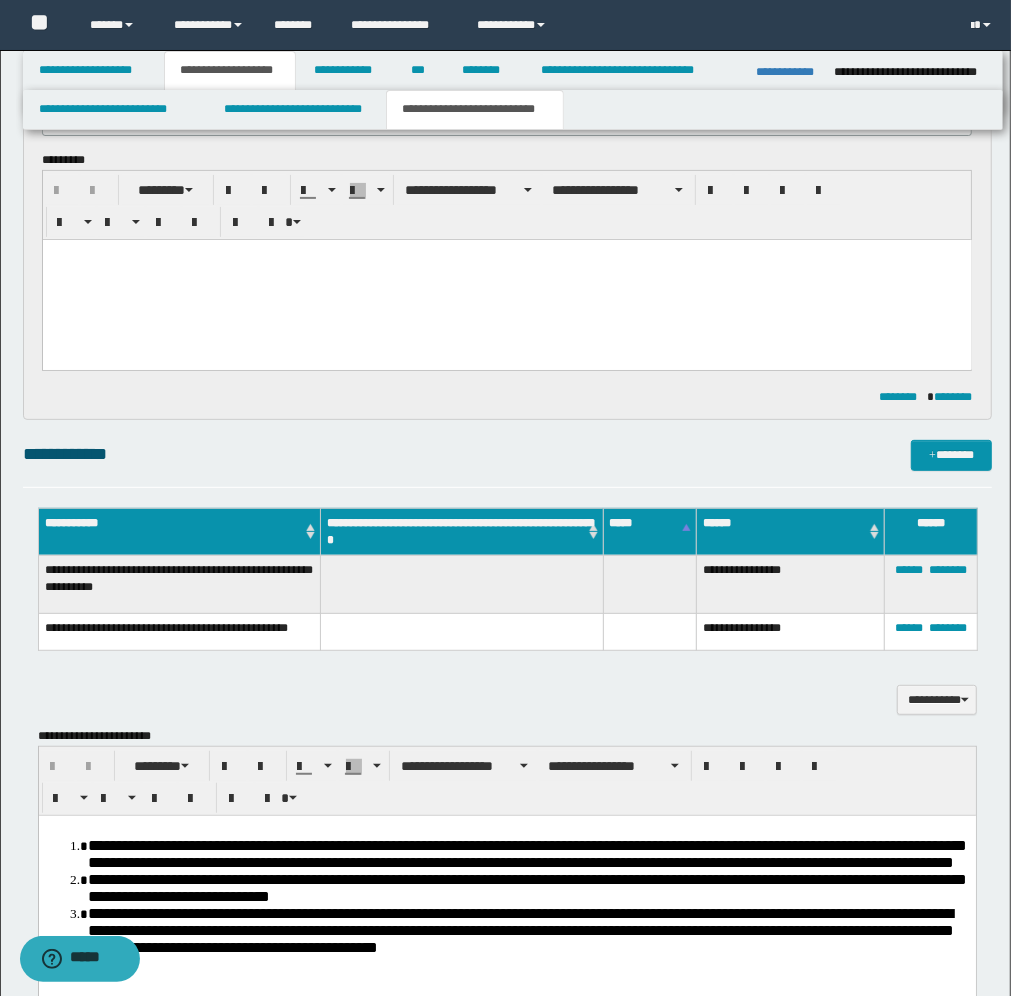 scroll, scrollTop: 250, scrollLeft: 0, axis: vertical 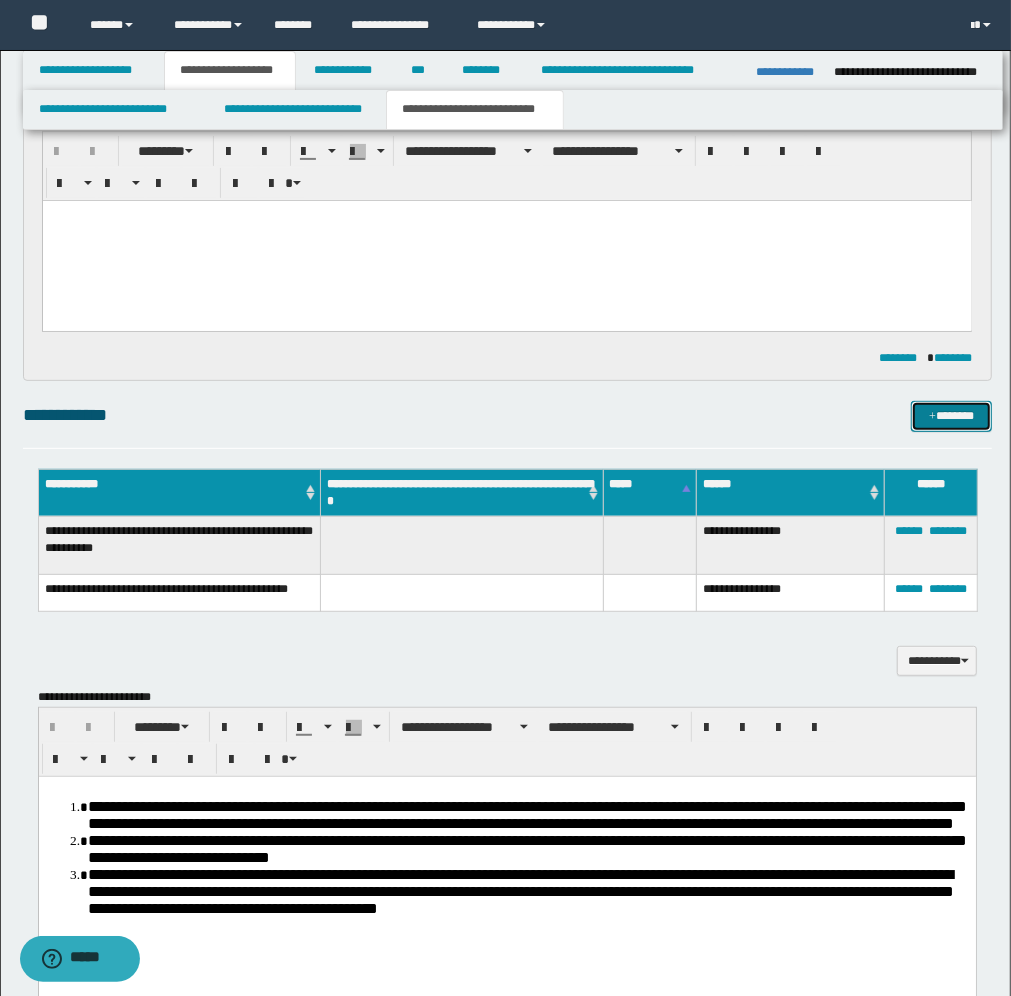 click on "*******" at bounding box center [951, 416] 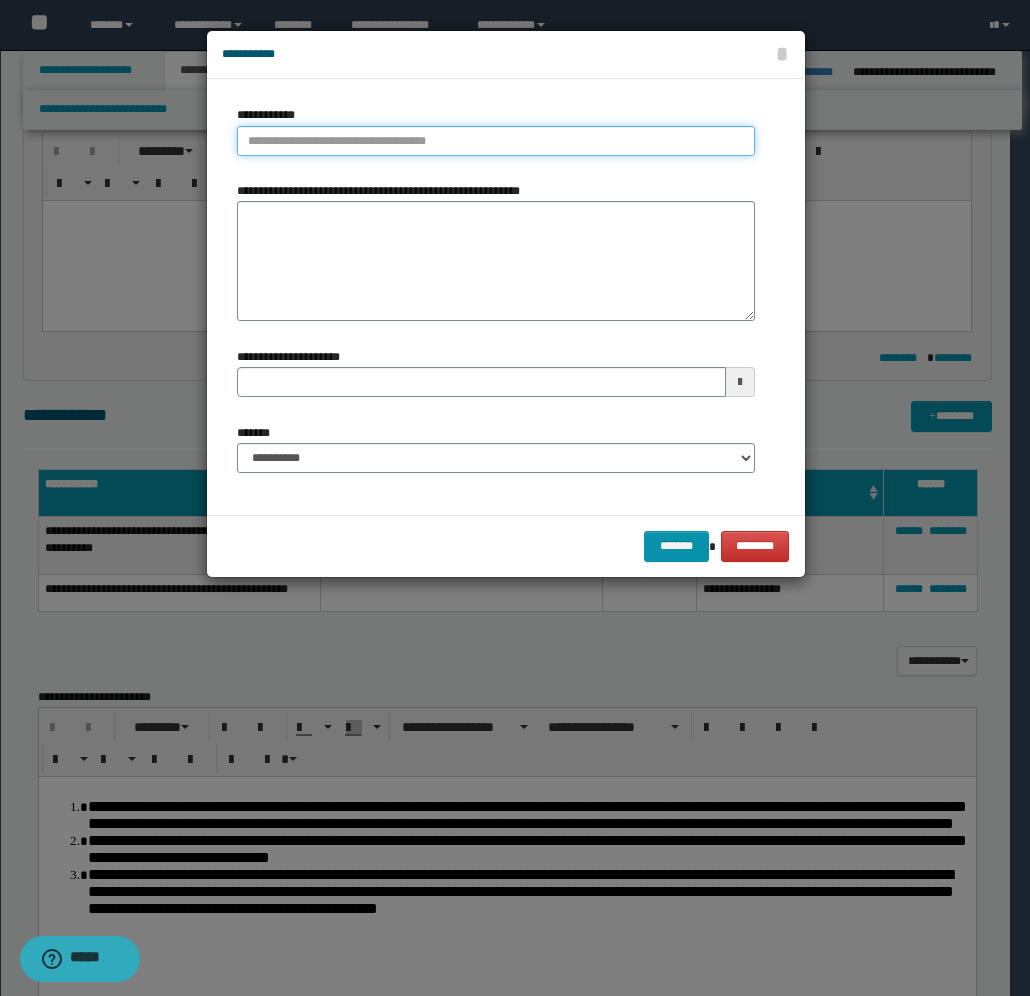 type on "**********" 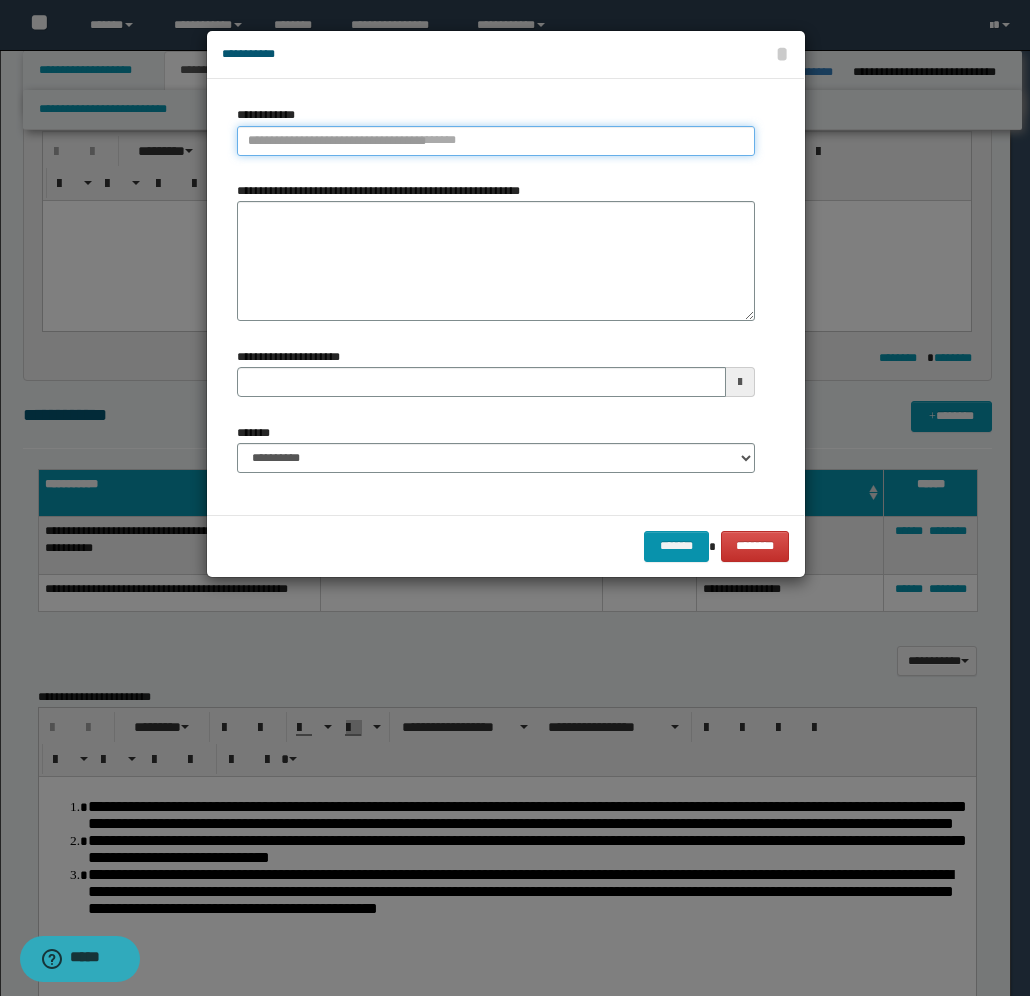 click on "**********" at bounding box center (496, 141) 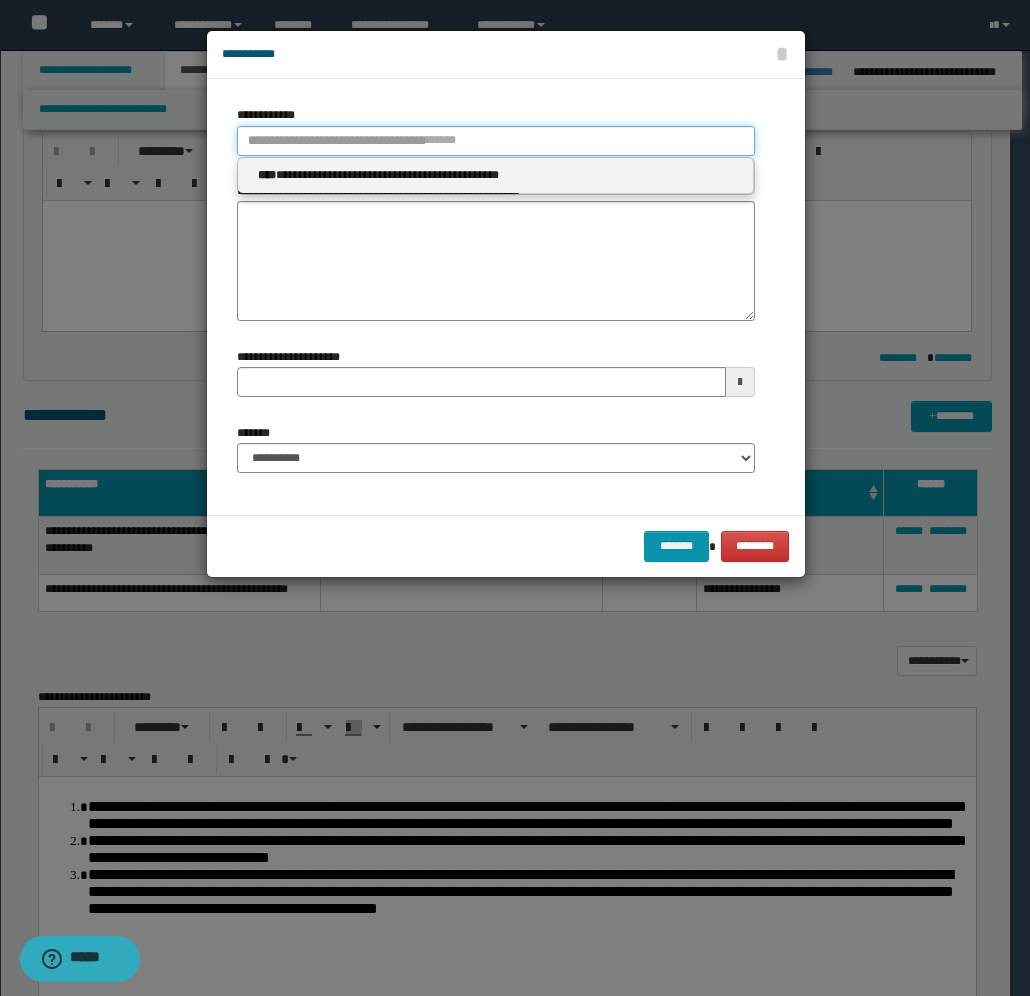 type 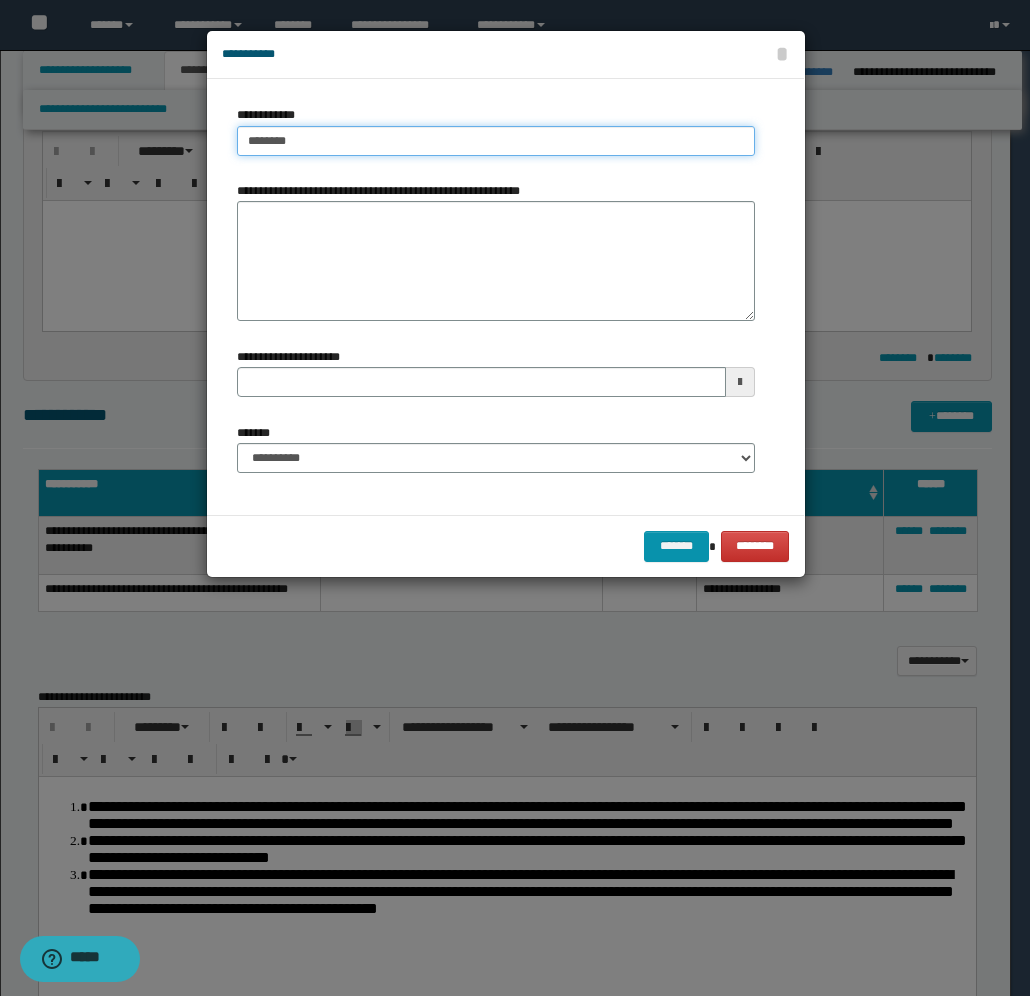 type on "*********" 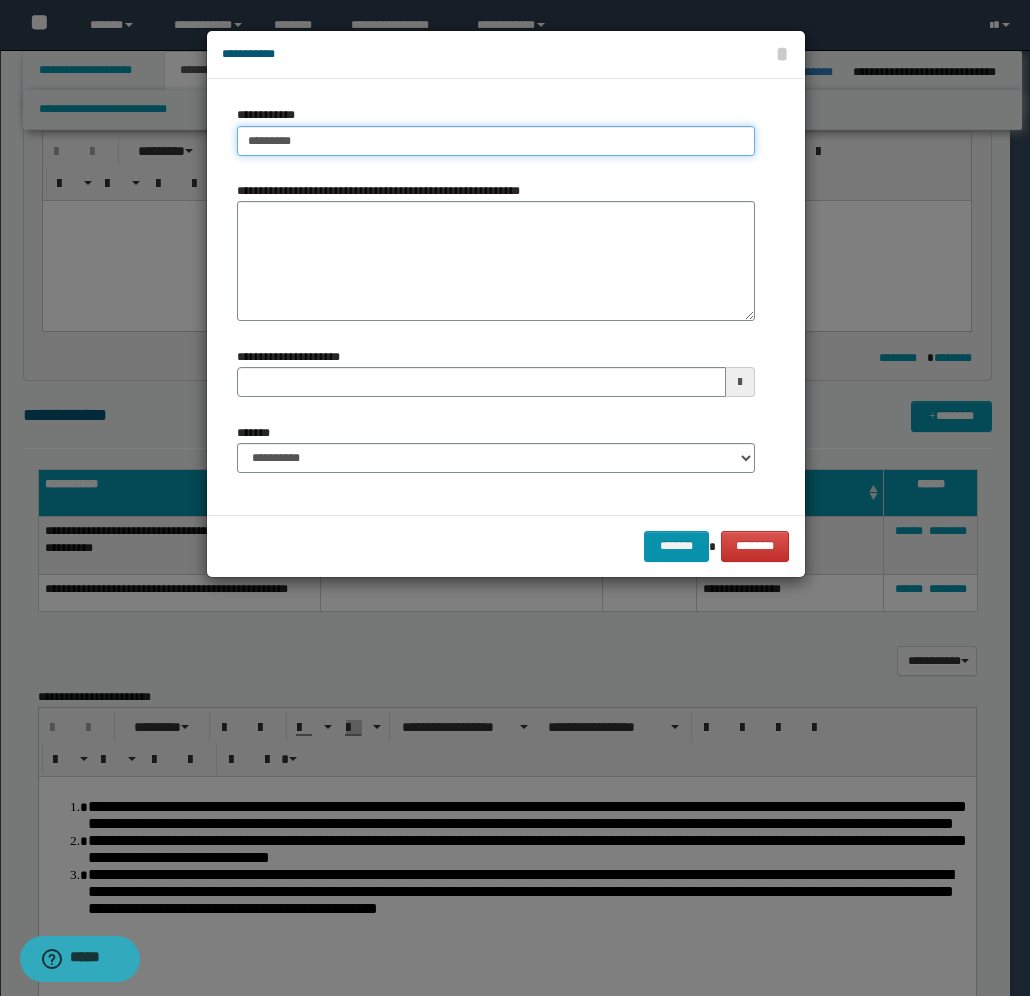 type on "*********" 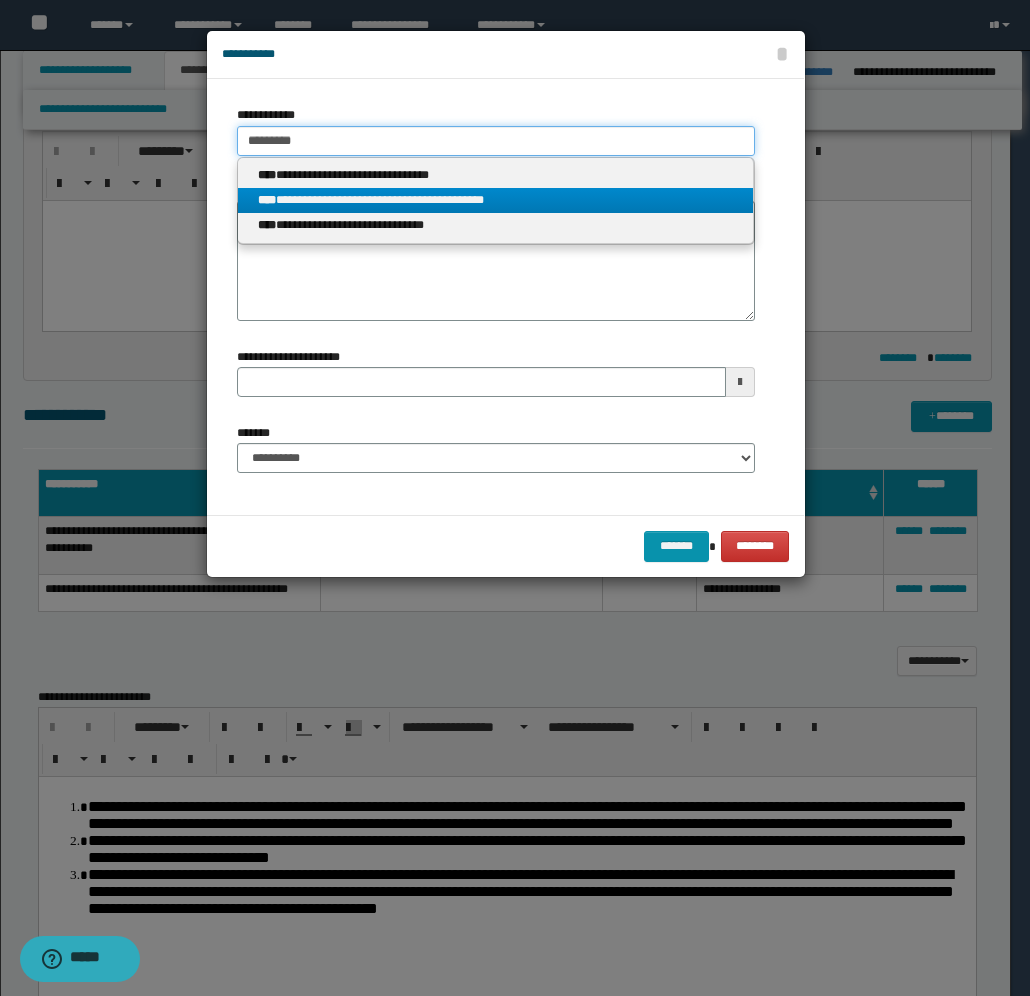 type on "*********" 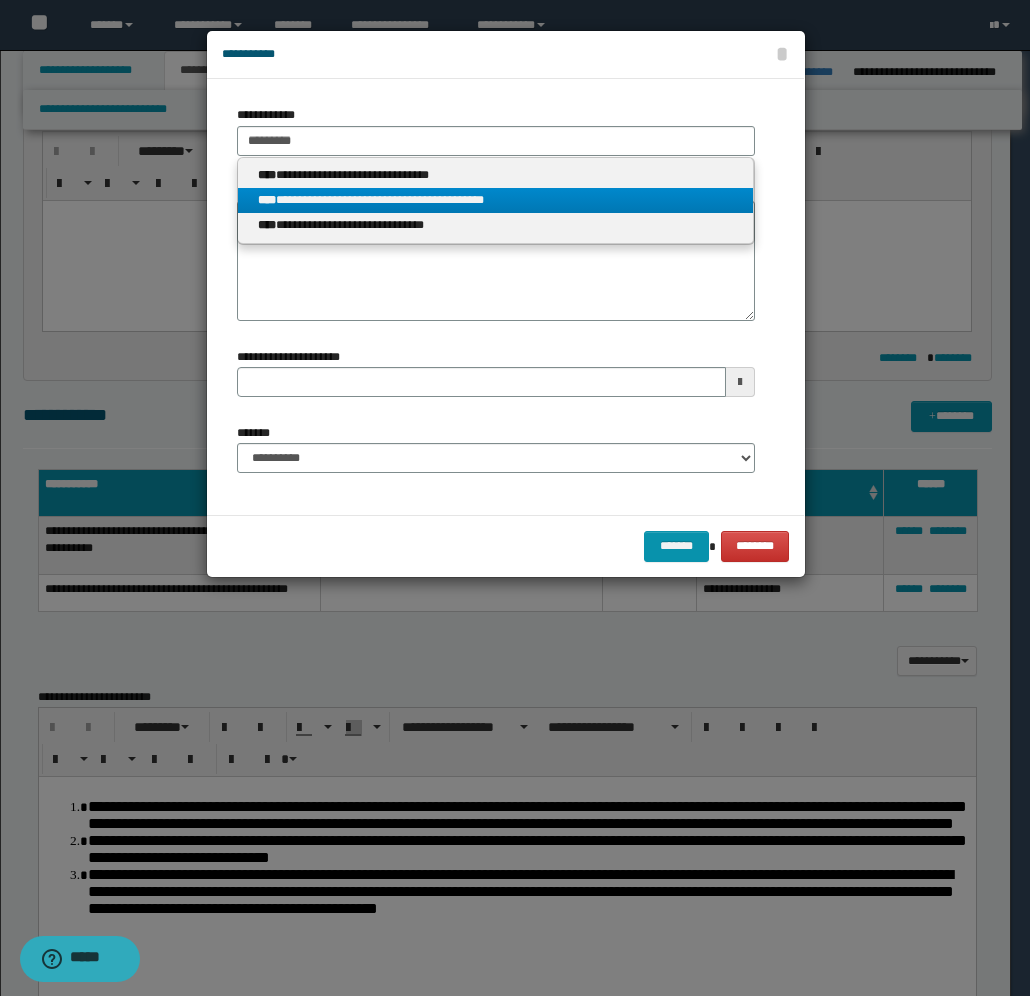 click on "**********" at bounding box center [496, 200] 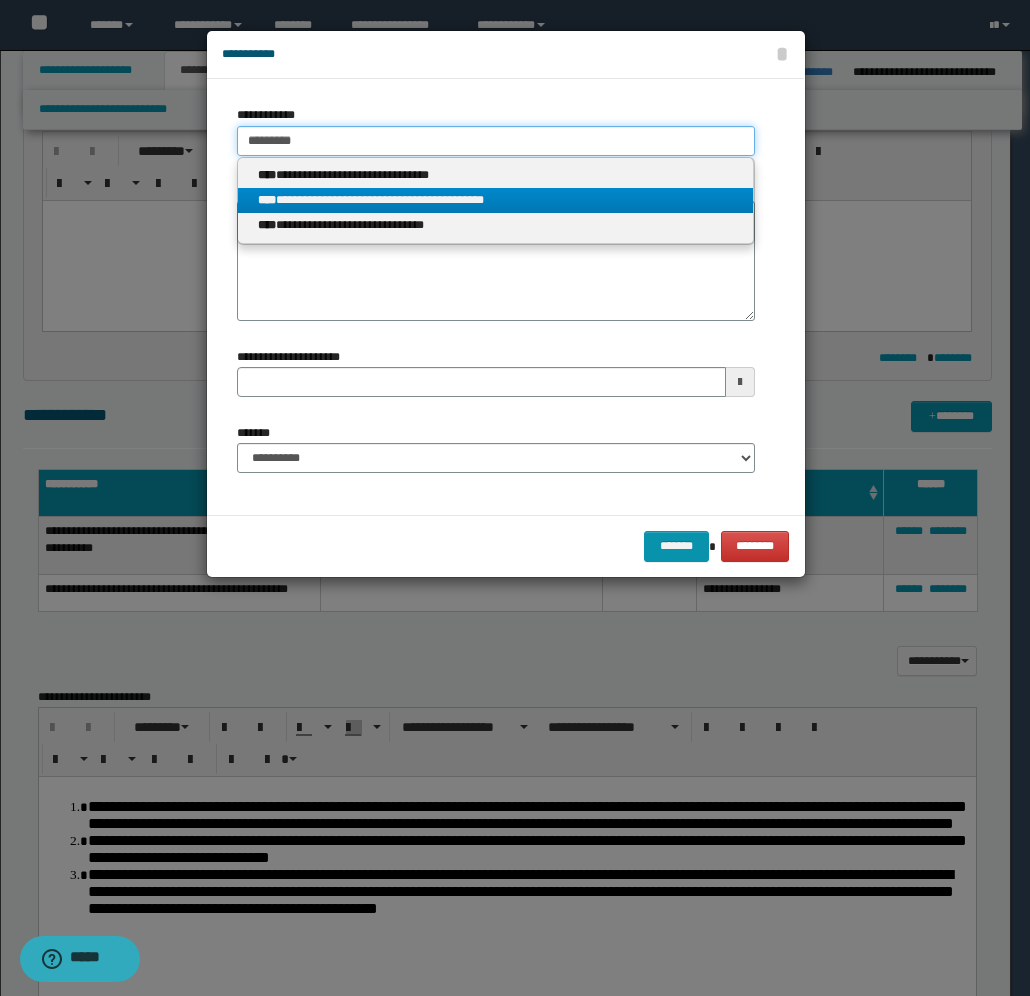 type 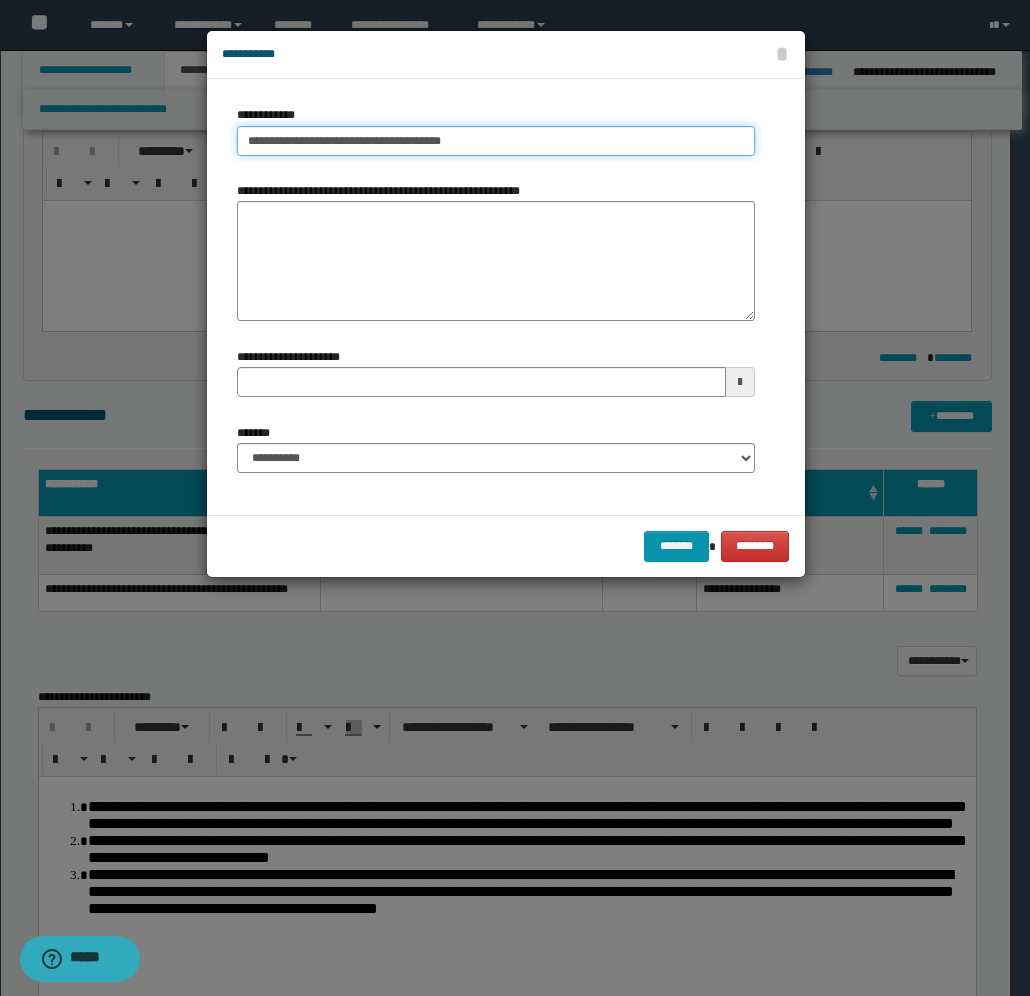 type 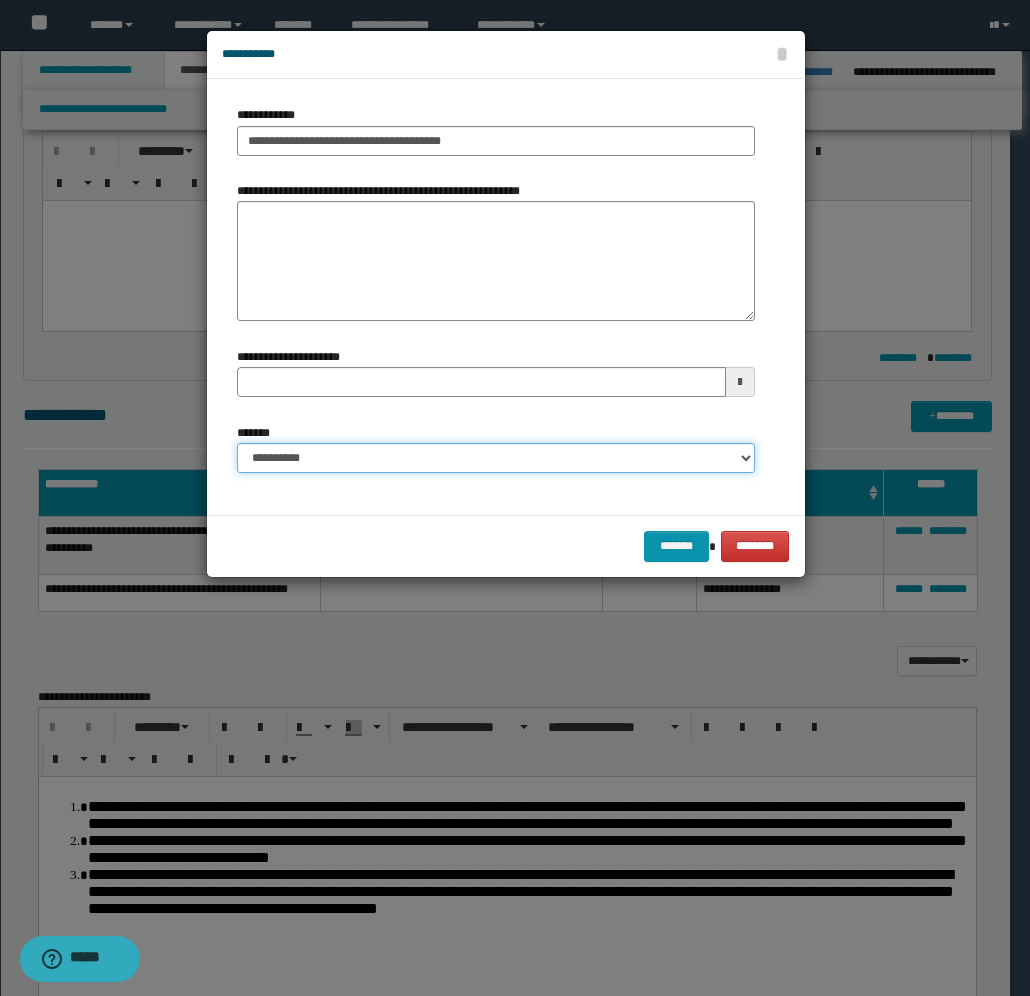 click on "**********" at bounding box center [496, 458] 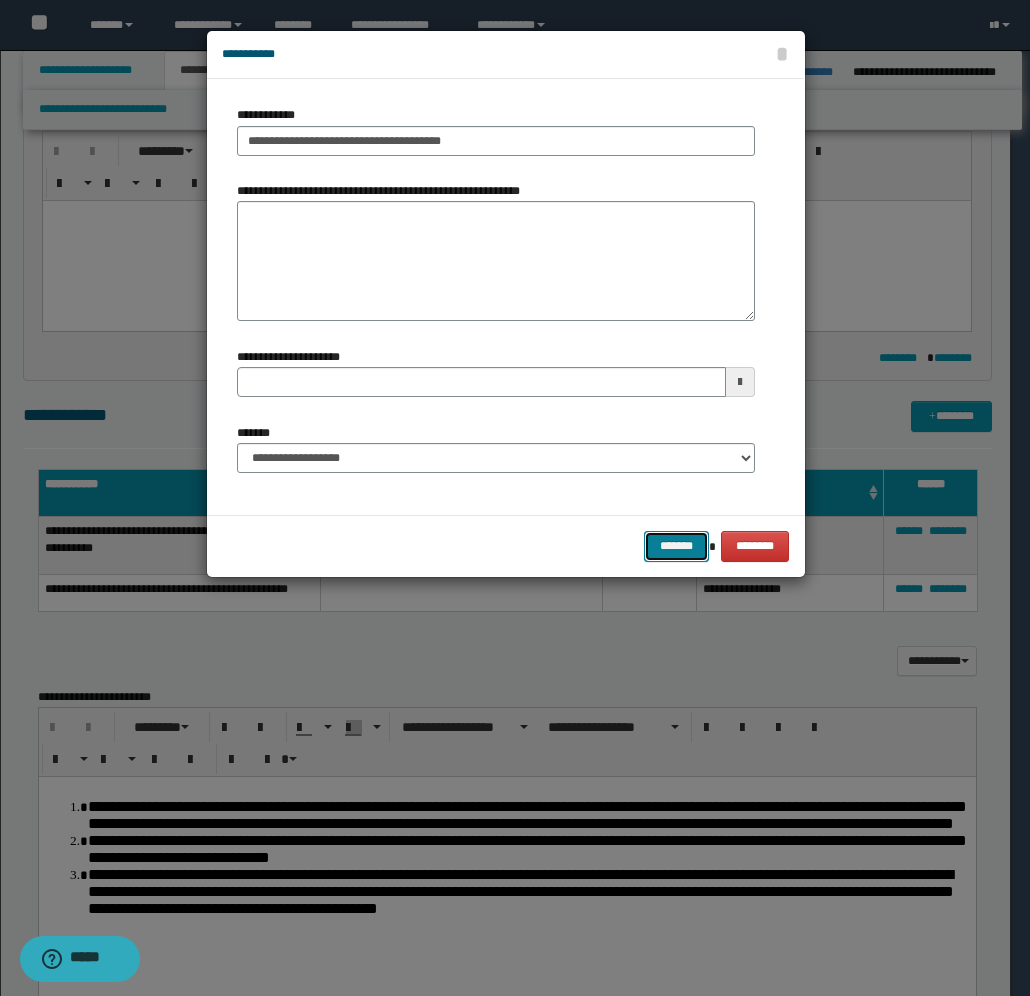 click on "*******" at bounding box center [676, 546] 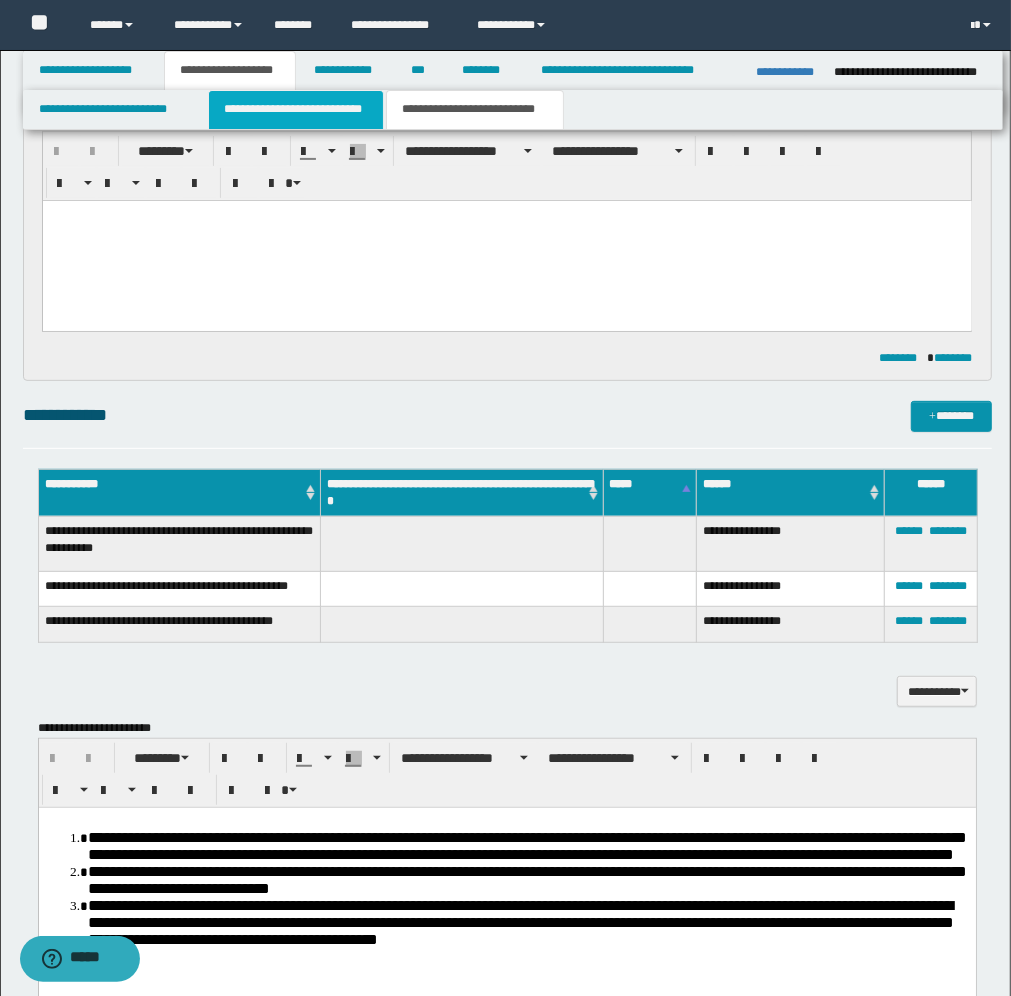 click on "**********" at bounding box center [296, 110] 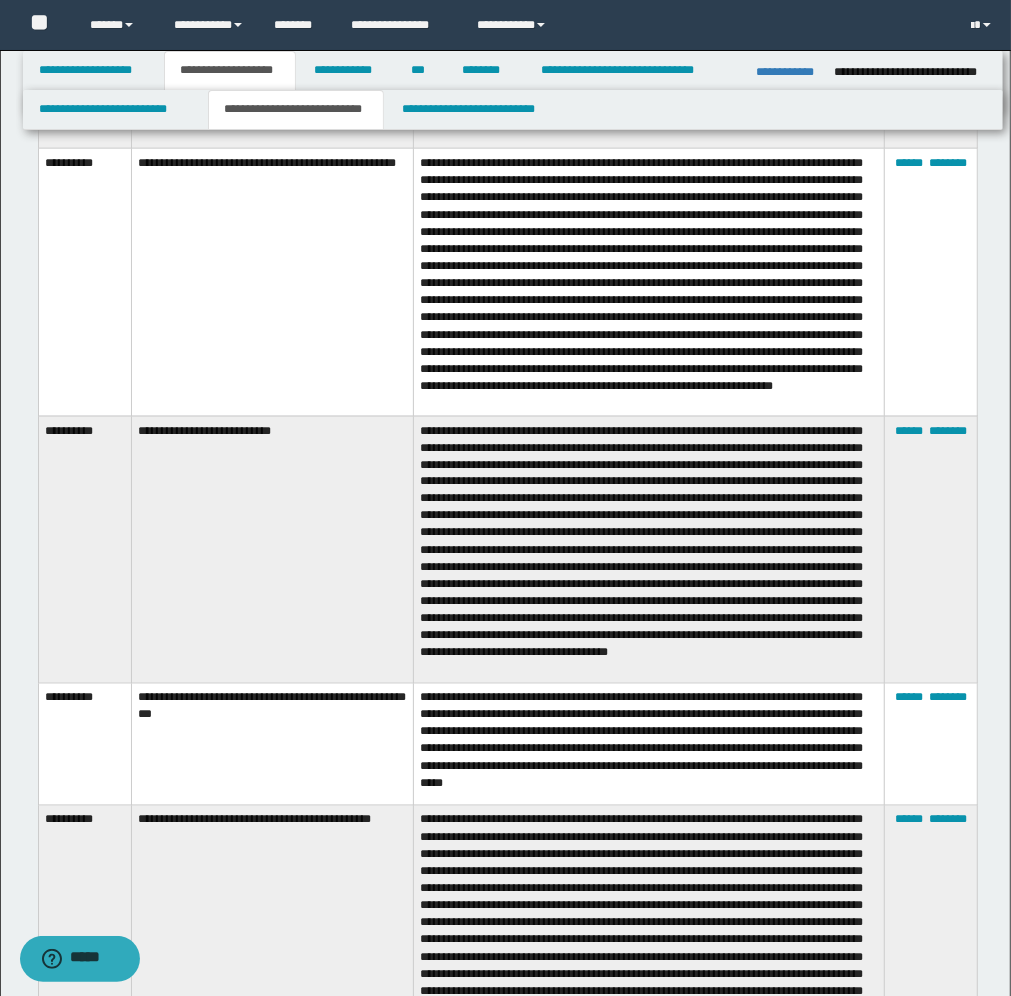scroll, scrollTop: 1500, scrollLeft: 0, axis: vertical 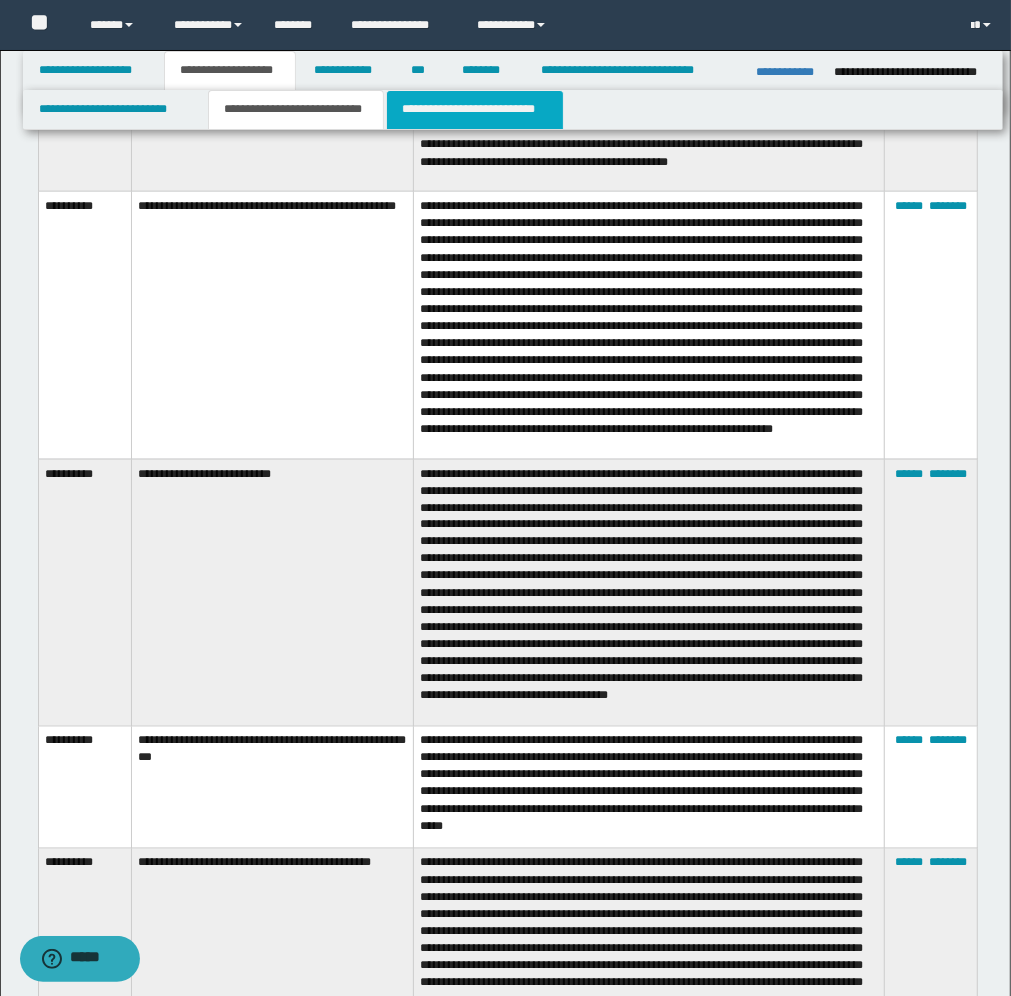 click on "**********" at bounding box center (475, 110) 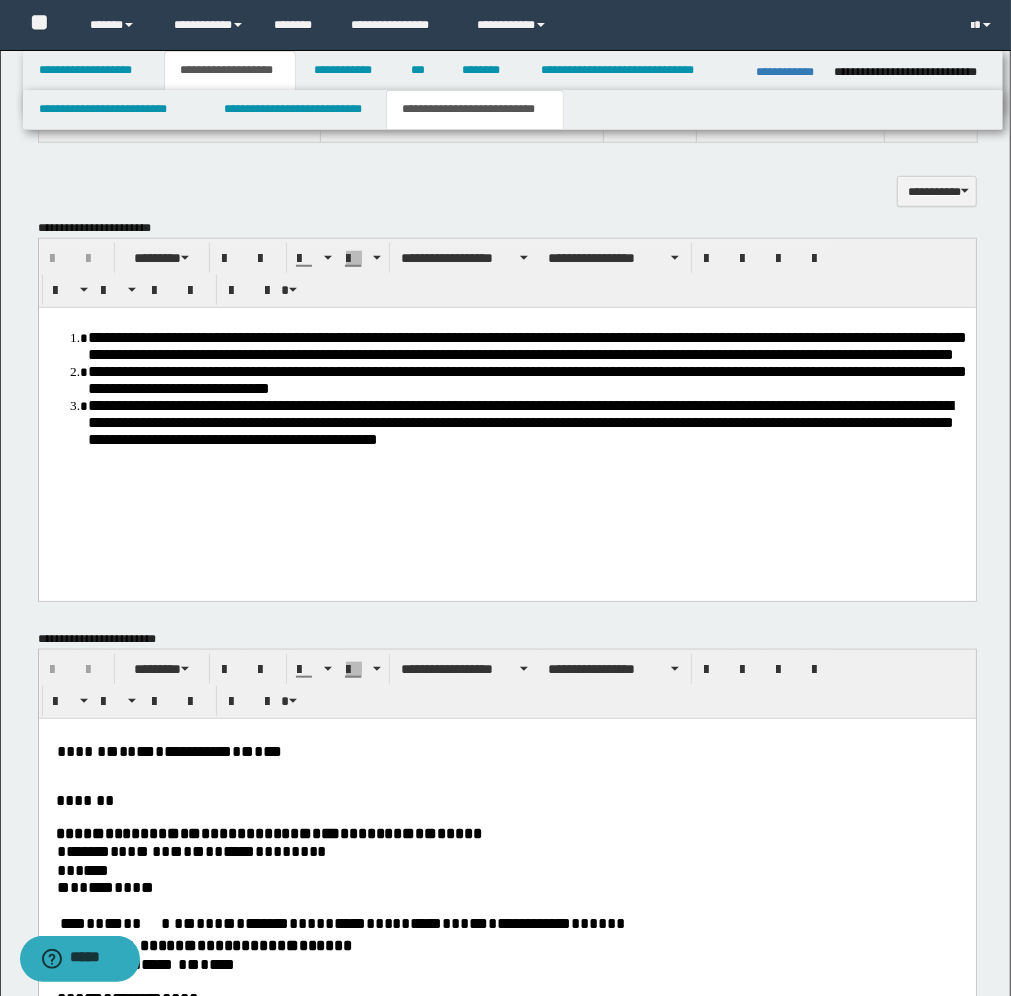 scroll, scrollTop: 0, scrollLeft: 0, axis: both 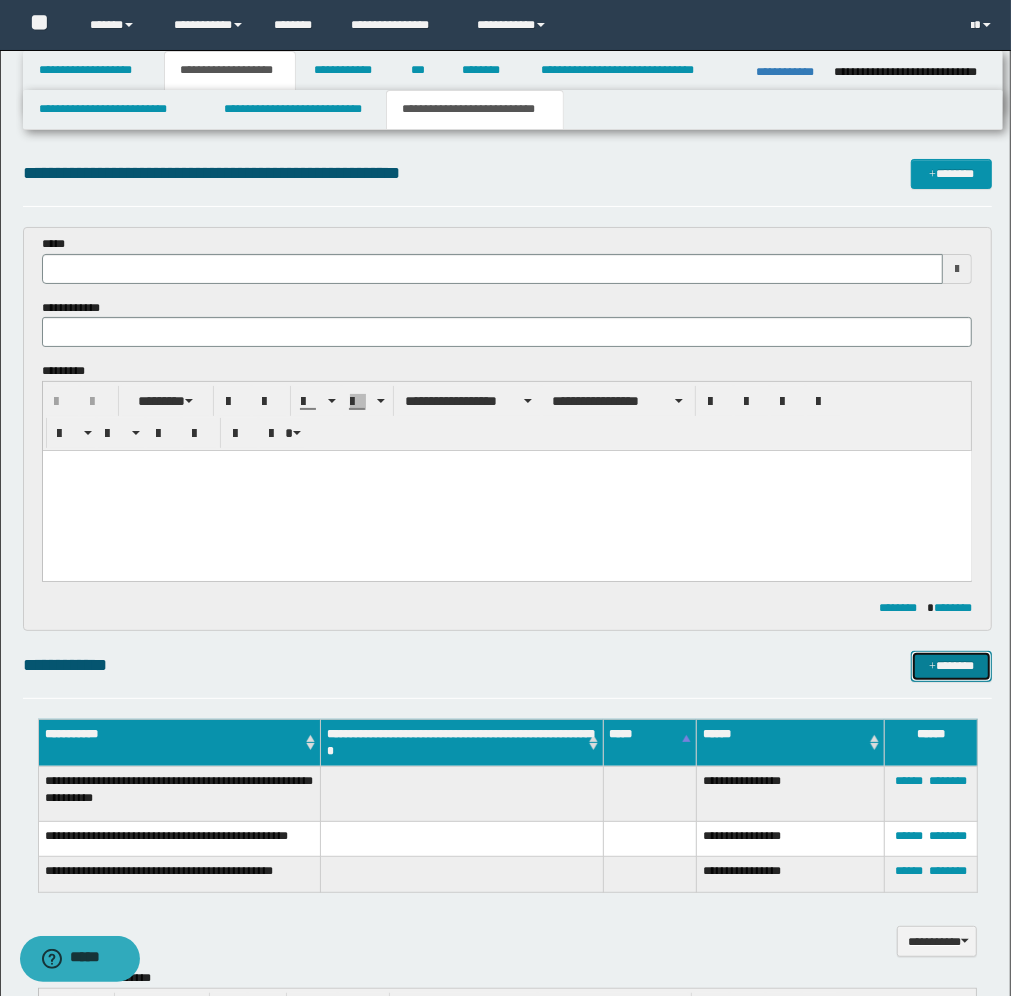 click on "*******" at bounding box center (951, 666) 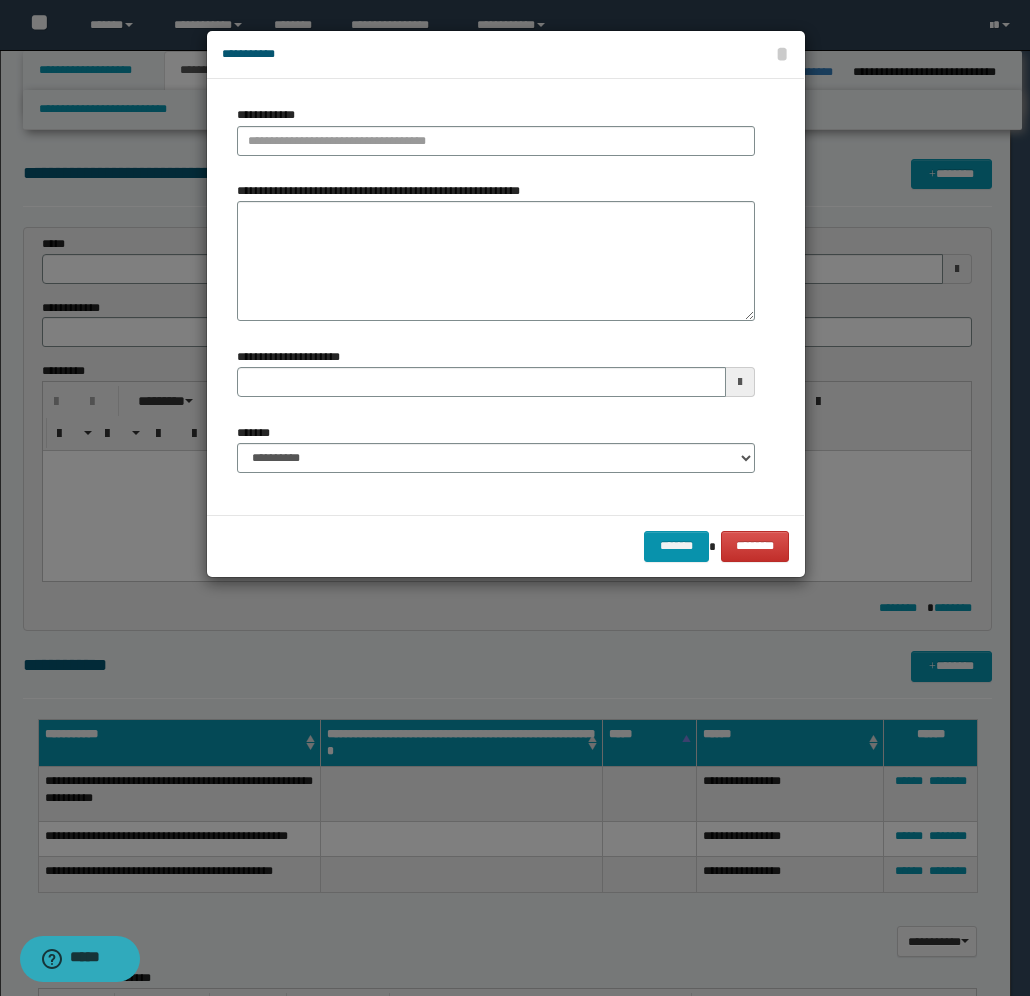 type 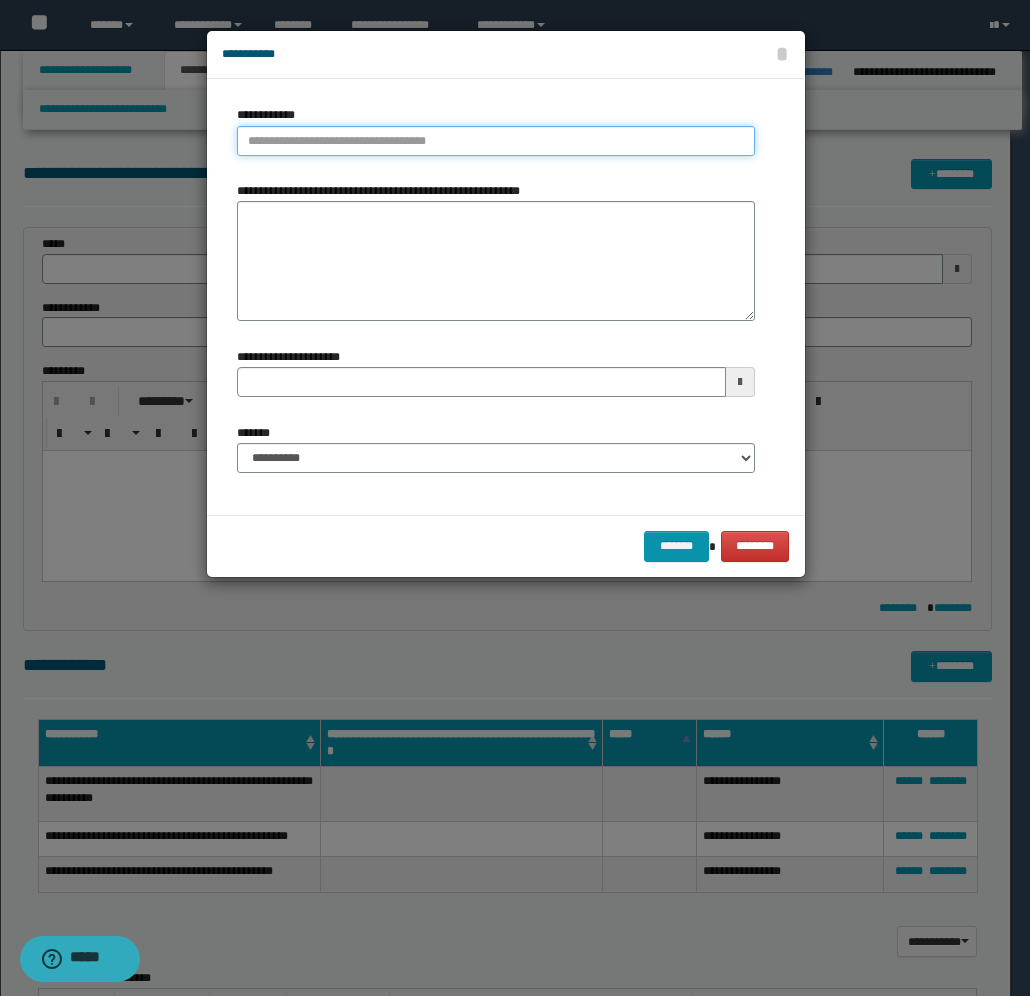 type on "**********" 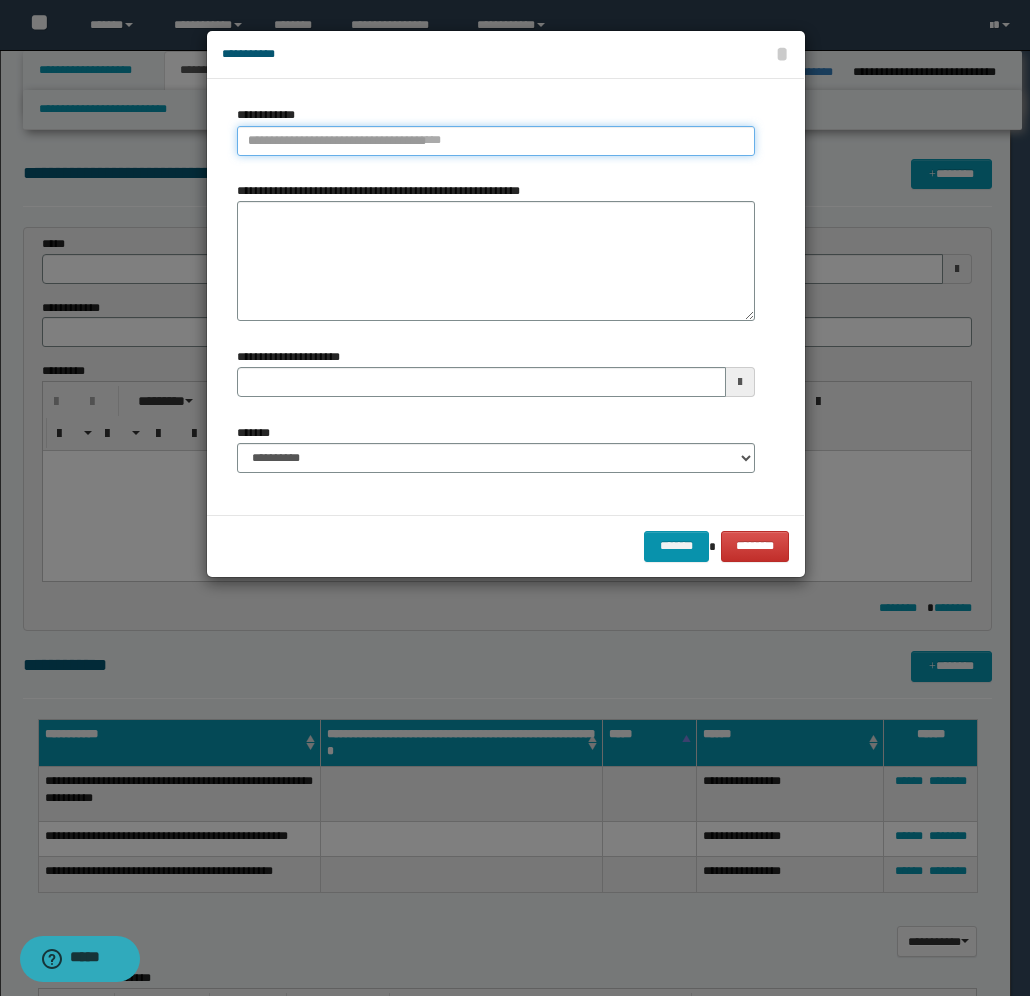click on "**********" at bounding box center (496, 141) 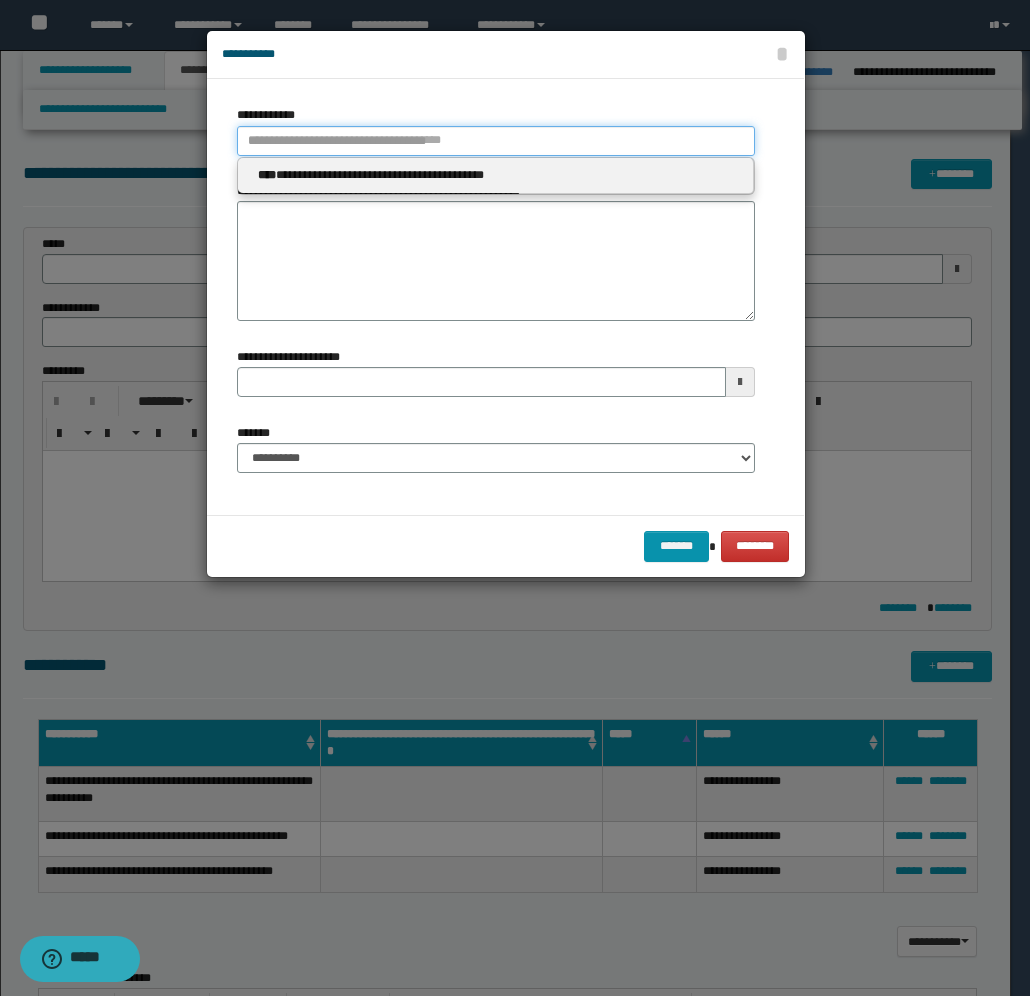type 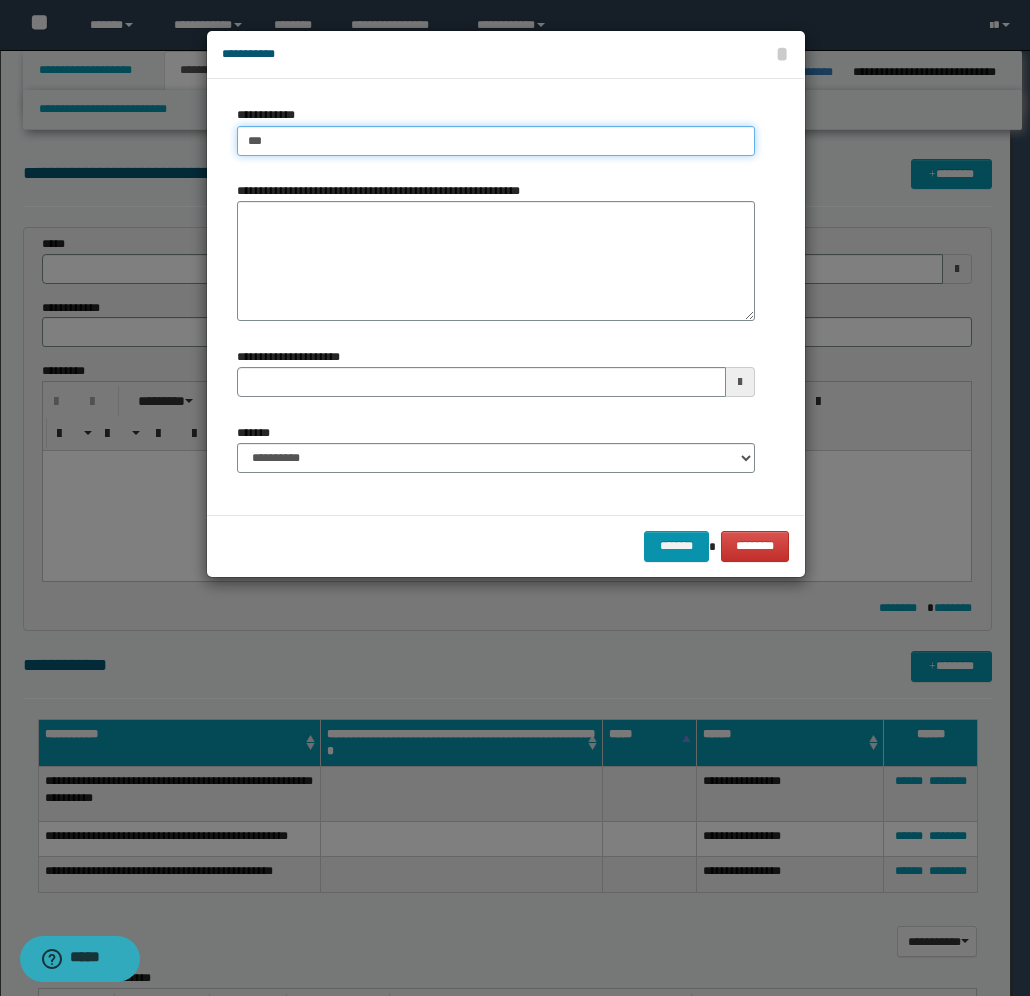 type on "****" 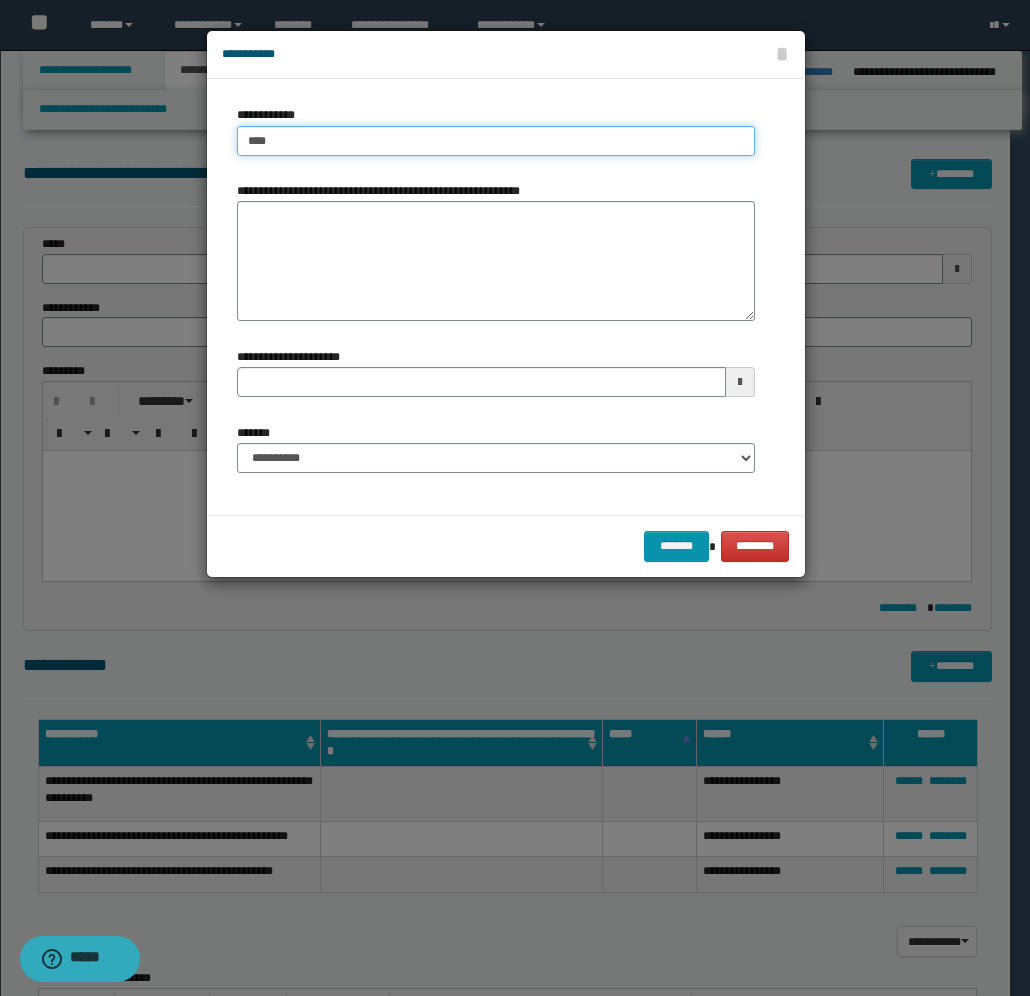 type on "****" 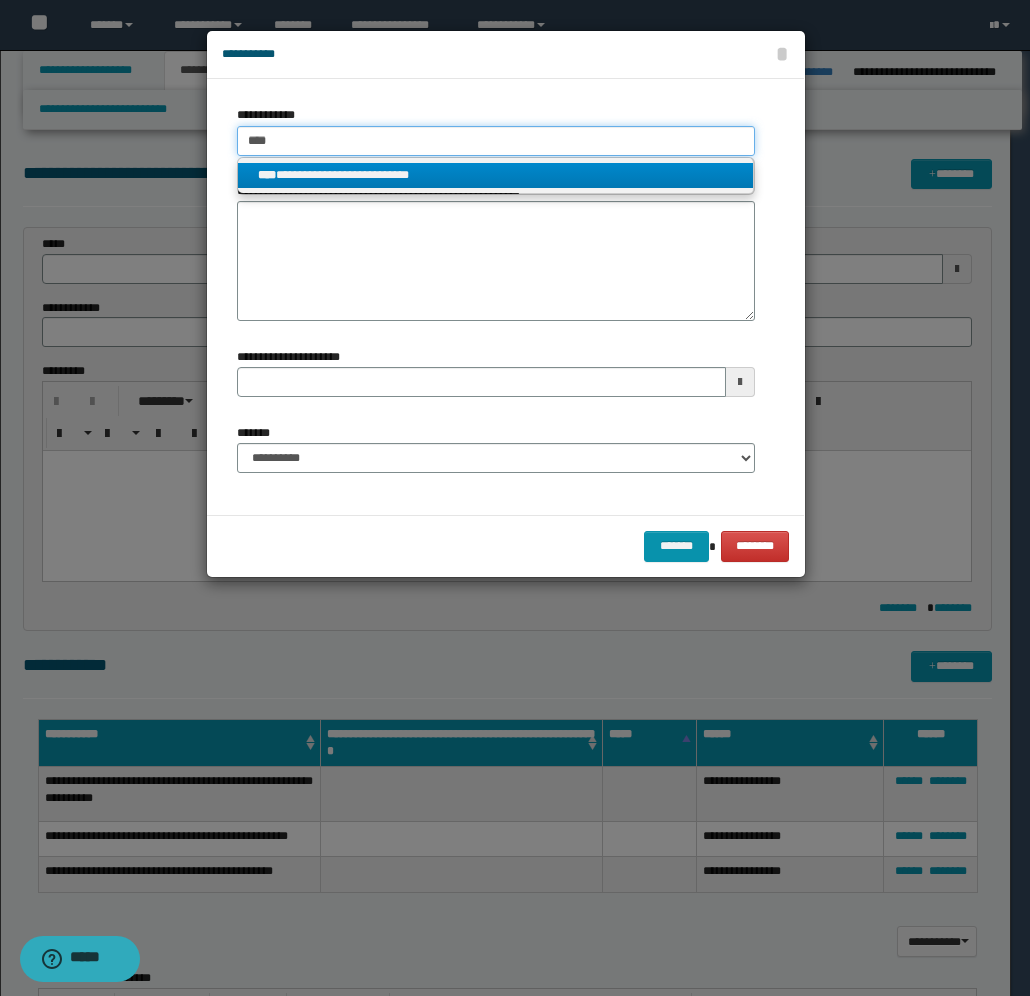 type on "****" 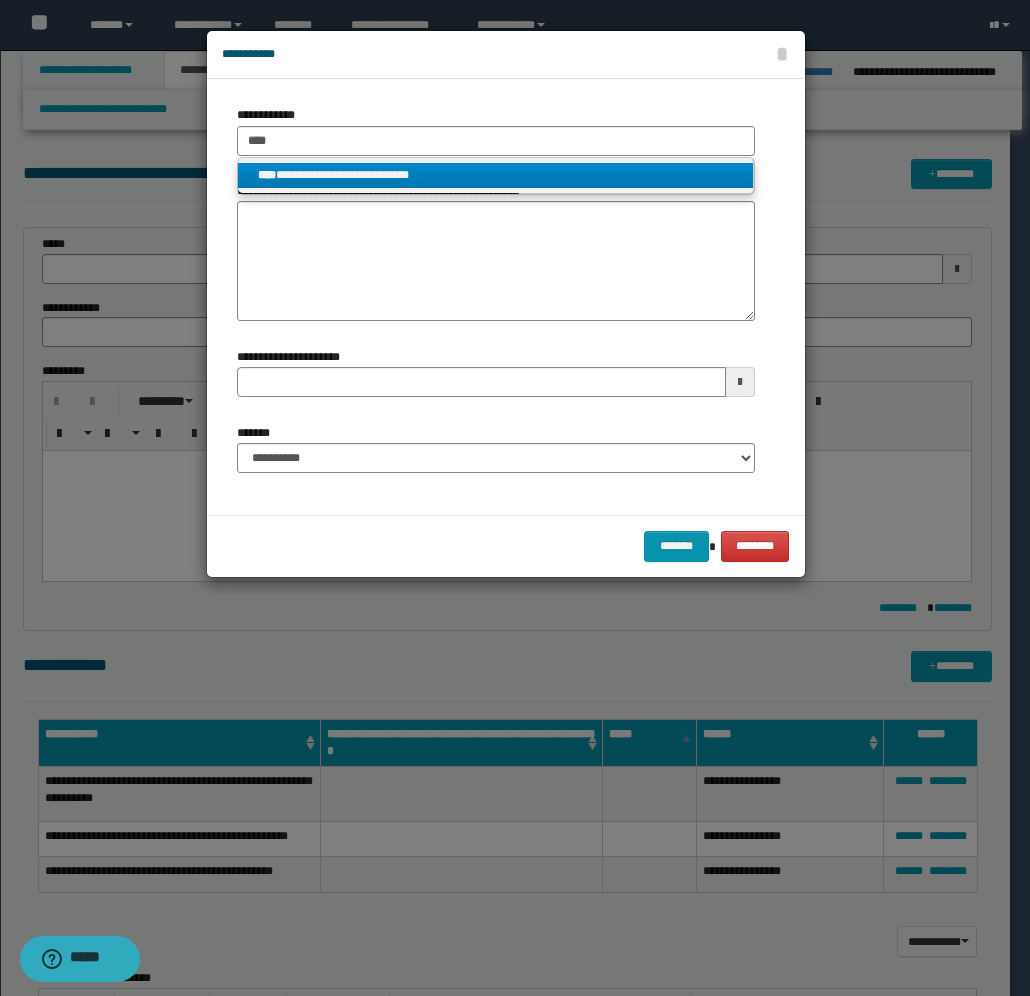 click on "**********" at bounding box center [496, 175] 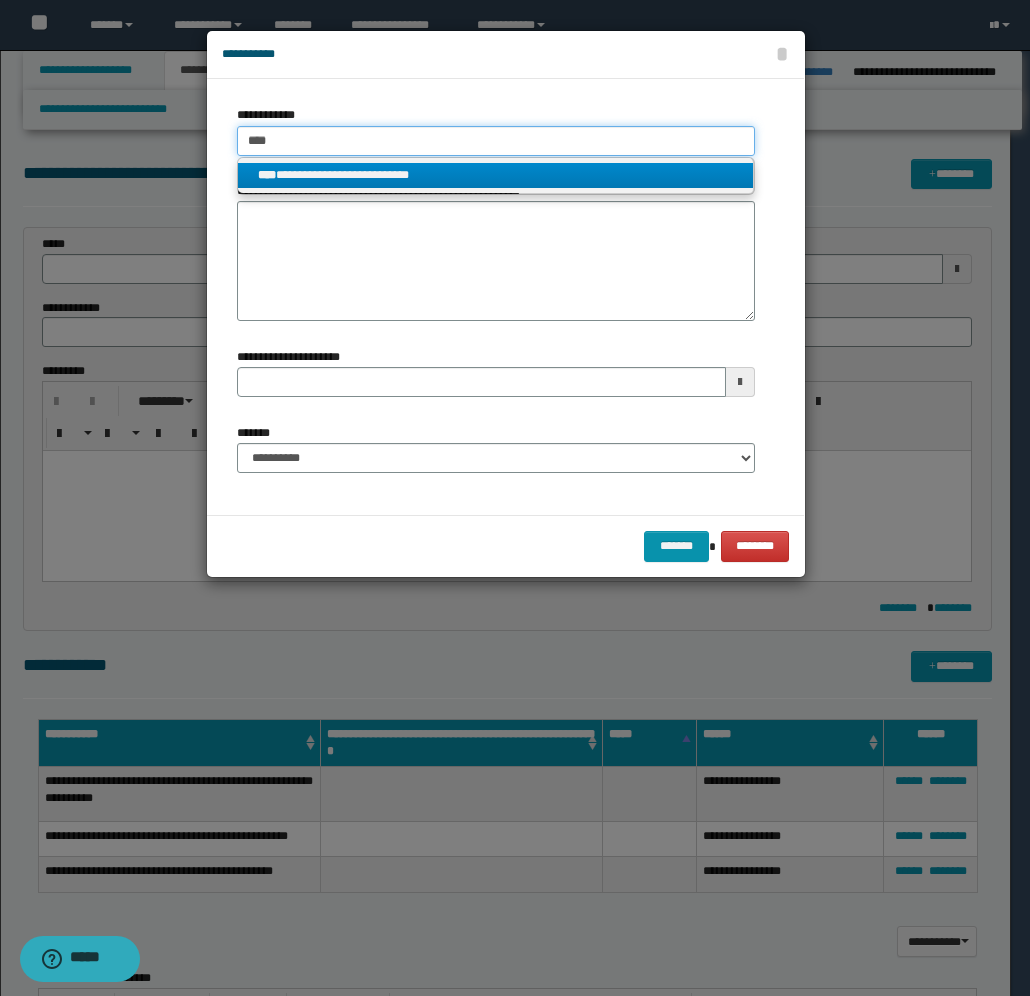 type 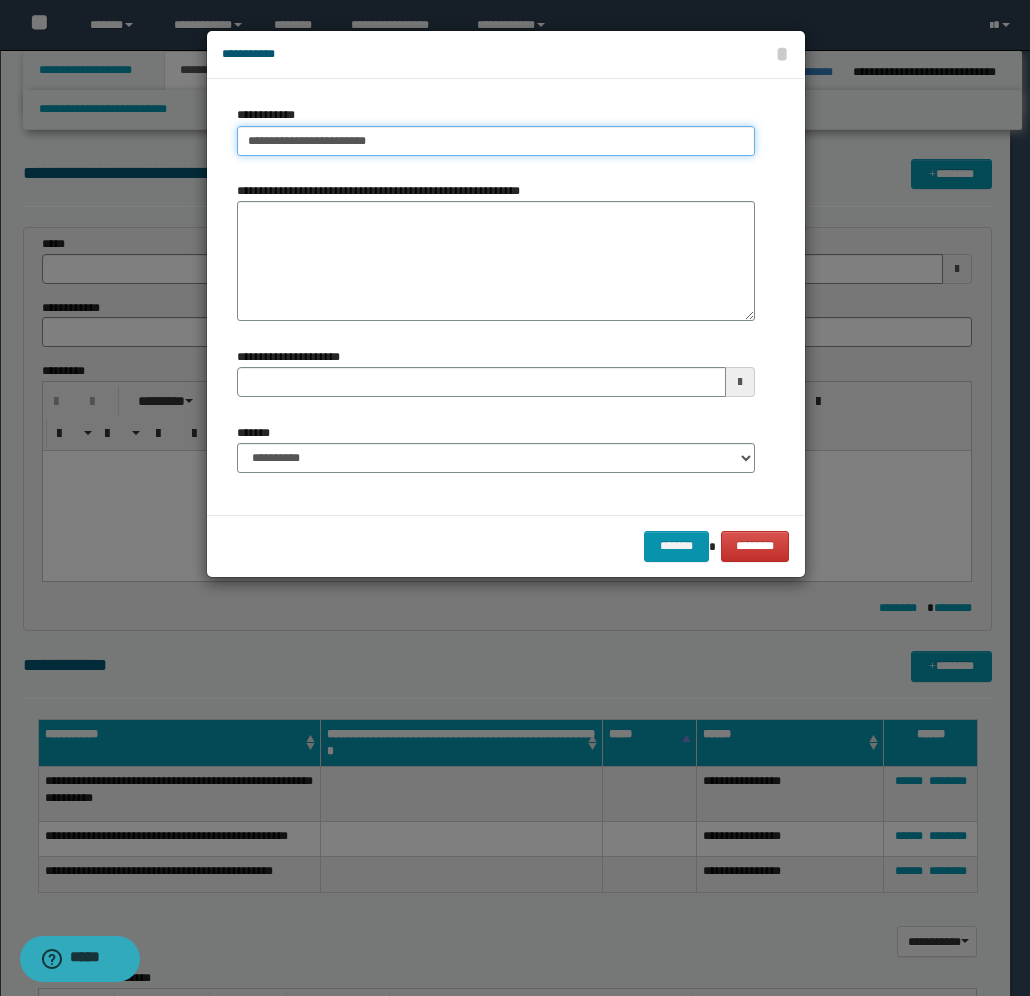 type 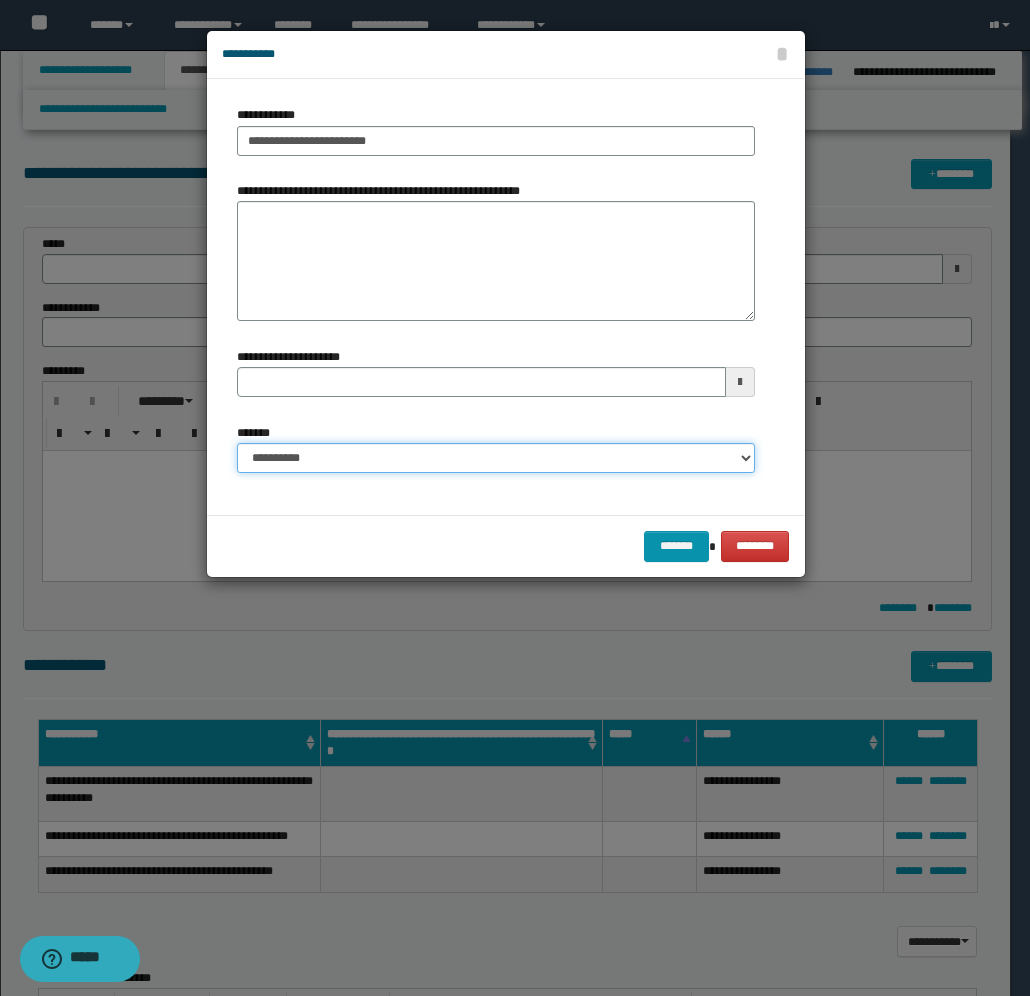 click on "**********" at bounding box center [496, 458] 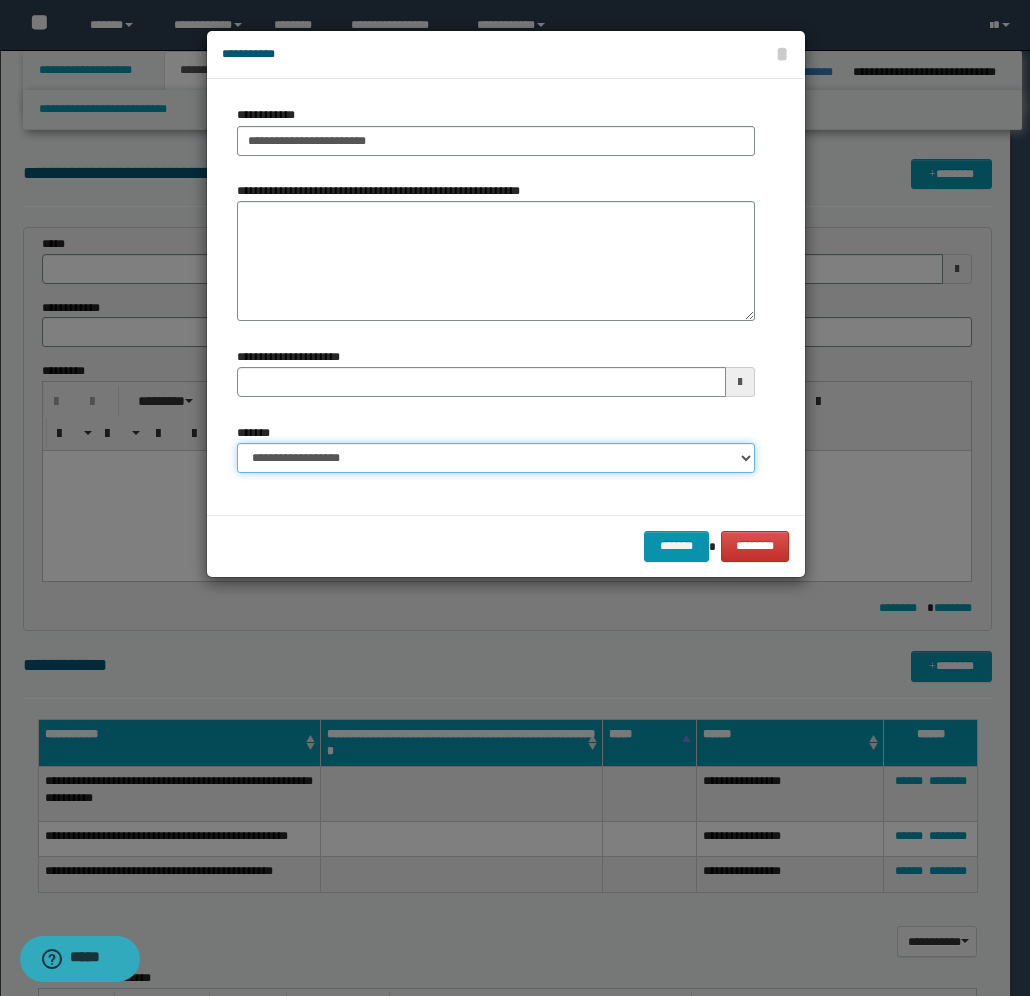 type 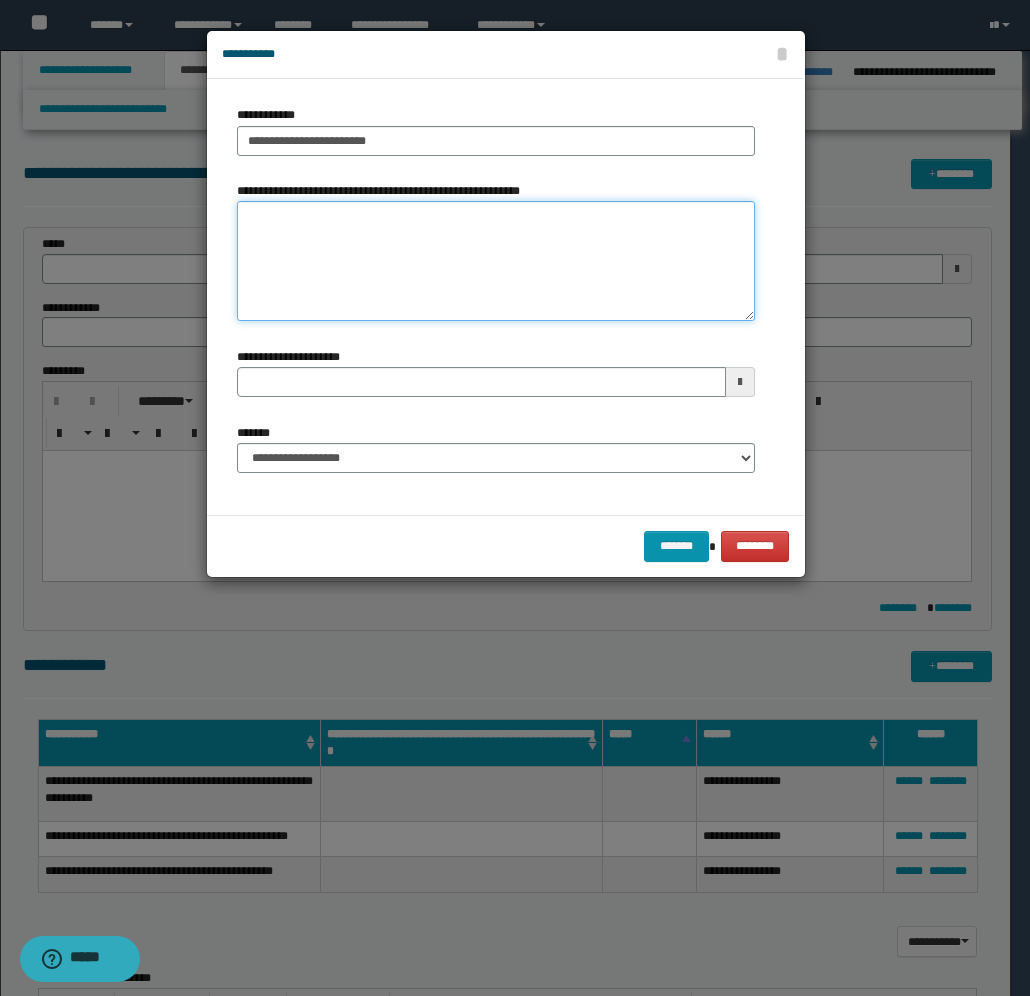 click on "**********" at bounding box center (496, 261) 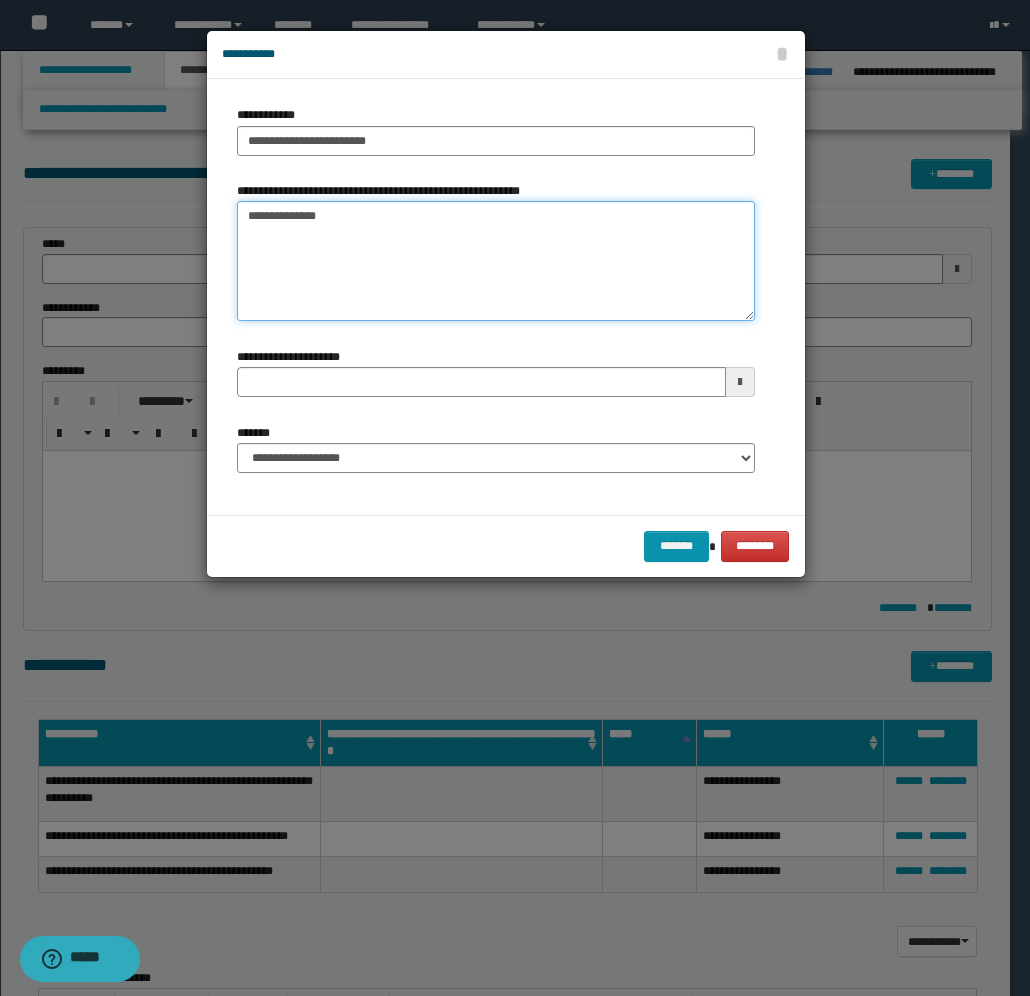 click on "**********" at bounding box center (496, 261) 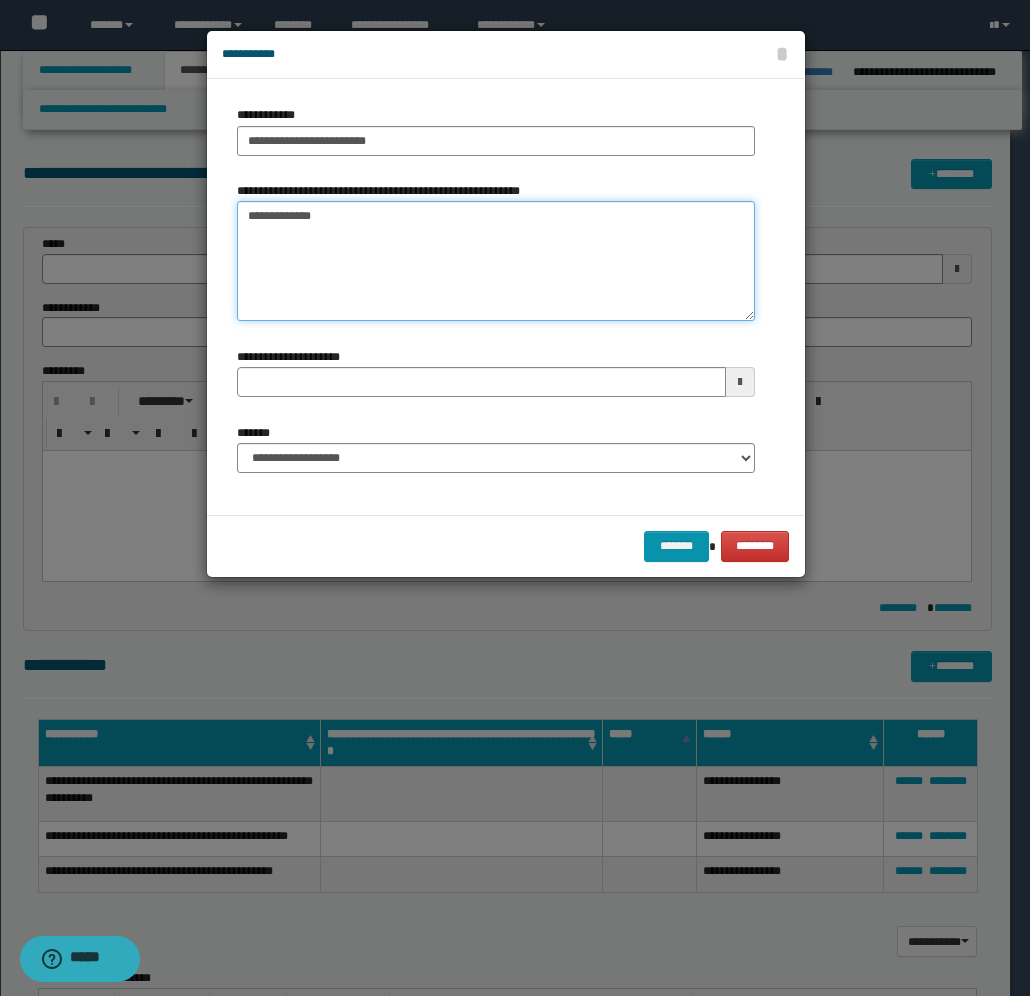 click on "**********" at bounding box center [496, 261] 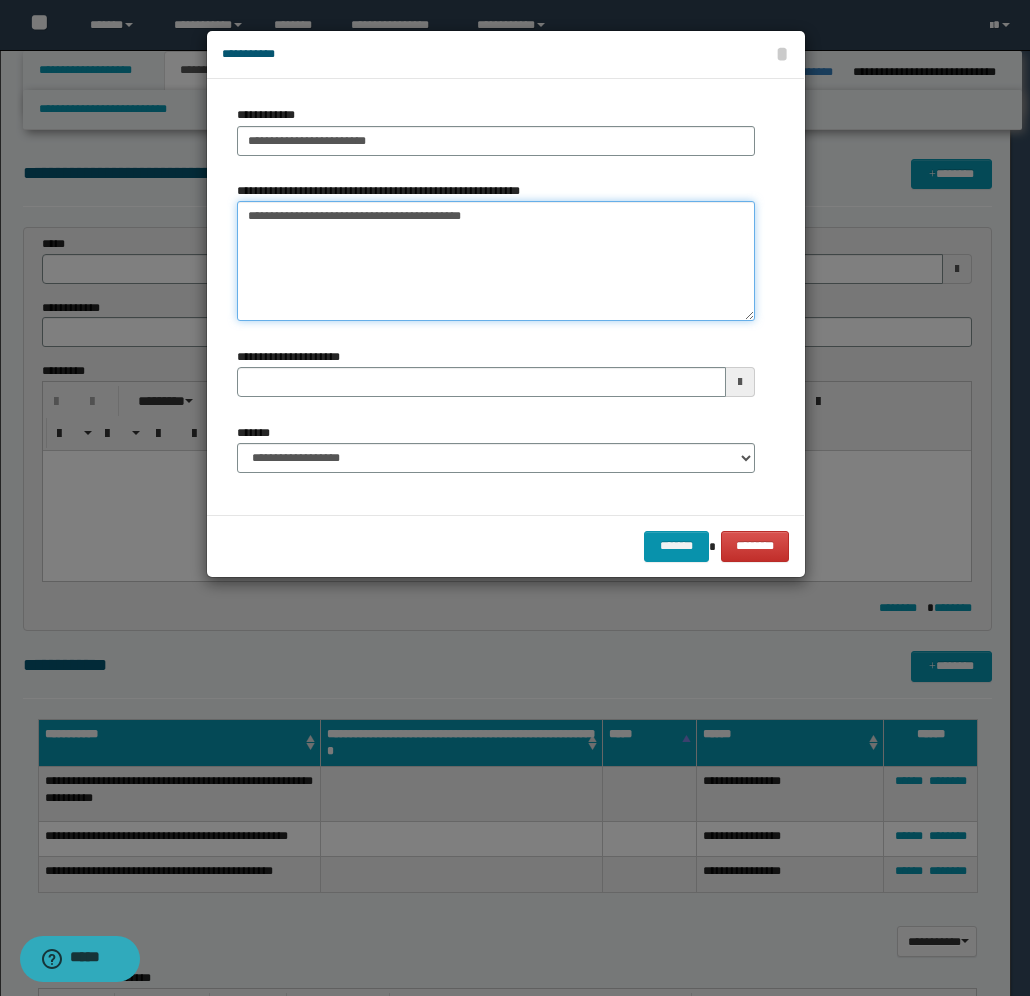 type on "**********" 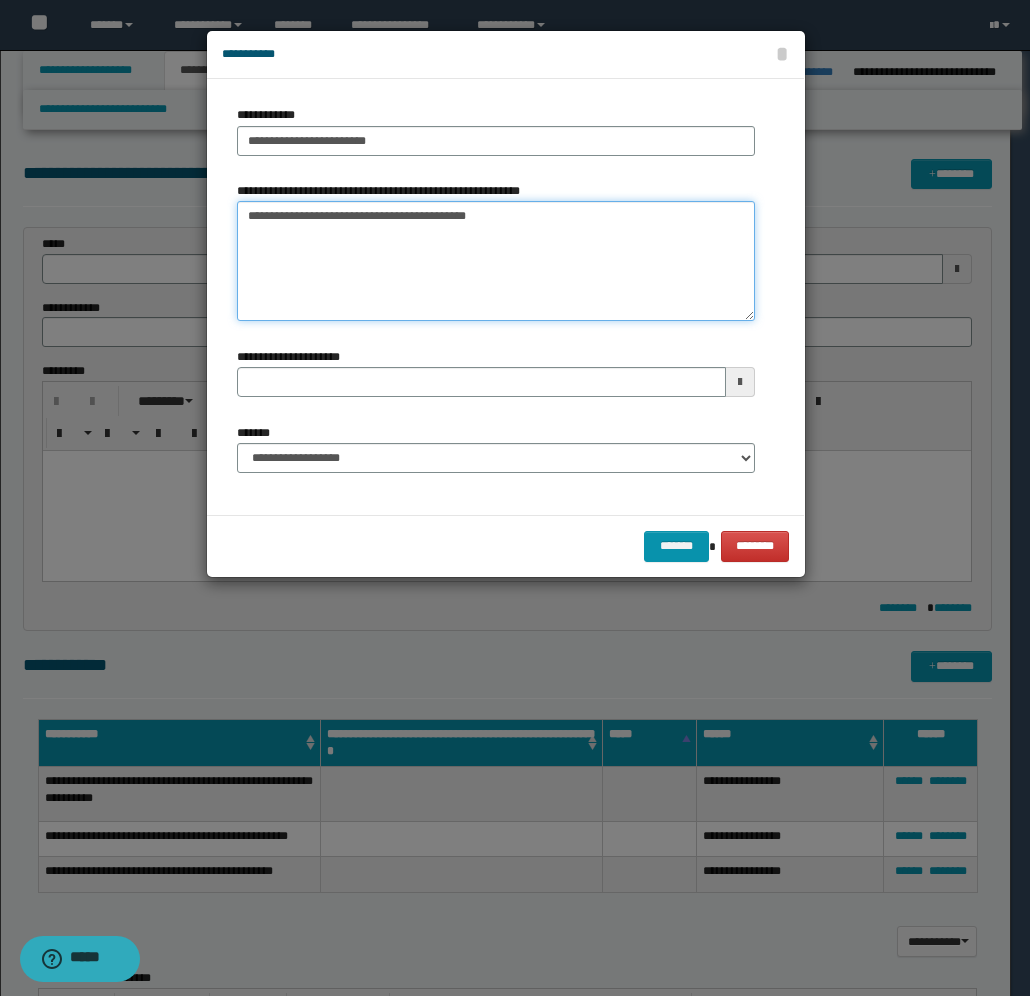 type 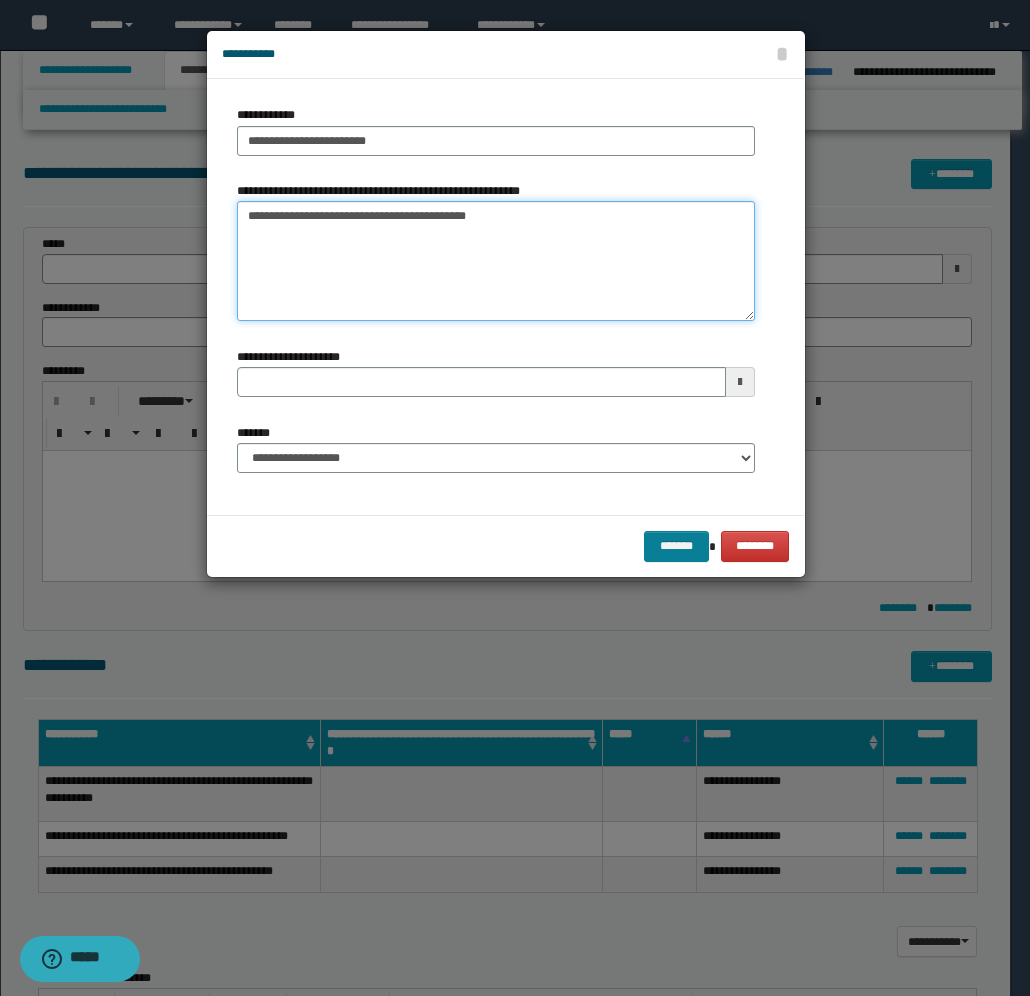 type on "**********" 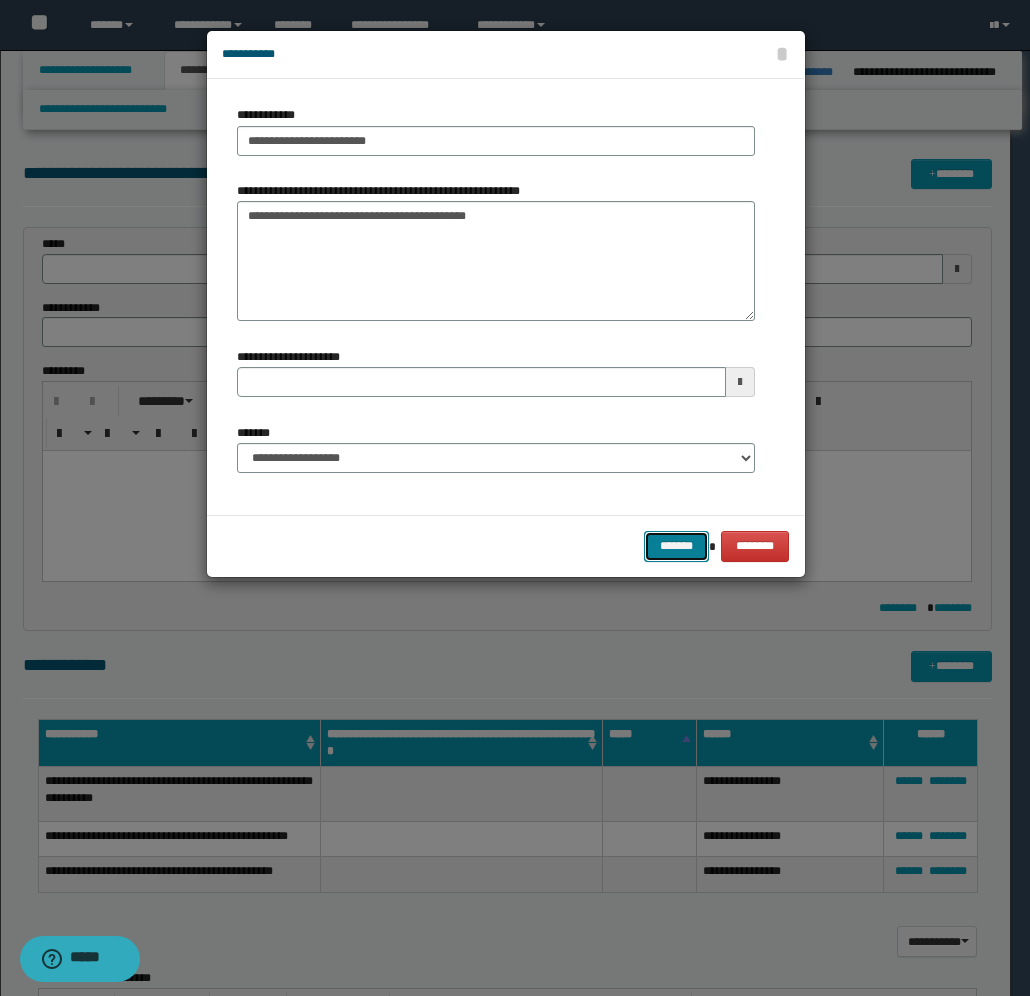 click on "*******" at bounding box center (676, 546) 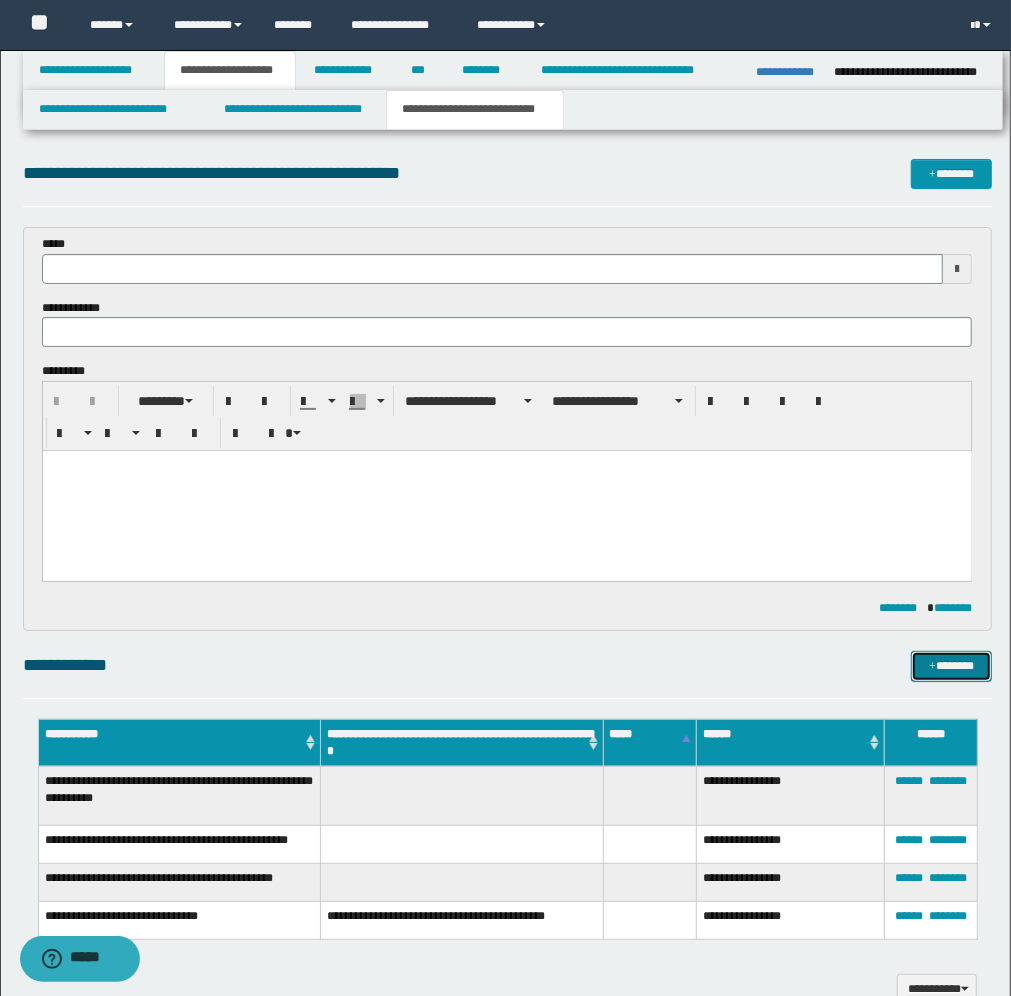 type 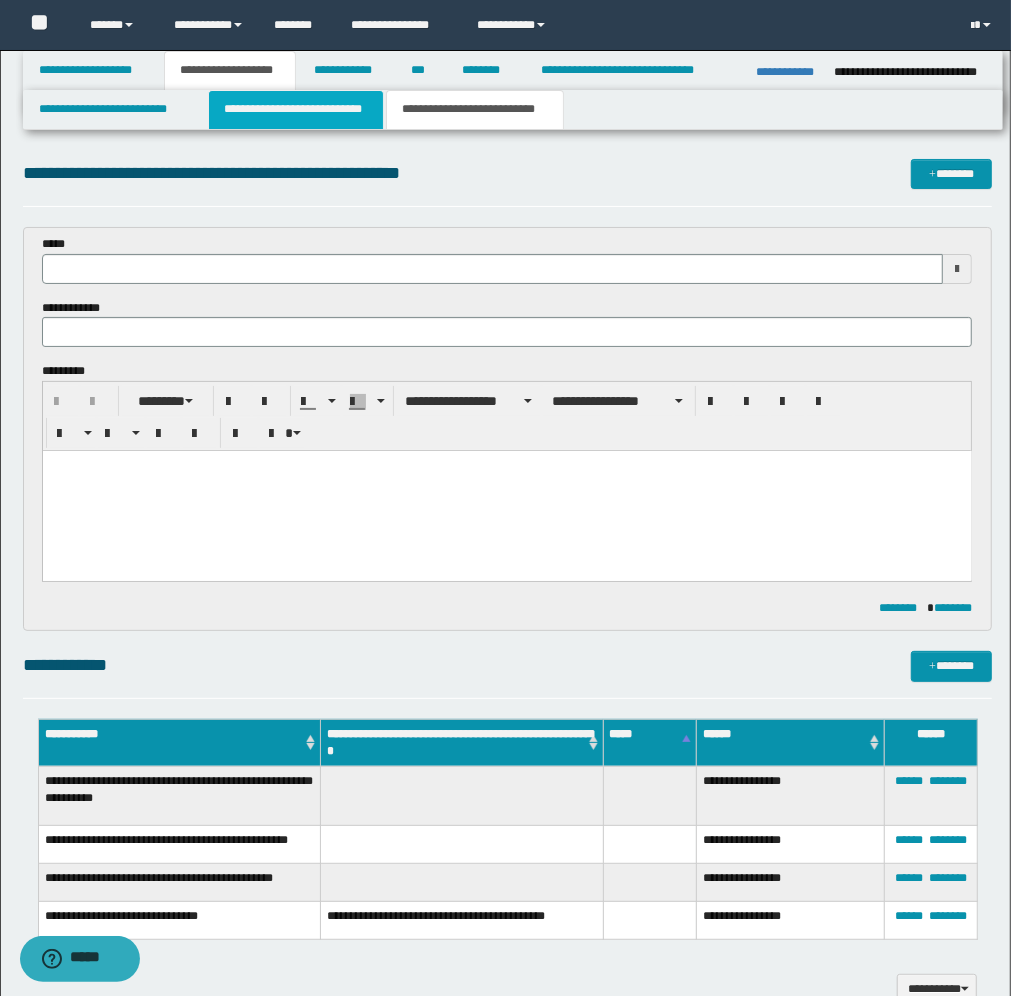 click on "**********" at bounding box center (296, 110) 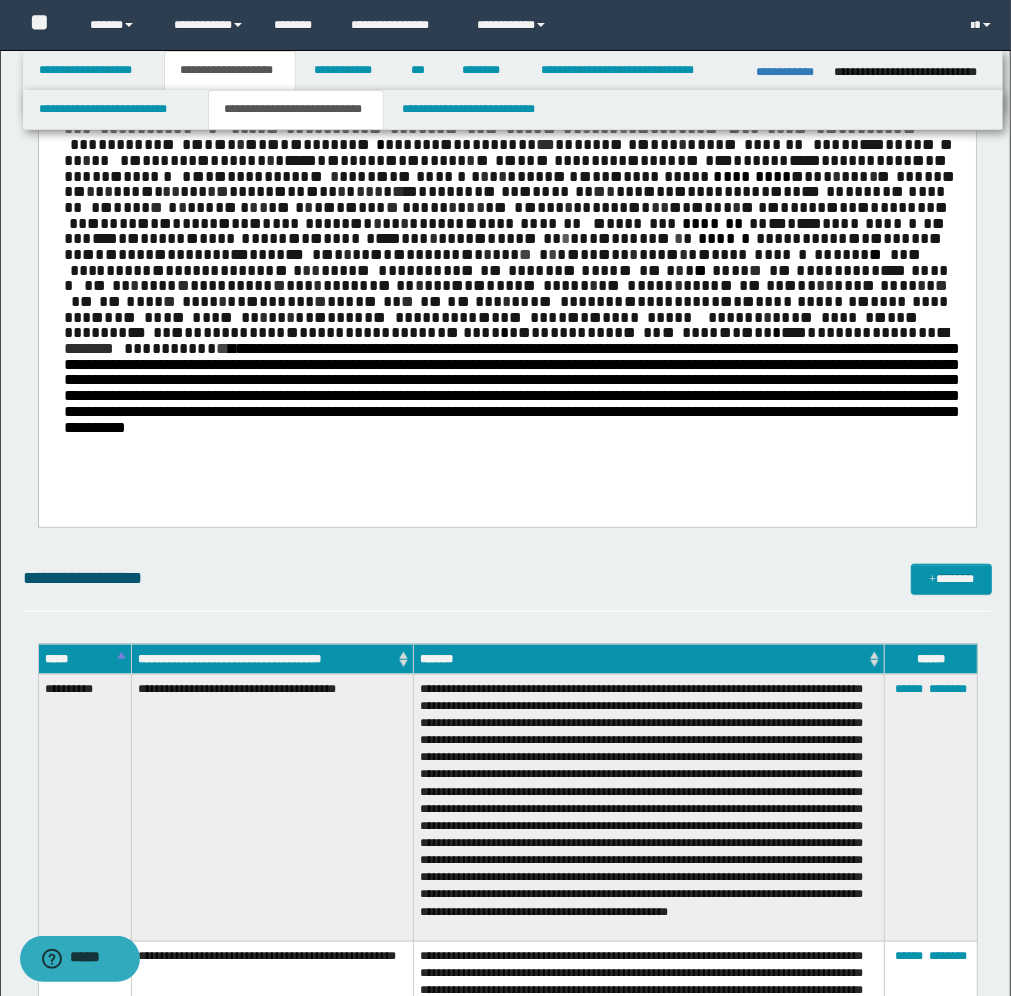 scroll, scrollTop: 0, scrollLeft: 0, axis: both 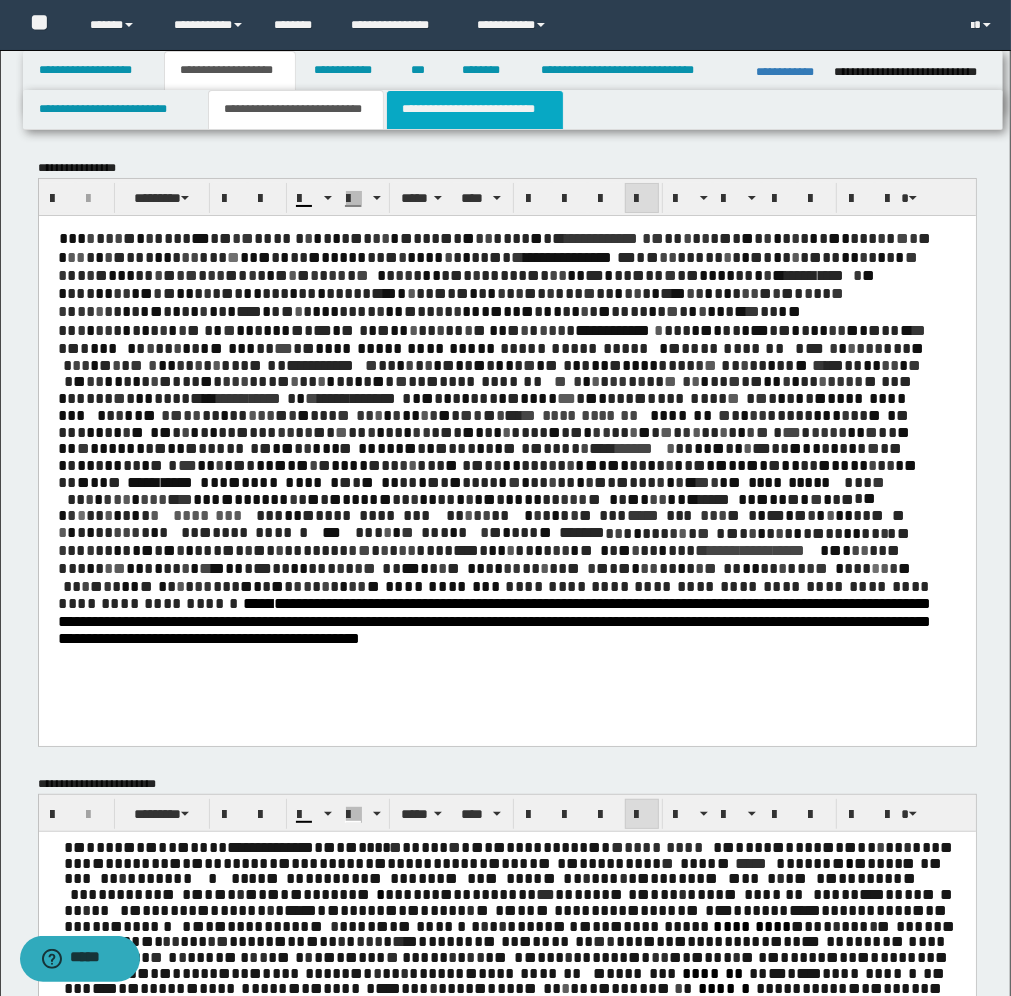 click on "**********" at bounding box center [475, 110] 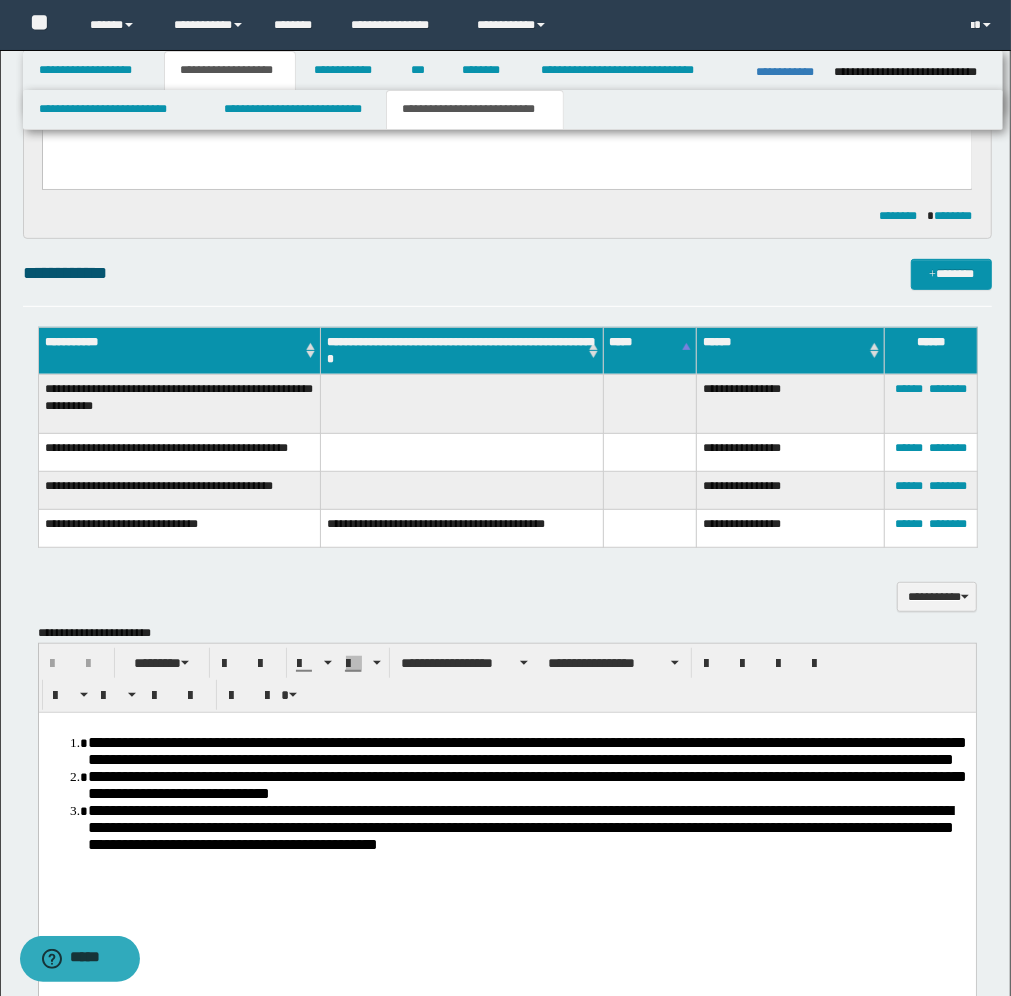 scroll, scrollTop: 0, scrollLeft: 0, axis: both 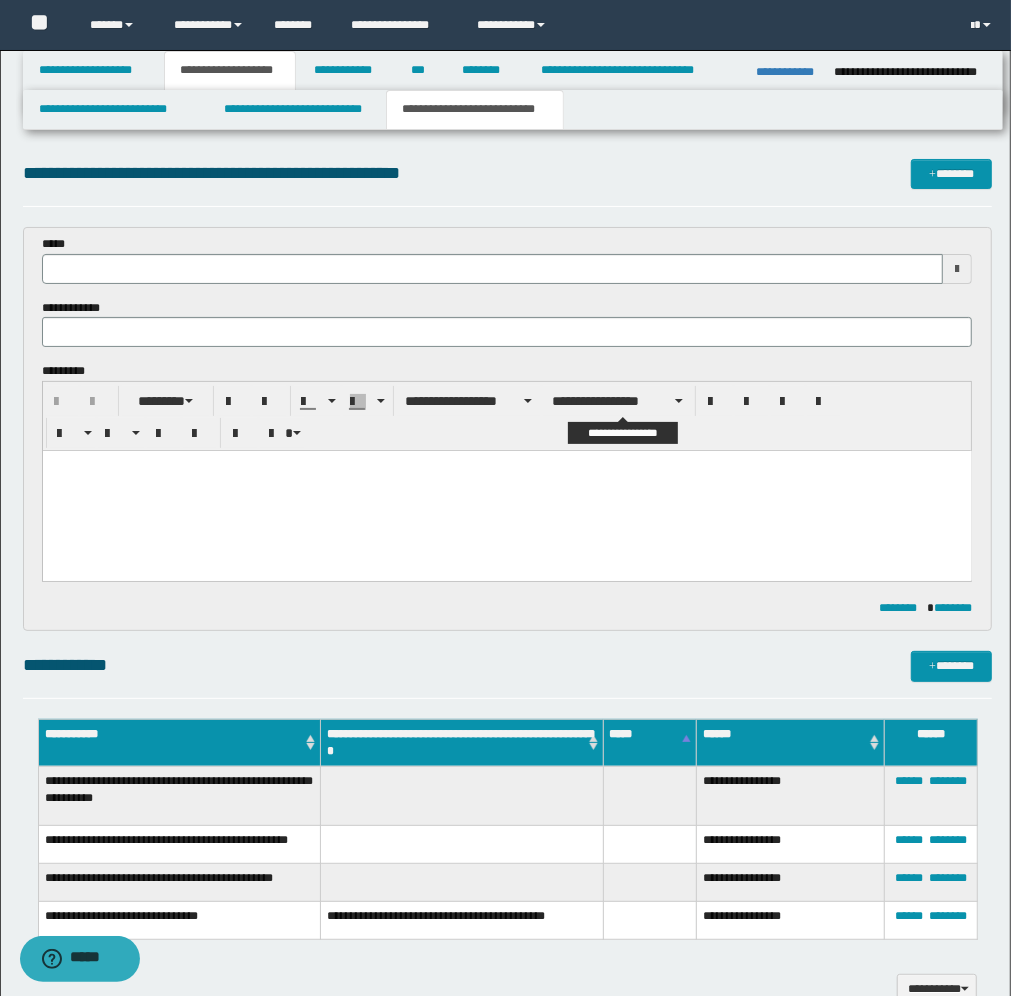 type 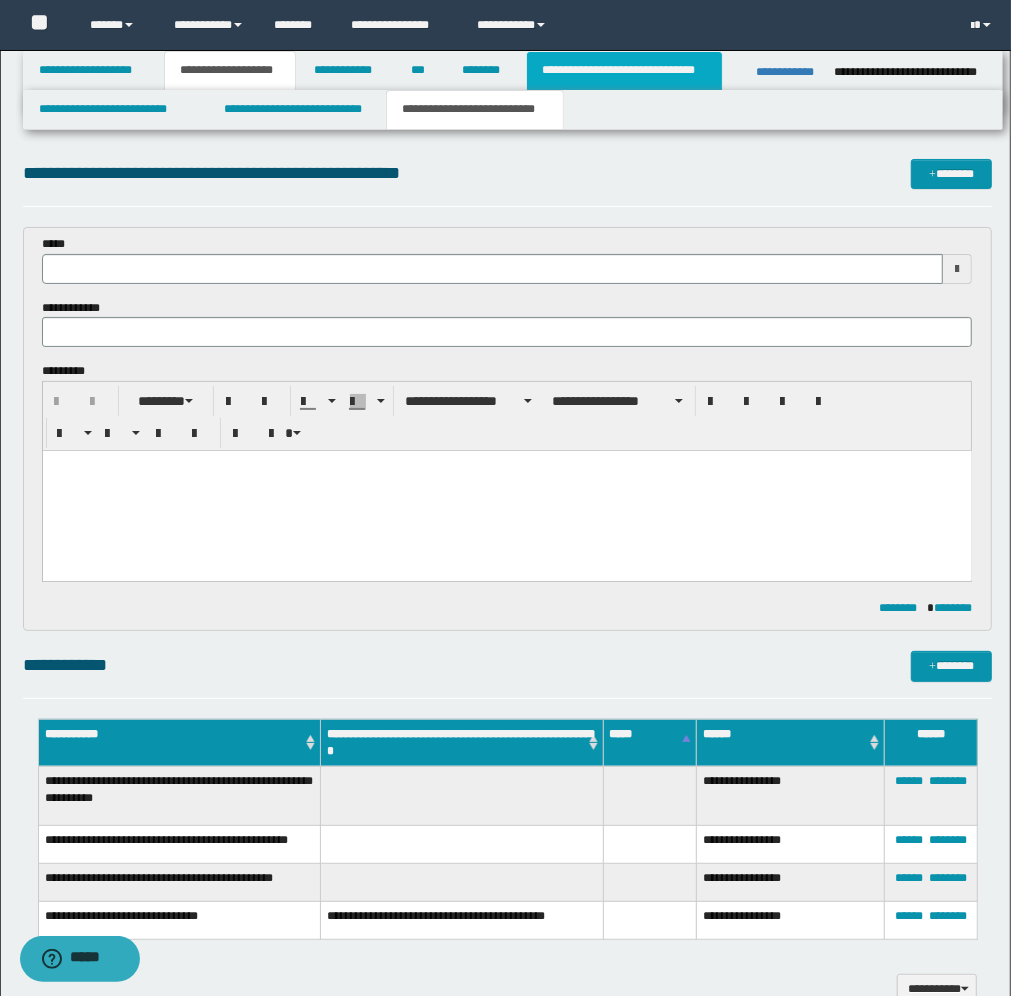 click on "**********" at bounding box center (625, 71) 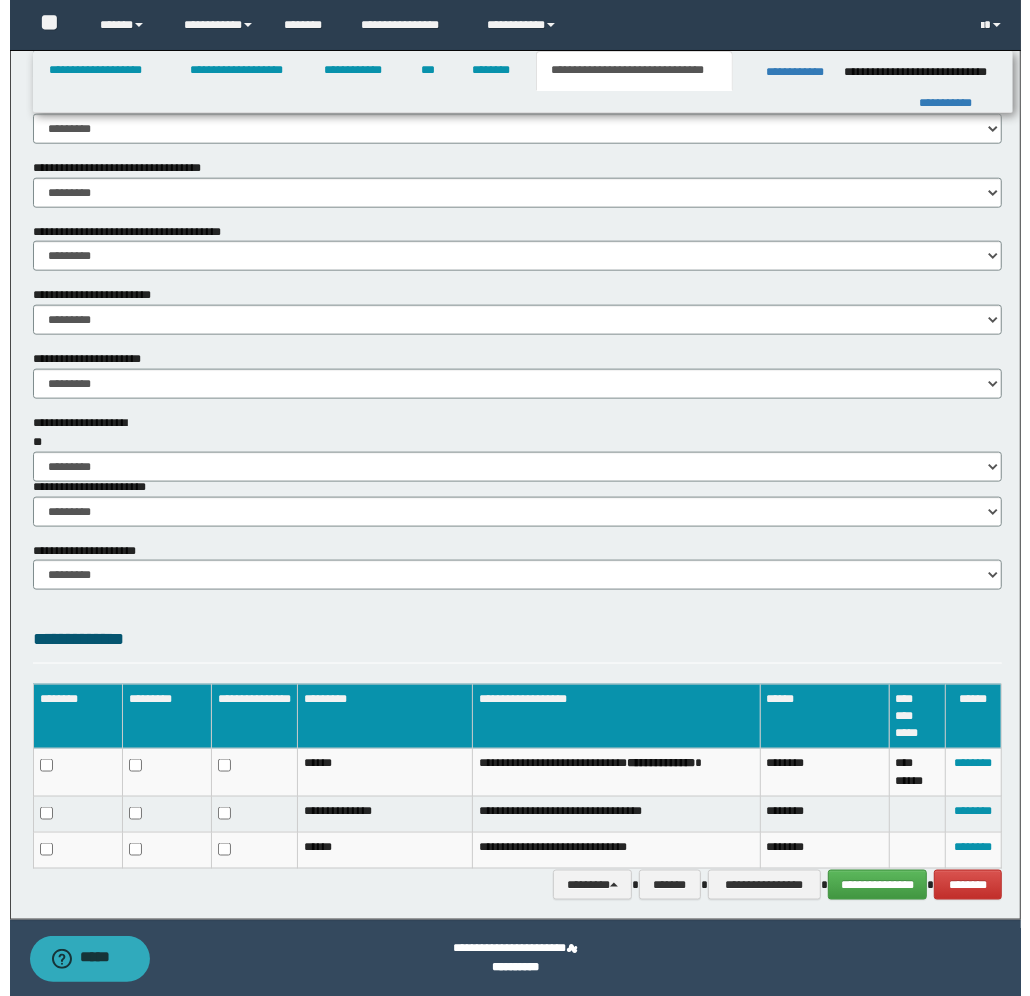 scroll, scrollTop: 1106, scrollLeft: 0, axis: vertical 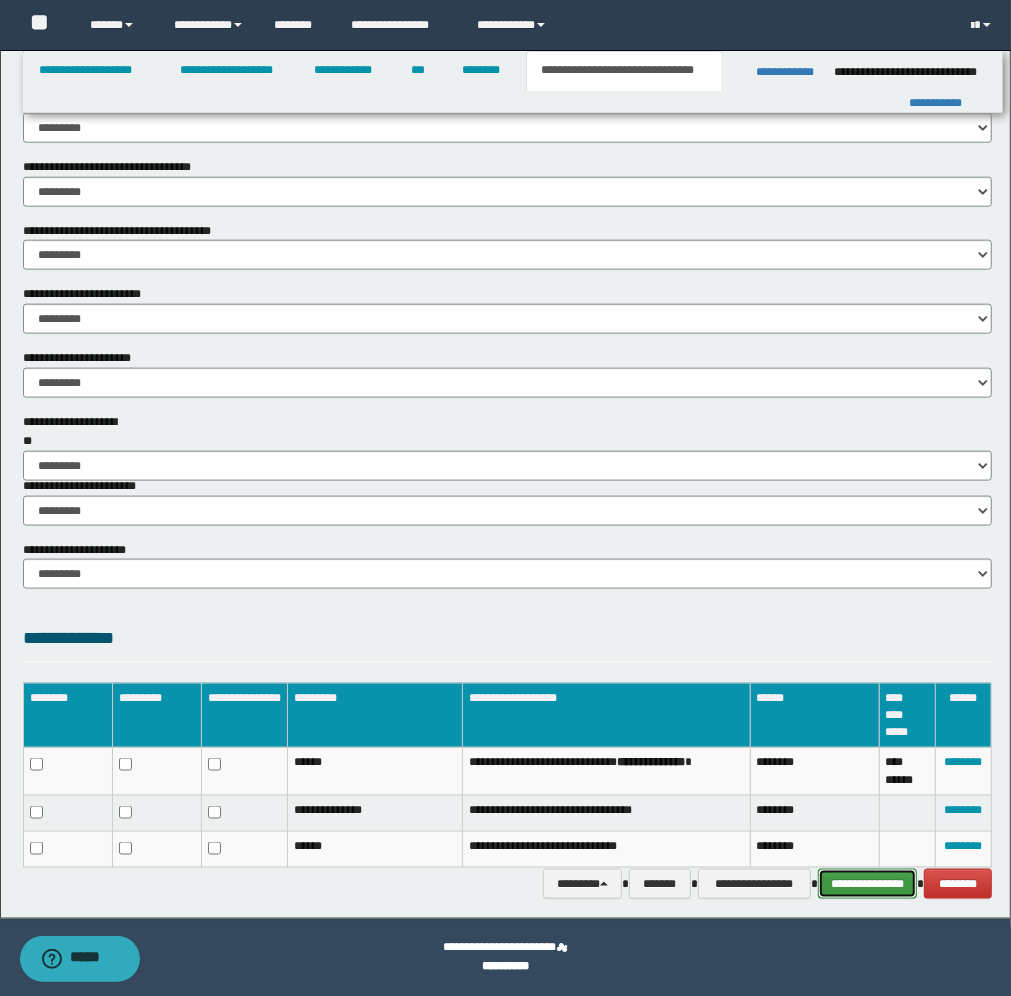 click on "**********" at bounding box center [867, 884] 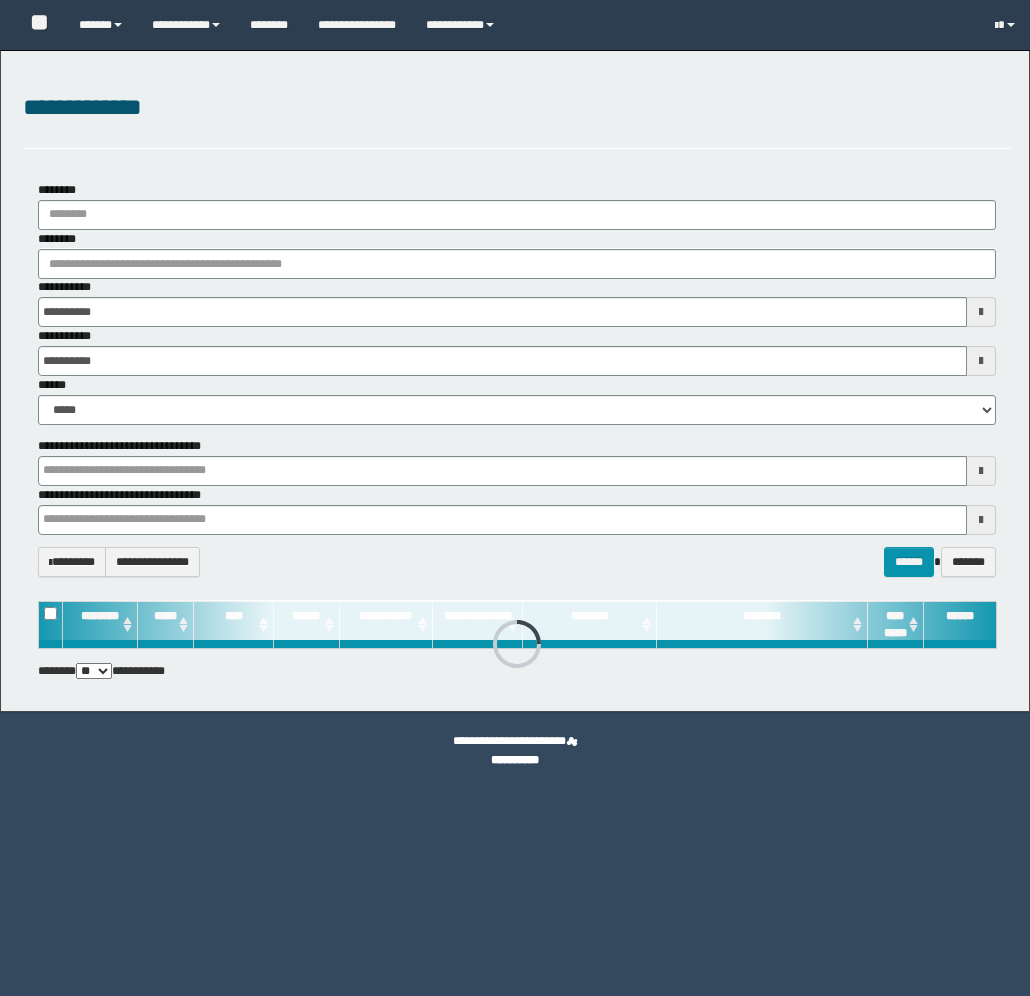 scroll, scrollTop: 0, scrollLeft: 0, axis: both 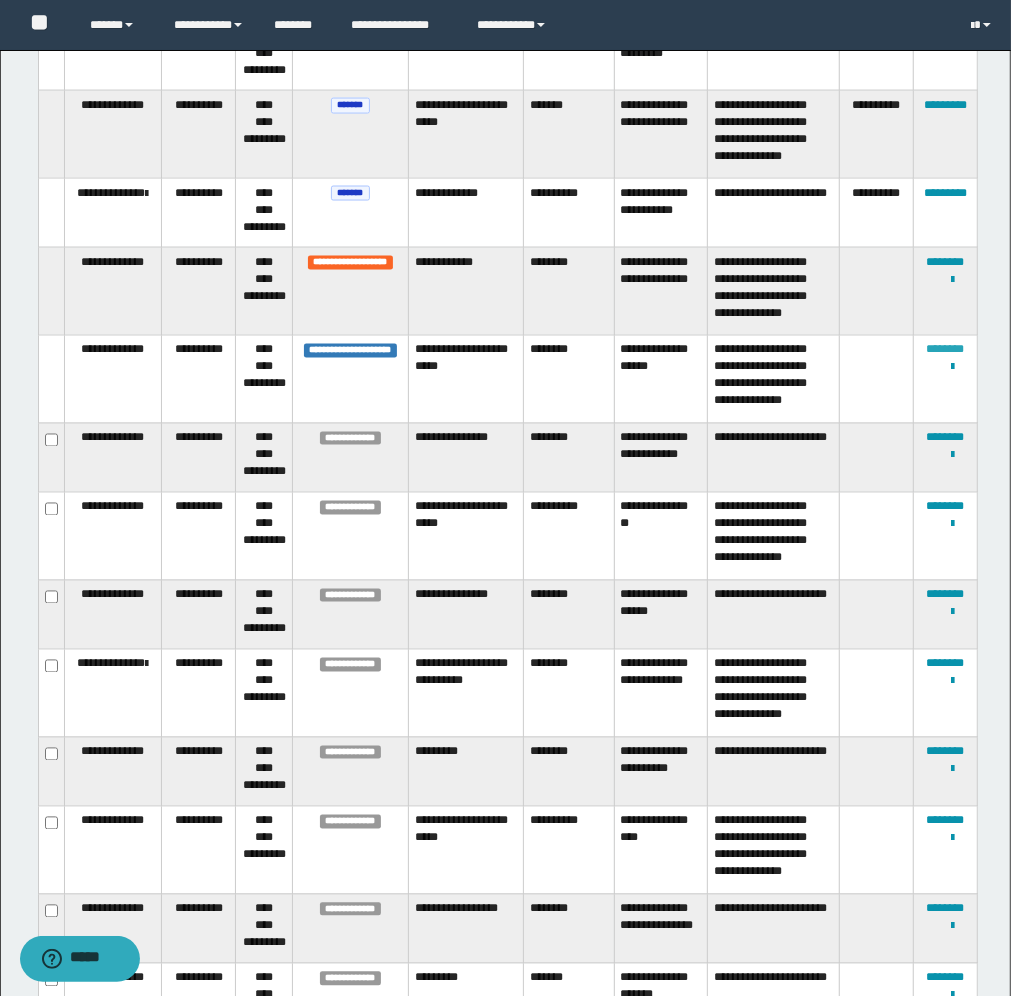 click on "********" at bounding box center [945, 350] 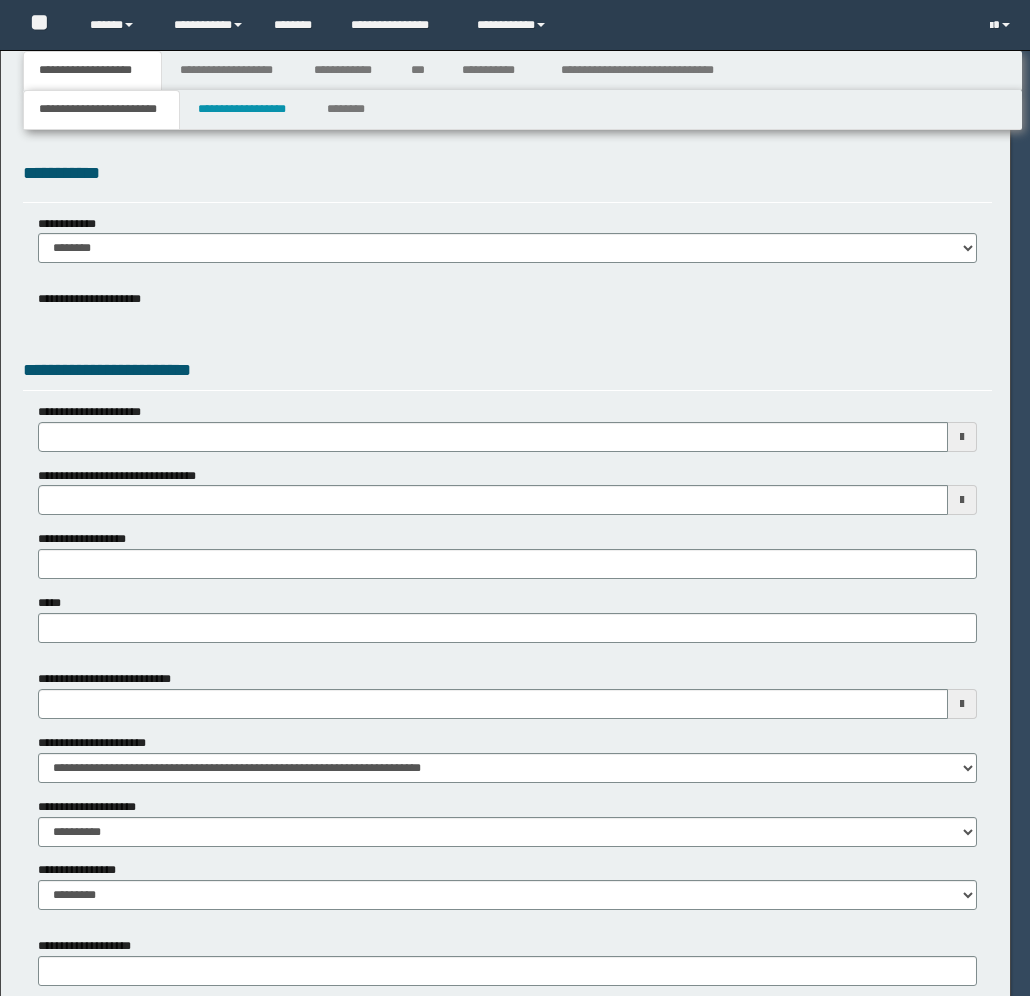 scroll, scrollTop: 0, scrollLeft: 0, axis: both 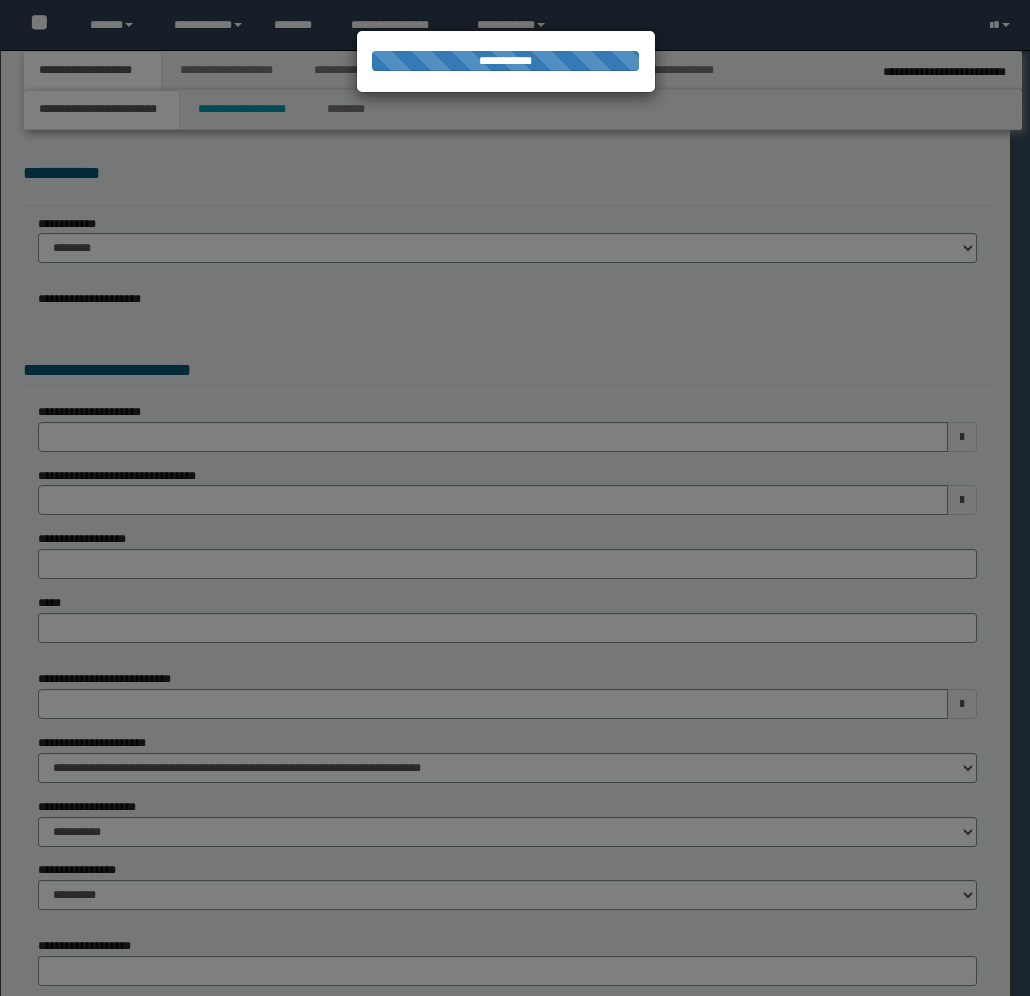 select on "*" 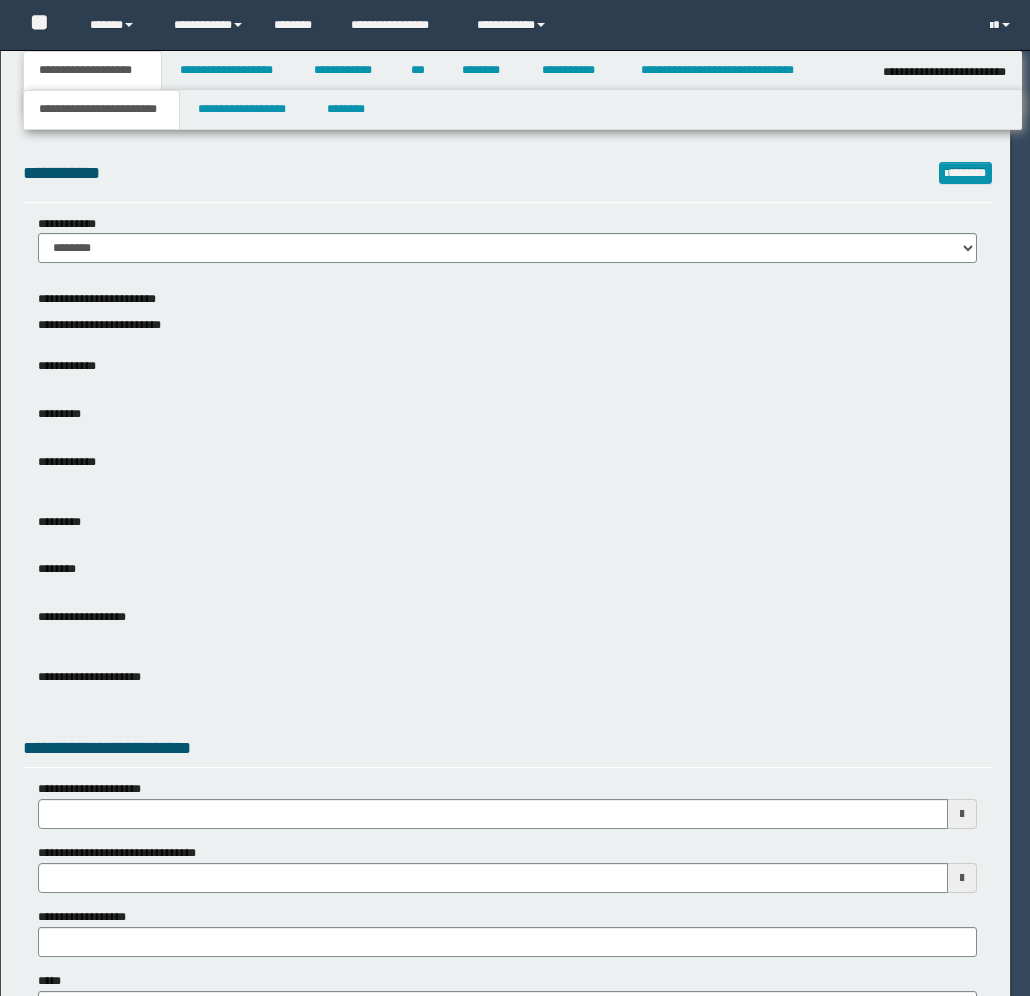 scroll, scrollTop: 0, scrollLeft: 0, axis: both 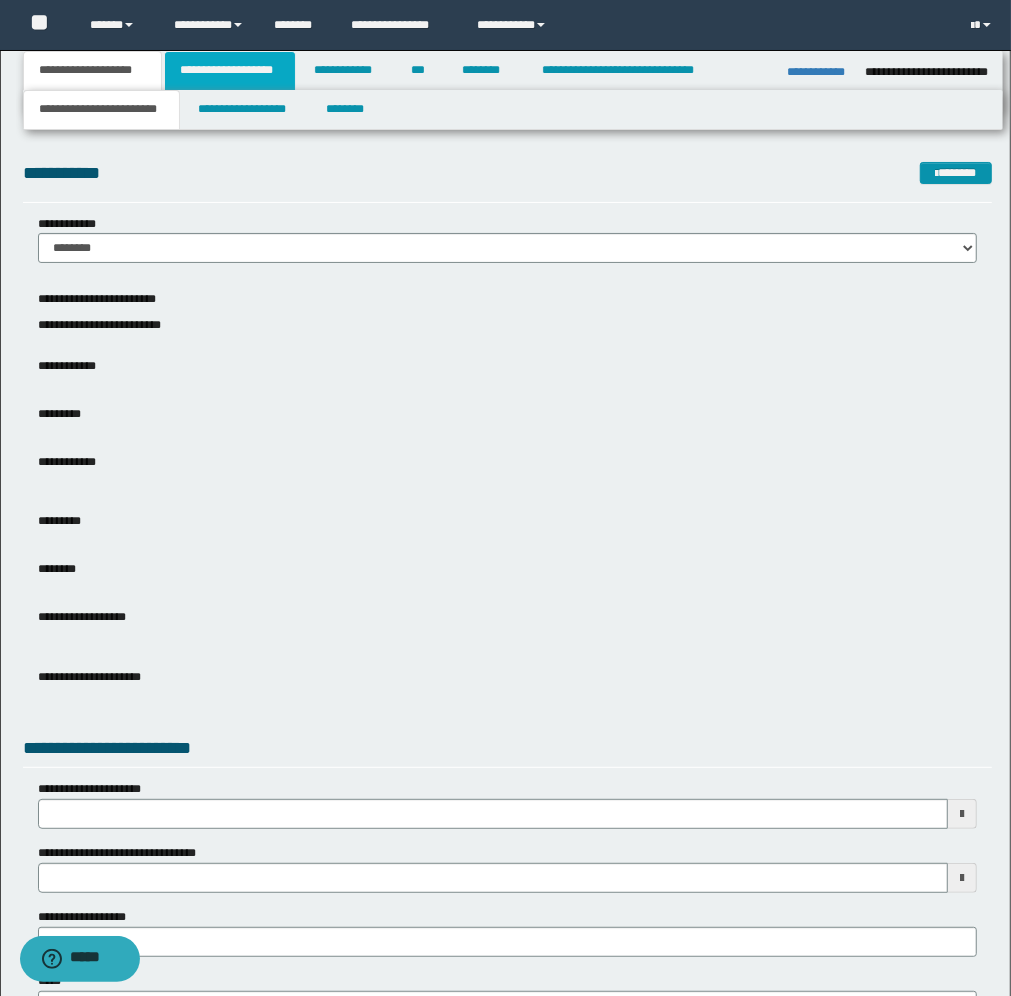 click on "**********" at bounding box center (230, 71) 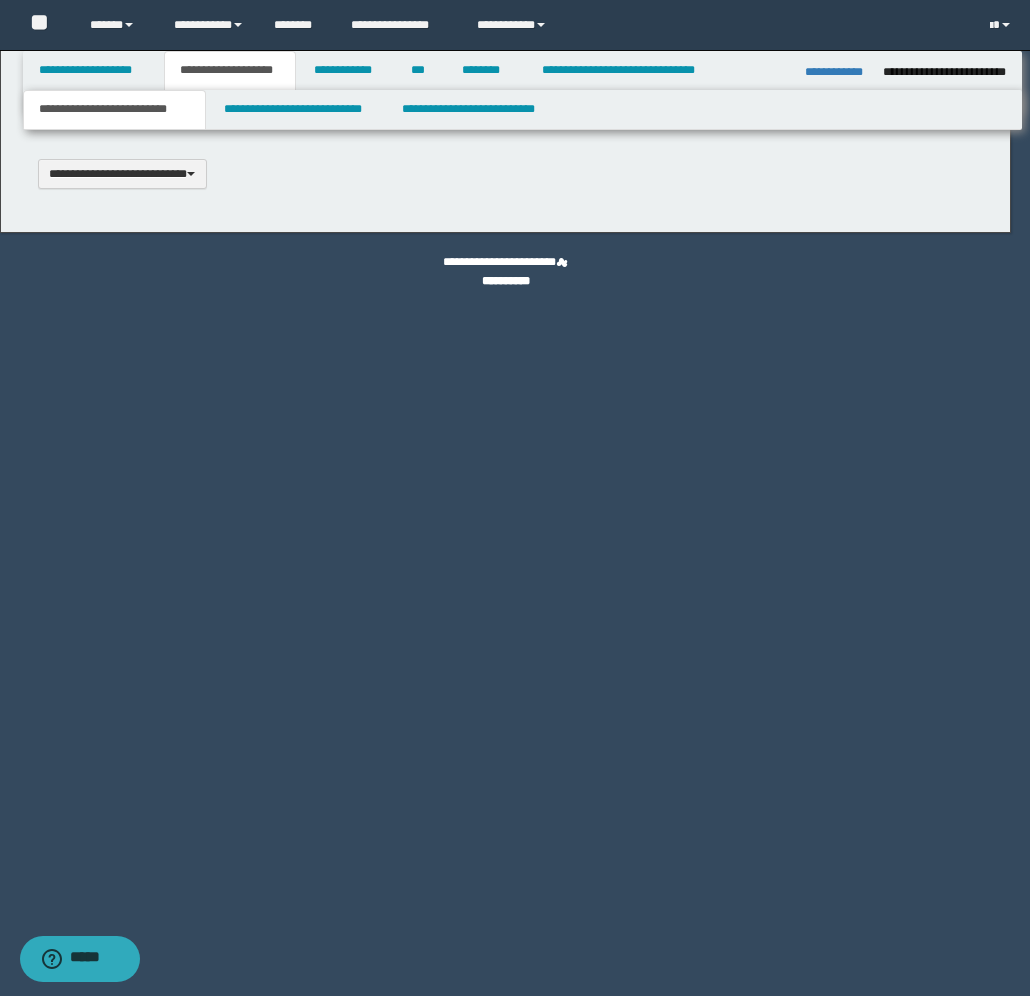 scroll, scrollTop: 0, scrollLeft: 0, axis: both 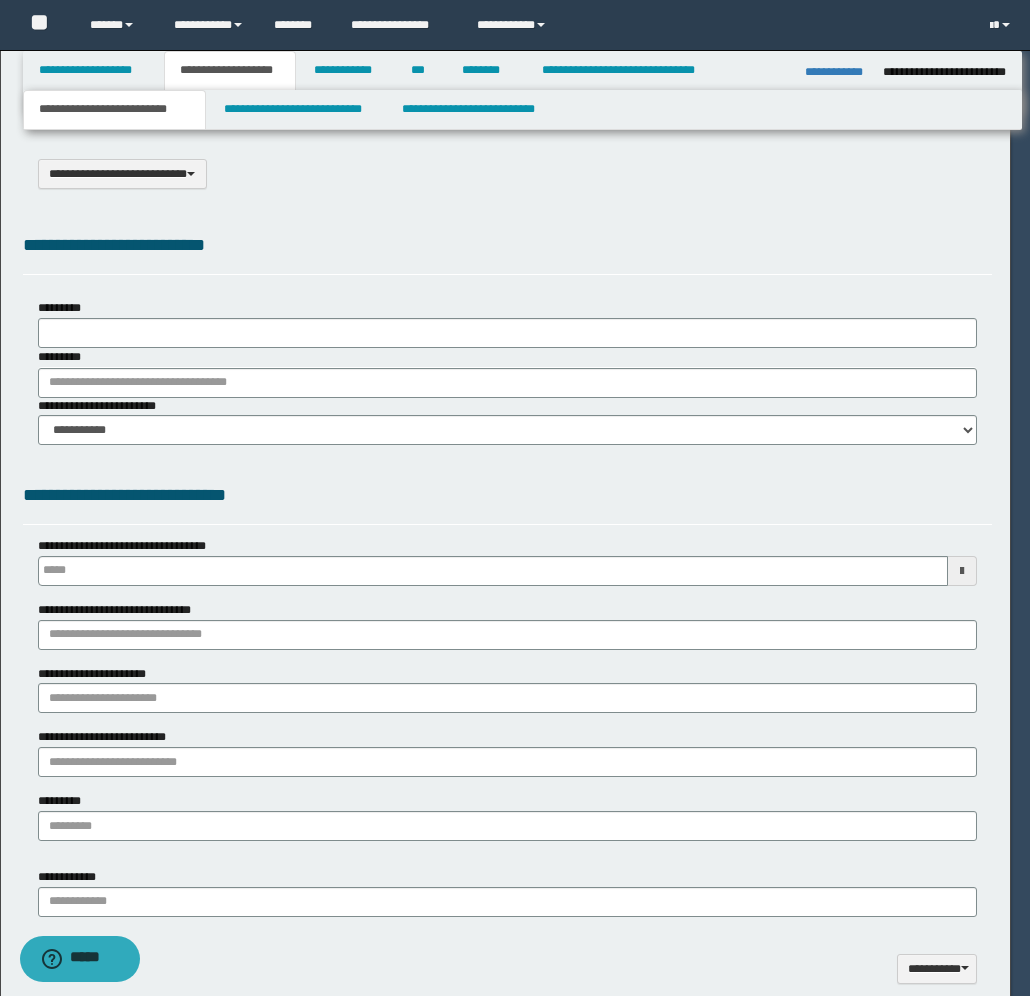 select on "*" 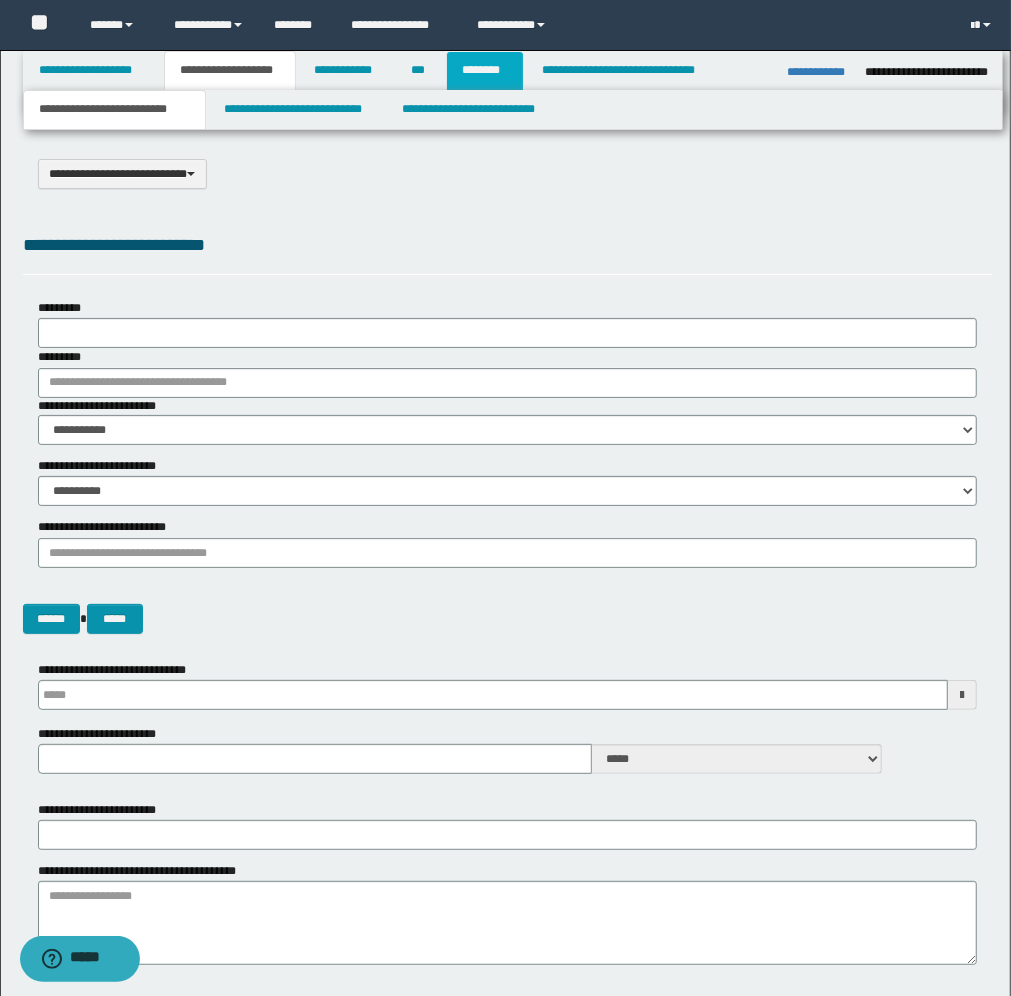 click on "********" at bounding box center (485, 71) 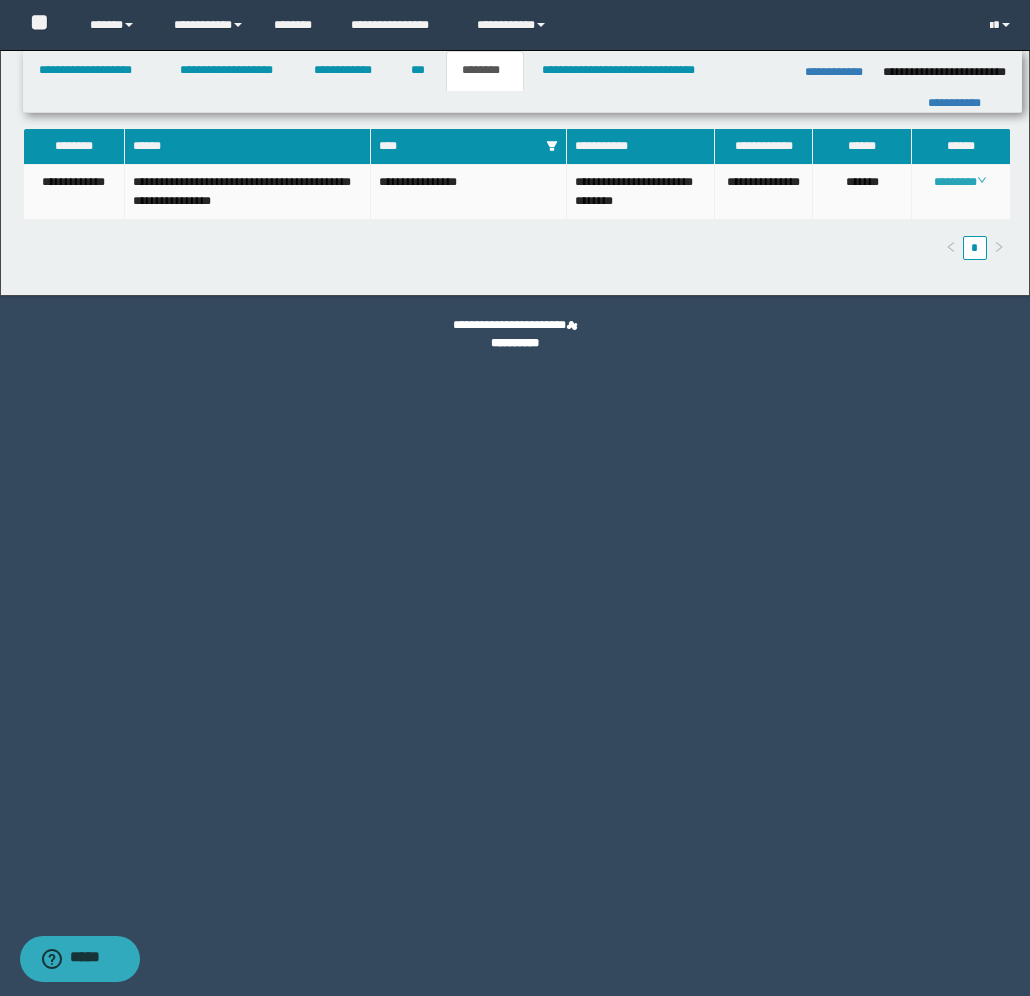 click on "********" at bounding box center [960, 182] 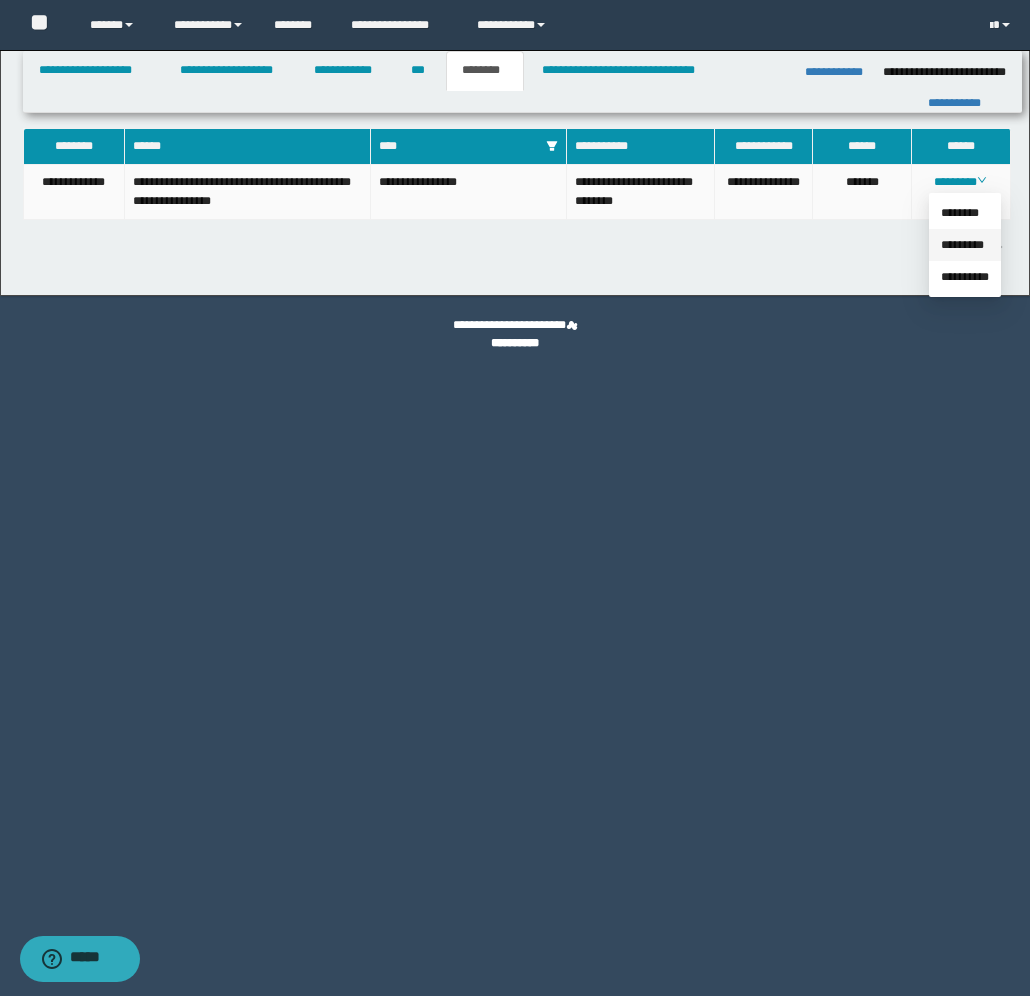 click on "*********" at bounding box center (962, 245) 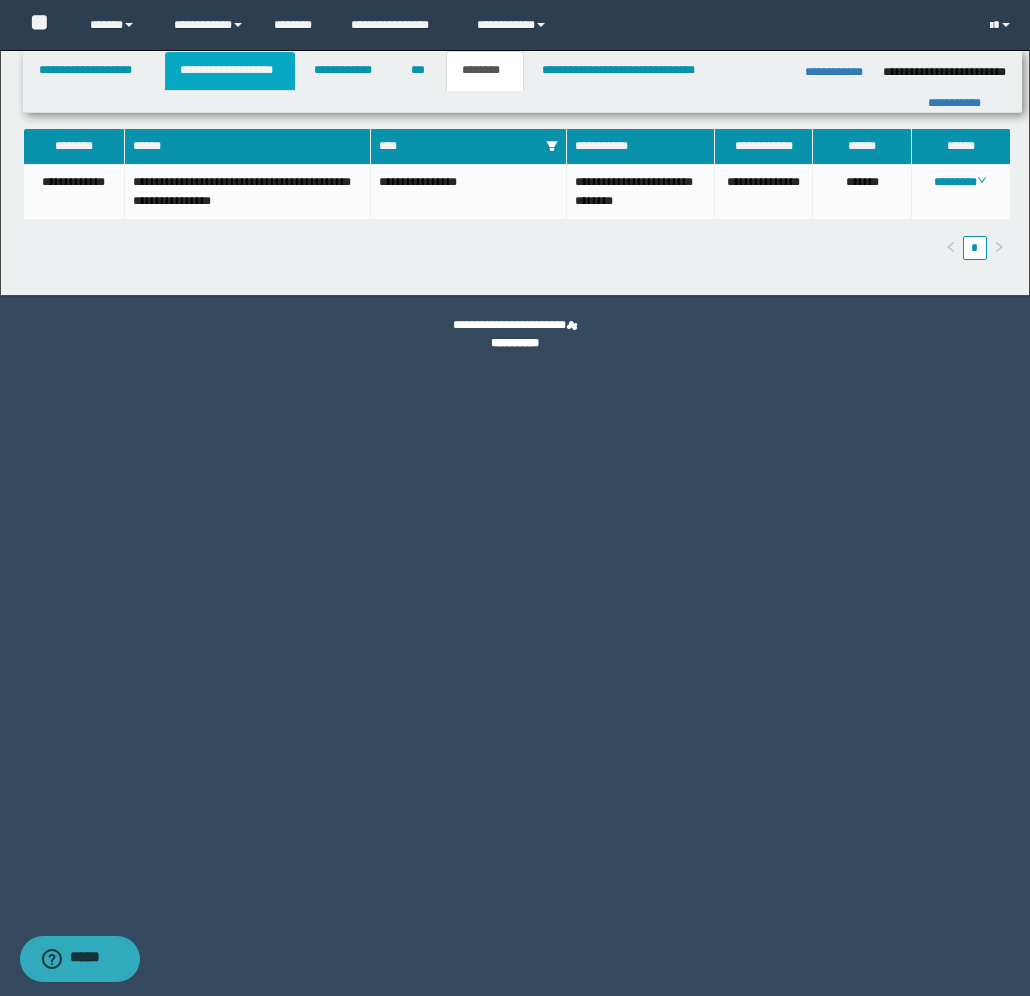 click on "**********" at bounding box center (230, 71) 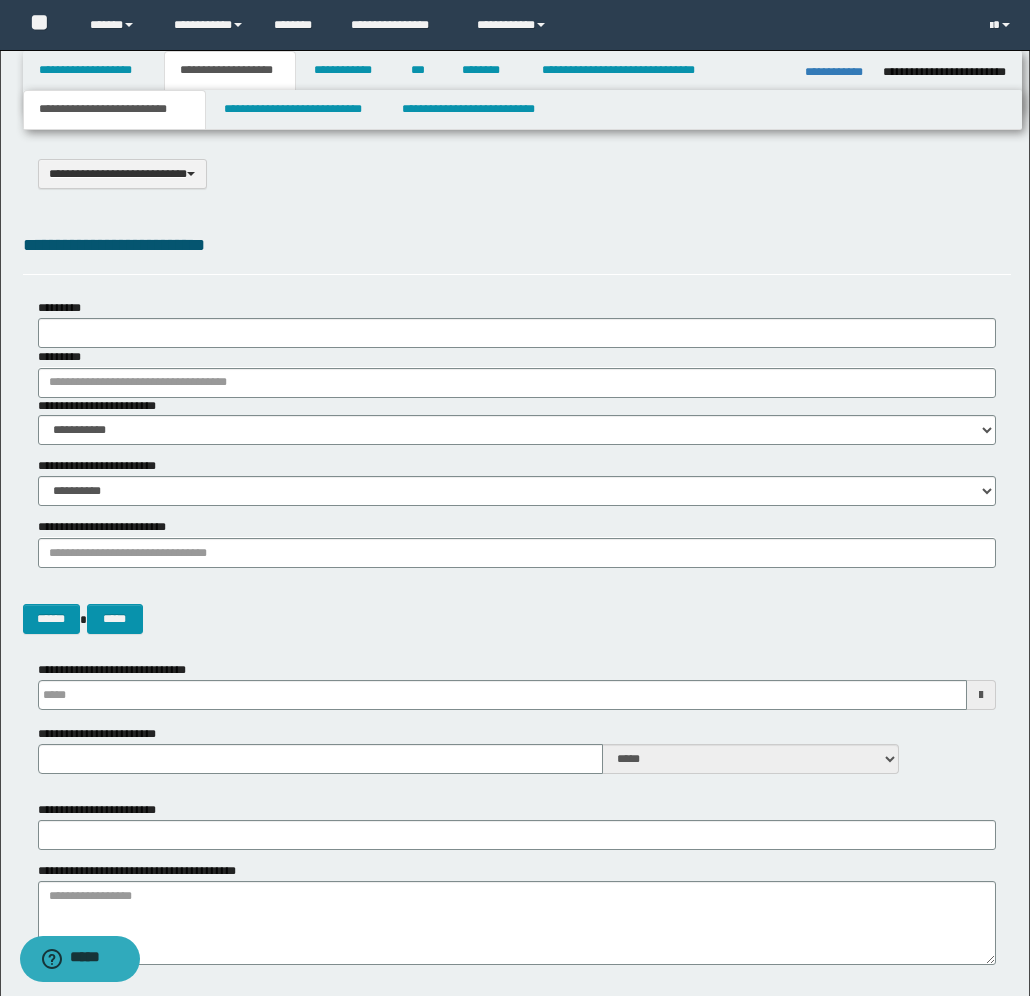type 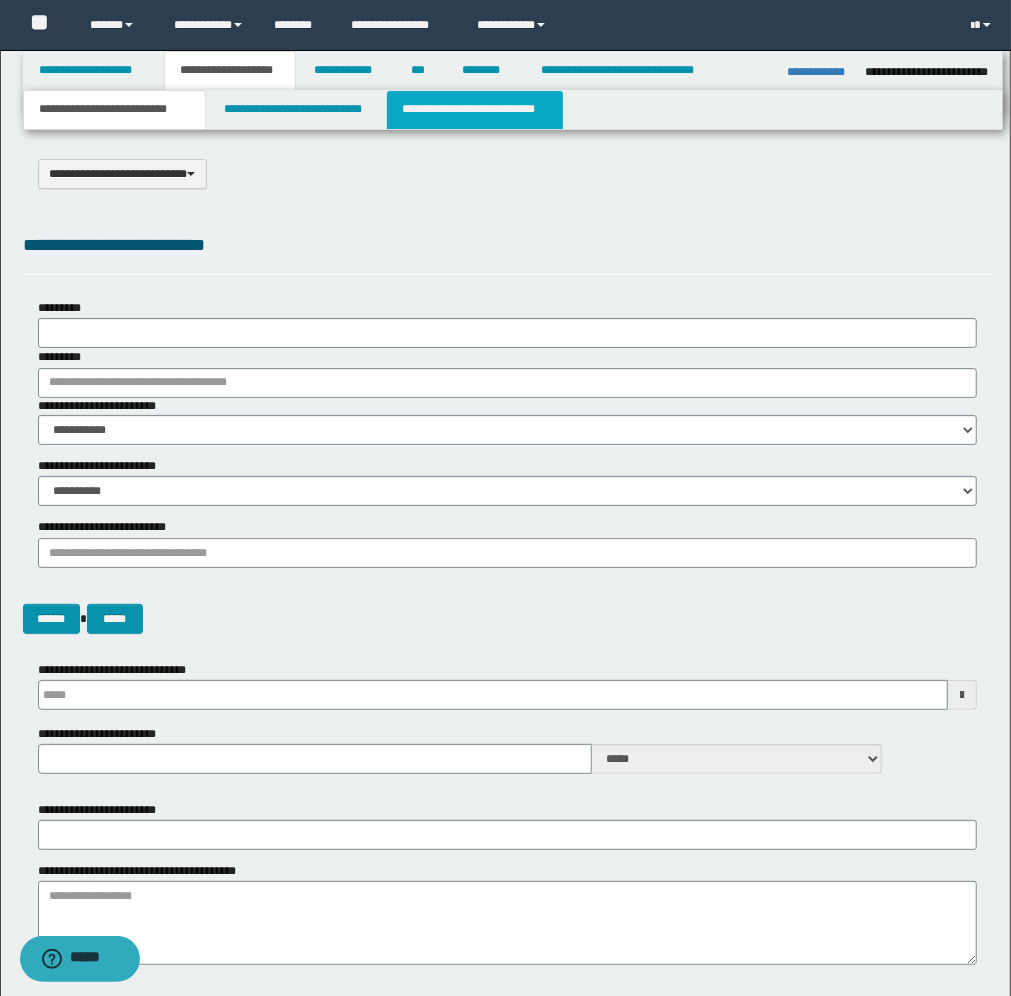 click on "**********" at bounding box center (475, 110) 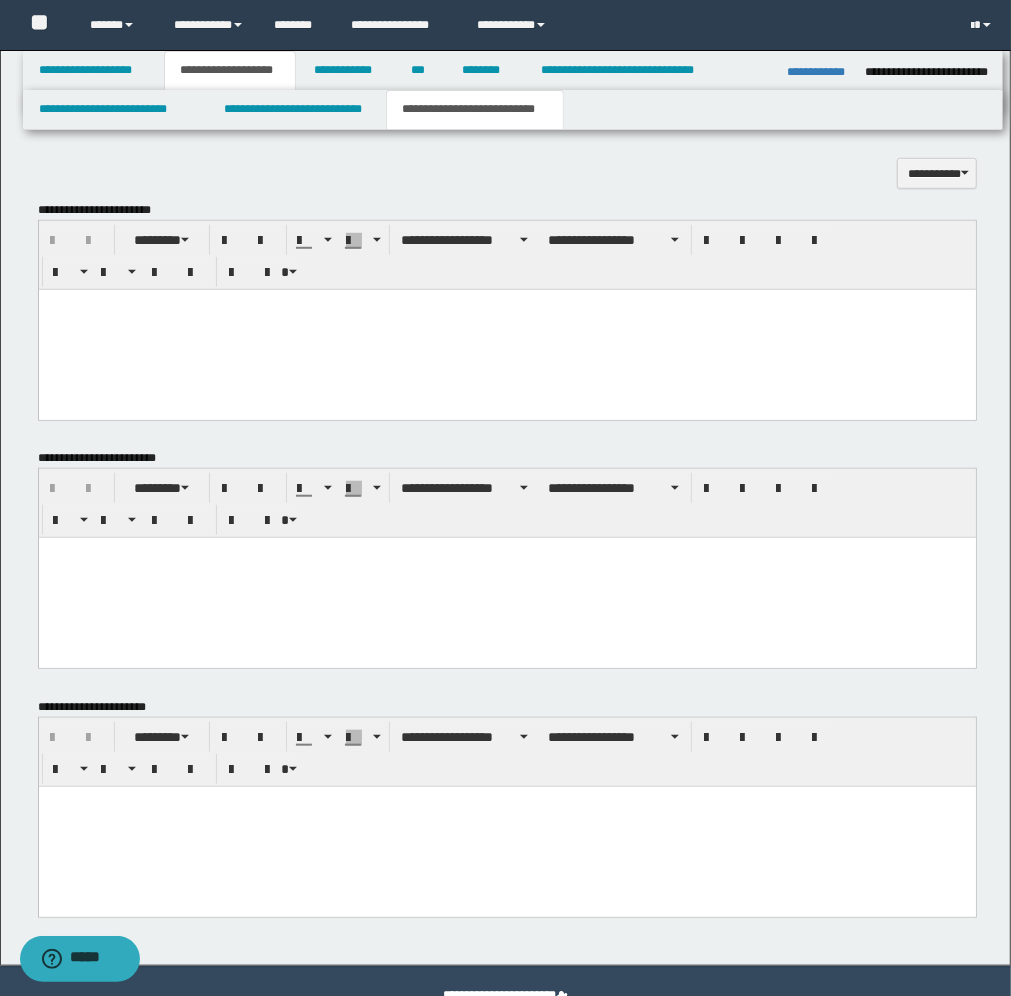 scroll, scrollTop: 720, scrollLeft: 0, axis: vertical 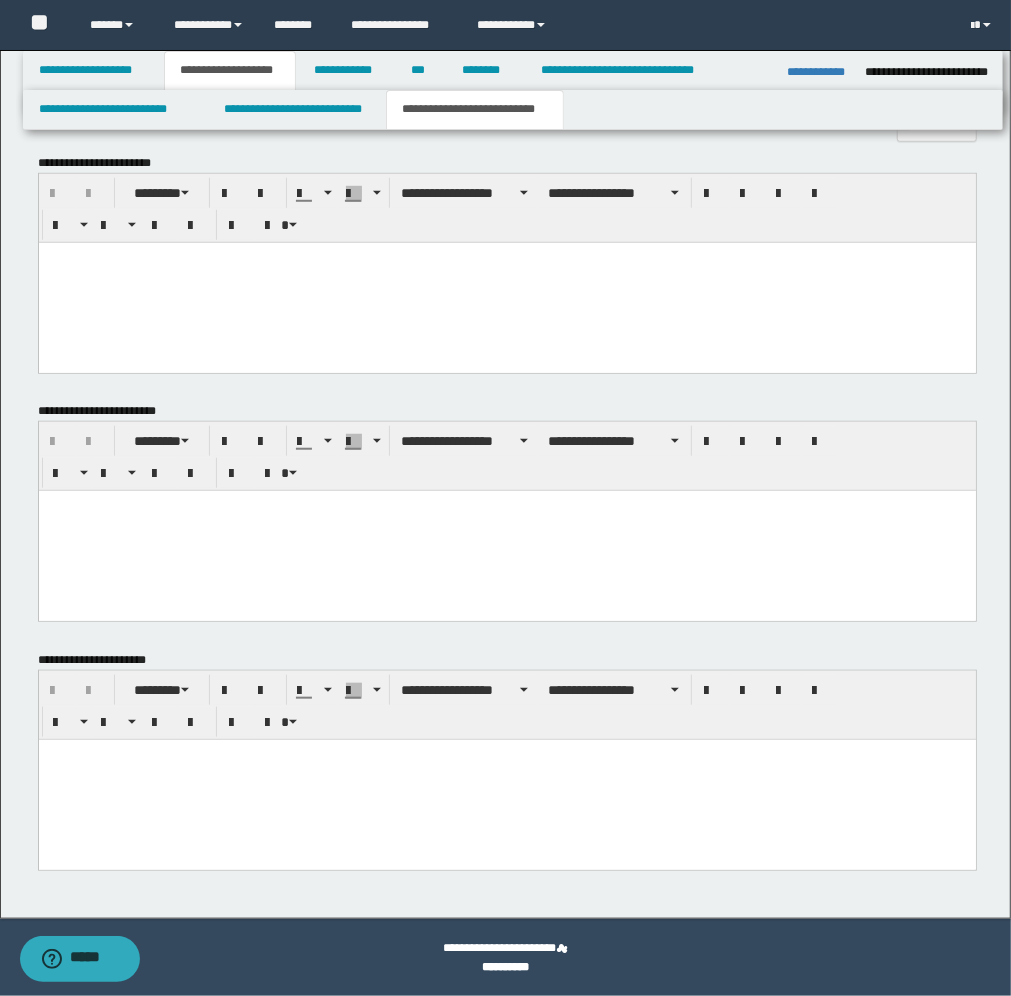 click at bounding box center (506, 779) 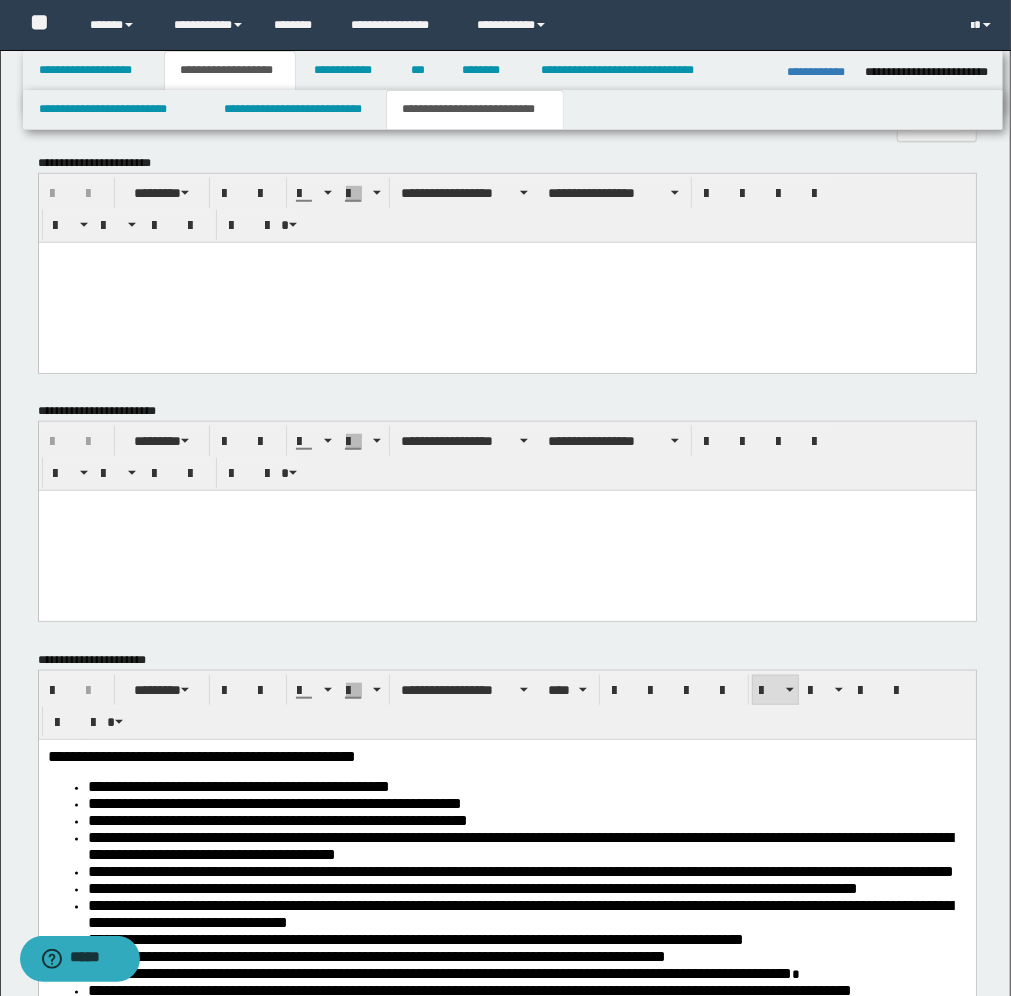 click at bounding box center [506, 282] 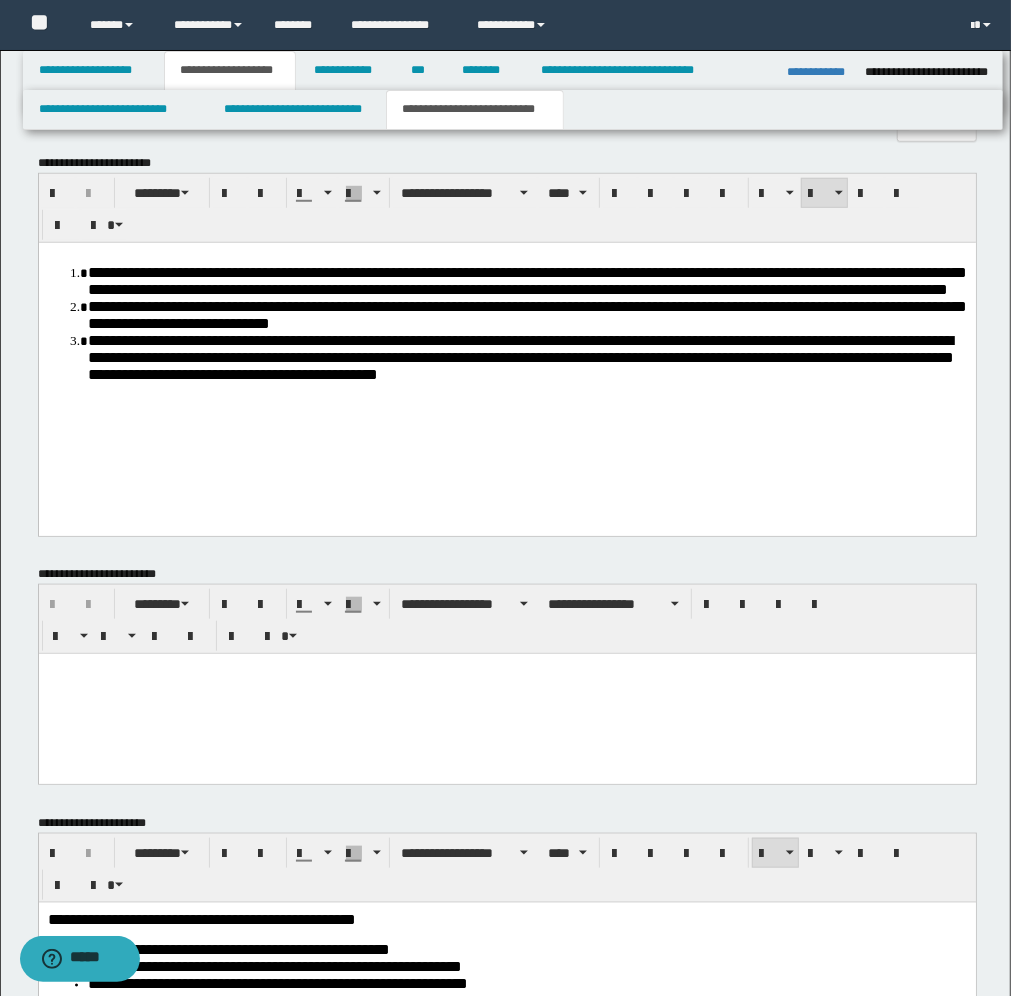 click on "**********" at bounding box center (526, 280) 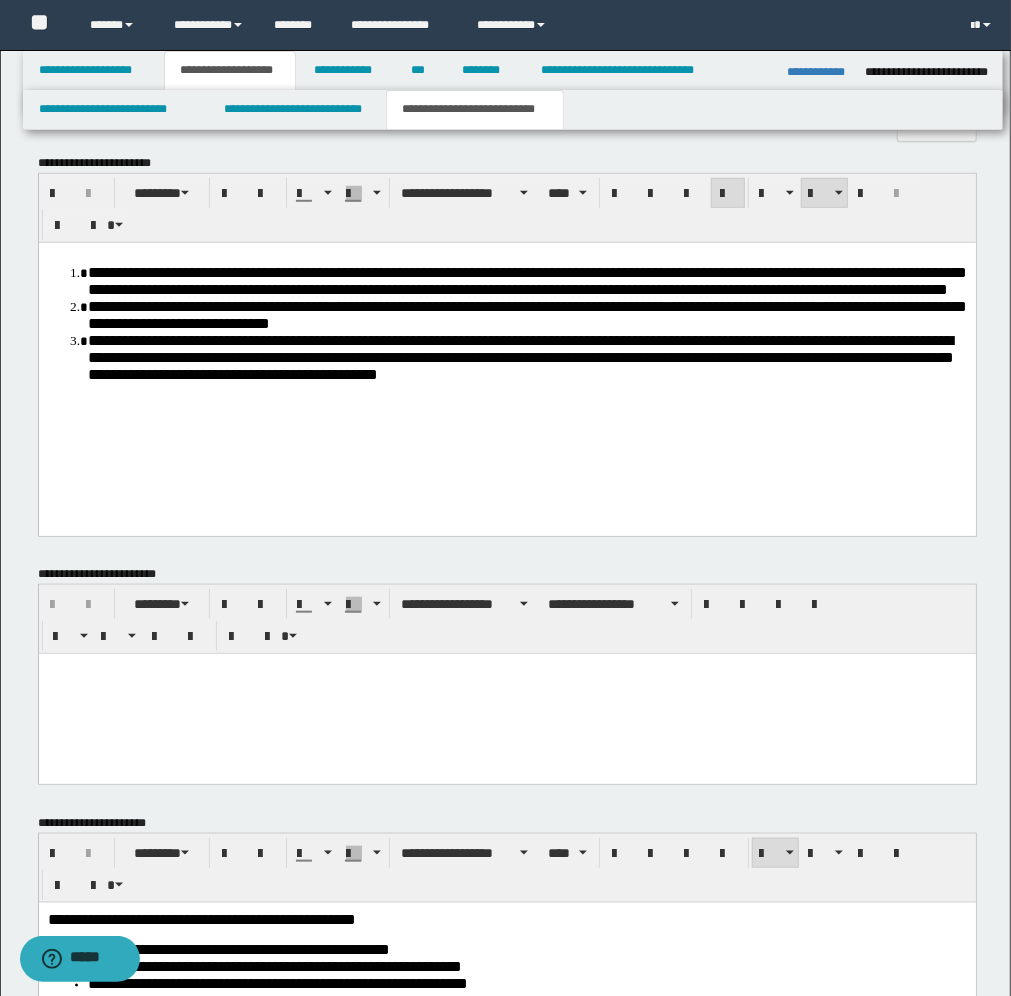 type 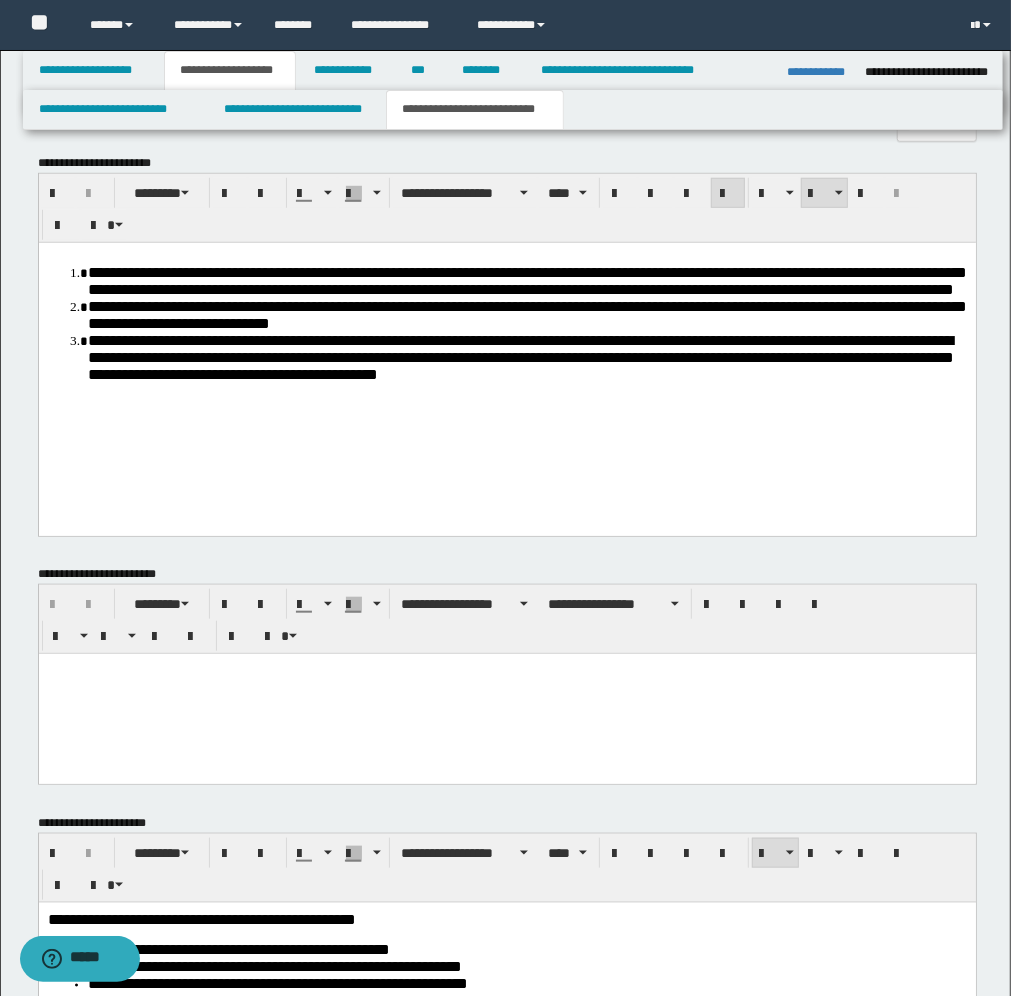 click at bounding box center (506, 693) 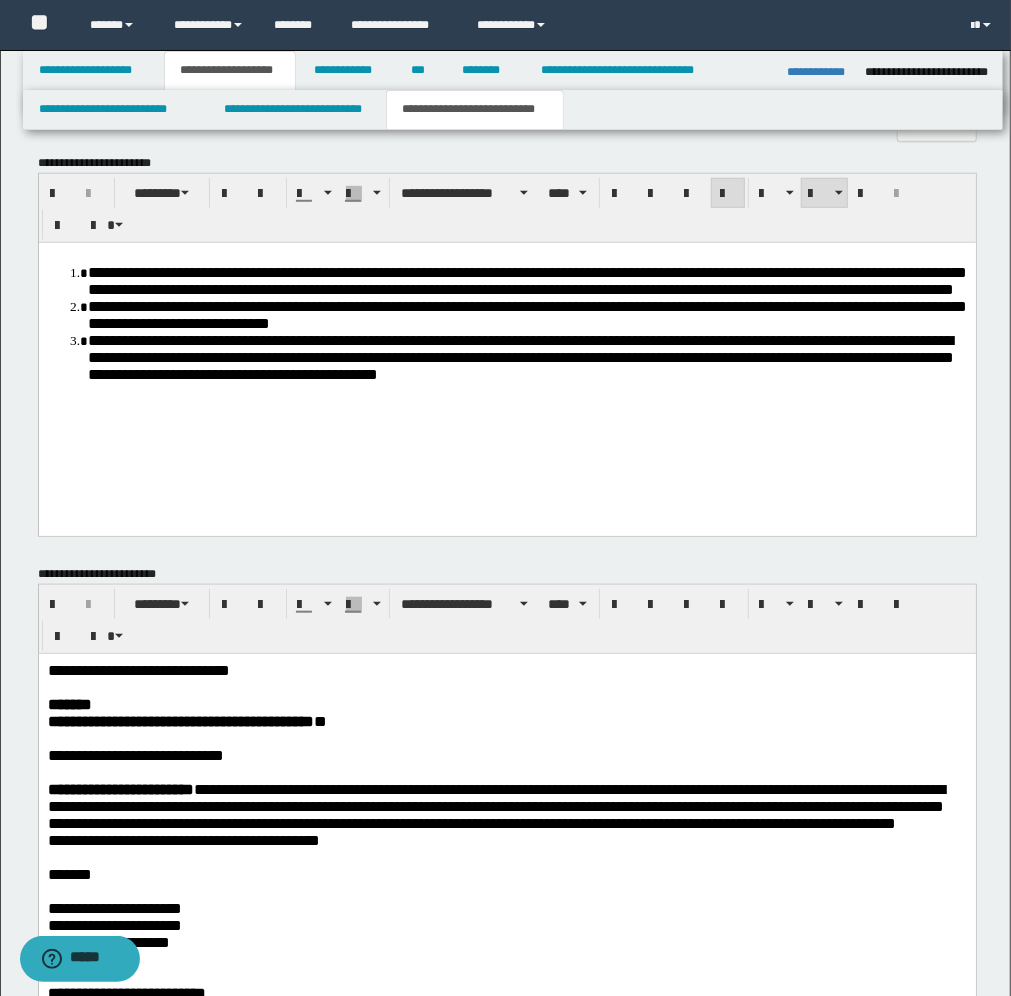click on "**********" at bounding box center [495, 805] 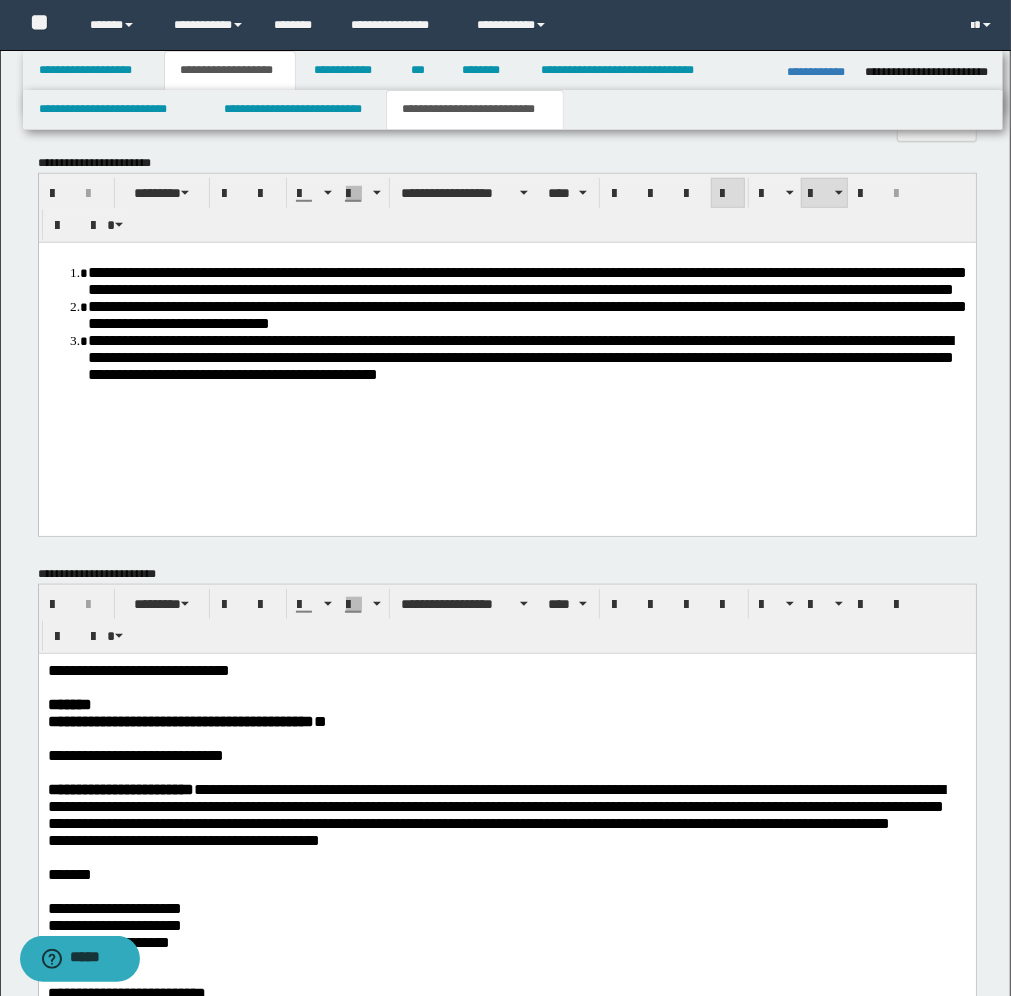 click on "**********" at bounding box center [138, 669] 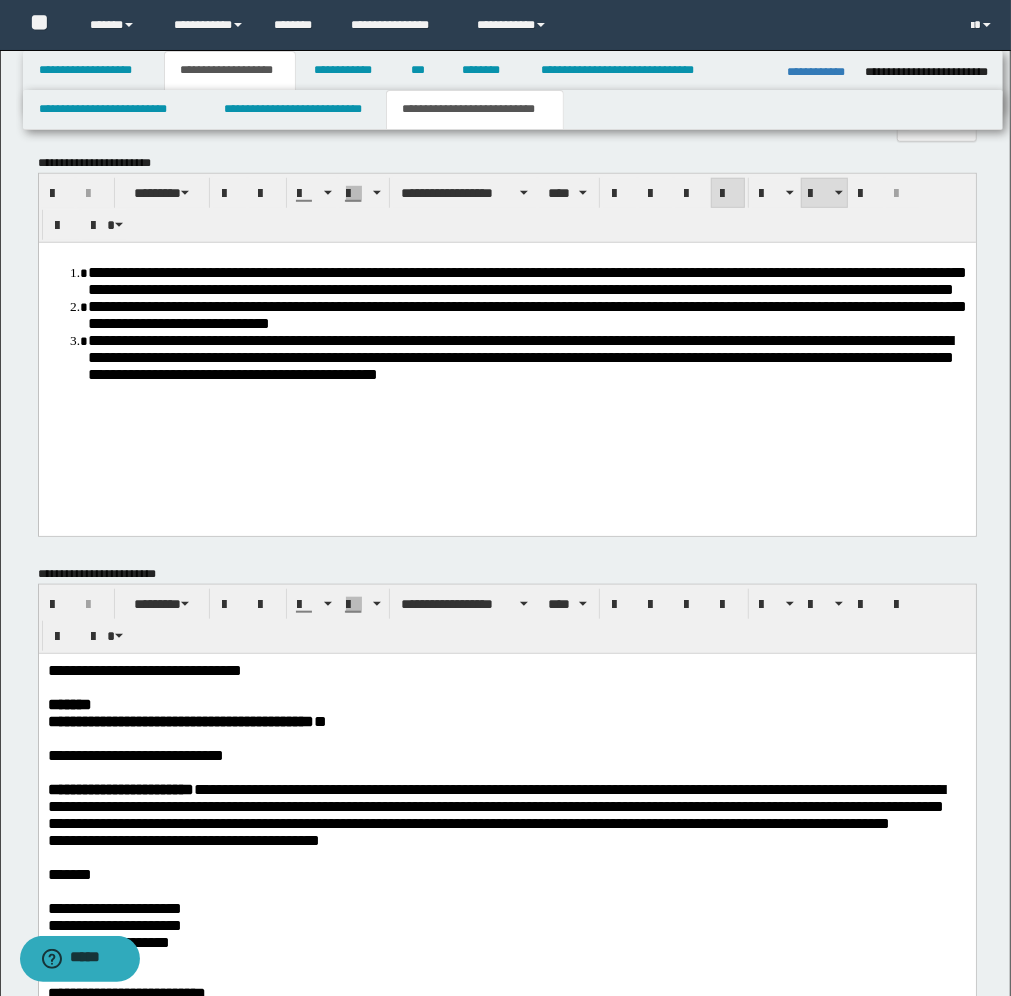 click on "**********" at bounding box center (144, 669) 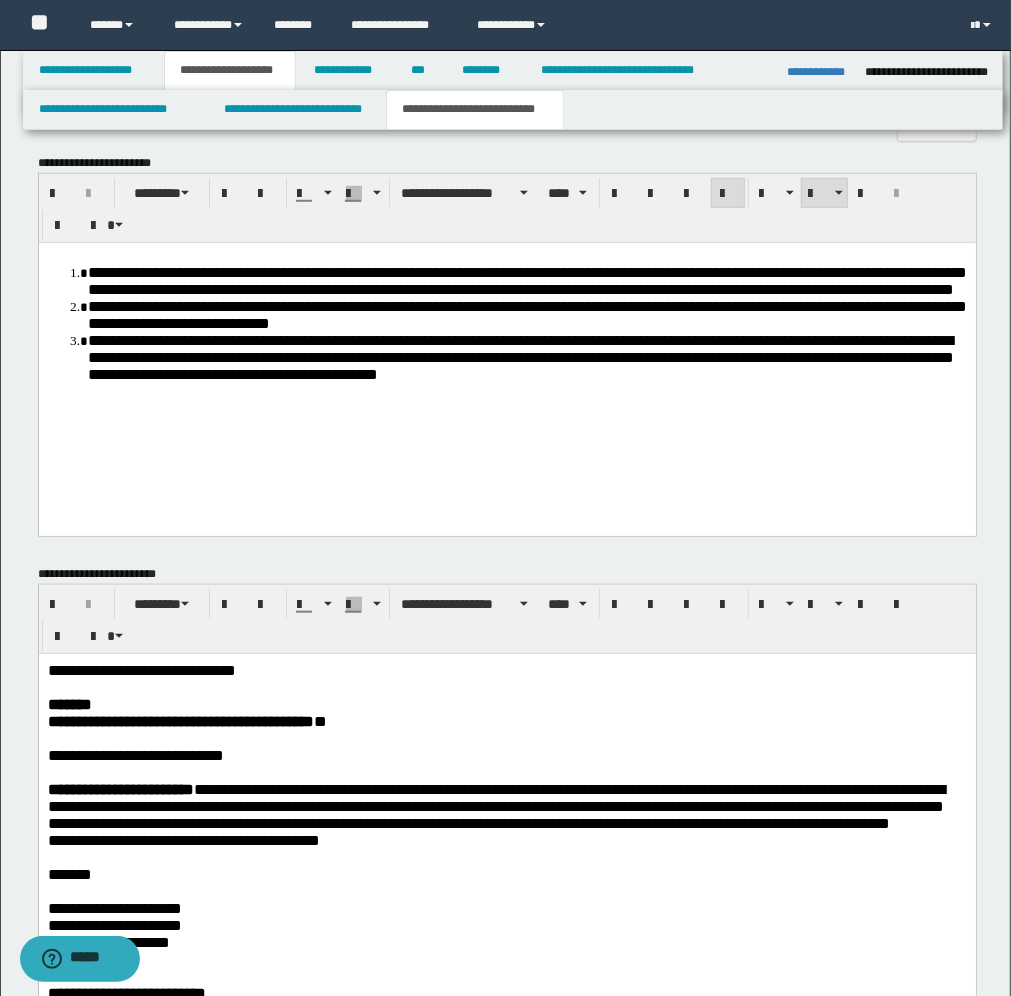 click on "**********" at bounding box center [141, 669] 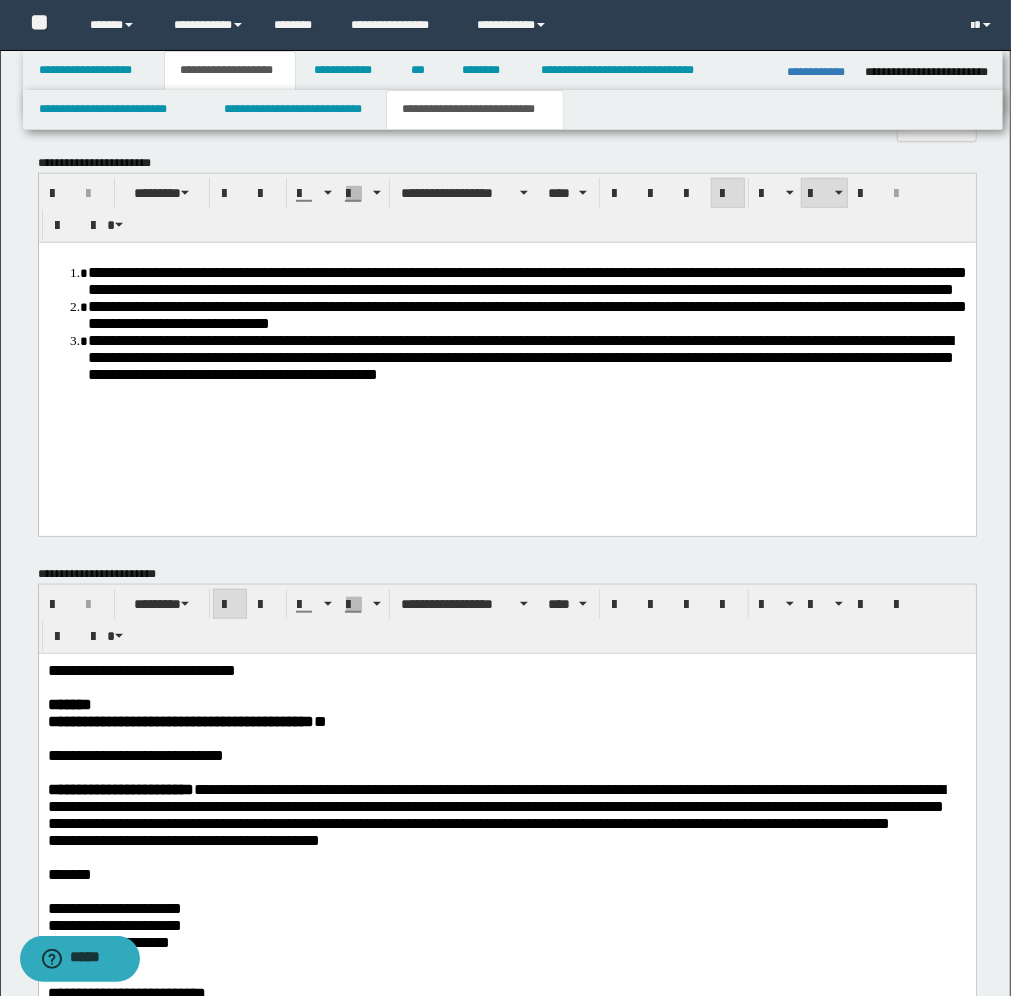 click on "**********" at bounding box center (495, 805) 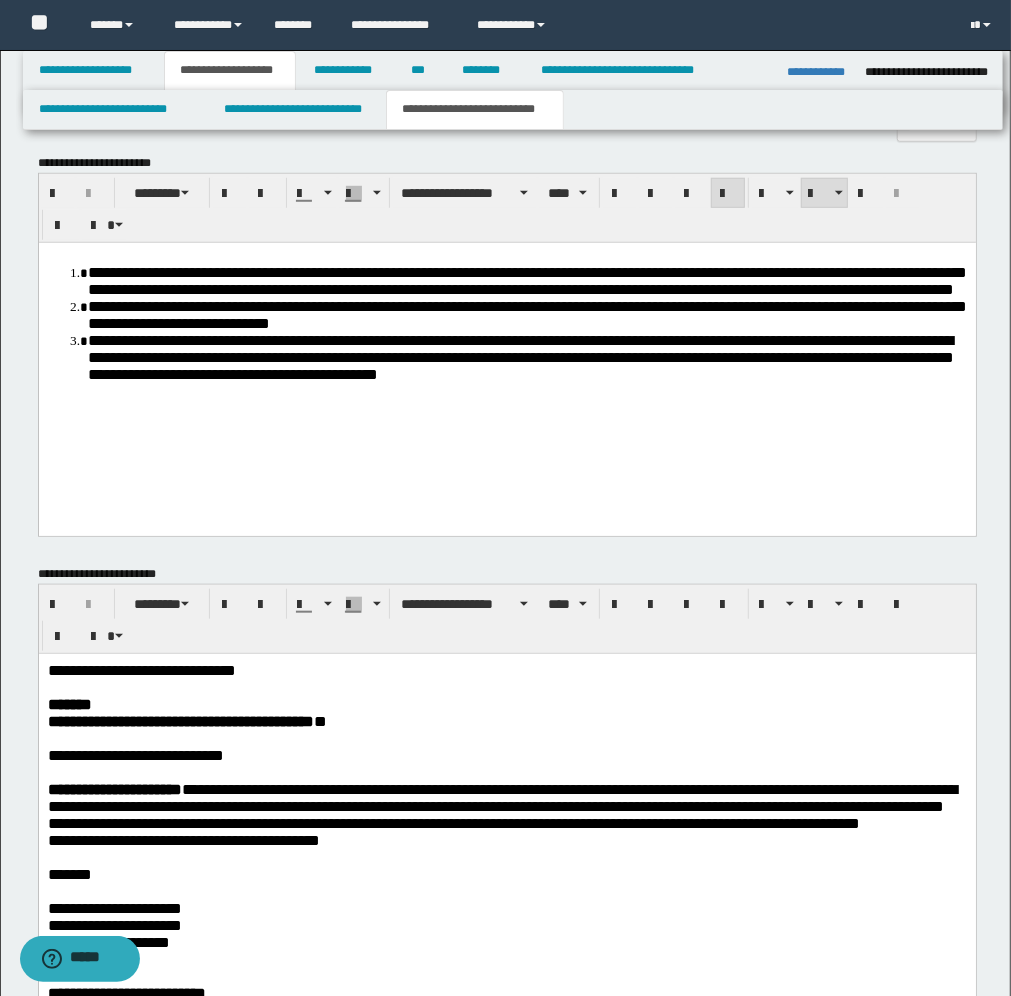 click on "**********" at bounding box center (501, 805) 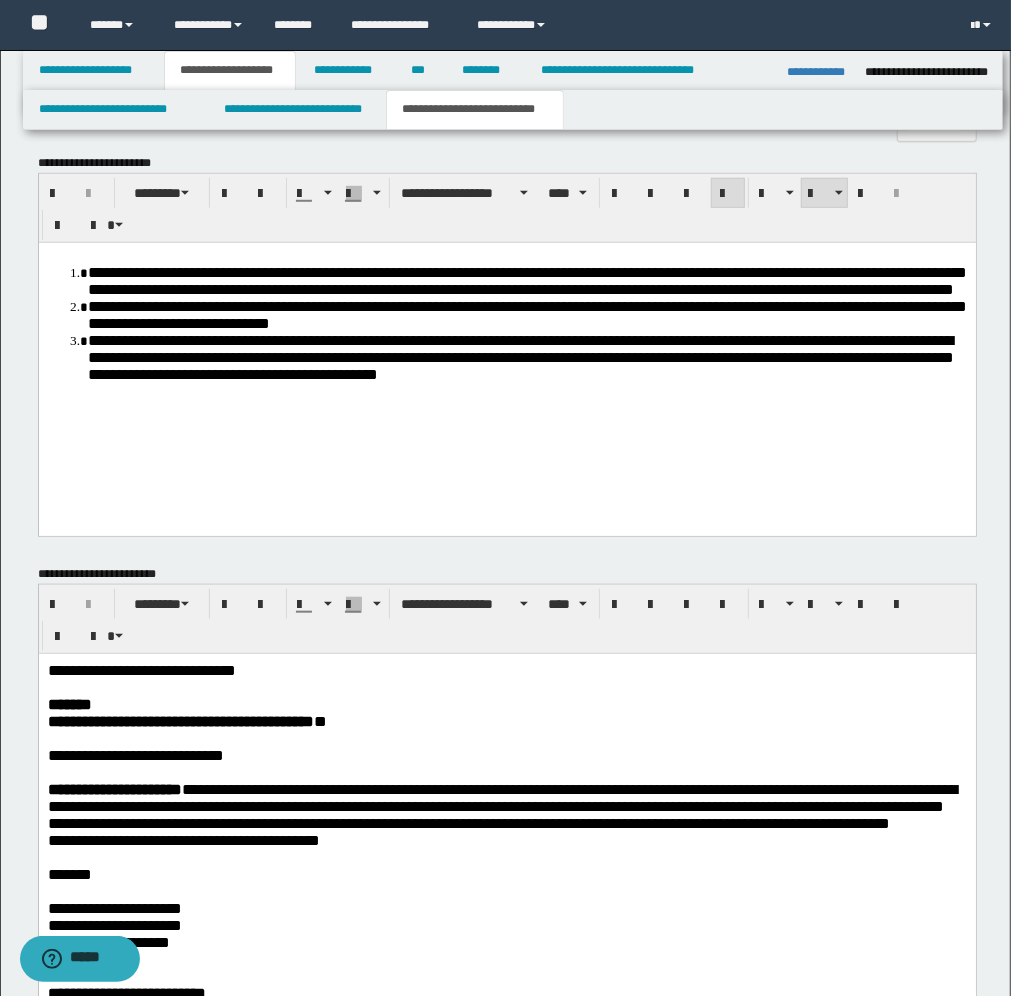 click on "**********" at bounding box center [501, 805] 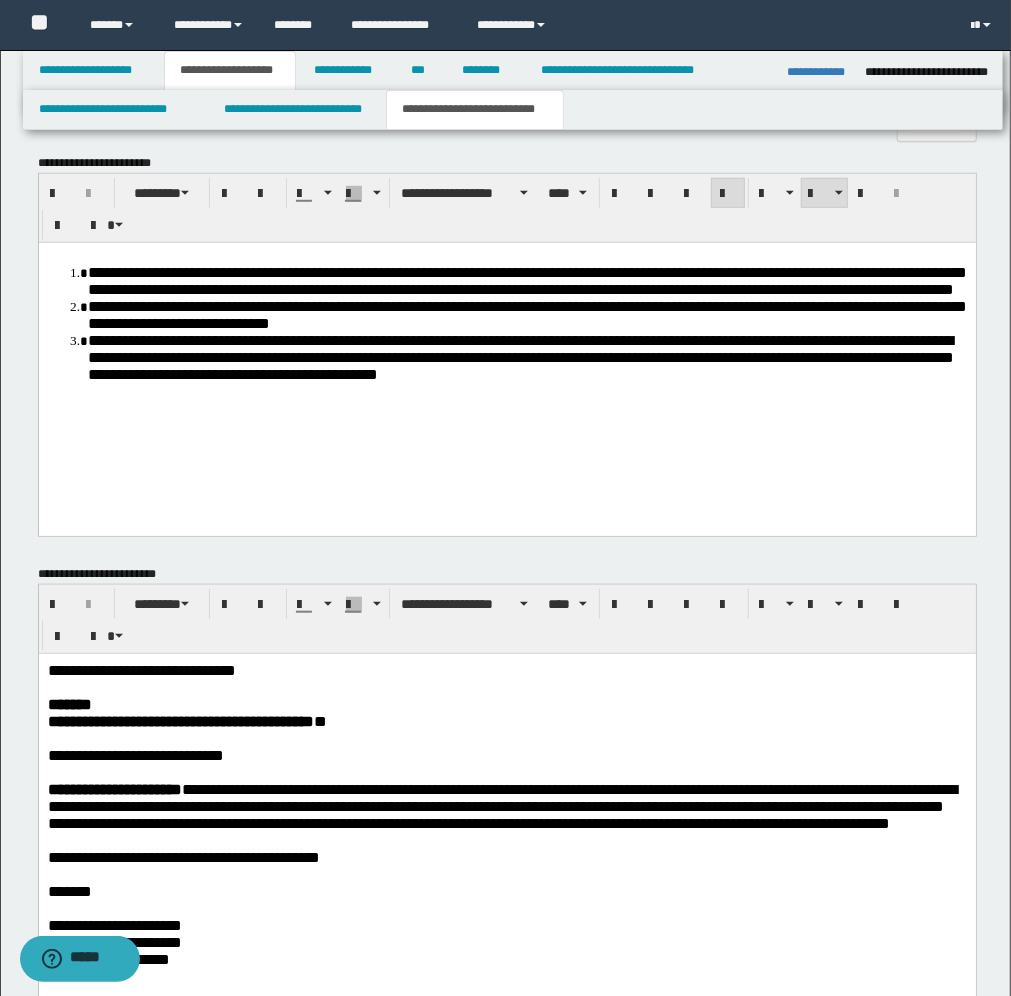 click on "**********" at bounding box center [183, 856] 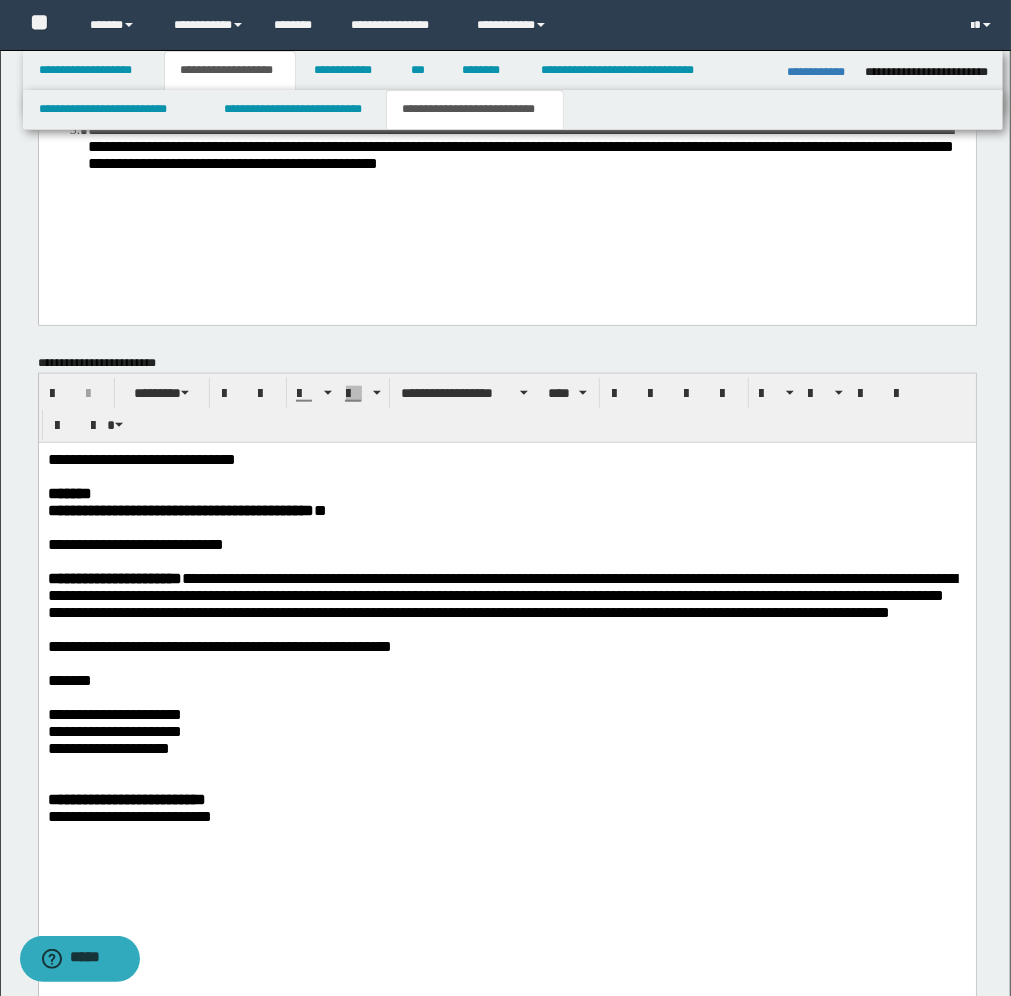 scroll, scrollTop: 970, scrollLeft: 0, axis: vertical 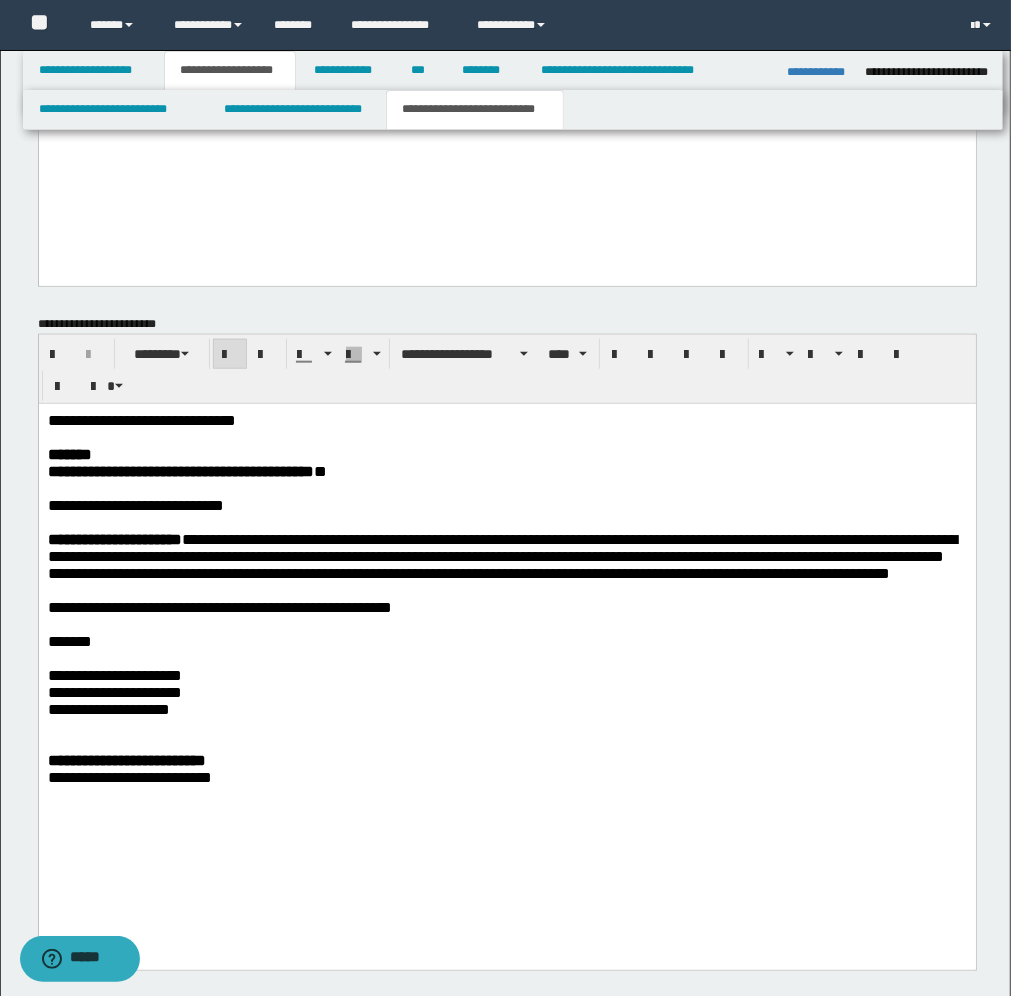 click on "**********" at bounding box center [126, 760] 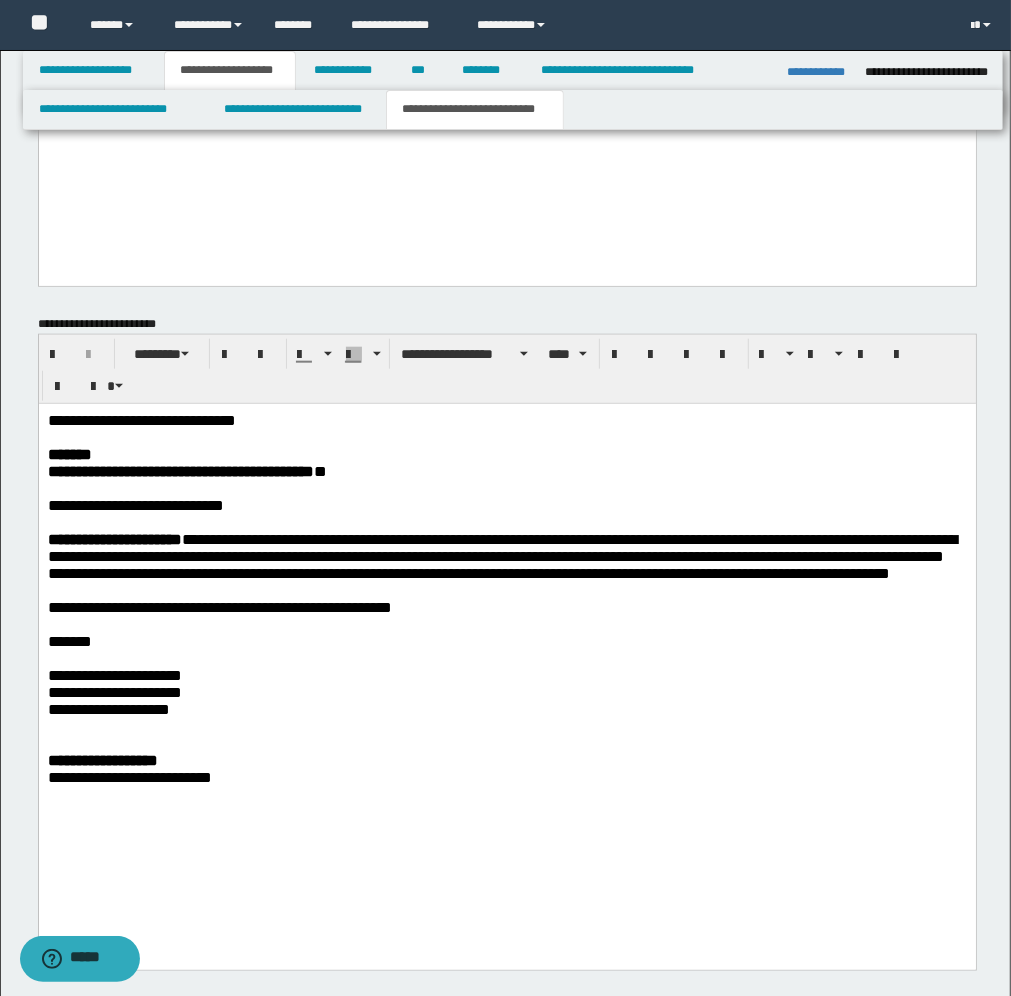 click on "**********" at bounding box center [129, 777] 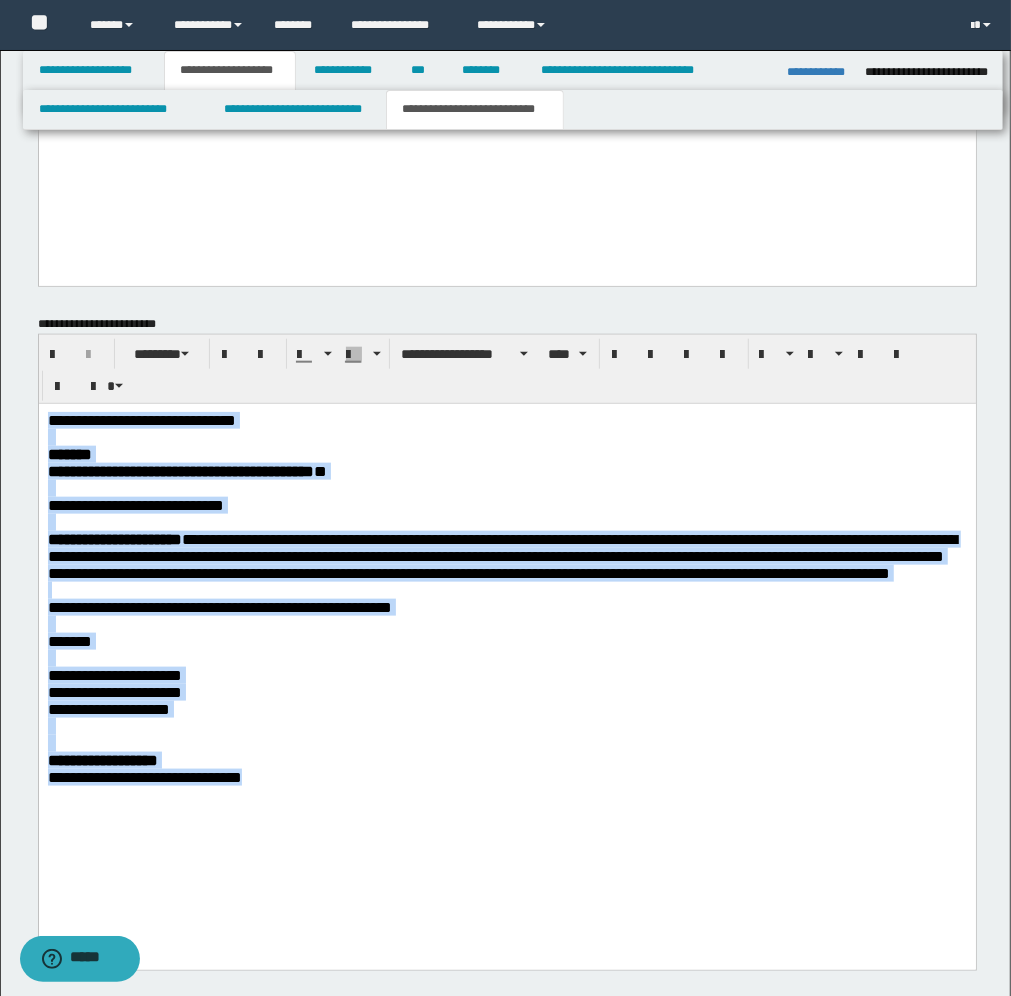 drag, startPoint x: 50, startPoint y: 414, endPoint x: 375, endPoint y: 841, distance: 536.61346 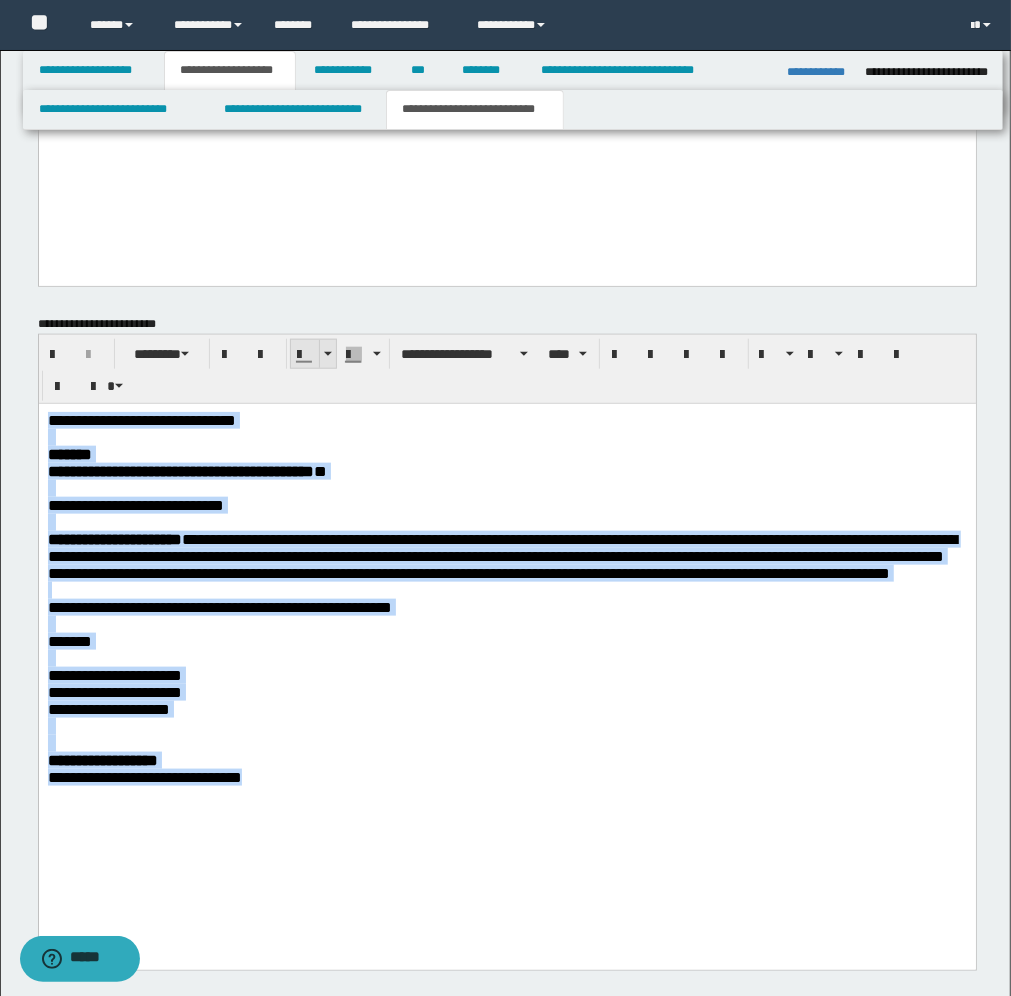 click at bounding box center (328, 354) 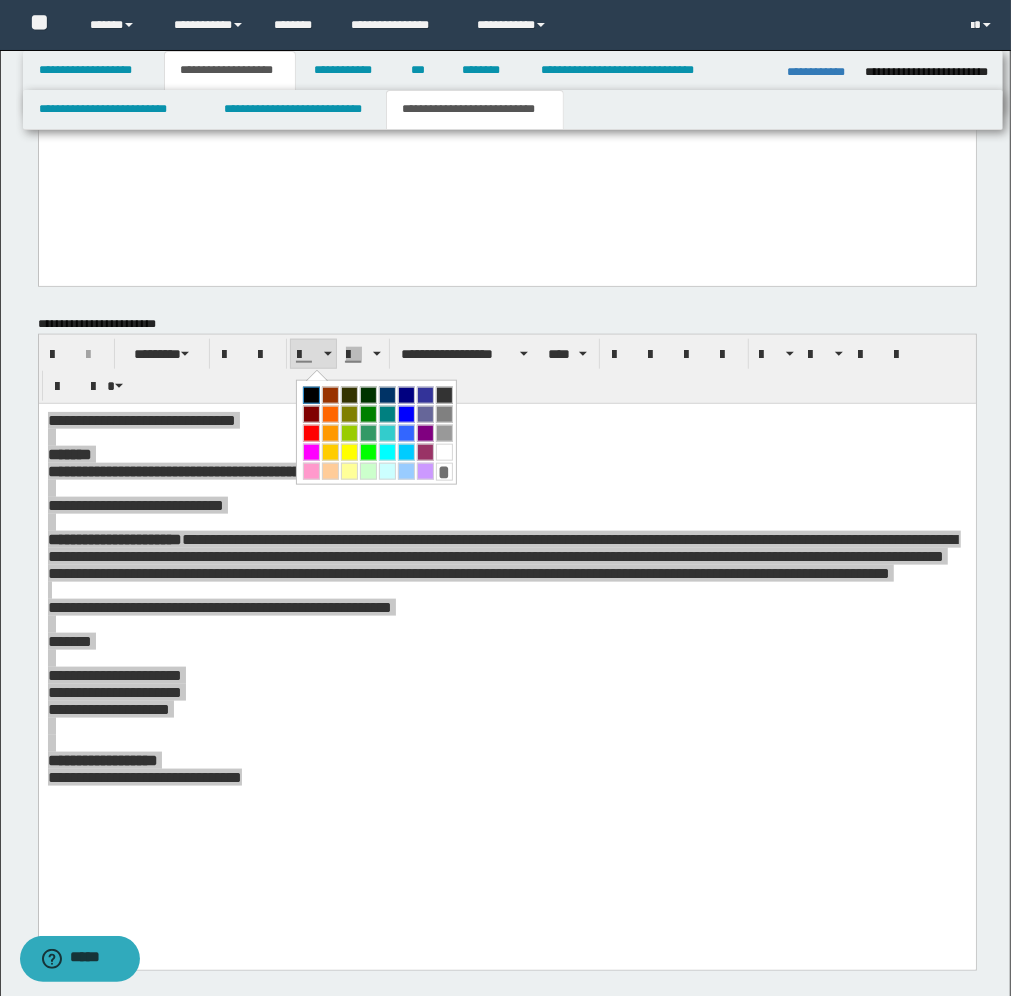 click at bounding box center (311, 395) 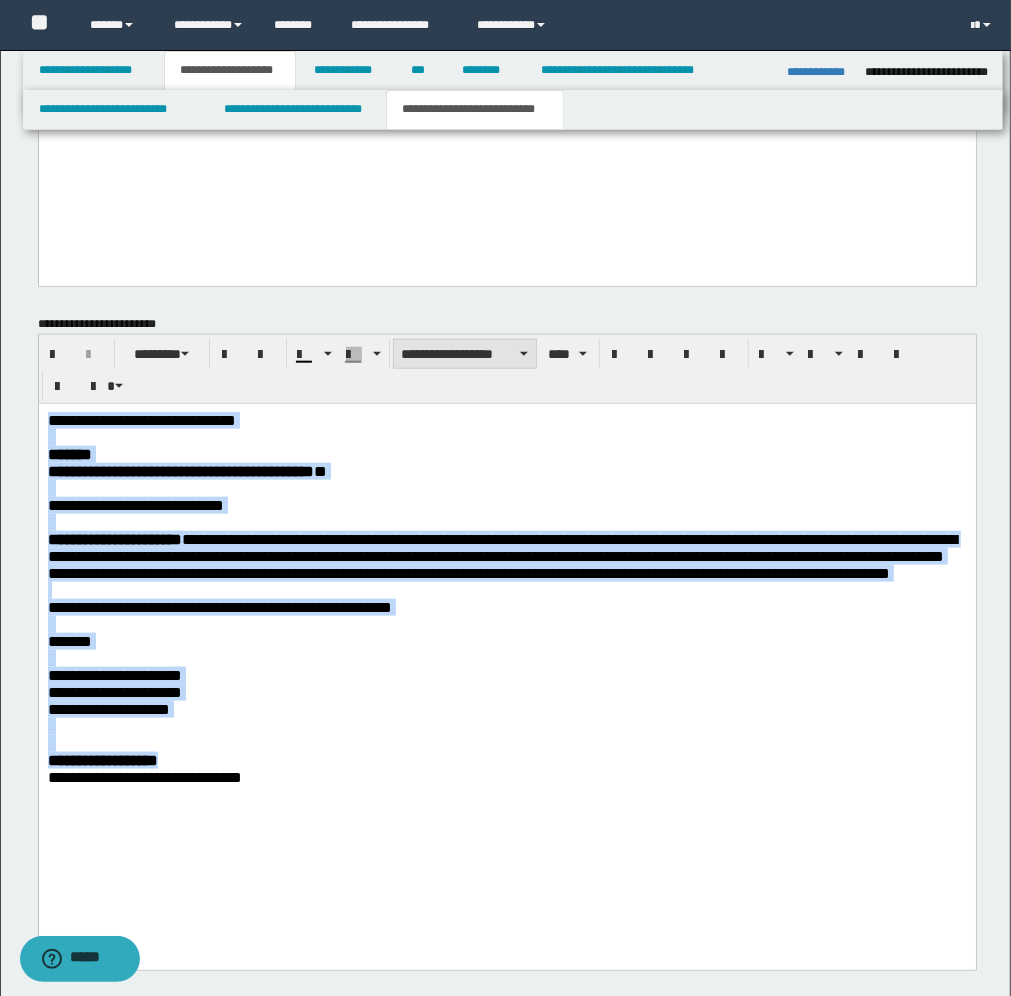 click on "**********" at bounding box center [465, 354] 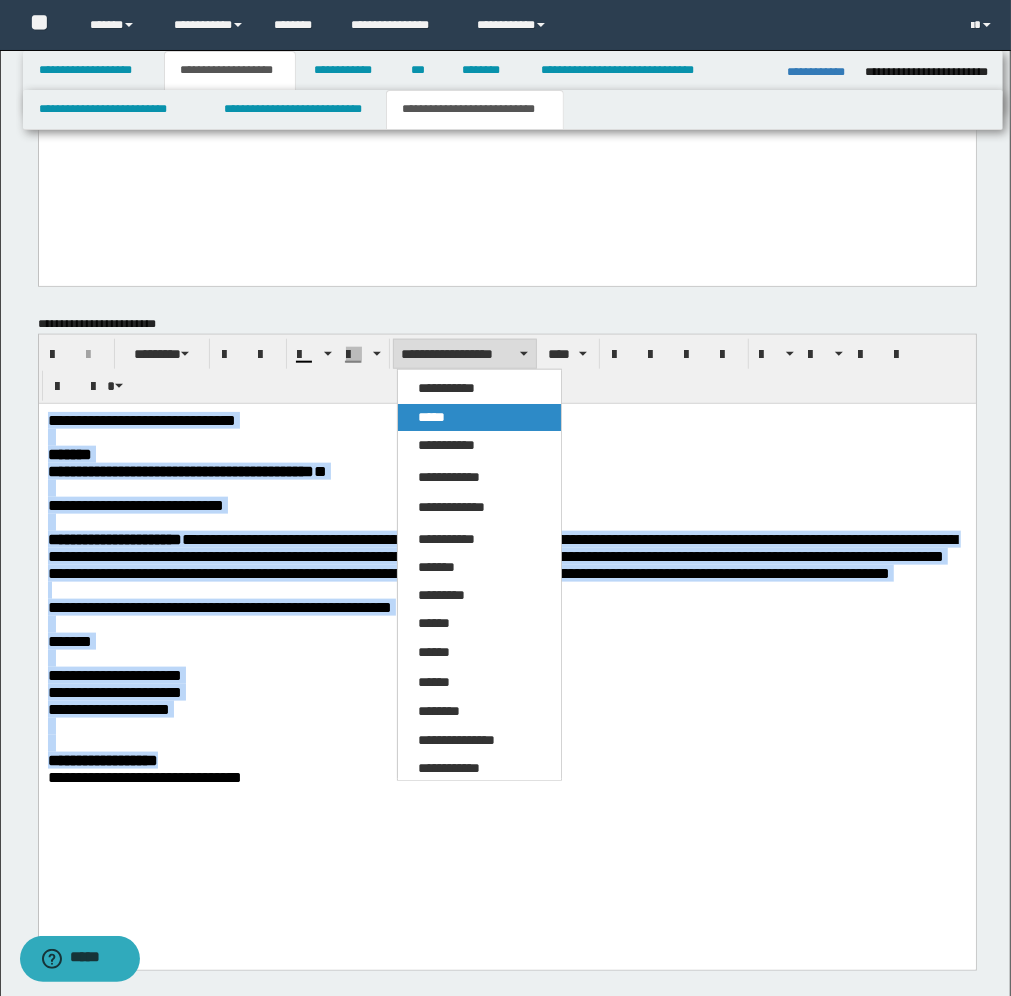 click on "*****" at bounding box center (431, 417) 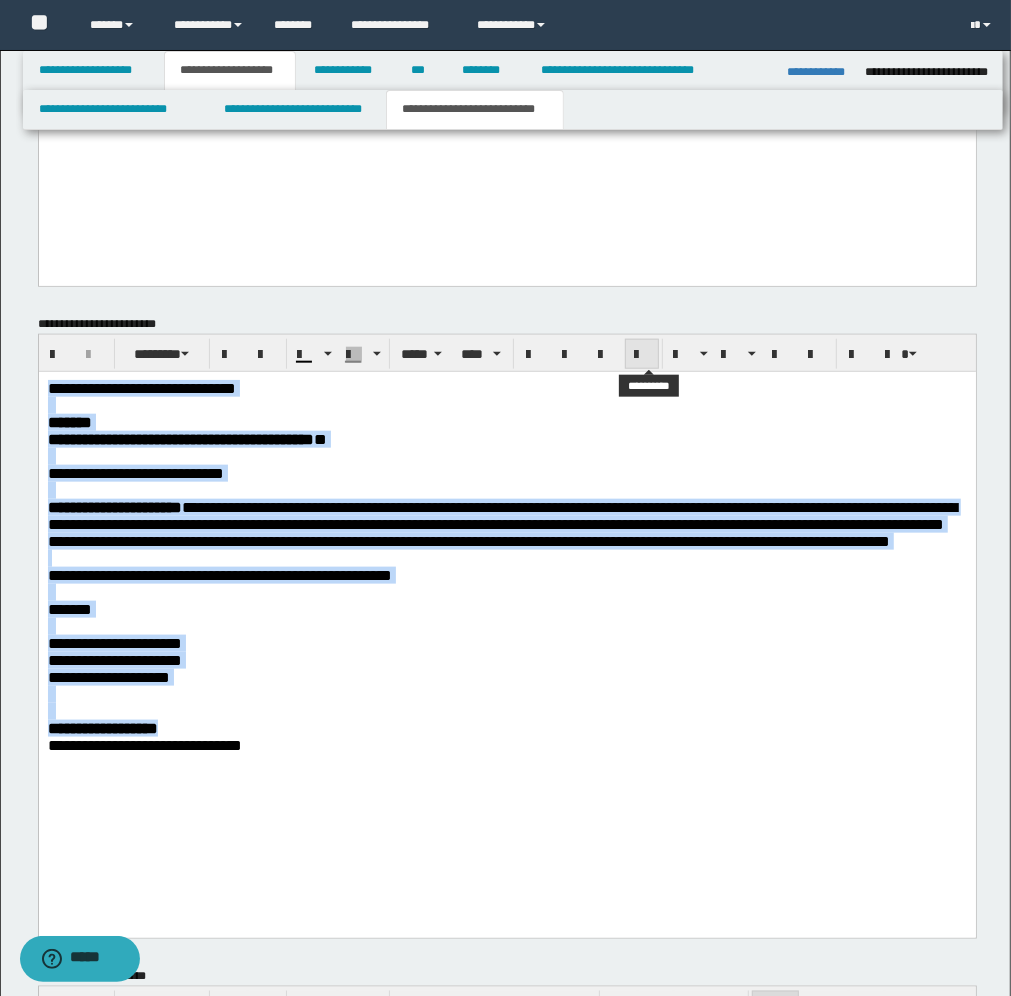 click at bounding box center (642, 355) 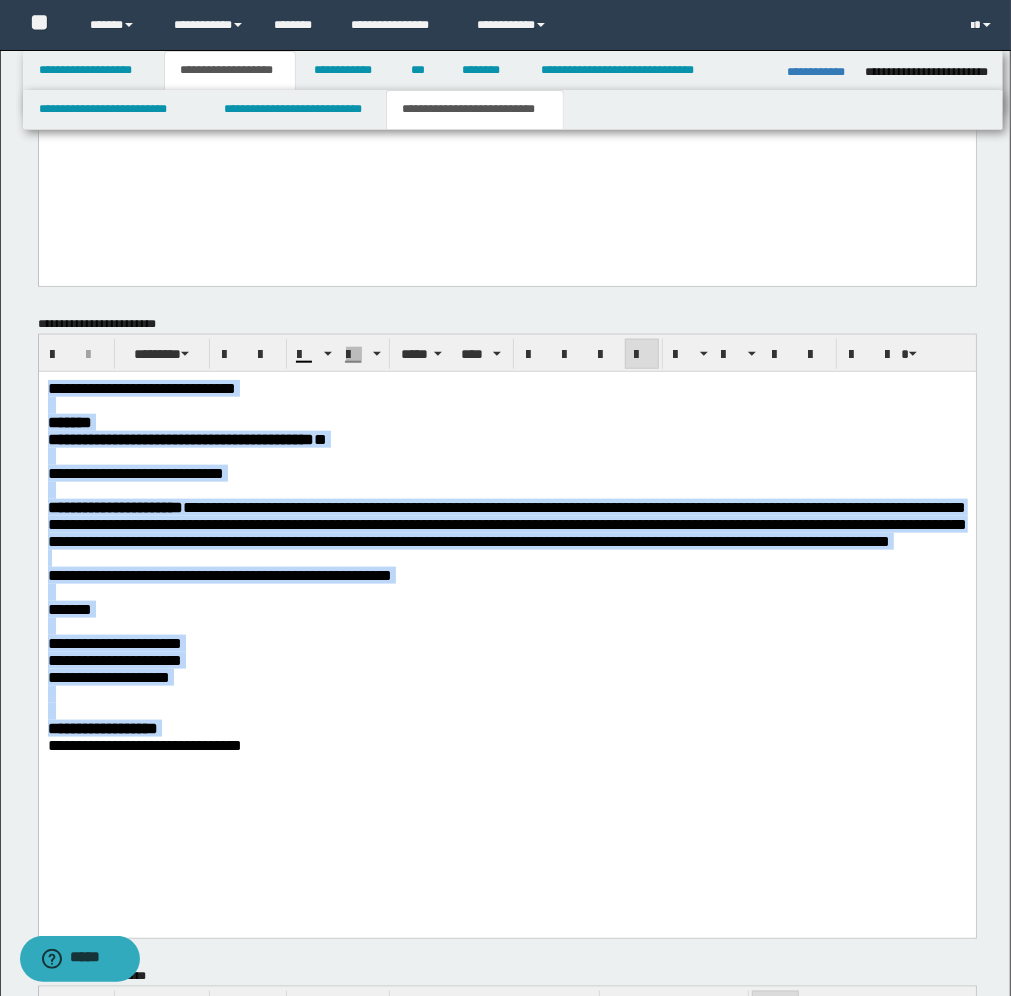 click at bounding box center [506, 592] 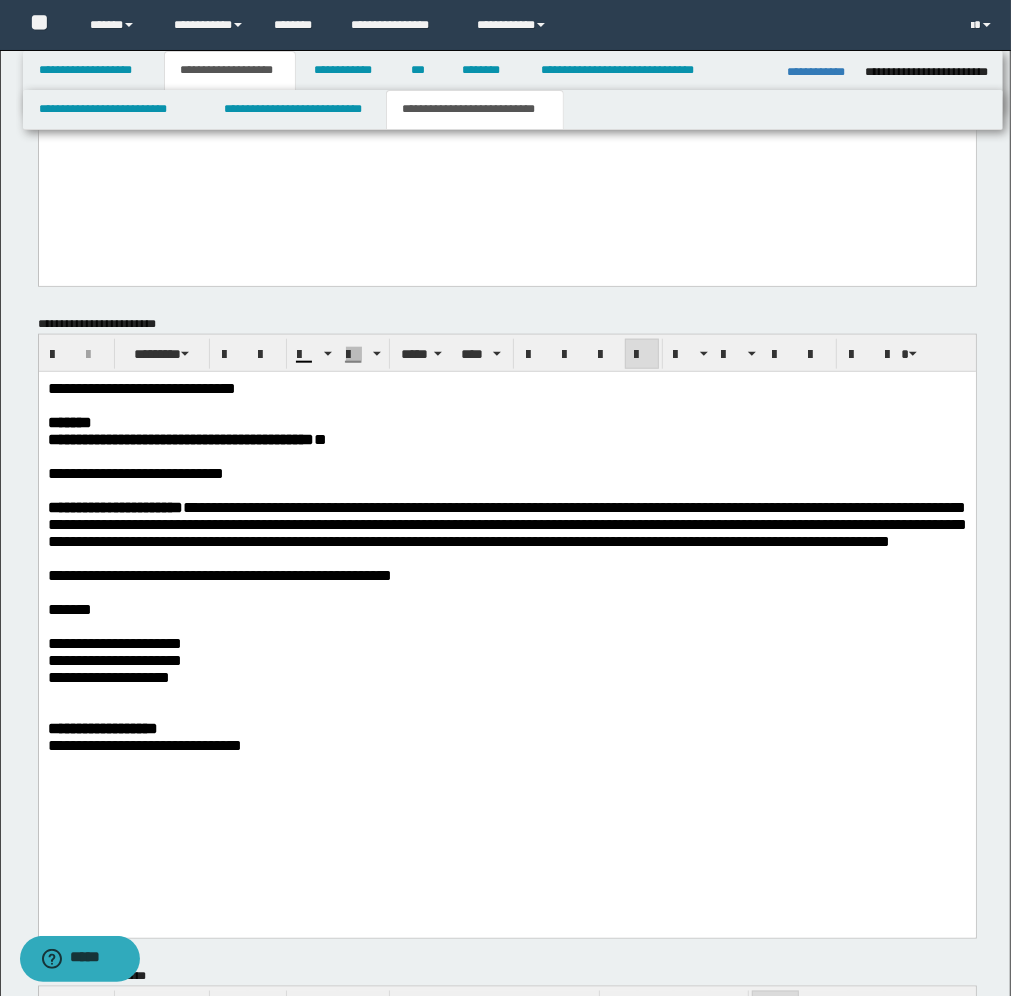 click on "**********" at bounding box center (506, 388) 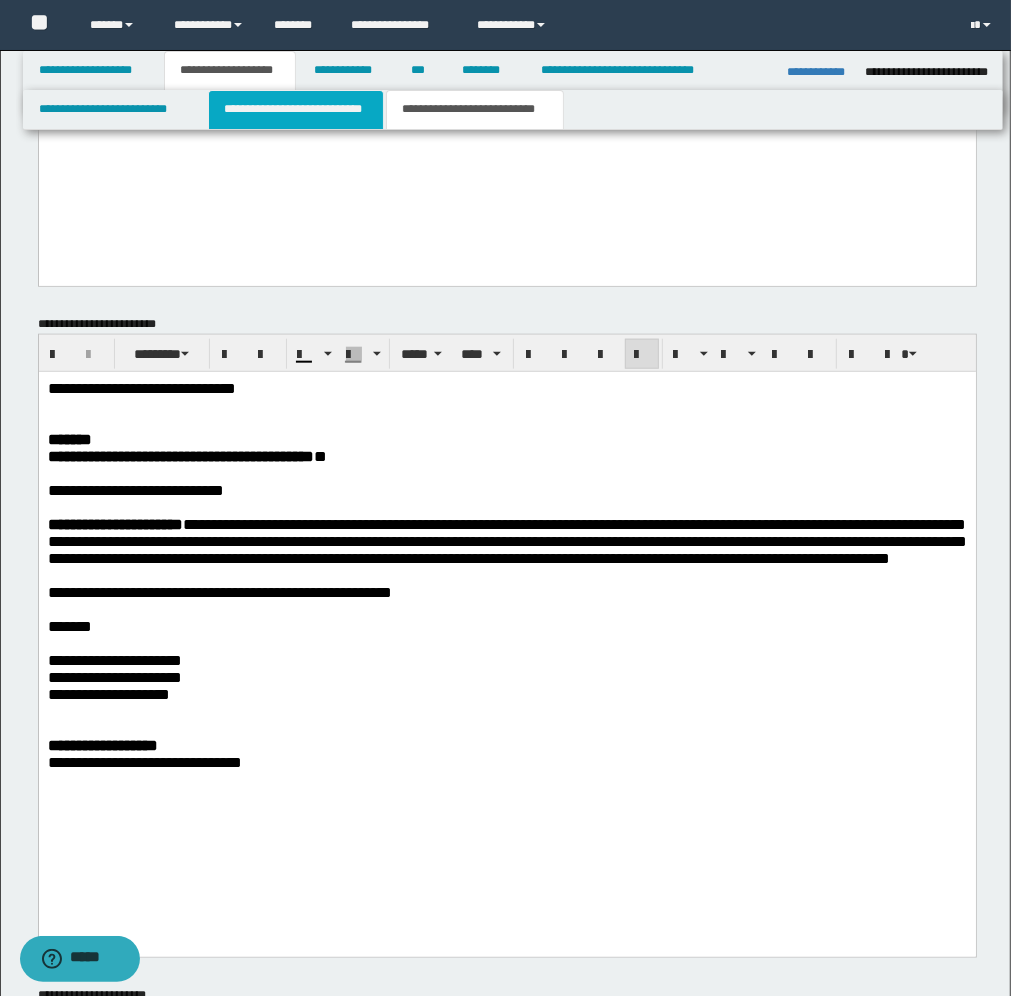 click on "**********" at bounding box center [296, 110] 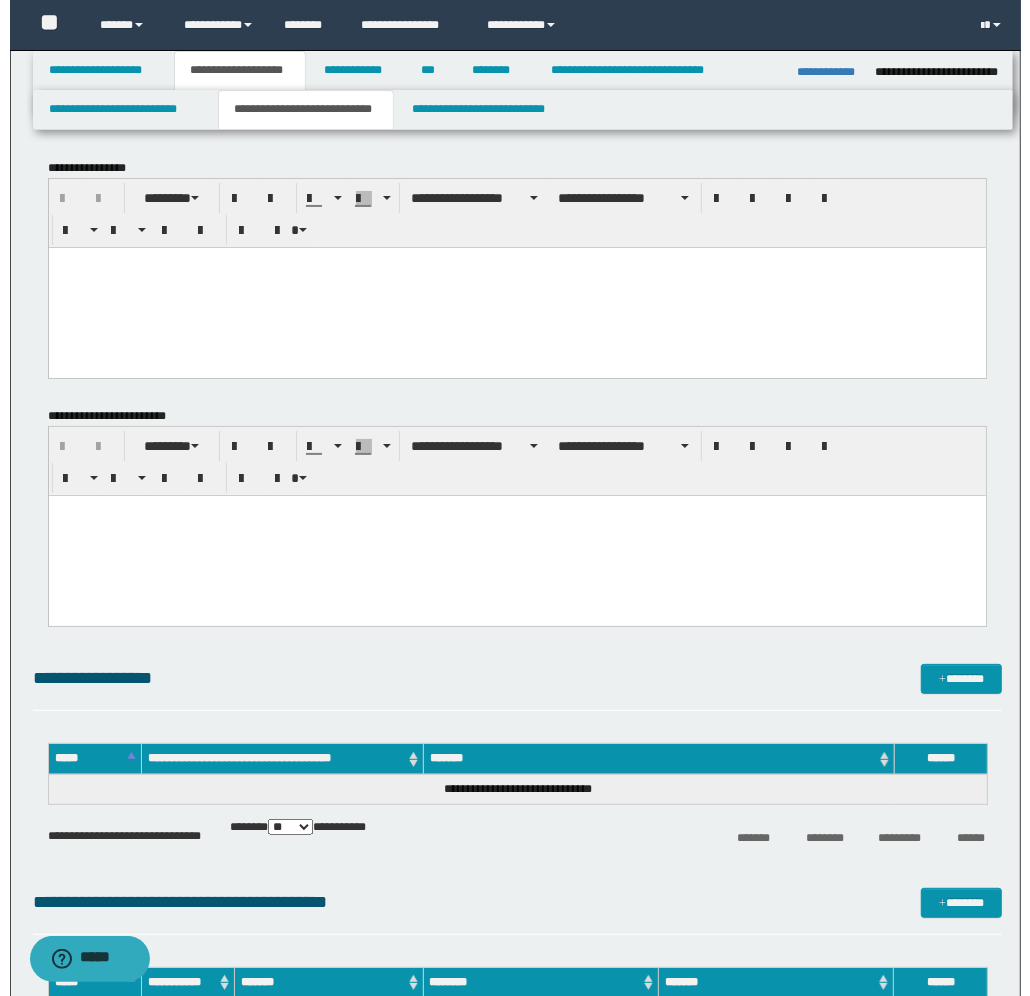 scroll, scrollTop: 125, scrollLeft: 0, axis: vertical 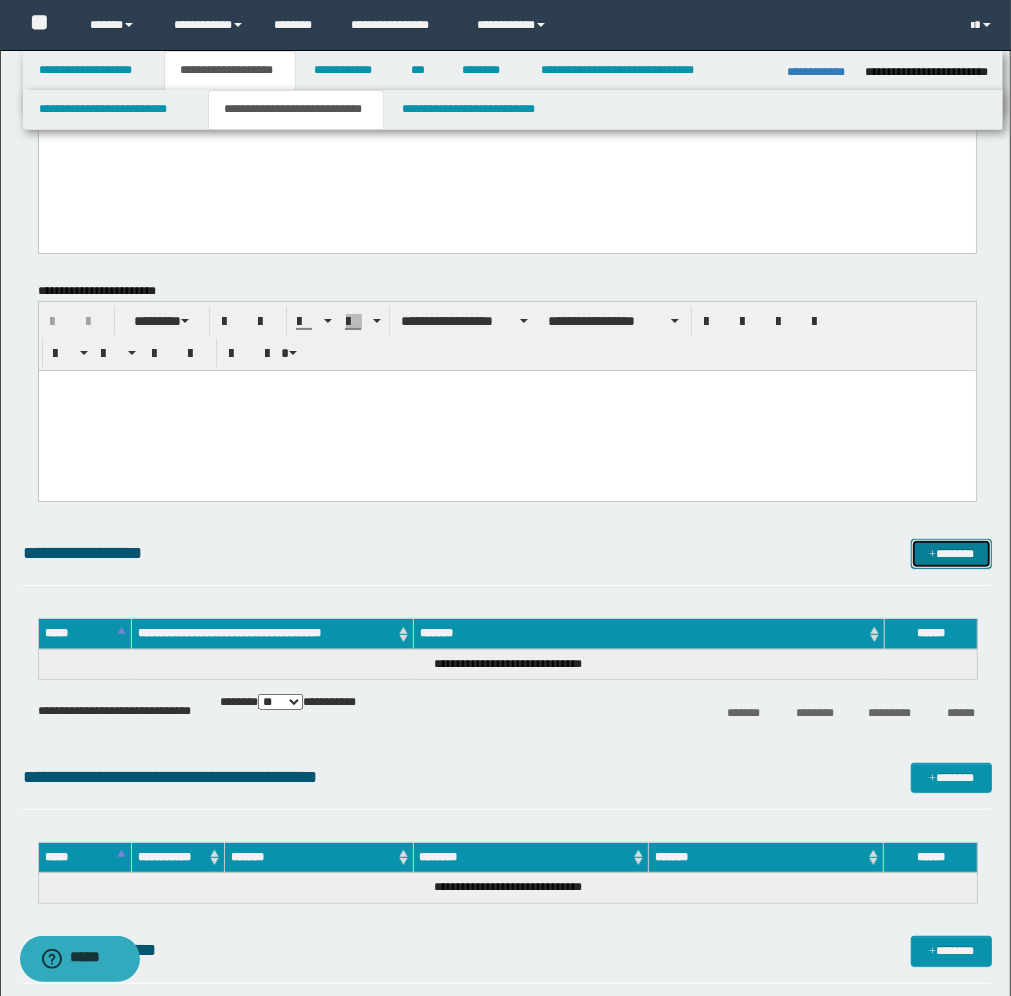 click on "*******" at bounding box center (951, 554) 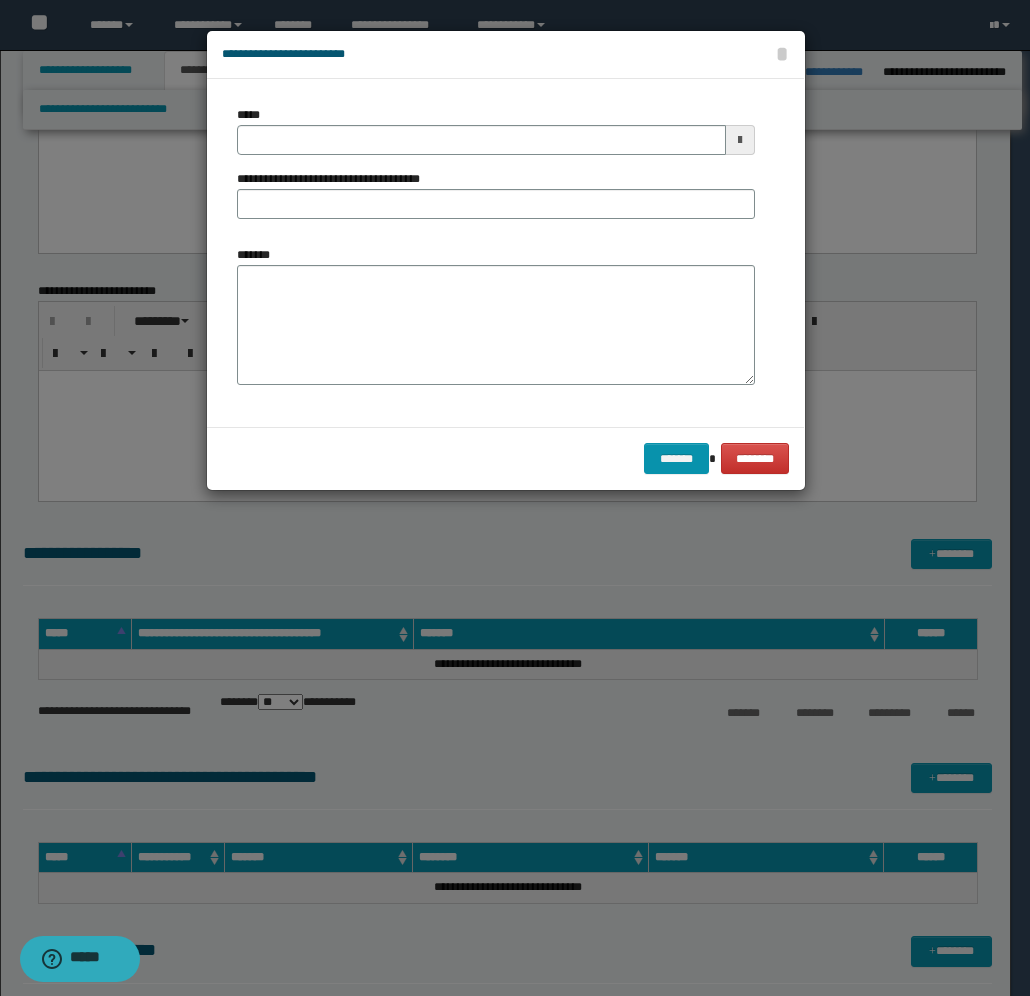 click at bounding box center [740, 140] 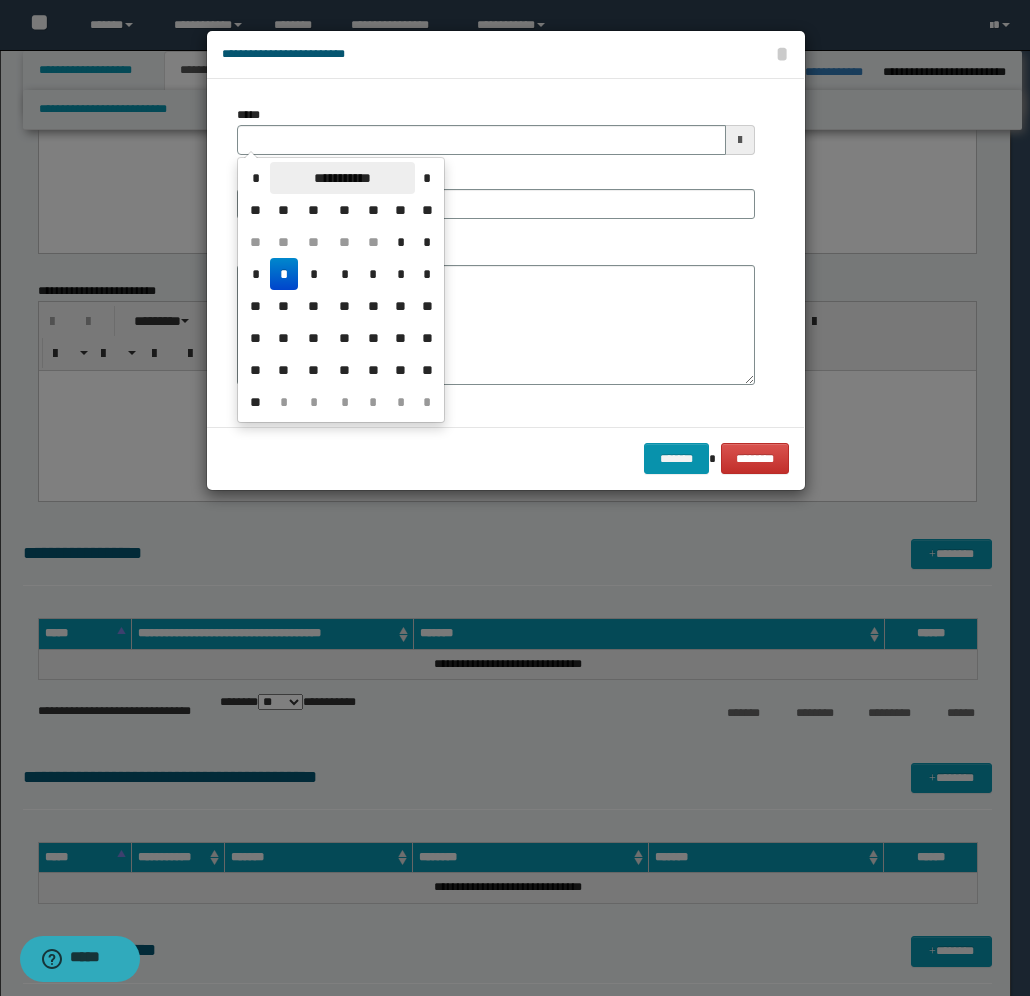 click on "**********" at bounding box center (342, 178) 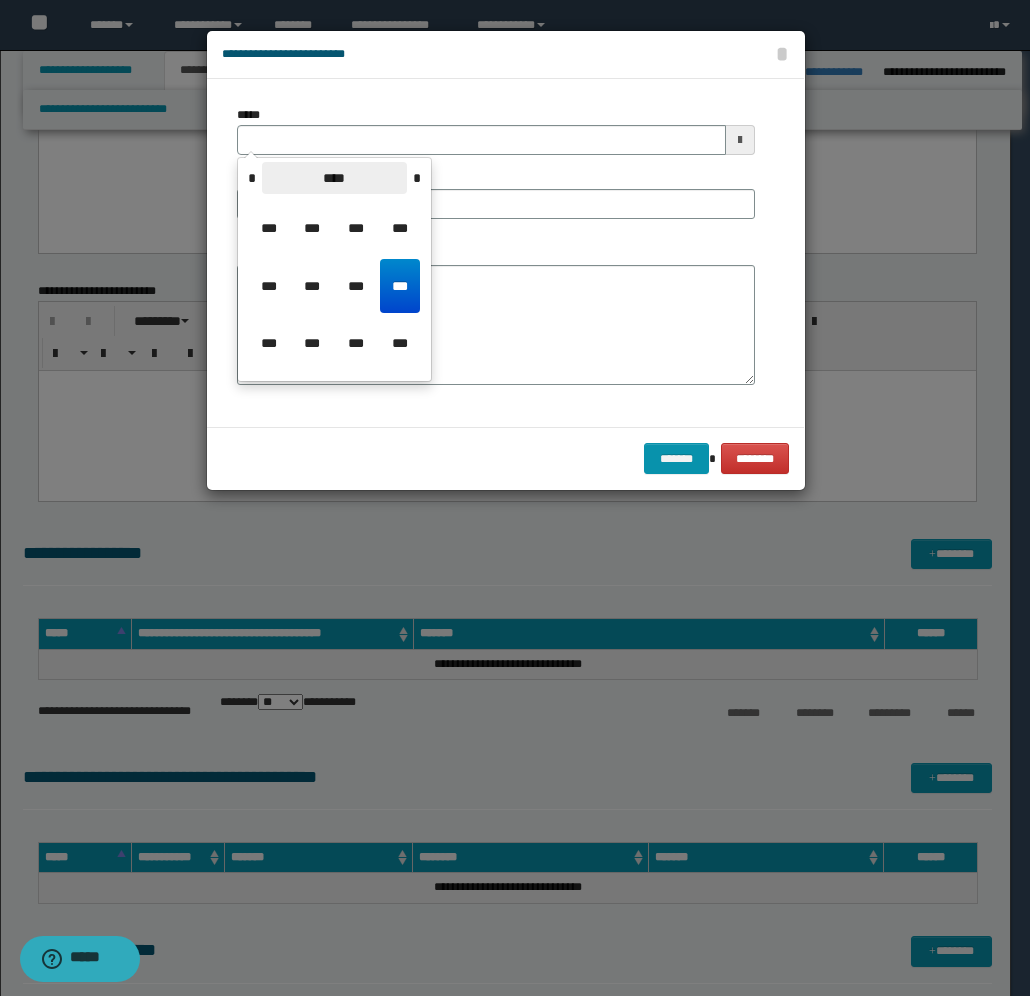 click on "****" at bounding box center (334, 178) 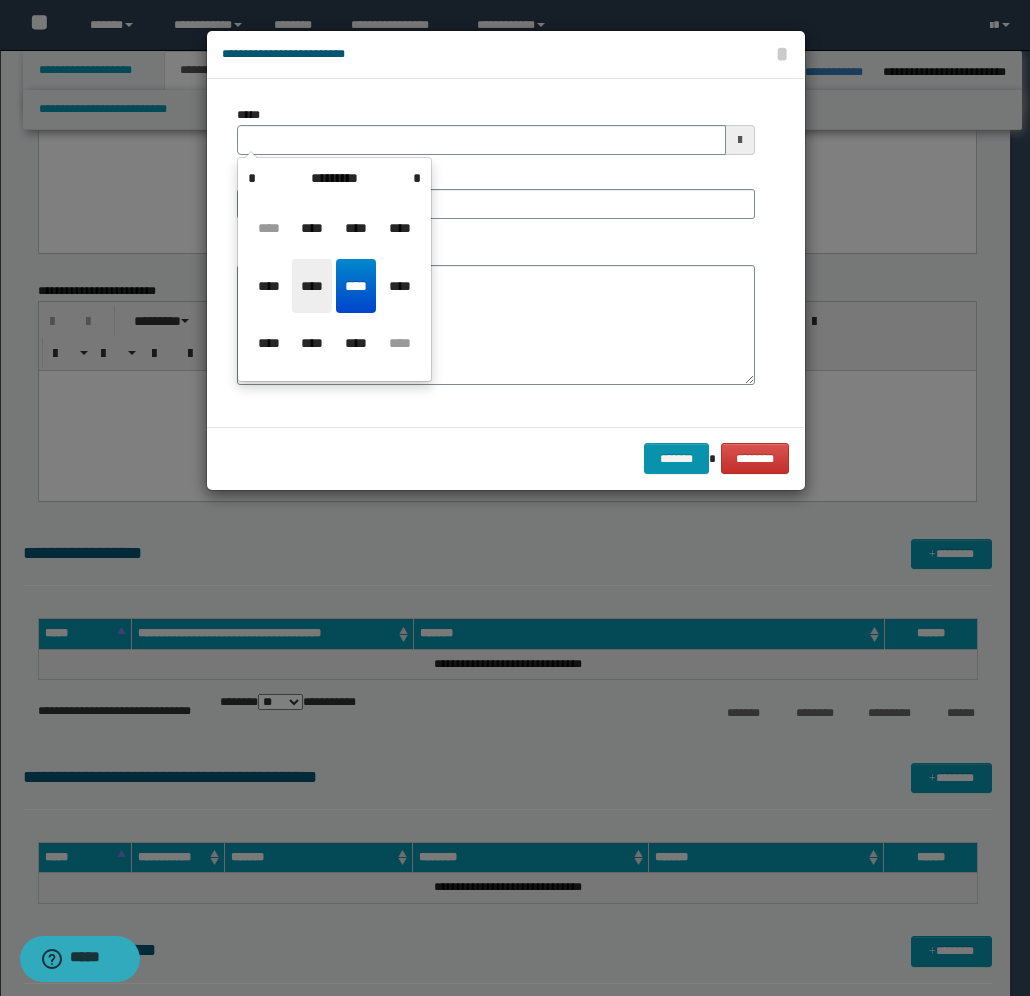 click on "****" at bounding box center [312, 286] 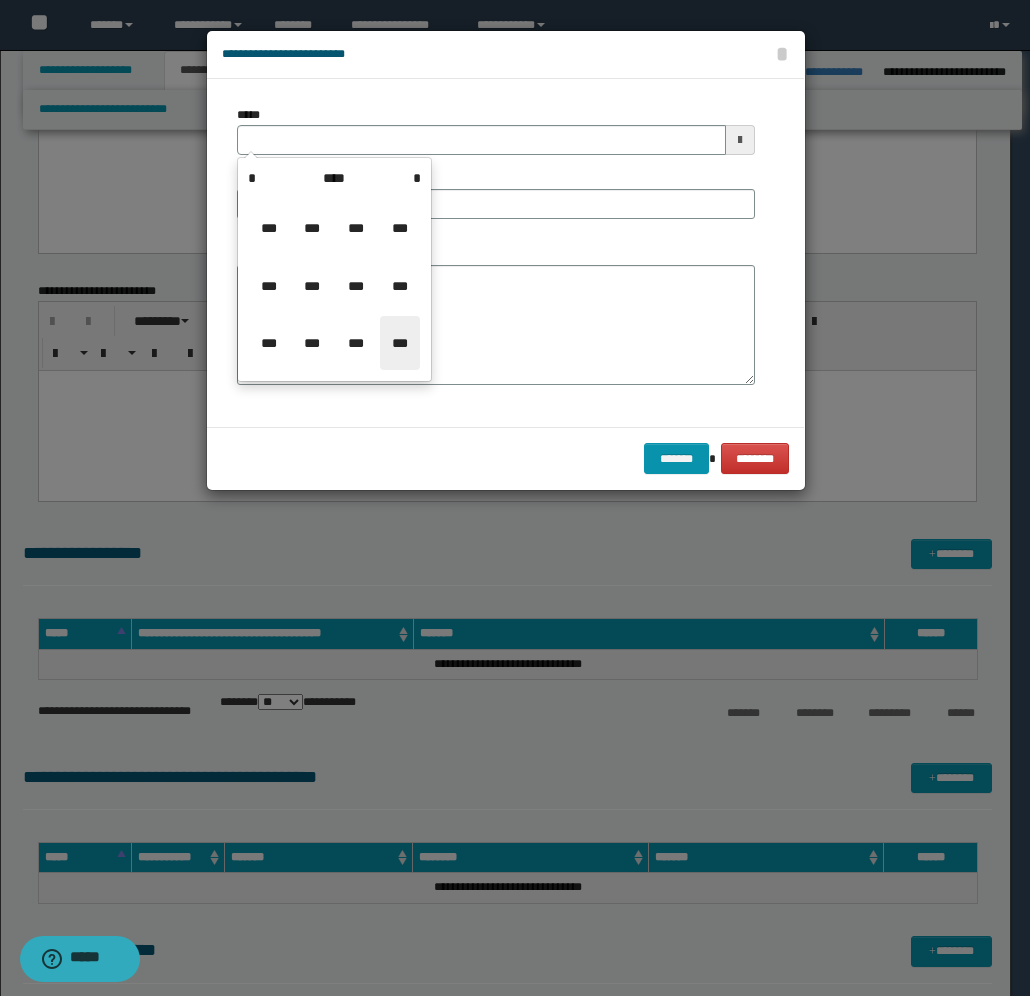 click on "***" at bounding box center [400, 343] 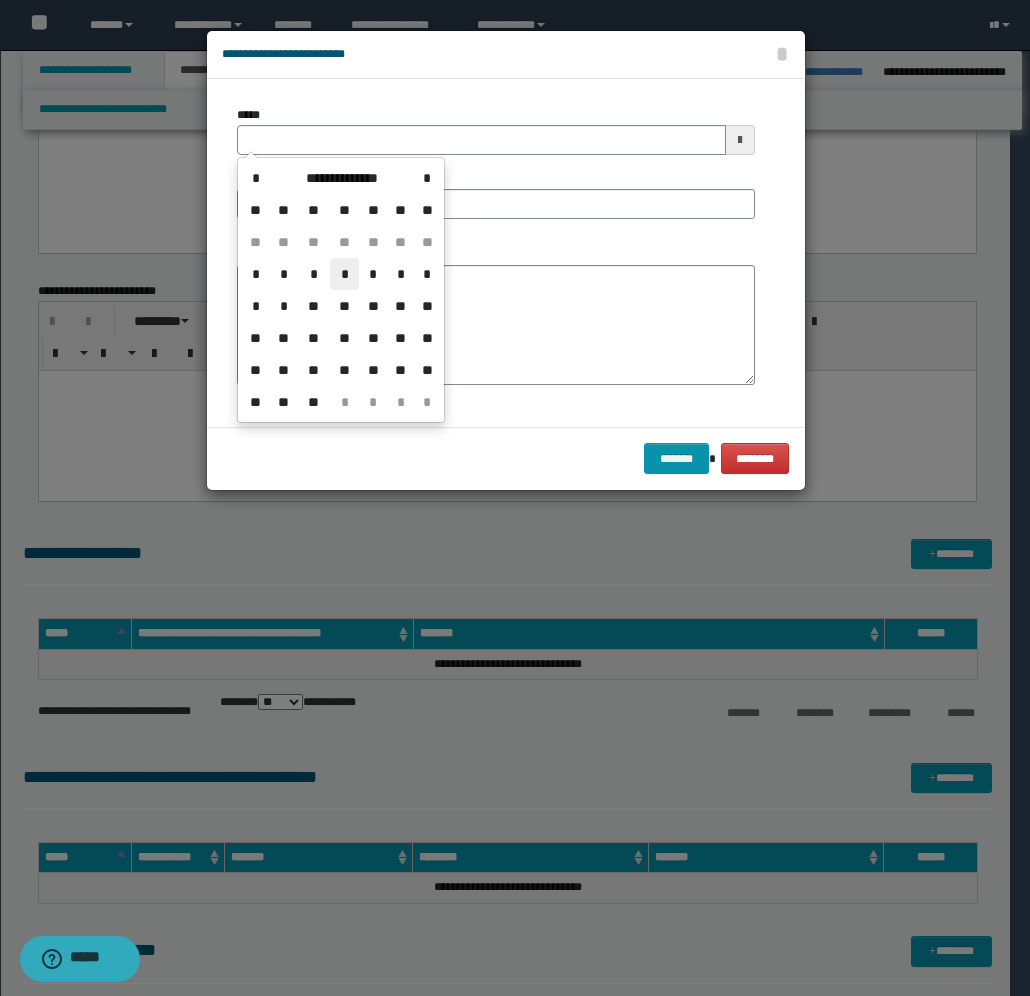 click on "*" at bounding box center (344, 274) 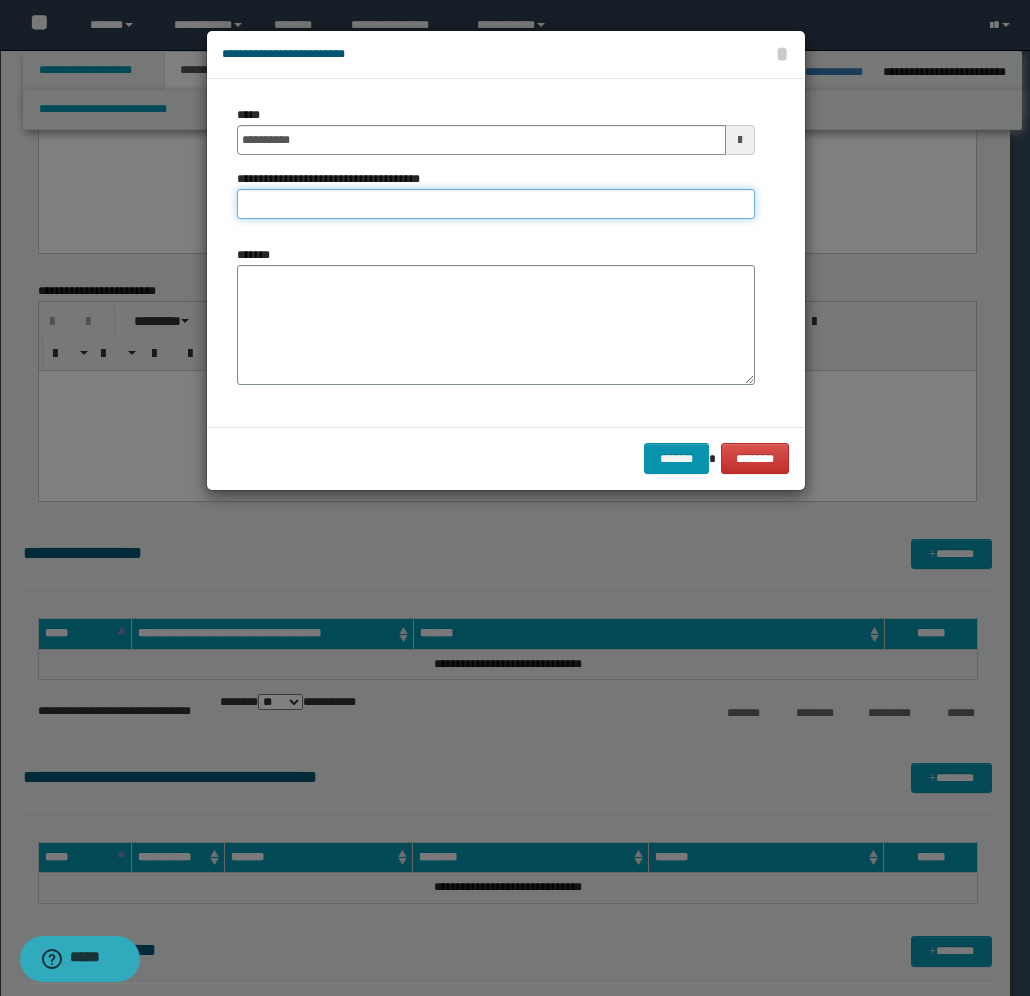 click on "**********" at bounding box center (496, 204) 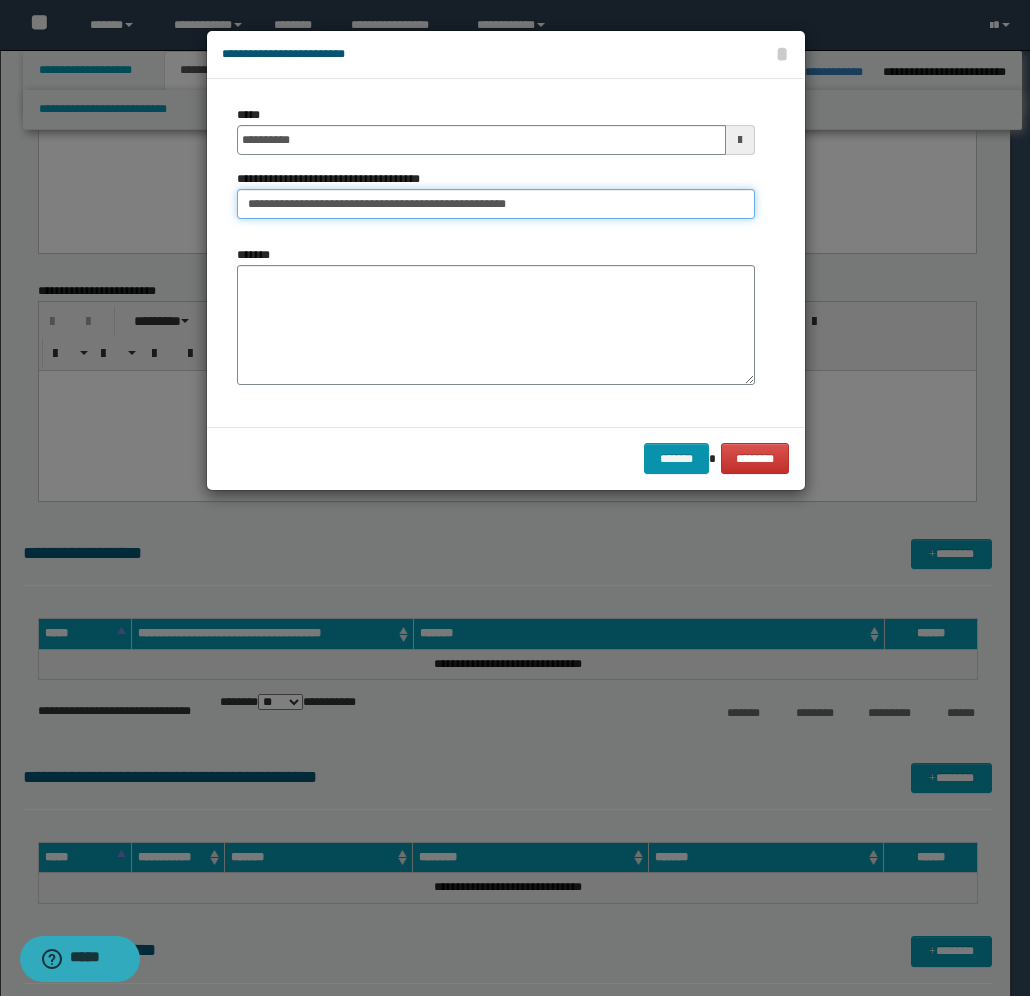 type on "**********" 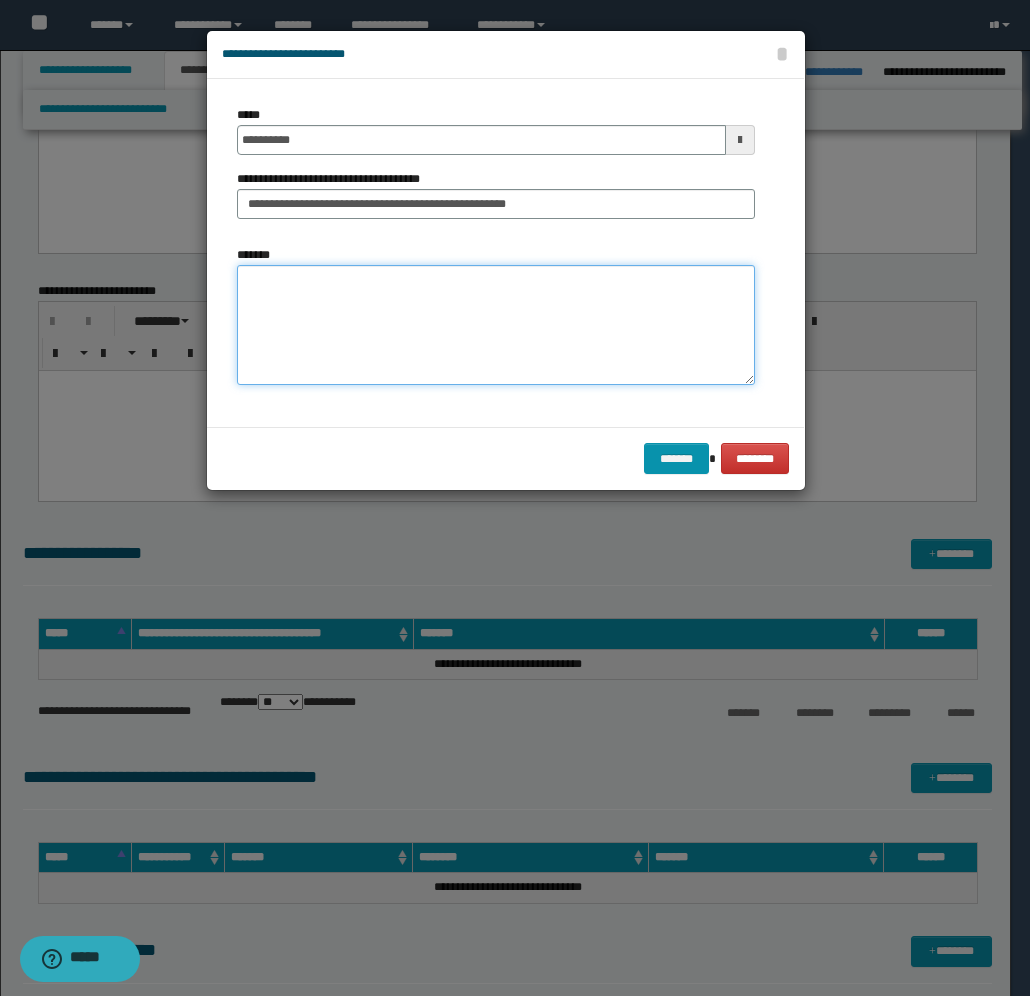 click on "*******" at bounding box center (496, 325) 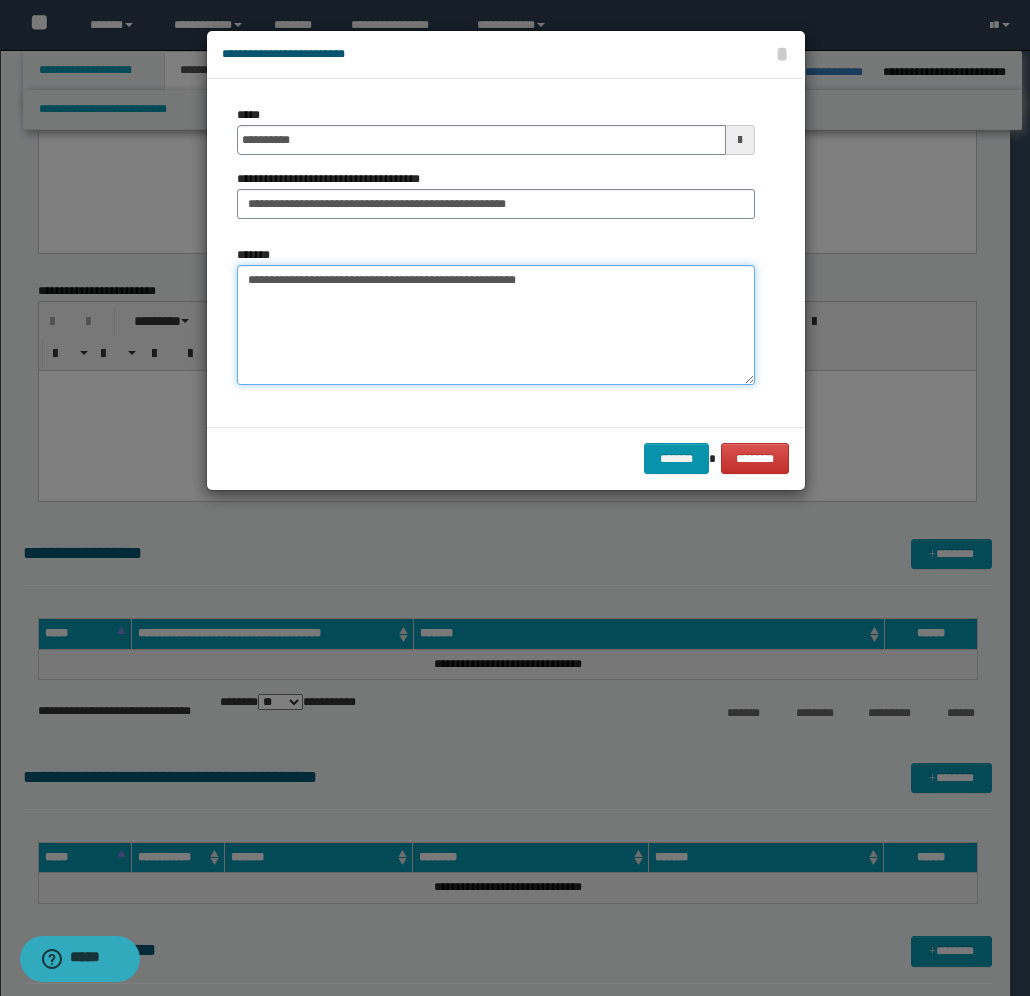 paste on "**********" 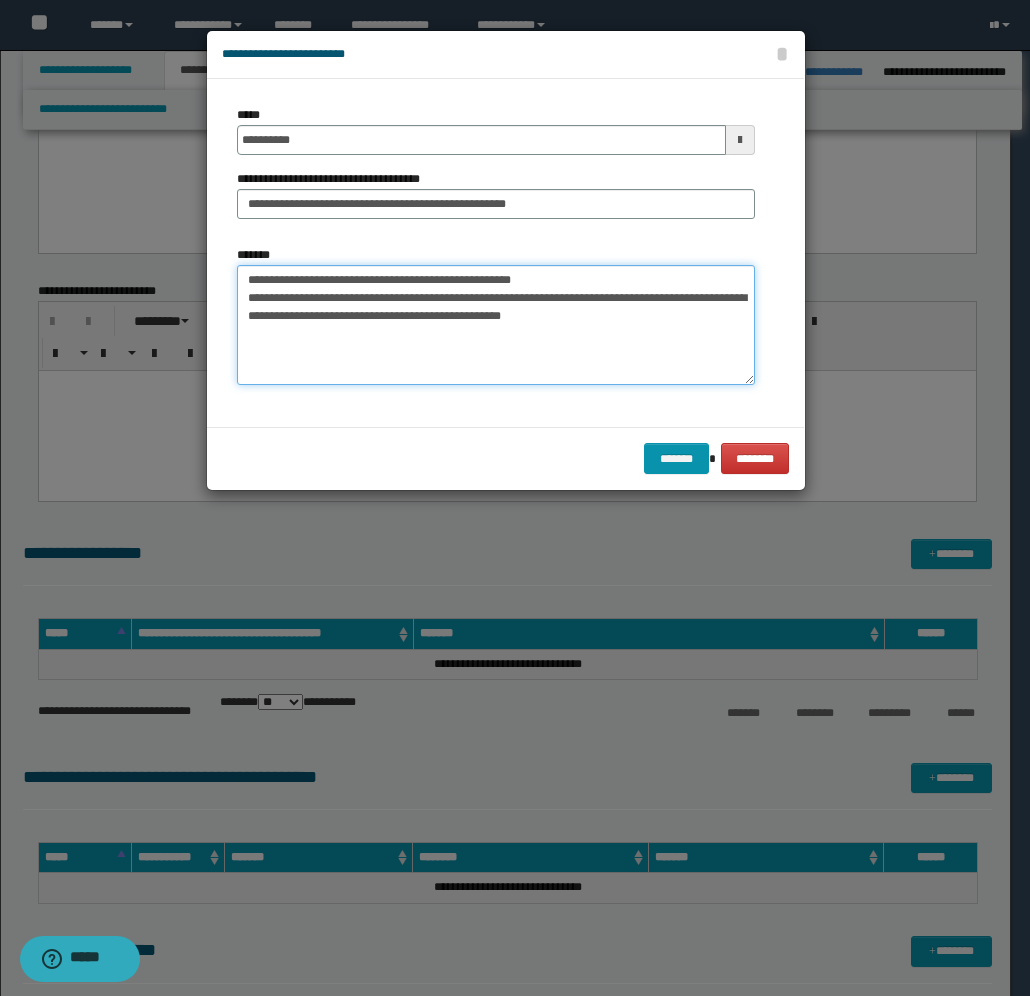 click on "**********" at bounding box center (496, 325) 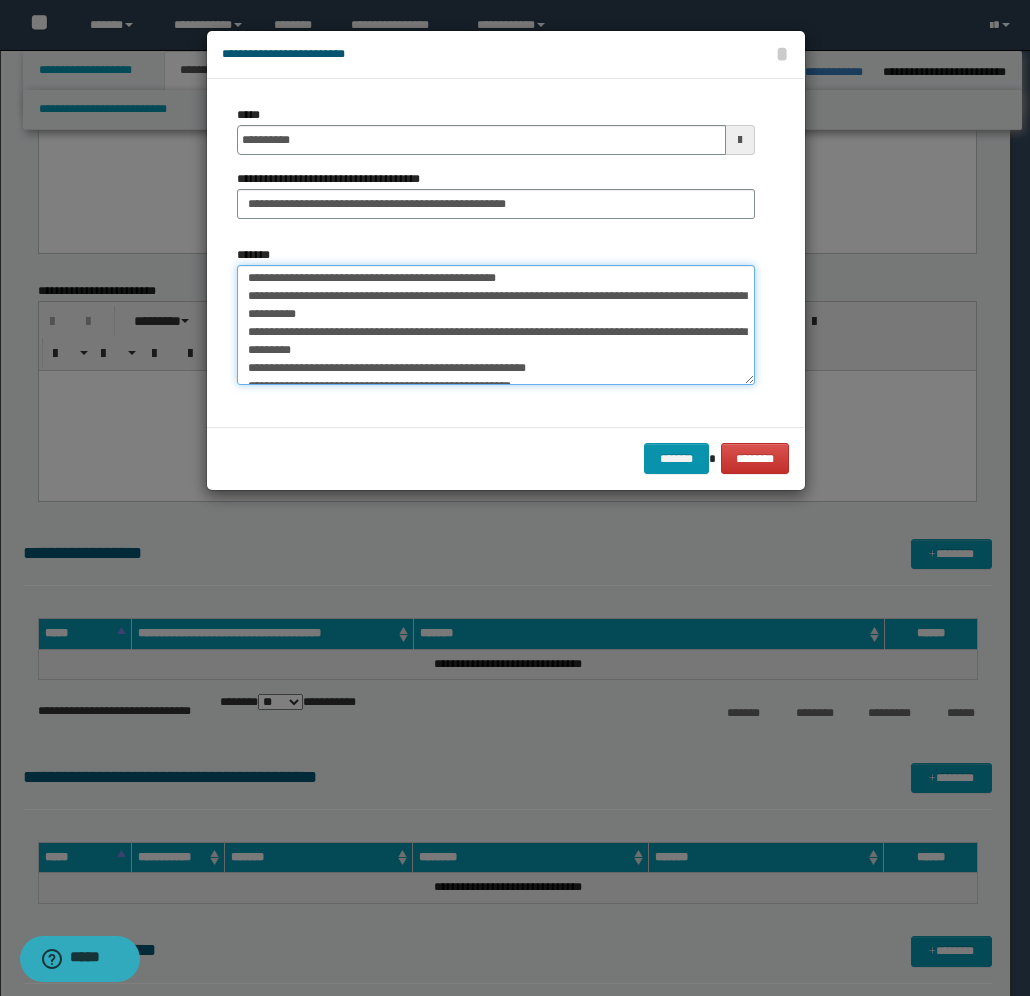 scroll, scrollTop: 0, scrollLeft: 0, axis: both 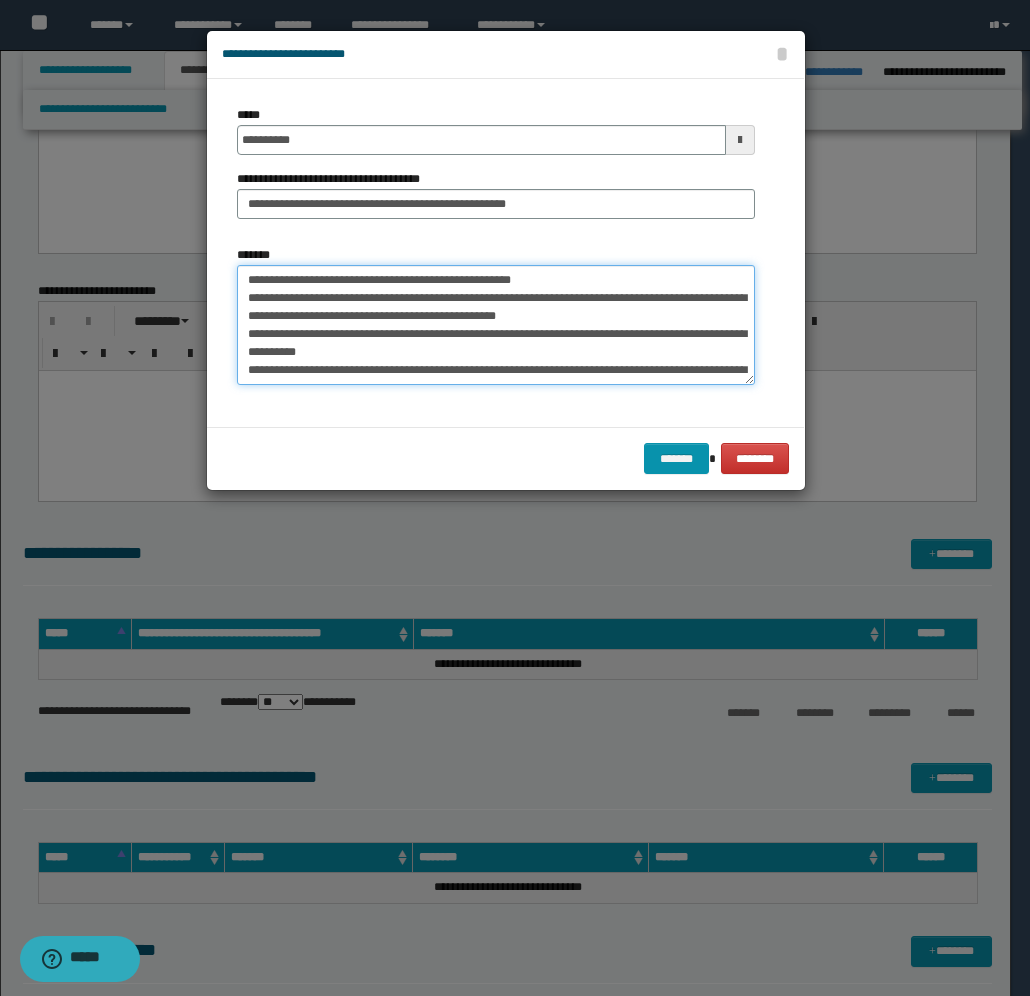 click on "**********" at bounding box center [496, 325] 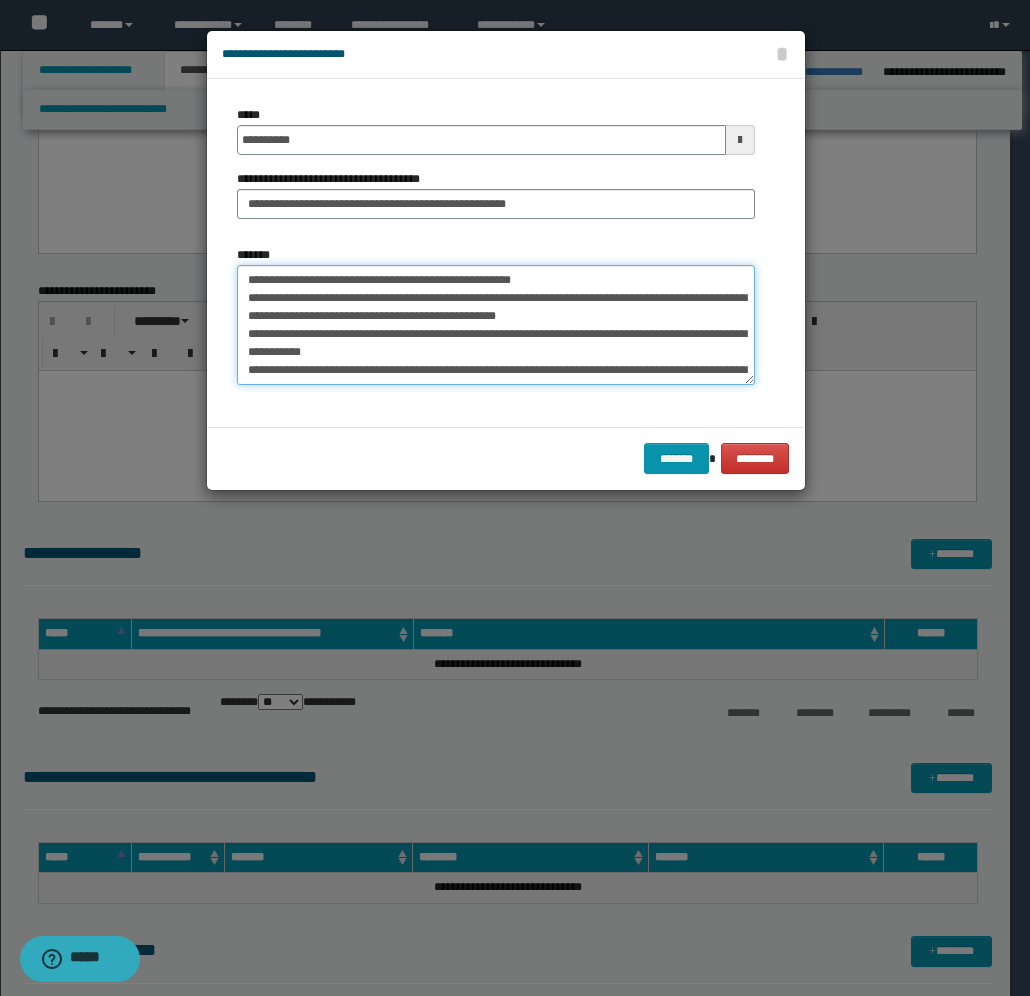 scroll, scrollTop: 50, scrollLeft: 0, axis: vertical 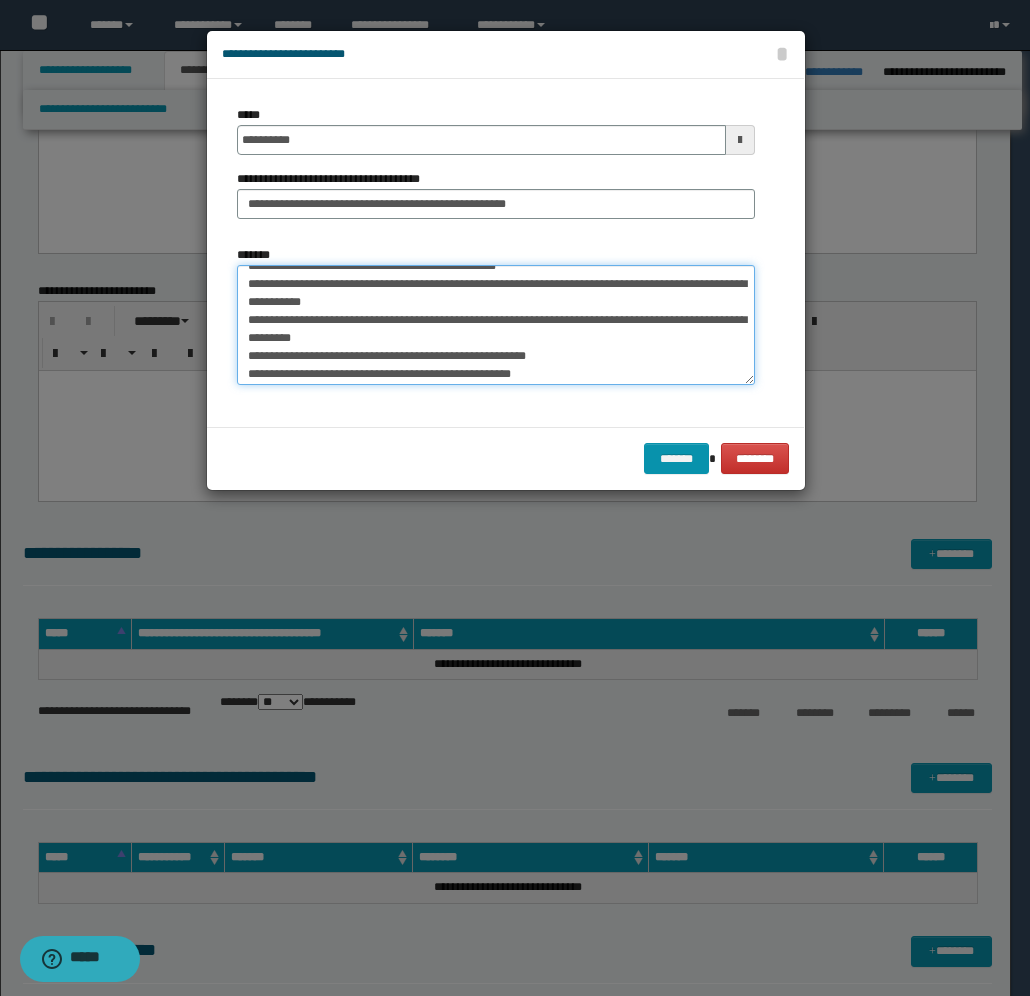 click on "**********" at bounding box center [496, 325] 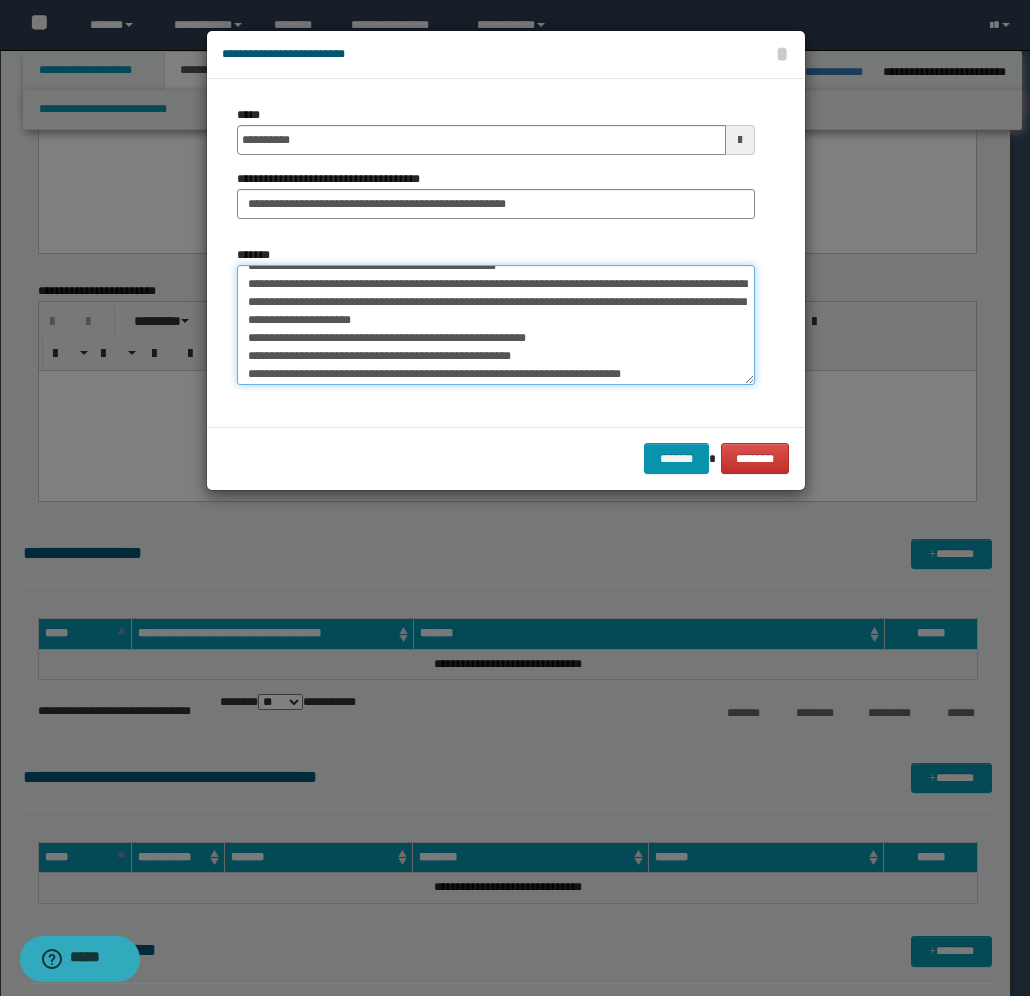 click on "**********" at bounding box center [496, 325] 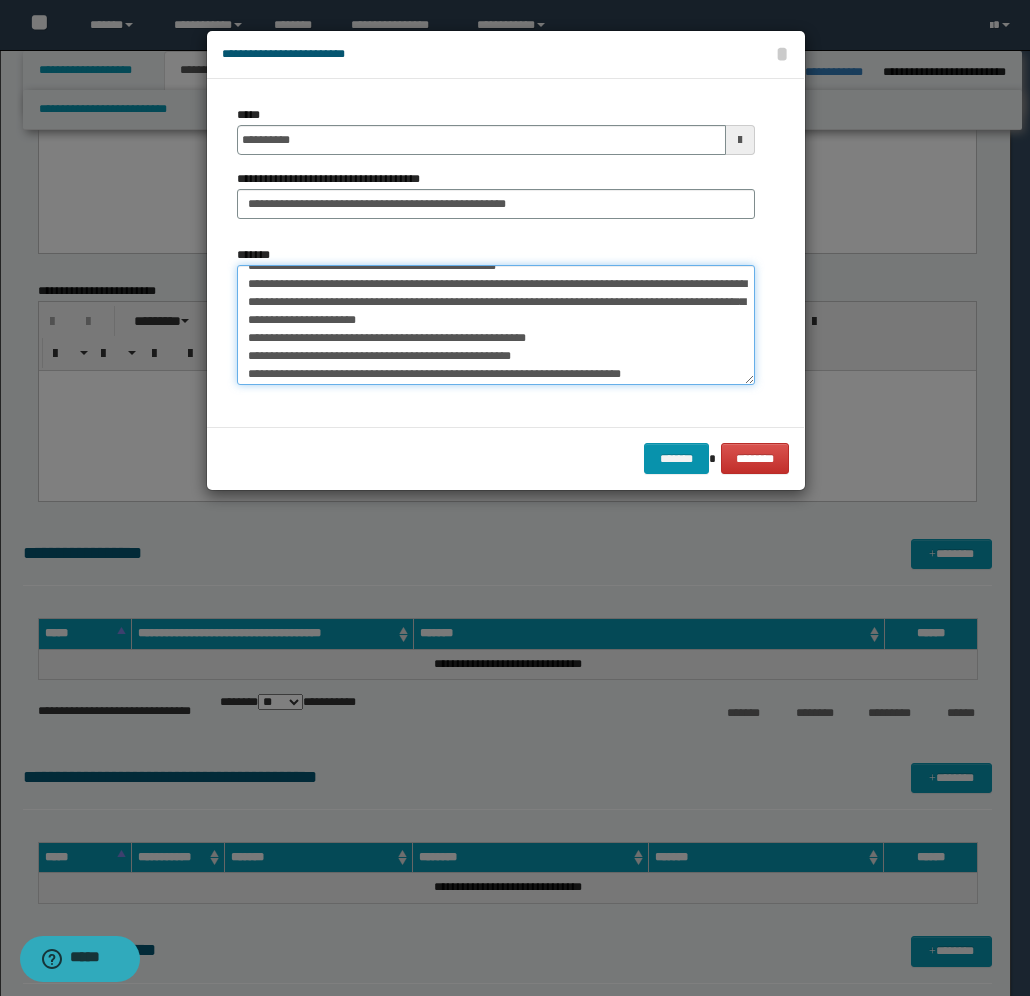 click on "**********" at bounding box center (496, 325) 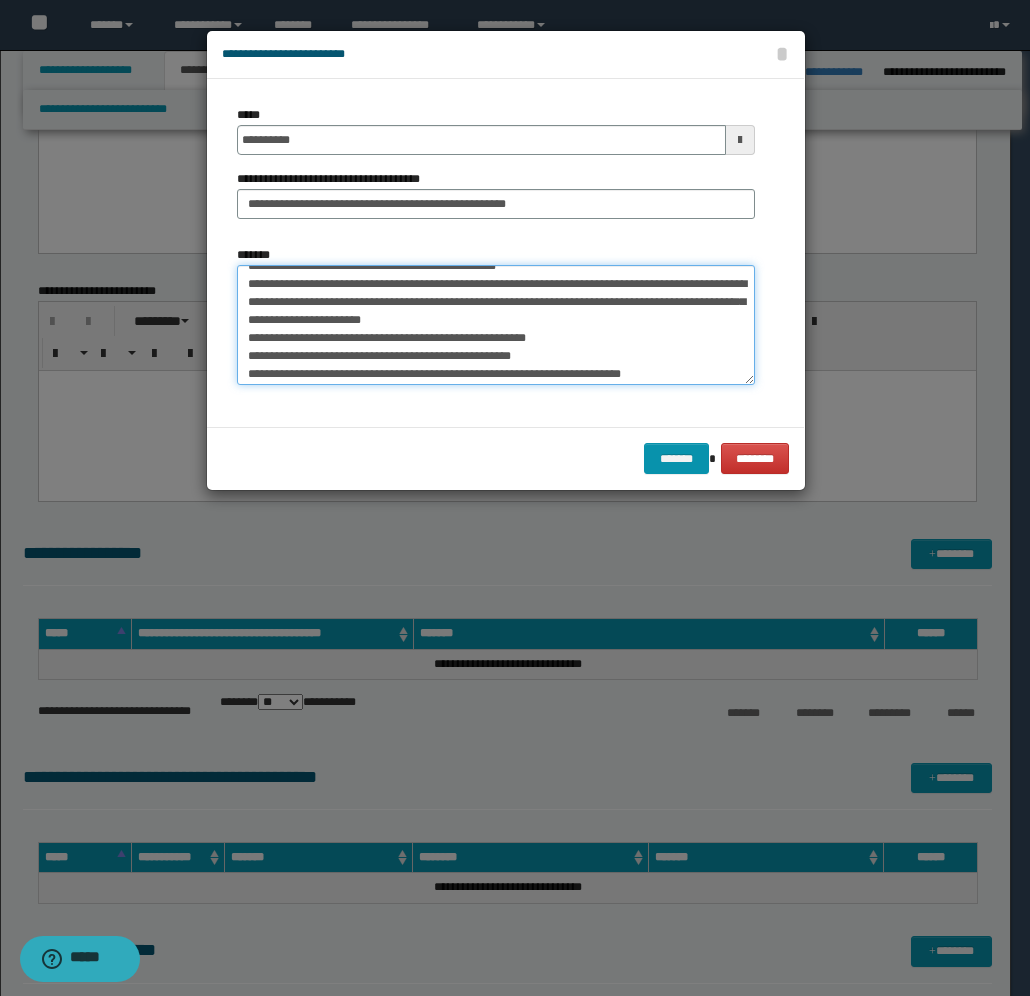 click on "**********" at bounding box center (496, 325) 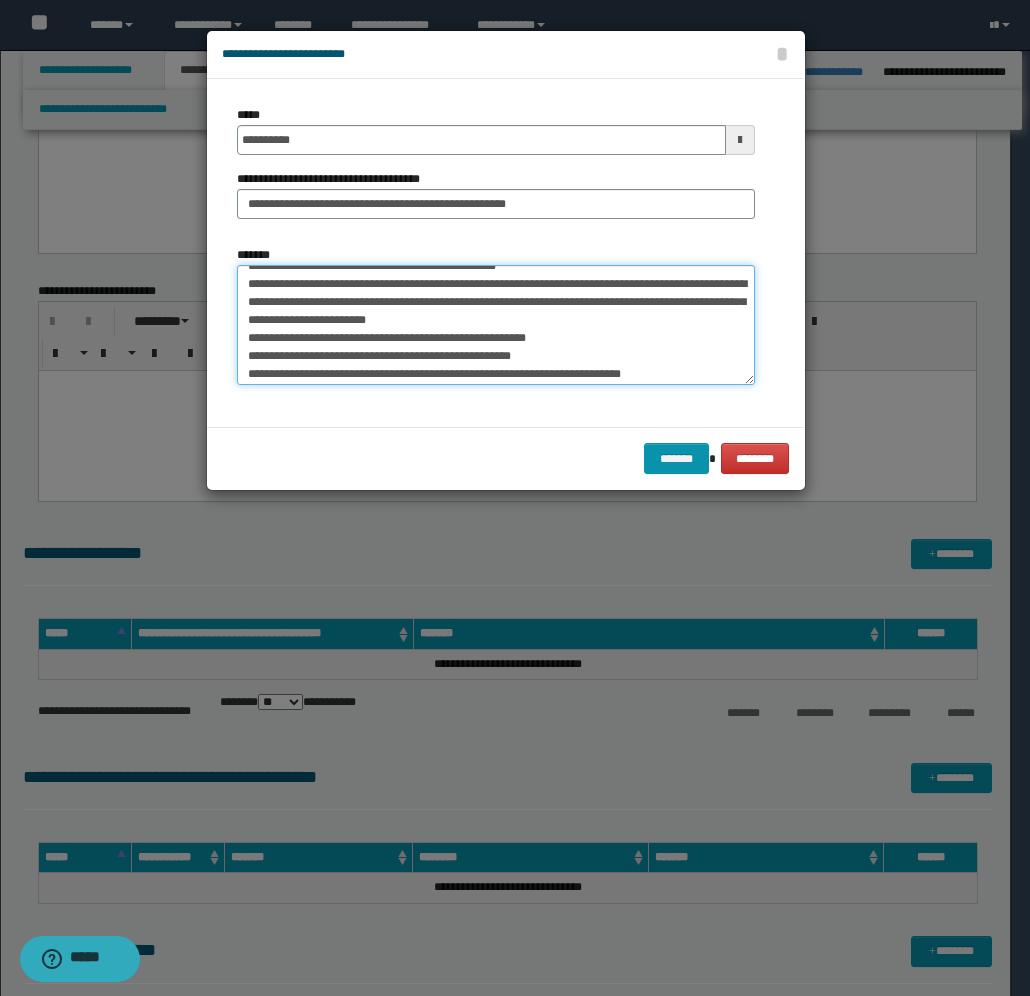 click on "**********" at bounding box center [496, 325] 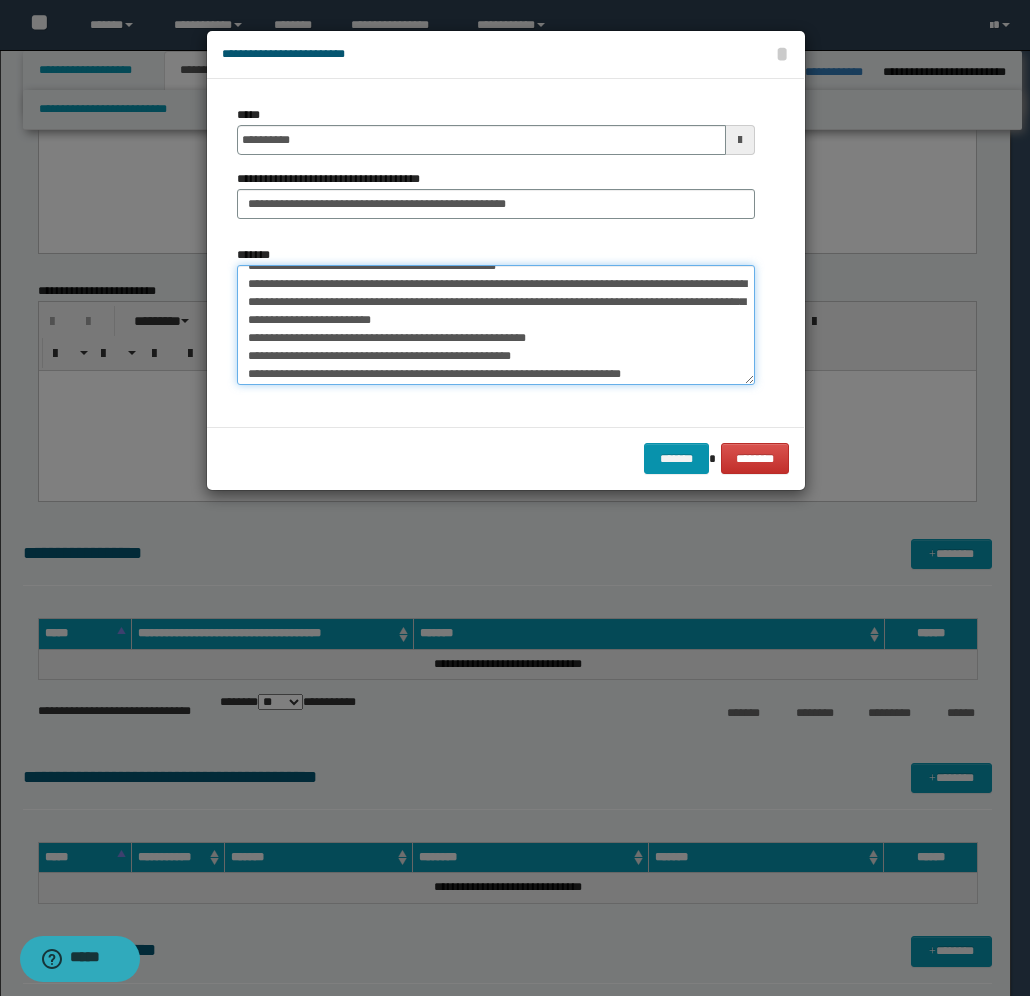 click on "**********" at bounding box center (496, 325) 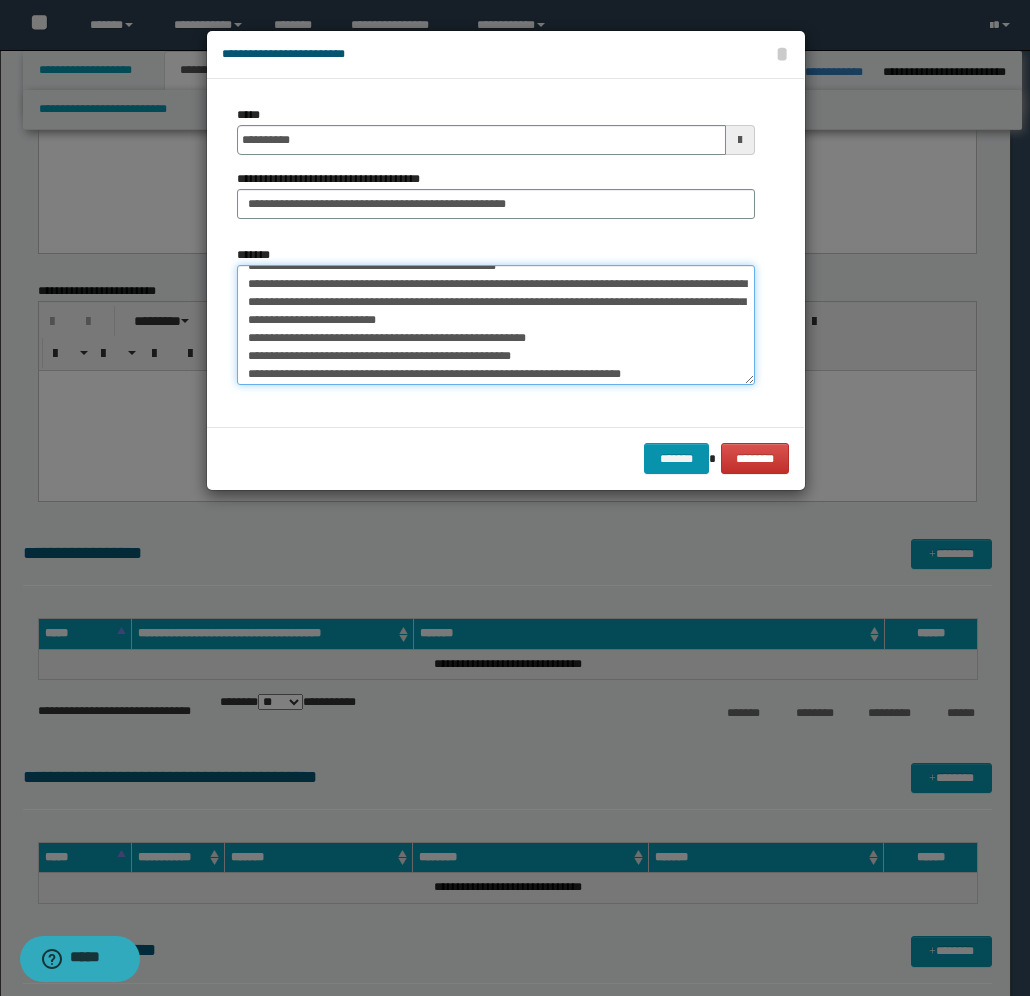 click on "**********" at bounding box center [496, 325] 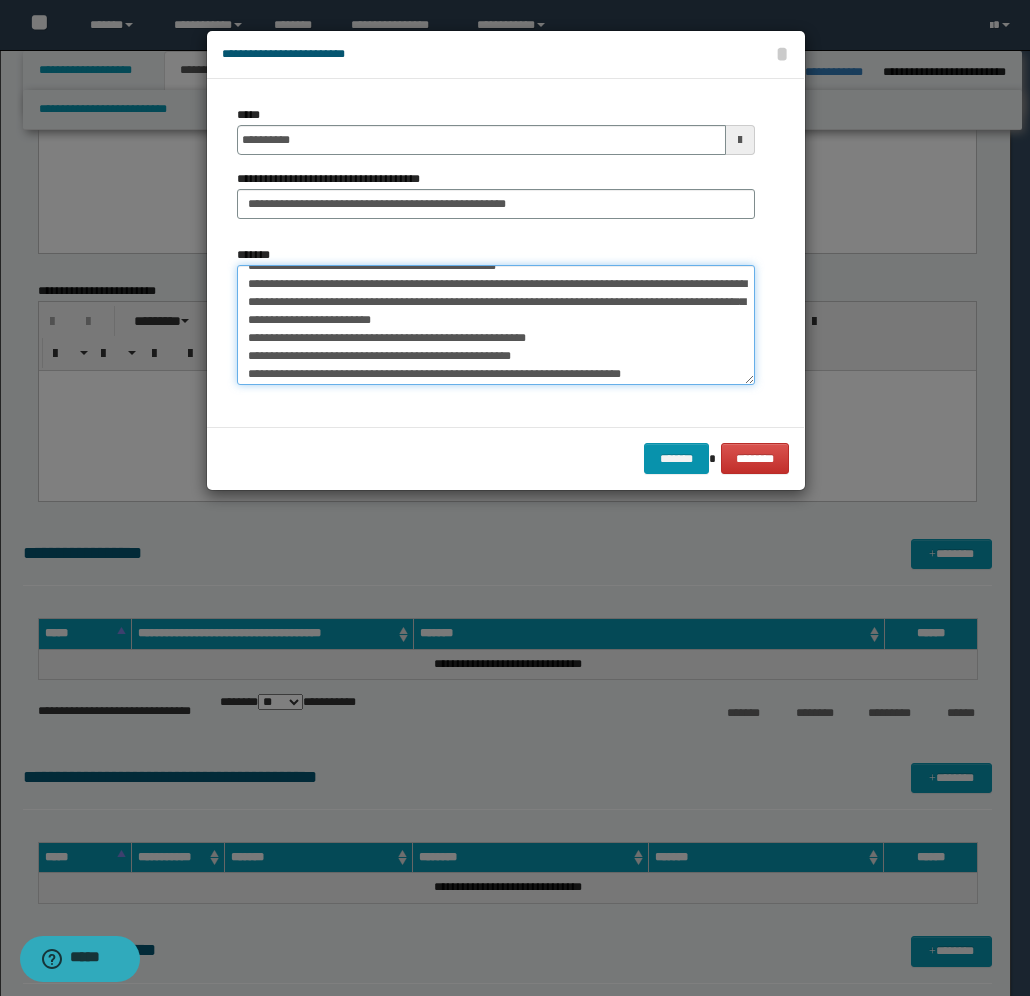 click on "**********" at bounding box center [496, 325] 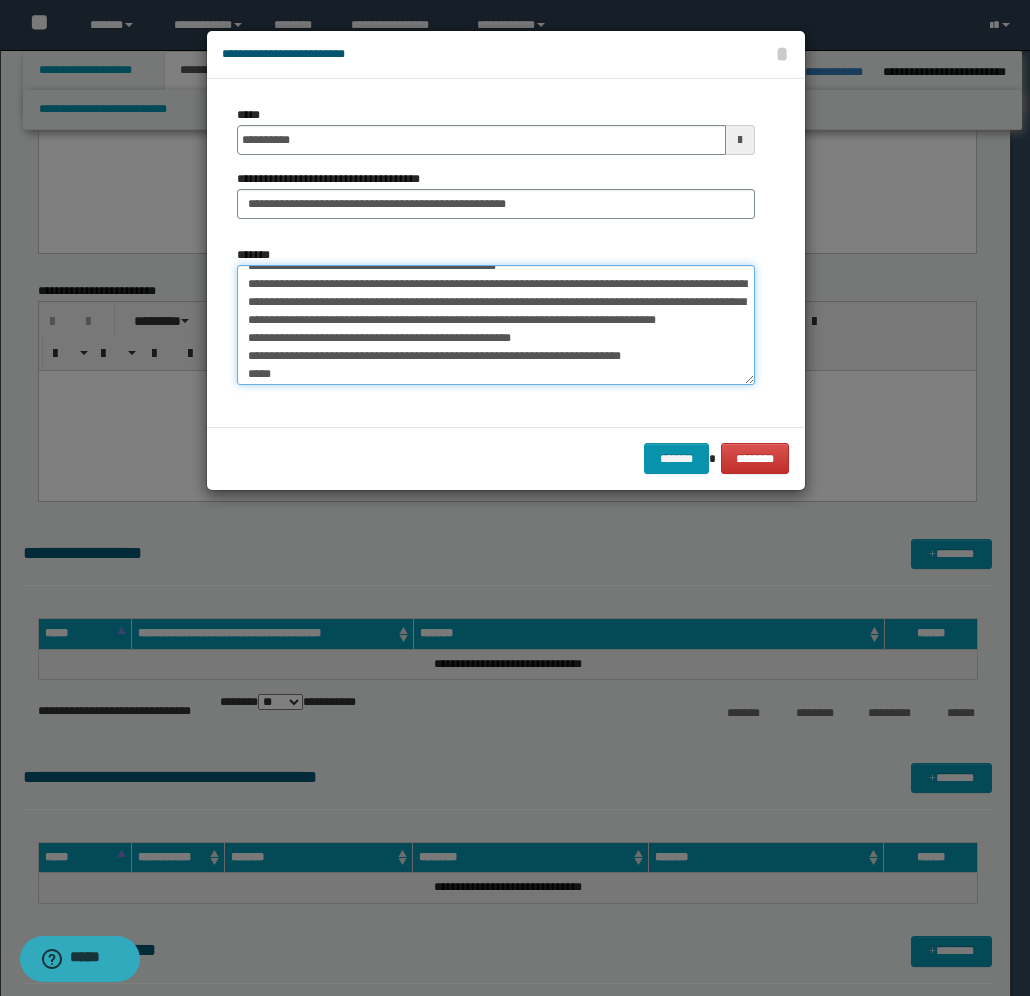 click on "**********" at bounding box center (496, 325) 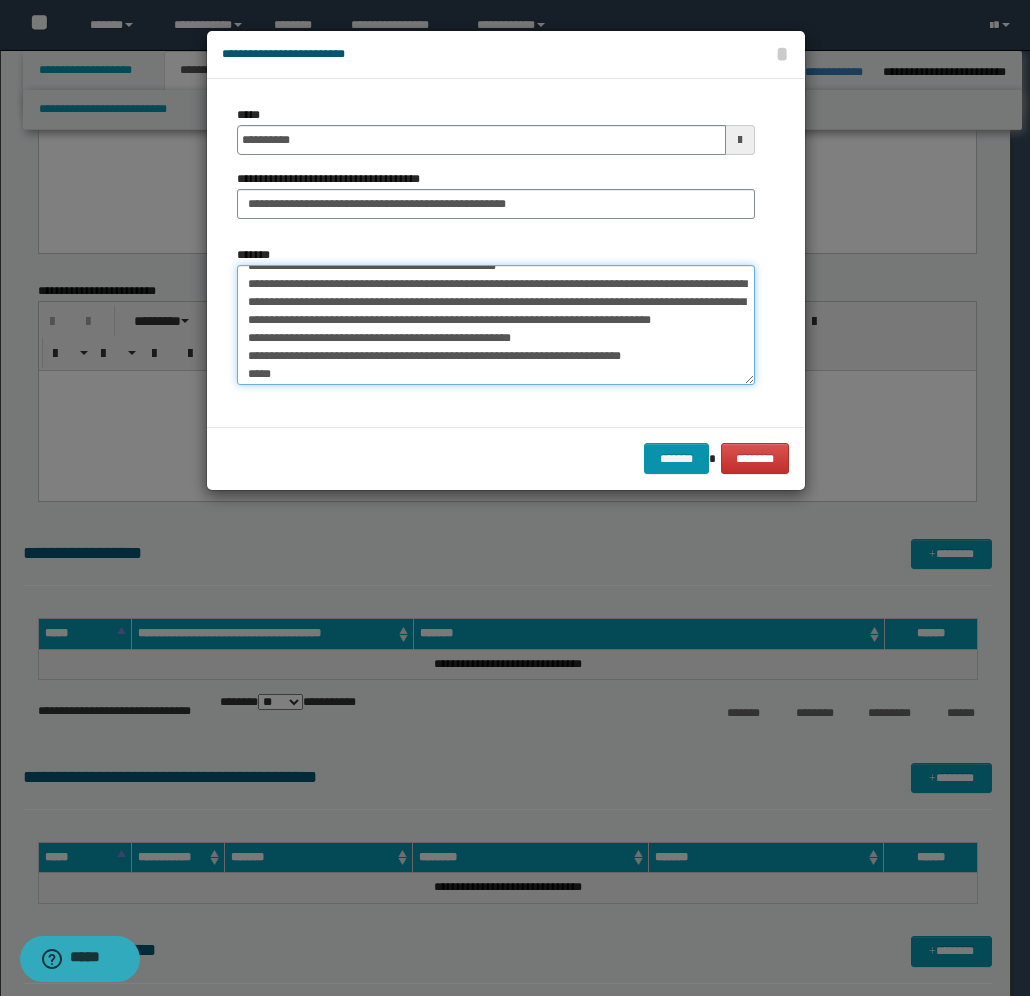 click on "**********" at bounding box center [496, 325] 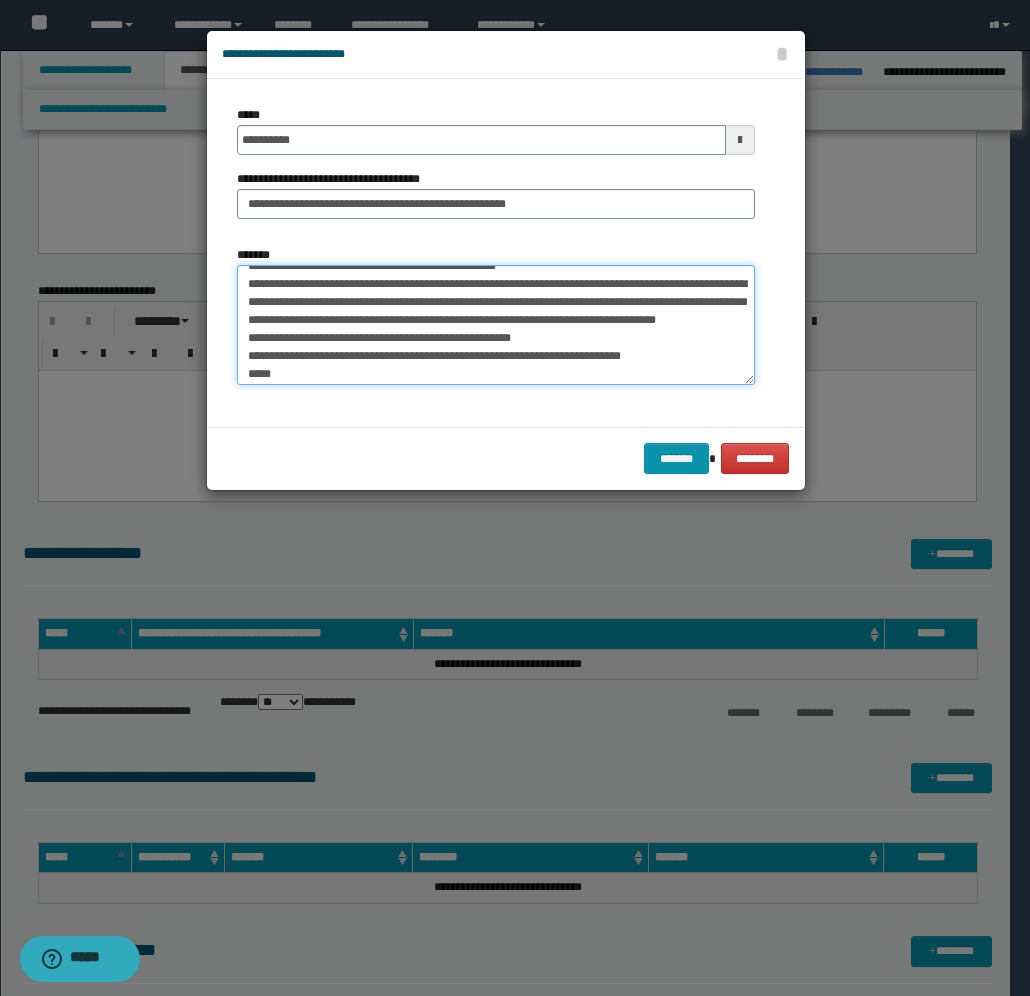 click on "**********" at bounding box center [496, 325] 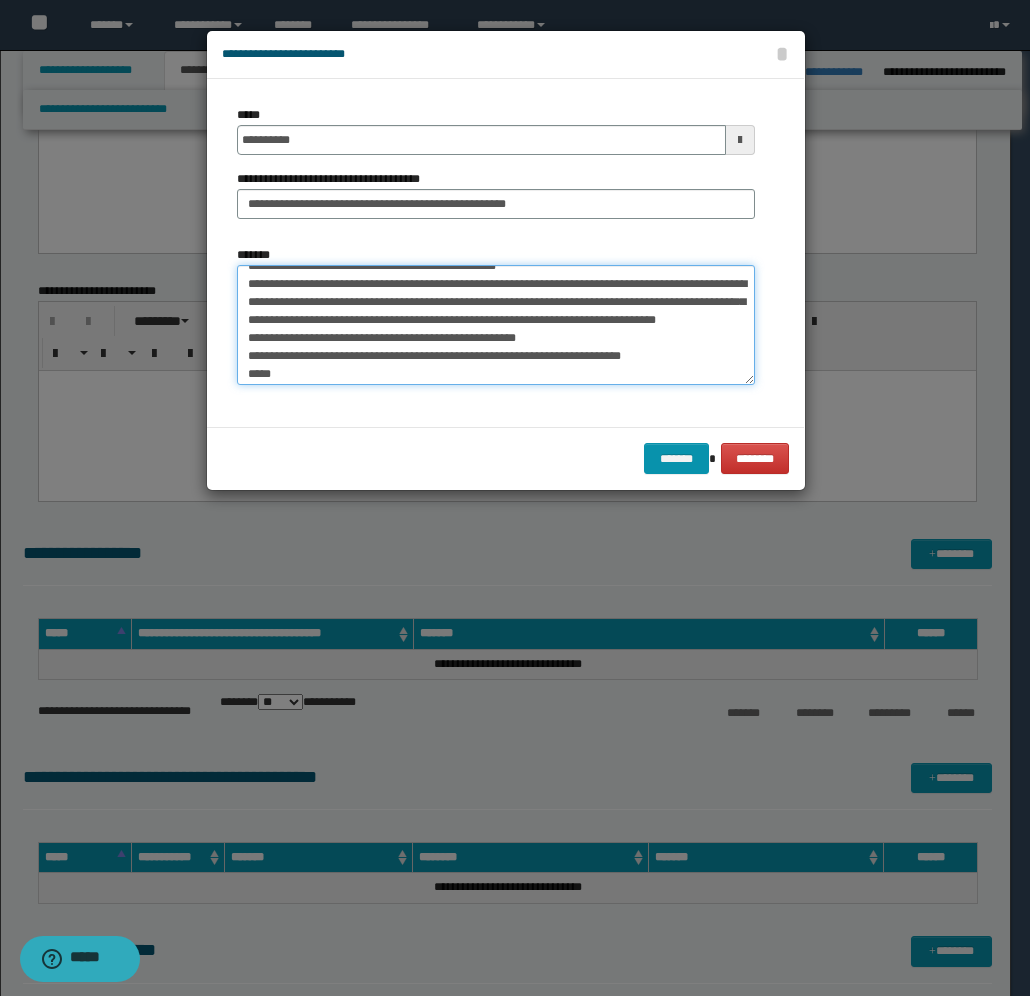 click on "**********" at bounding box center [496, 325] 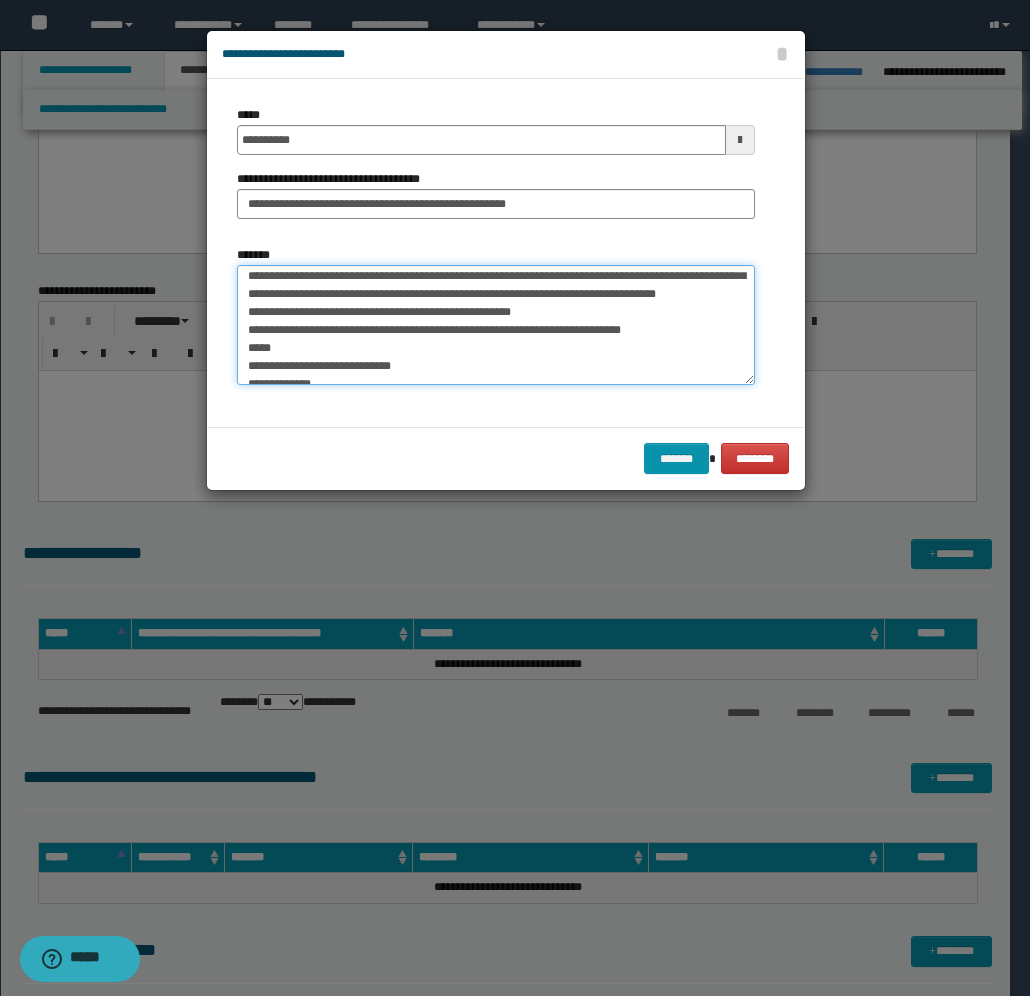 scroll, scrollTop: 100, scrollLeft: 0, axis: vertical 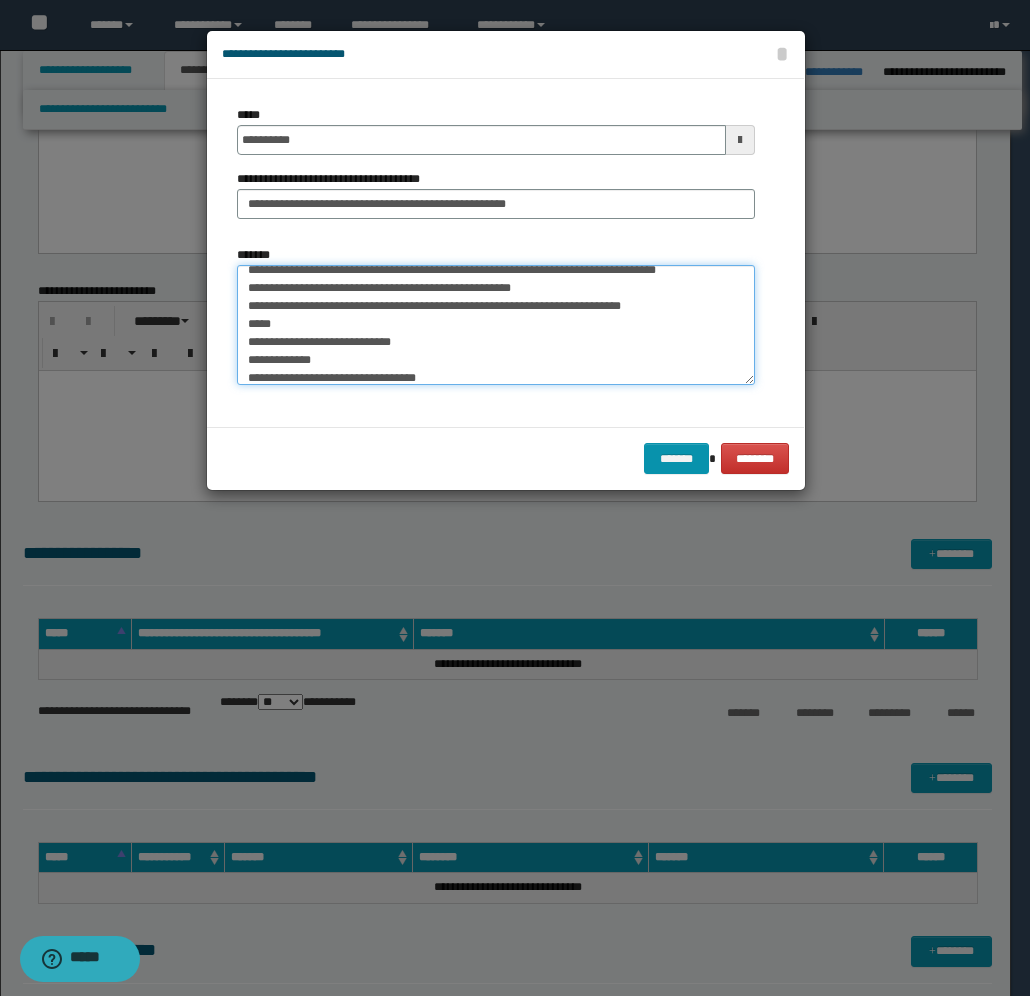 click on "**********" at bounding box center (496, 325) 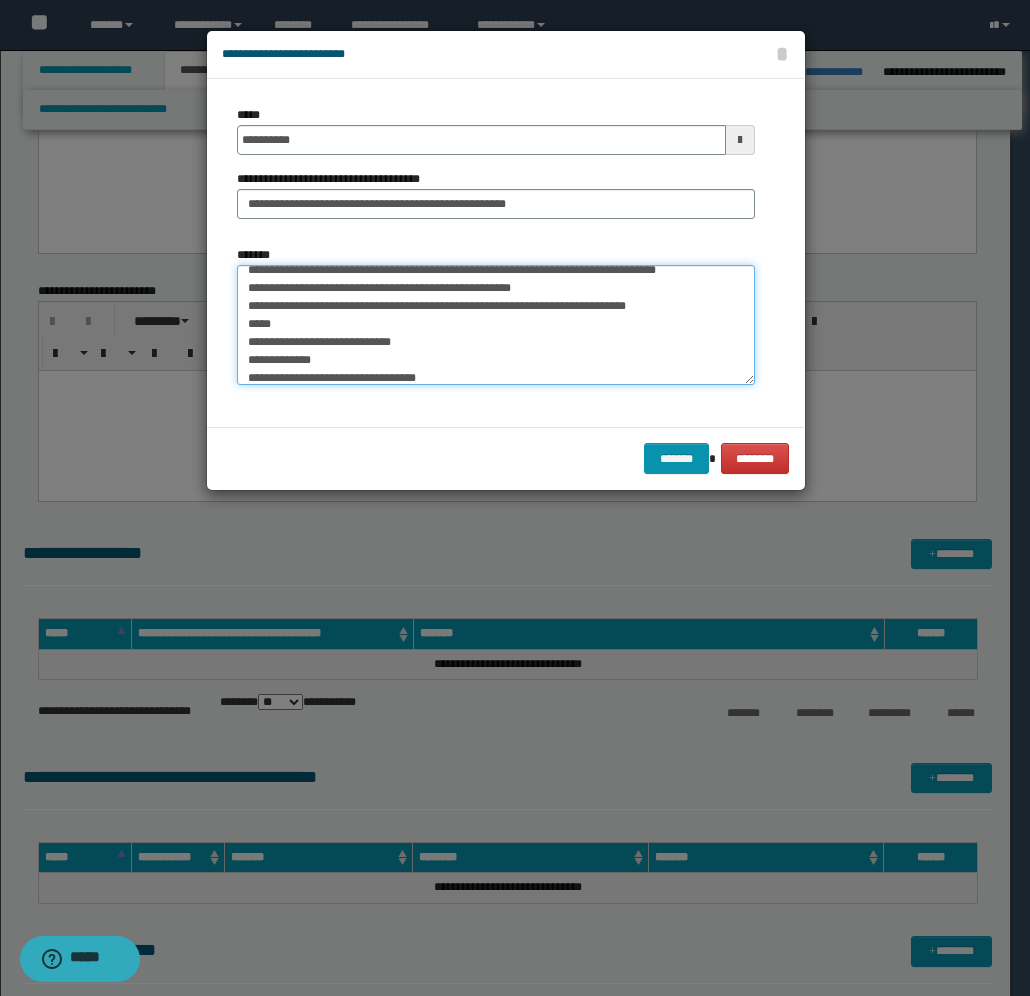 click on "**********" at bounding box center (496, 325) 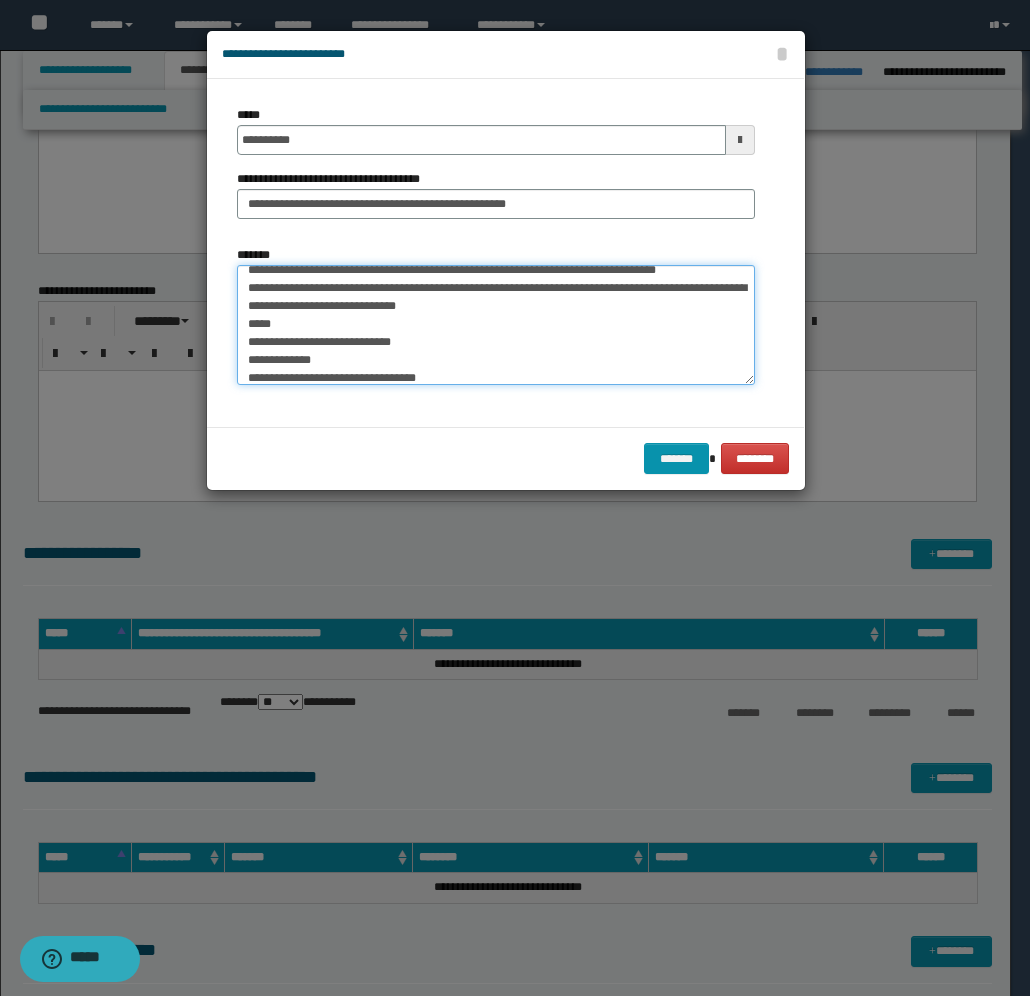 click on "**********" at bounding box center [496, 325] 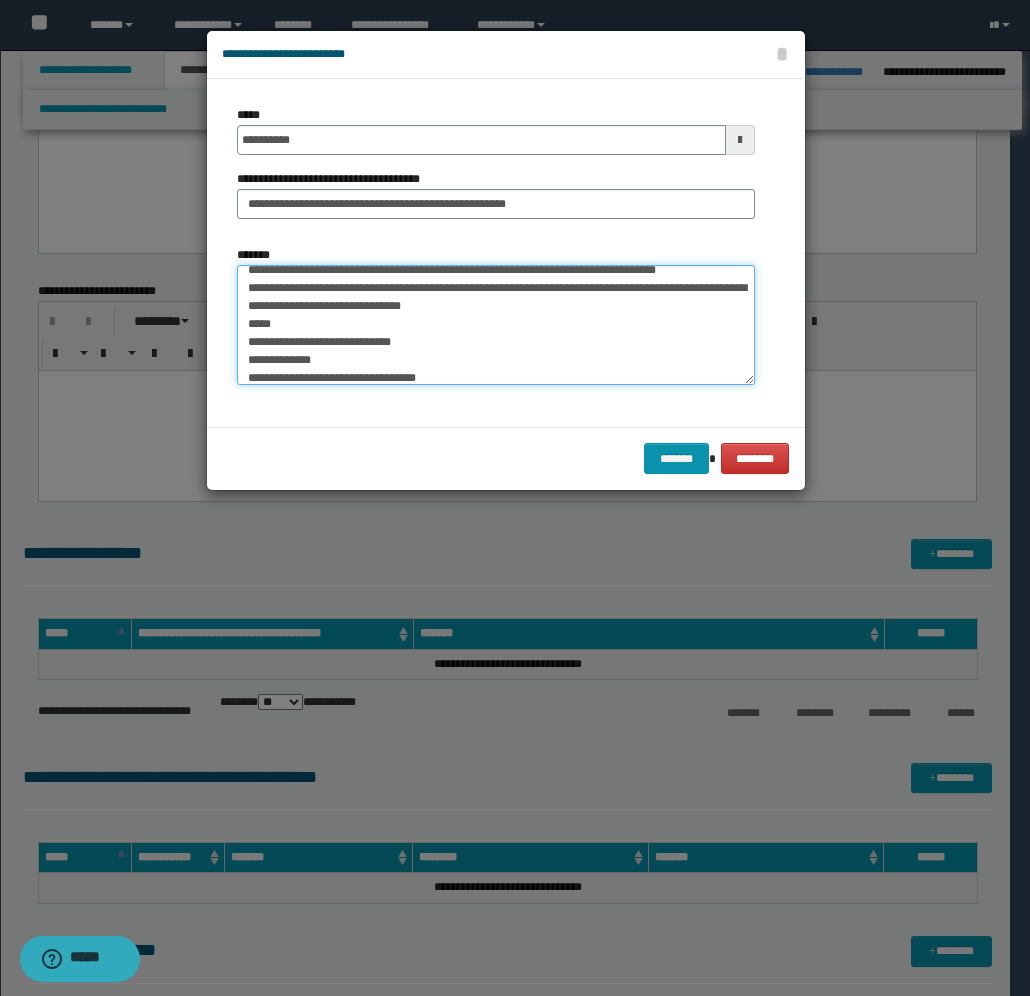 click on "**********" at bounding box center (496, 325) 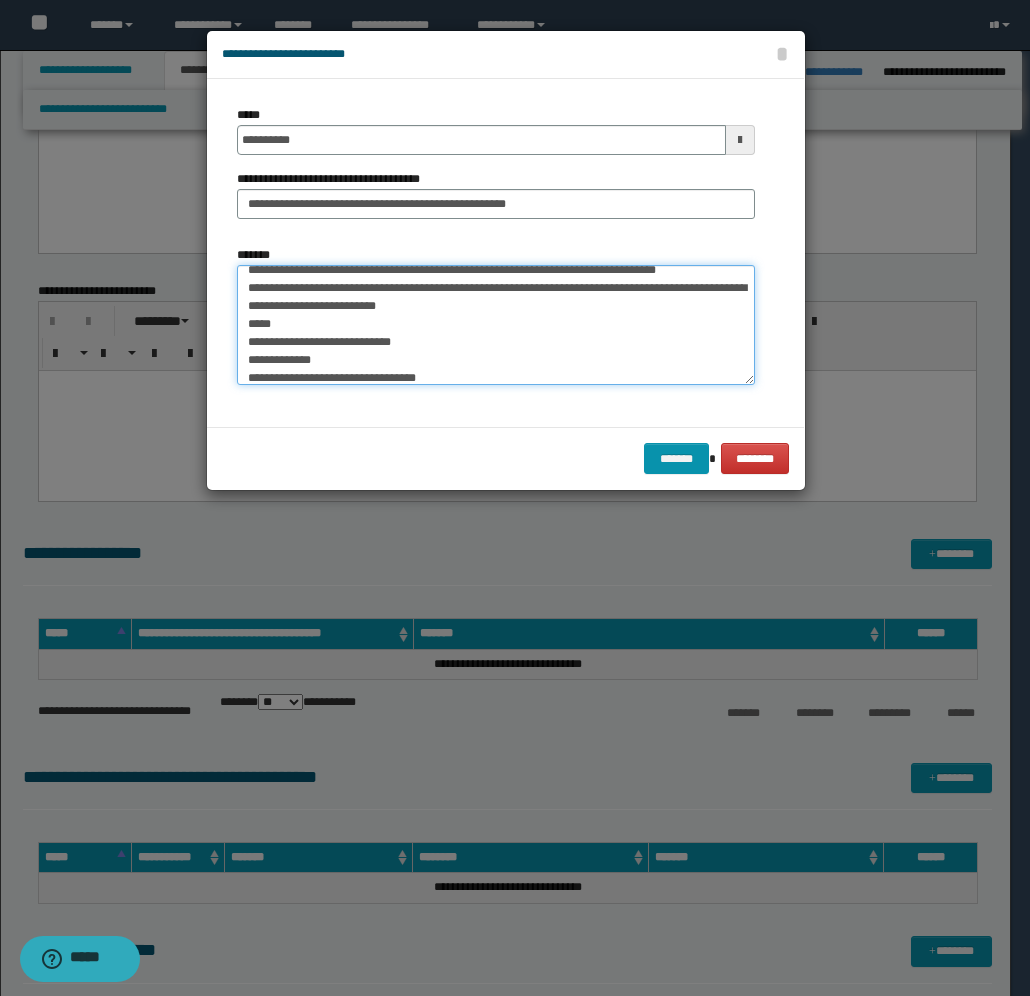 click on "**********" at bounding box center [496, 325] 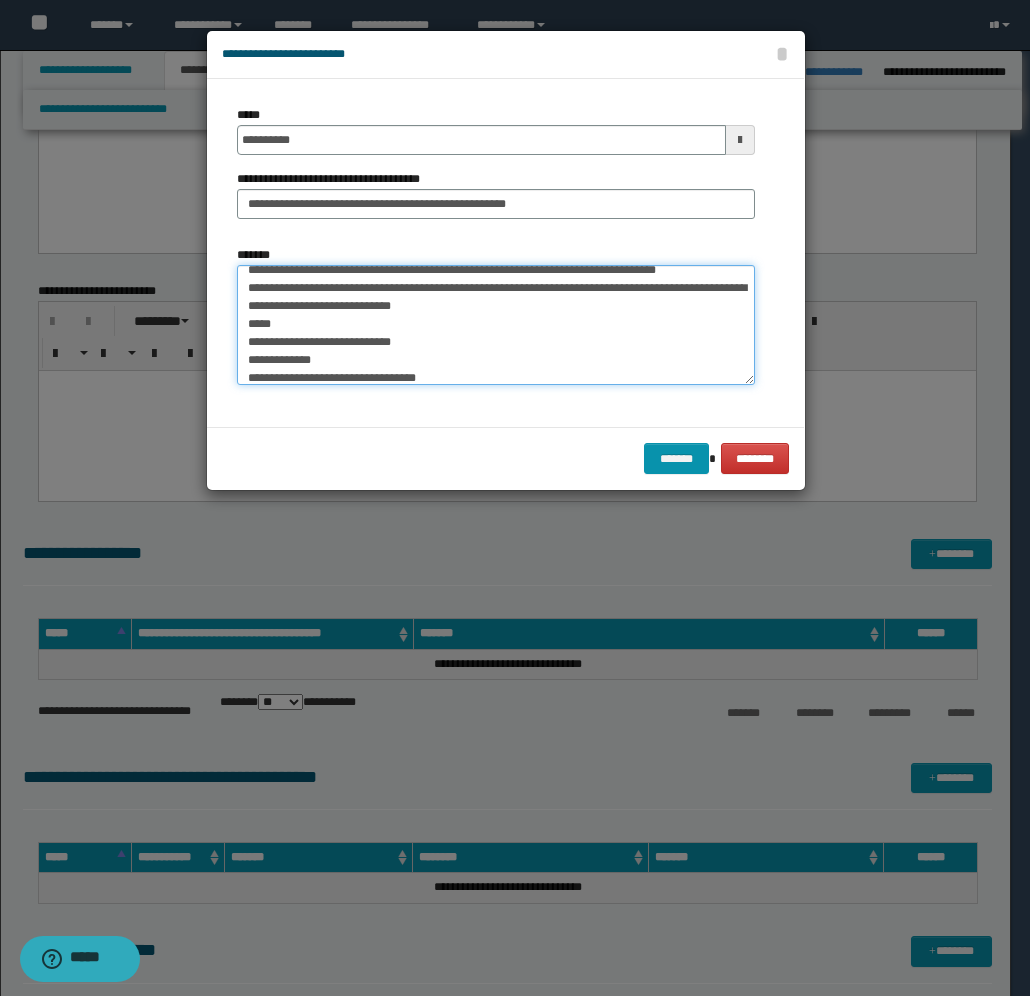 click on "**********" at bounding box center [496, 325] 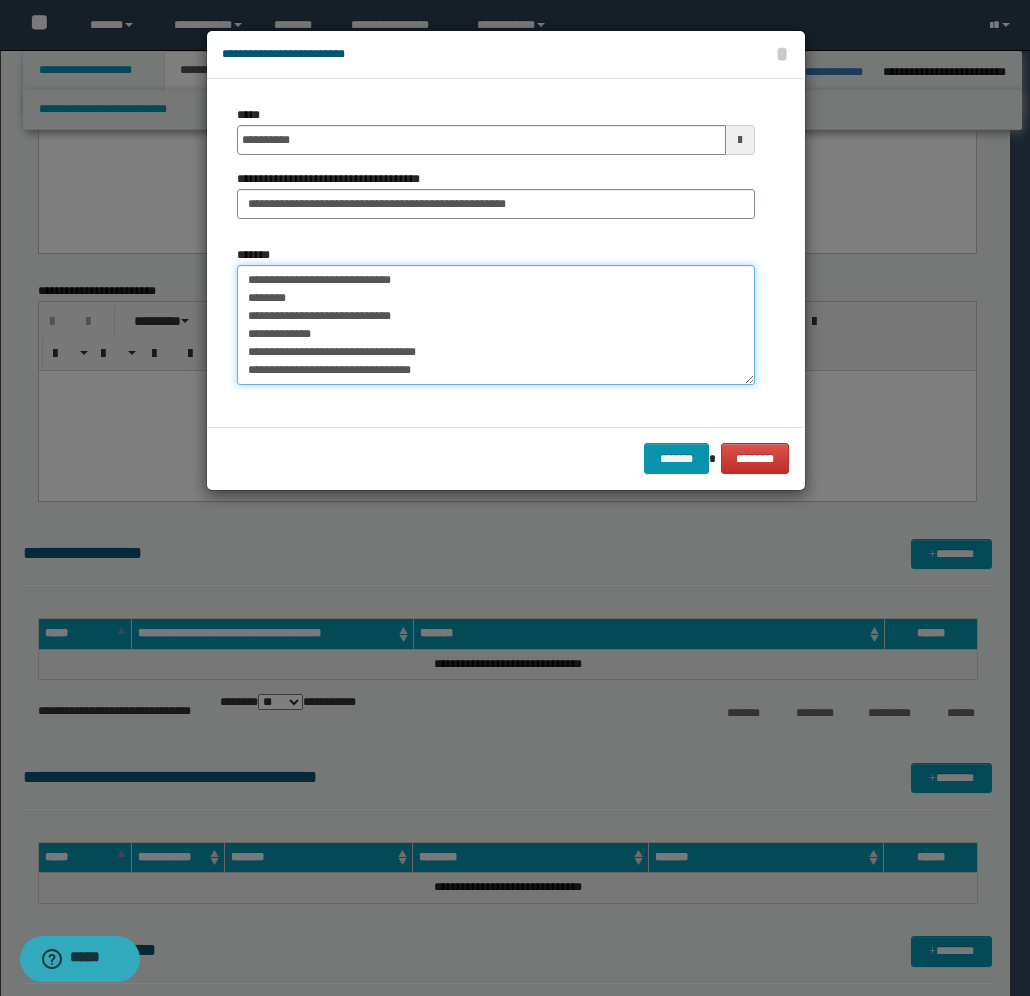 scroll, scrollTop: 150, scrollLeft: 0, axis: vertical 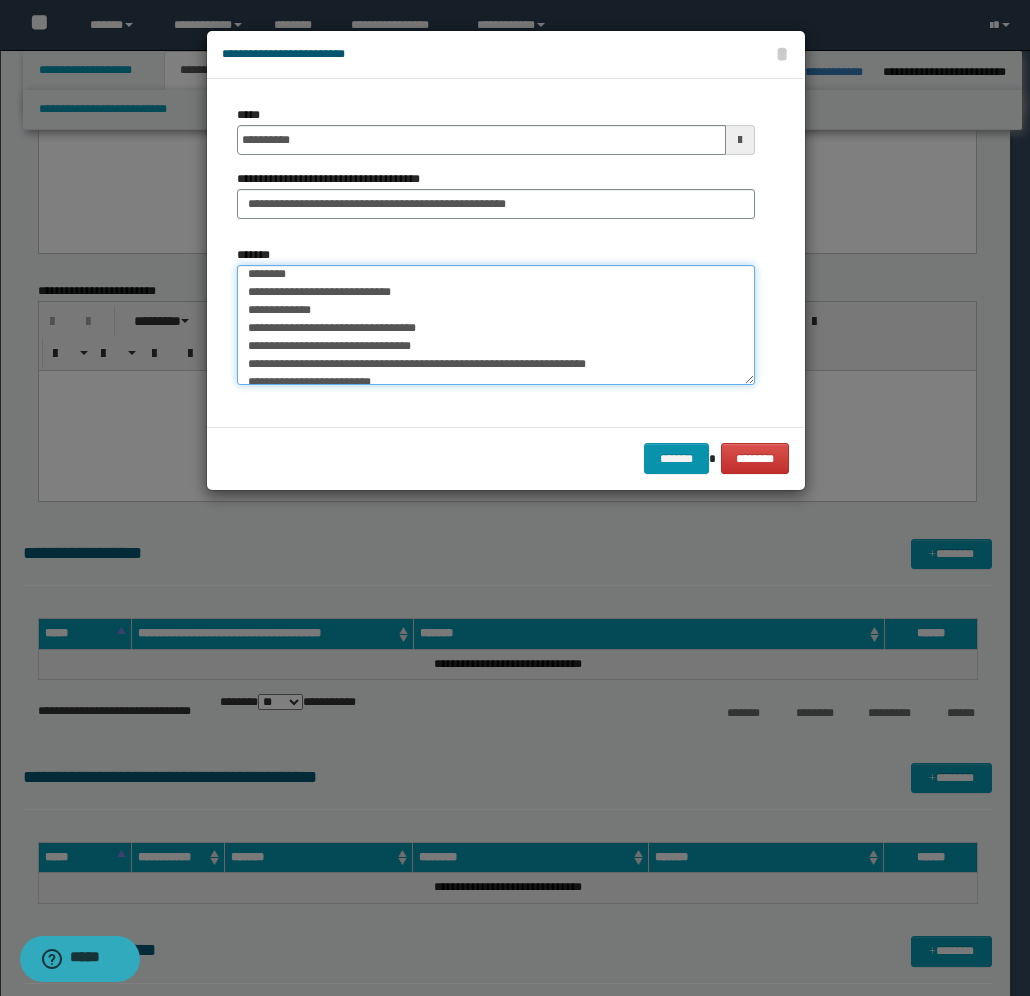 click on "**********" at bounding box center [496, 325] 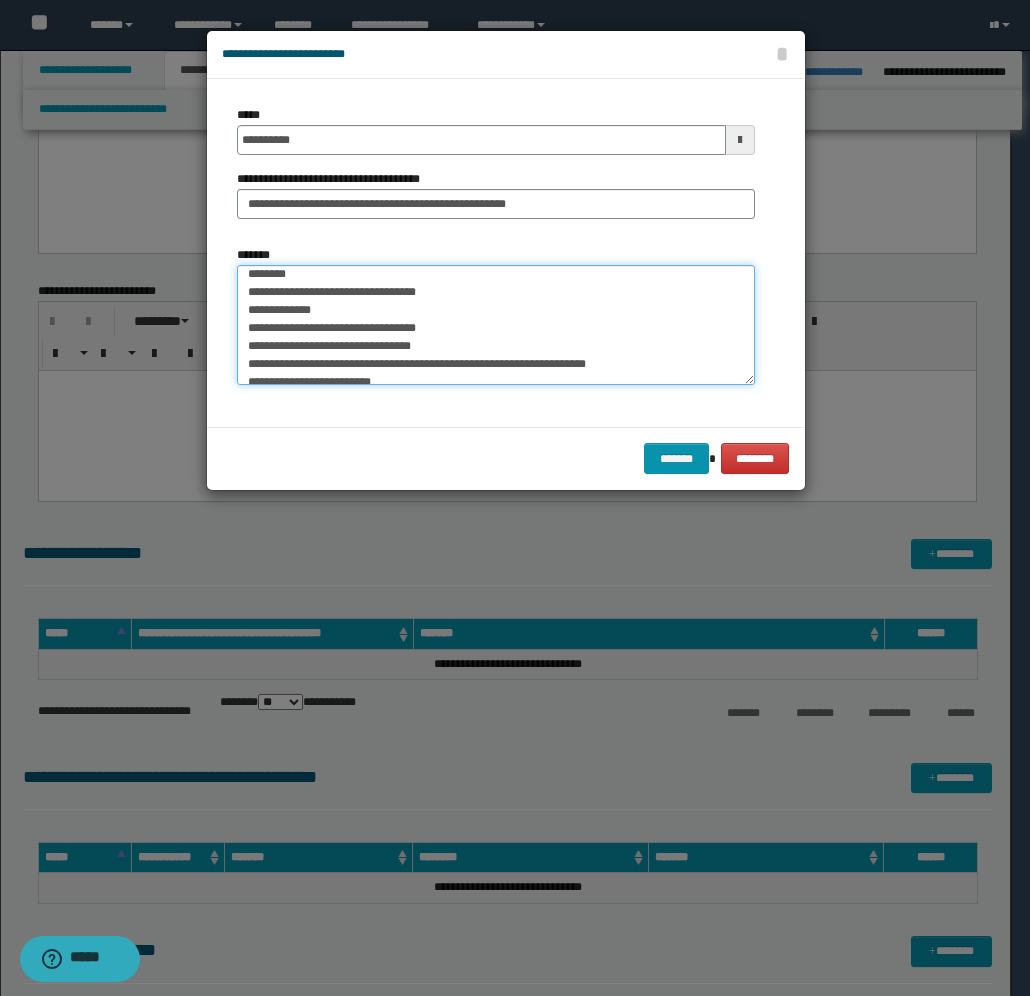 click on "**********" at bounding box center [496, 325] 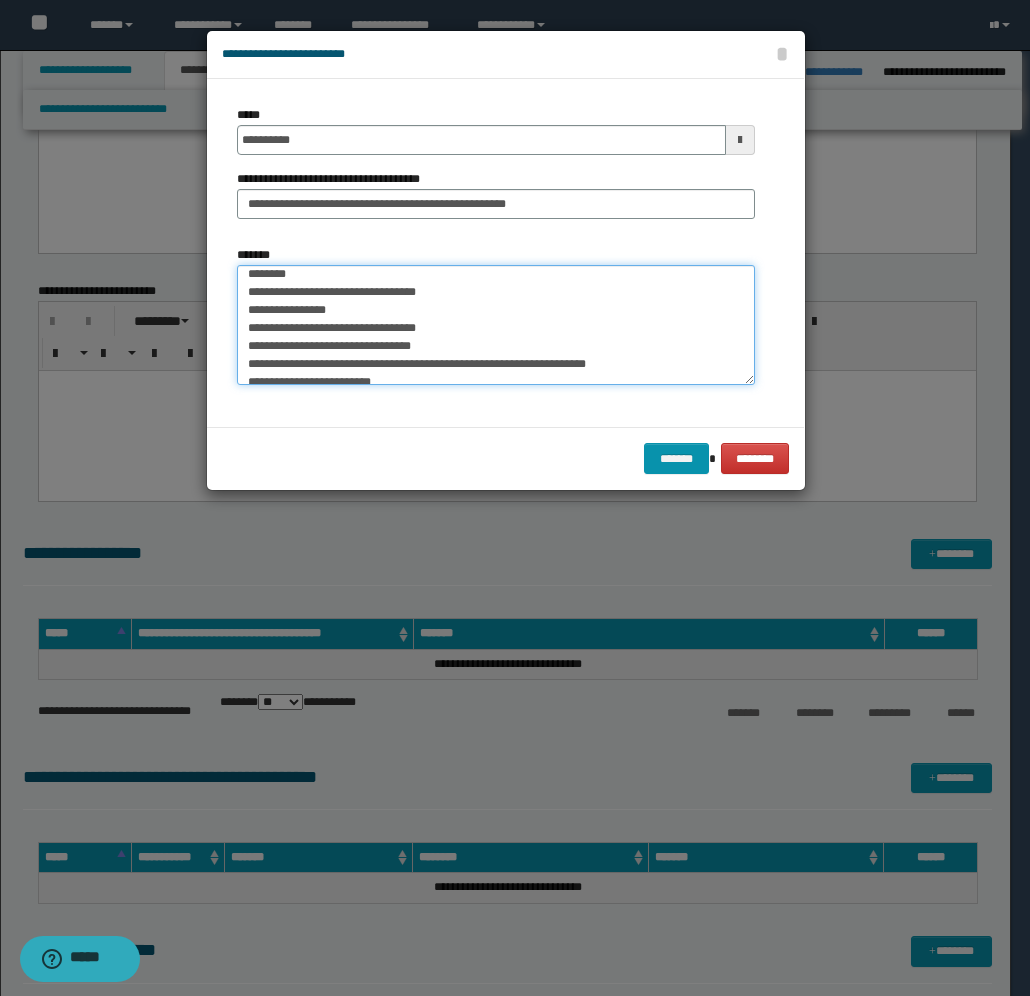 click on "**********" at bounding box center [496, 325] 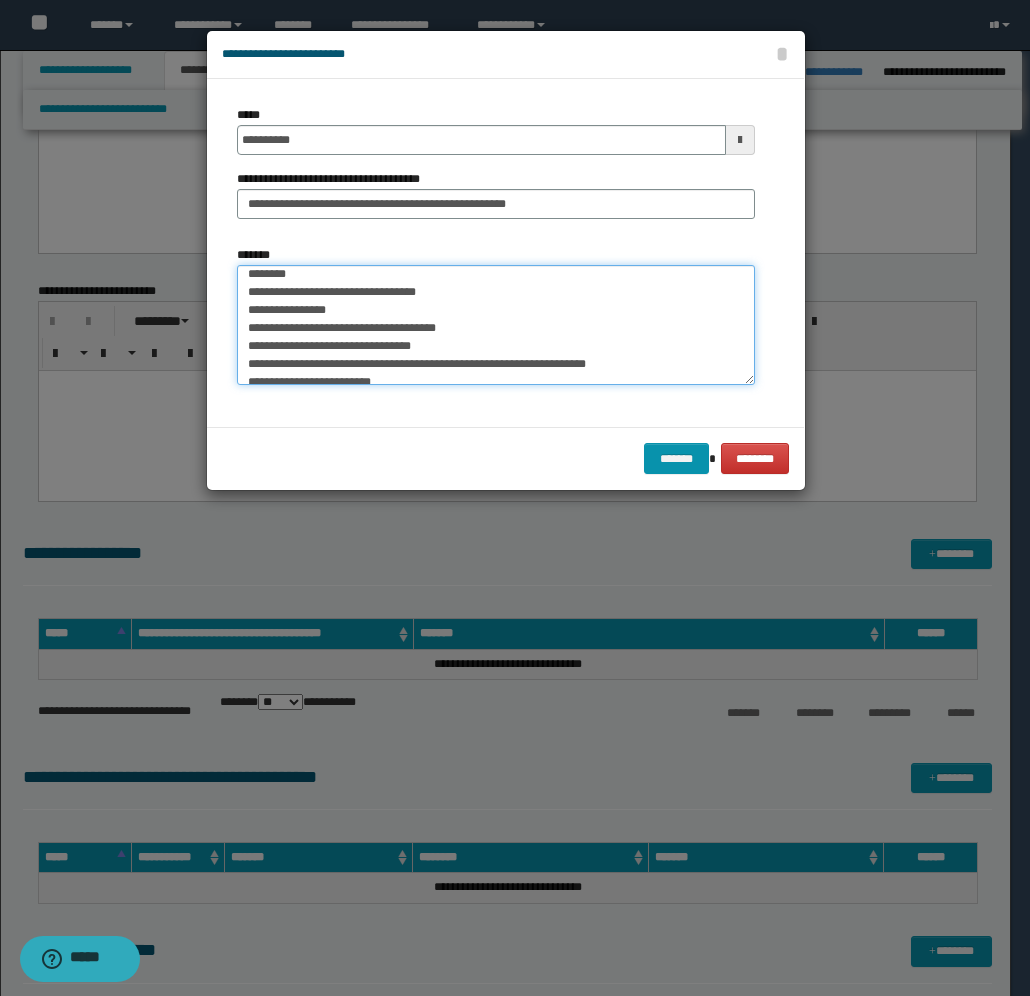 scroll, scrollTop: 200, scrollLeft: 0, axis: vertical 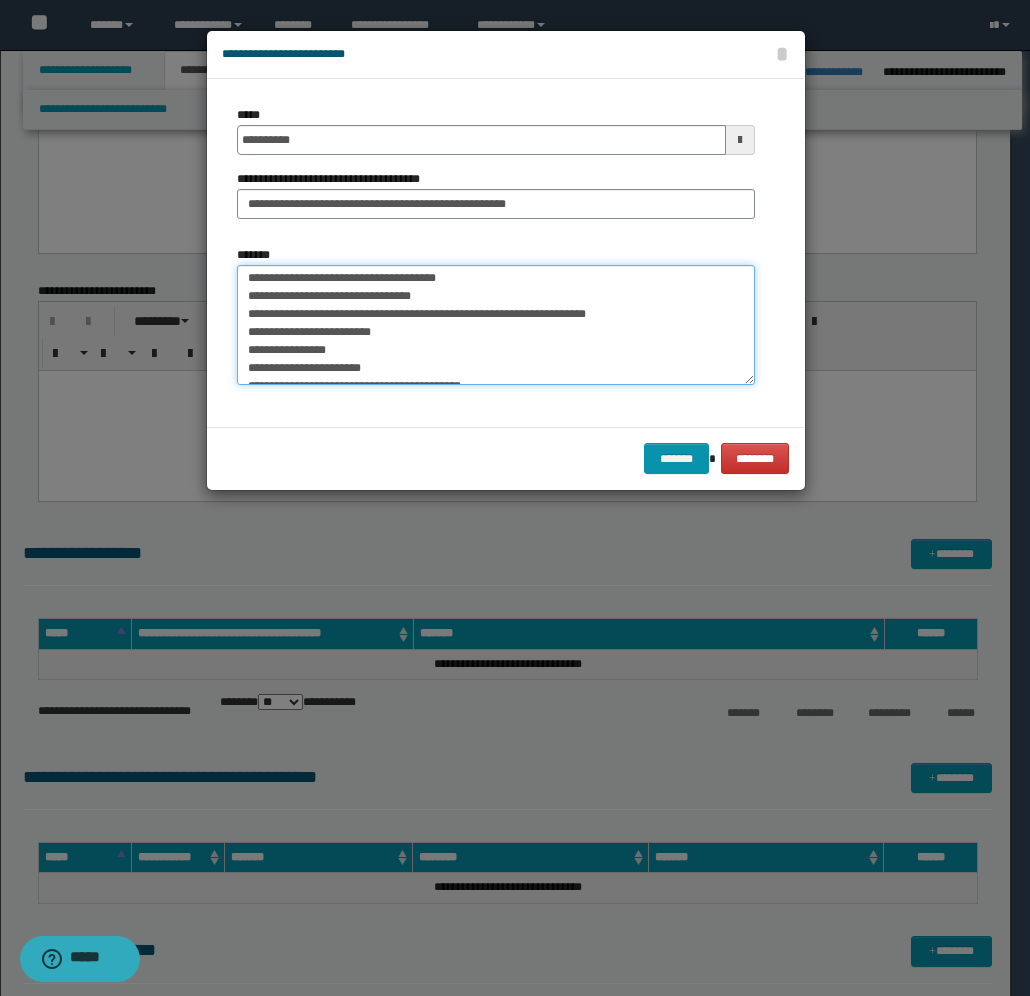 click on "**********" at bounding box center (496, 325) 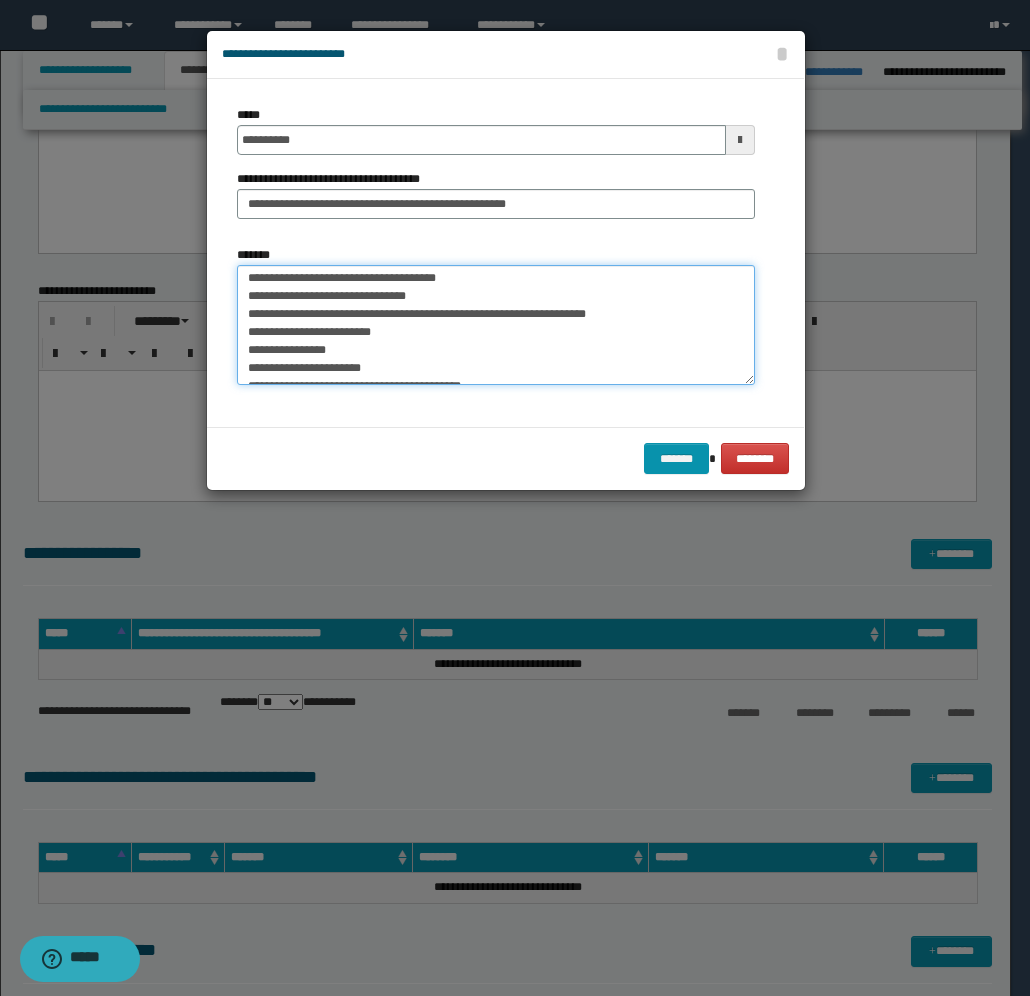 click on "**********" at bounding box center [496, 325] 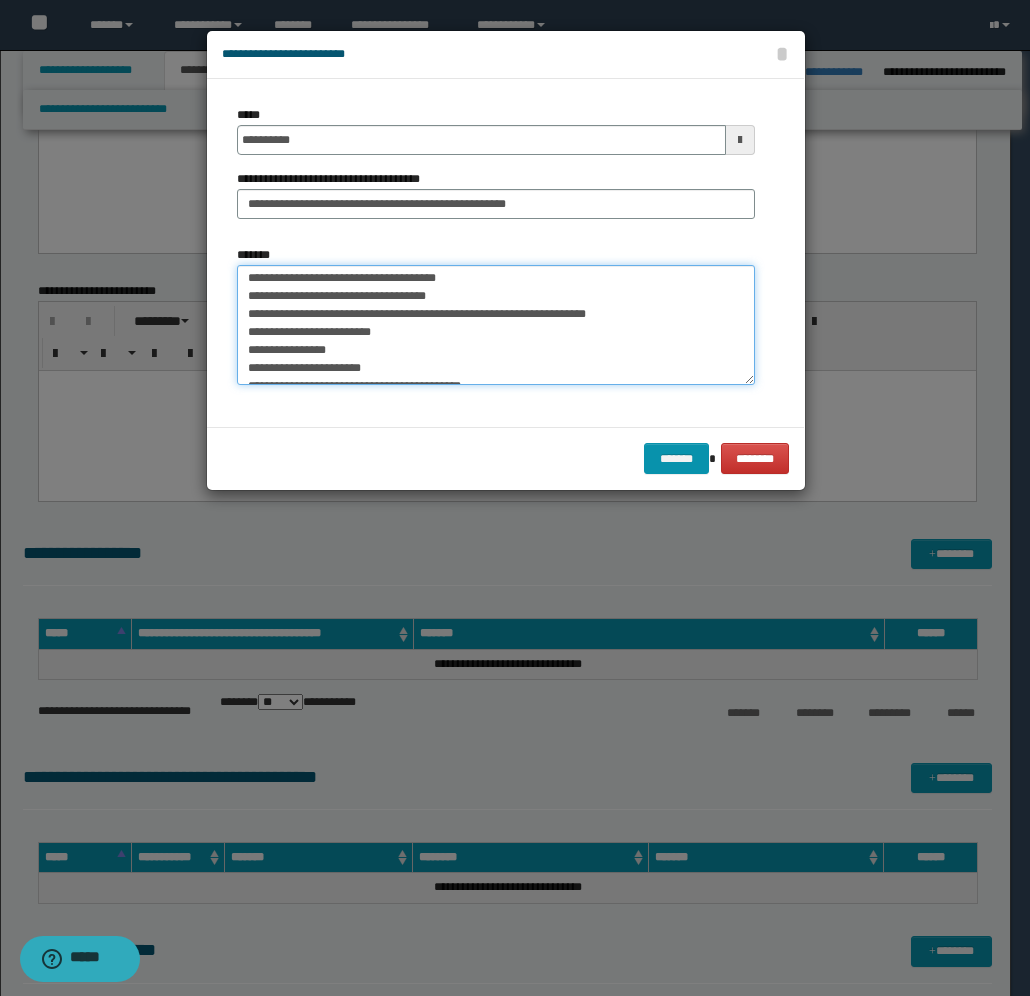 click on "**********" at bounding box center (496, 325) 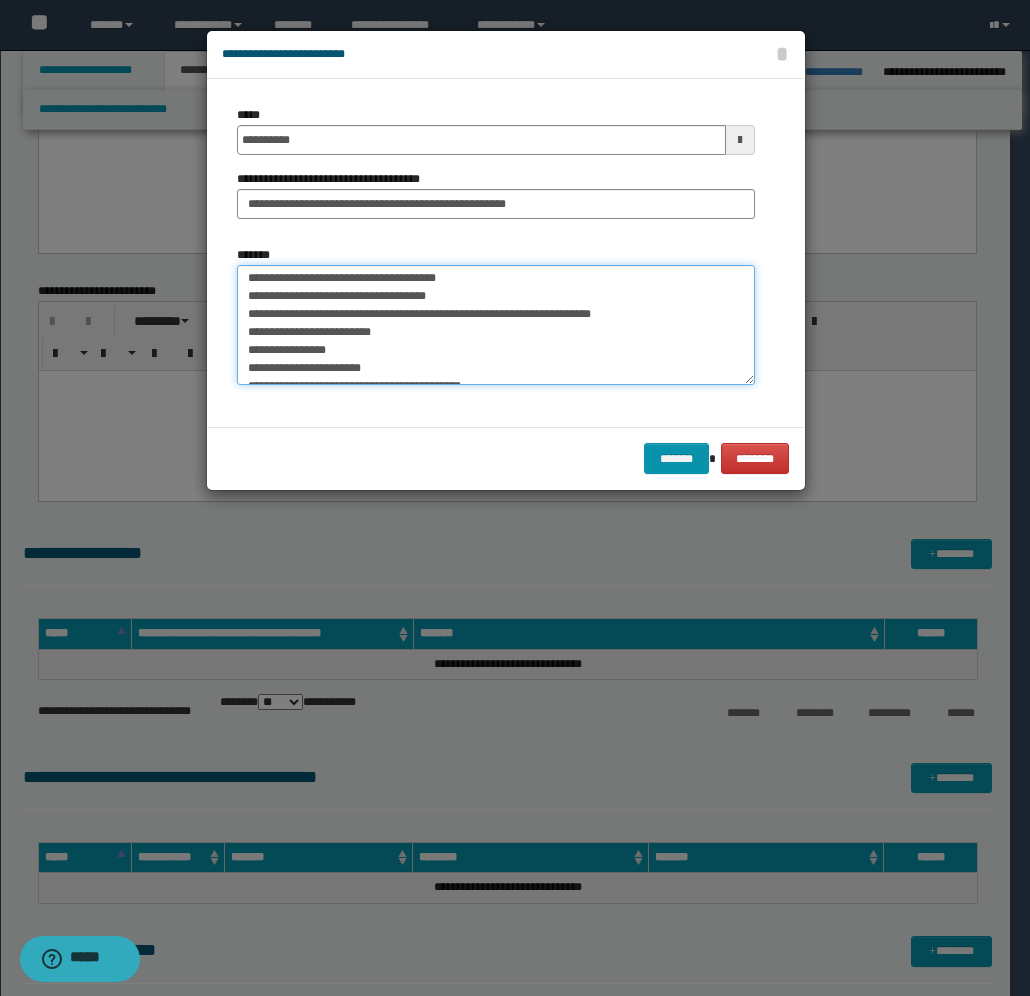 click on "**********" at bounding box center [496, 325] 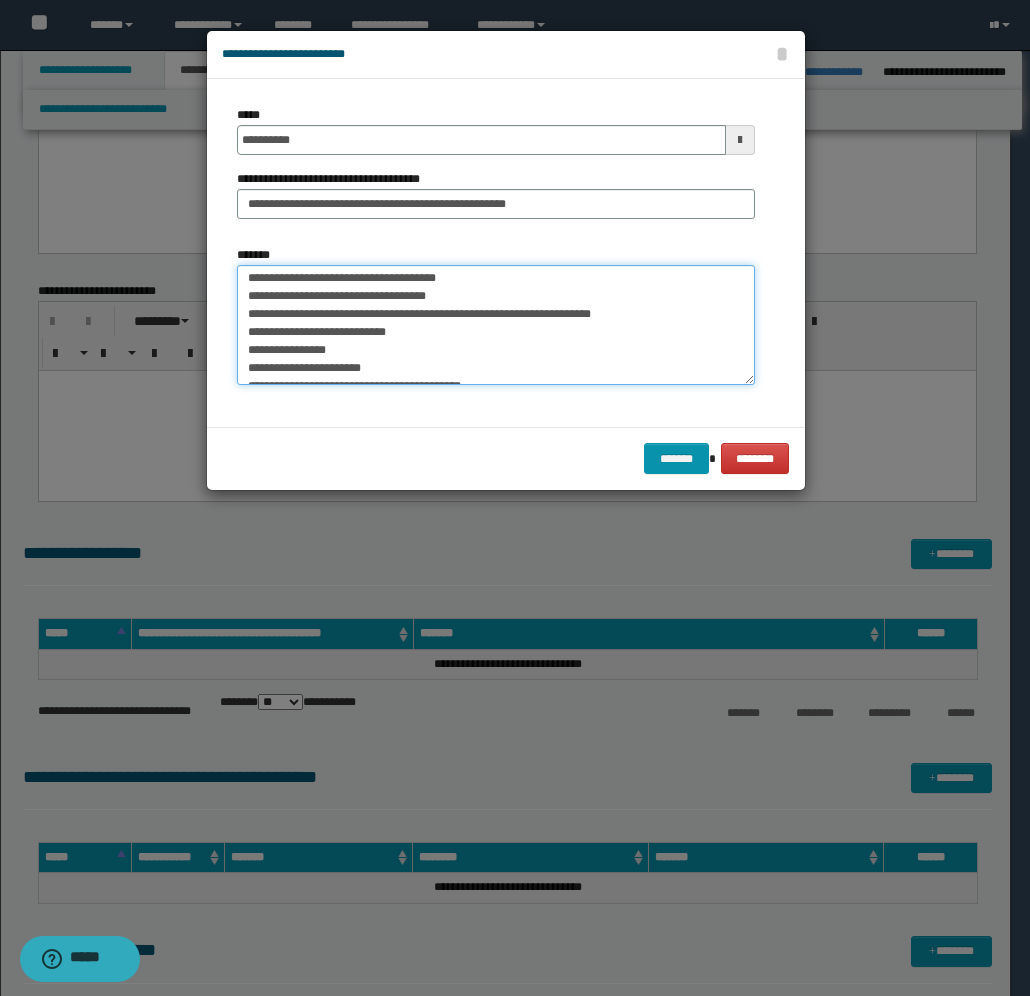 click on "**********" at bounding box center (496, 325) 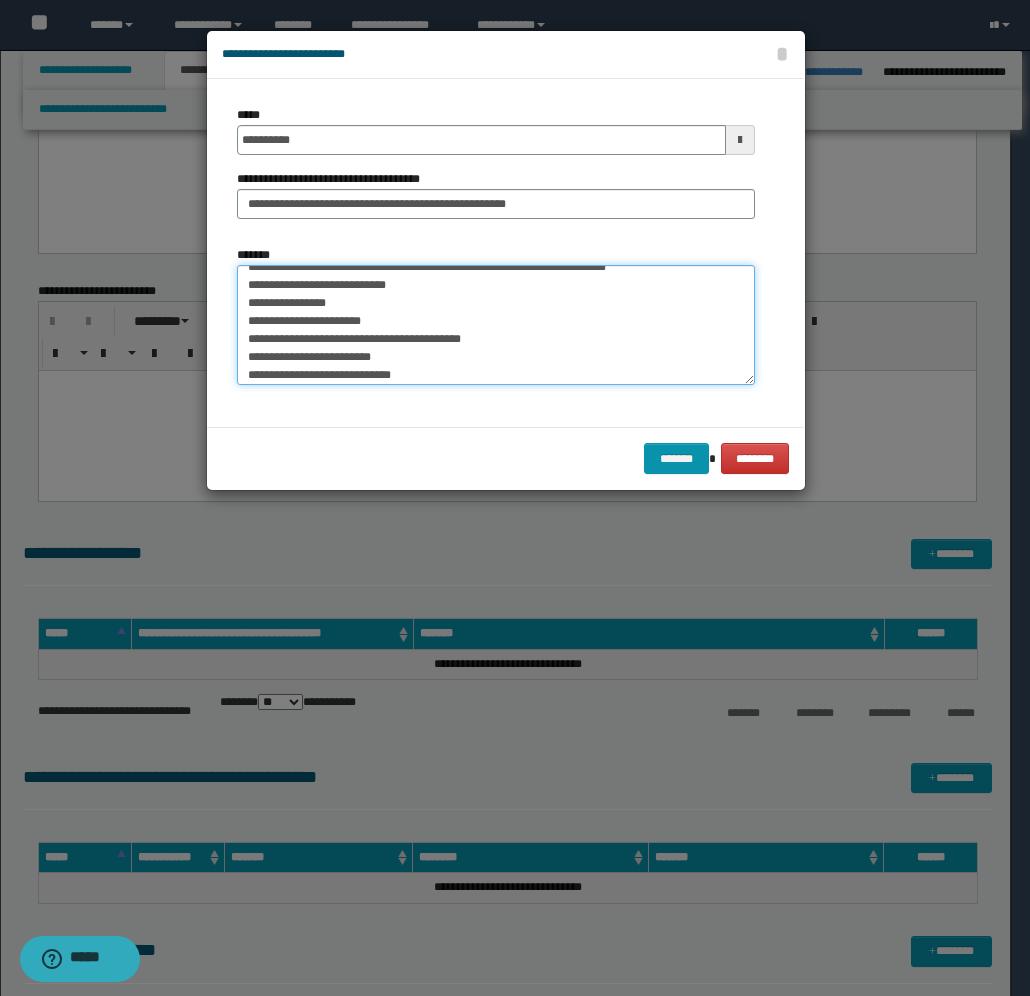 scroll, scrollTop: 250, scrollLeft: 0, axis: vertical 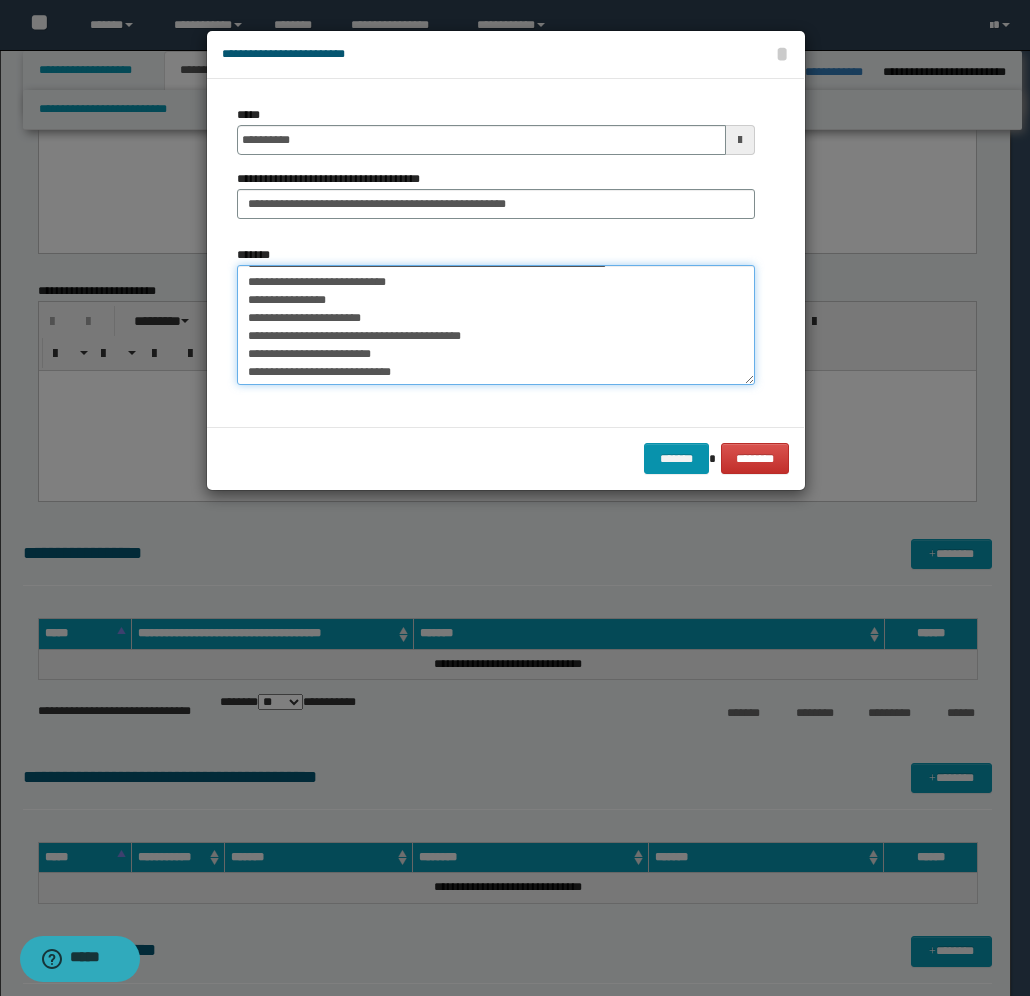 click on "**********" at bounding box center (496, 325) 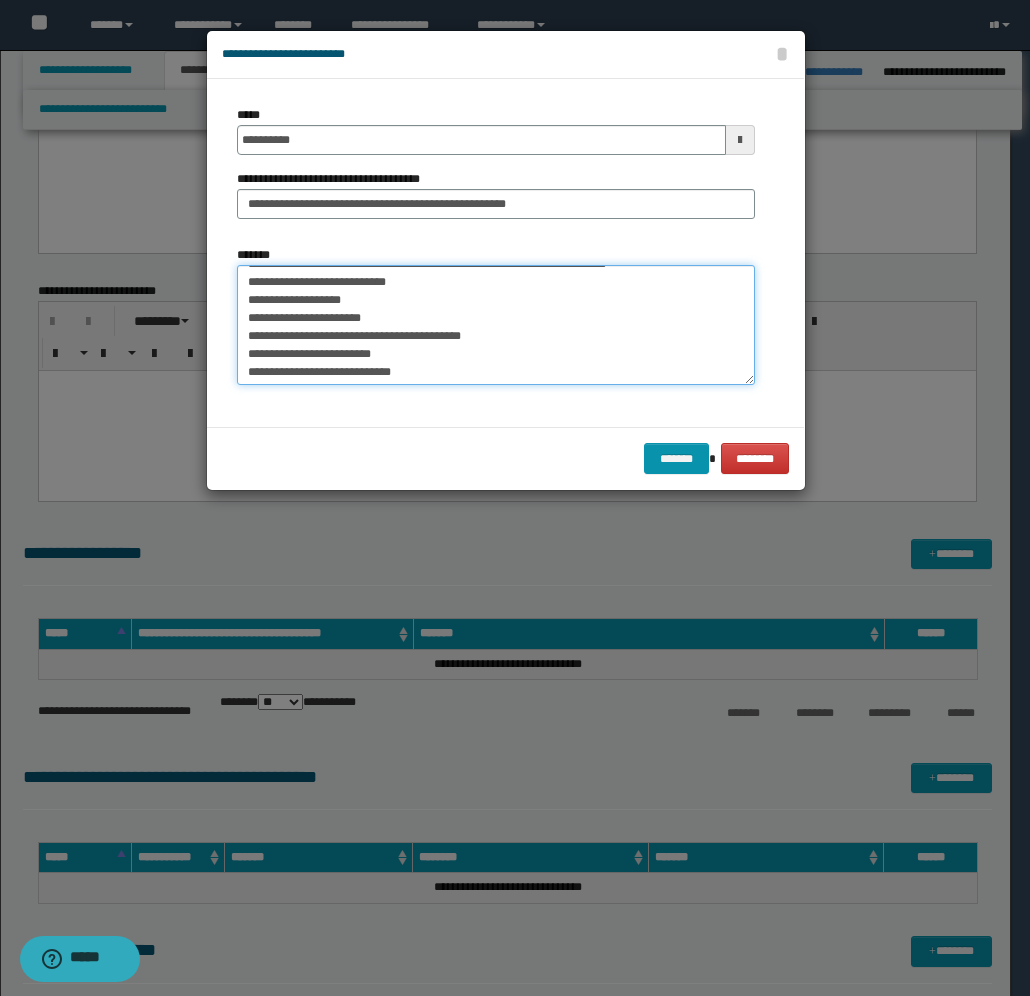 click on "**********" at bounding box center (496, 325) 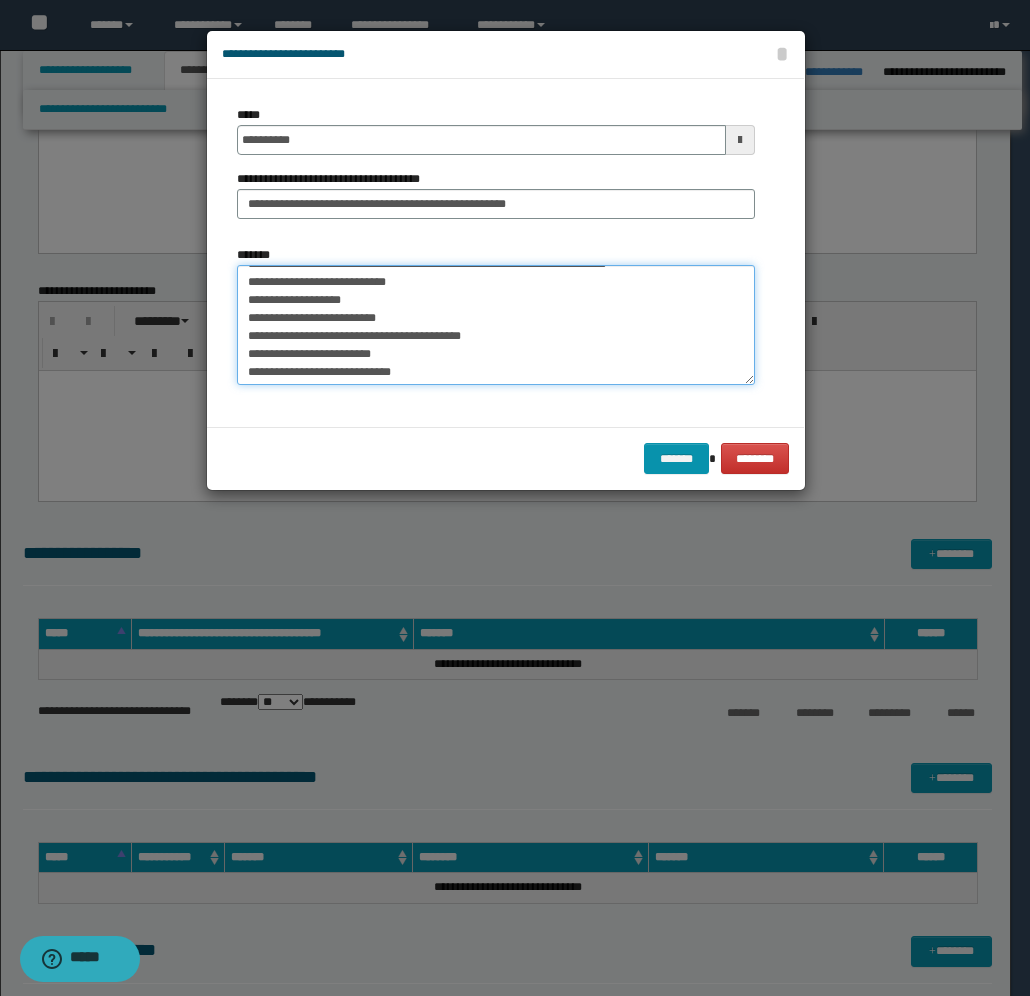 click on "**********" at bounding box center [496, 325] 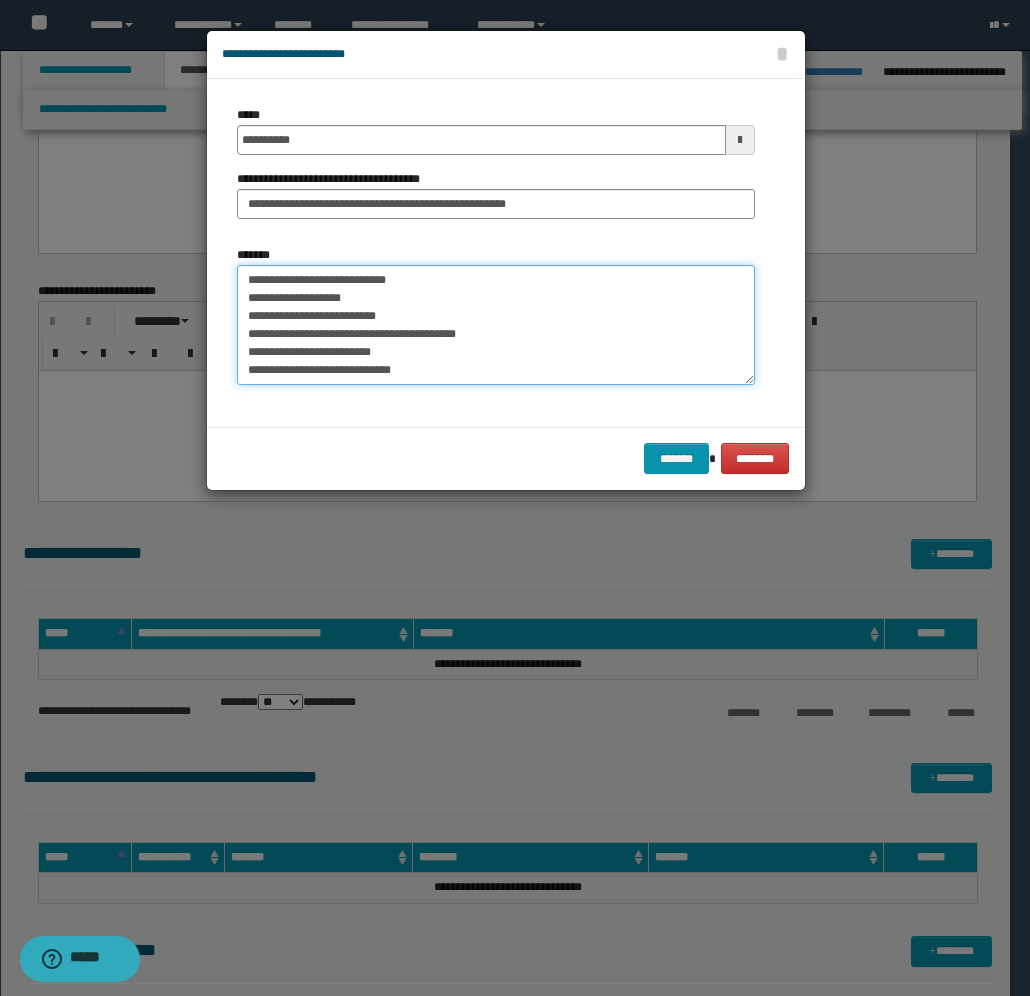 scroll, scrollTop: 288, scrollLeft: 0, axis: vertical 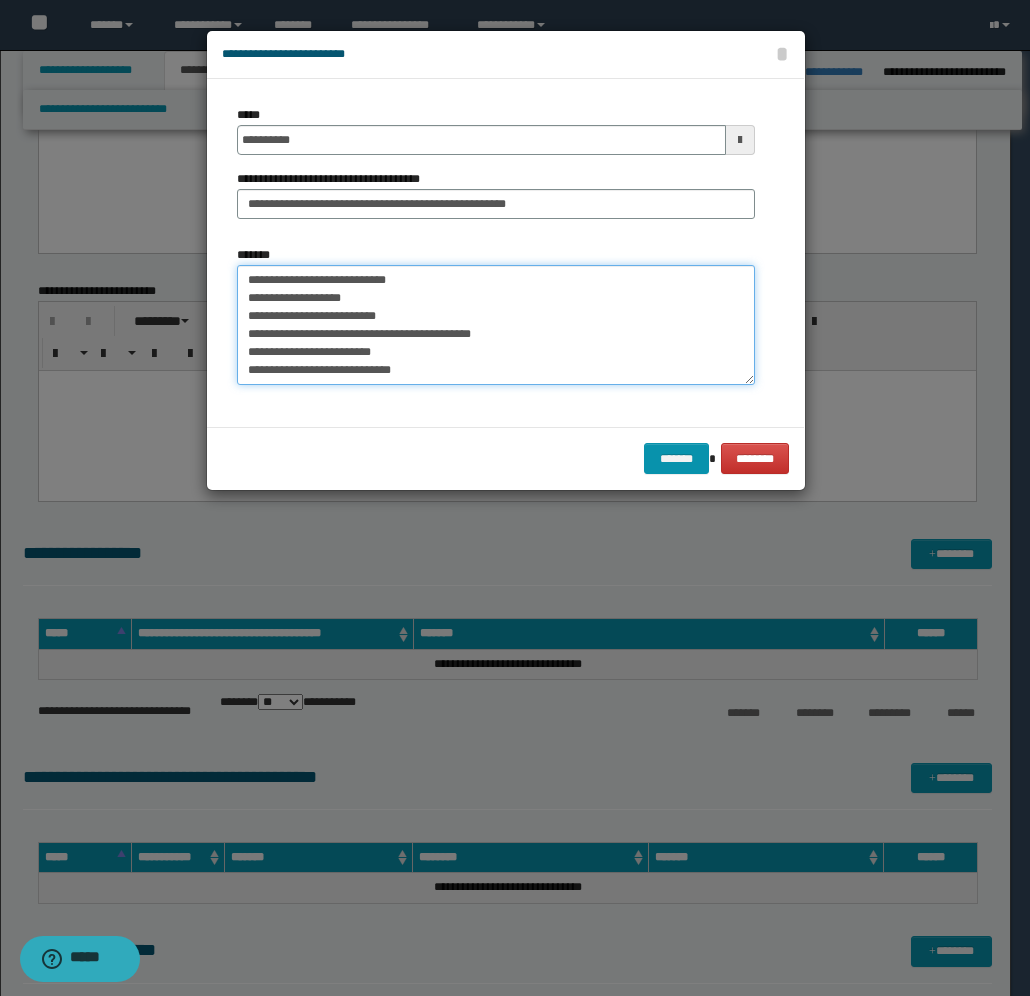 click on "**********" at bounding box center [496, 325] 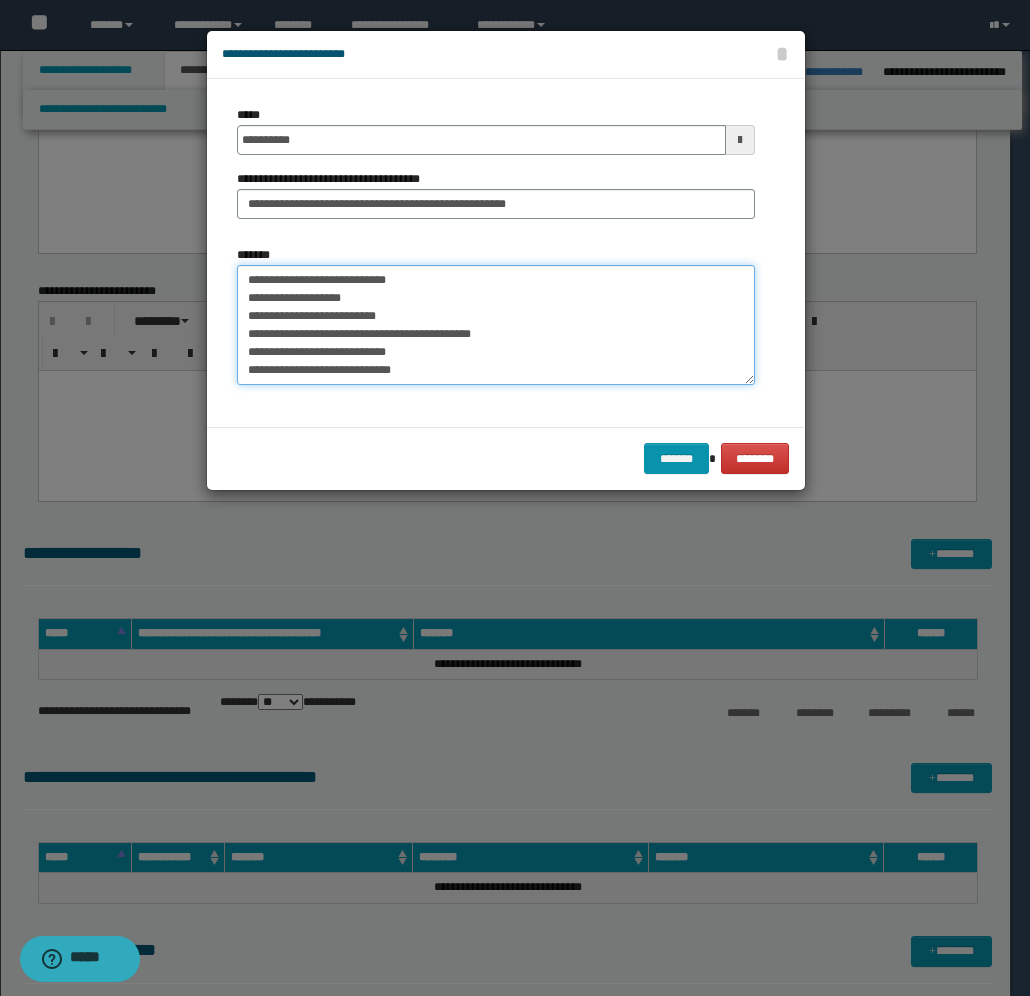 click on "**********" at bounding box center (496, 325) 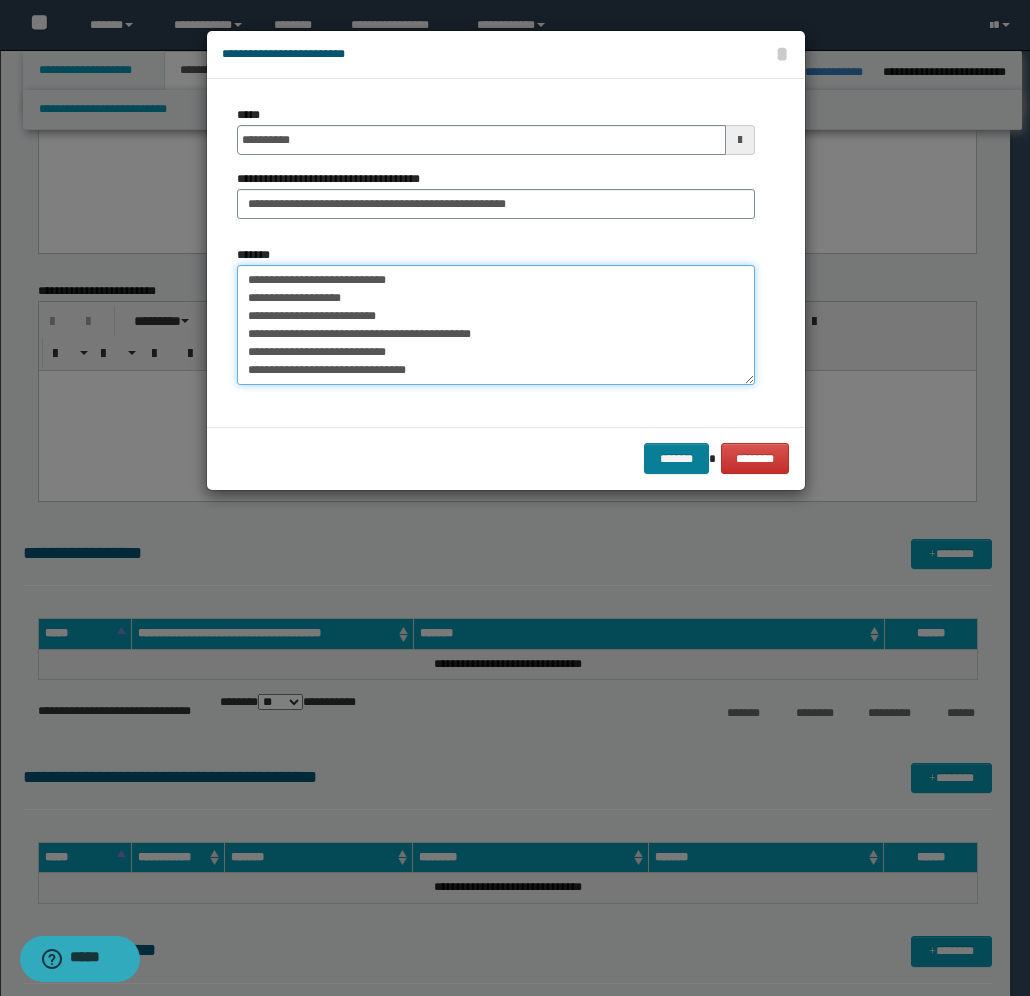 type on "**********" 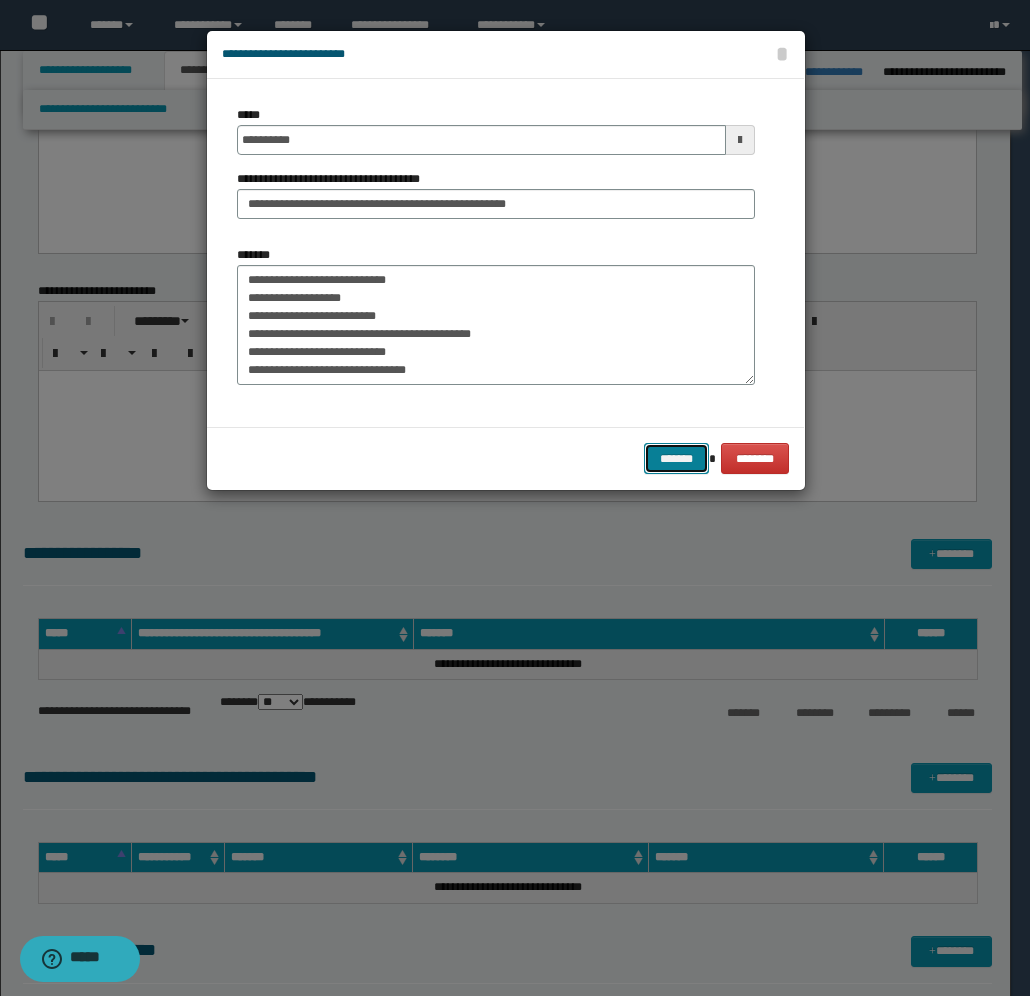 click on "*******" at bounding box center [676, 458] 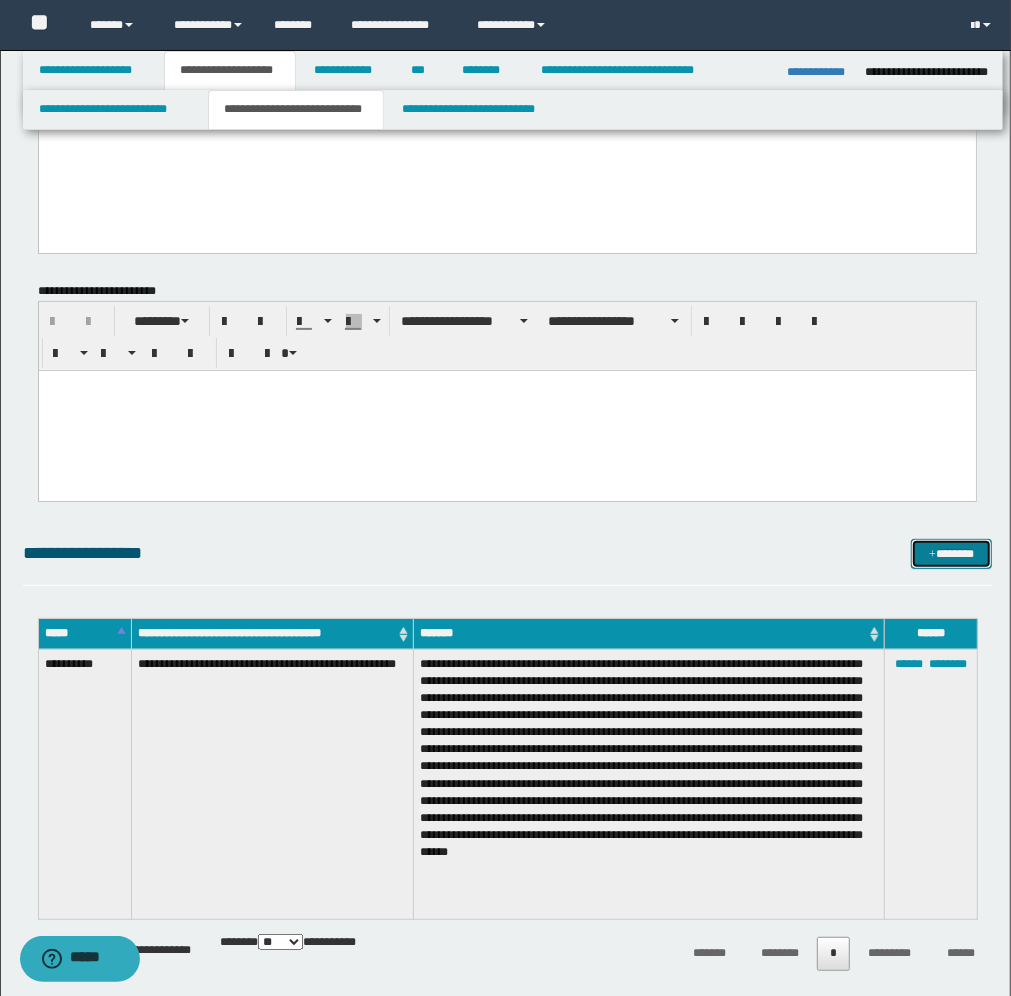 click on "*******" at bounding box center (951, 554) 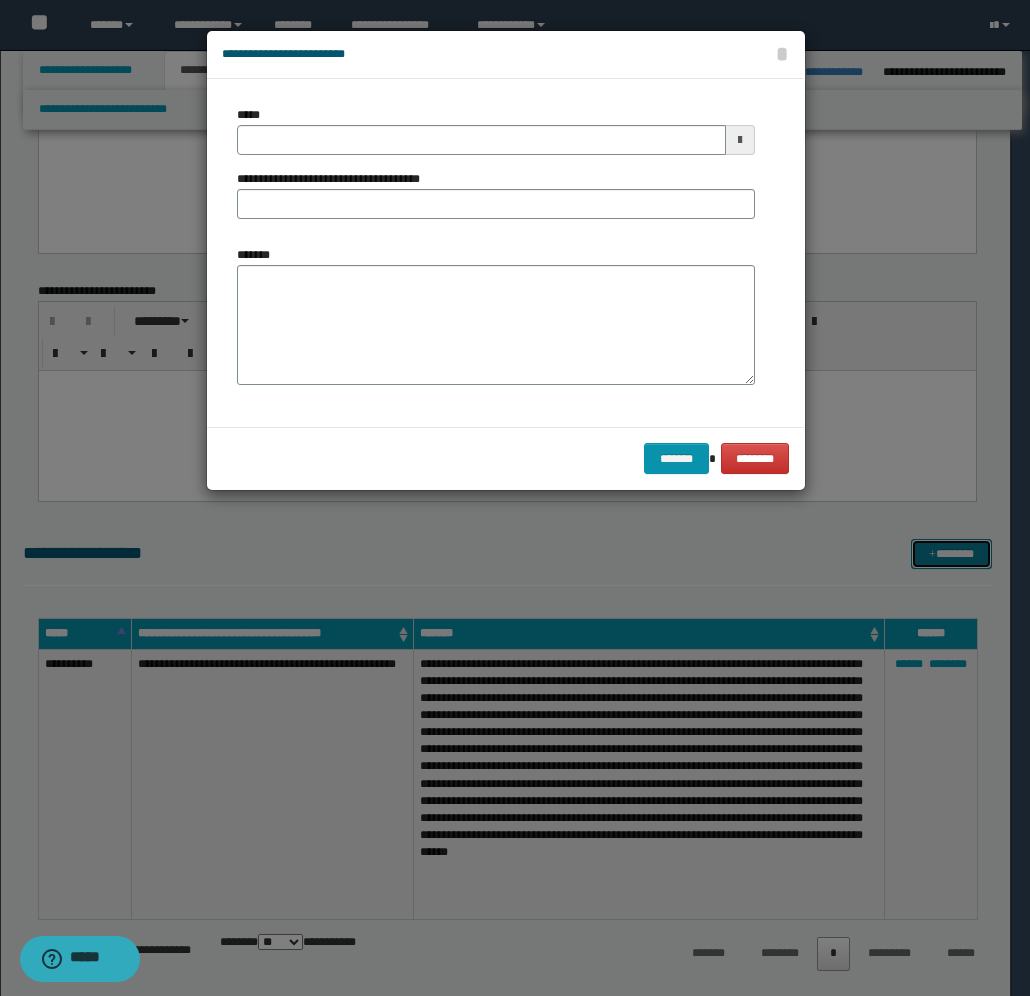 scroll, scrollTop: 0, scrollLeft: 0, axis: both 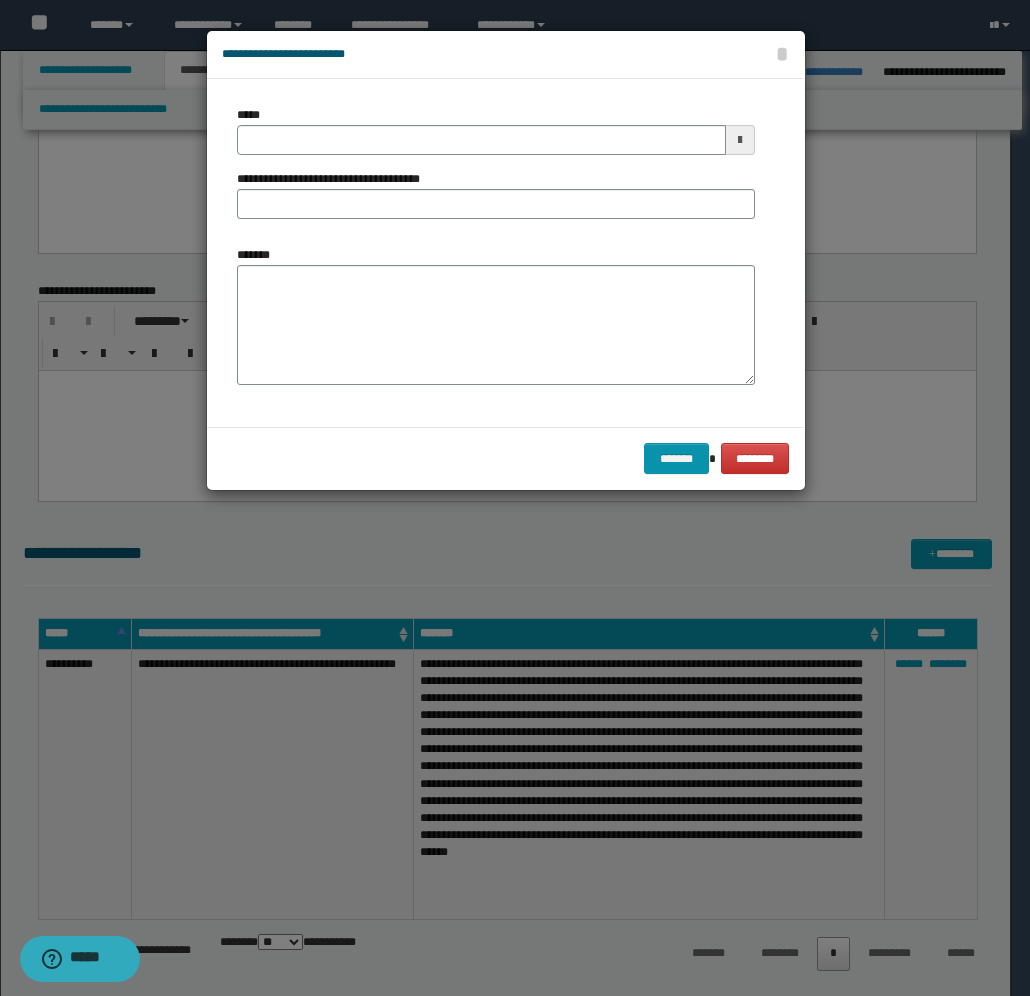 click at bounding box center [740, 140] 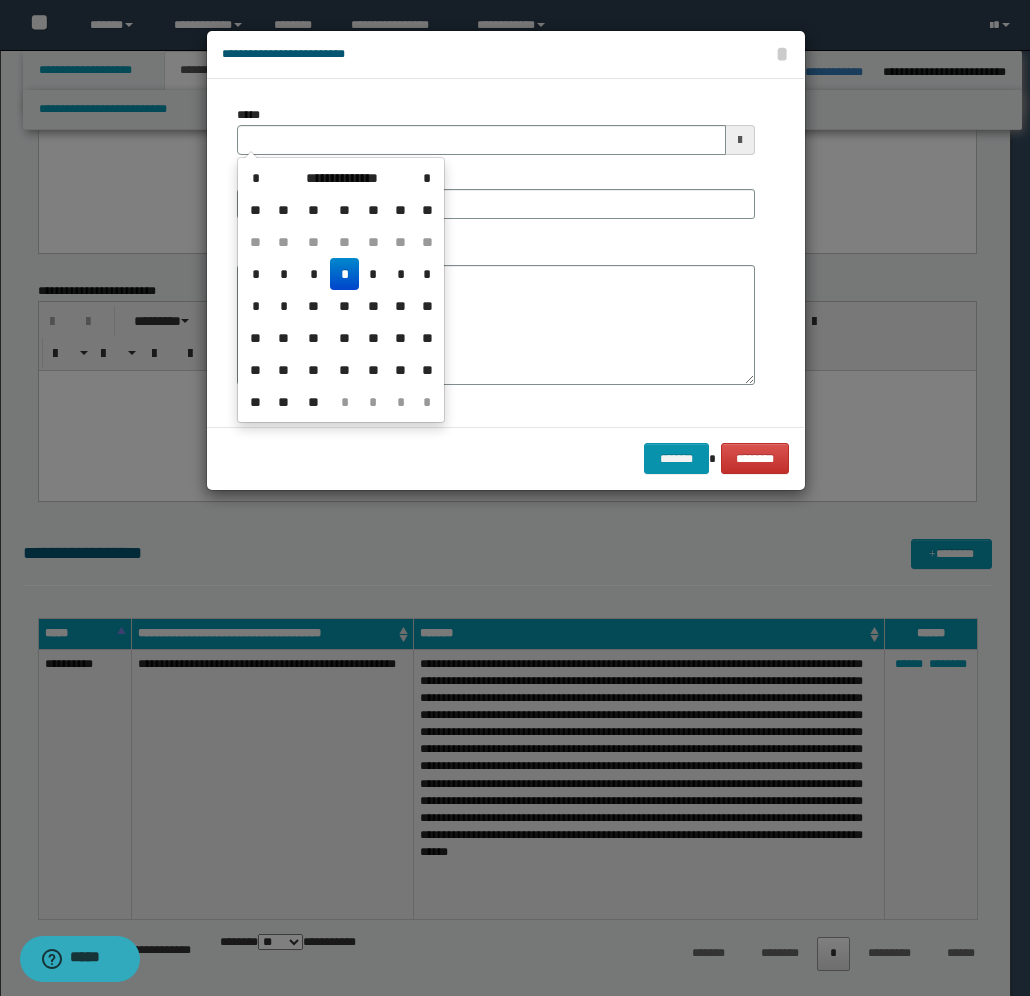 click on "*" at bounding box center [344, 274] 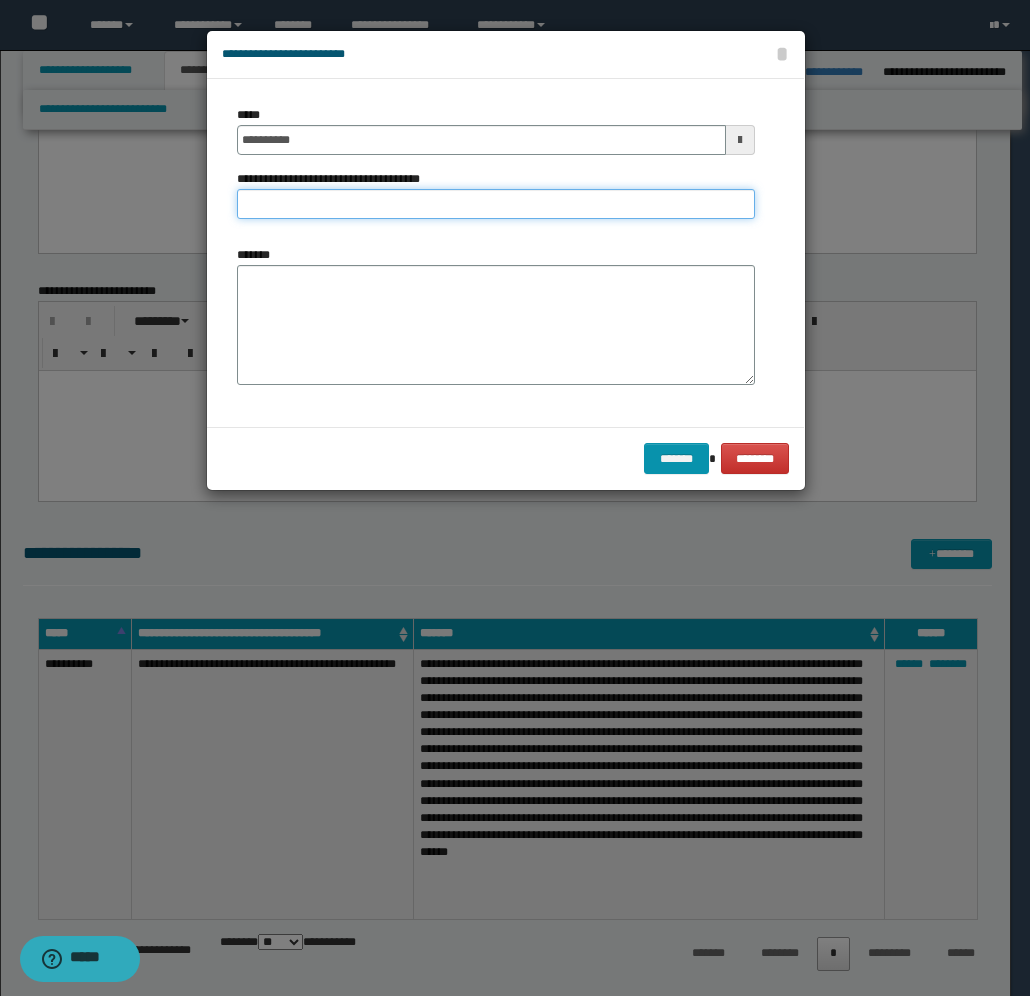 click on "**********" at bounding box center (496, 204) 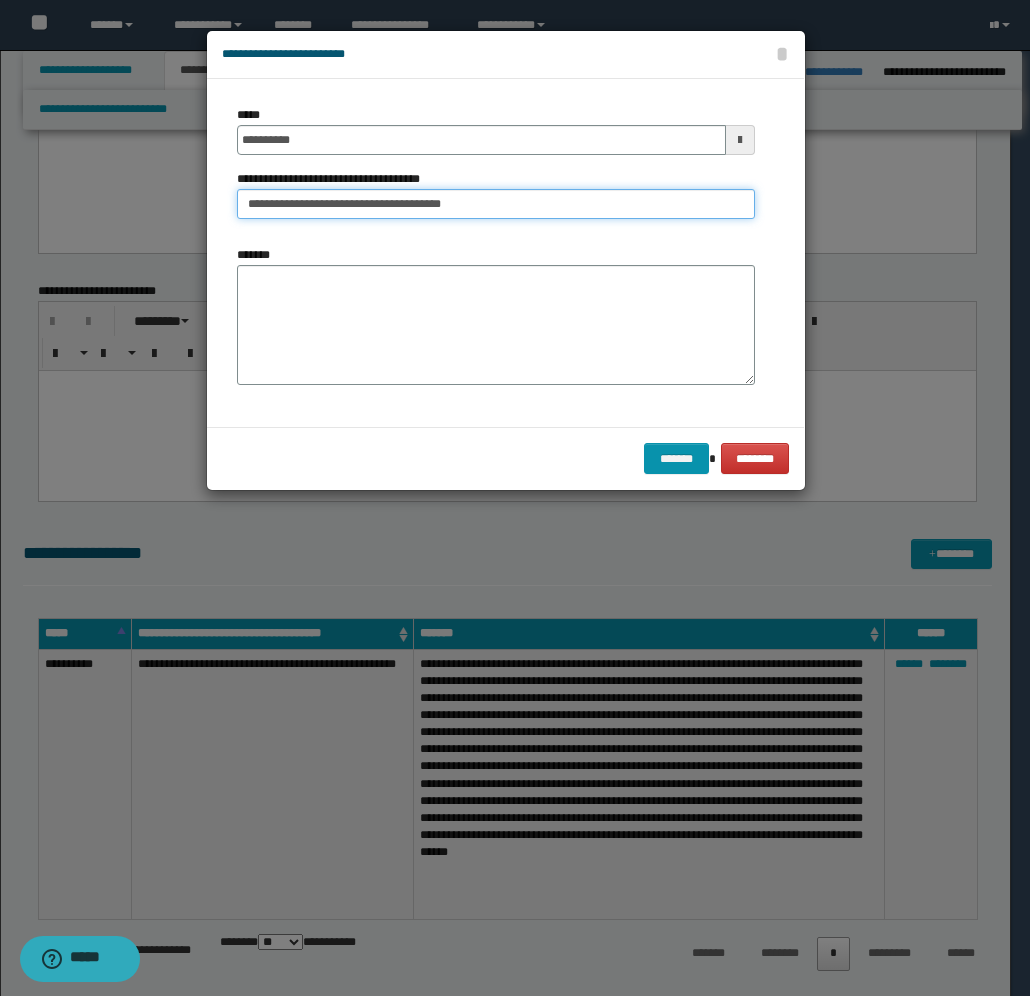 type on "**********" 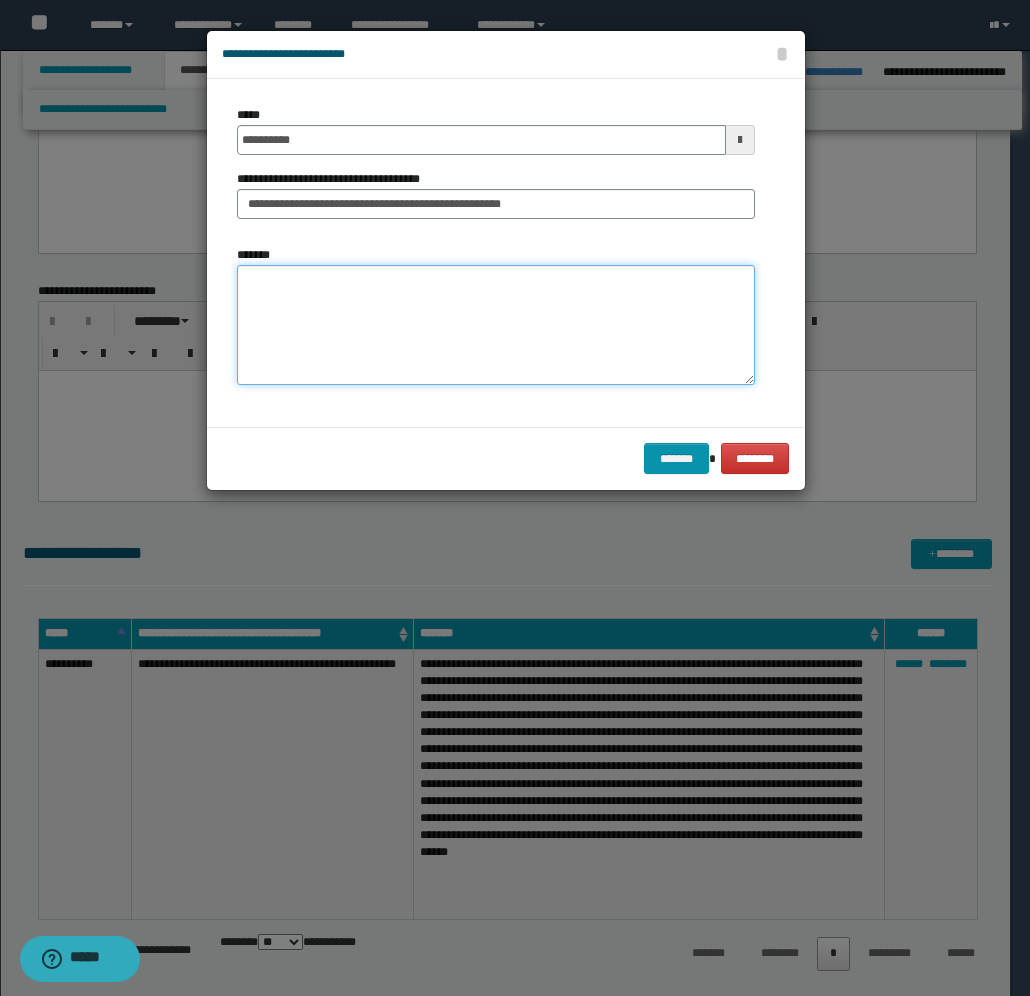 click on "*******" at bounding box center (496, 325) 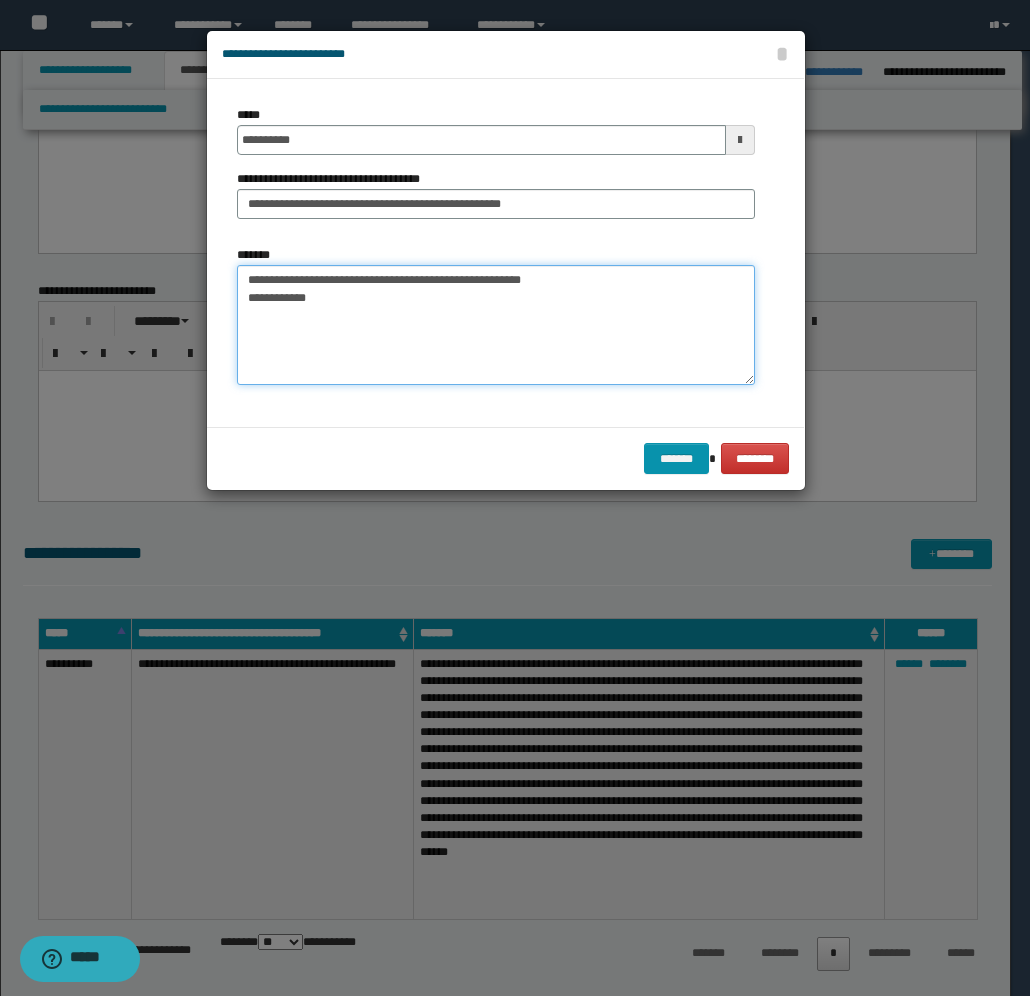 click on "**********" at bounding box center [496, 325] 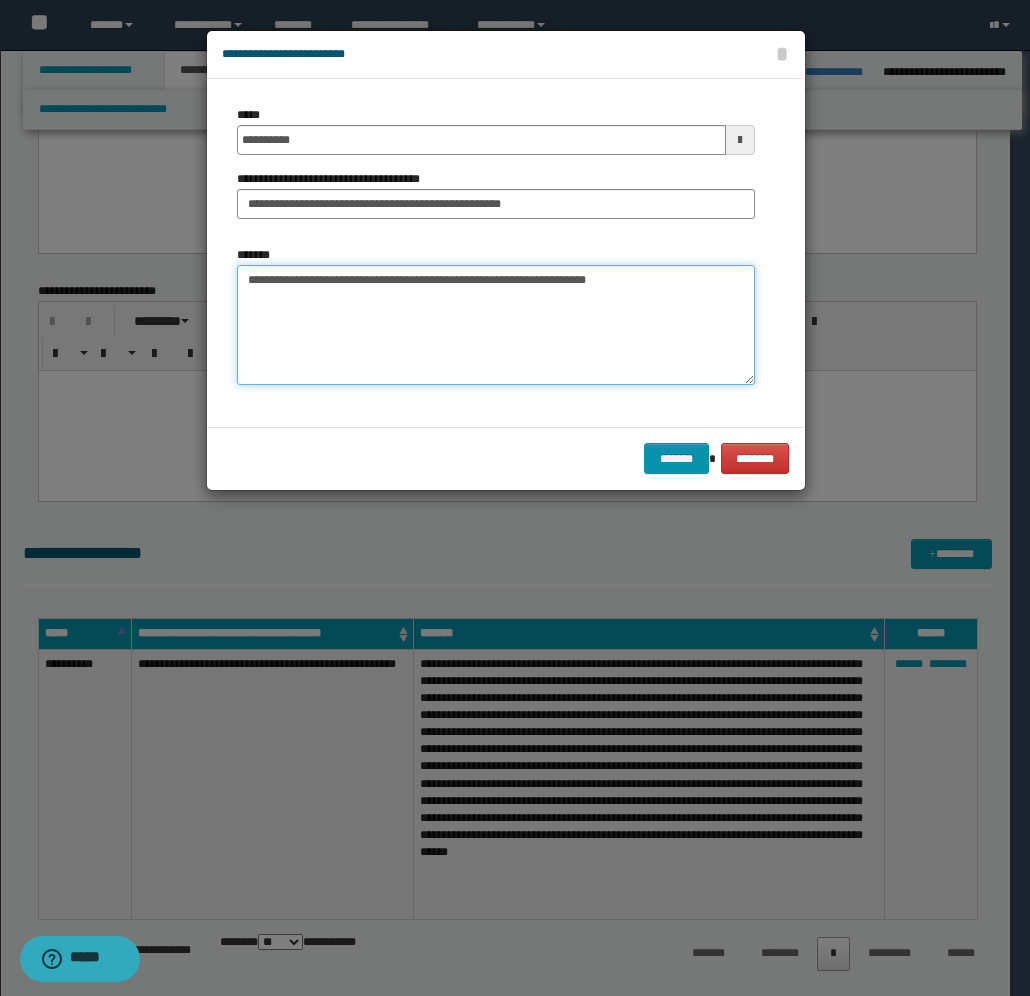 click on "**********" at bounding box center (496, 325) 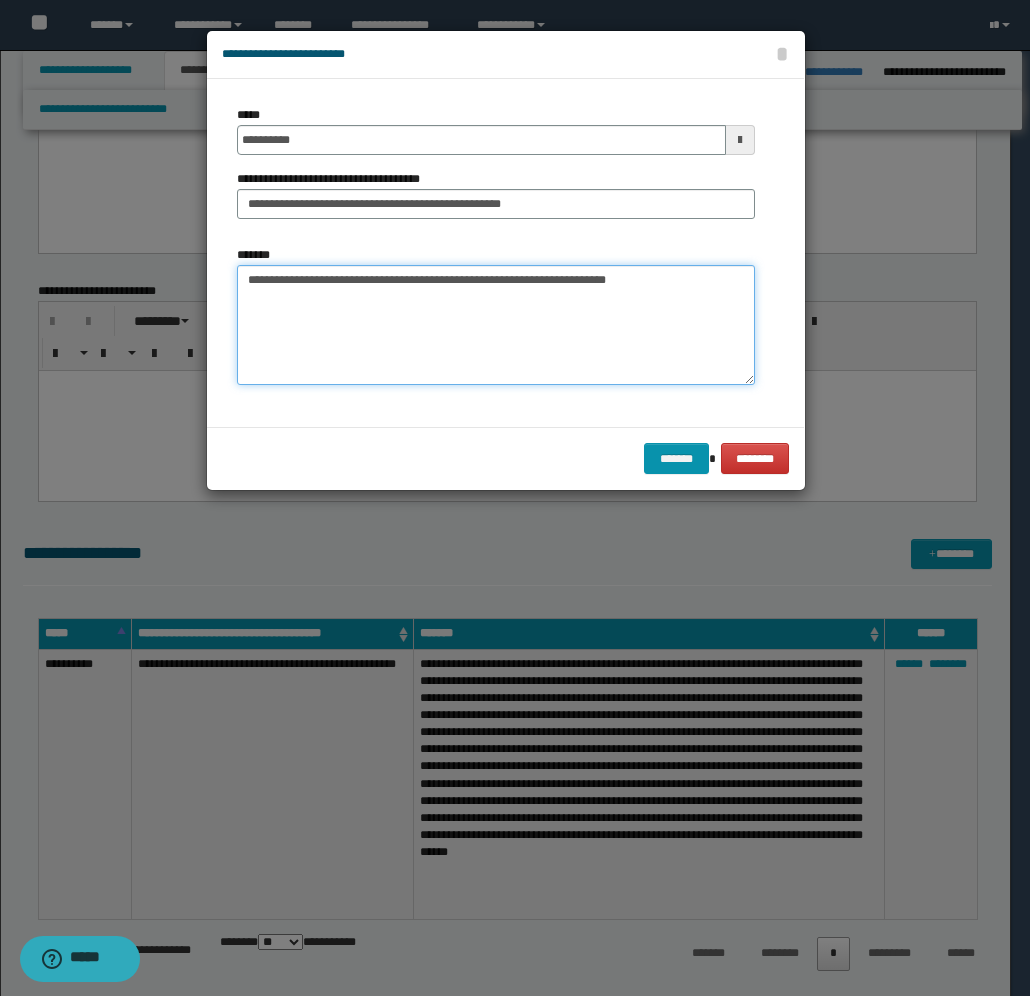 click on "**********" at bounding box center [496, 325] 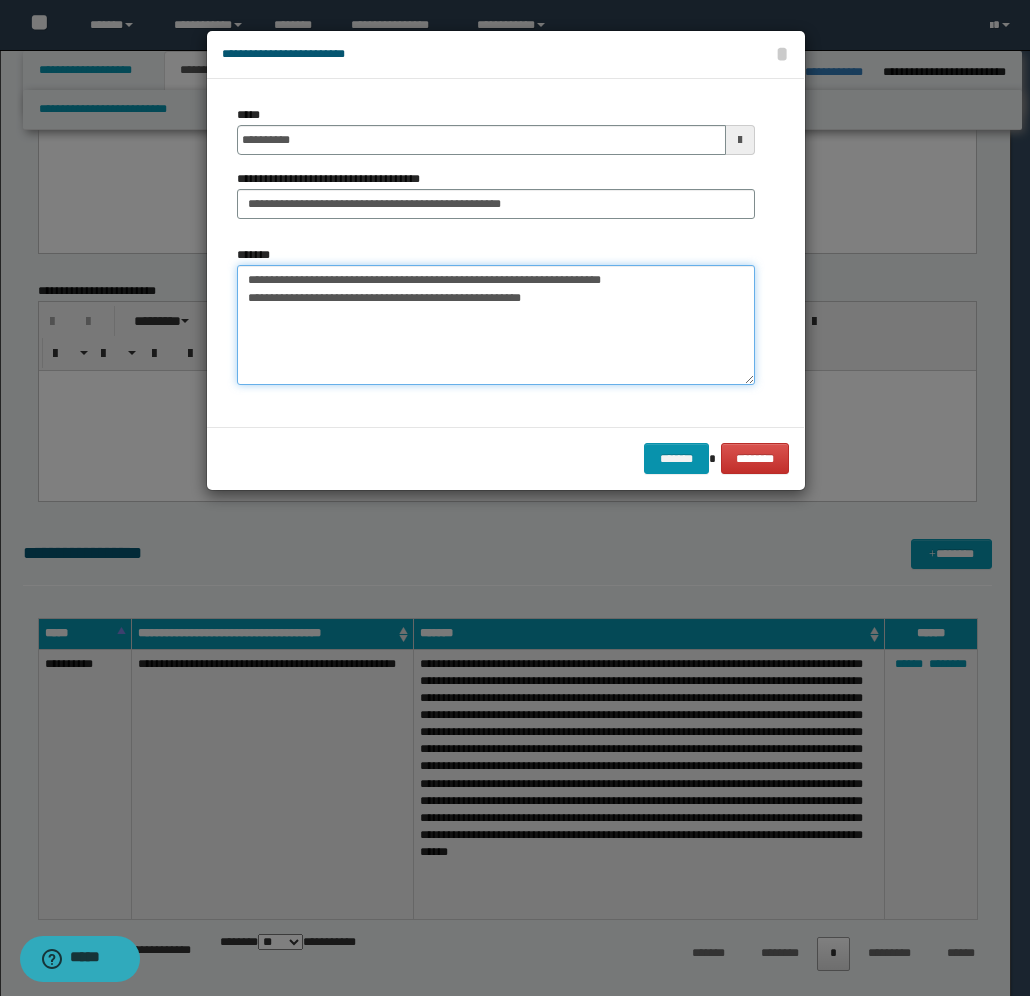 click on "**********" at bounding box center [496, 325] 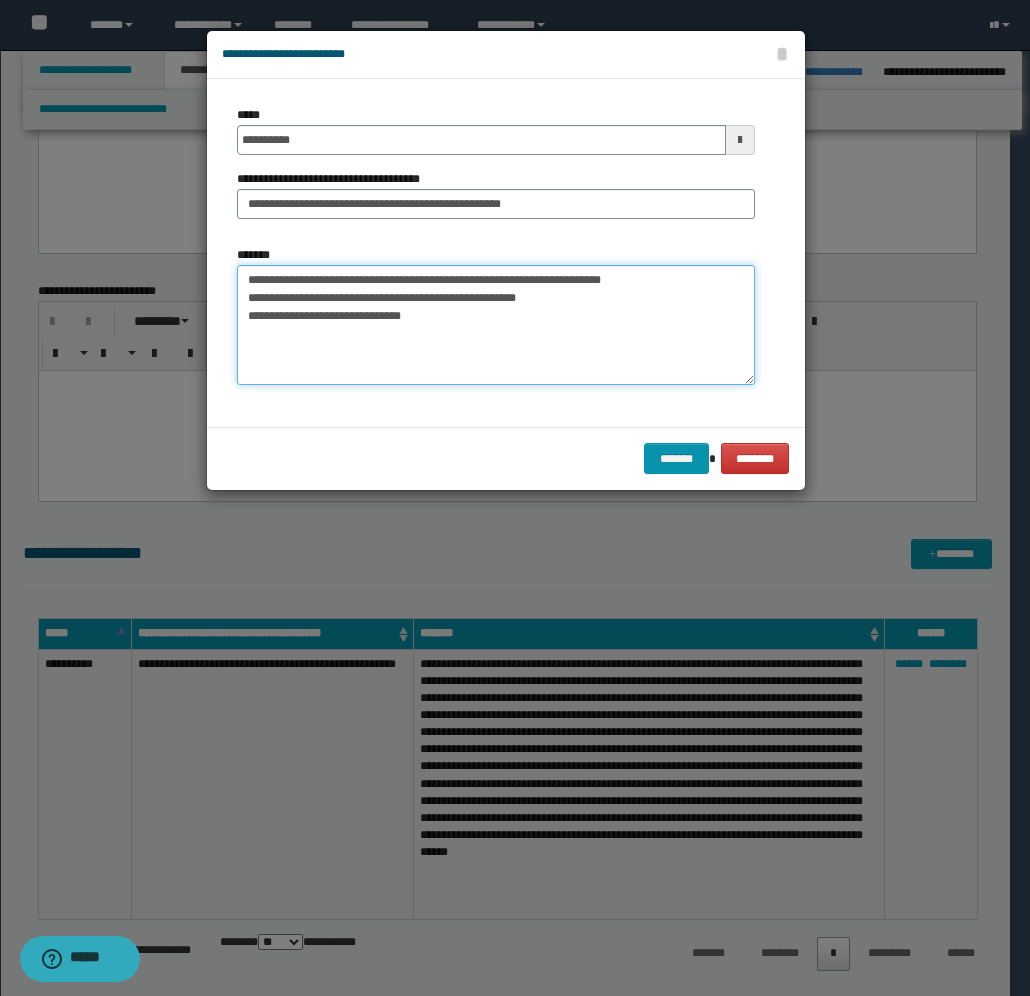 click on "**********" at bounding box center [496, 325] 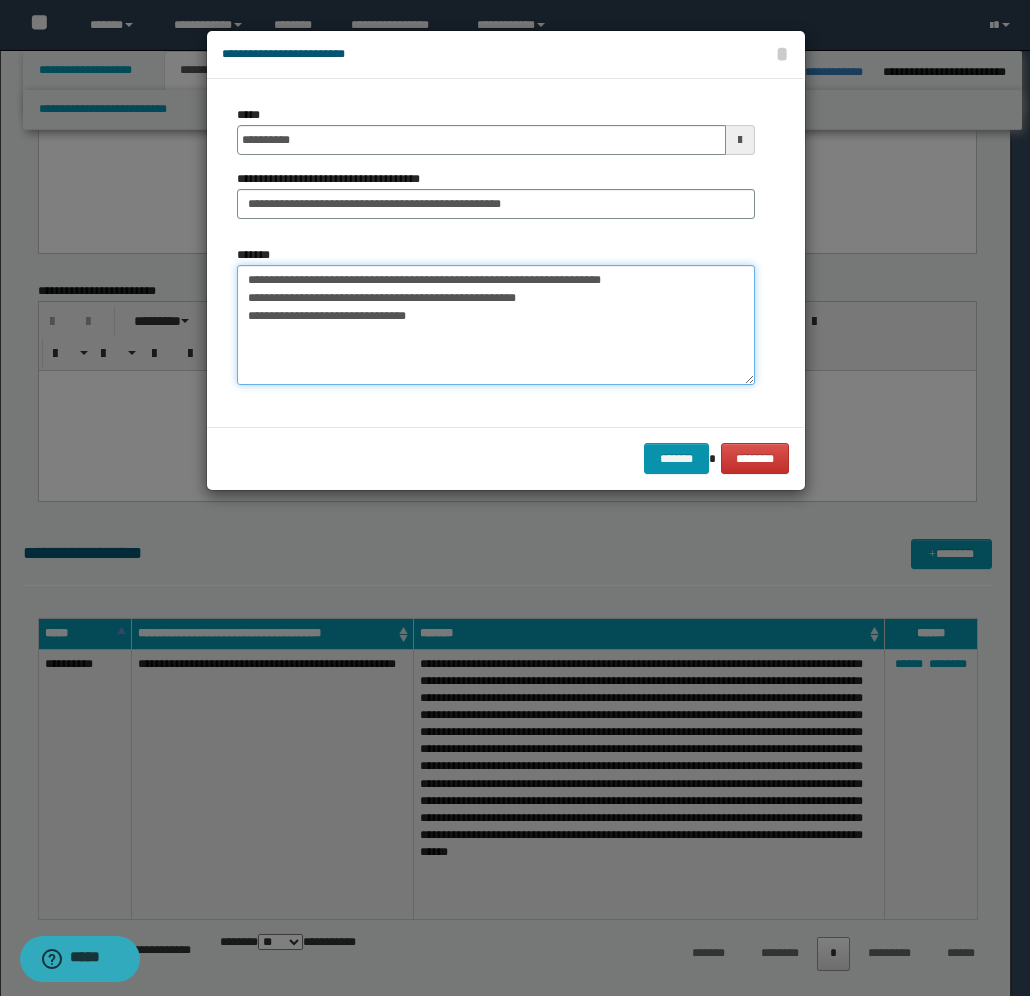 paste on "**********" 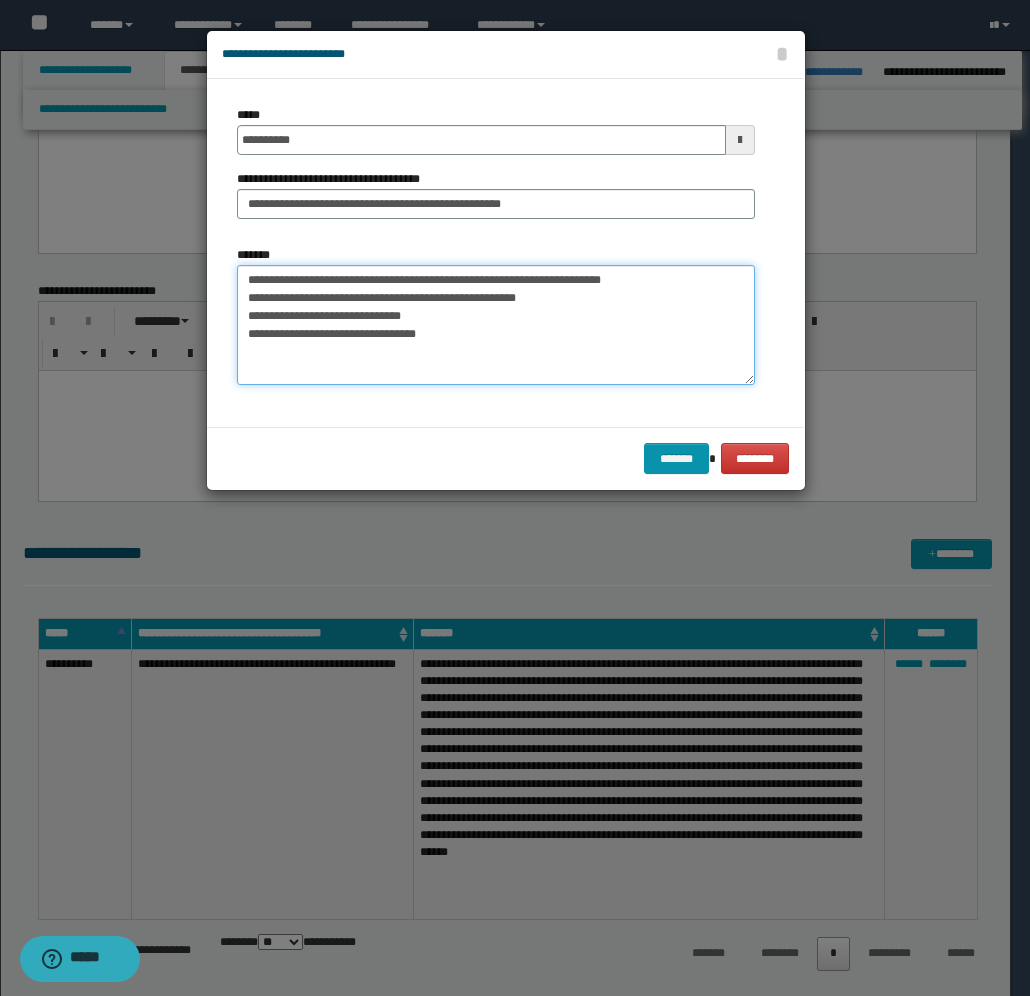 click on "**********" at bounding box center [496, 325] 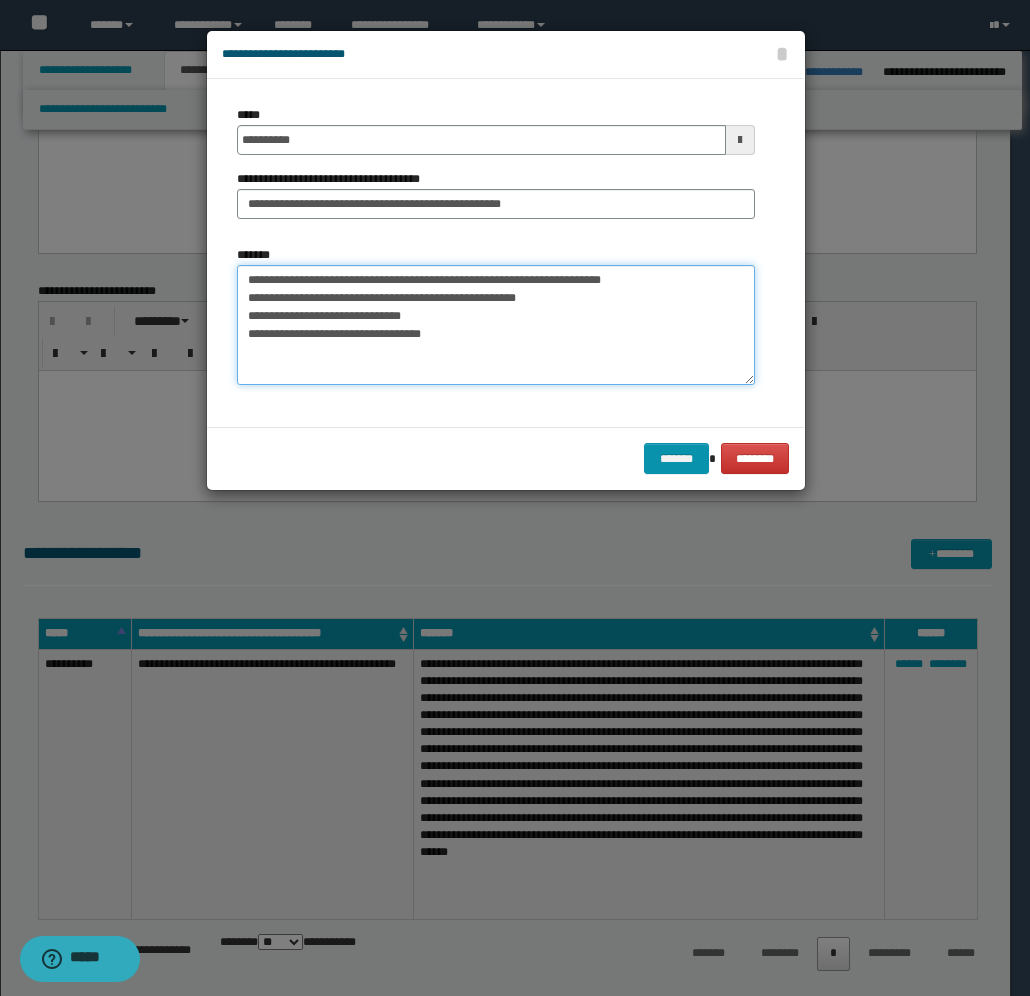 paste on "**********" 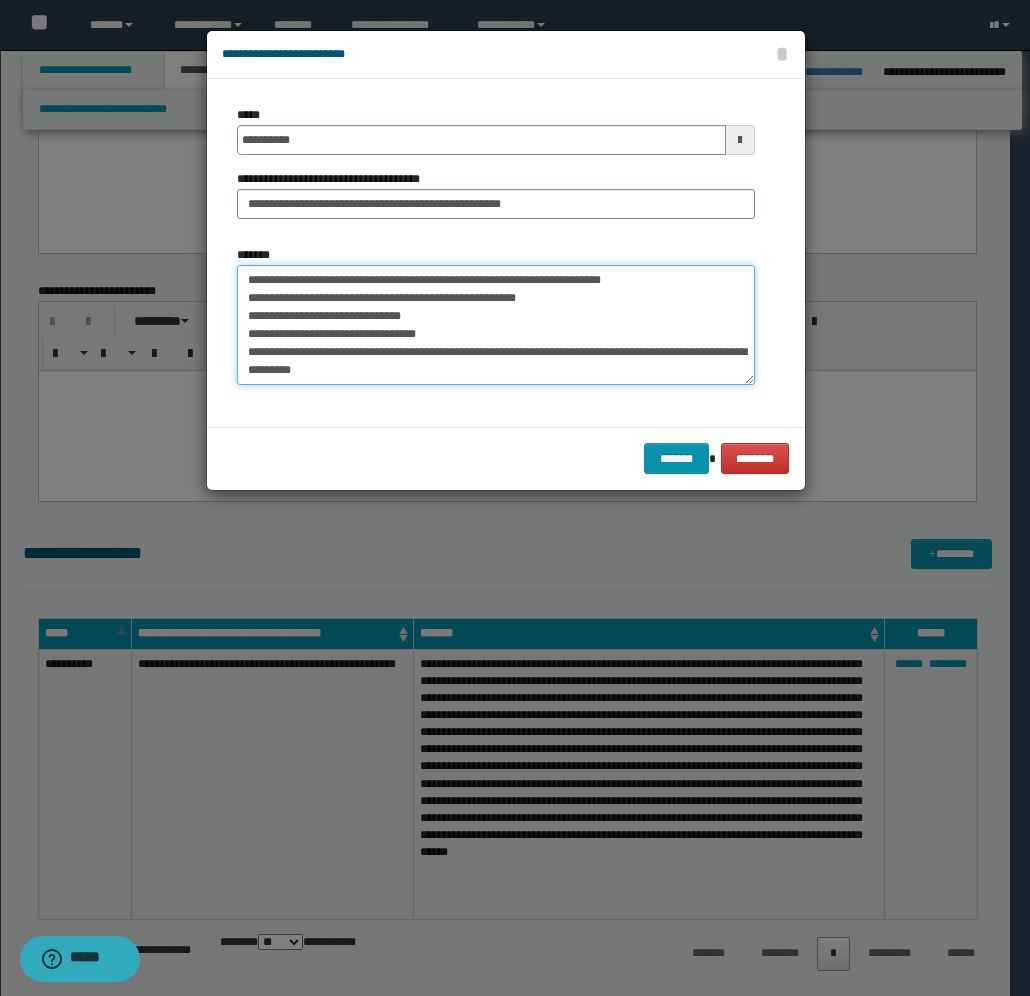 scroll, scrollTop: 12, scrollLeft: 0, axis: vertical 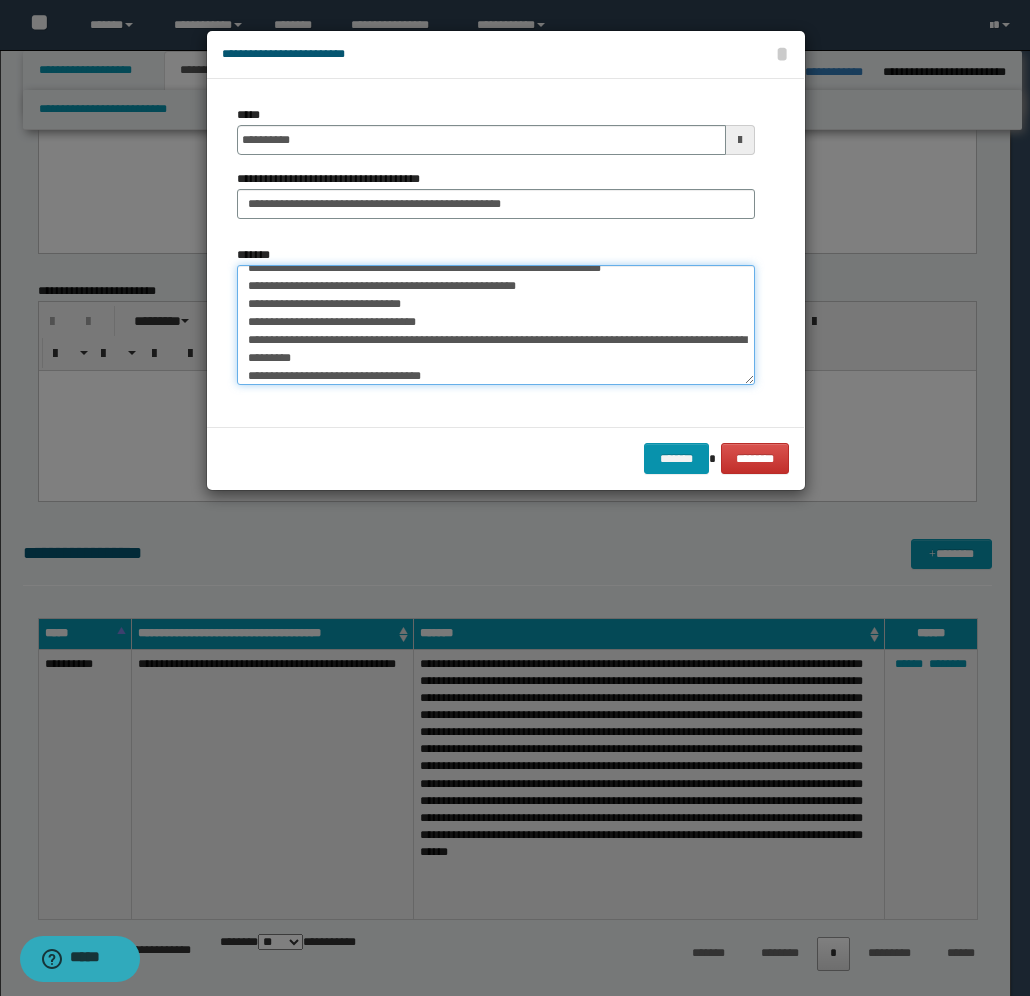 click on "**********" at bounding box center (496, 325) 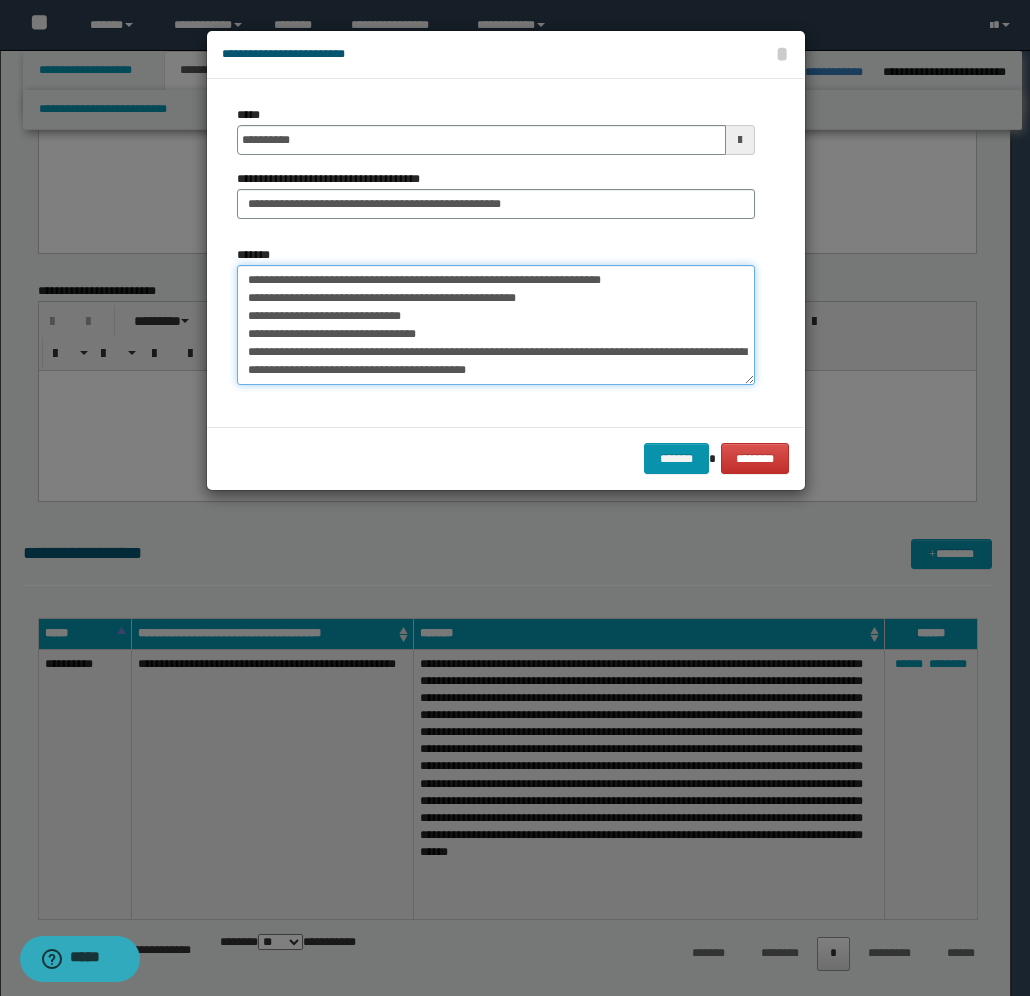scroll, scrollTop: 0, scrollLeft: 0, axis: both 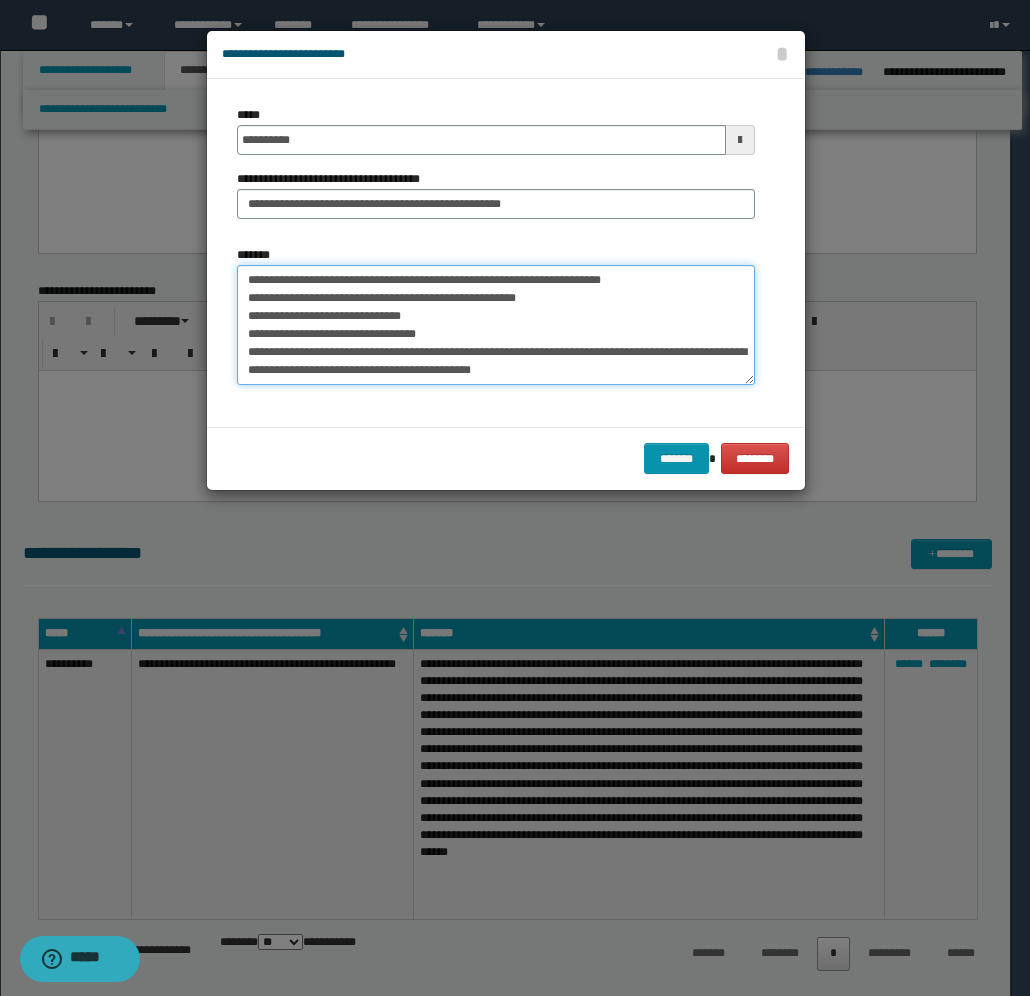 click on "**********" at bounding box center (496, 325) 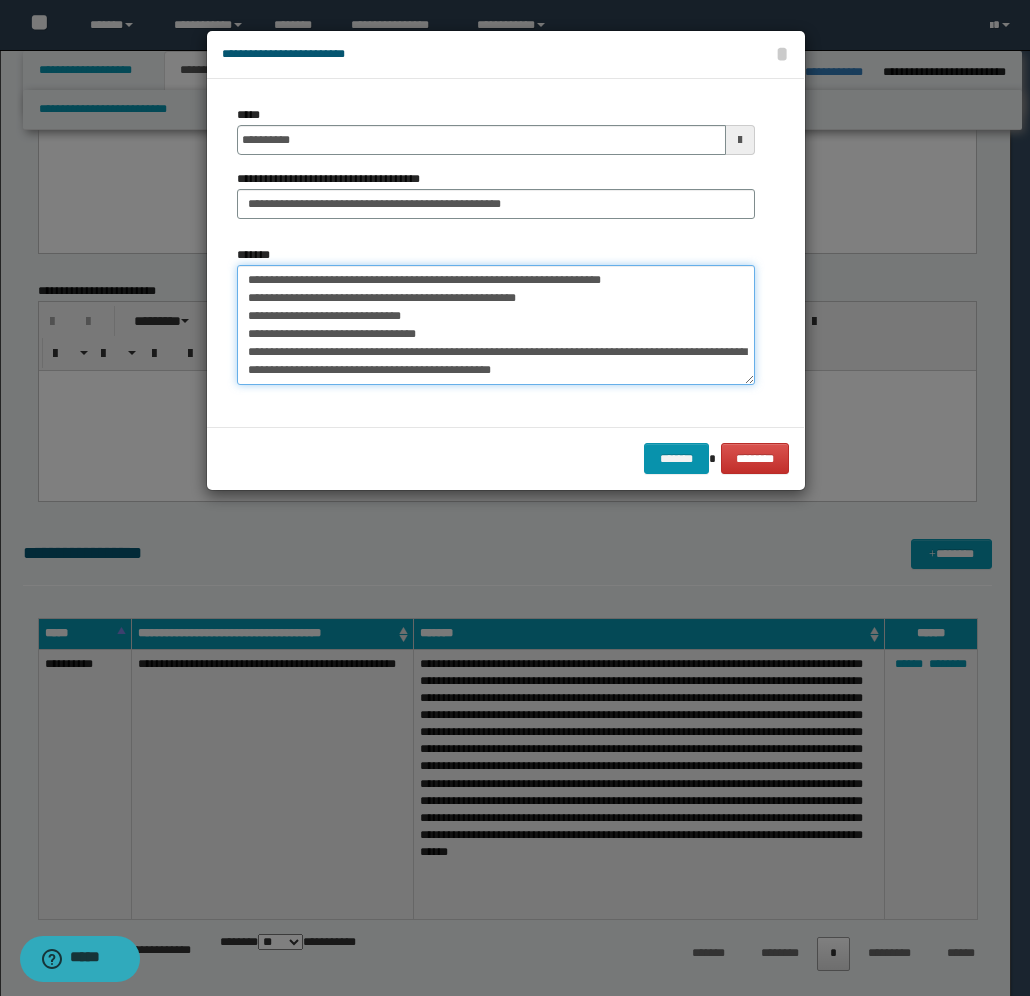scroll, scrollTop: 30, scrollLeft: 0, axis: vertical 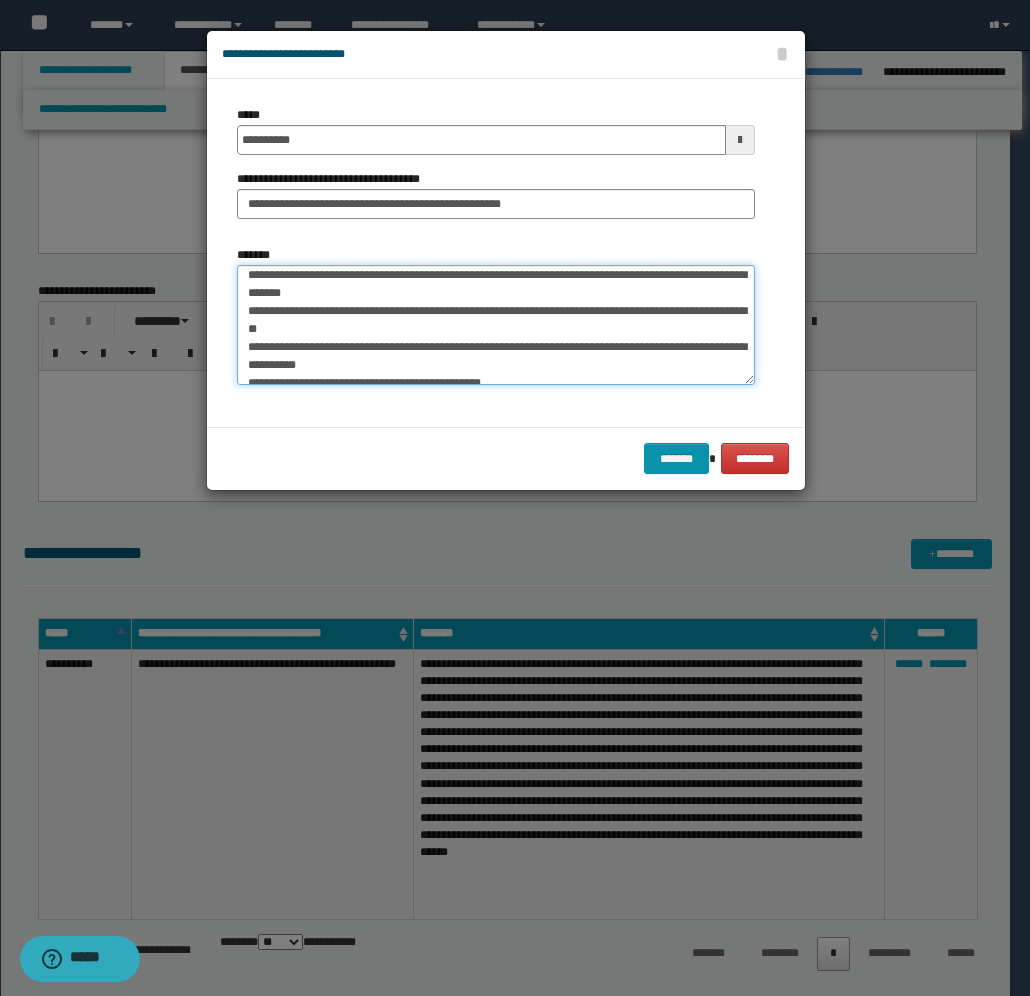 click on "**********" at bounding box center [496, 325] 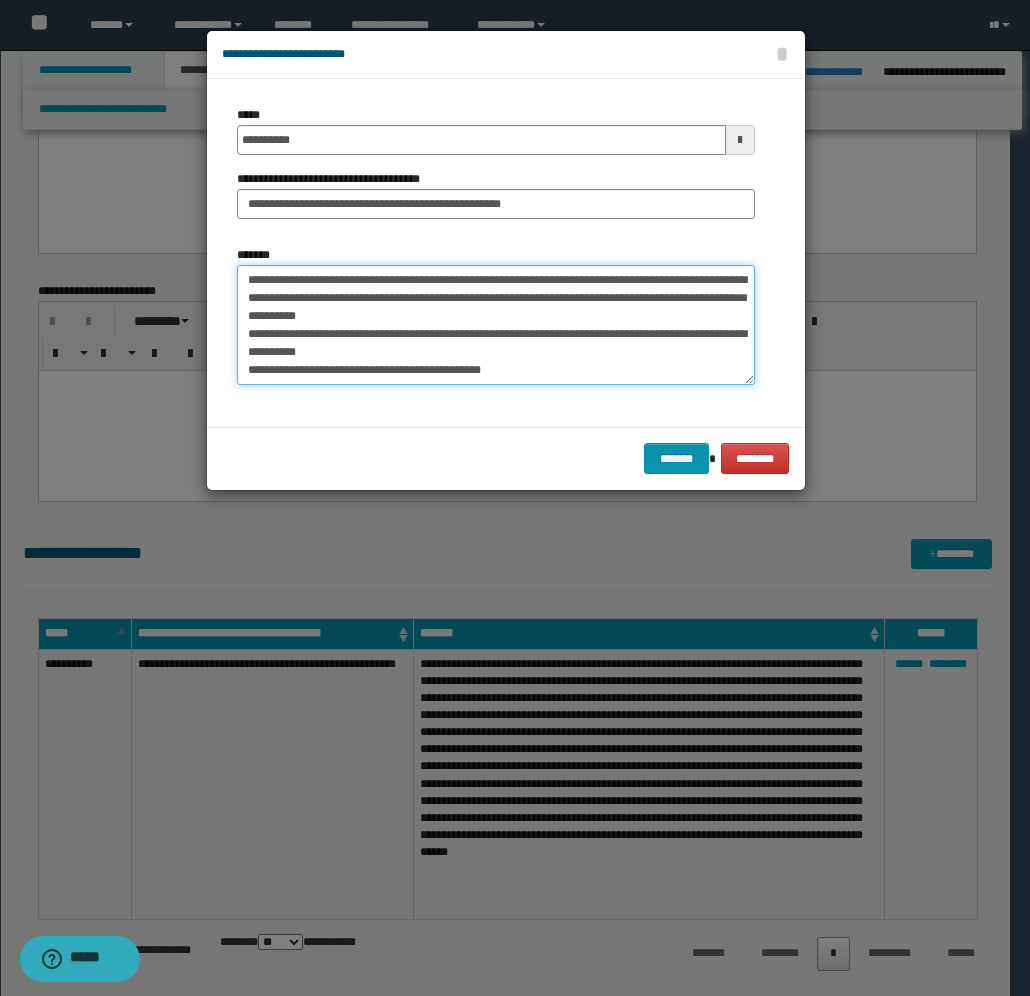 click on "**********" at bounding box center (496, 325) 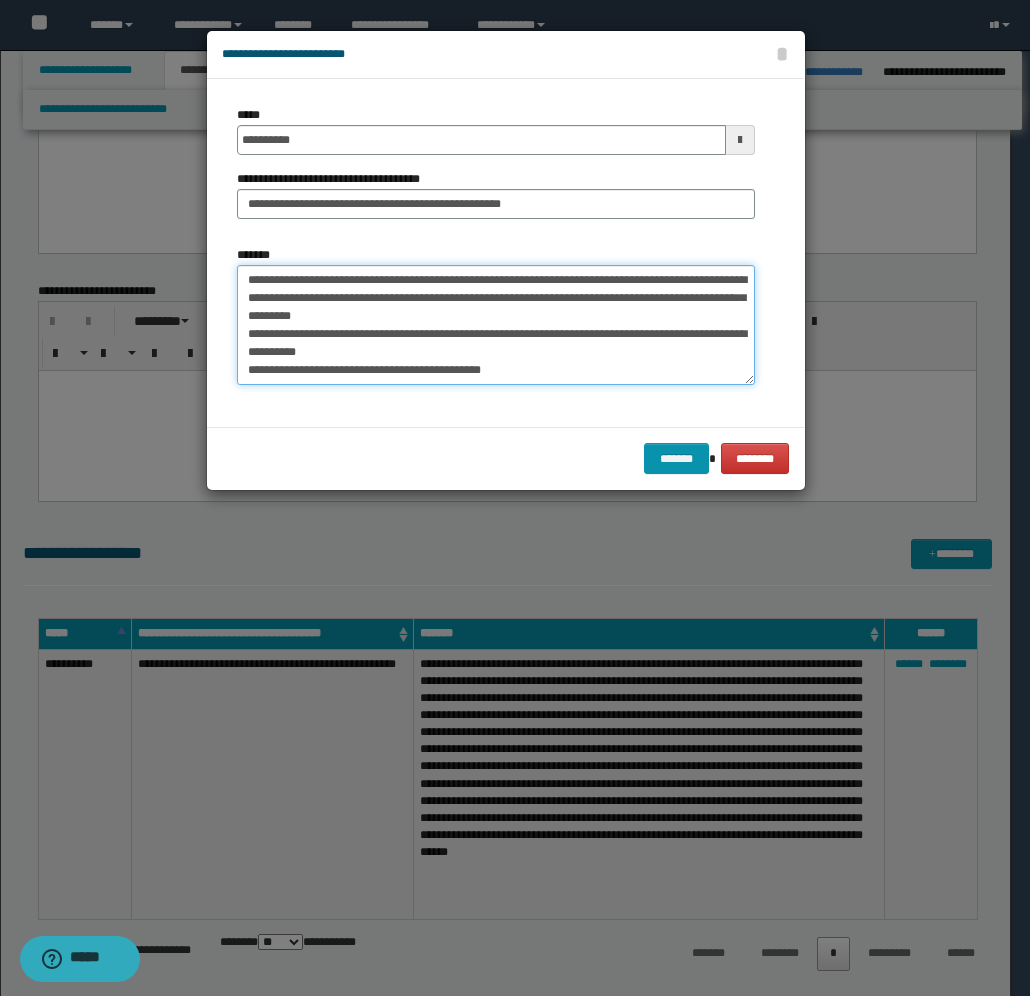 click on "**********" at bounding box center [496, 325] 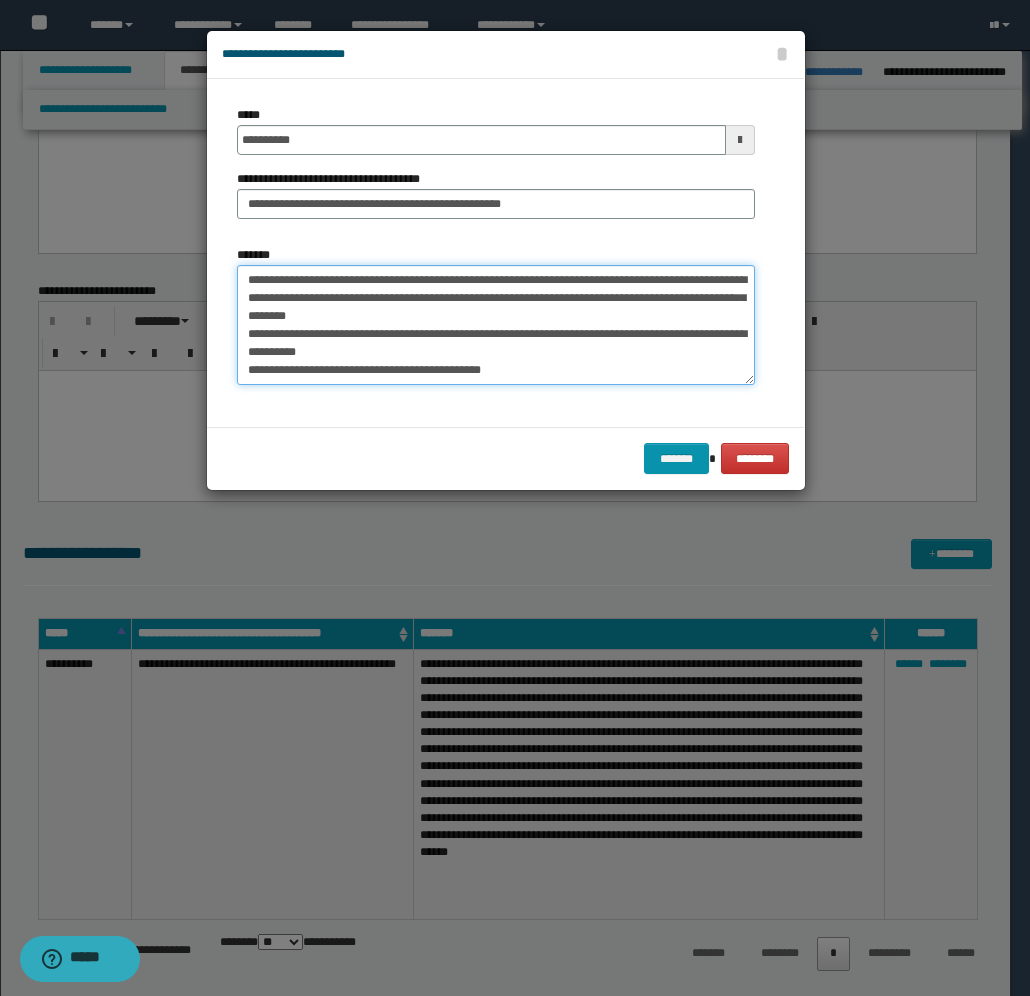 click on "**********" at bounding box center [496, 325] 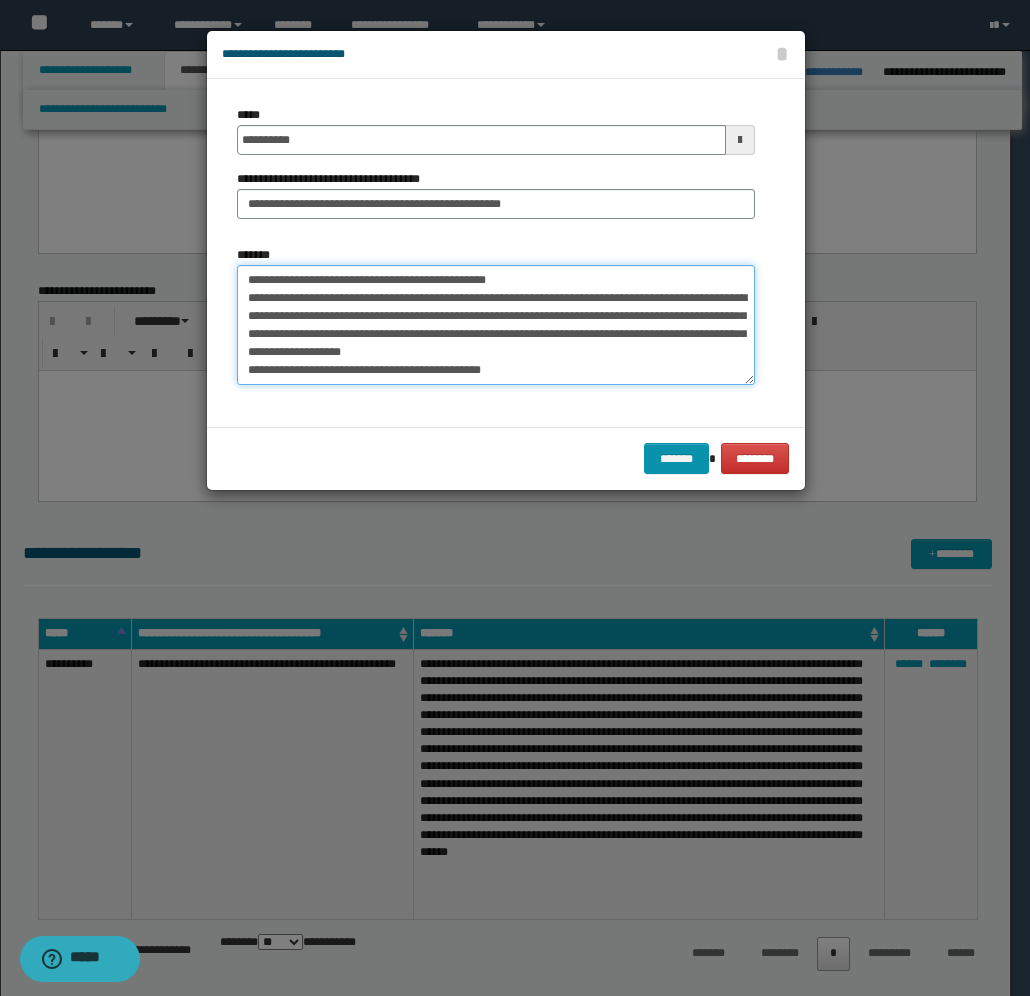 scroll, scrollTop: 126, scrollLeft: 0, axis: vertical 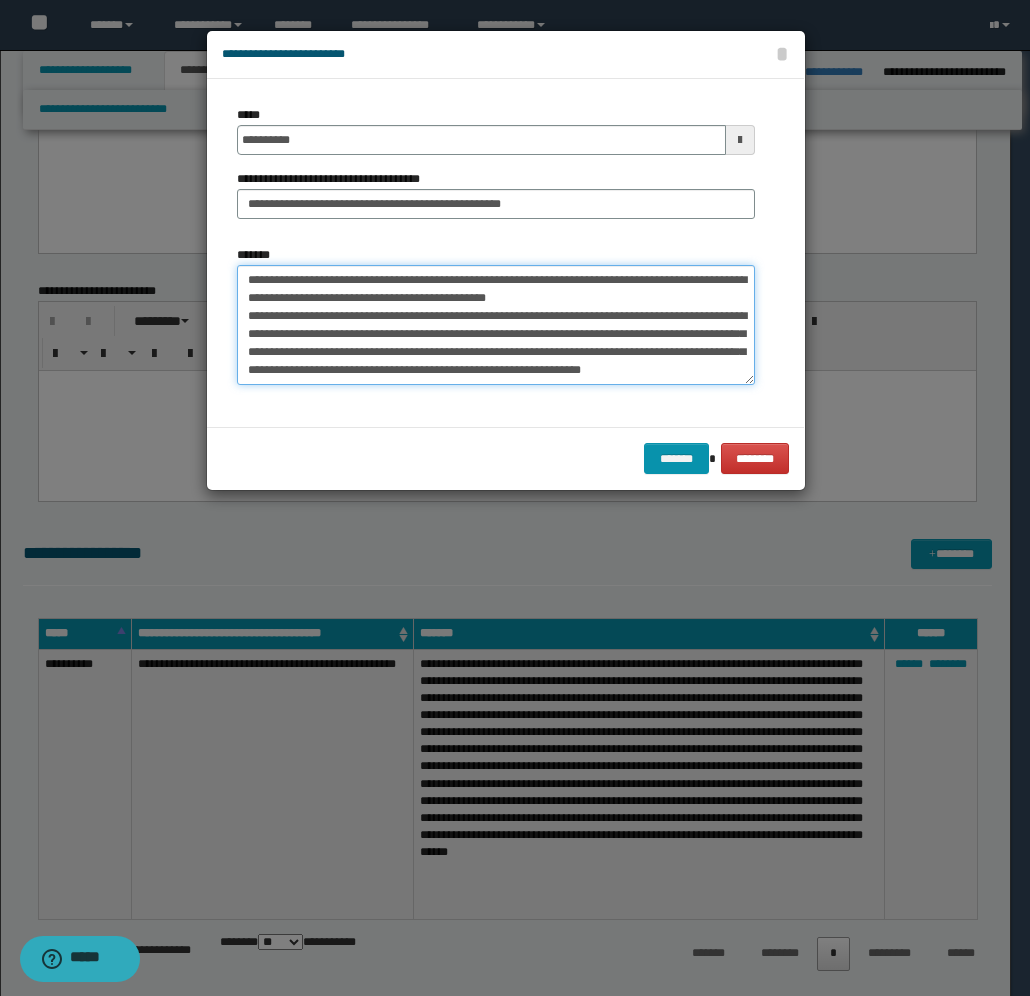 click on "**********" at bounding box center [496, 325] 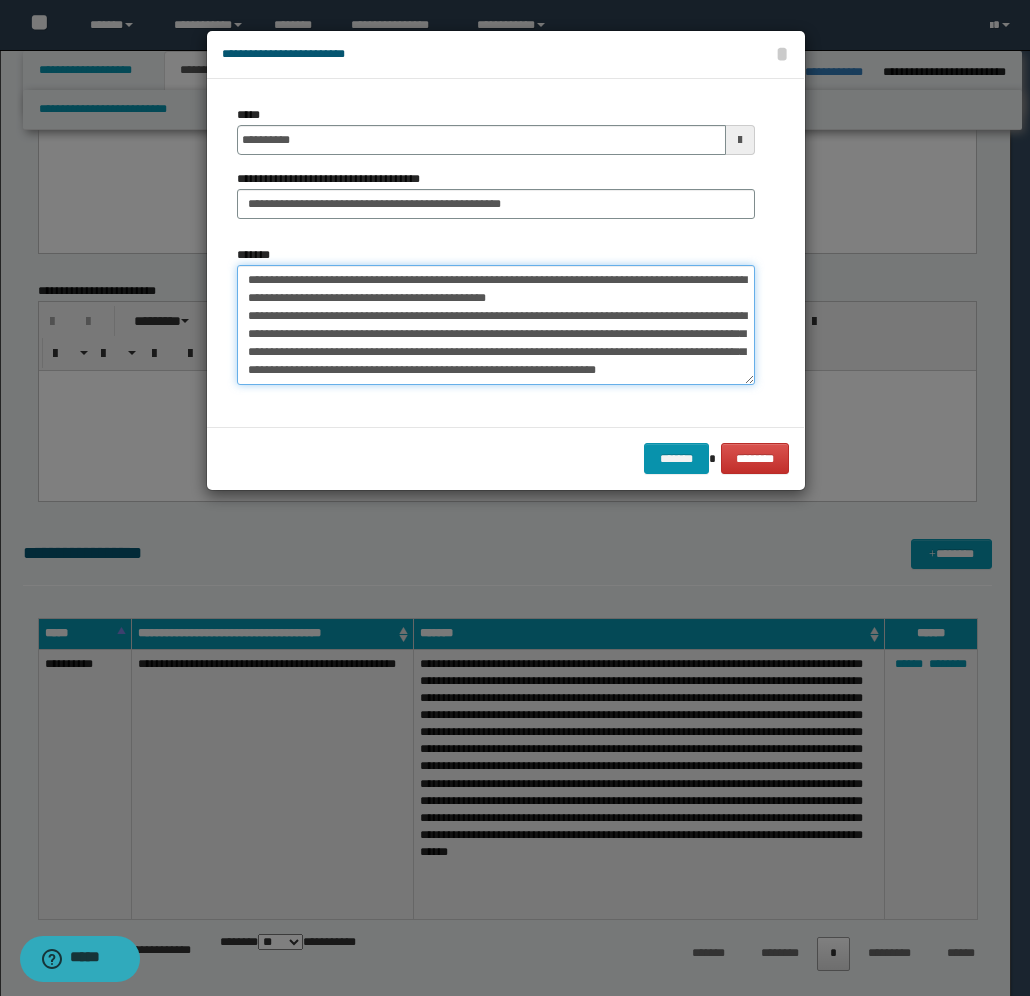 click on "**********" at bounding box center (496, 325) 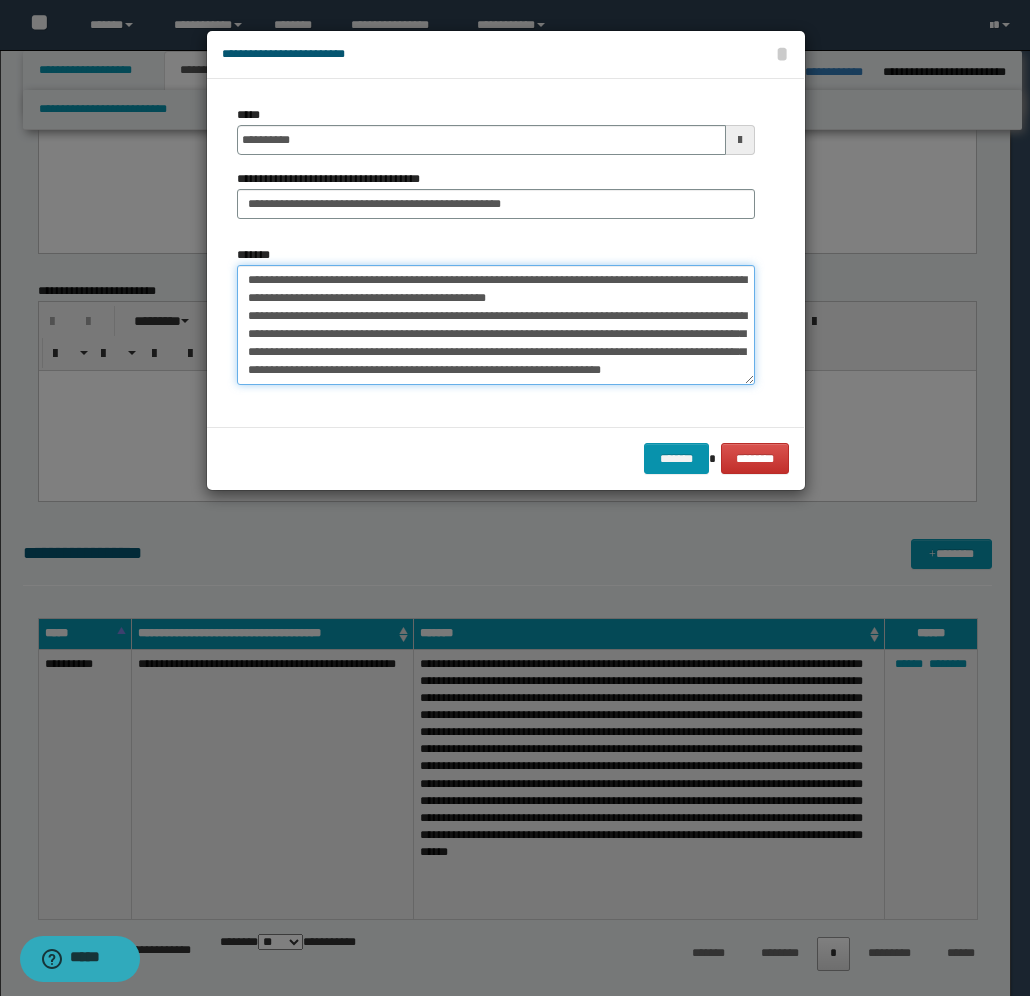 scroll, scrollTop: 138, scrollLeft: 0, axis: vertical 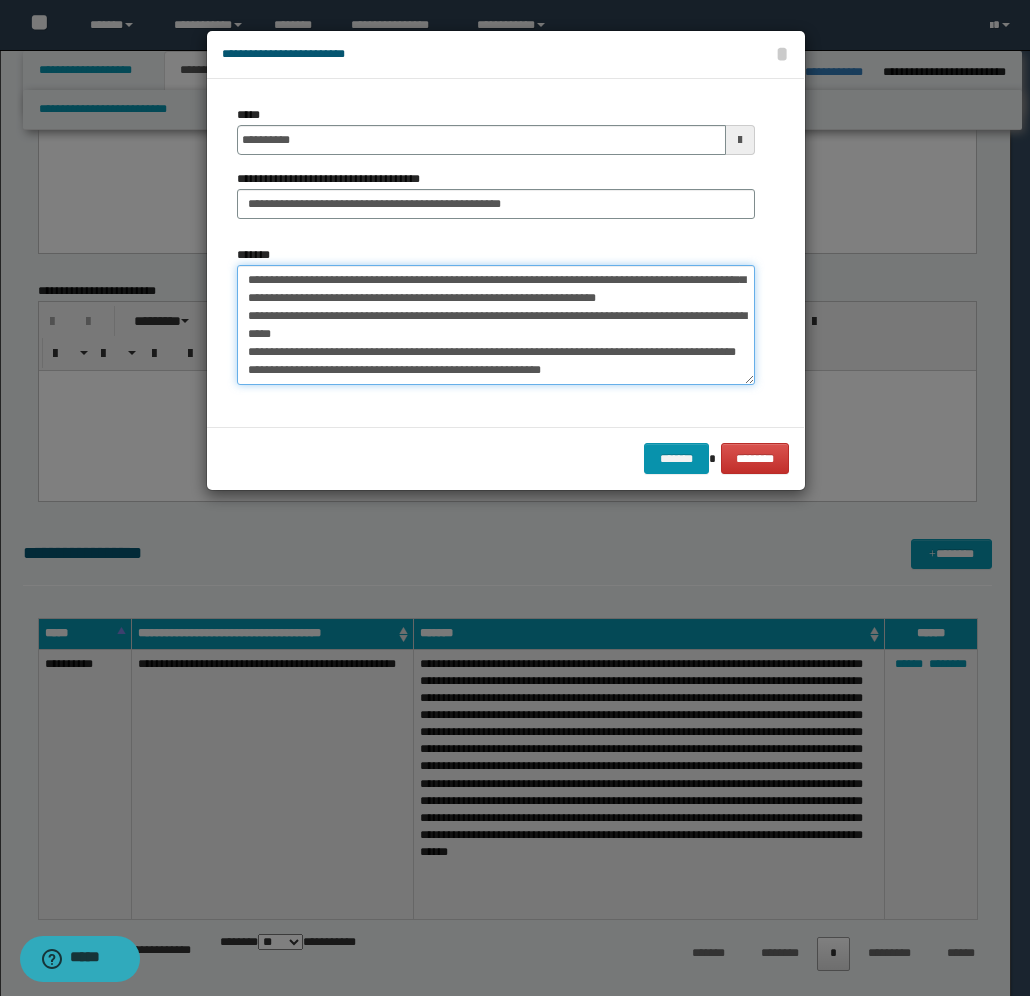 click on "**********" at bounding box center (496, 325) 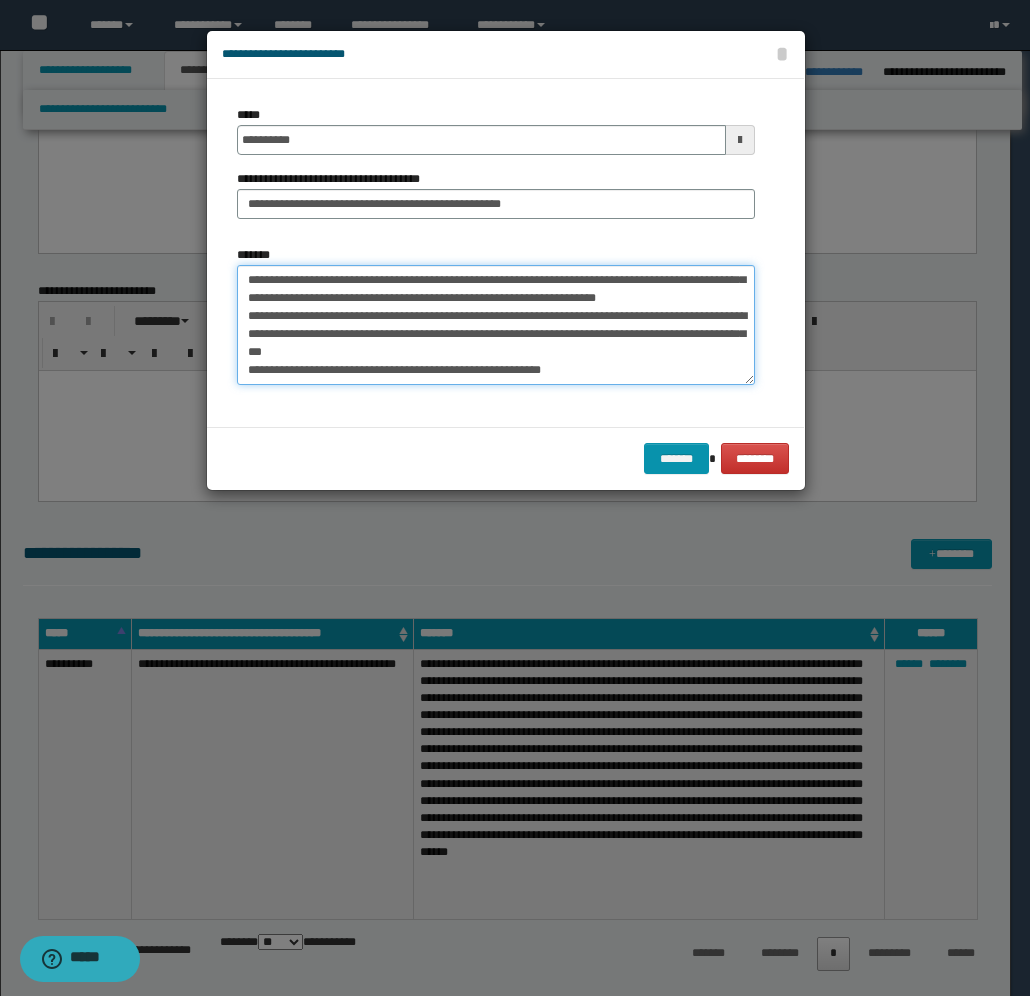 scroll, scrollTop: 198, scrollLeft: 0, axis: vertical 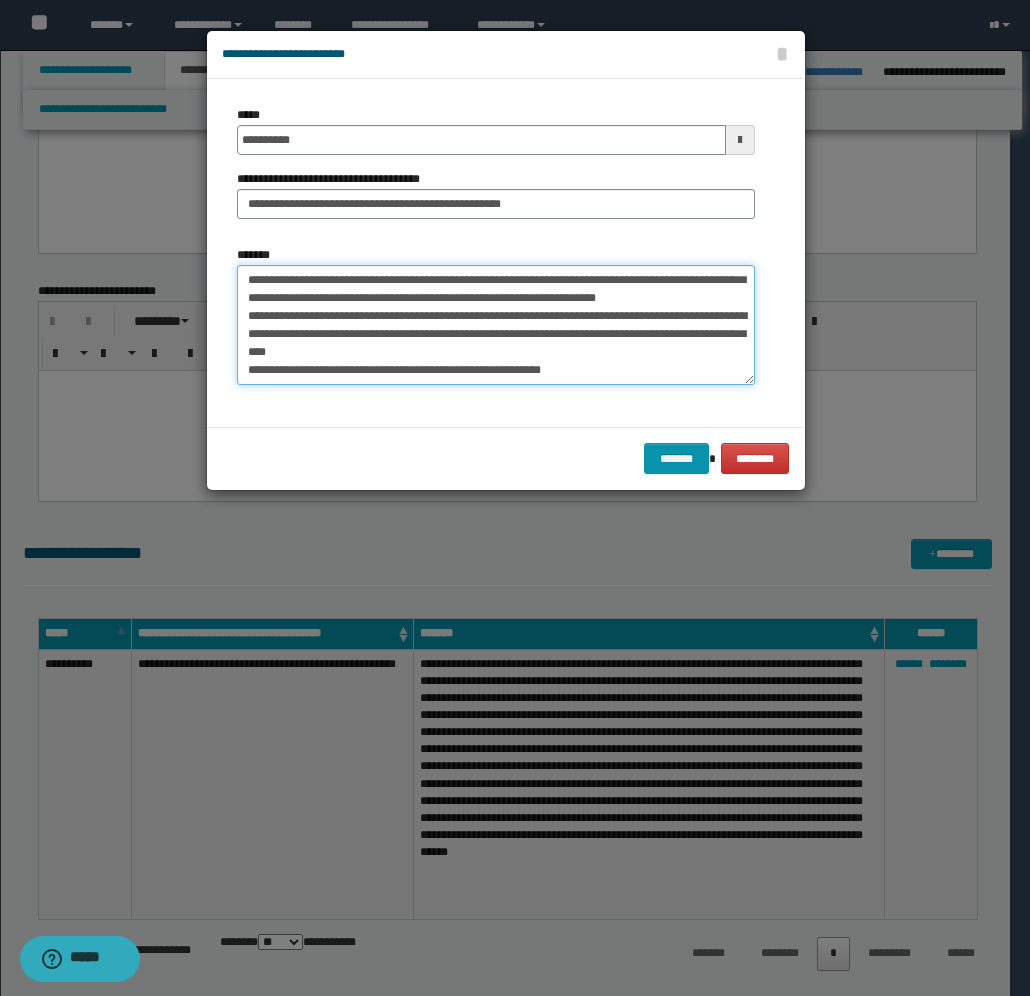 click on "**********" at bounding box center (496, 325) 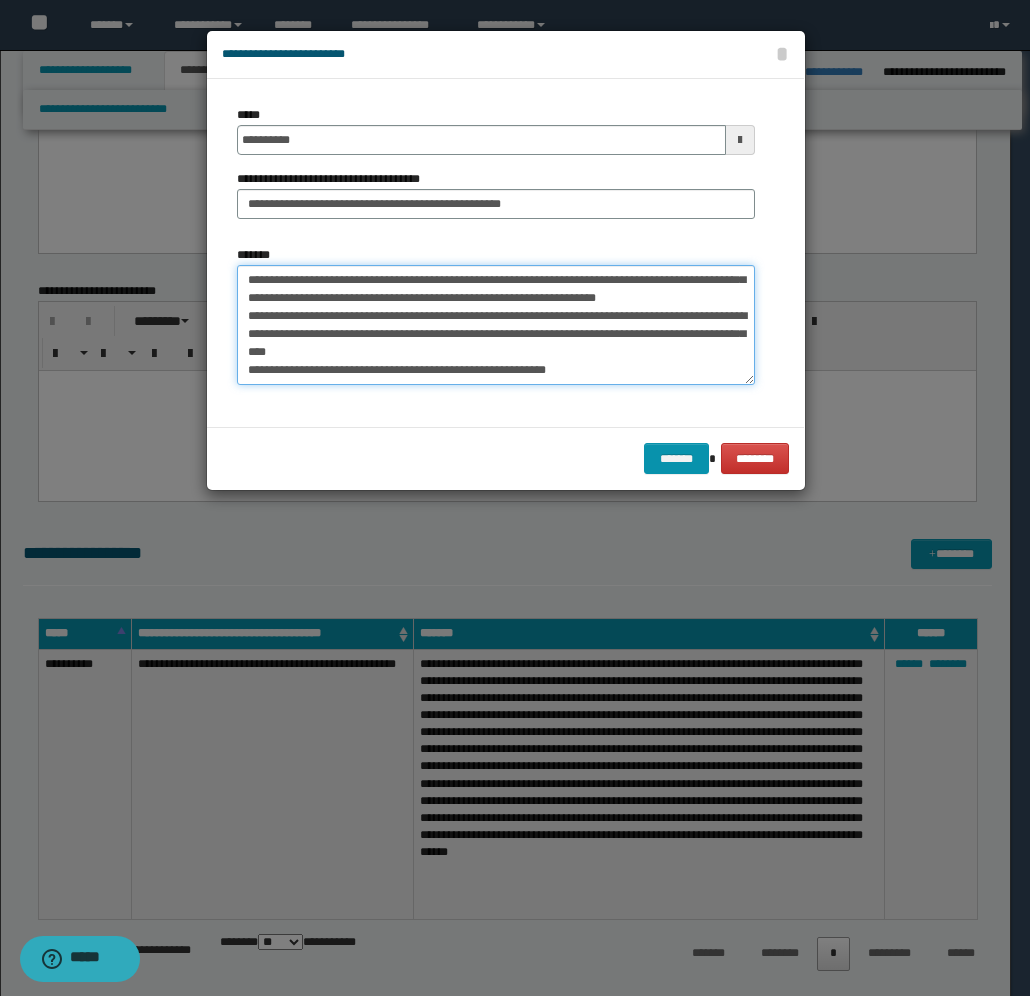 click on "**********" at bounding box center (496, 325) 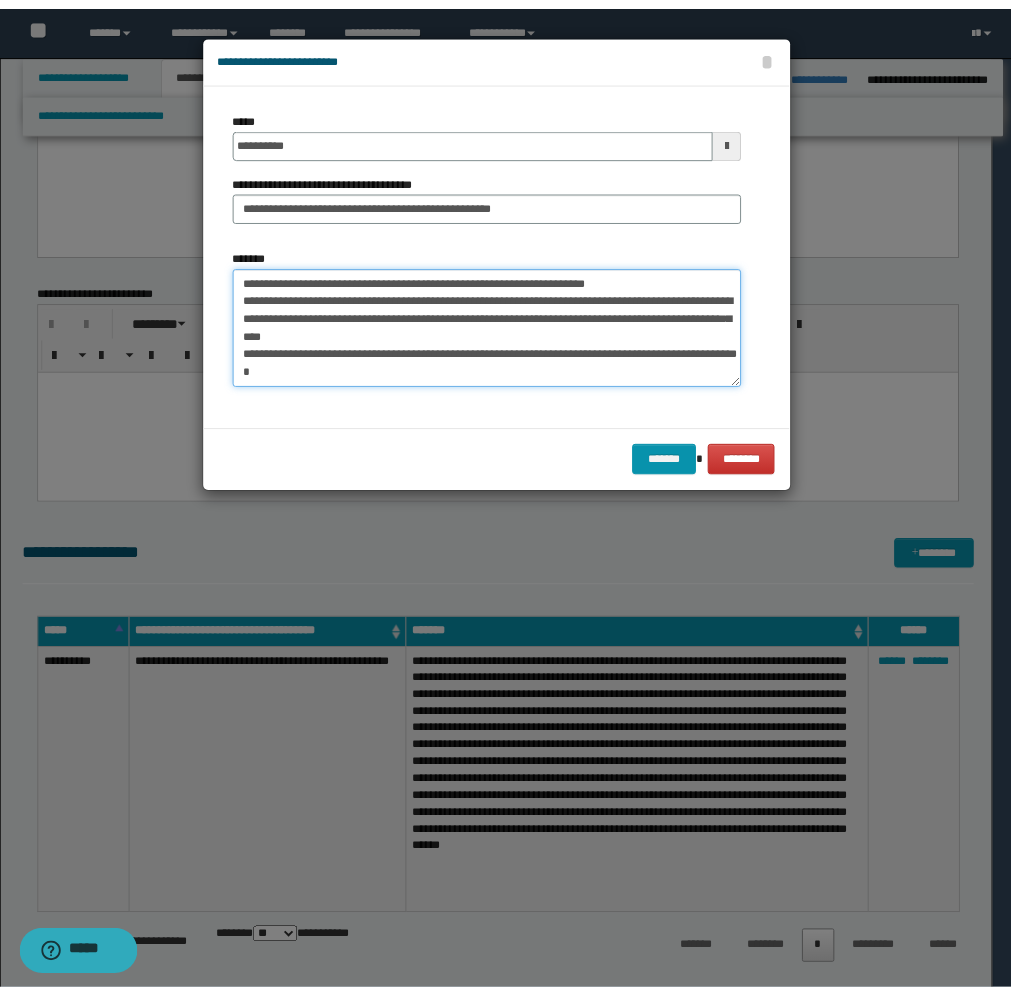 scroll, scrollTop: 216, scrollLeft: 0, axis: vertical 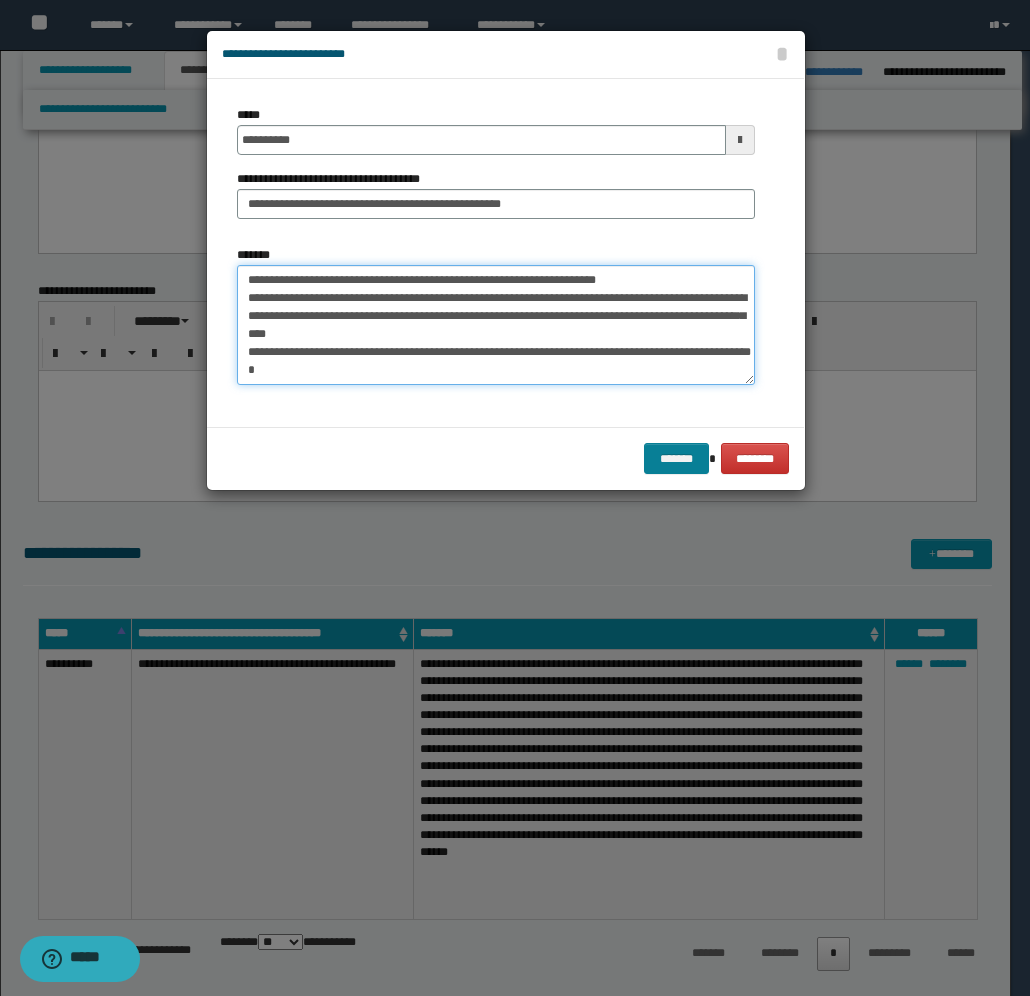 type on "**********" 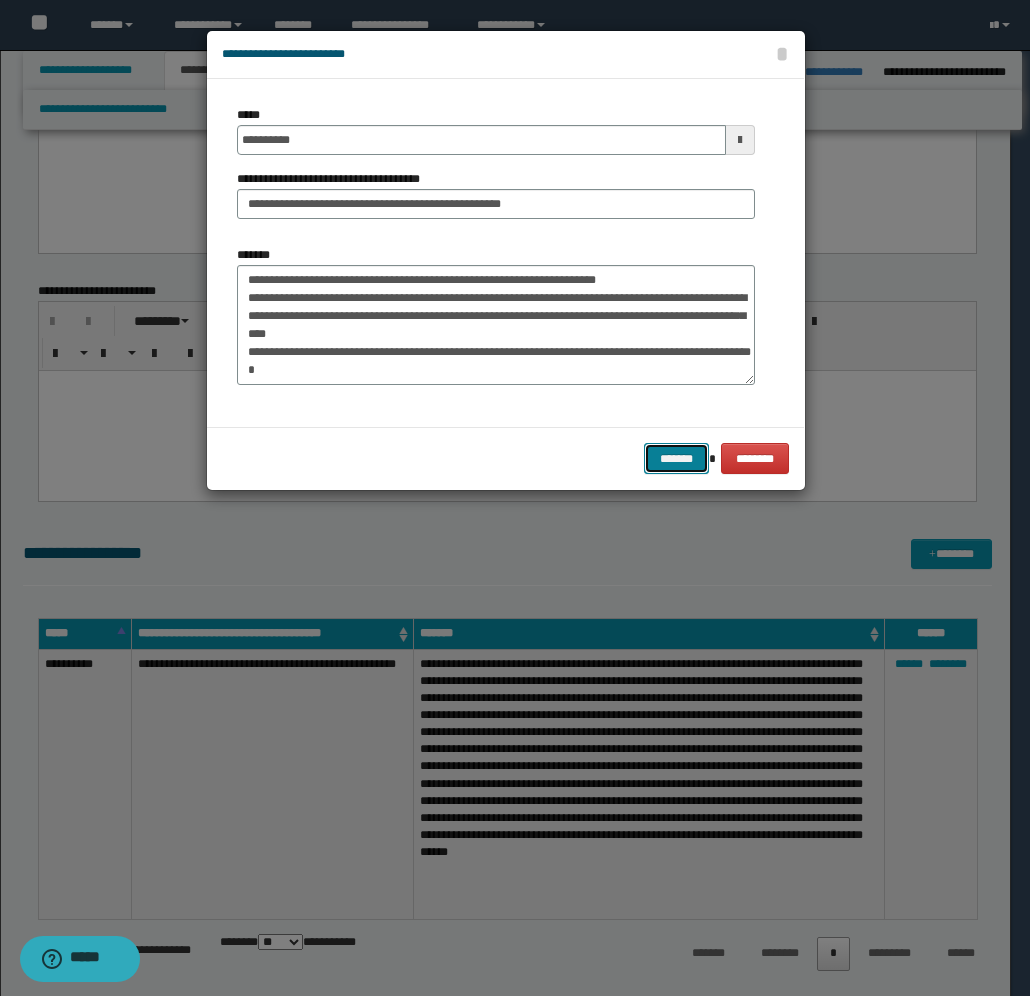 click on "*******" at bounding box center [676, 458] 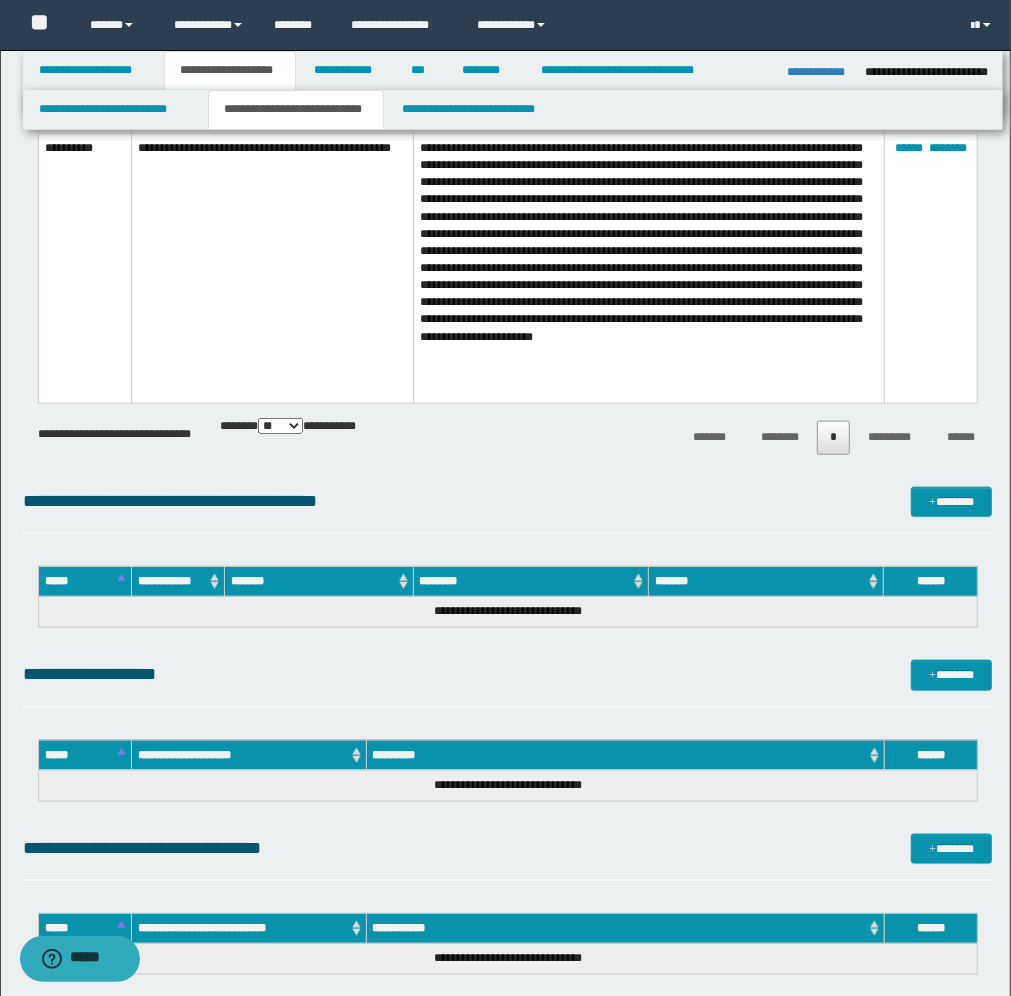 scroll, scrollTop: 1000, scrollLeft: 0, axis: vertical 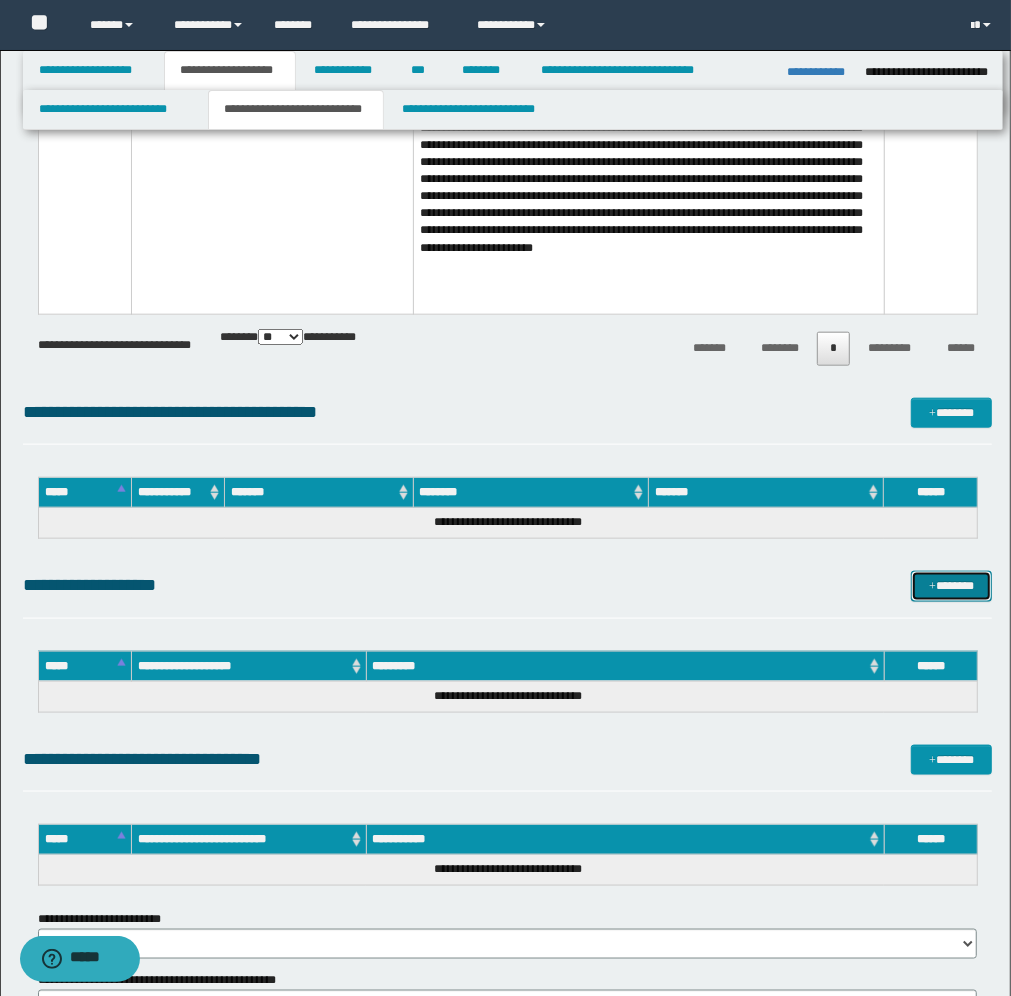 click on "*******" at bounding box center [951, 586] 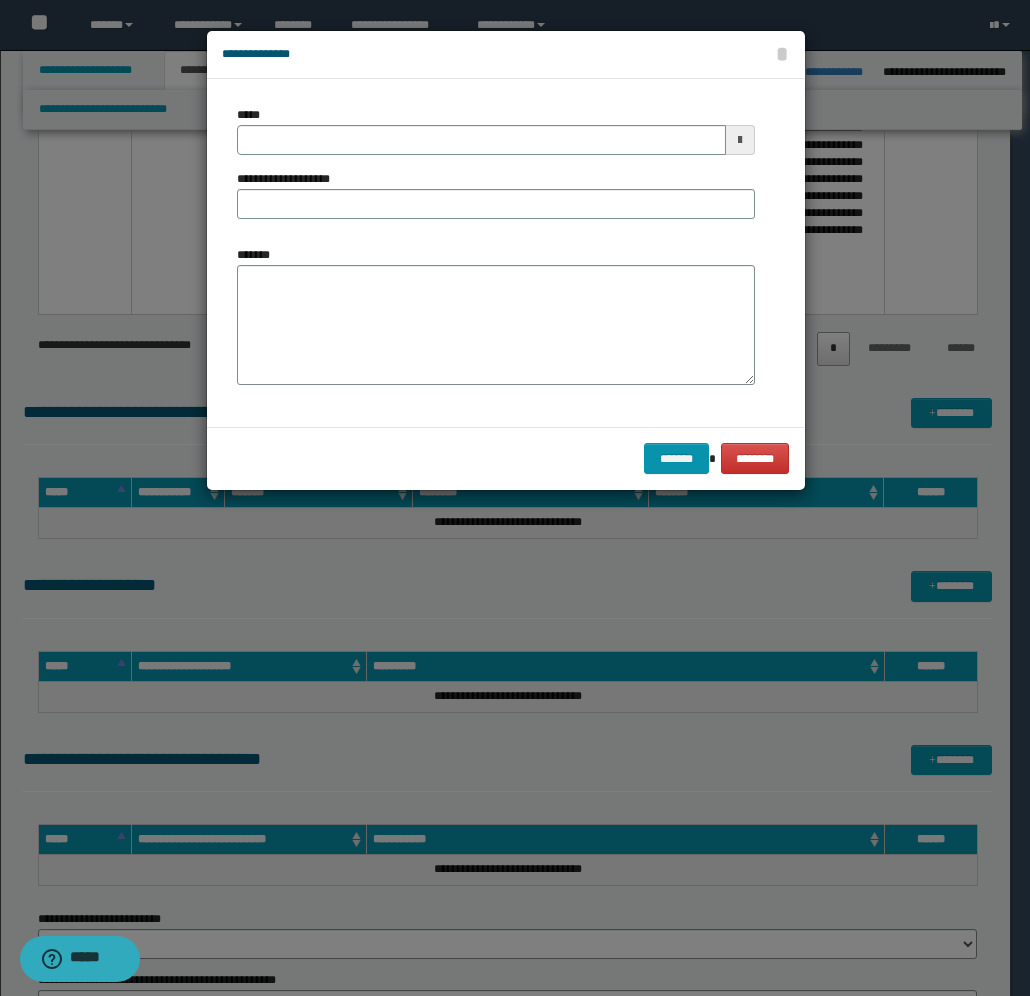 click at bounding box center [740, 140] 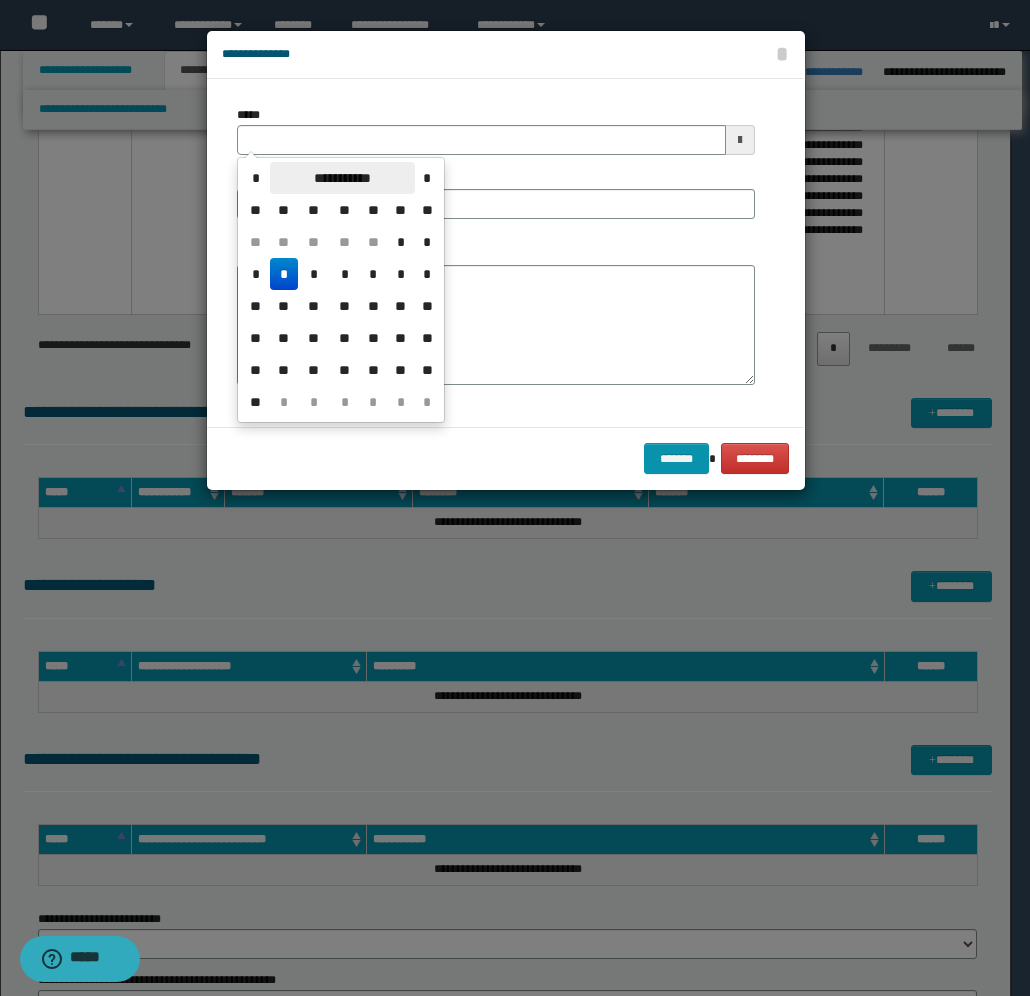 click on "**********" at bounding box center (342, 178) 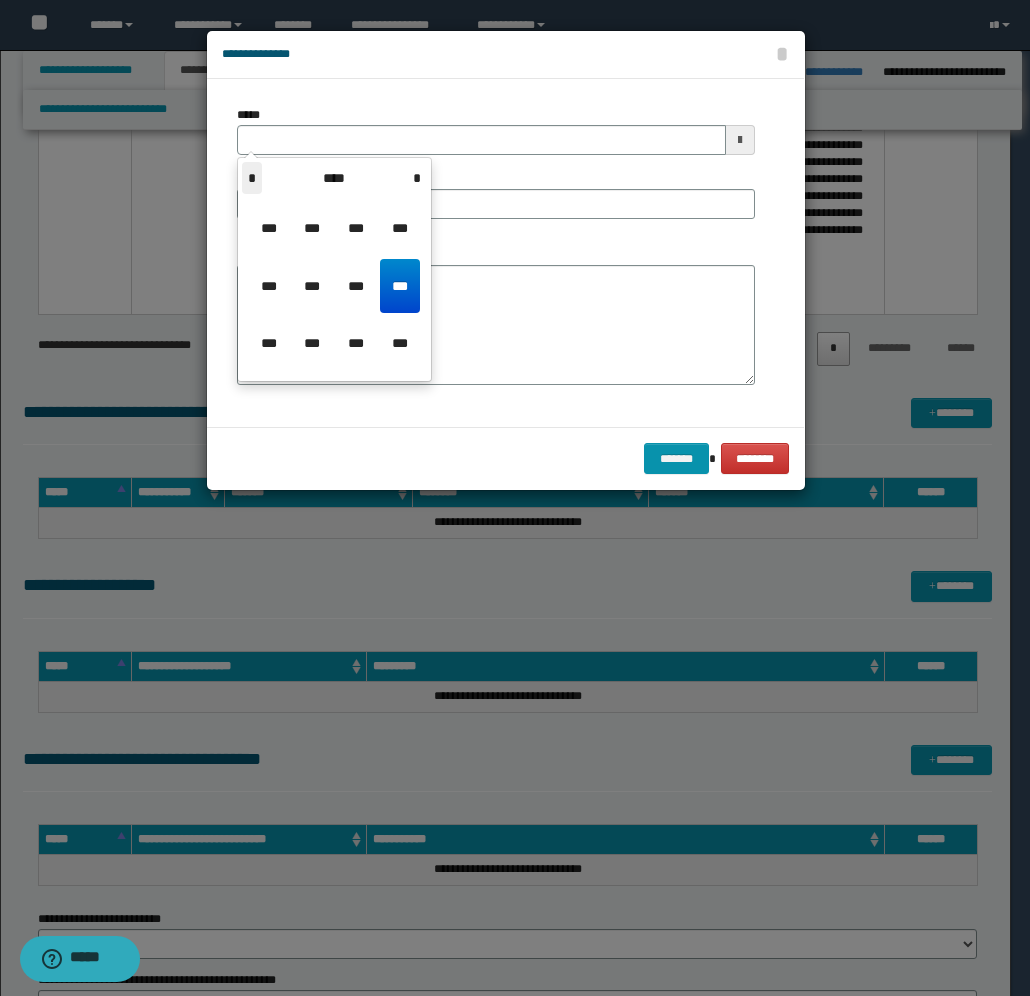 click on "*" at bounding box center [252, 178] 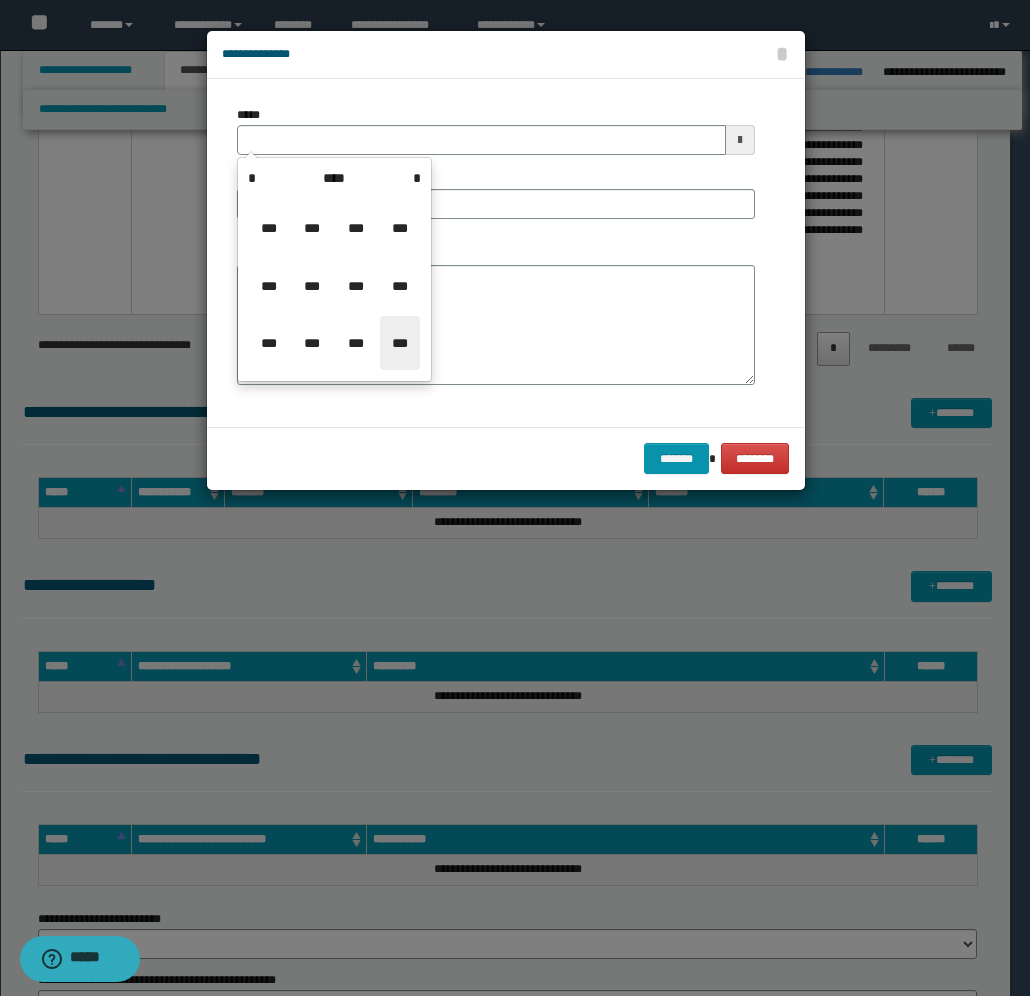 click on "***" at bounding box center (400, 343) 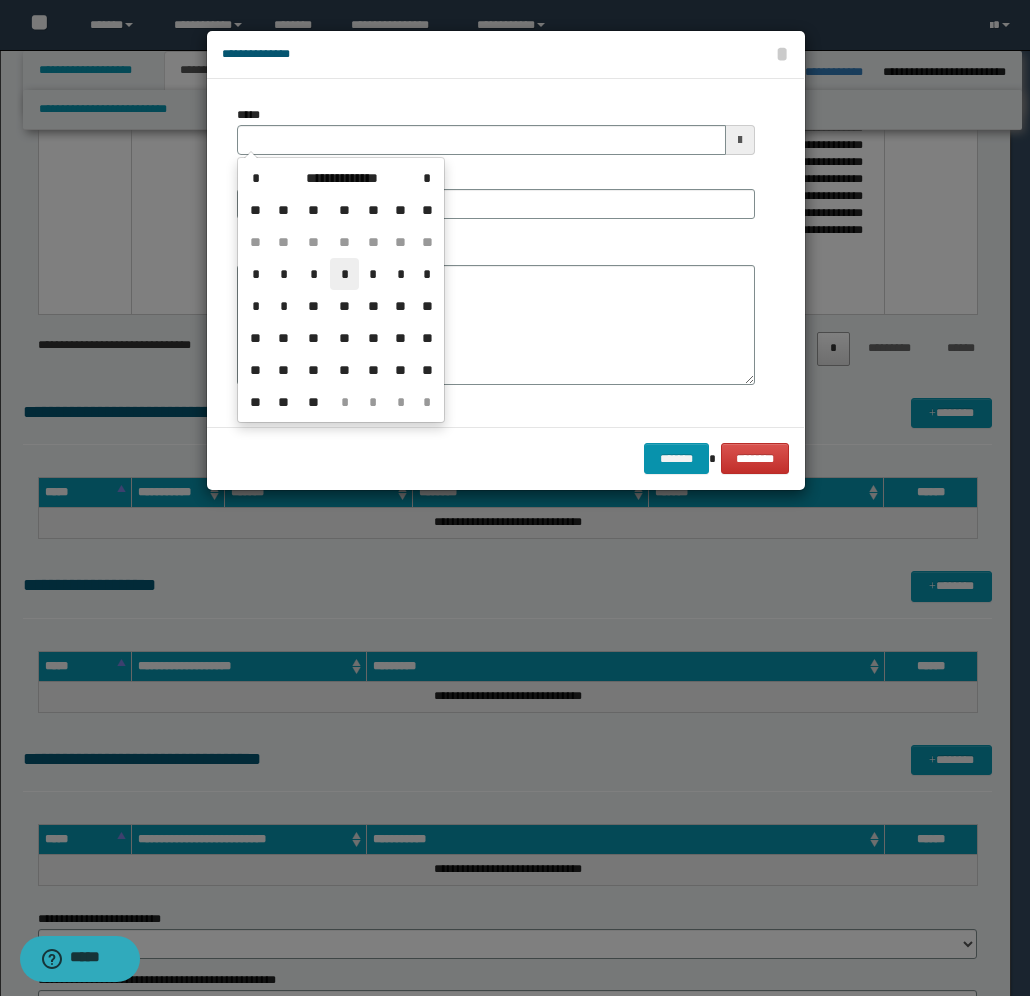 click on "*" at bounding box center [344, 274] 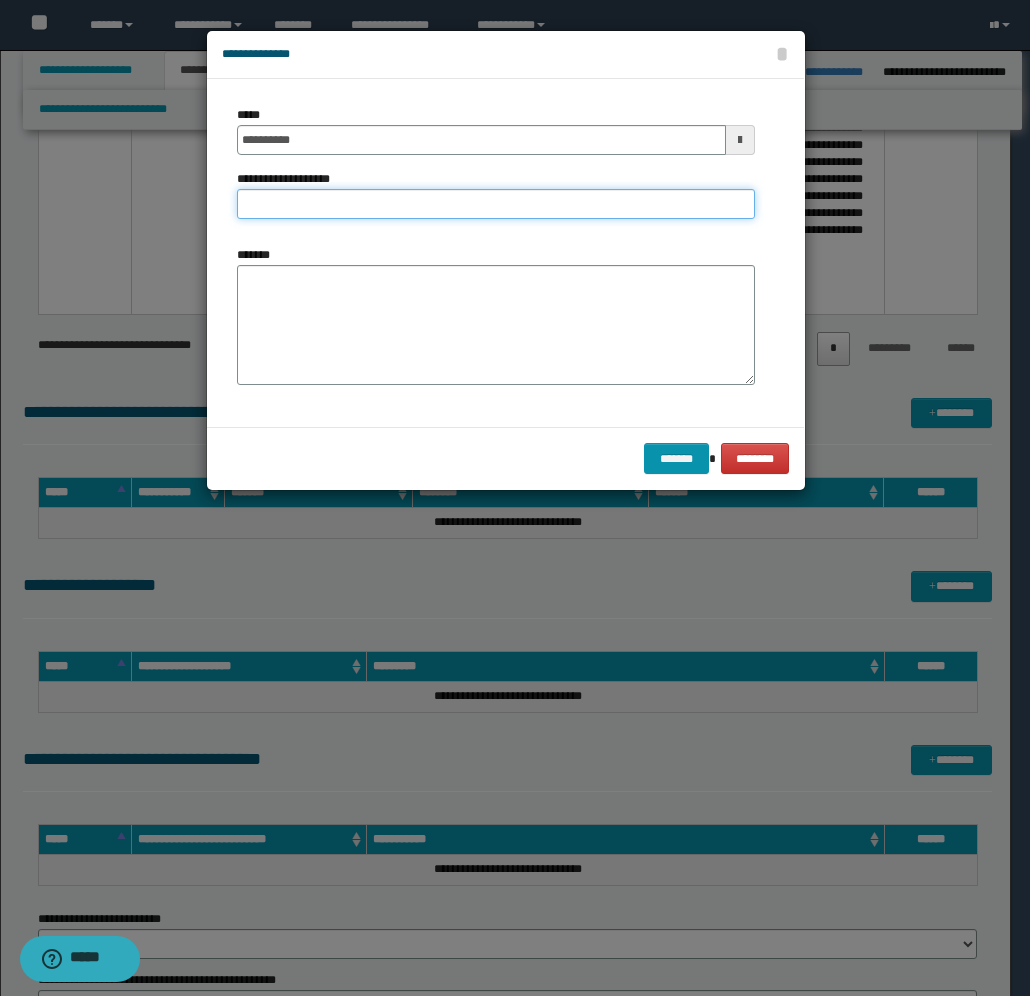 click on "**********" at bounding box center (496, 204) 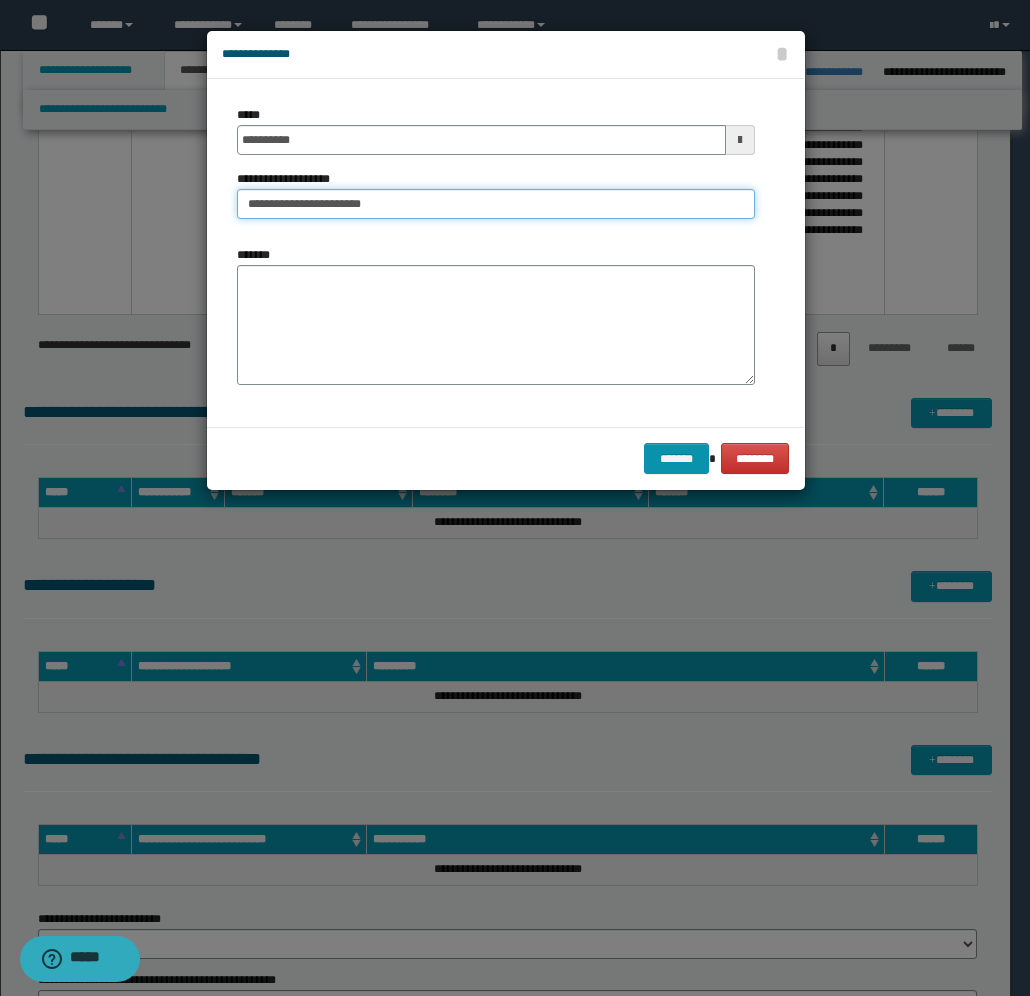 type on "**********" 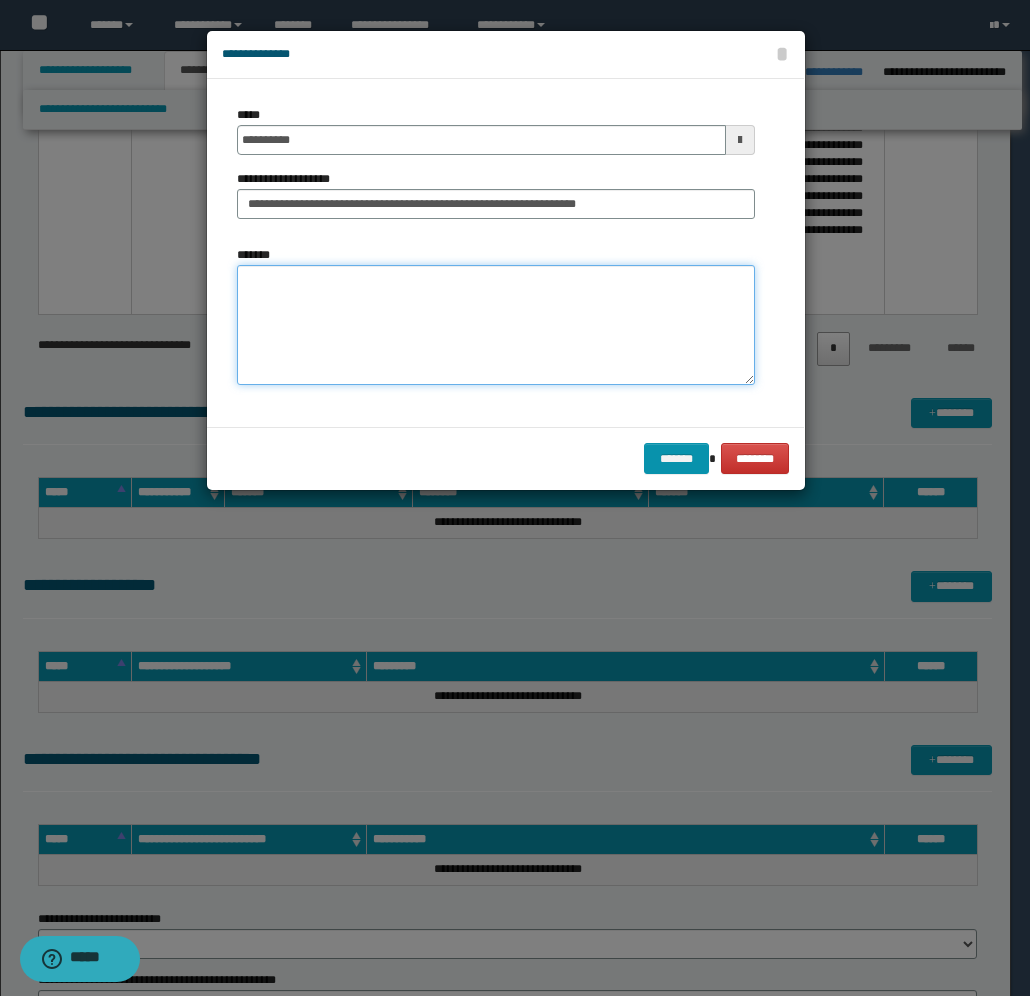 click on "*******" at bounding box center (496, 325) 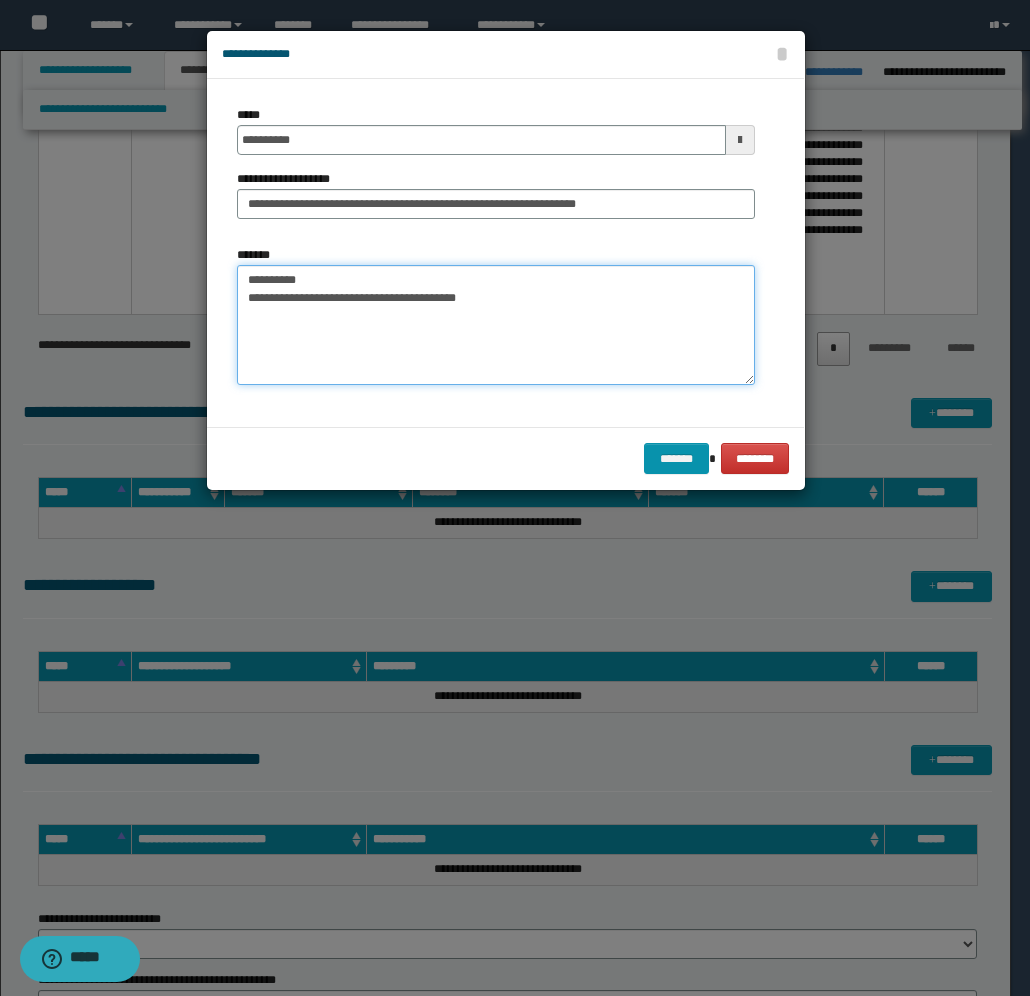 click on "**********" at bounding box center (496, 325) 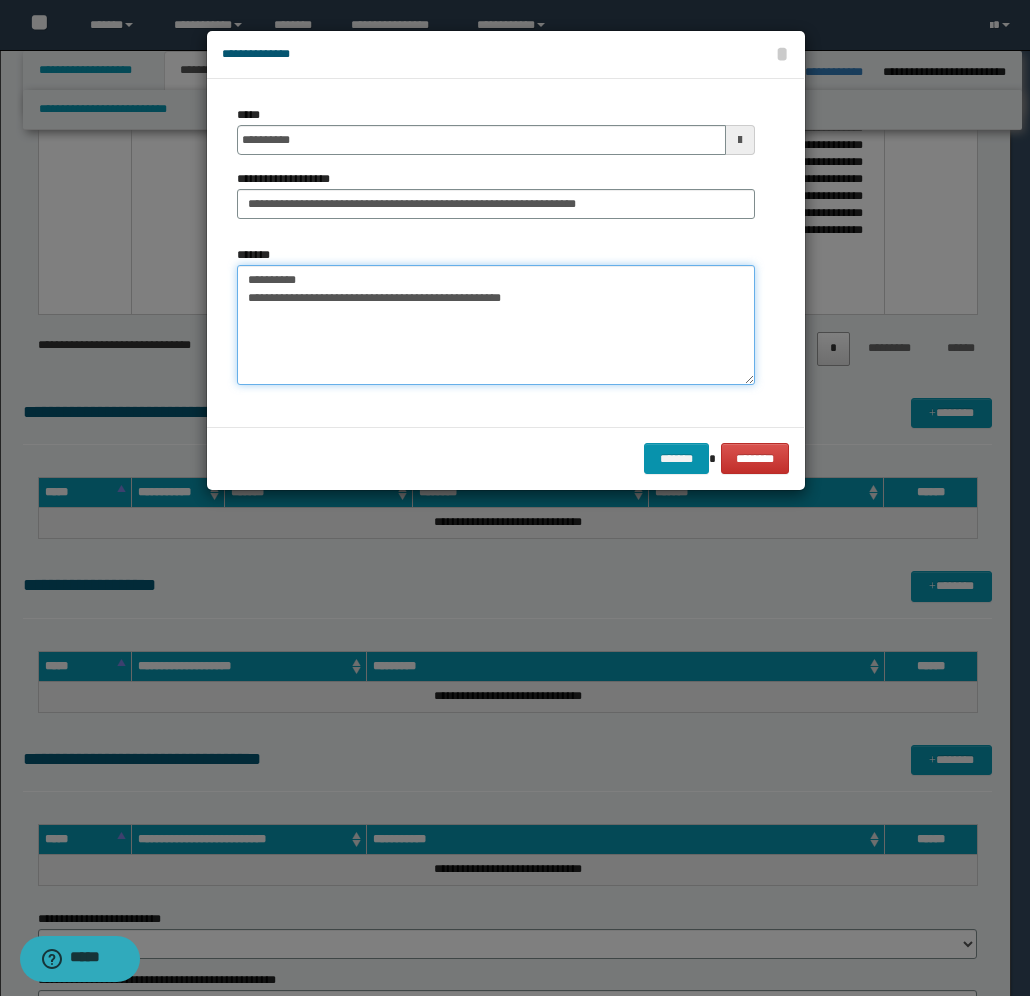 click on "**********" at bounding box center [496, 325] 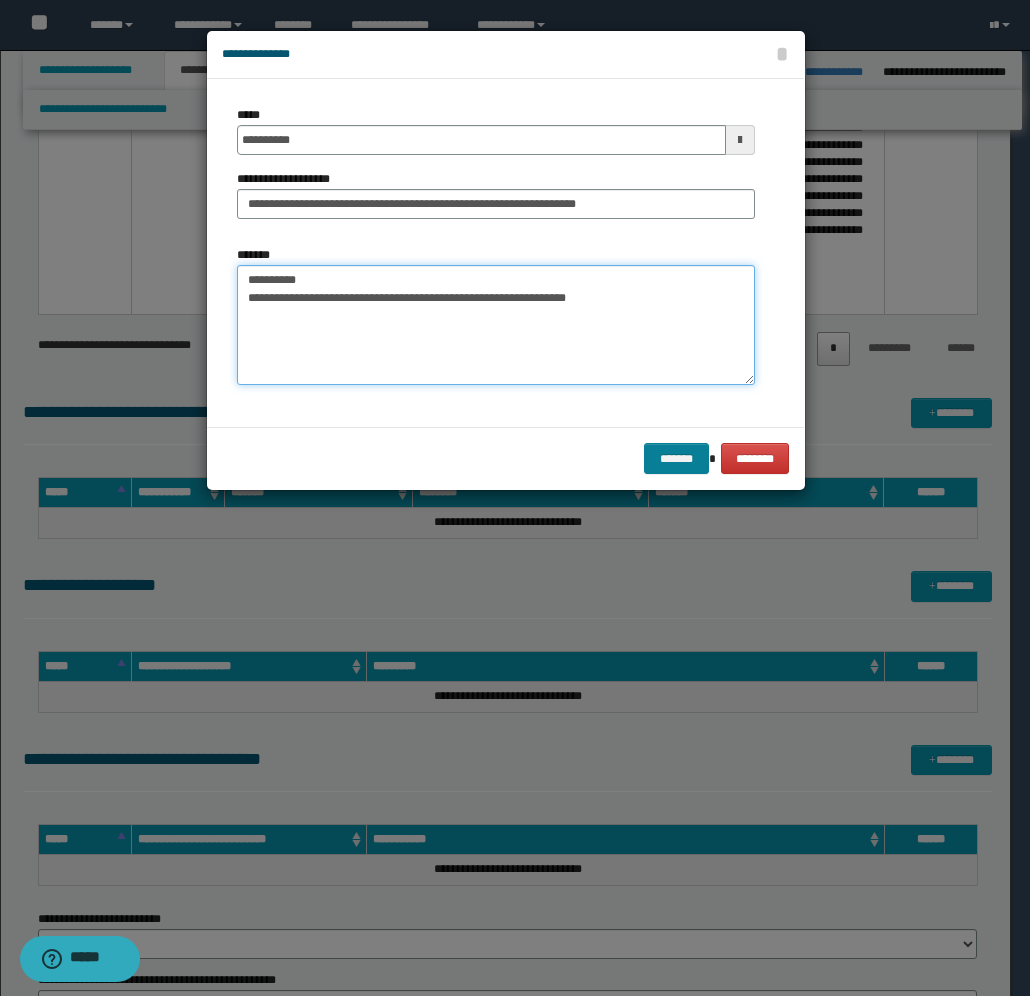 type on "**********" 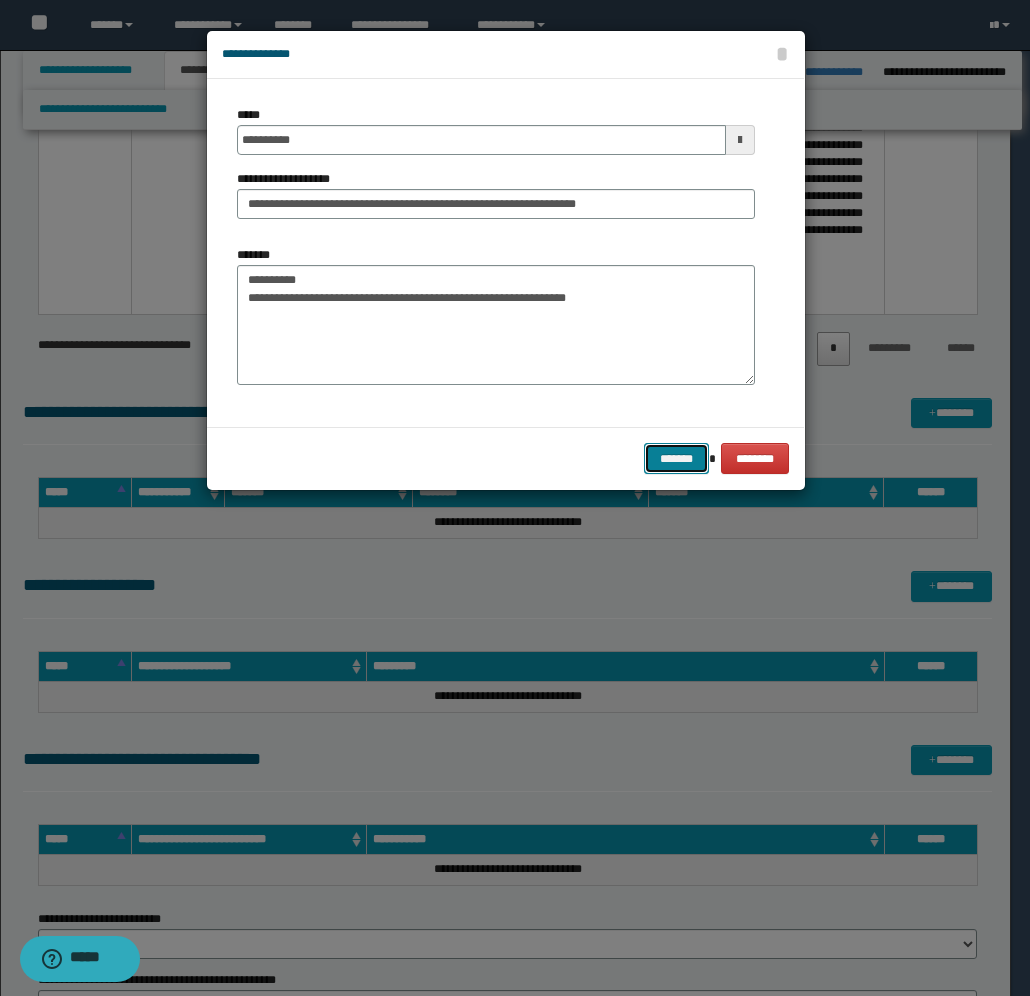 click on "*******" at bounding box center [676, 458] 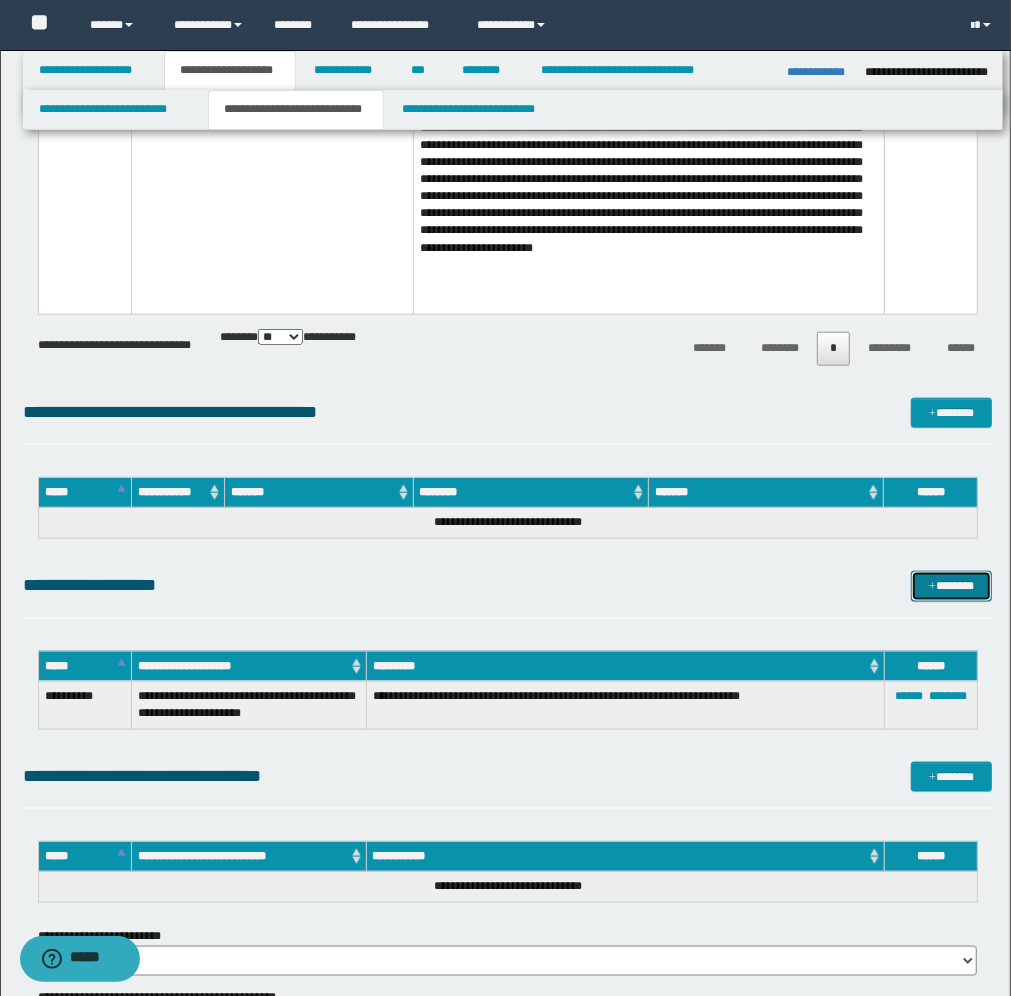 click on "*******" at bounding box center [951, 586] 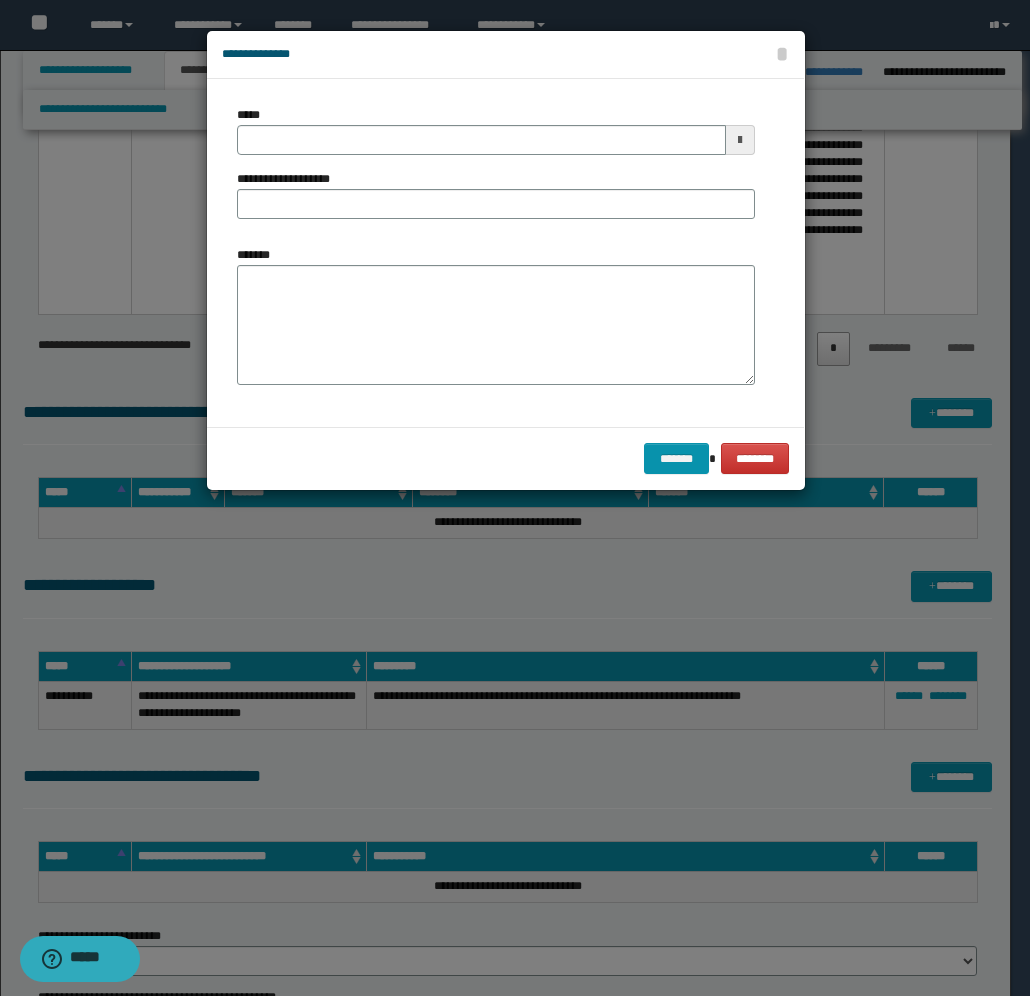 click at bounding box center (740, 140) 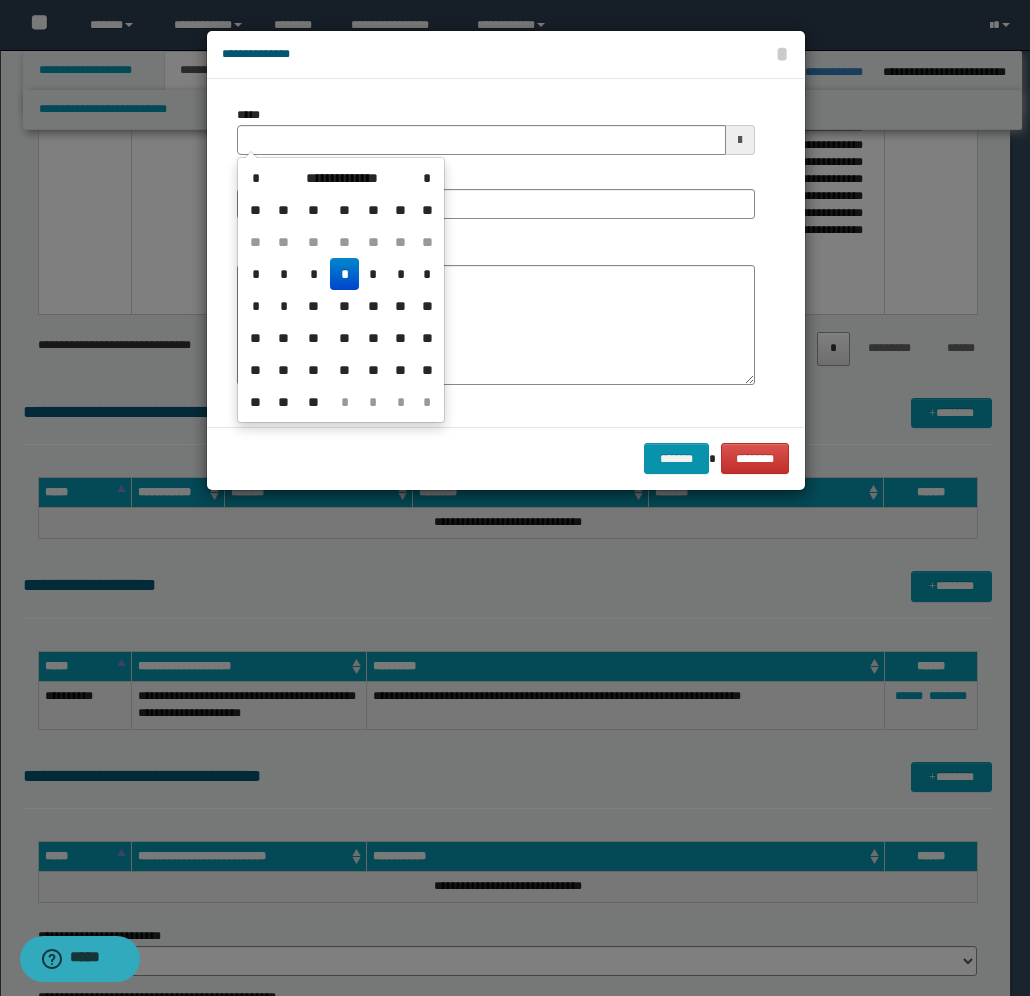click on "*" at bounding box center [344, 274] 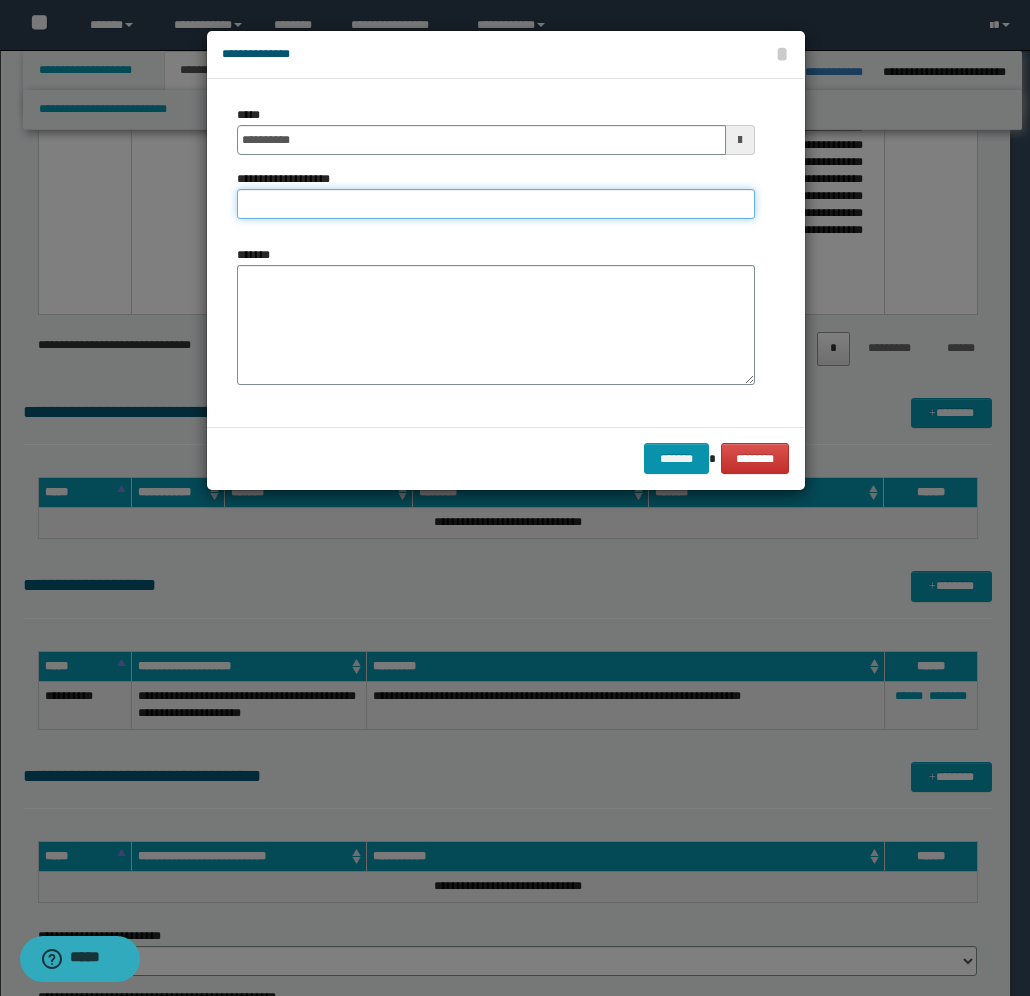 click on "**********" at bounding box center (496, 204) 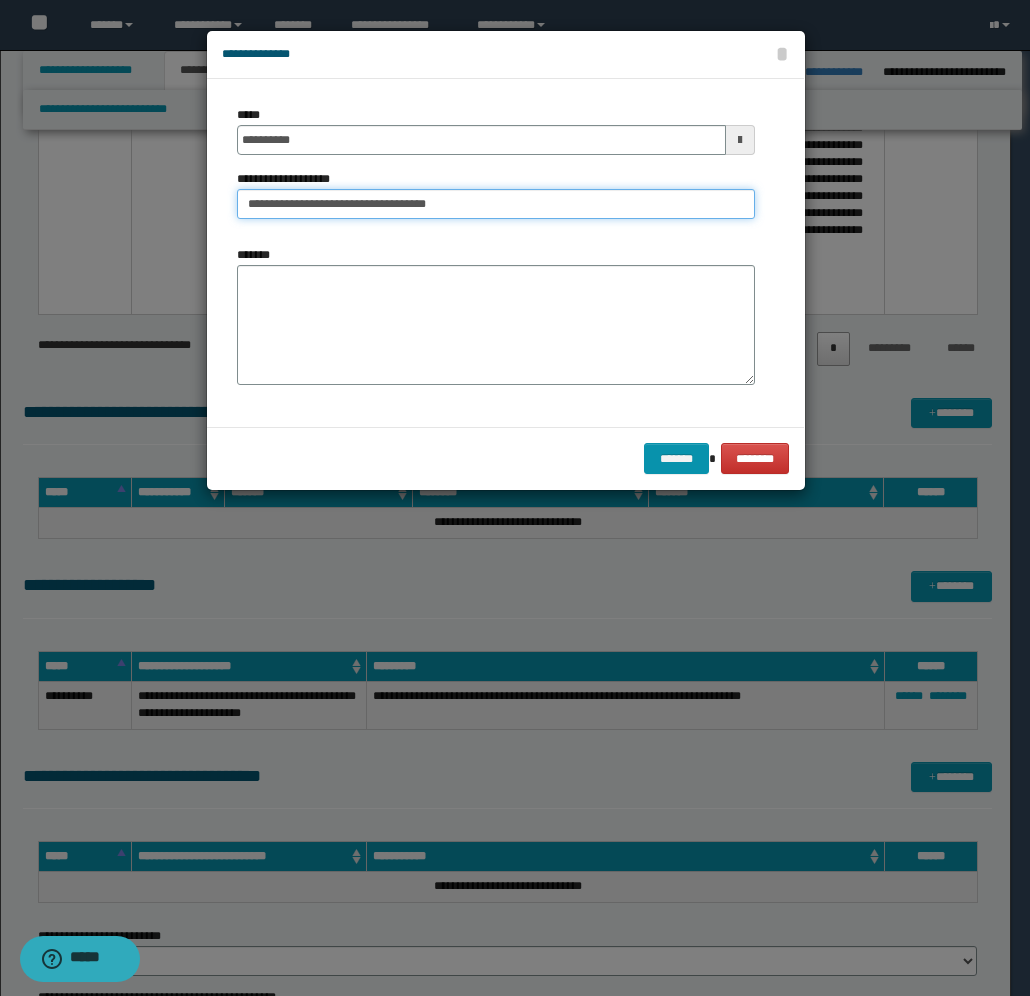 click on "**********" at bounding box center (496, 204) 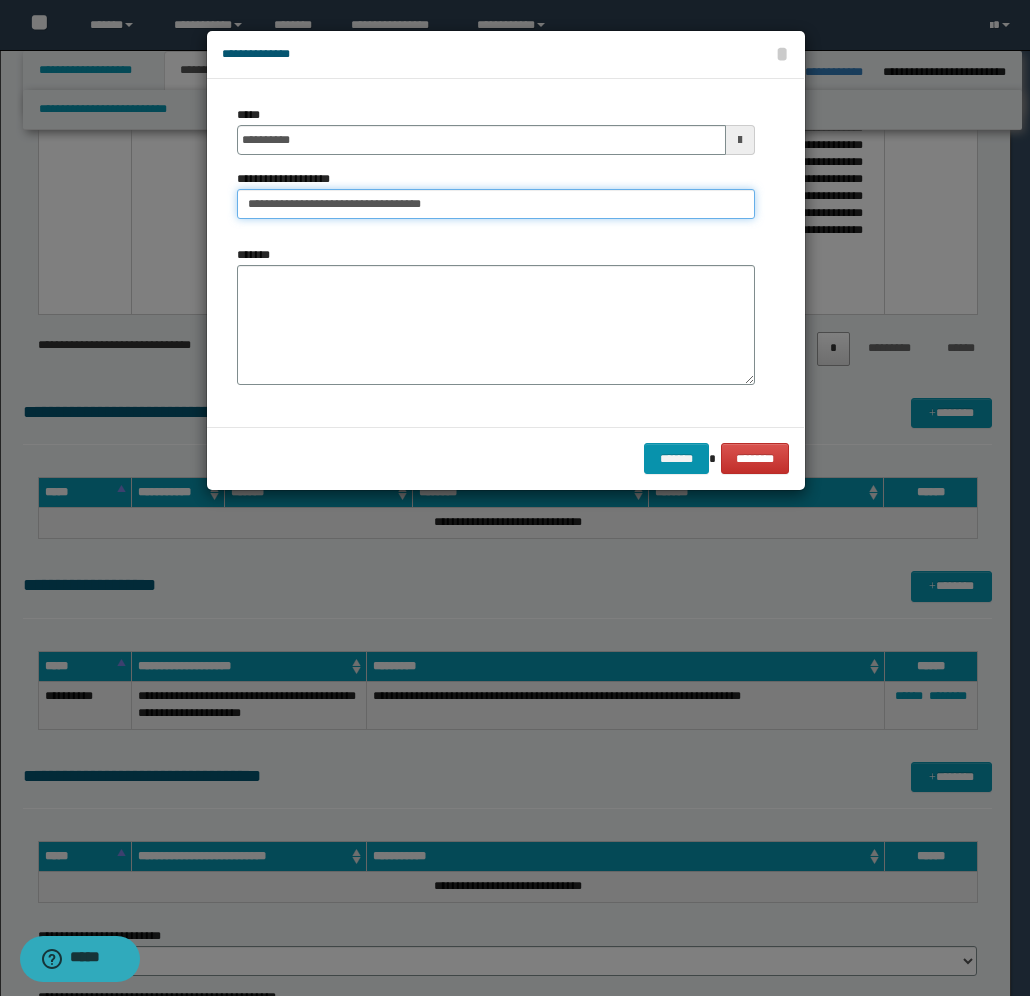 click on "**********" at bounding box center (496, 204) 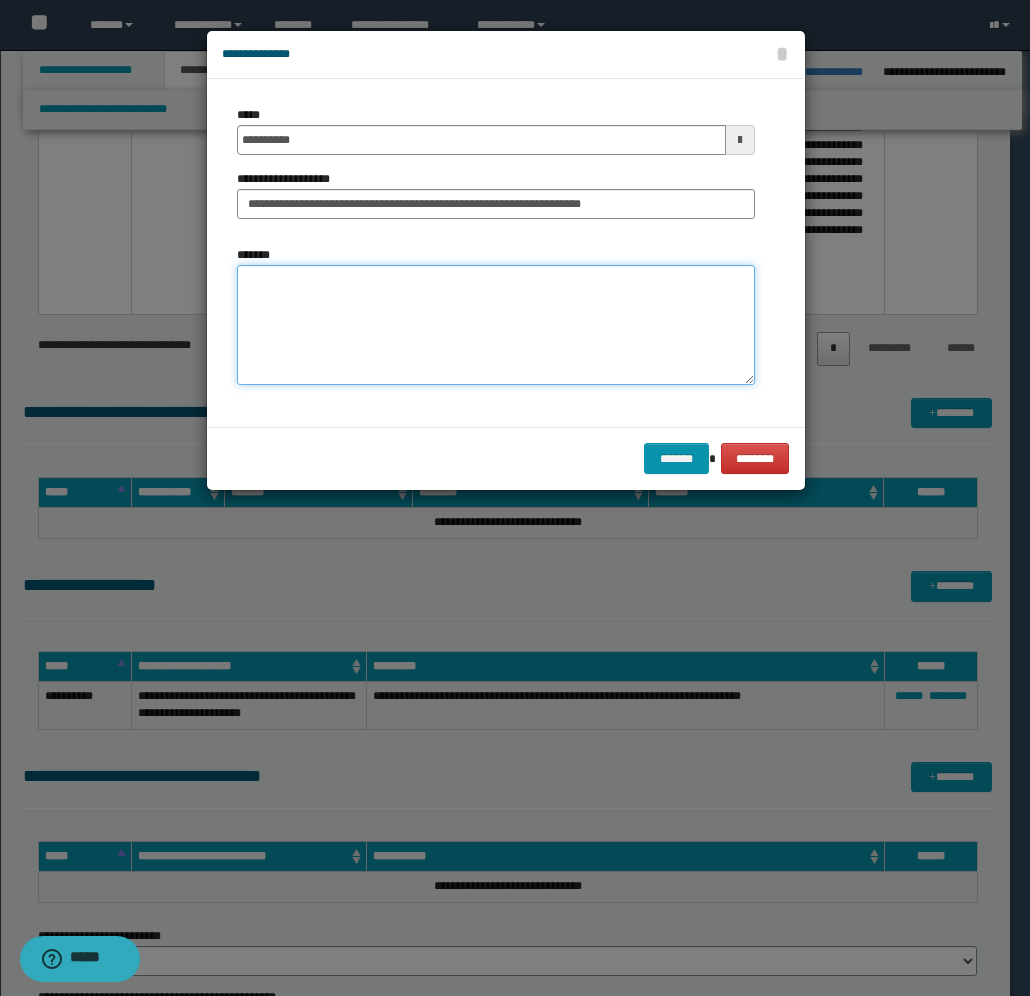 click on "*******" at bounding box center [496, 325] 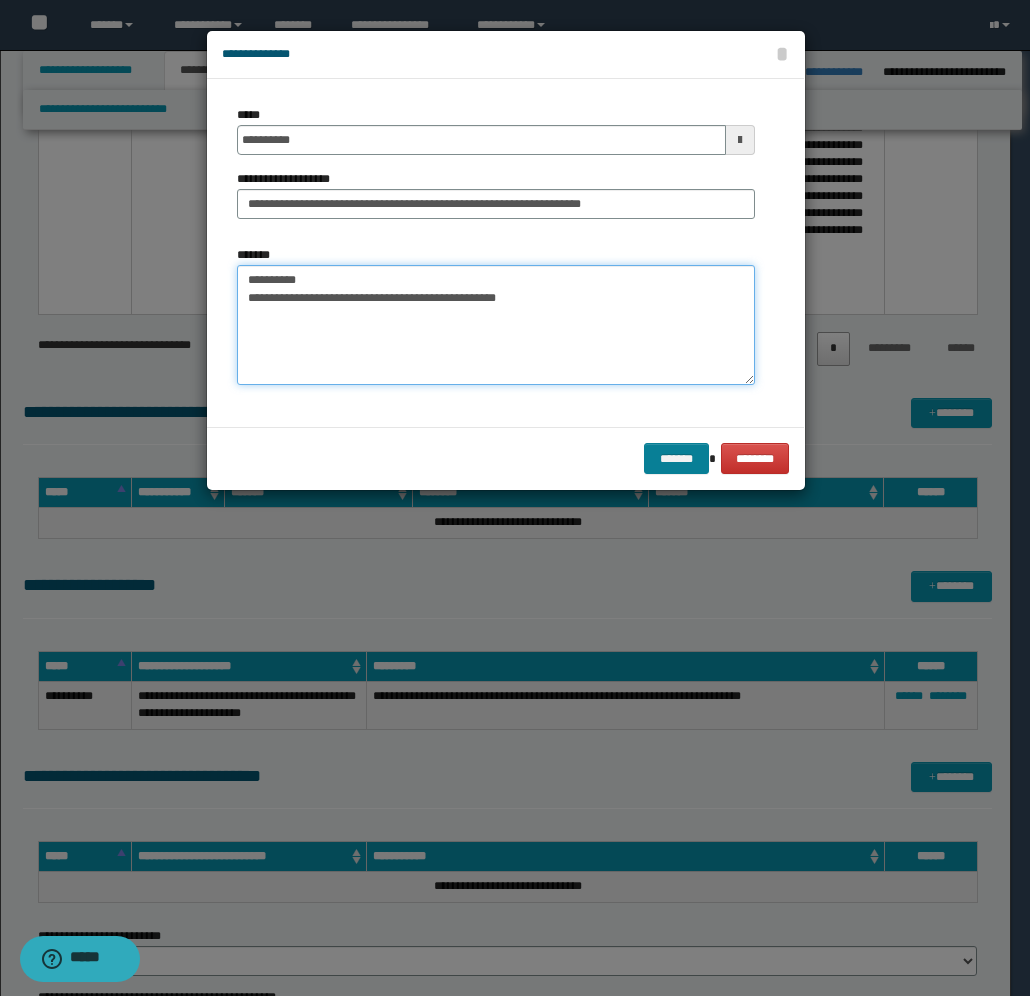 type on "**********" 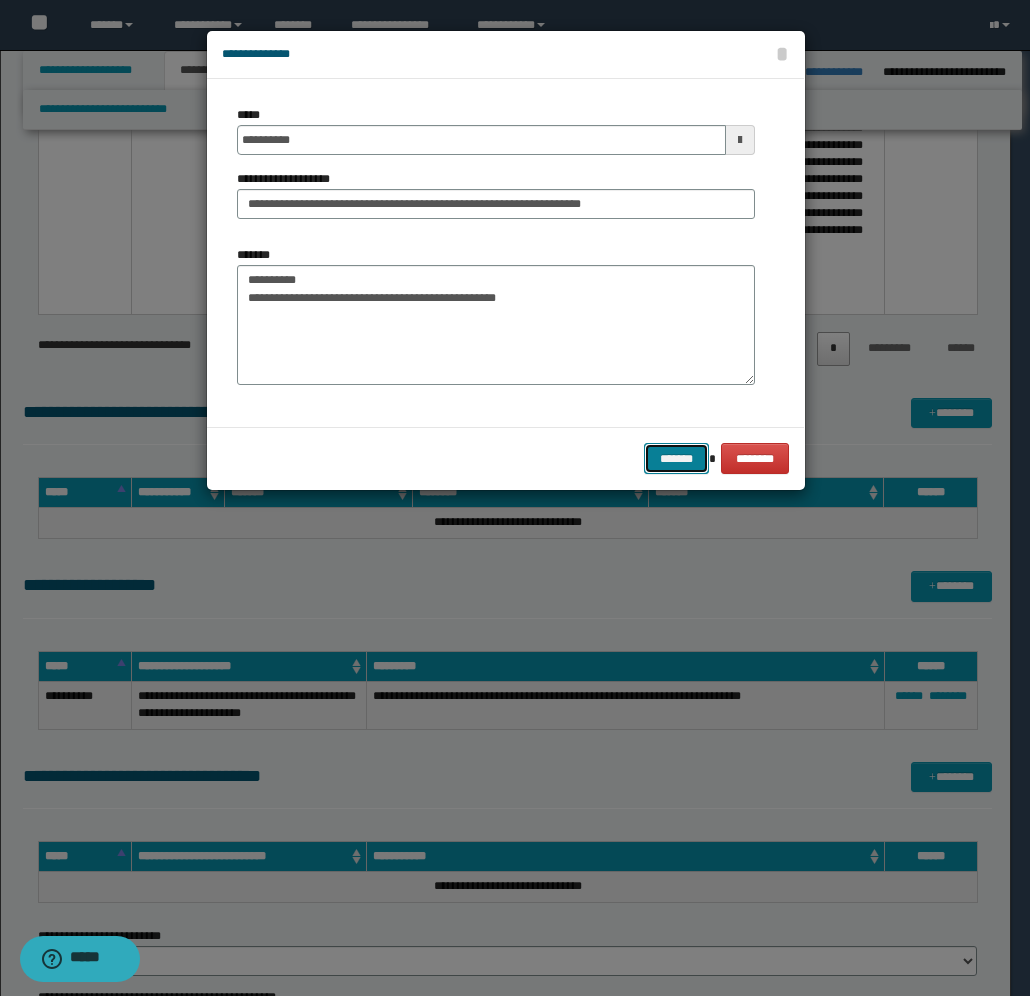 click on "*******" at bounding box center (676, 458) 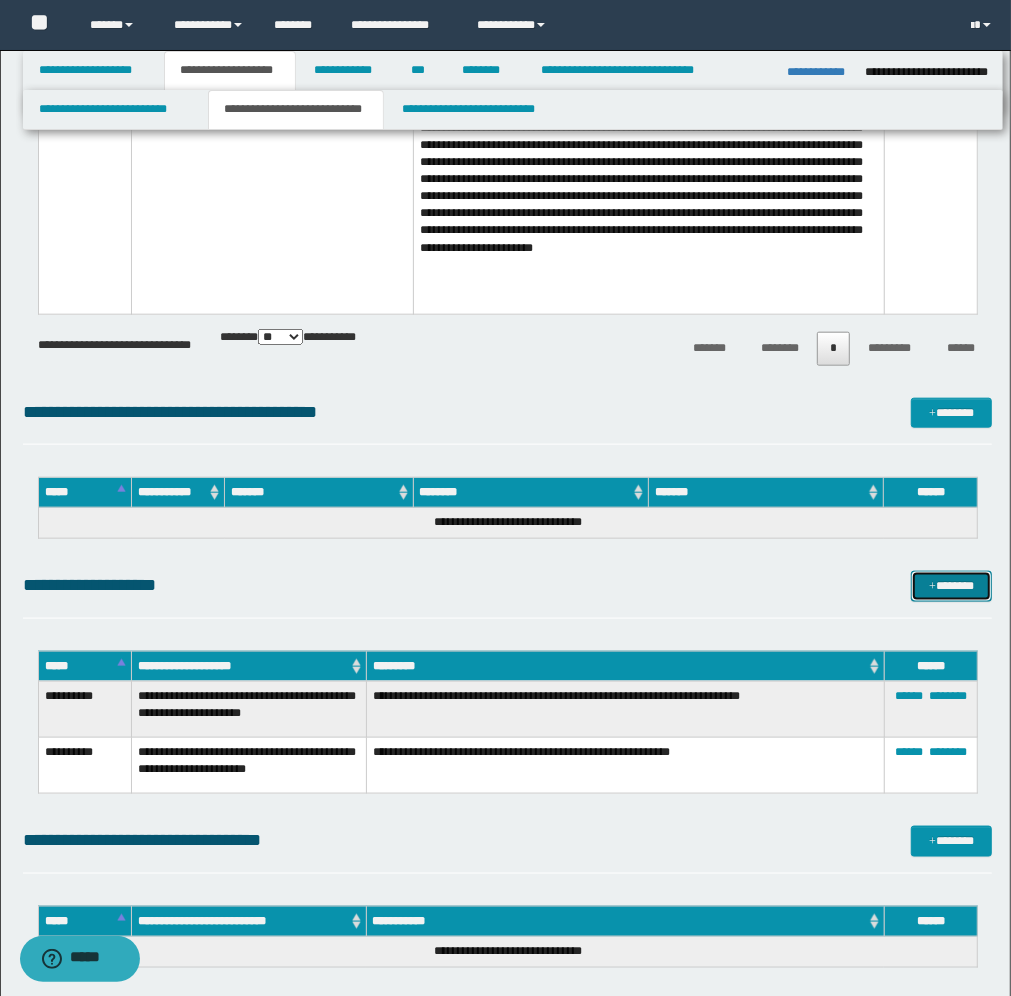 click on "*******" at bounding box center (951, 586) 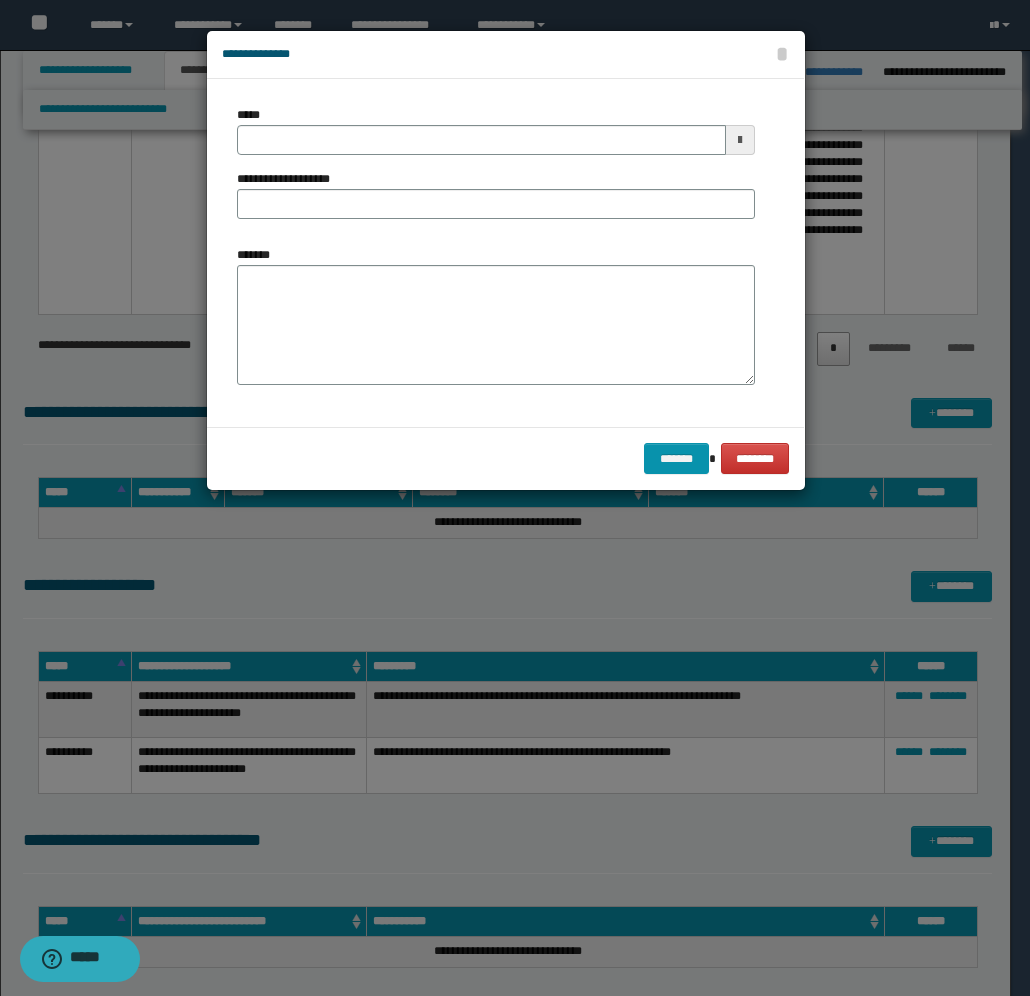 click at bounding box center [740, 140] 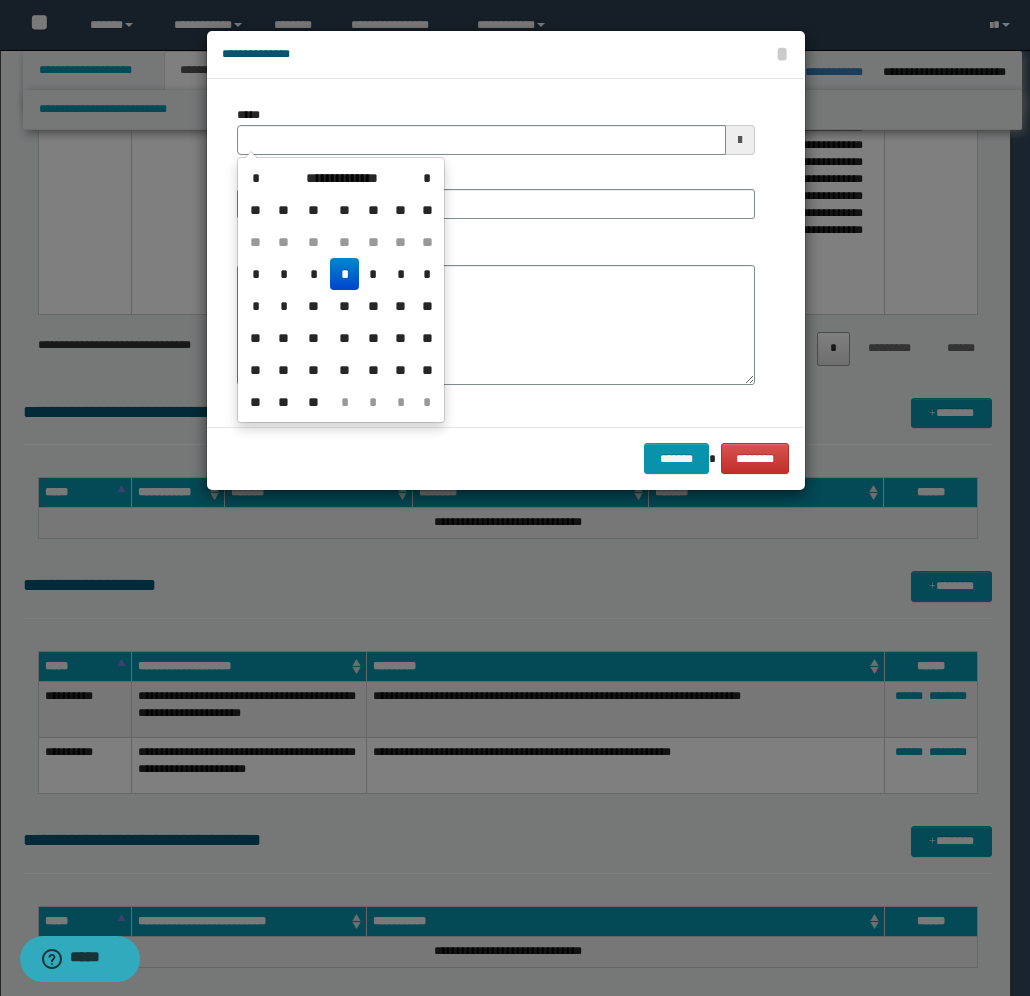 click on "*" at bounding box center (344, 274) 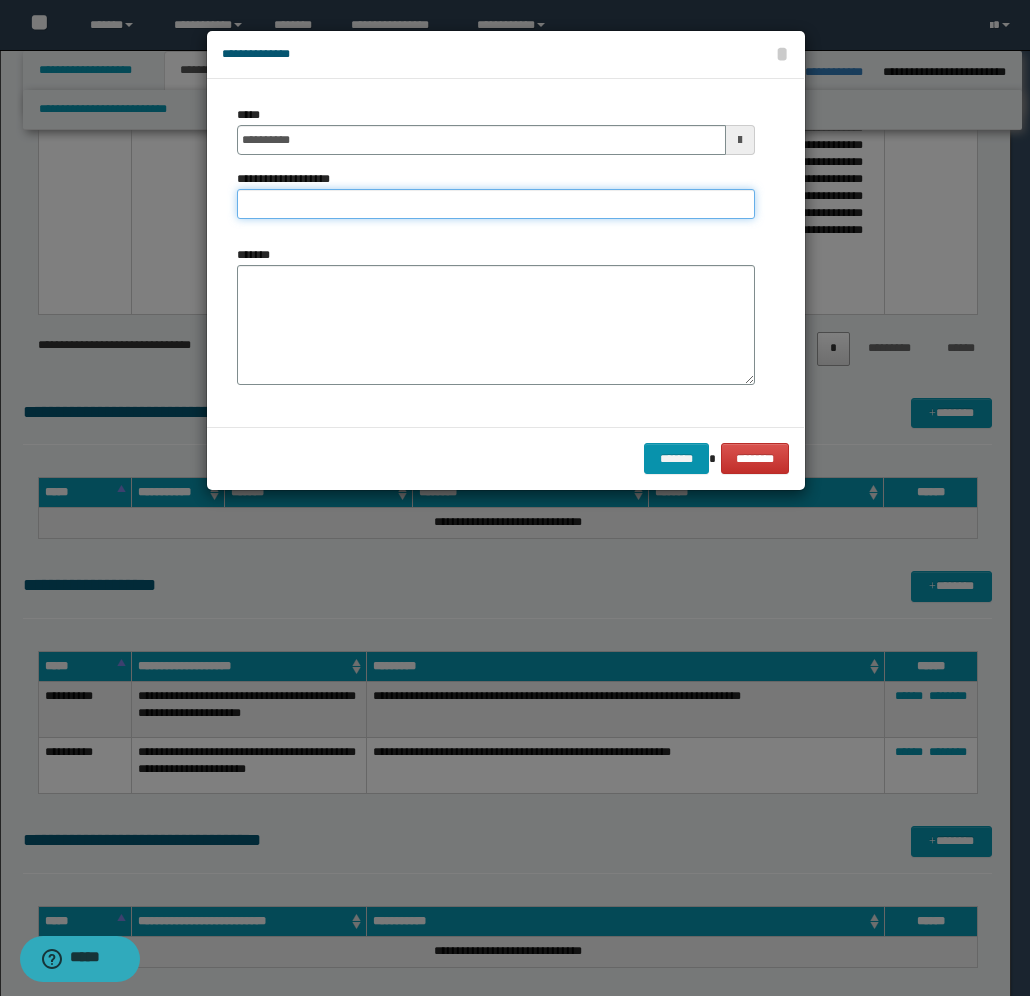 click on "**********" at bounding box center (496, 204) 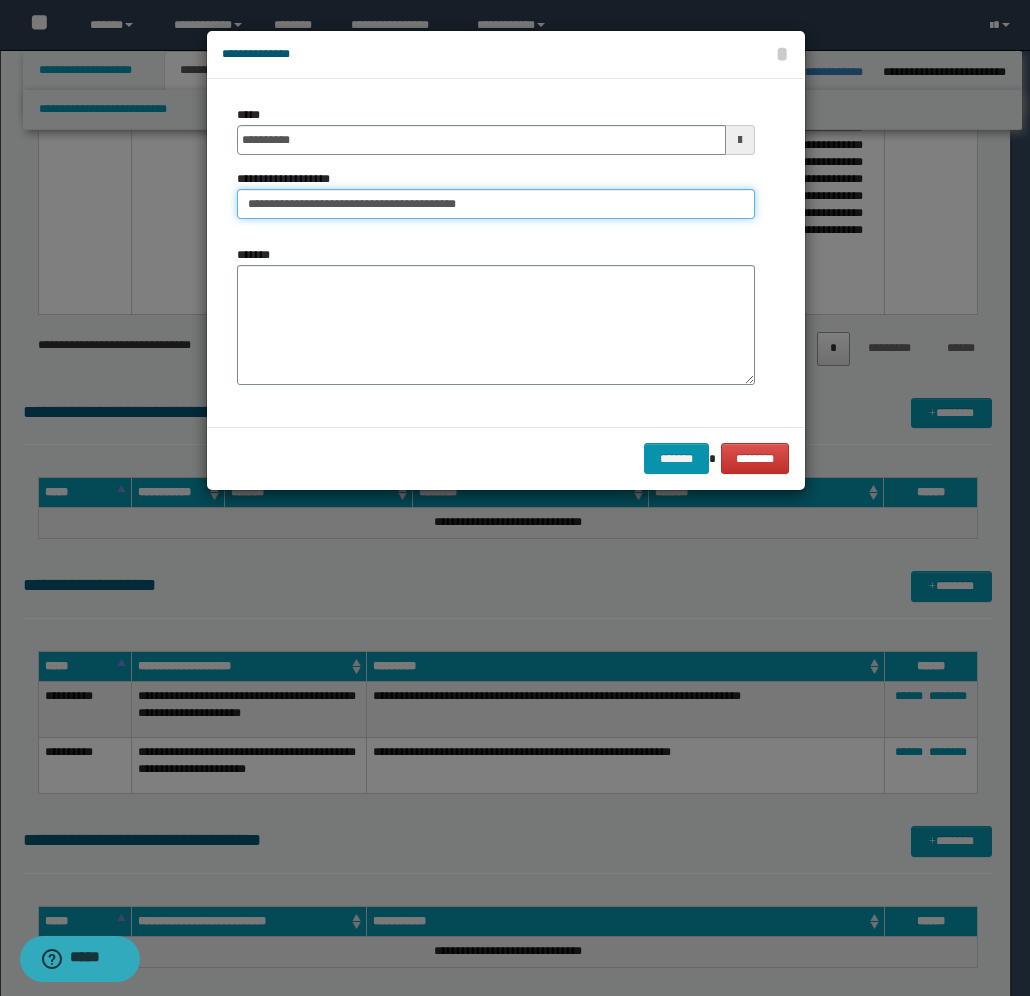 type on "**********" 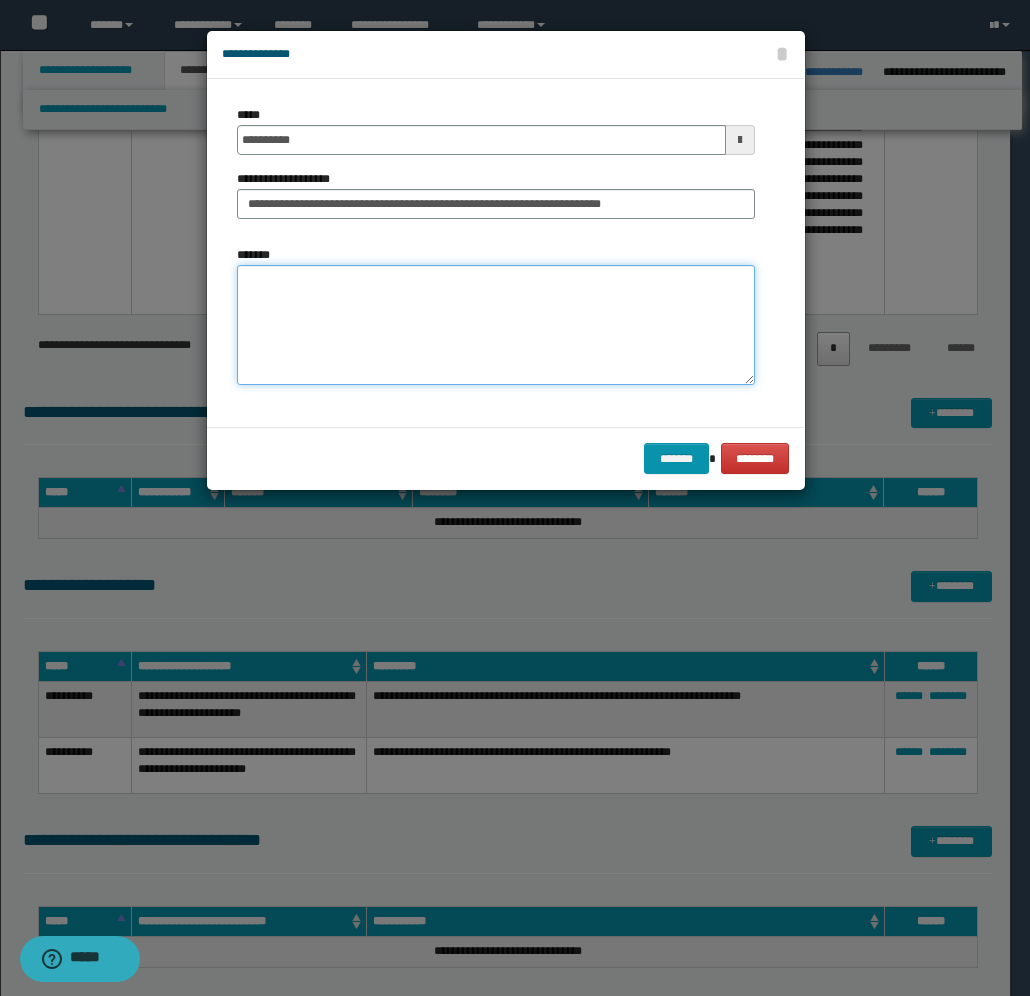 click on "*******" at bounding box center (496, 325) 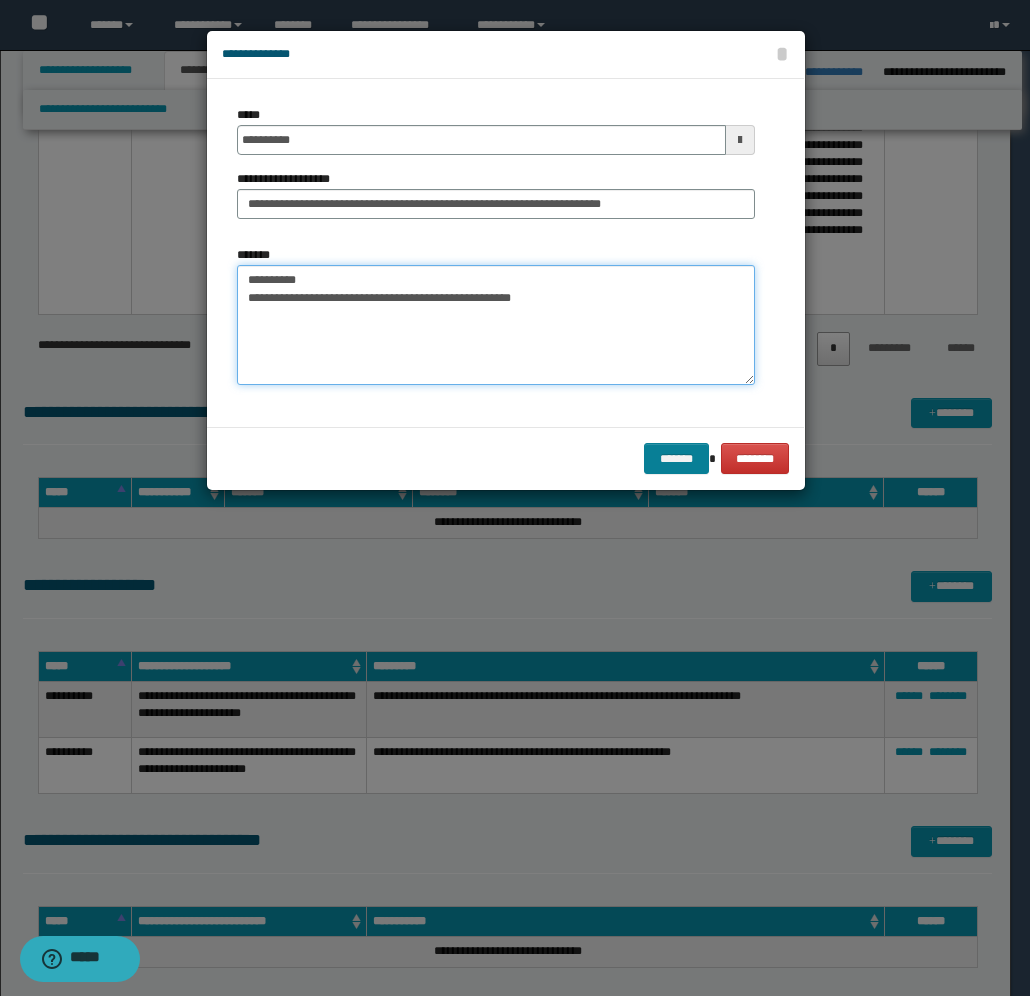 type on "**********" 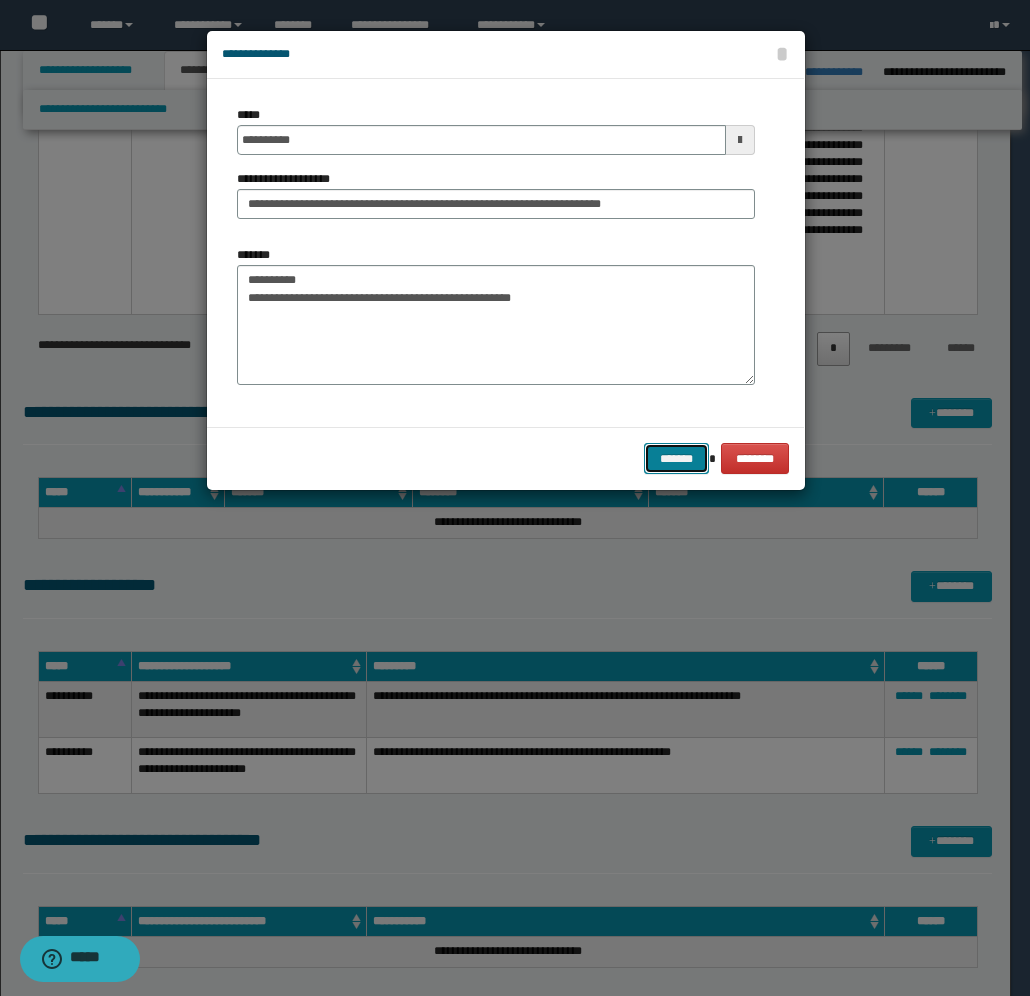 click on "*******" at bounding box center [676, 458] 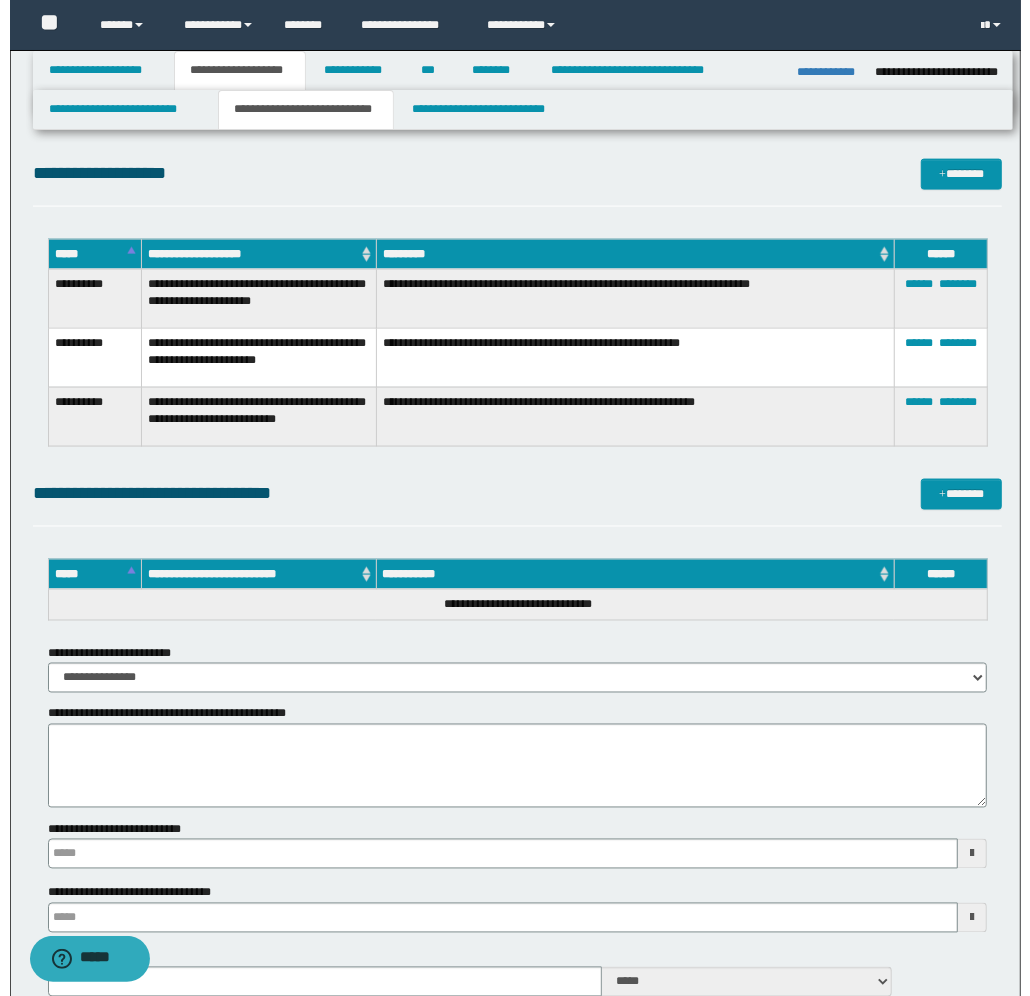 scroll, scrollTop: 1500, scrollLeft: 0, axis: vertical 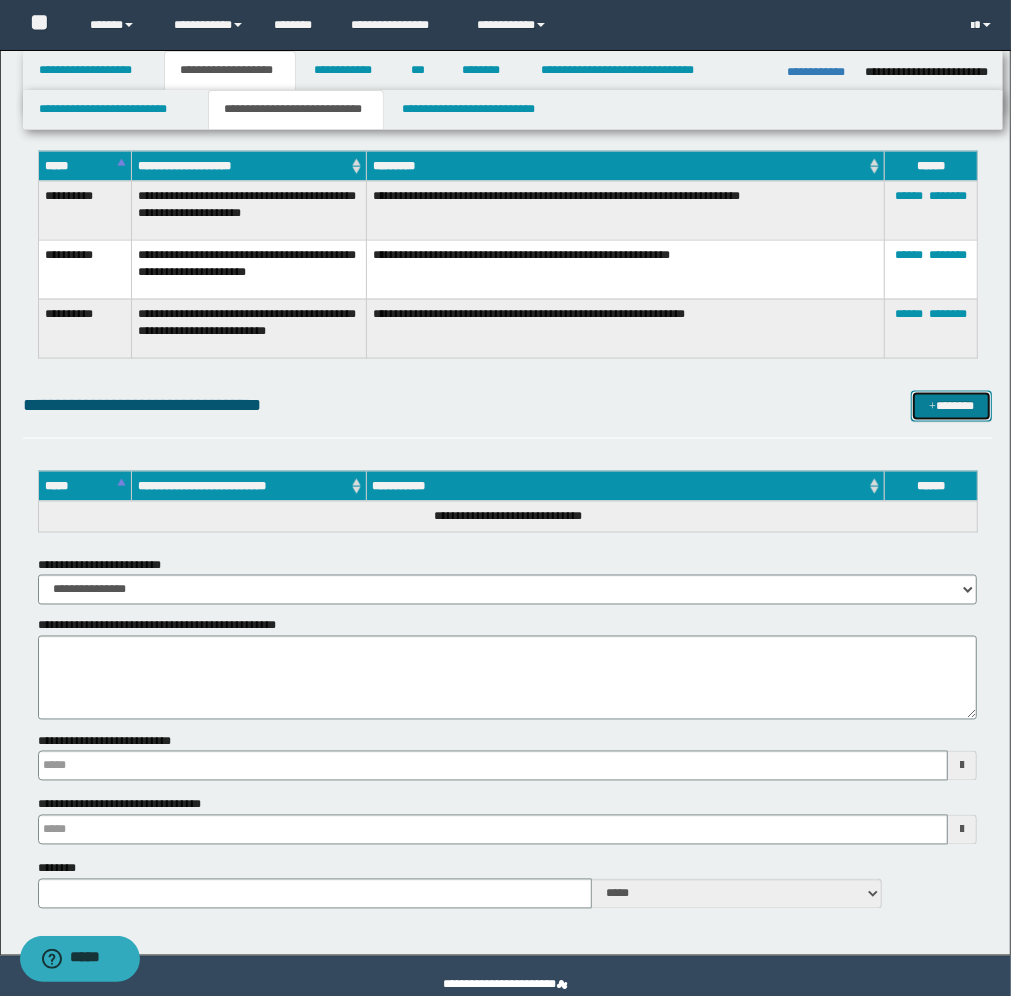 click on "*******" at bounding box center [951, 406] 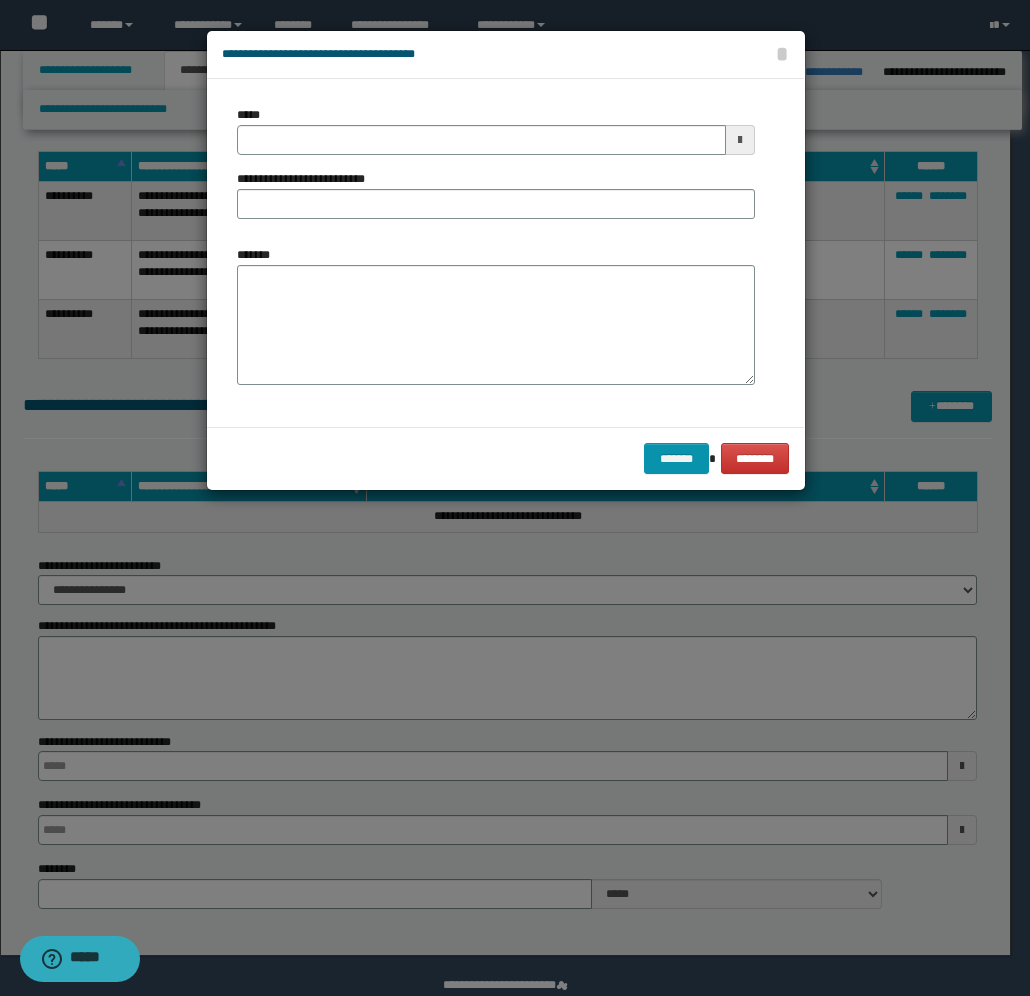click at bounding box center [740, 140] 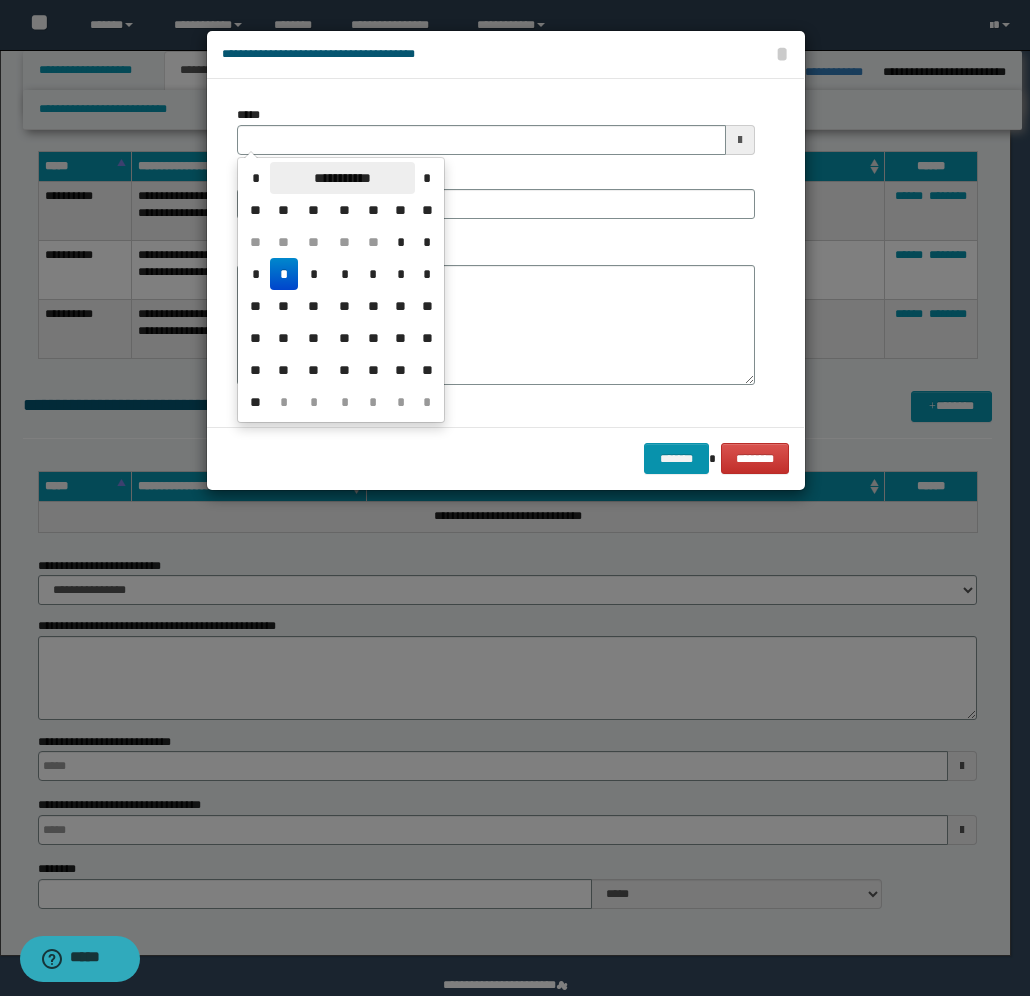 click on "**********" at bounding box center [342, 178] 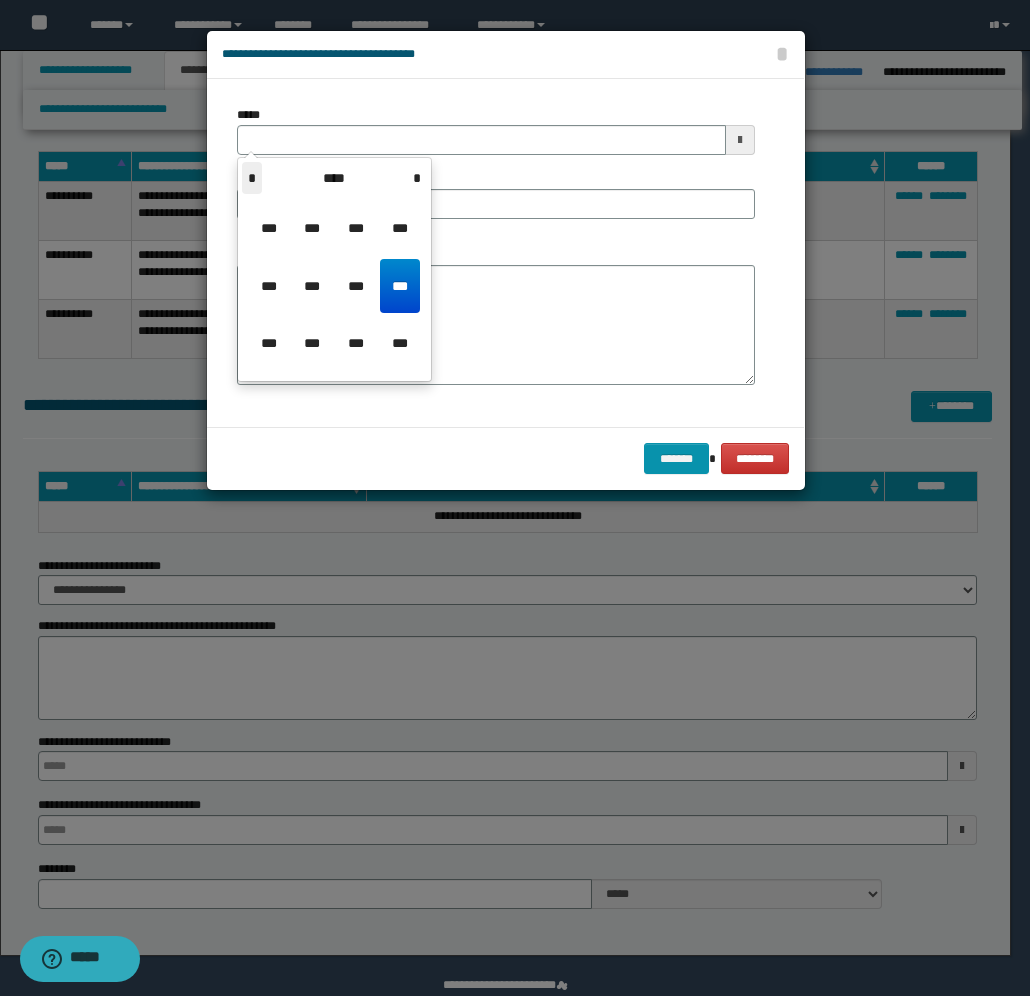 click on "*" at bounding box center [252, 178] 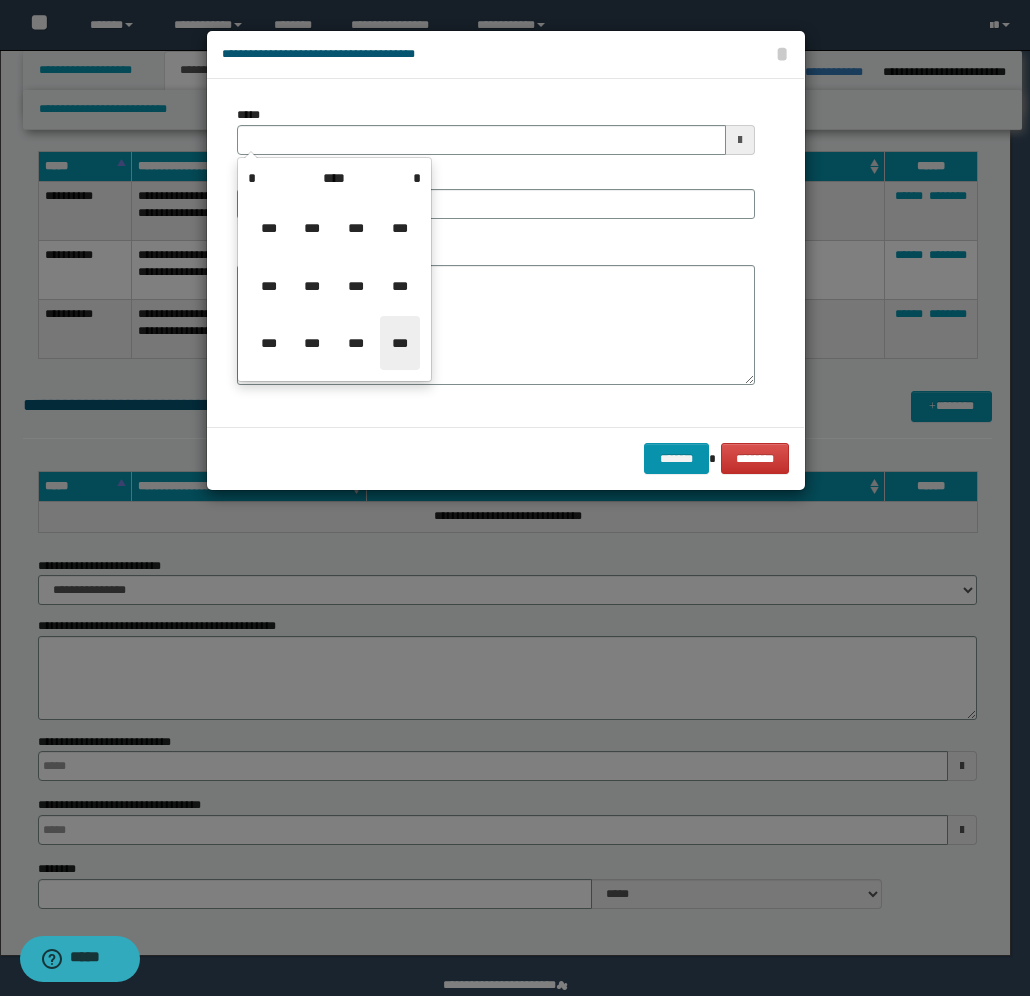 click on "***" at bounding box center (400, 343) 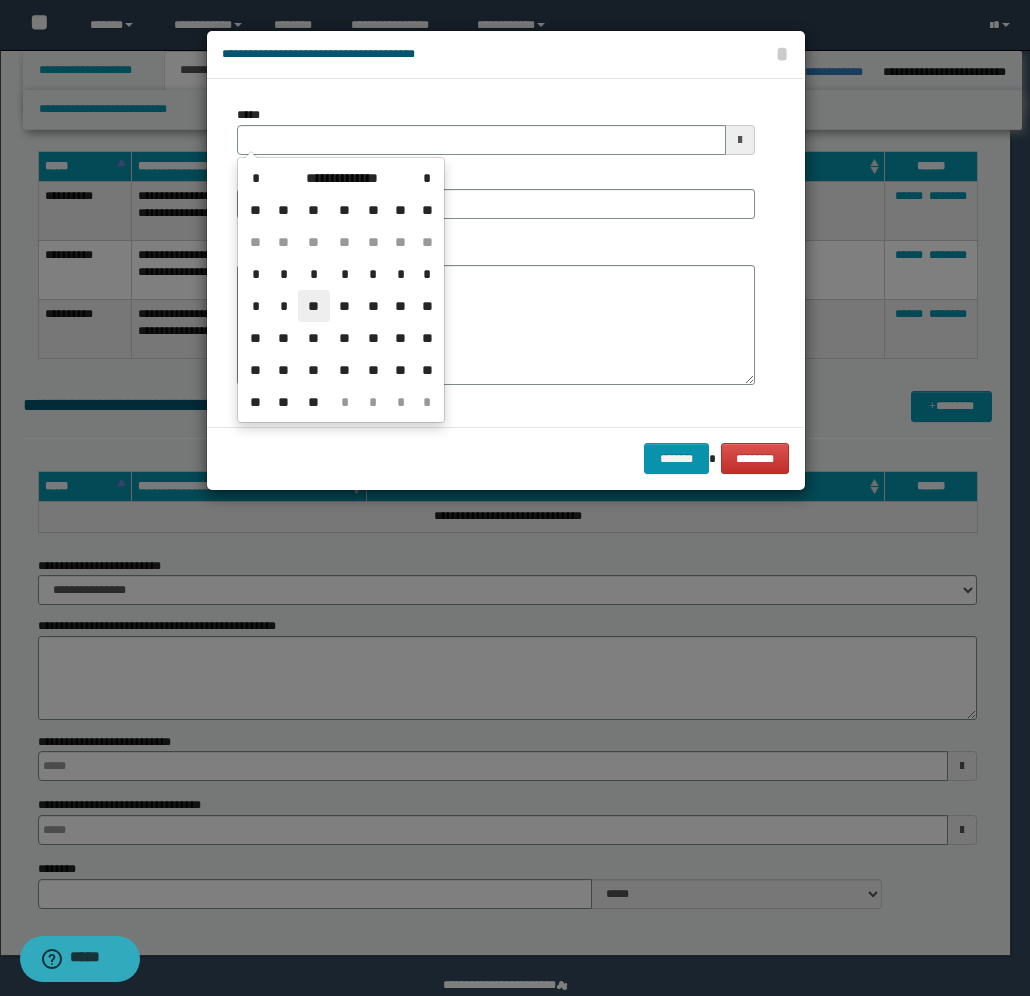 click on "**" at bounding box center [314, 306] 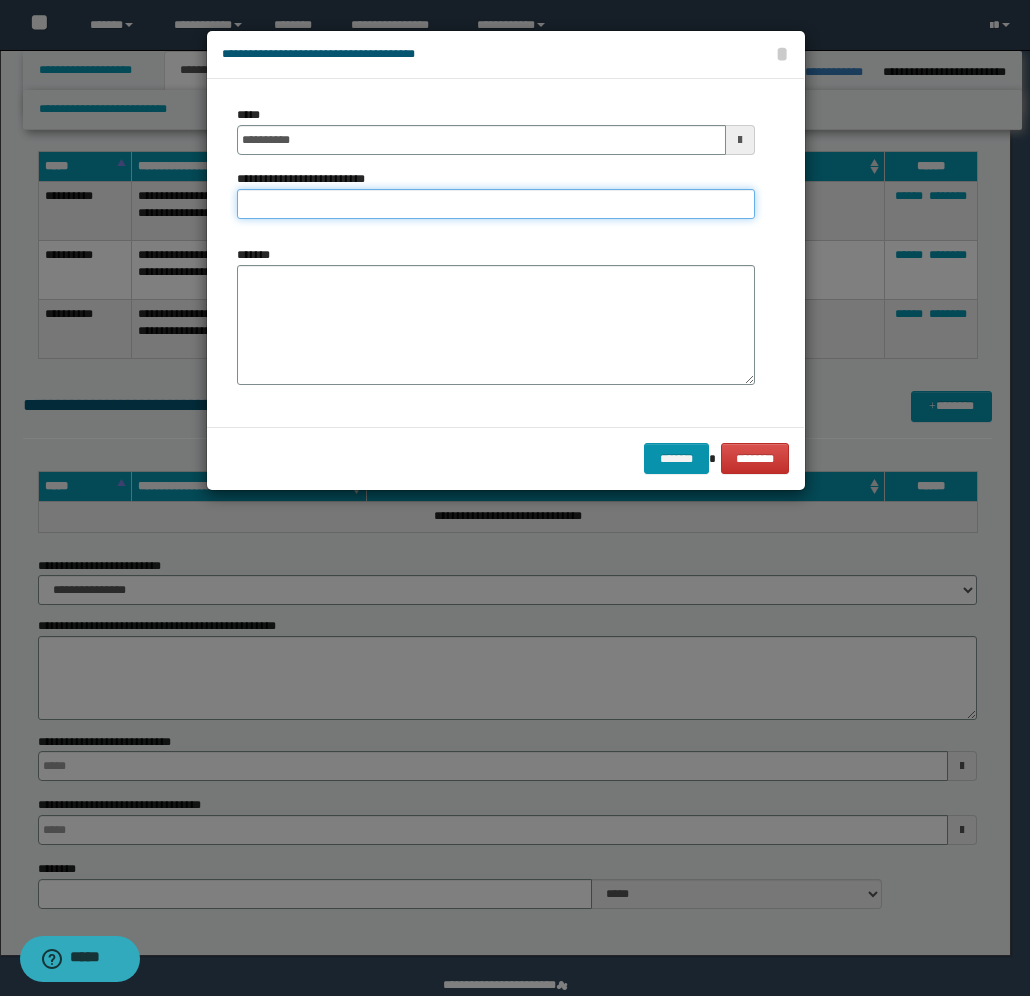 click on "**********" at bounding box center (496, 204) 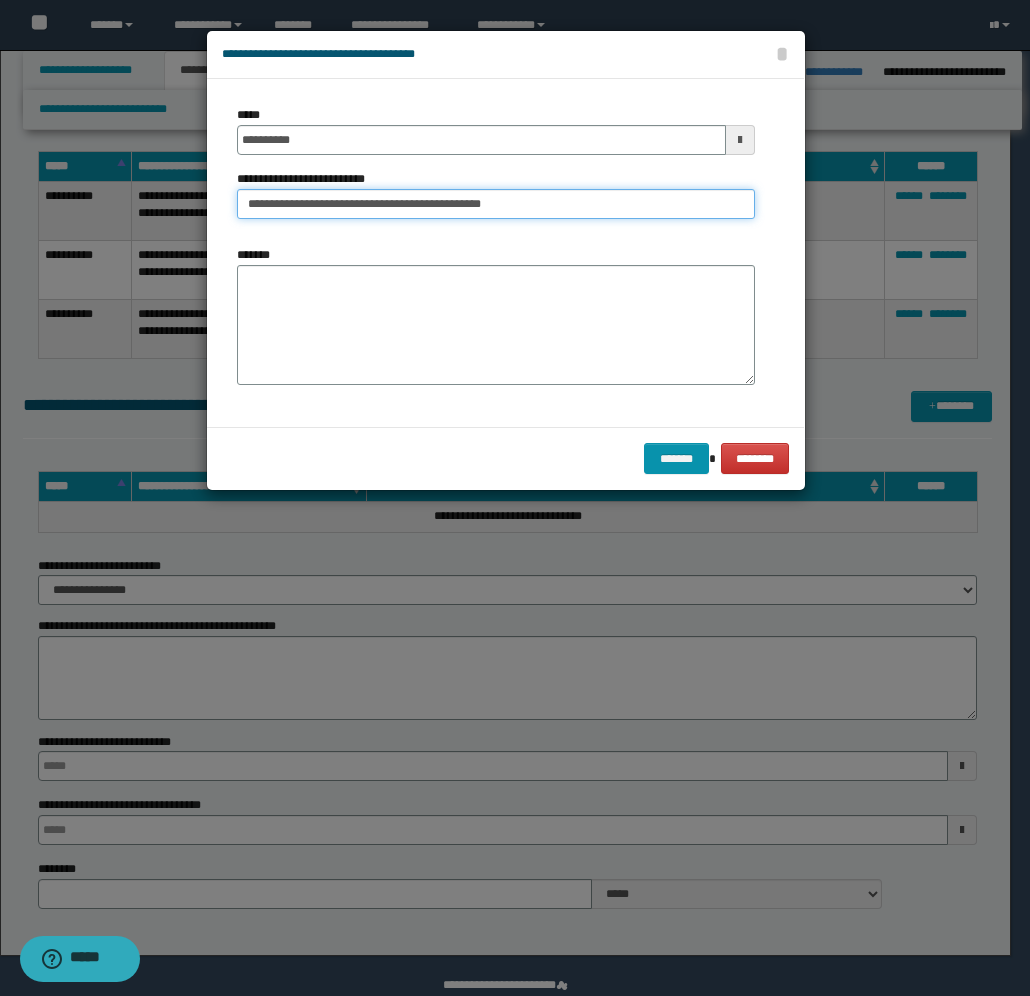 click on "**********" at bounding box center [496, 204] 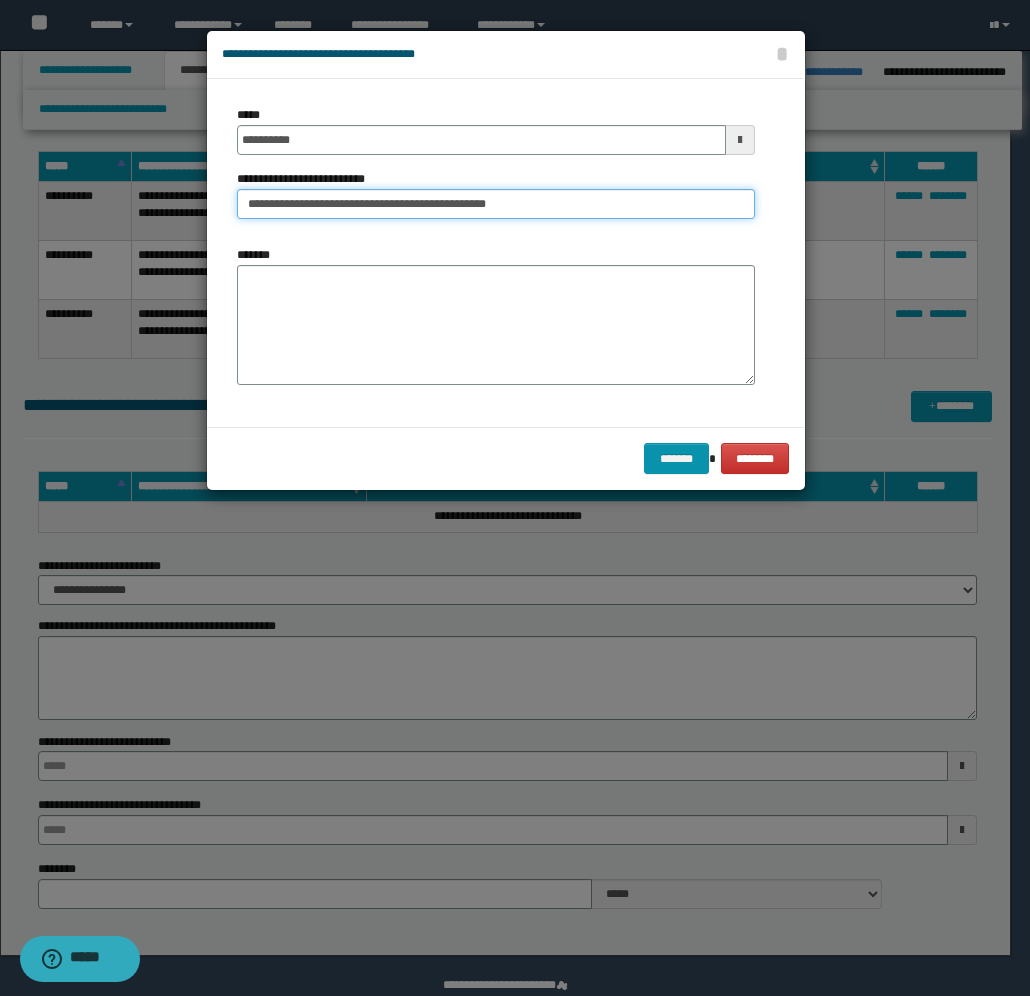 click on "**********" at bounding box center [496, 204] 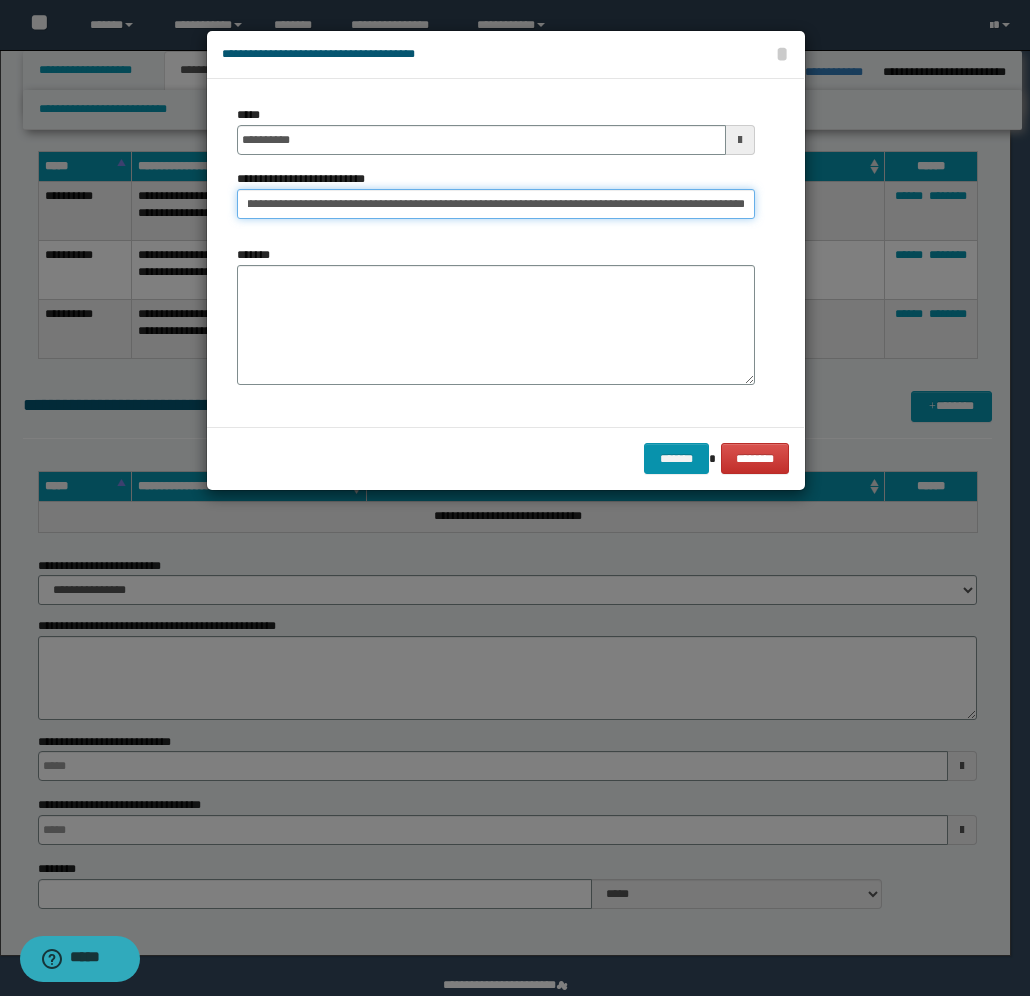scroll, scrollTop: 0, scrollLeft: 346, axis: horizontal 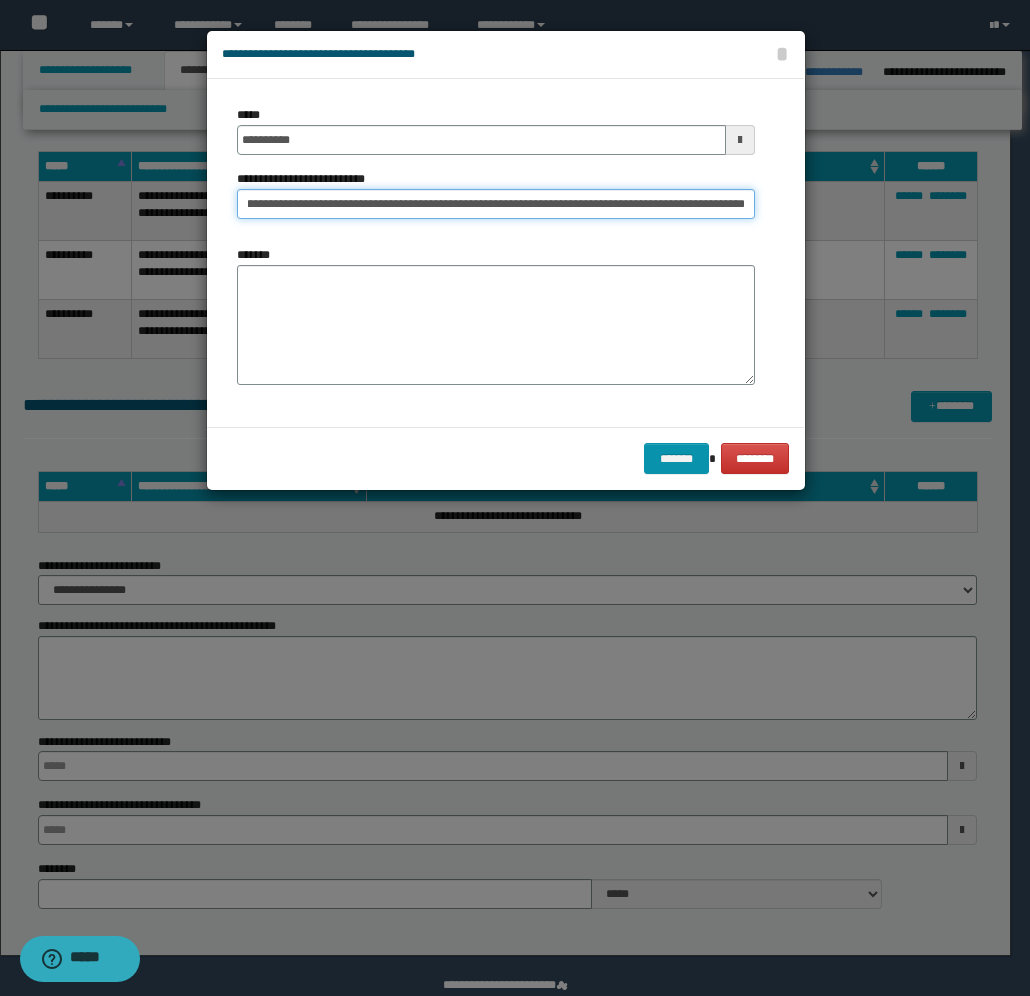 type on "**********" 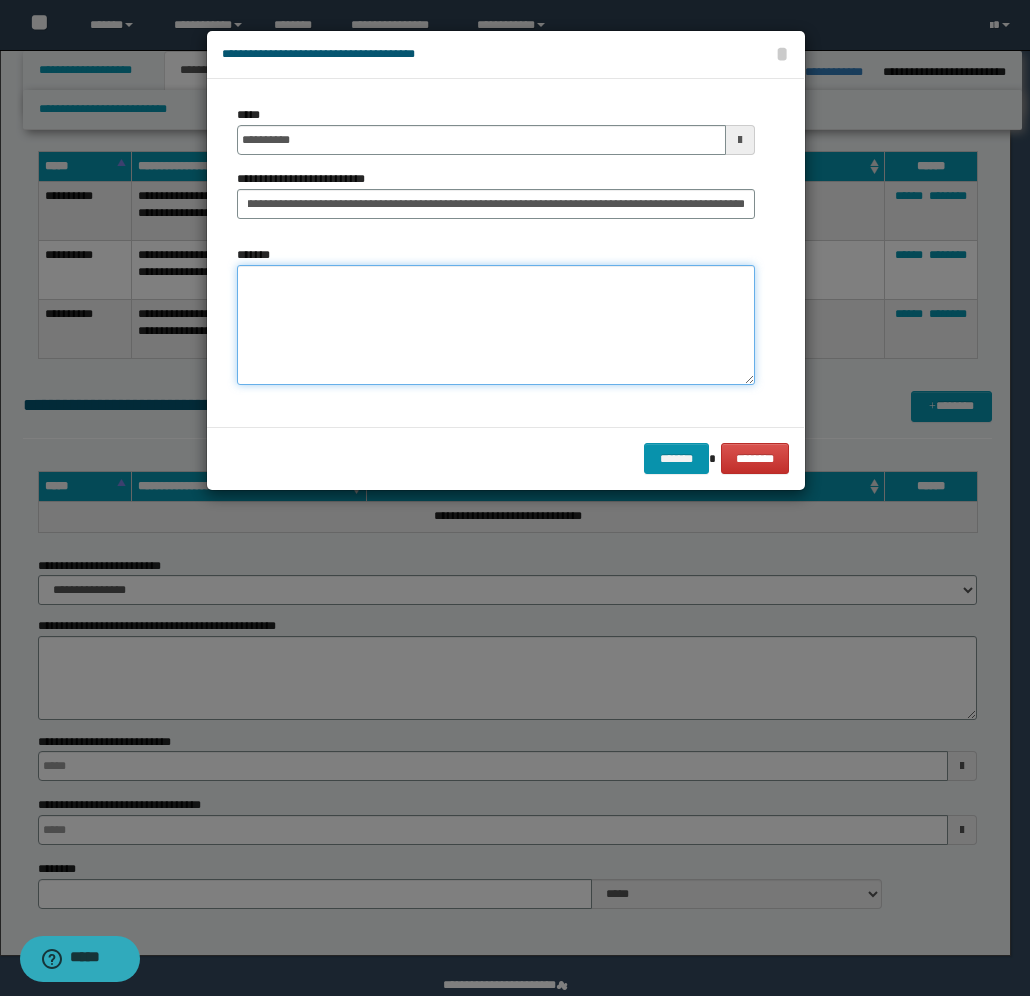 click on "*******" at bounding box center [496, 325] 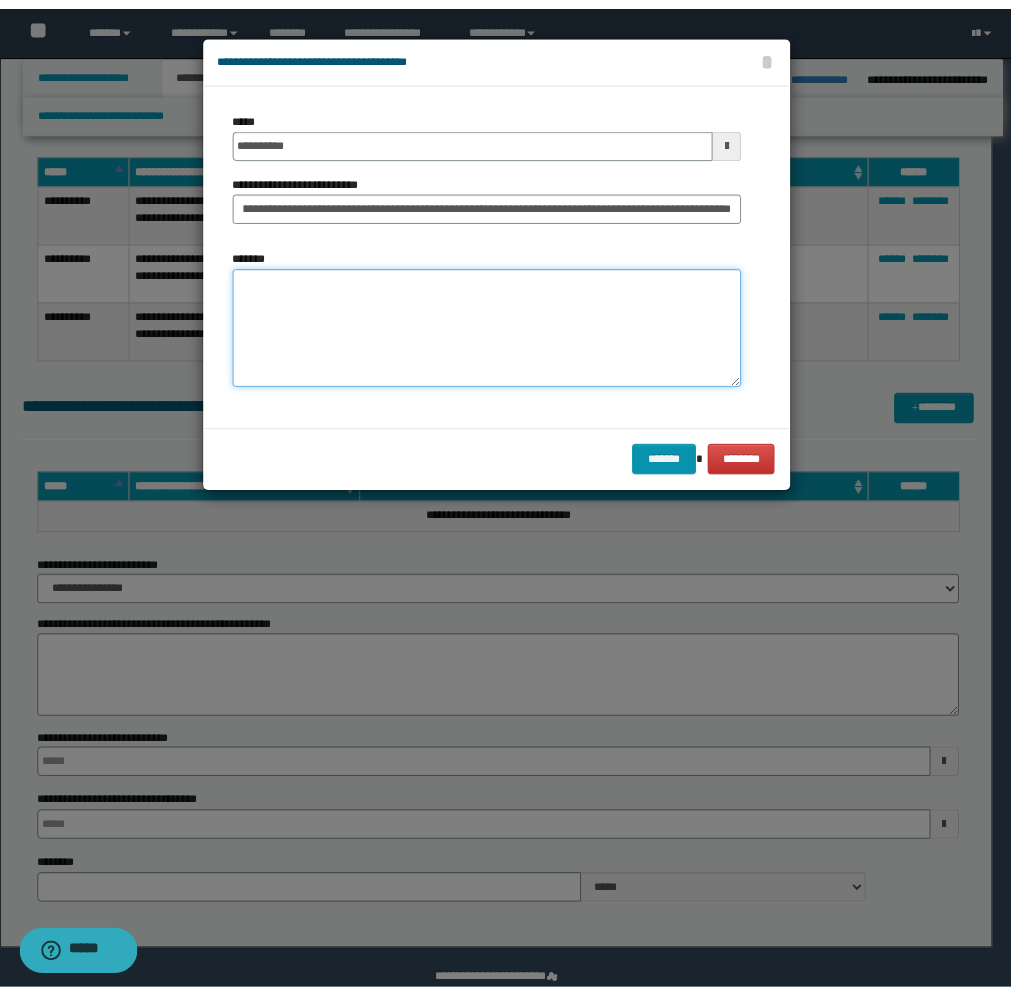 scroll, scrollTop: 0, scrollLeft: 0, axis: both 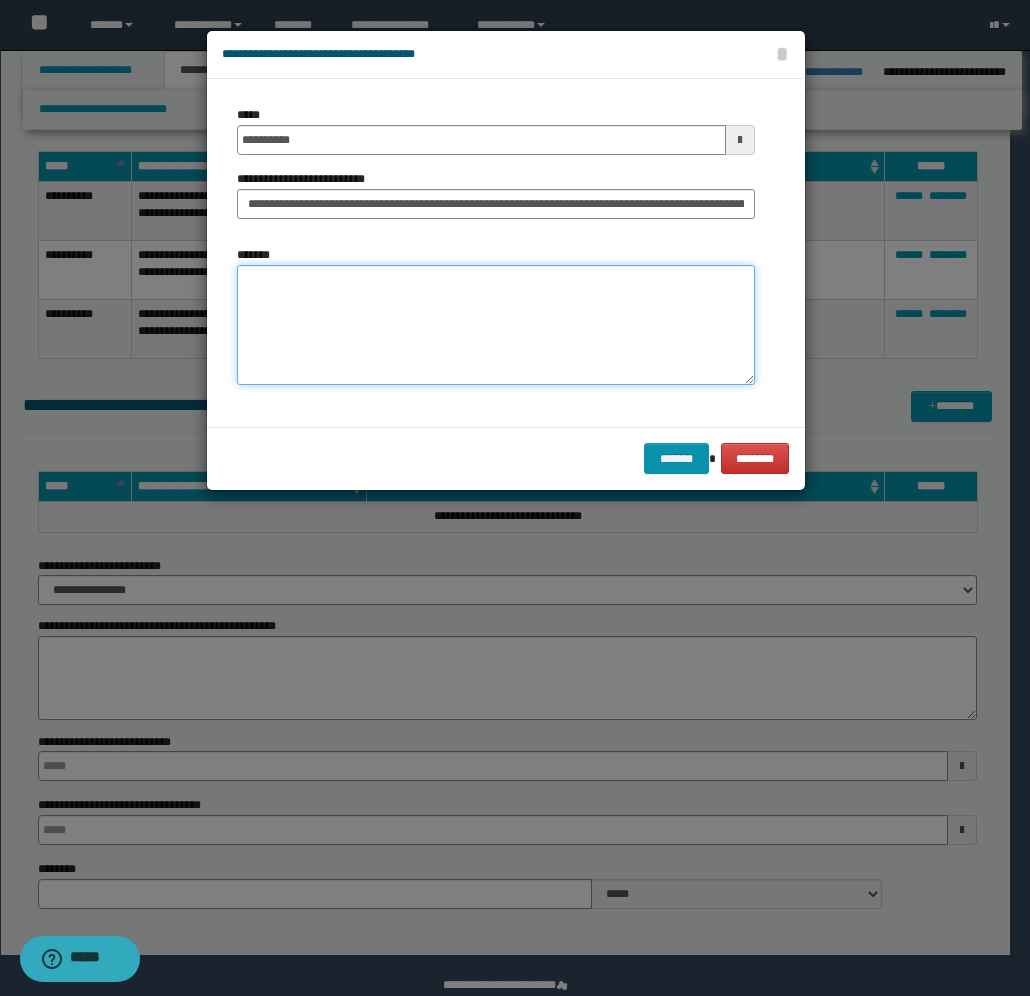 paste on "**********" 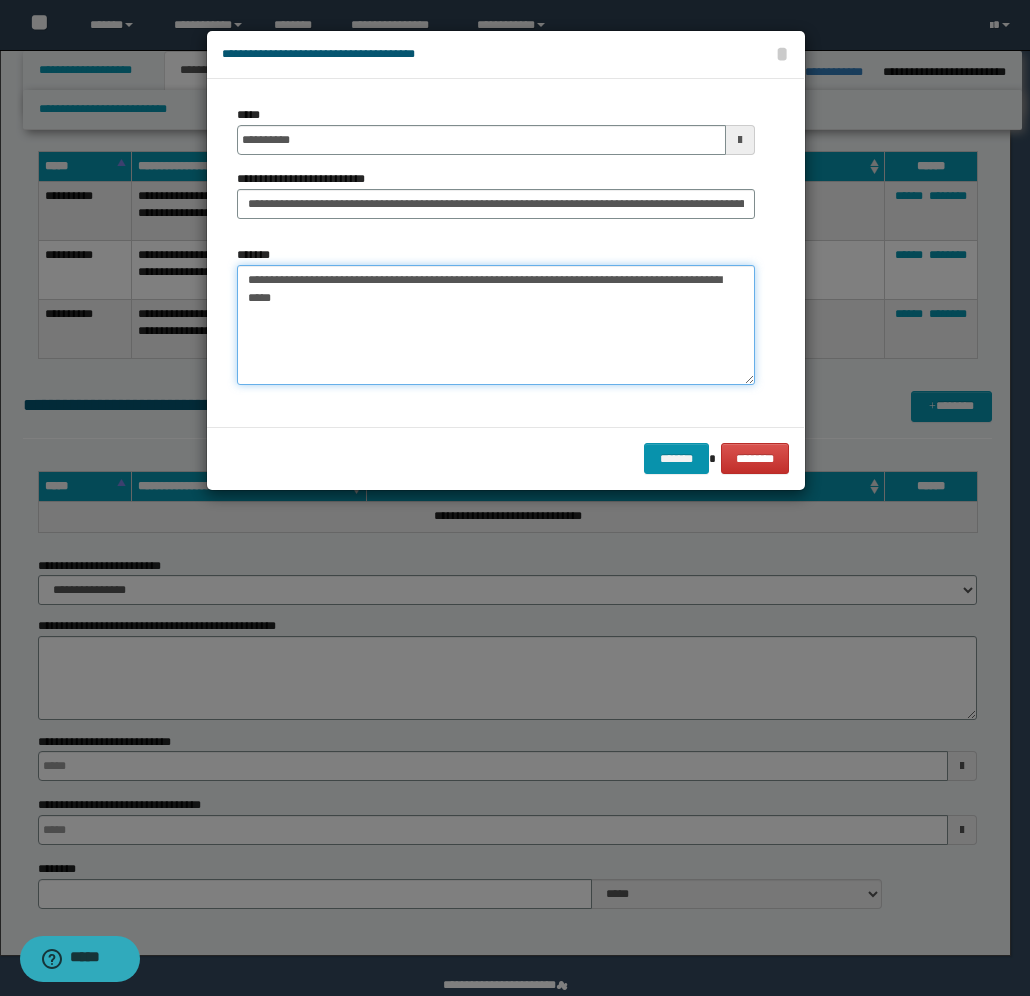 click on "**********" at bounding box center [496, 325] 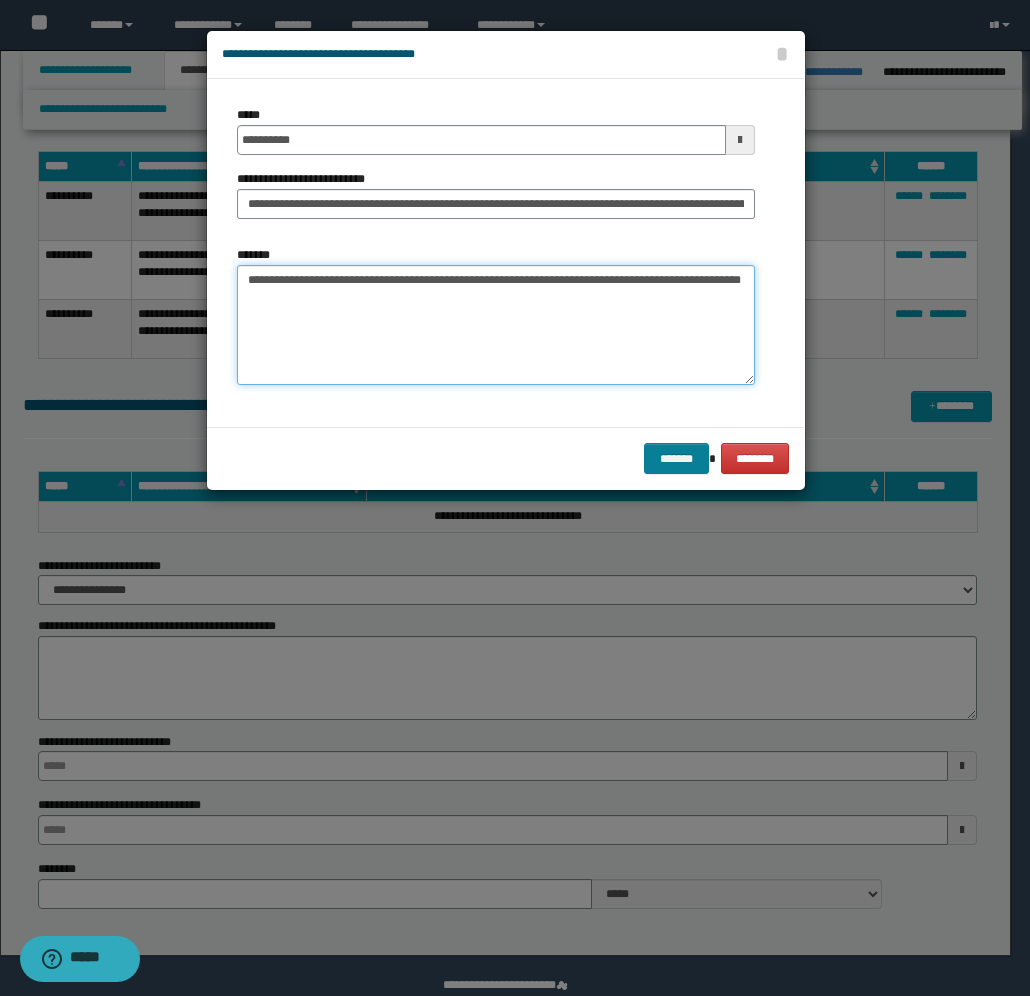 type on "**********" 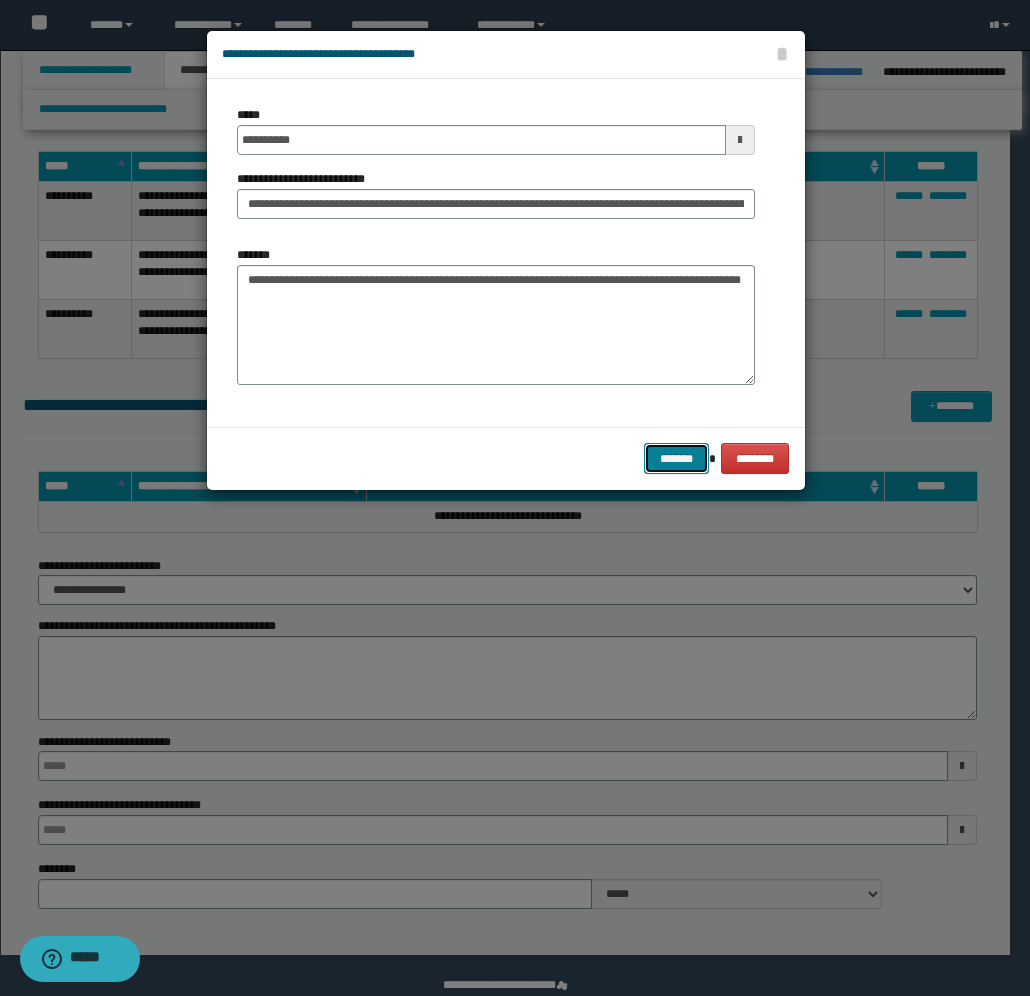 click on "*******" at bounding box center [676, 458] 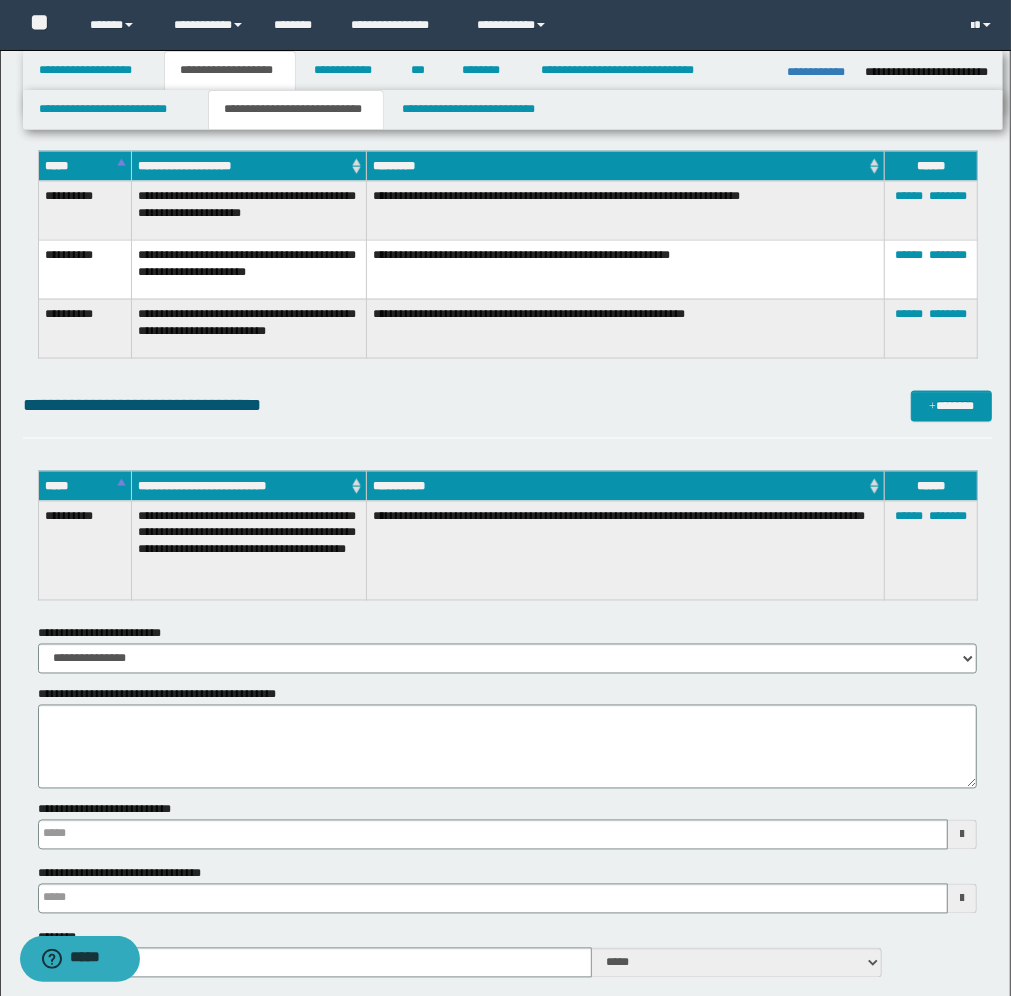 scroll, scrollTop: 1250, scrollLeft: 0, axis: vertical 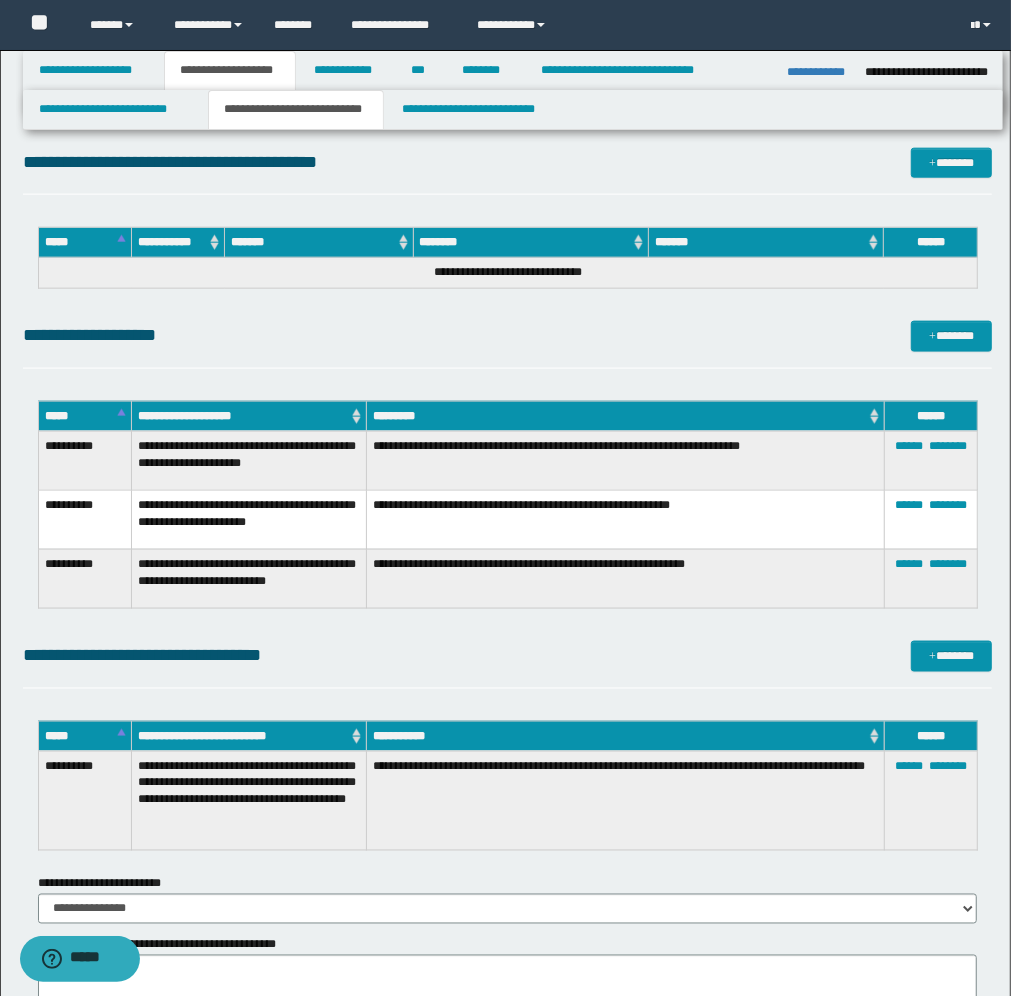 drag, startPoint x: 507, startPoint y: 683, endPoint x: 442, endPoint y: 493, distance: 200.81085 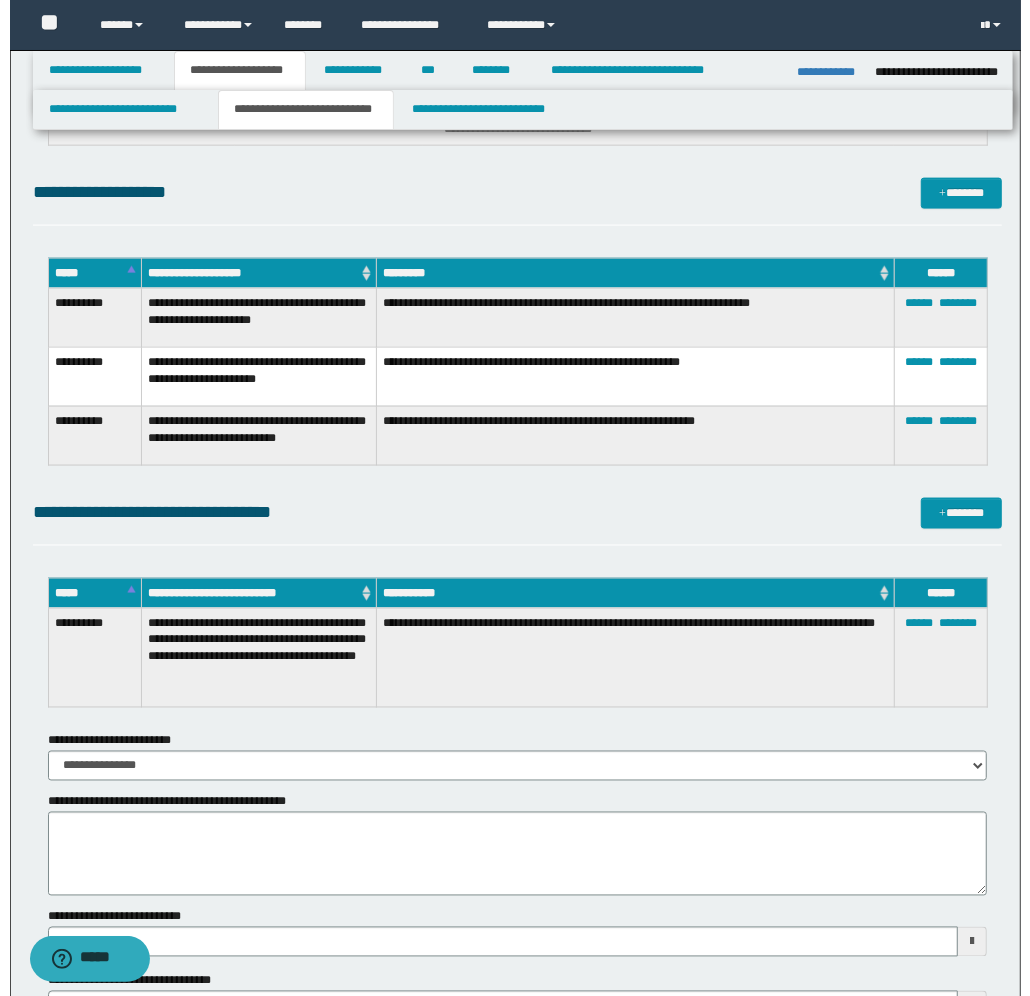 scroll, scrollTop: 1500, scrollLeft: 0, axis: vertical 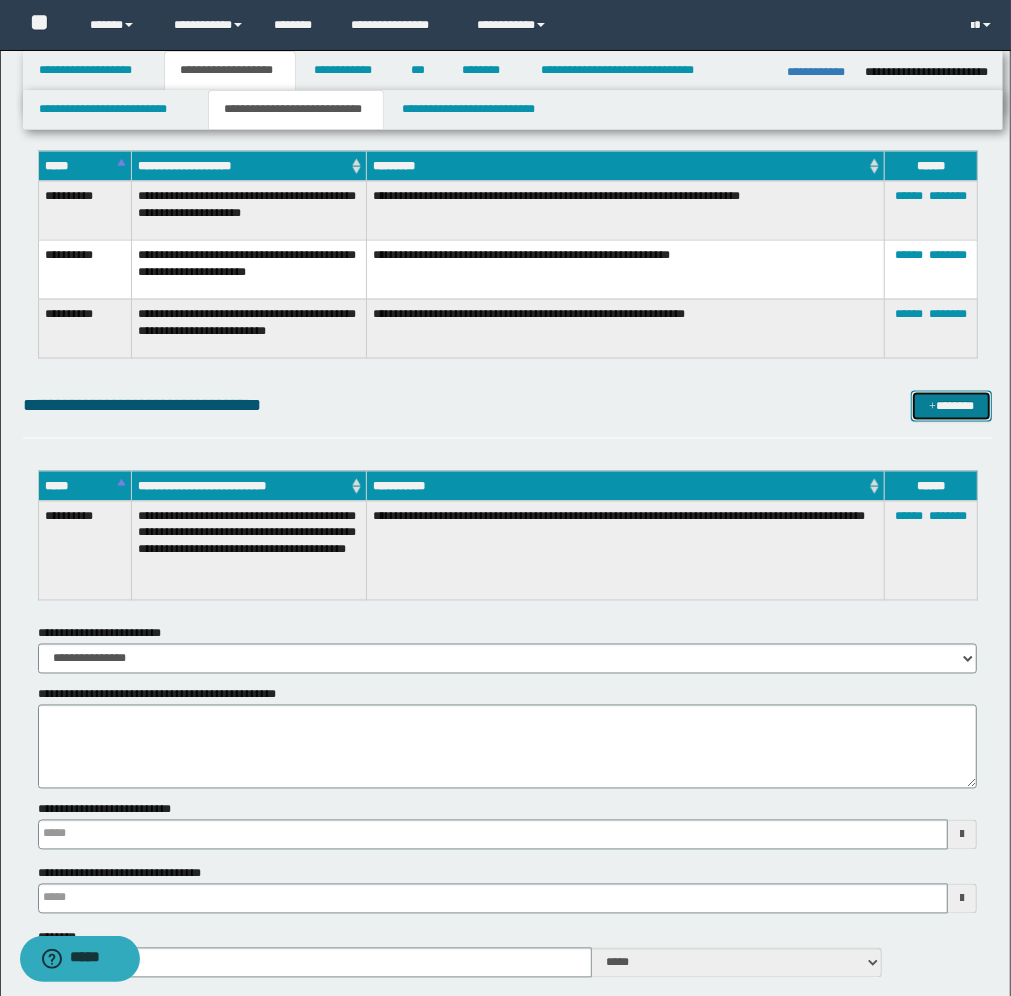 click on "*******" at bounding box center (951, 406) 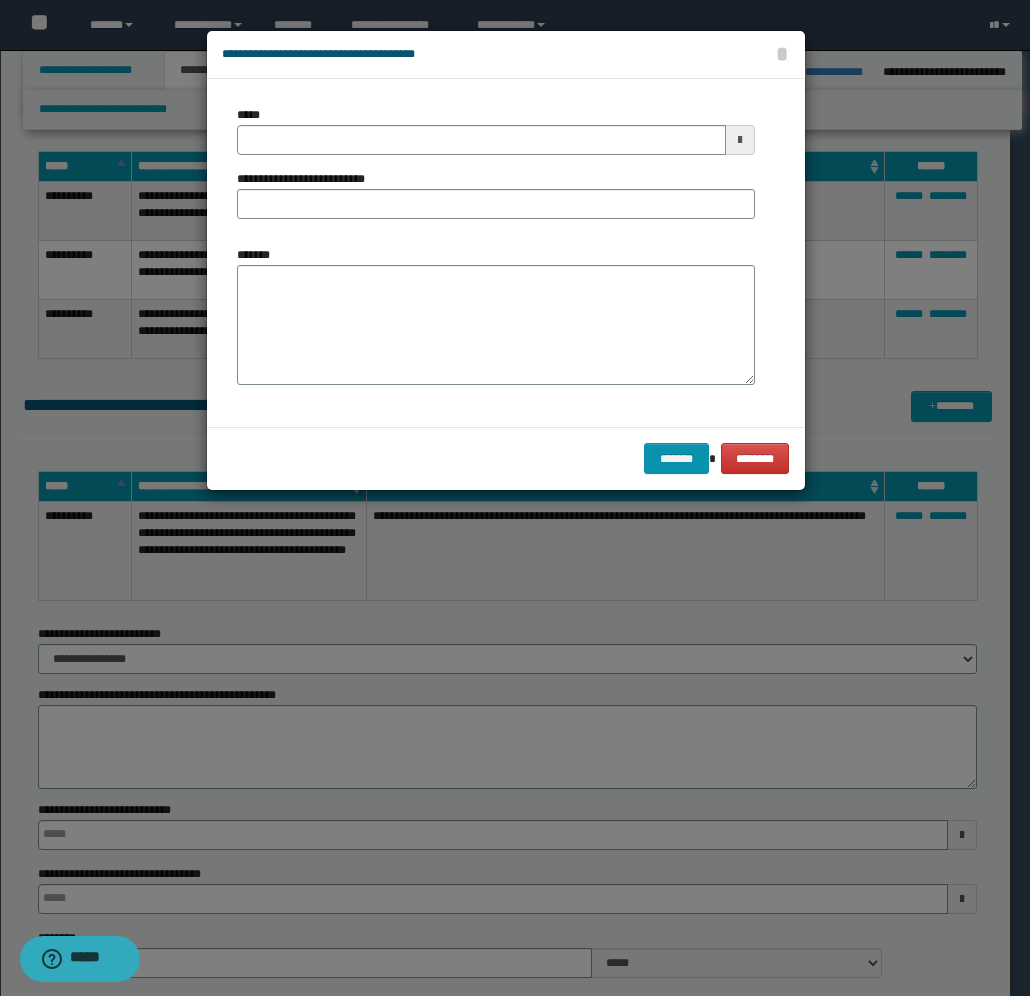 click at bounding box center [740, 140] 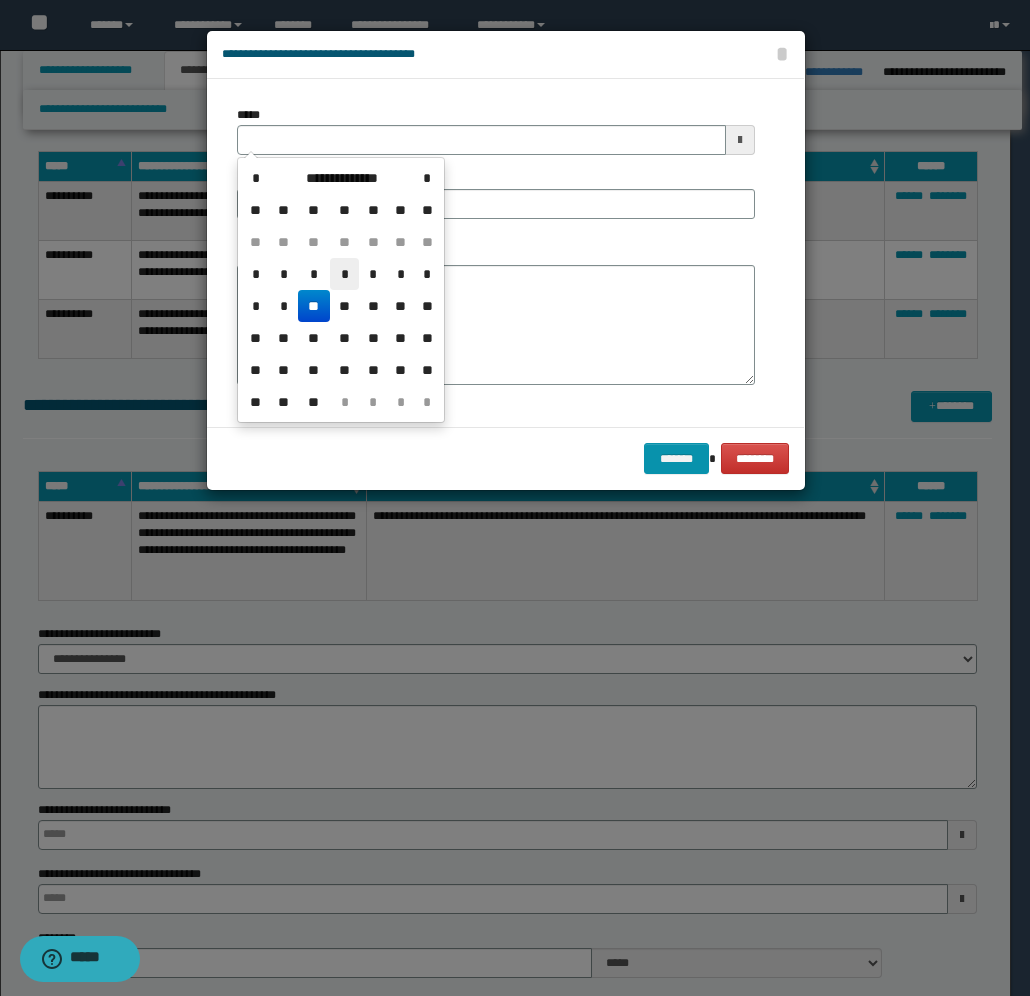 click on "*" at bounding box center (344, 274) 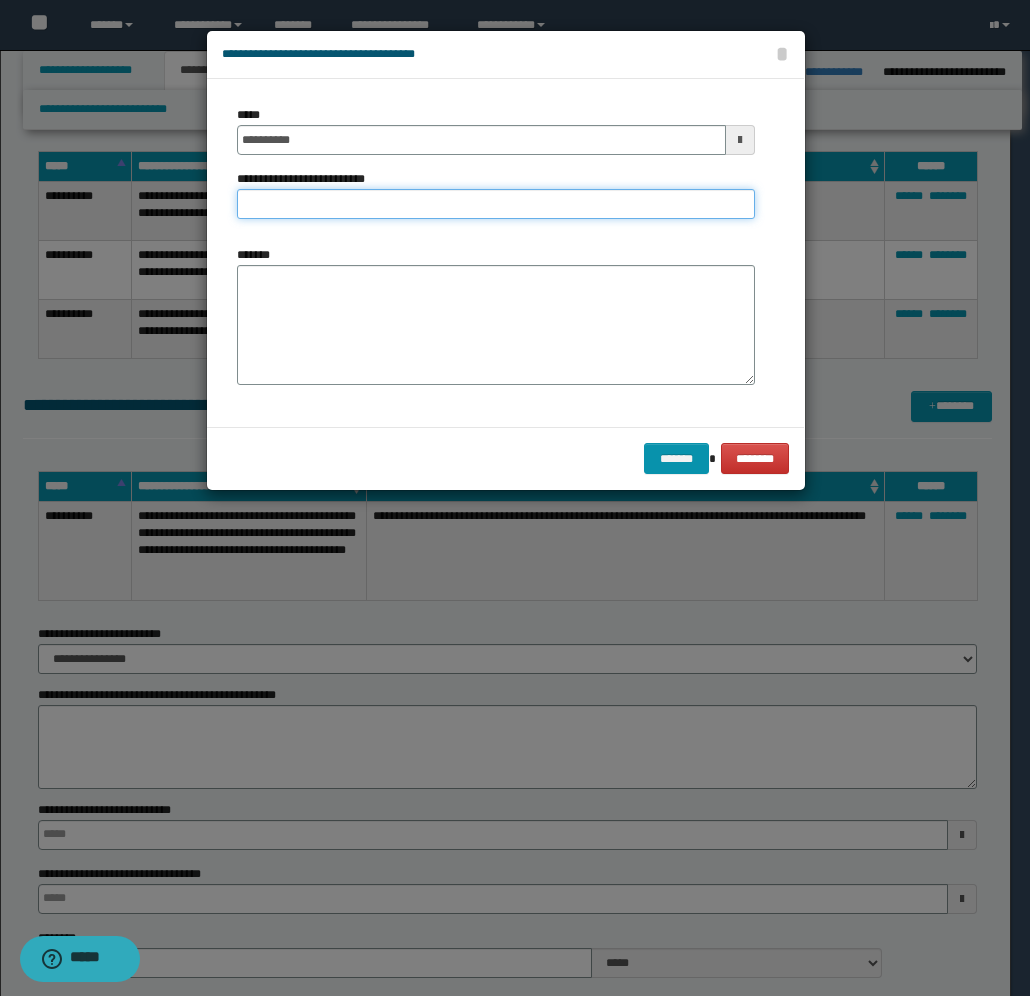 click on "**********" at bounding box center (496, 204) 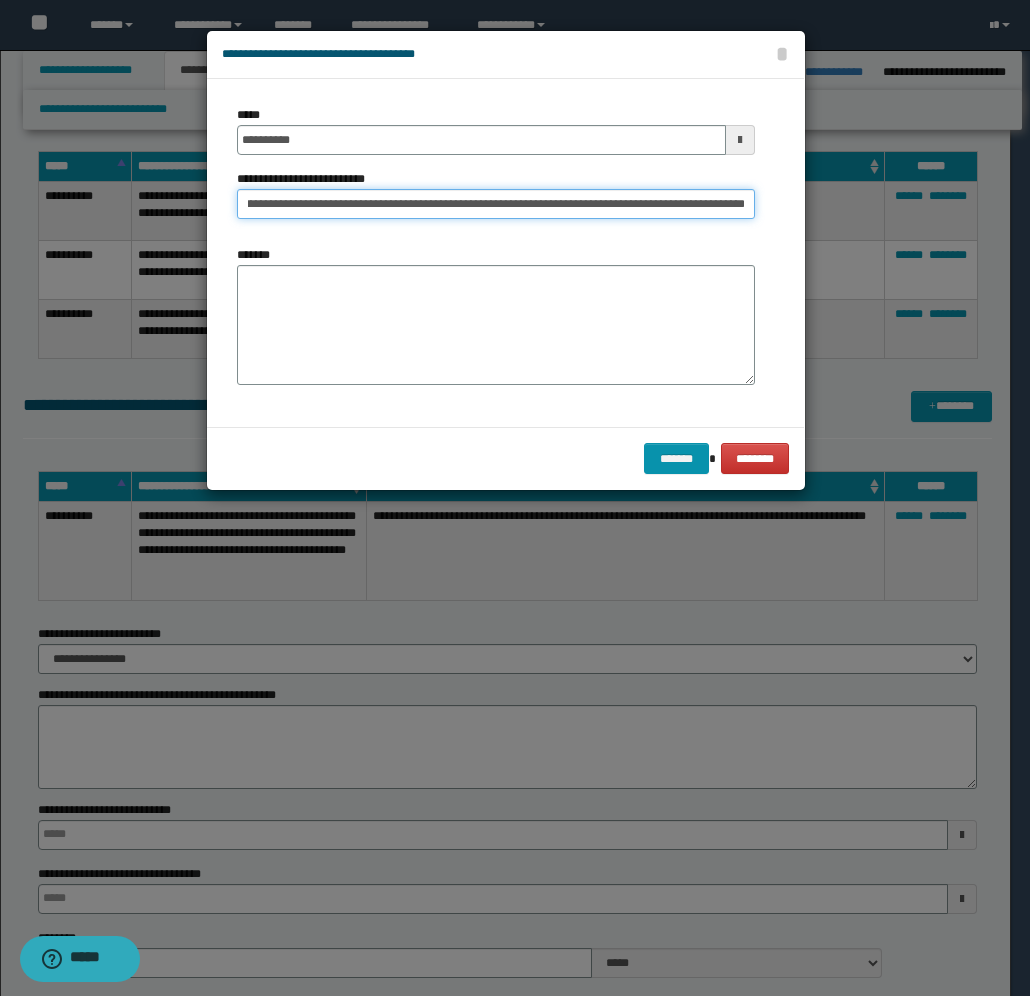 scroll, scrollTop: 0, scrollLeft: 218, axis: horizontal 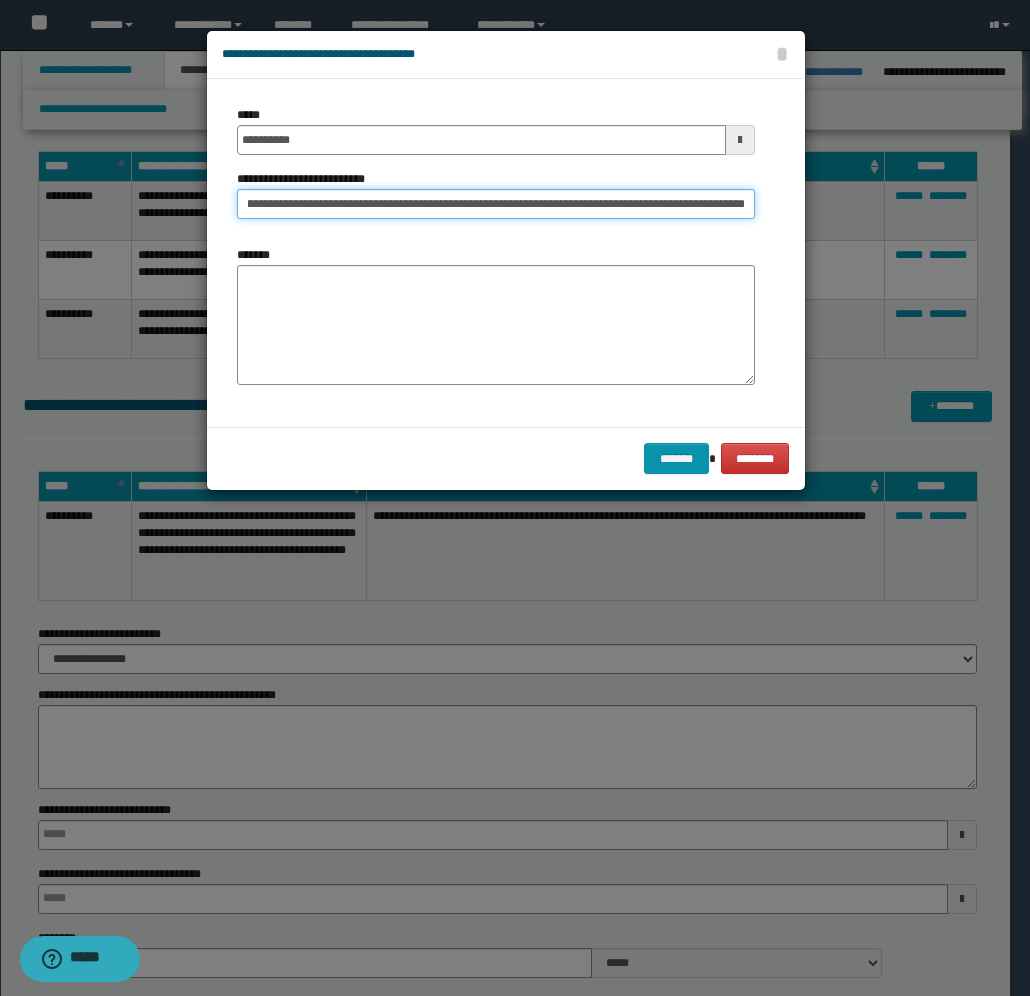 type on "**********" 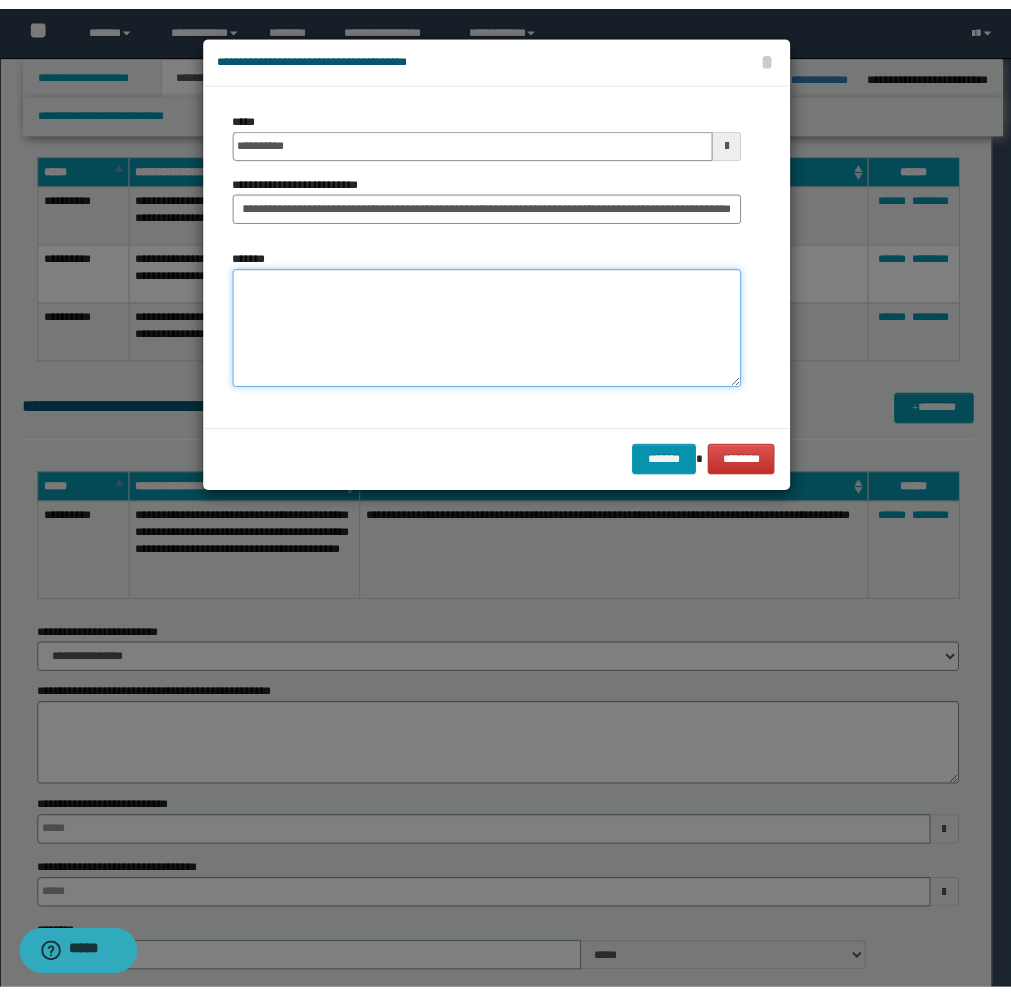 scroll, scrollTop: 0, scrollLeft: 0, axis: both 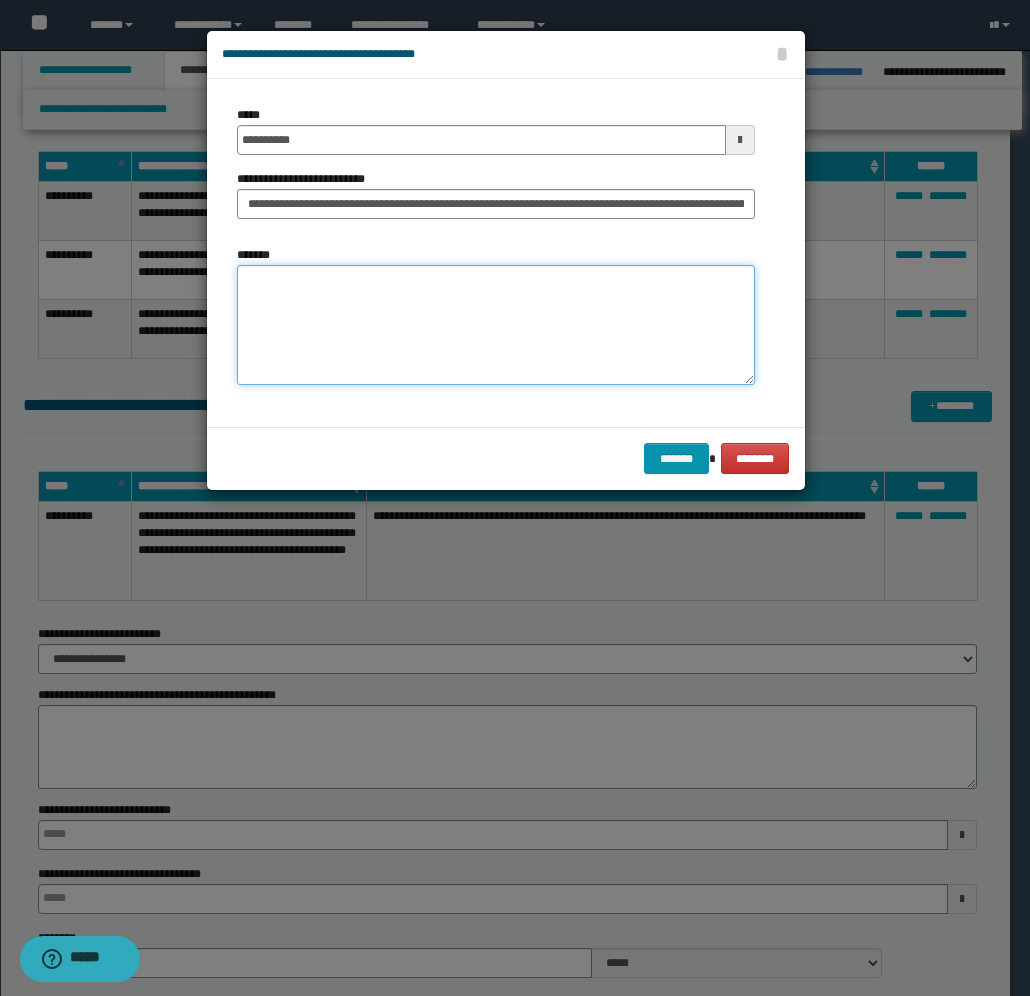 click on "*******" at bounding box center [496, 325] 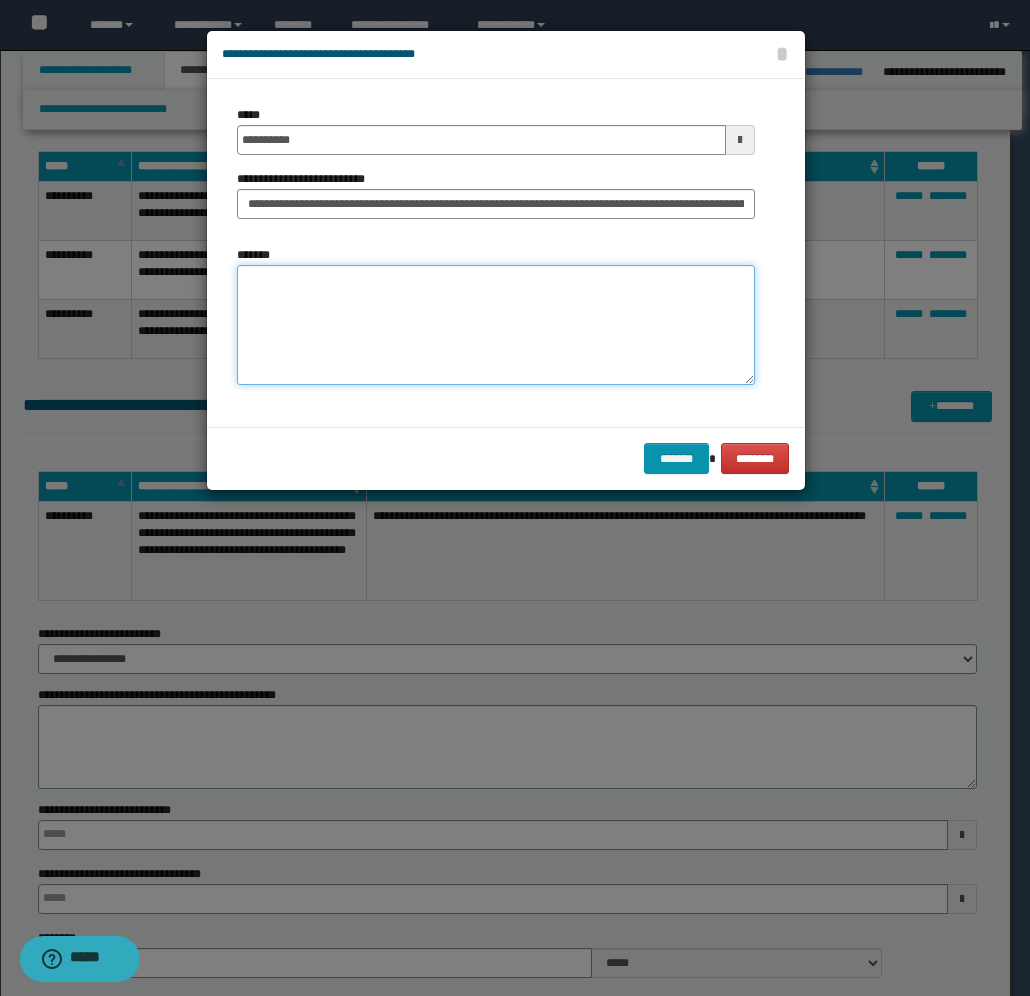 paste on "**********" 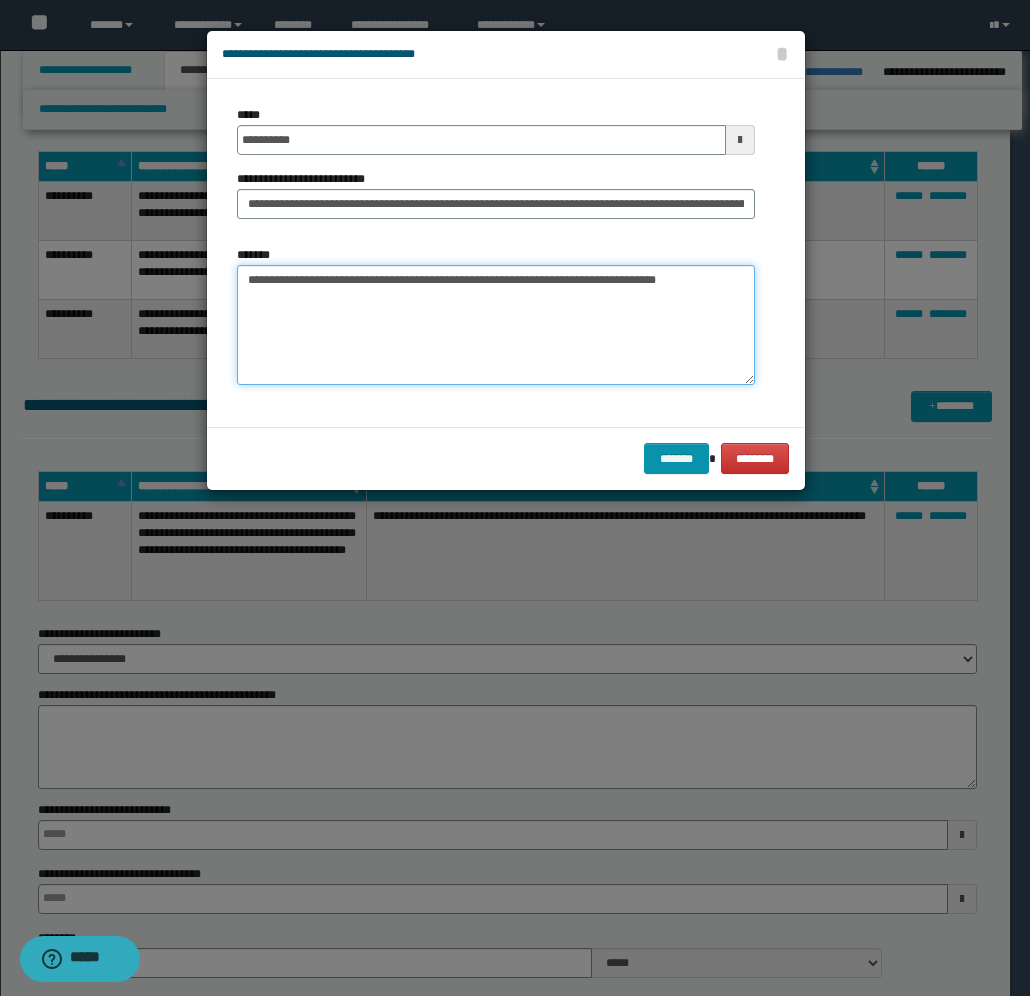 click on "**********" at bounding box center [496, 325] 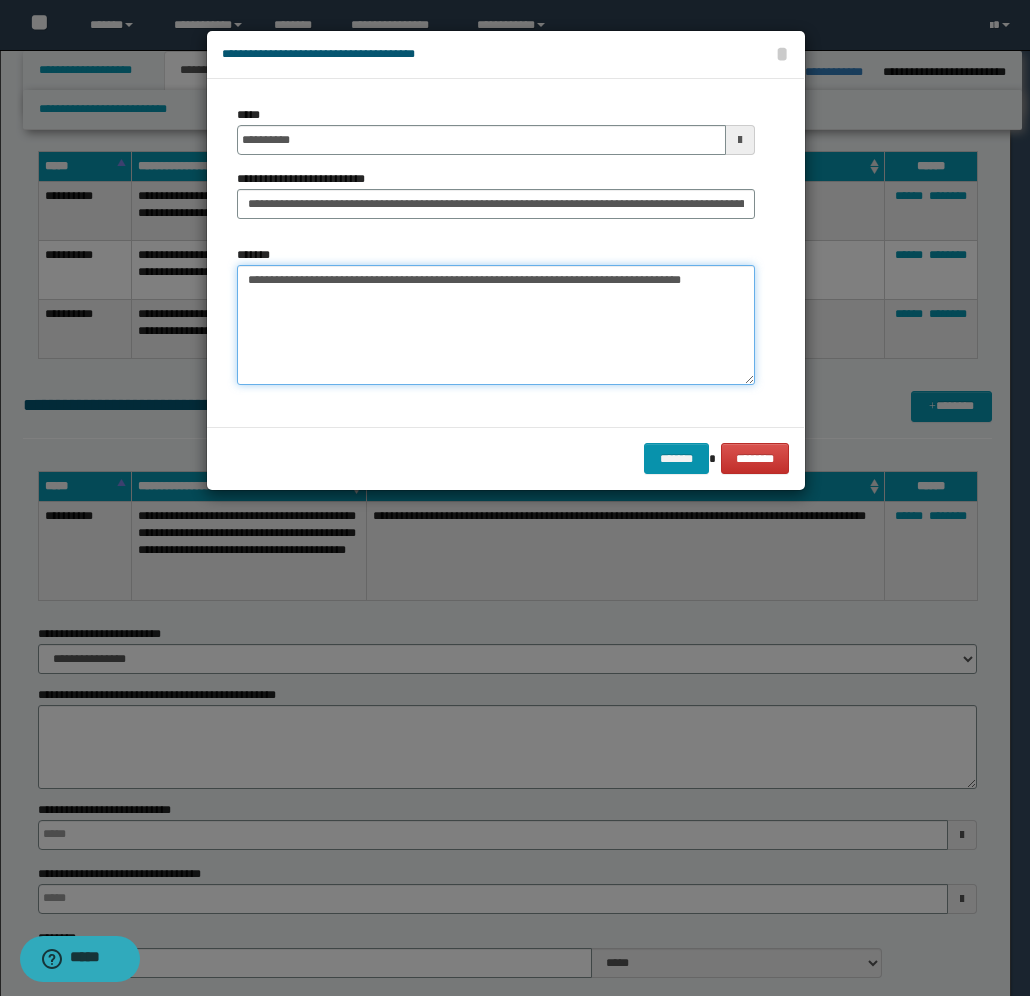 click on "**********" at bounding box center (496, 325) 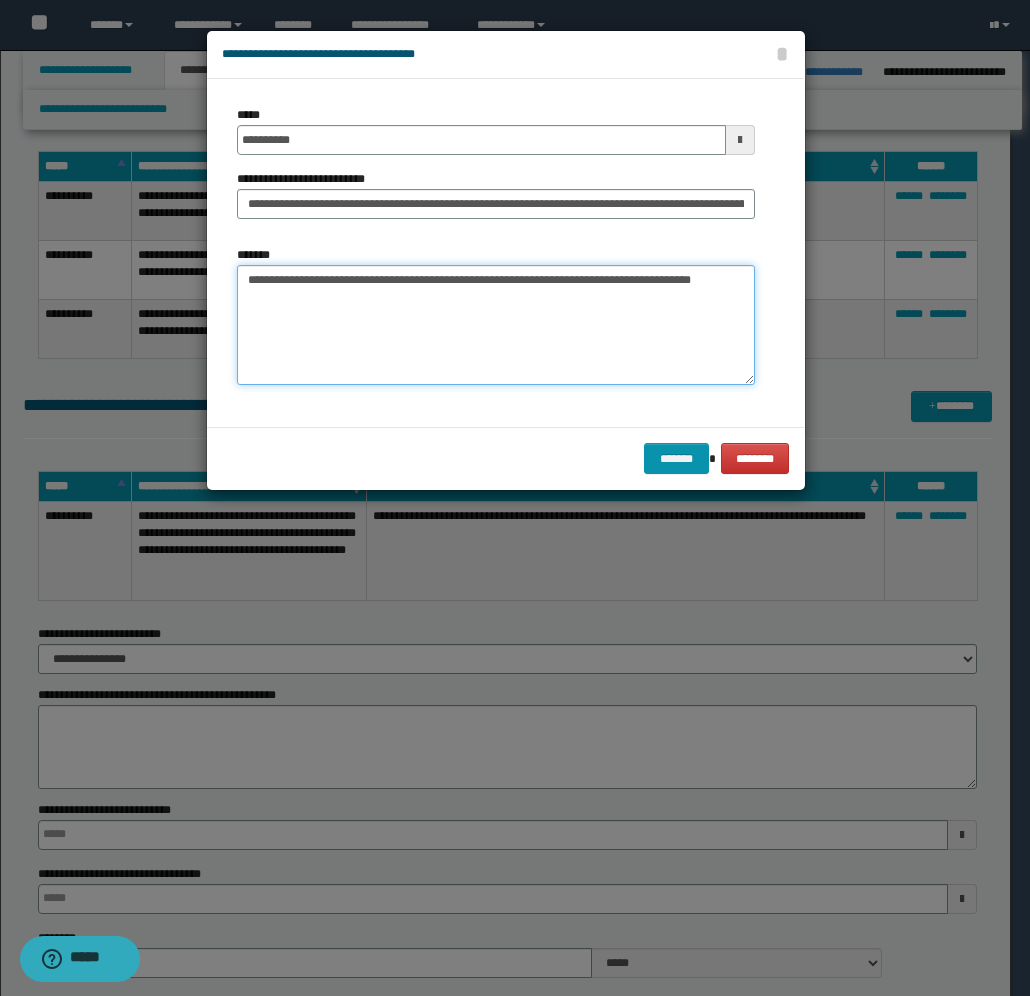 click on "**********" at bounding box center (496, 325) 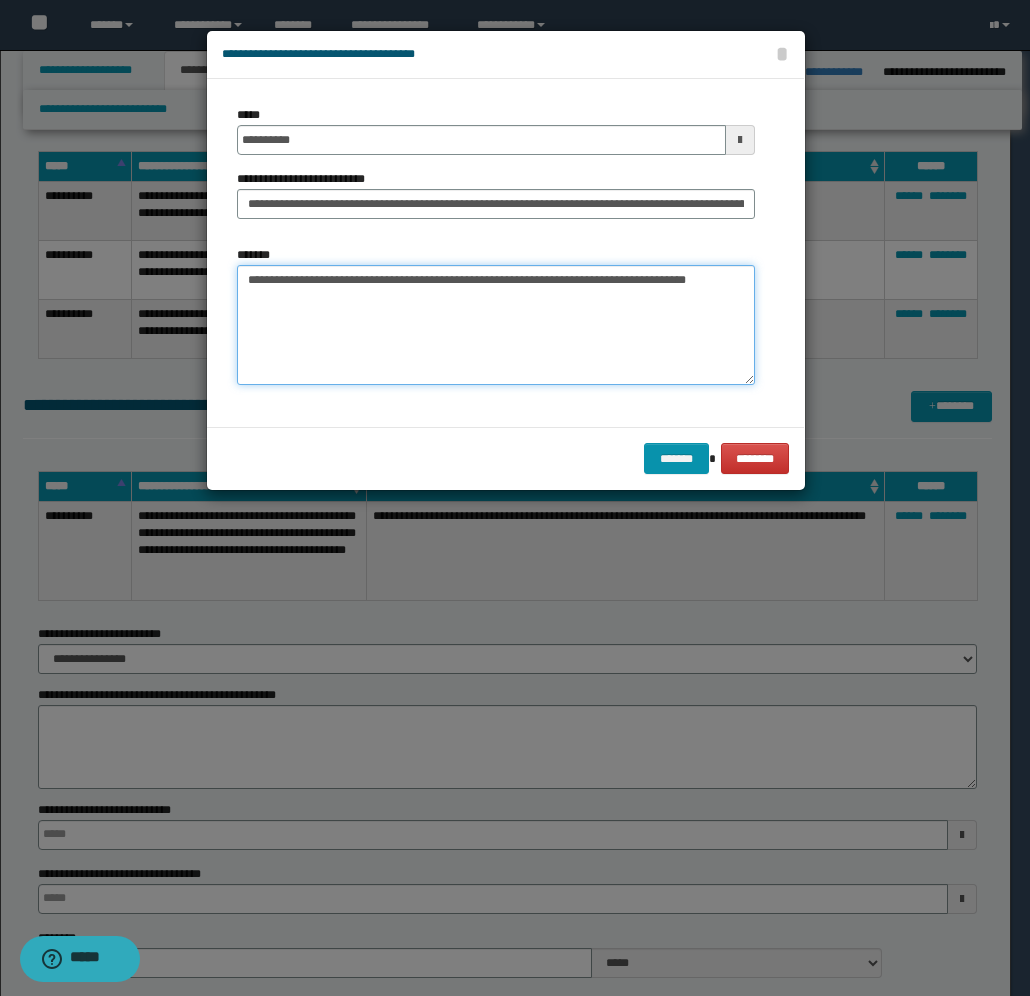 click on "**********" at bounding box center (496, 325) 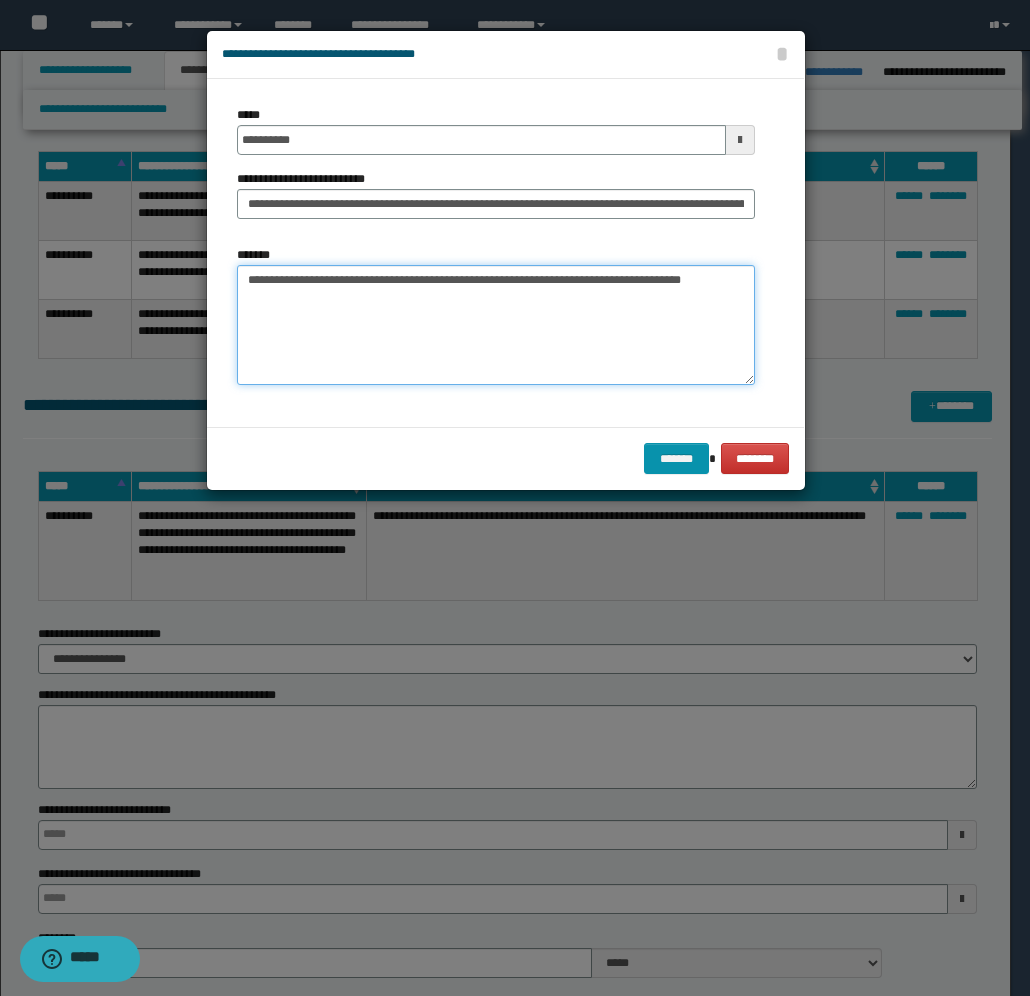 click on "**********" at bounding box center [496, 325] 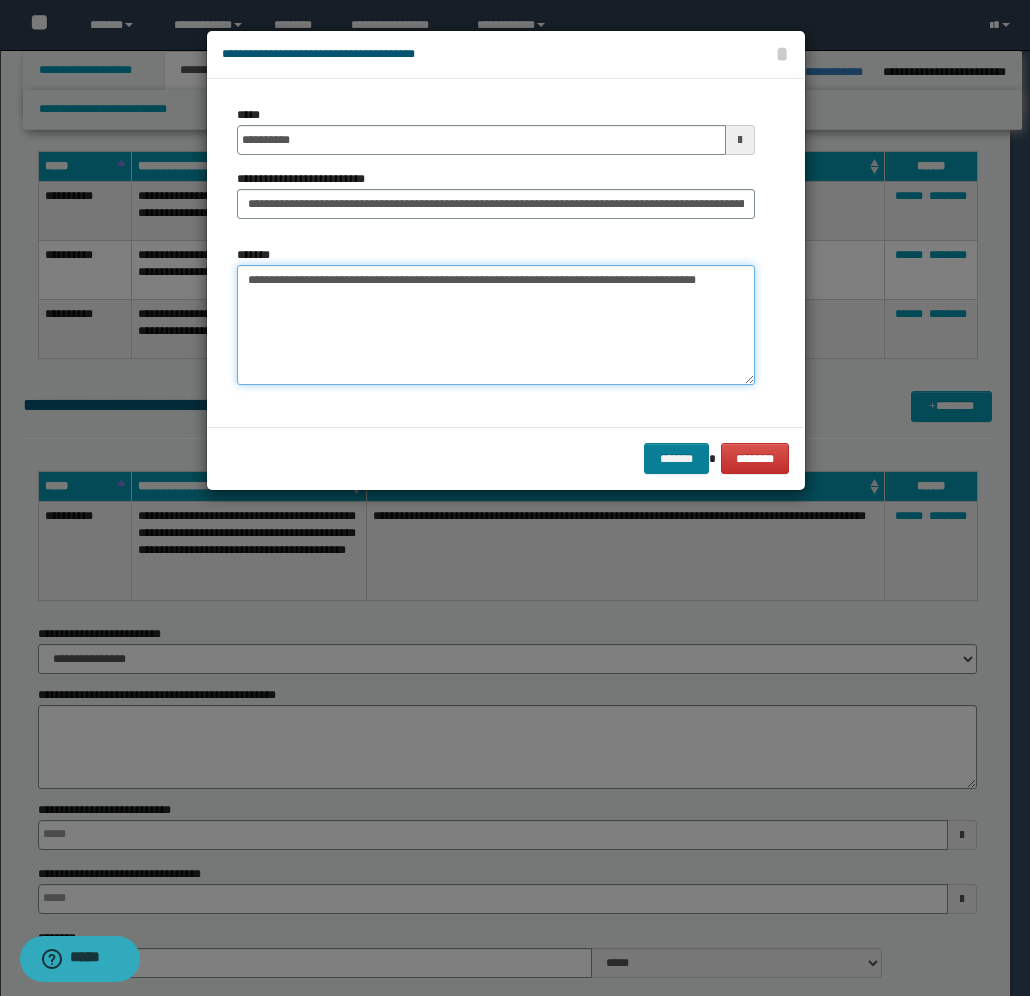 type on "**********" 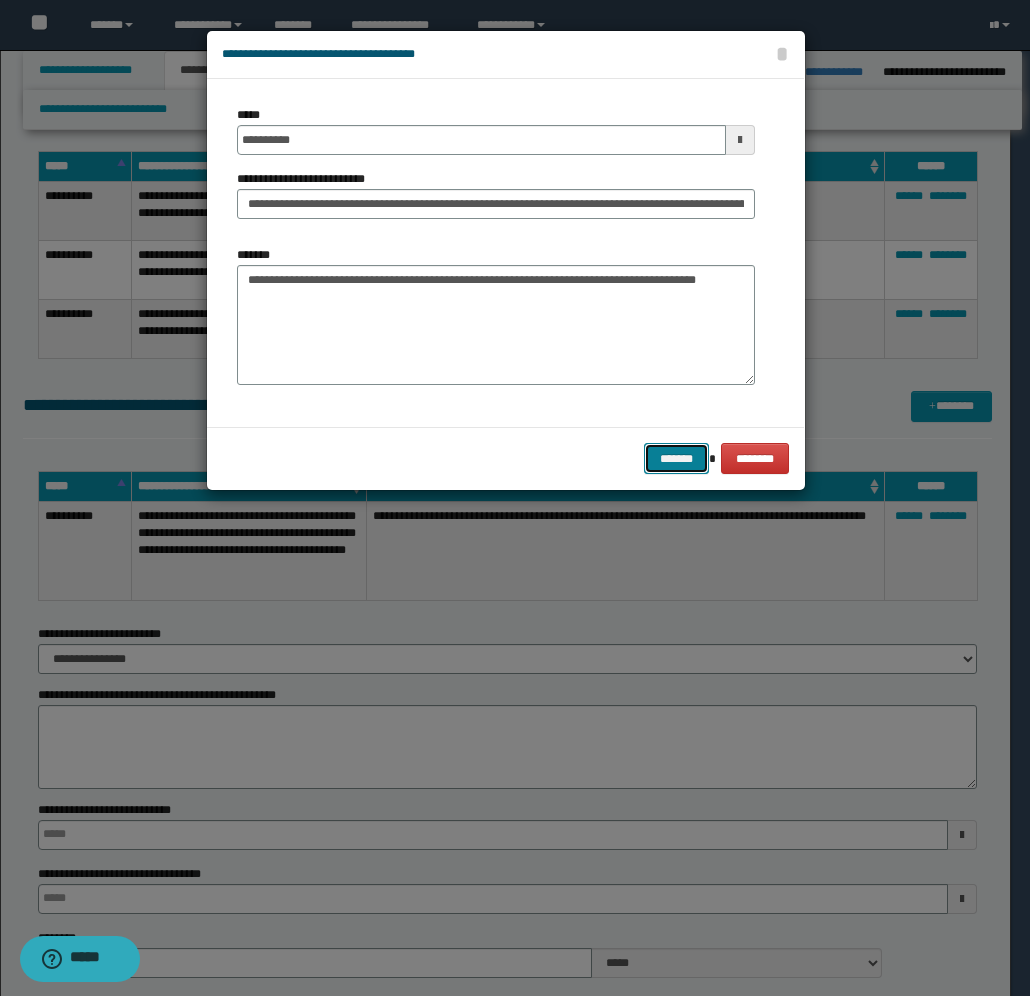 click on "*******" at bounding box center (676, 458) 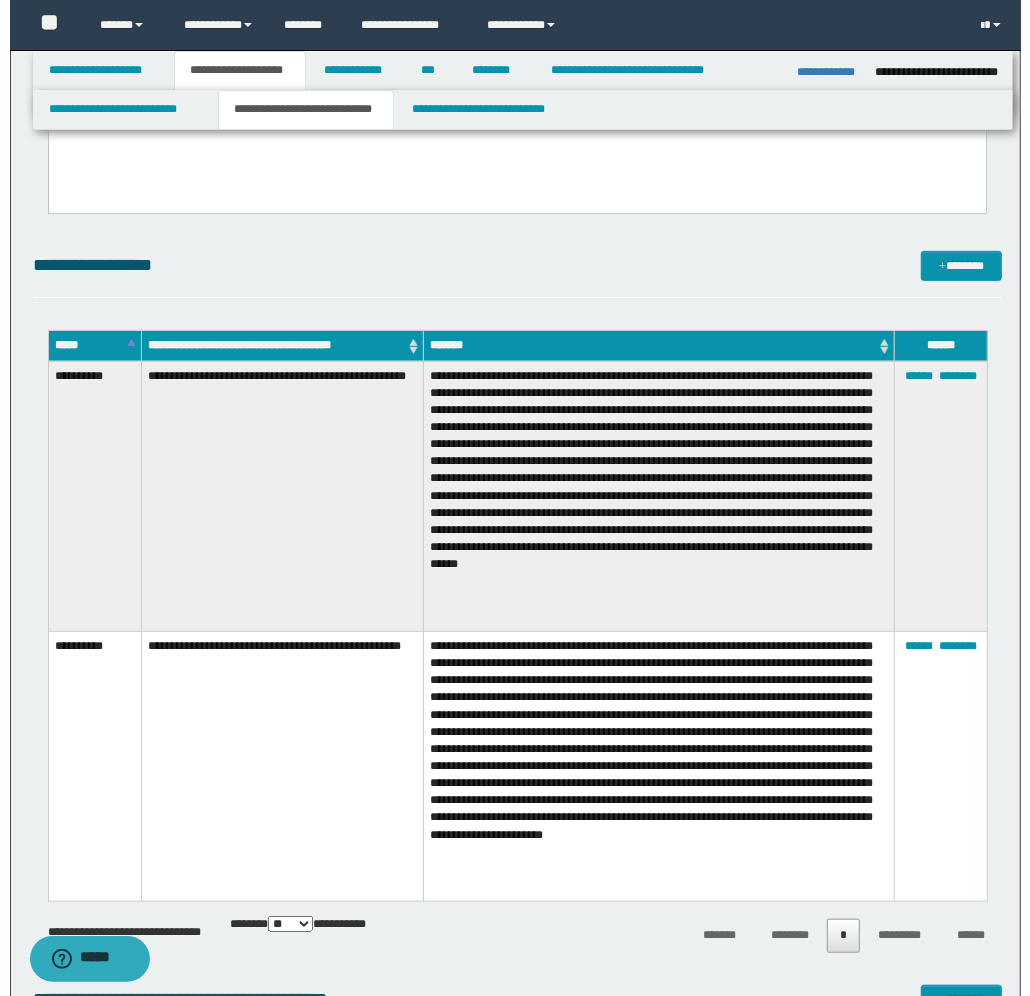 scroll, scrollTop: 375, scrollLeft: 0, axis: vertical 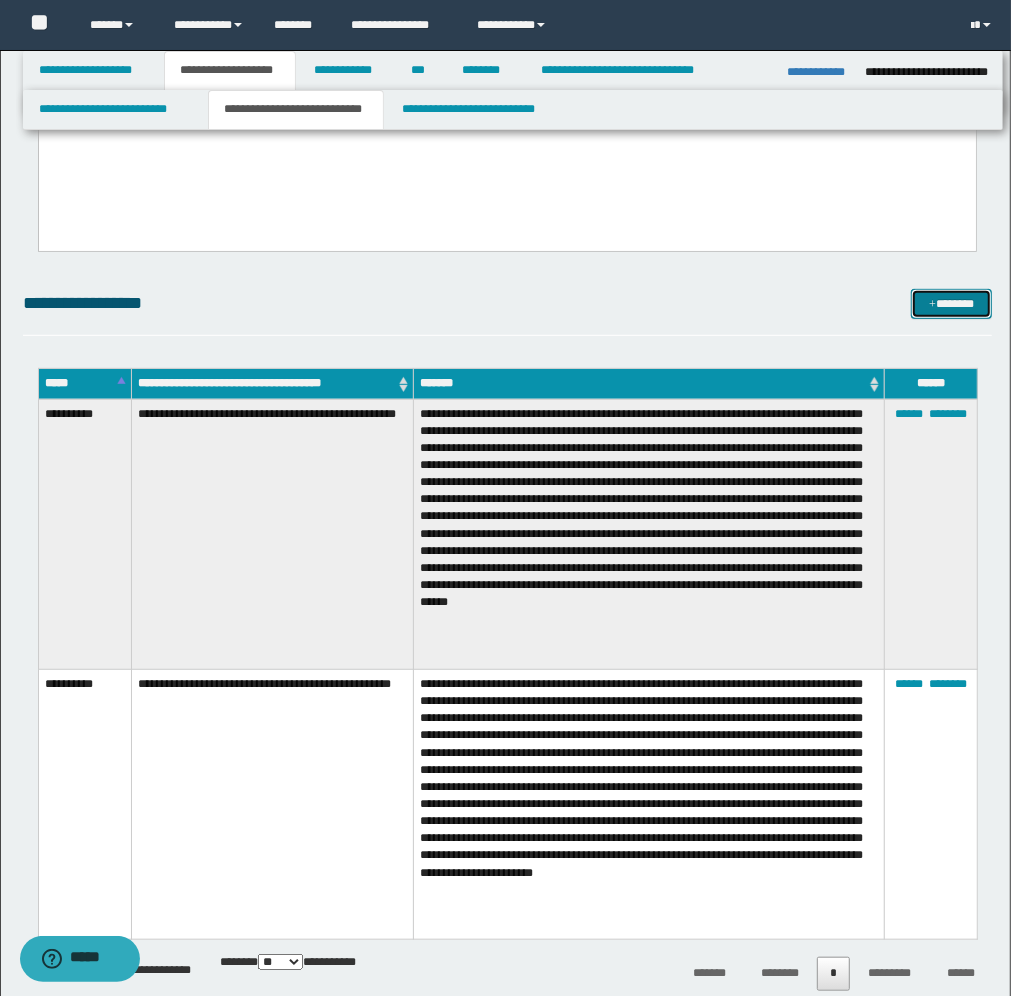 click on "*******" at bounding box center [951, 304] 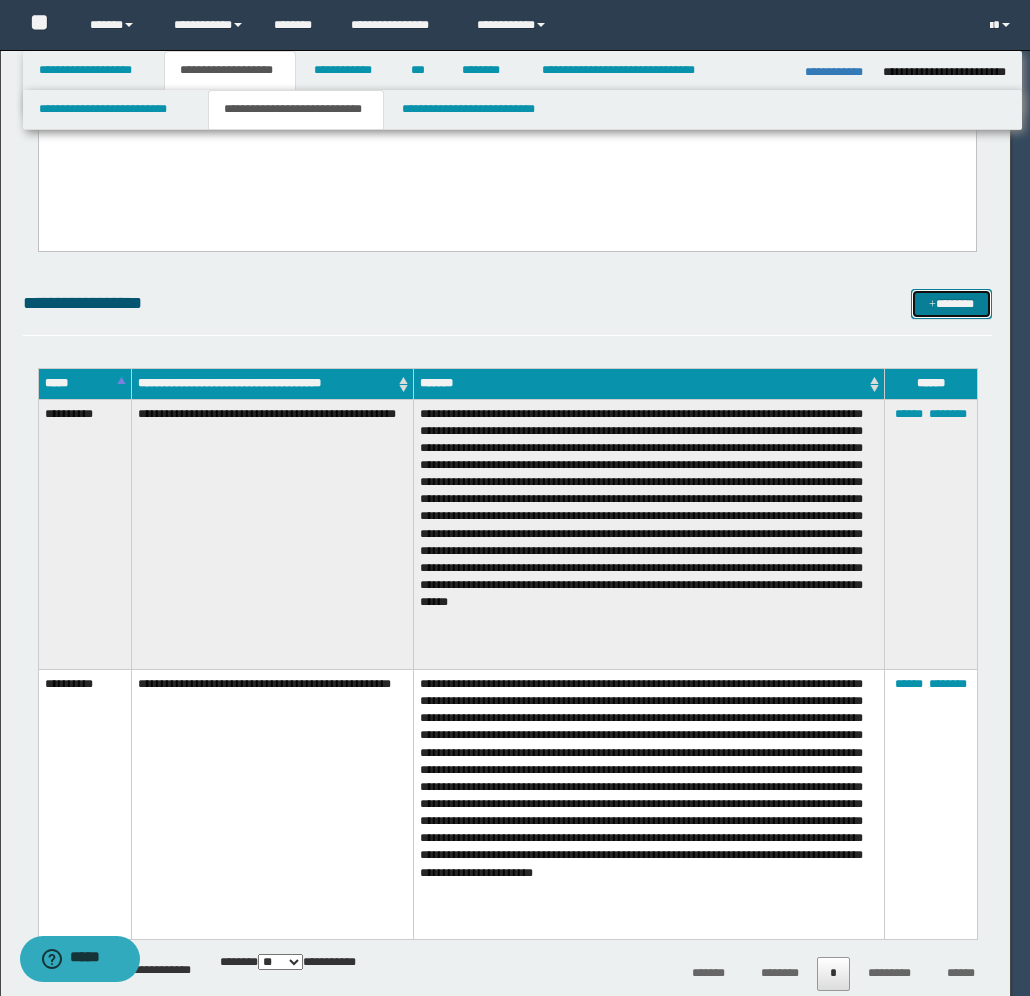 scroll, scrollTop: 0, scrollLeft: 0, axis: both 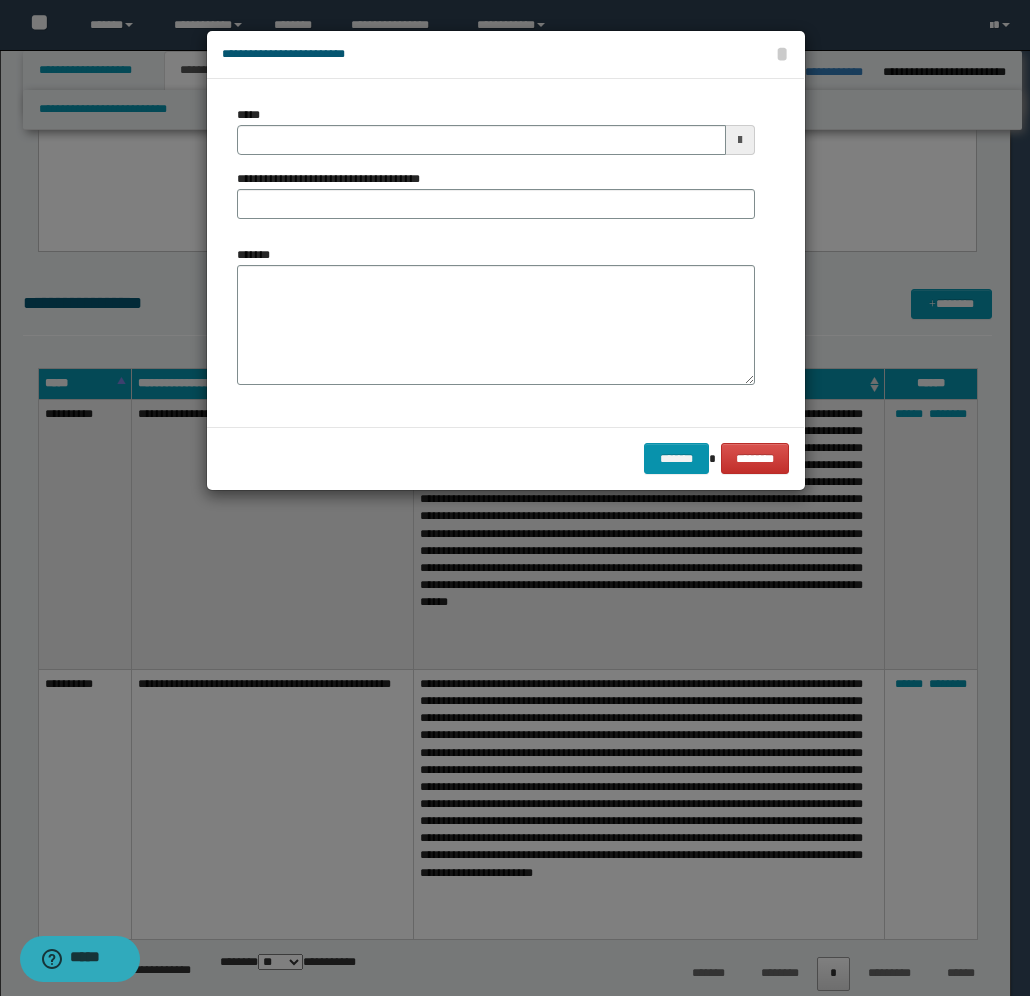 click at bounding box center (740, 140) 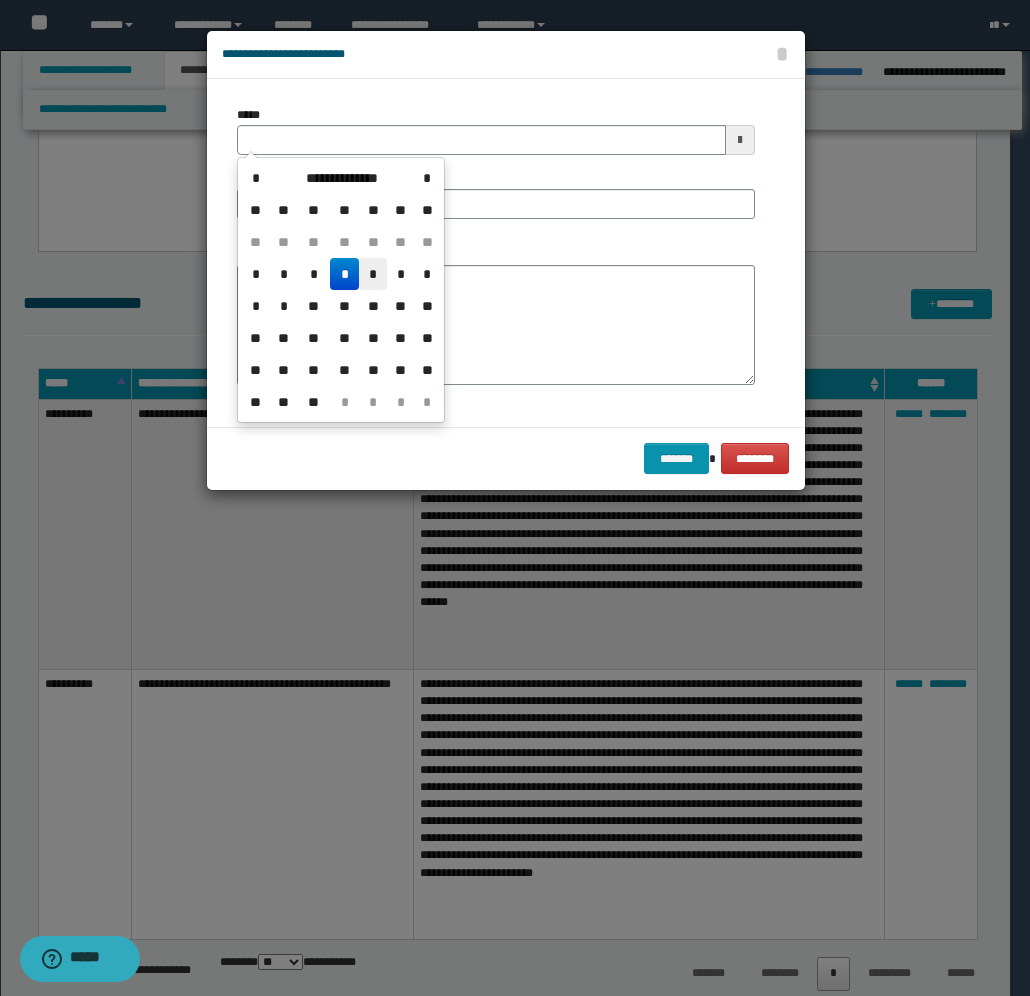 click on "*" at bounding box center (373, 274) 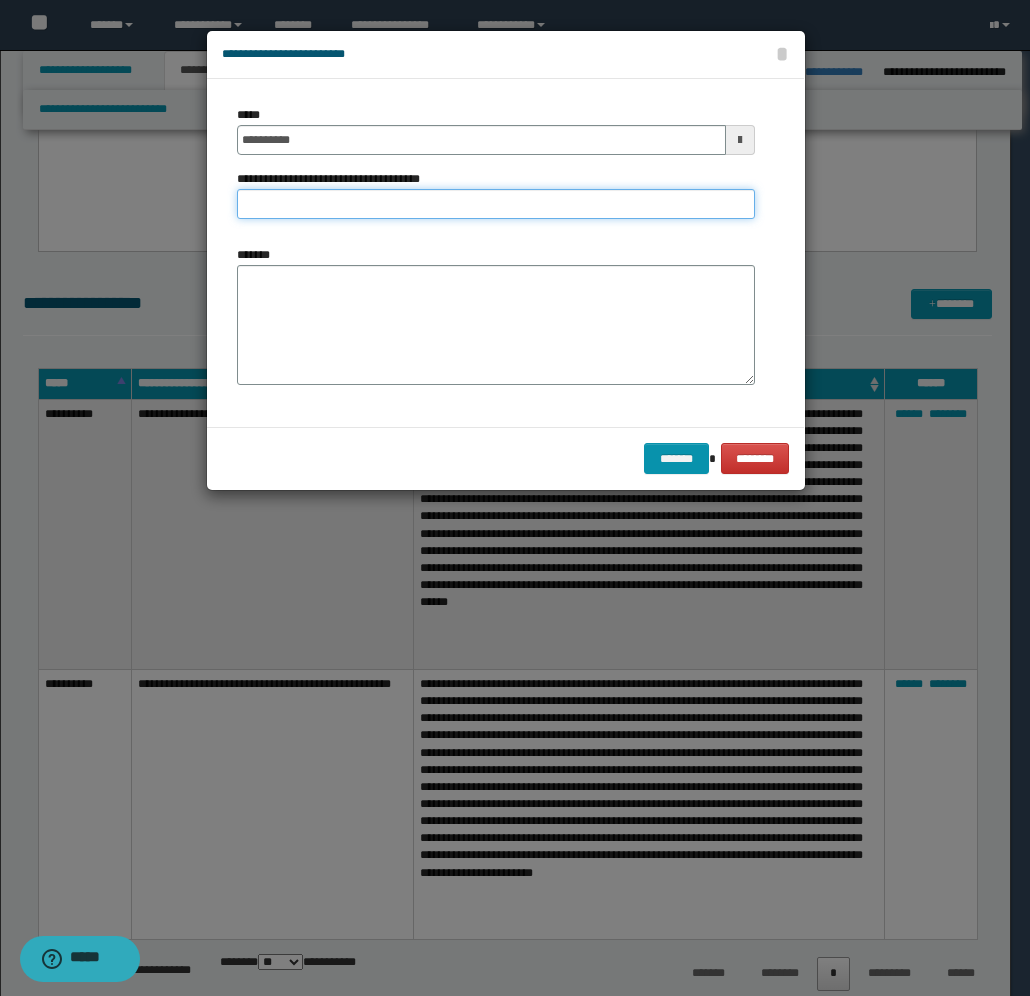 click on "**********" at bounding box center (496, 204) 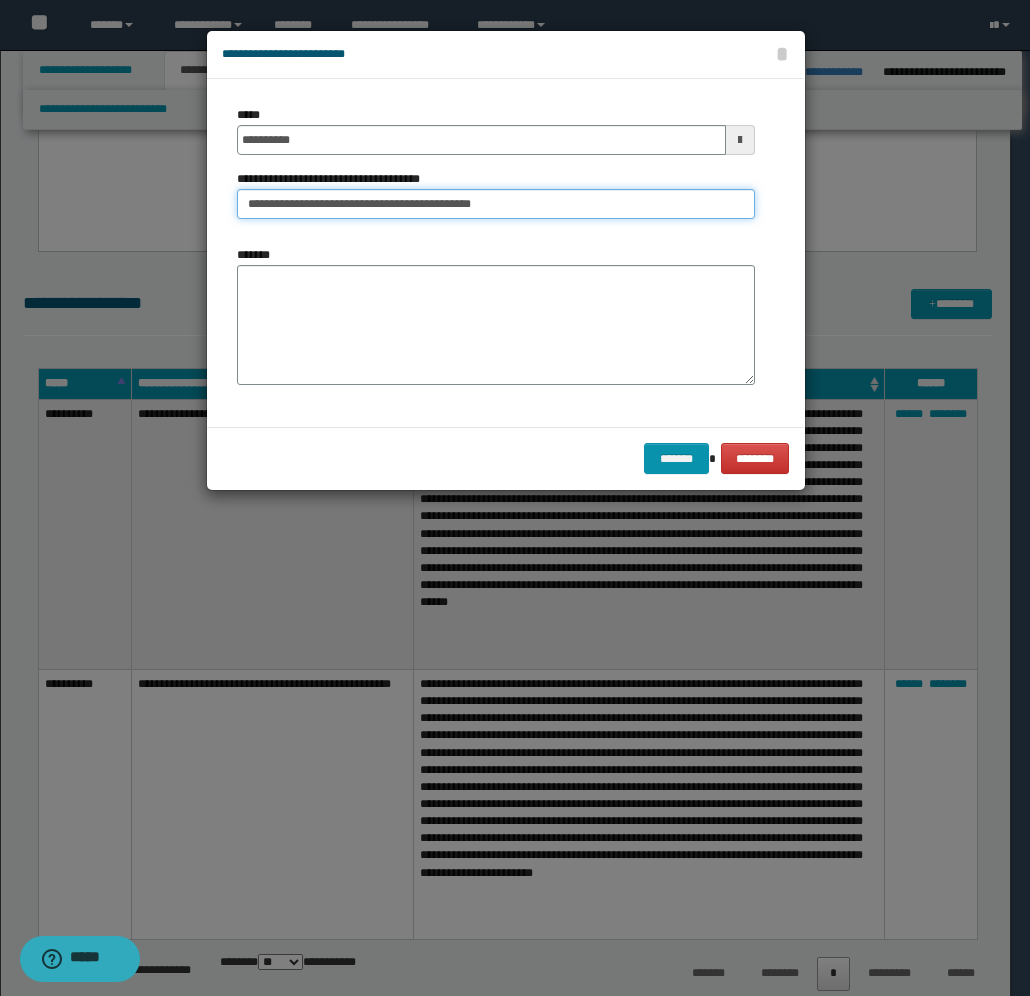 type on "**********" 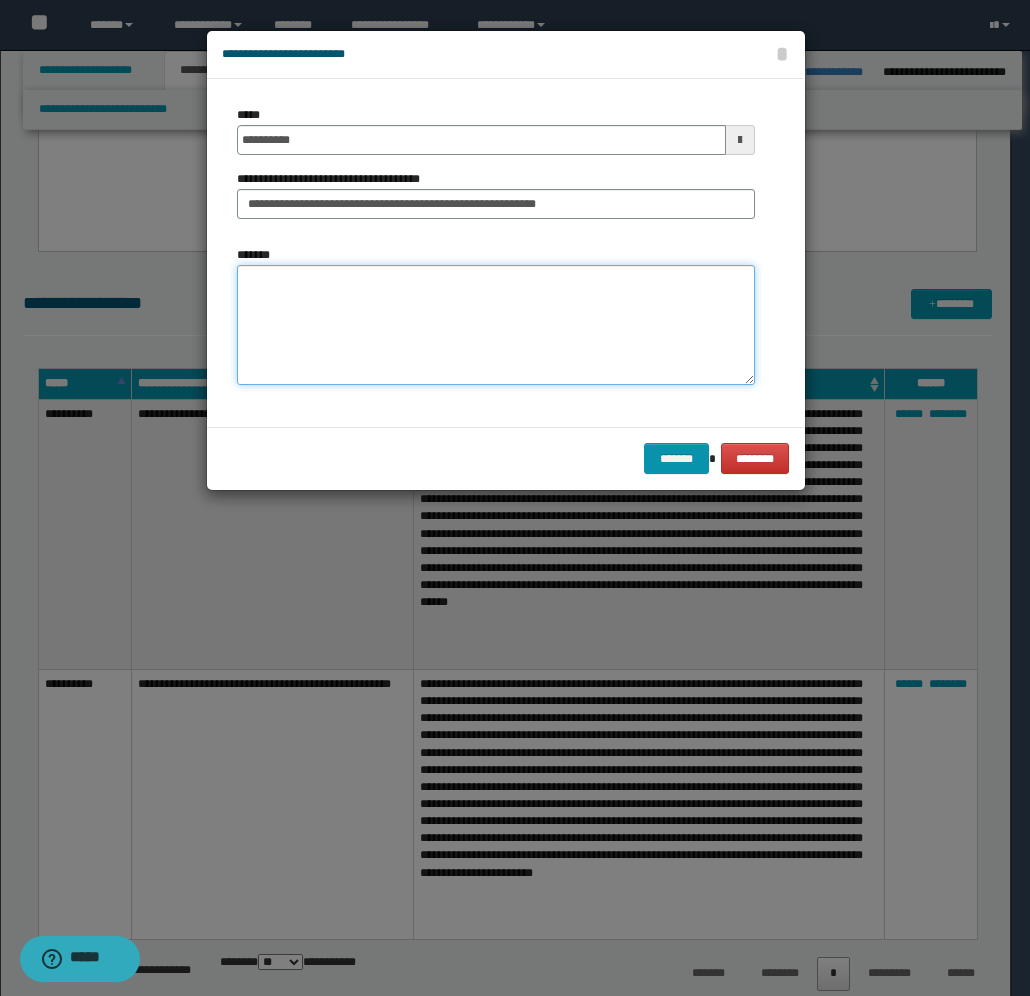 click on "*******" at bounding box center [496, 325] 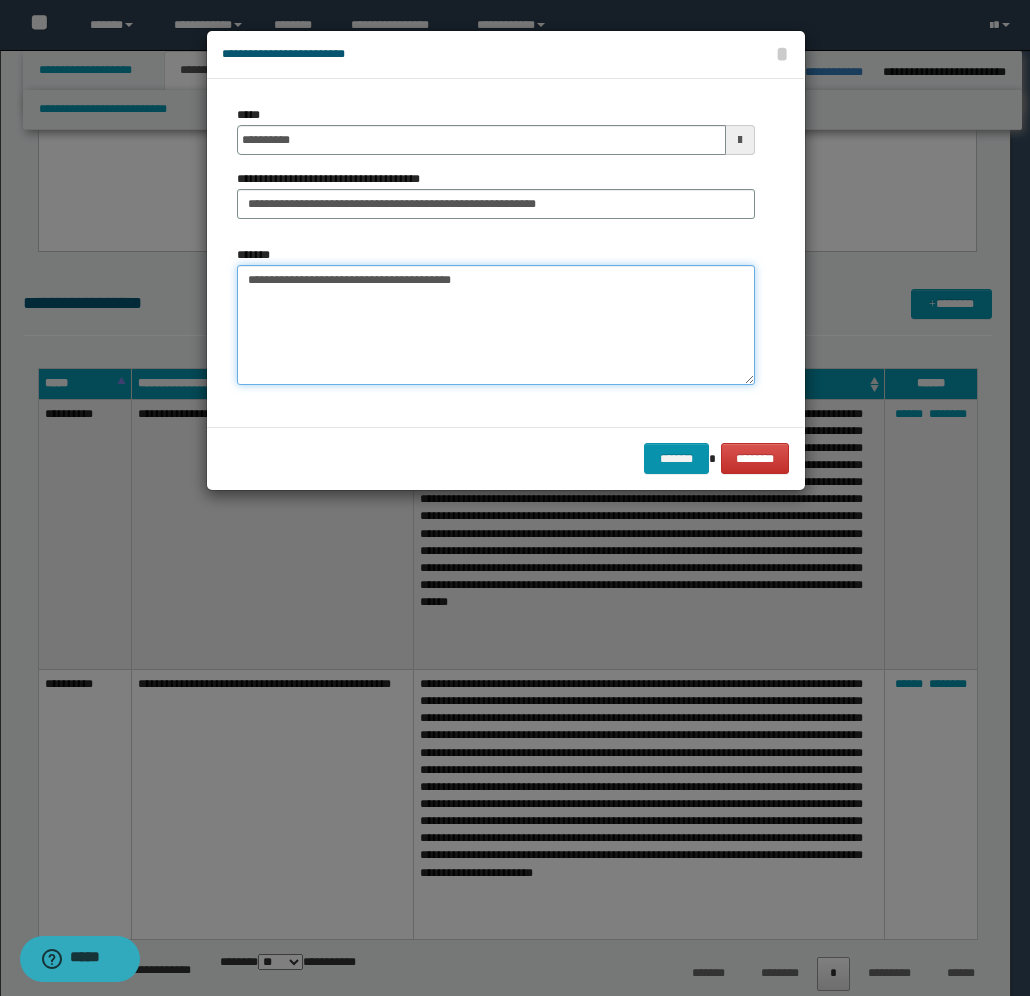 click on "**********" at bounding box center [496, 325] 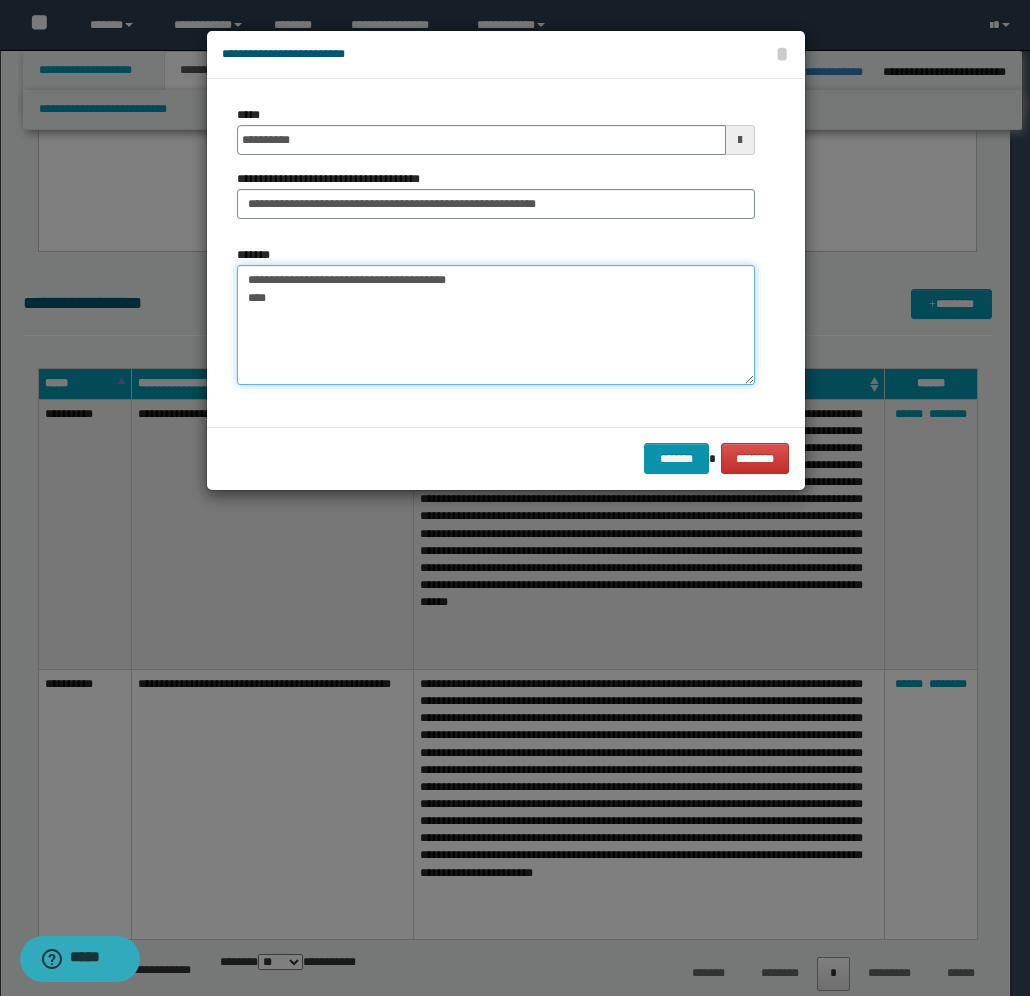click on "**********" at bounding box center (496, 325) 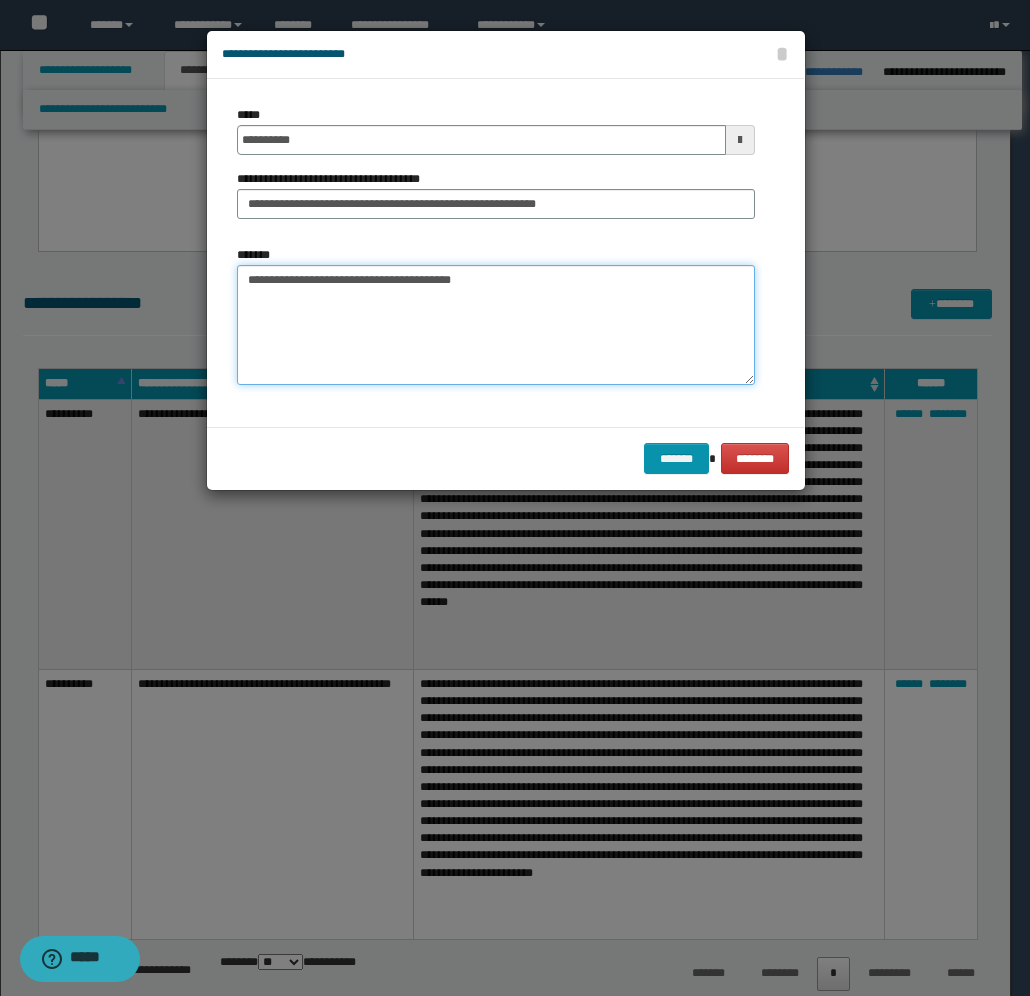 paste on "**********" 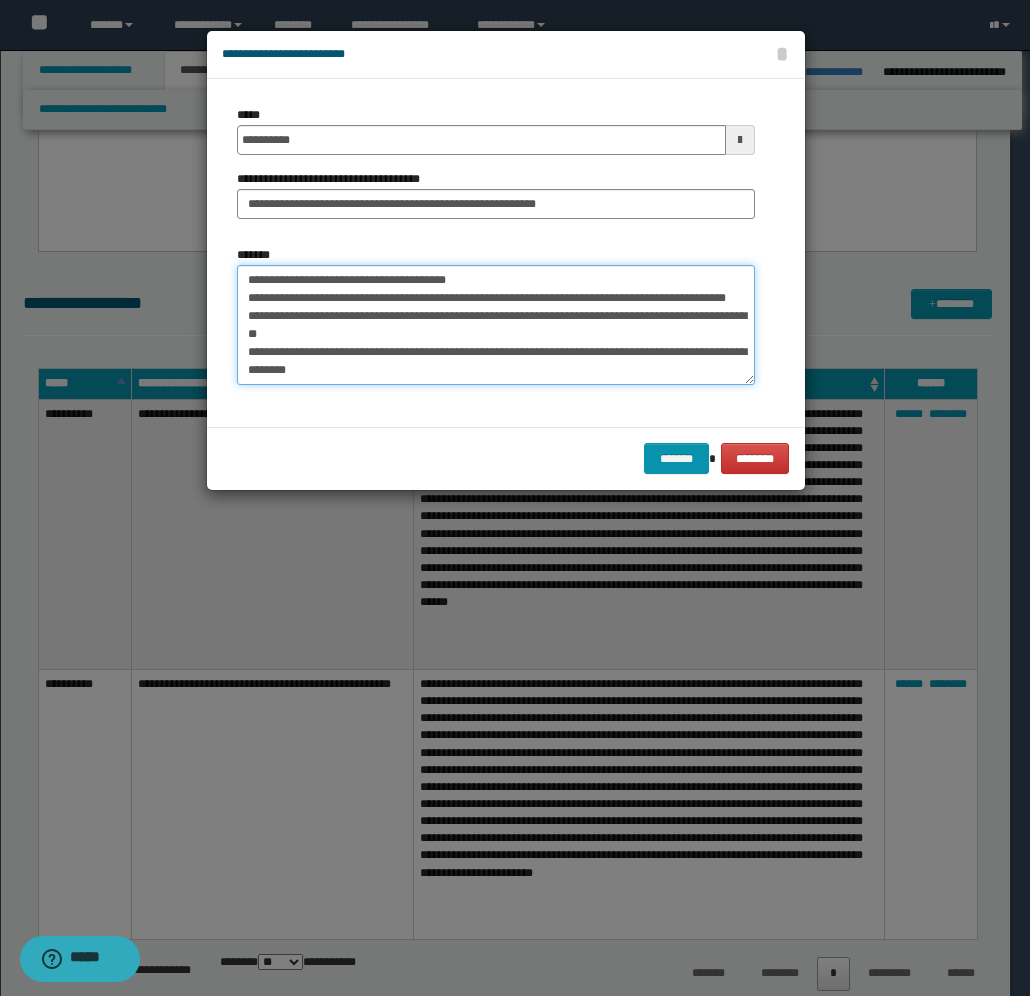 scroll, scrollTop: 30, scrollLeft: 0, axis: vertical 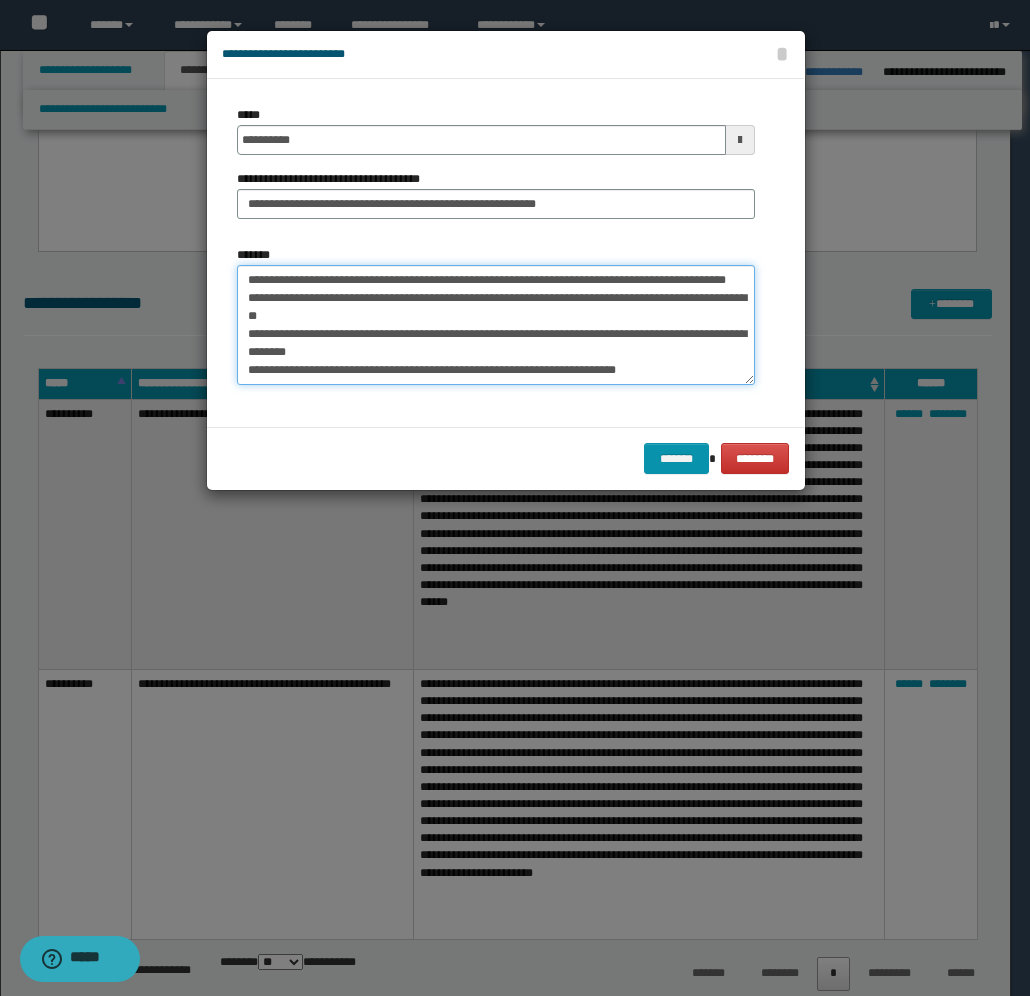 click on "**********" at bounding box center (496, 325) 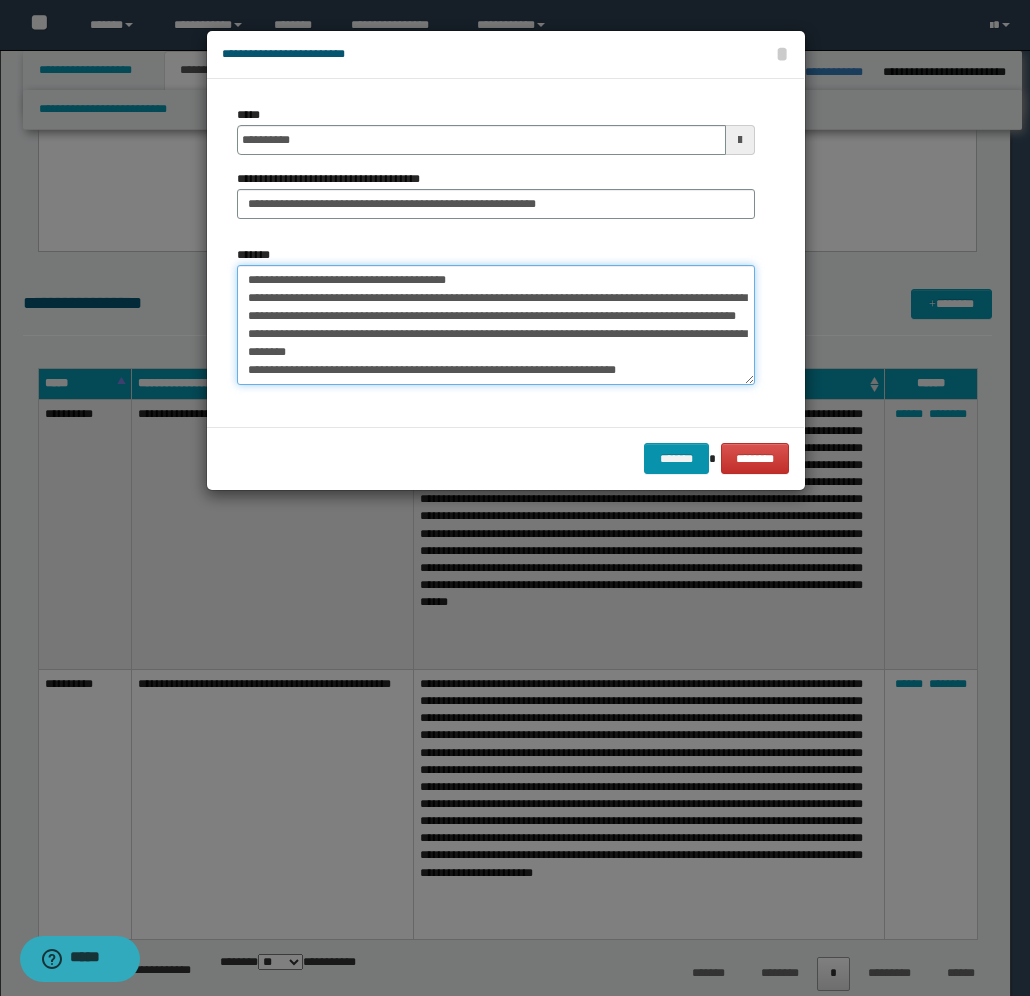 scroll, scrollTop: 12, scrollLeft: 0, axis: vertical 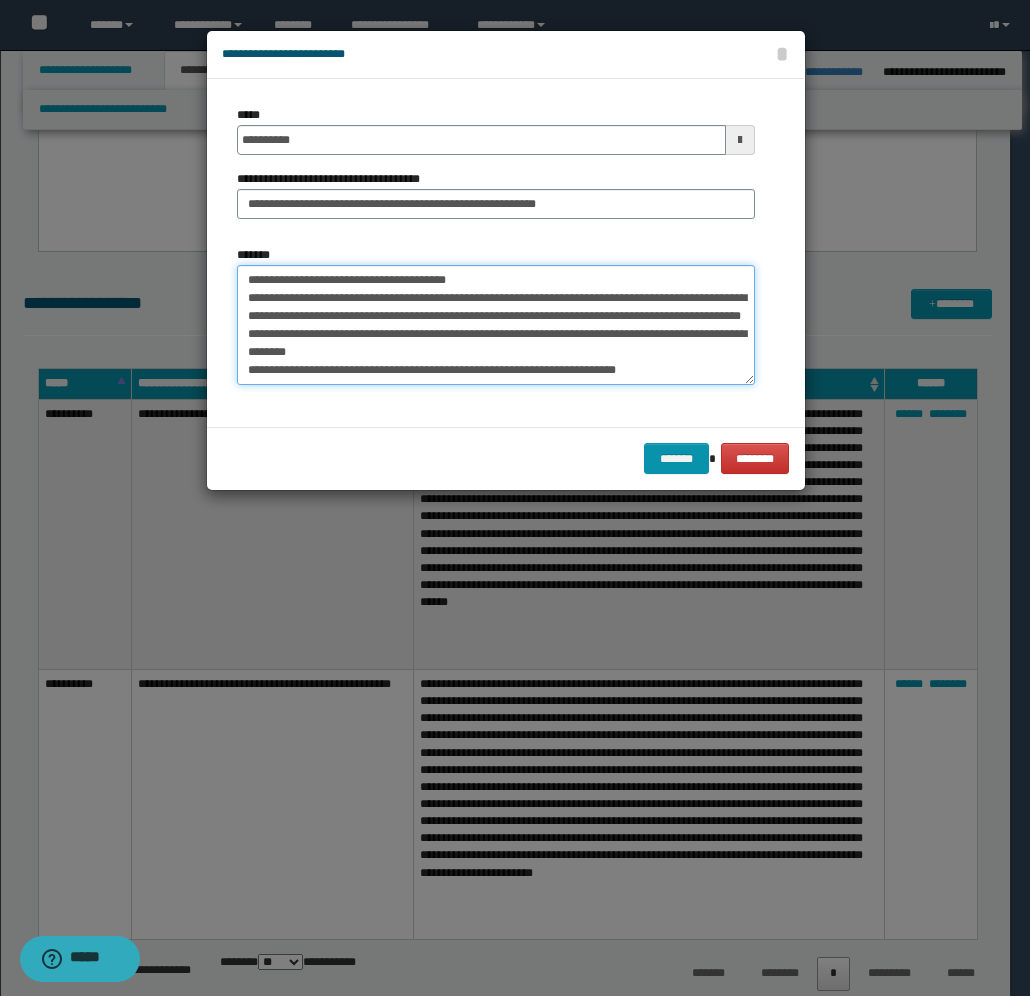 click on "**********" at bounding box center [496, 325] 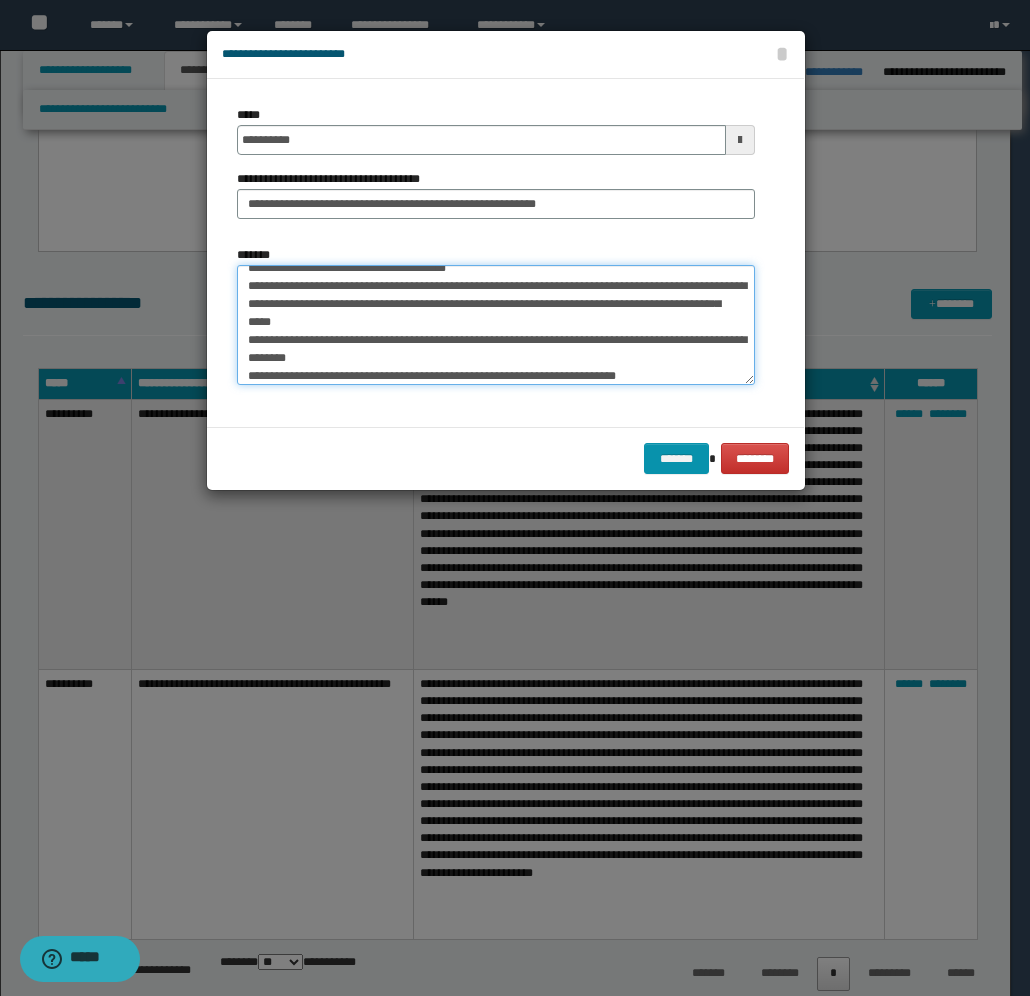 click on "**********" at bounding box center (496, 325) 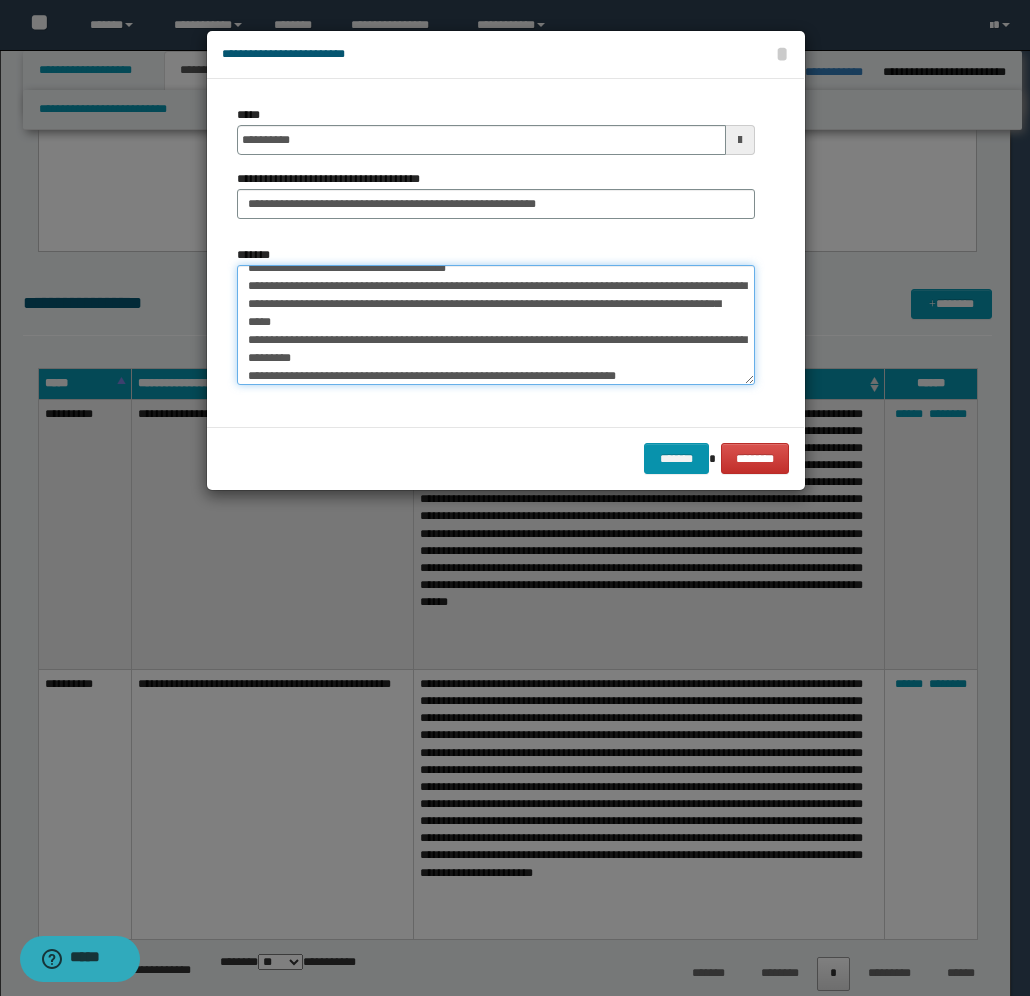 click on "**********" at bounding box center [496, 325] 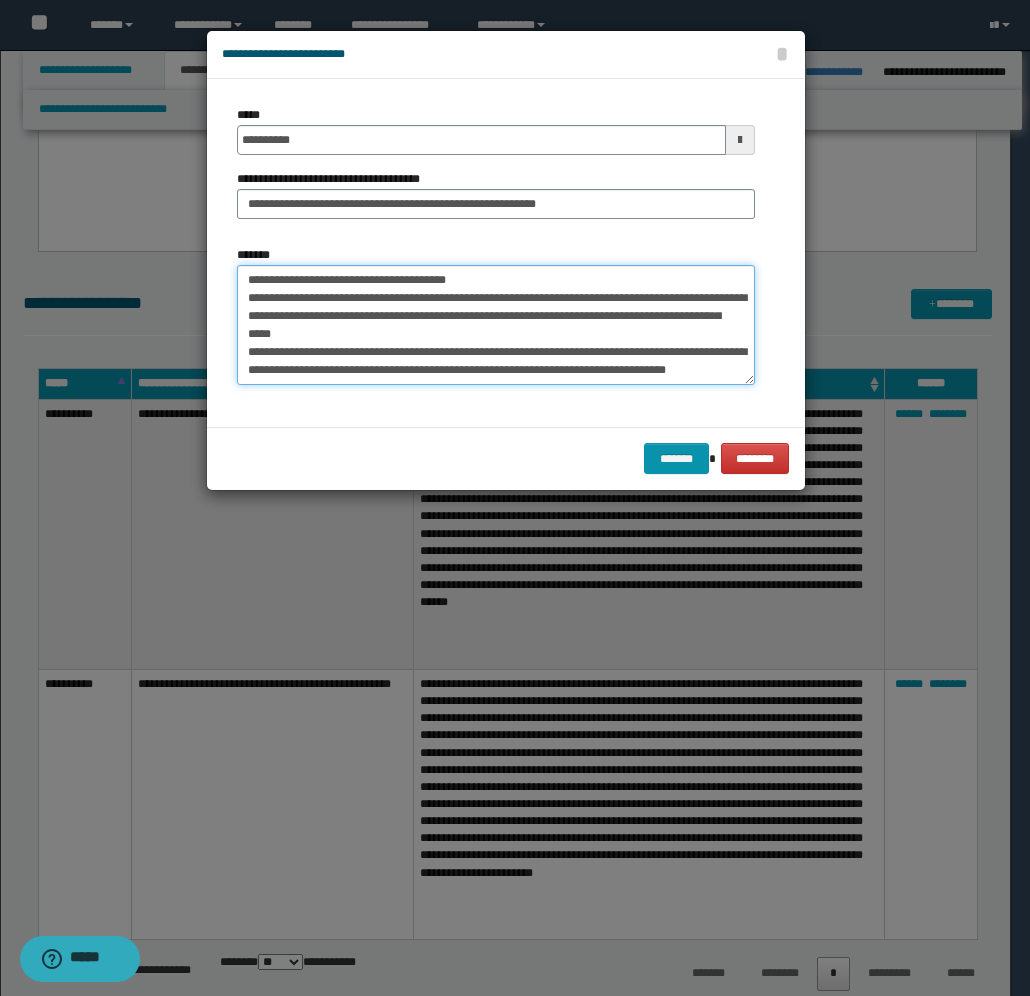 click on "**********" at bounding box center [496, 325] 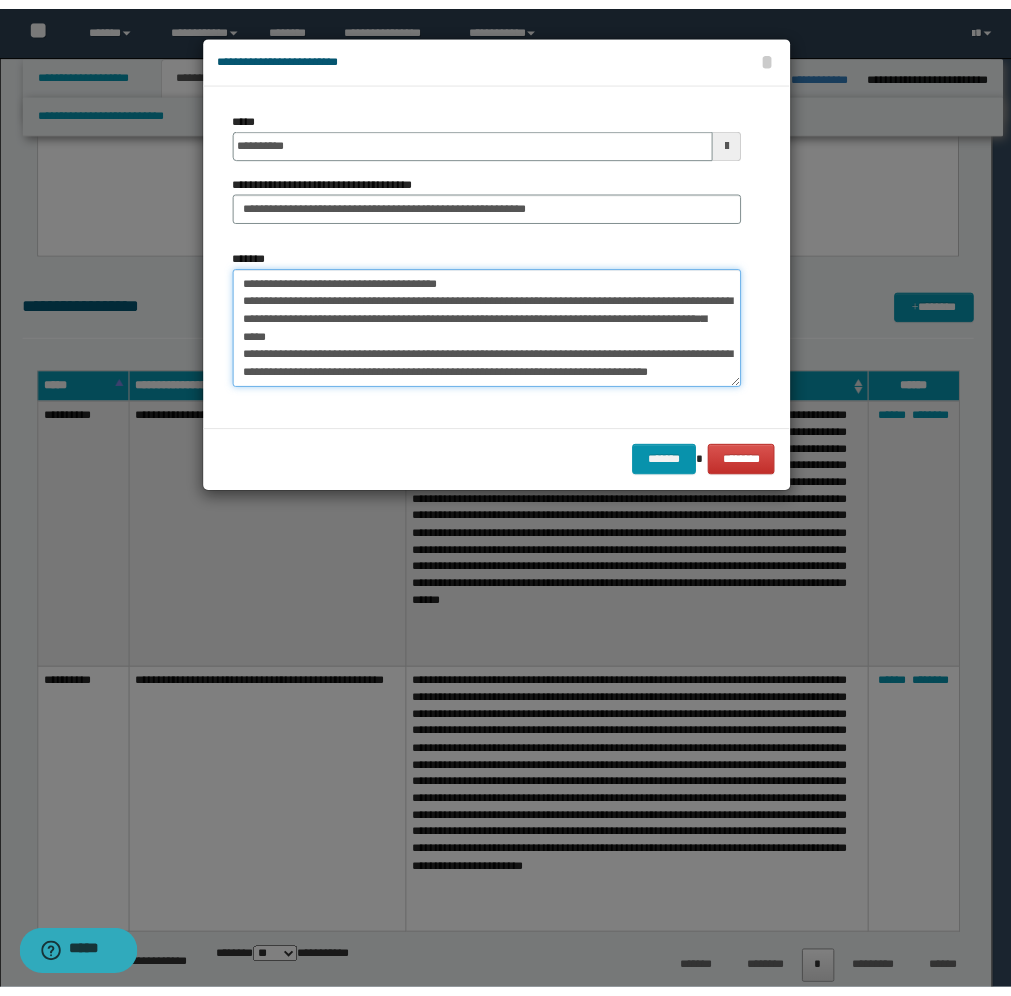 scroll, scrollTop: 18, scrollLeft: 0, axis: vertical 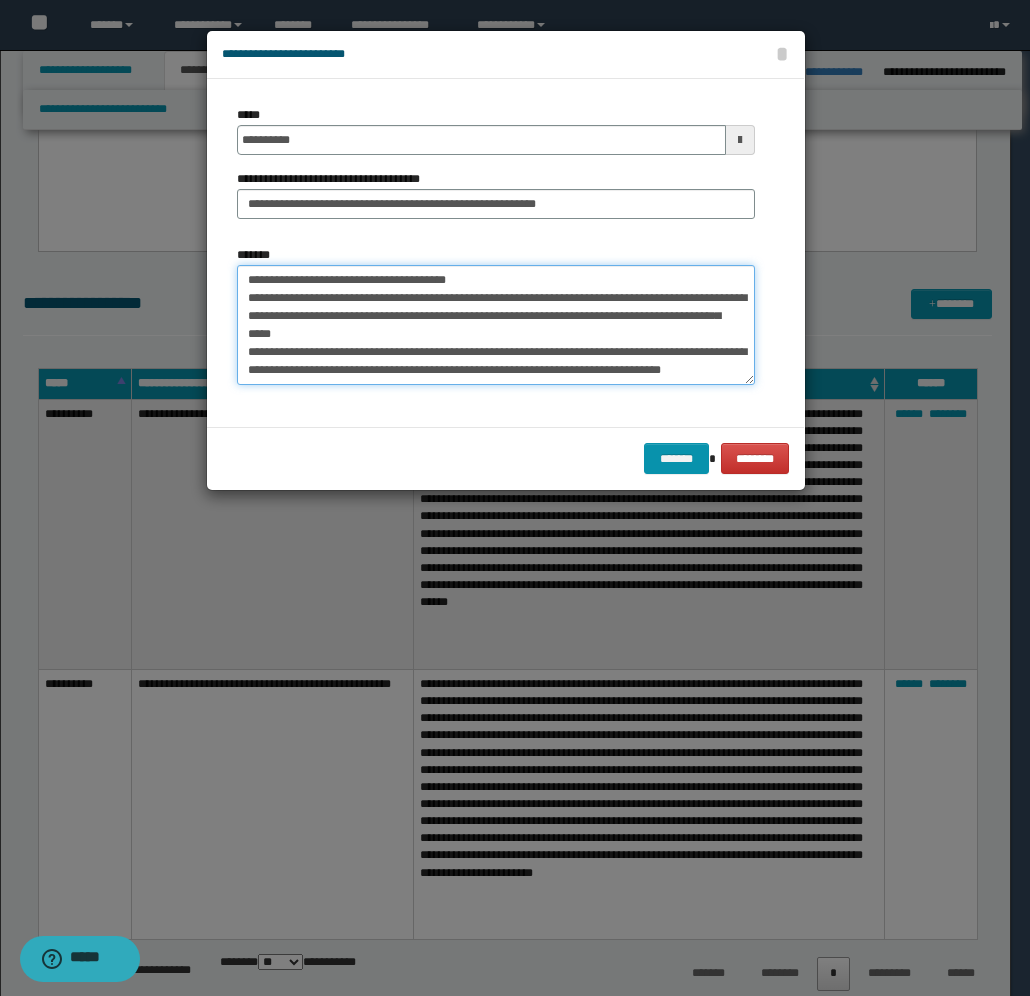 click on "**********" at bounding box center (496, 325) 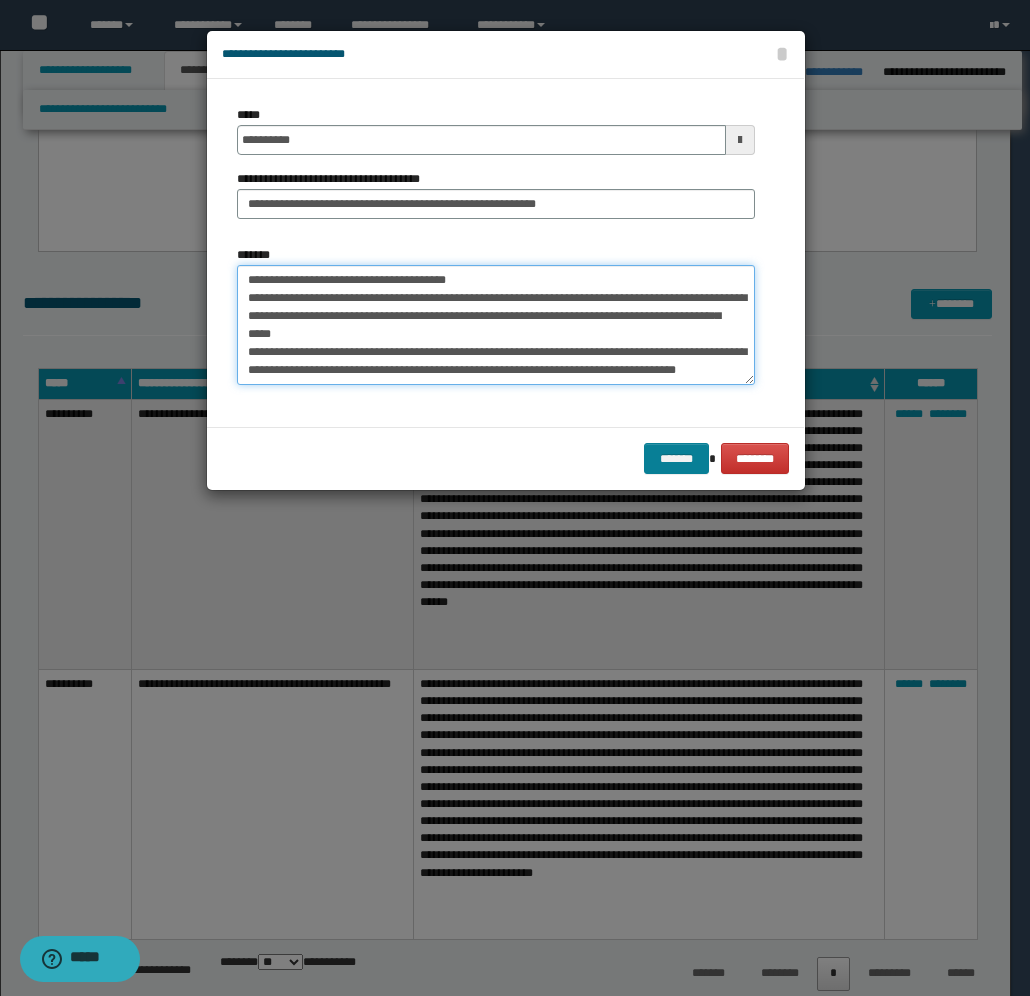 type on "**********" 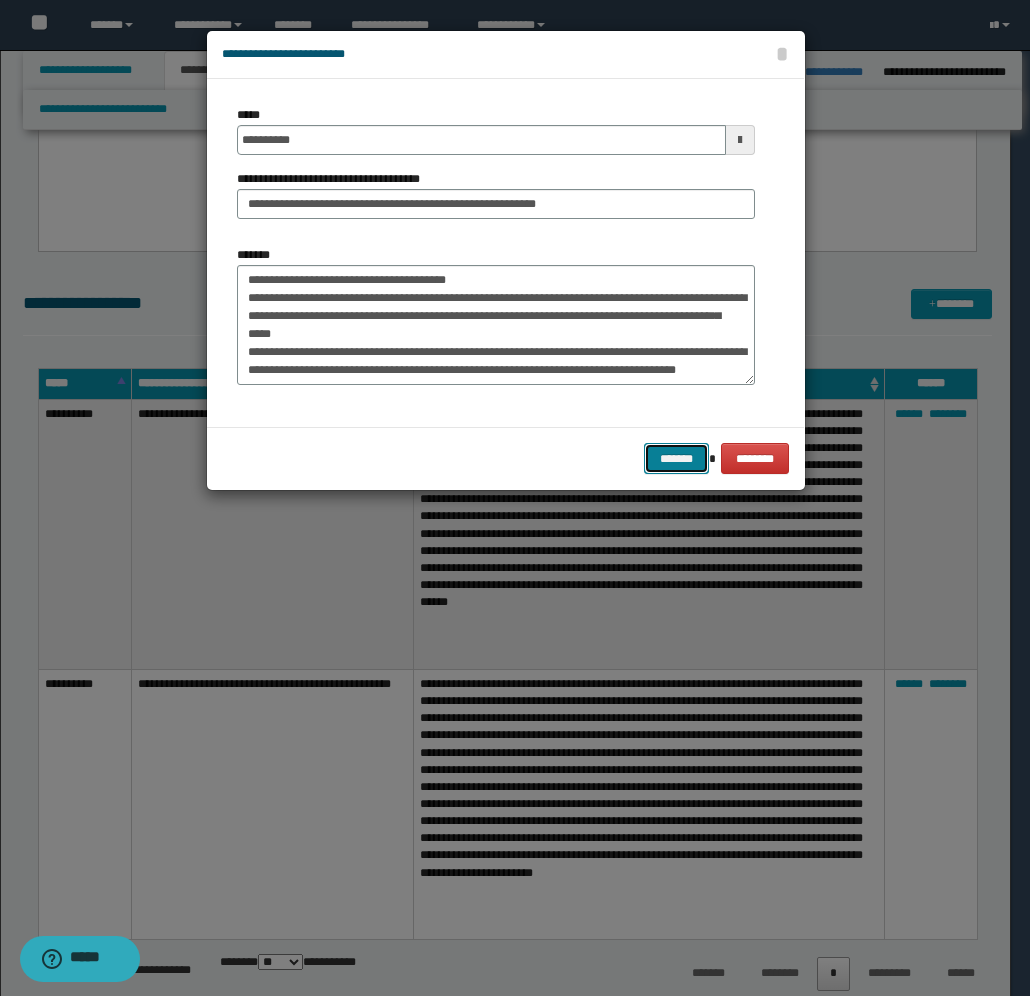 click on "*******" at bounding box center (676, 458) 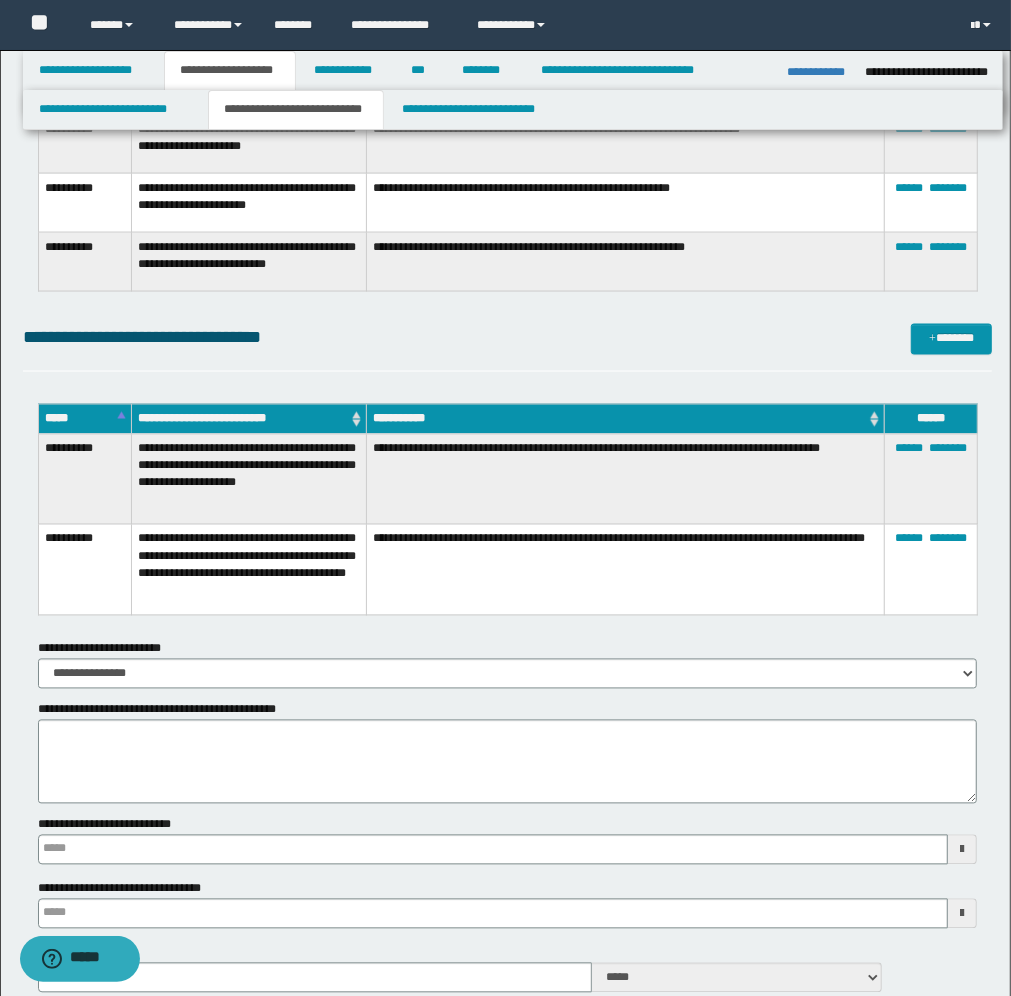scroll, scrollTop: 1750, scrollLeft: 0, axis: vertical 